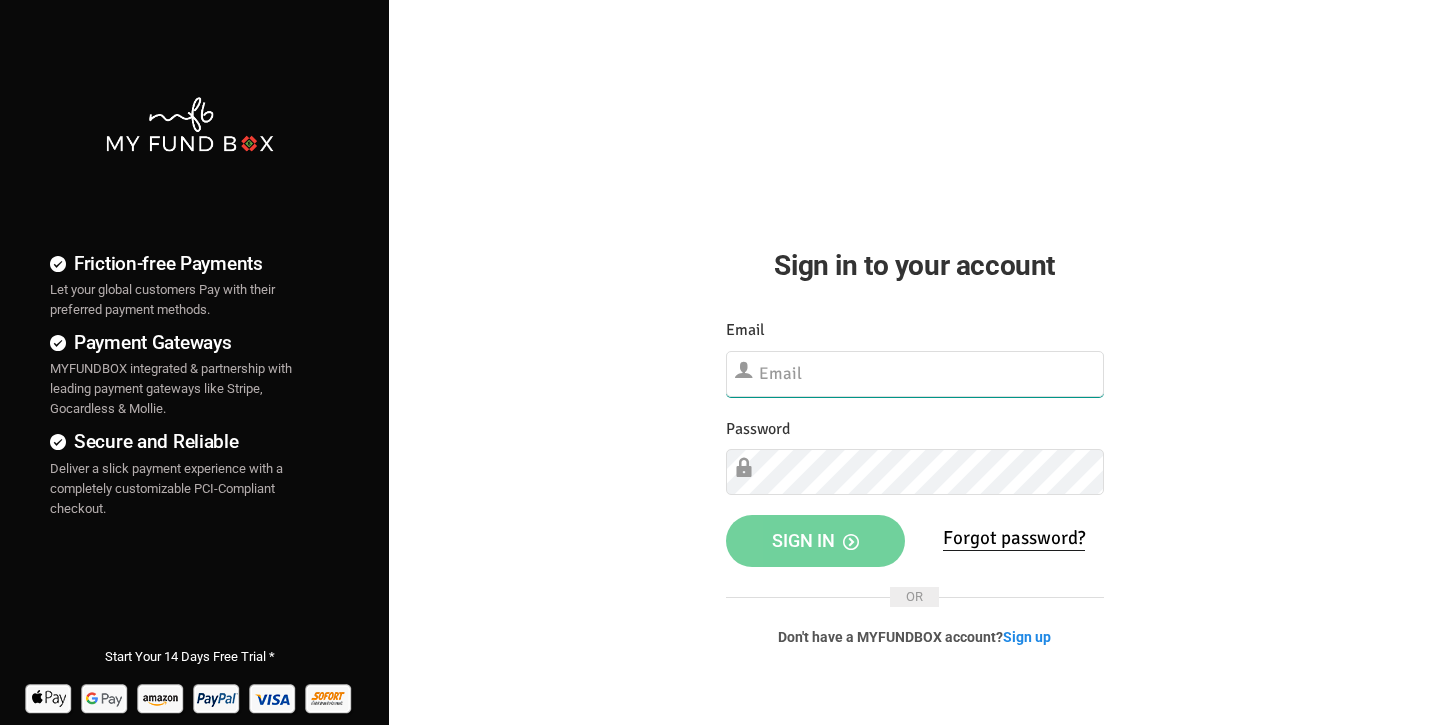 scroll, scrollTop: 0, scrollLeft: 0, axis: both 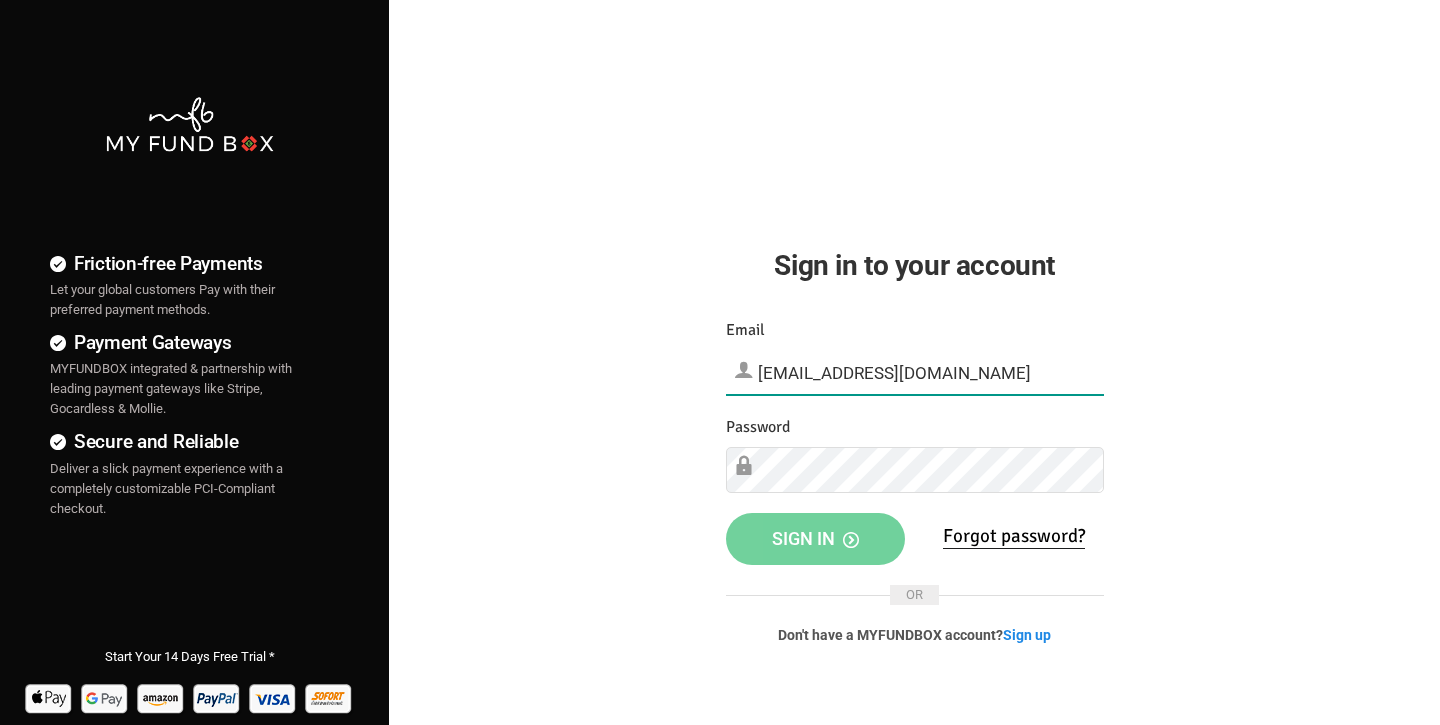 type on "[EMAIL_ADDRESS][DOMAIN_NAME]" 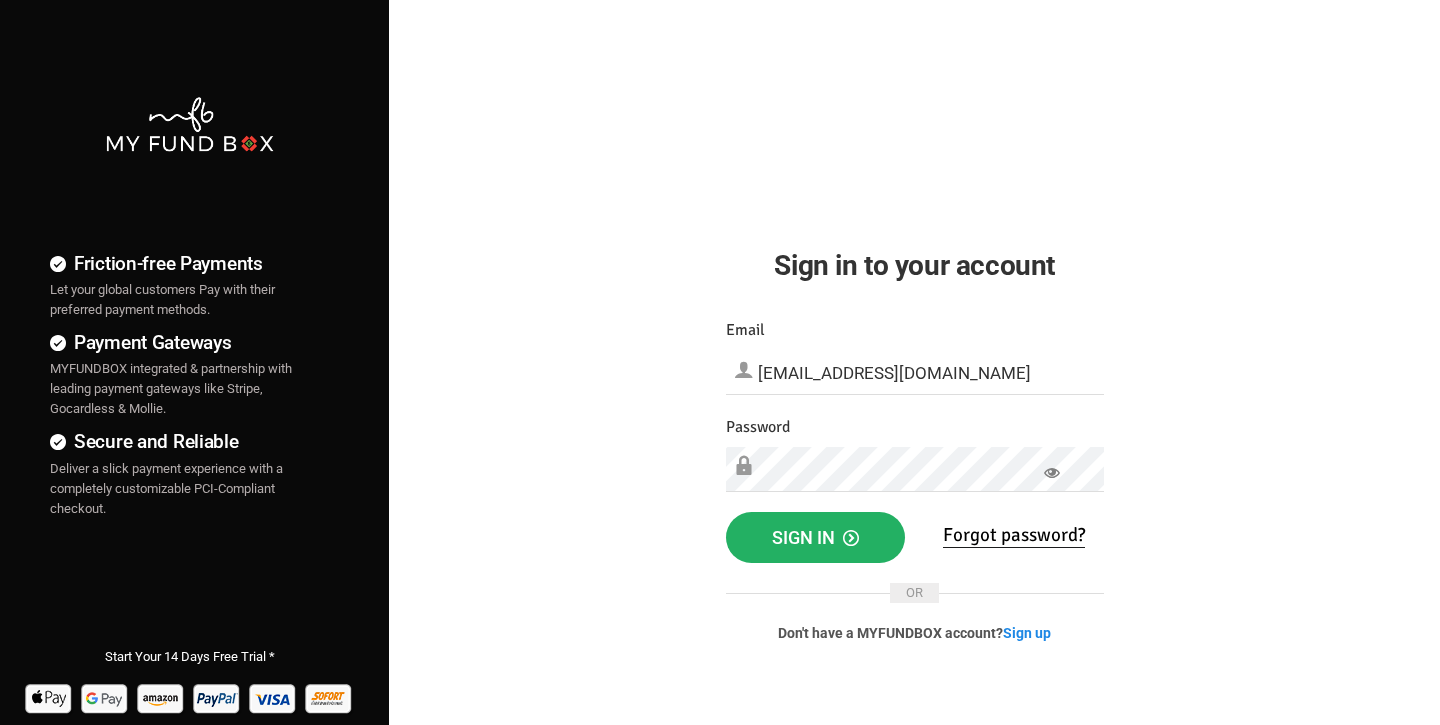 click on "Sign in" at bounding box center (815, 537) 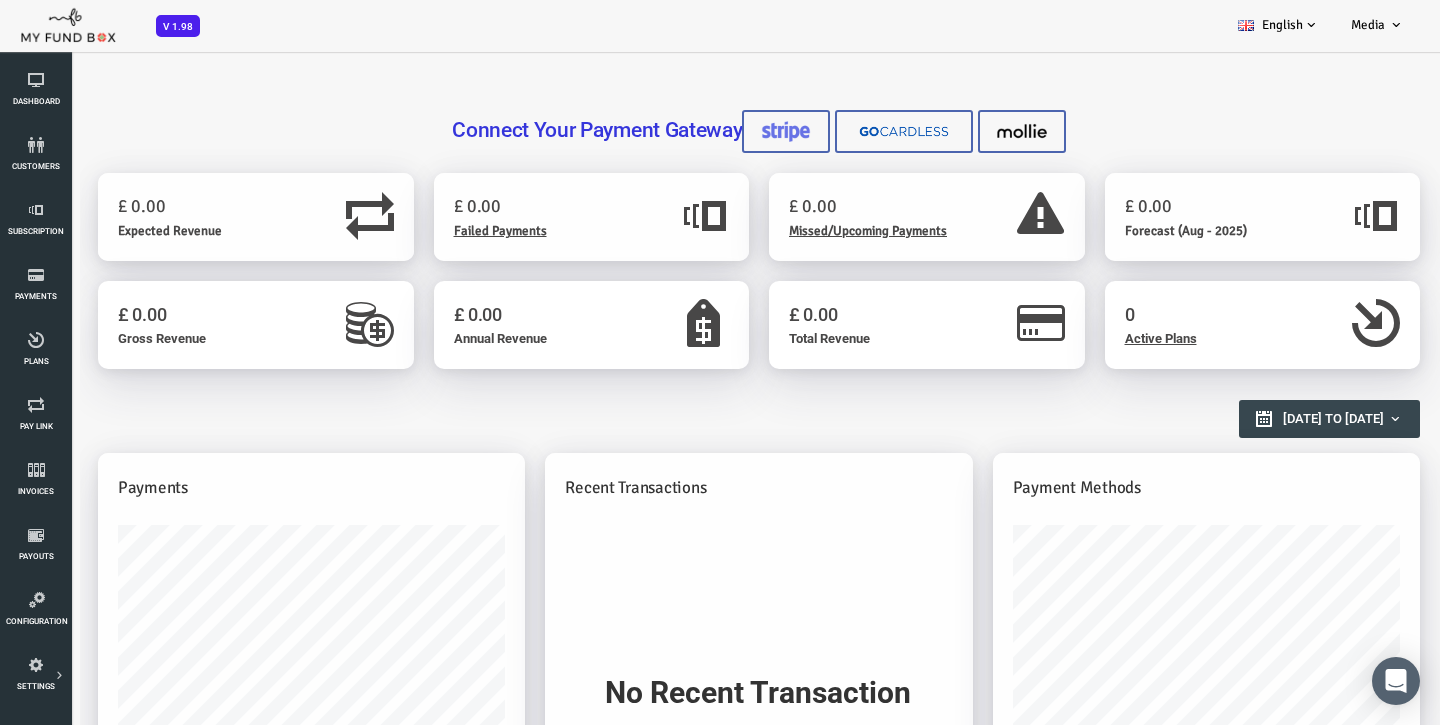 scroll, scrollTop: 0, scrollLeft: 0, axis: both 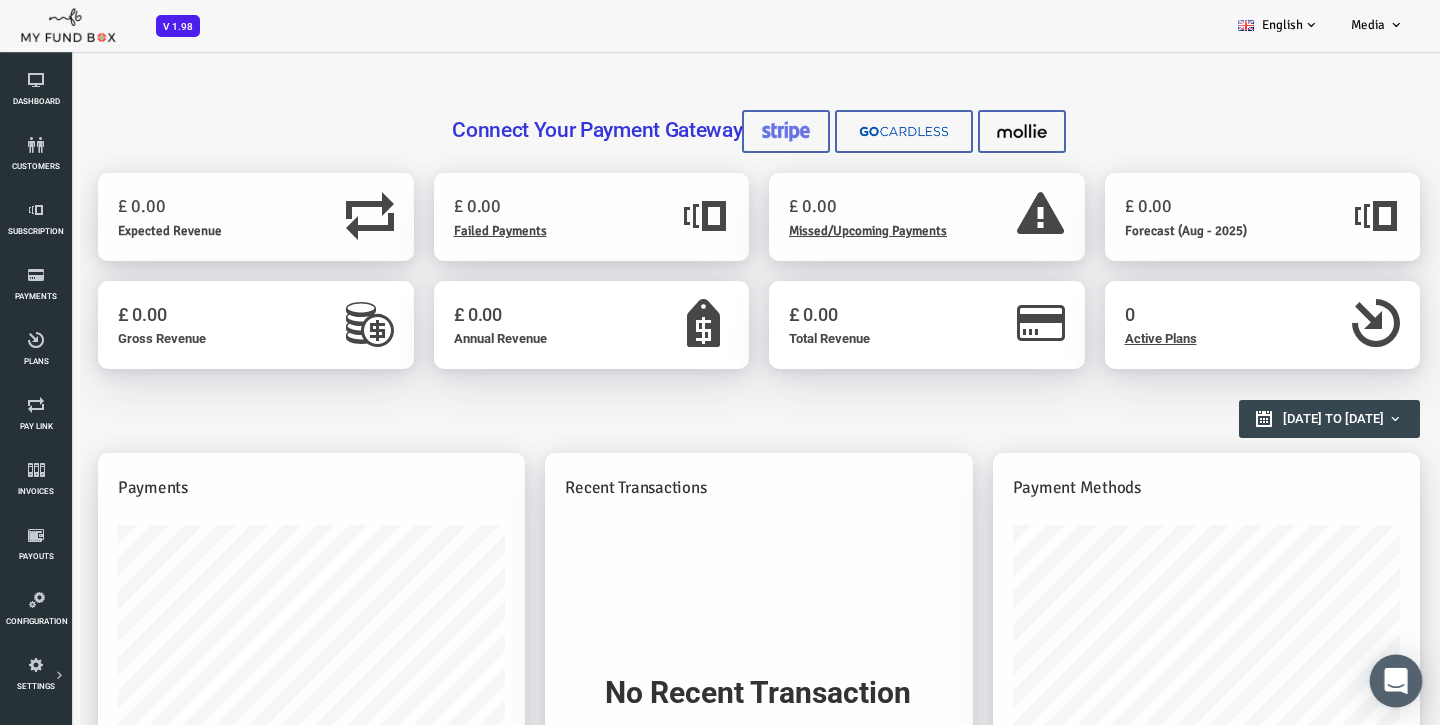 click at bounding box center (1396, 681) 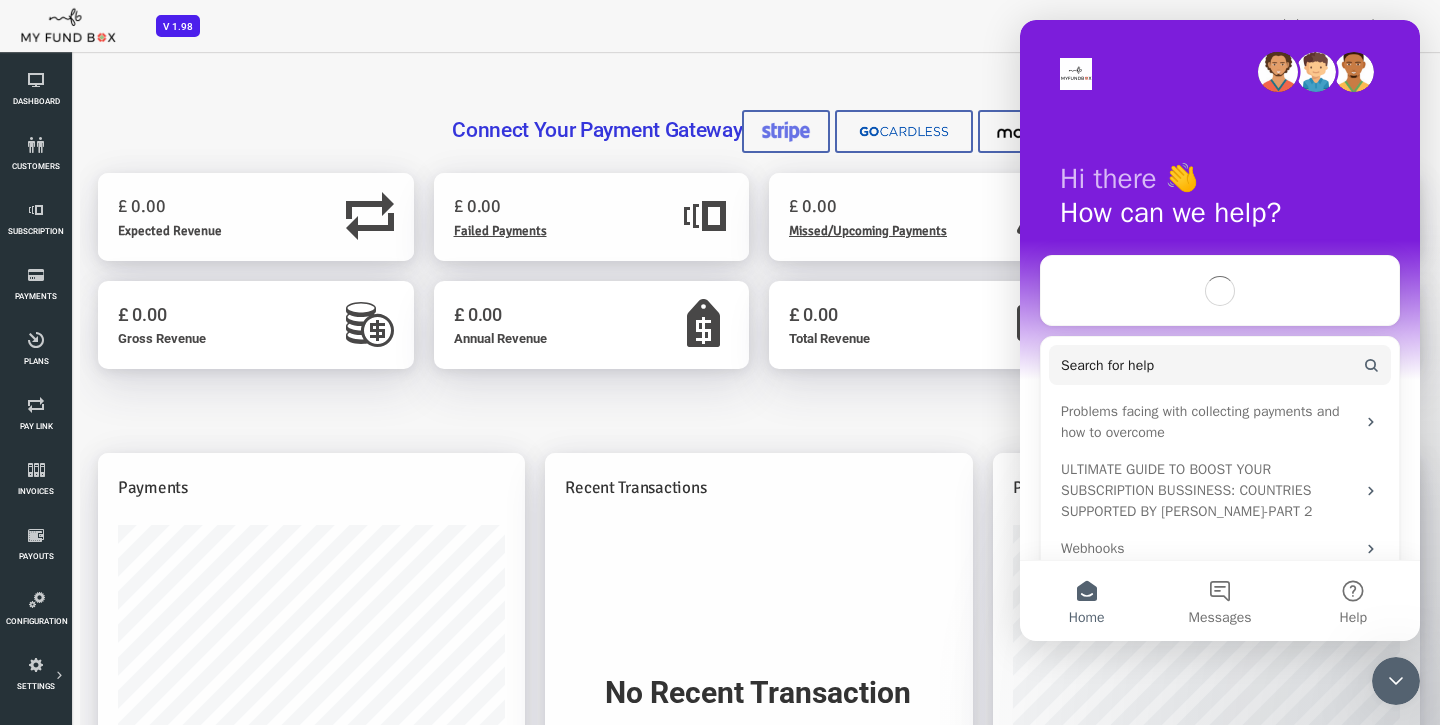 scroll, scrollTop: 0, scrollLeft: 0, axis: both 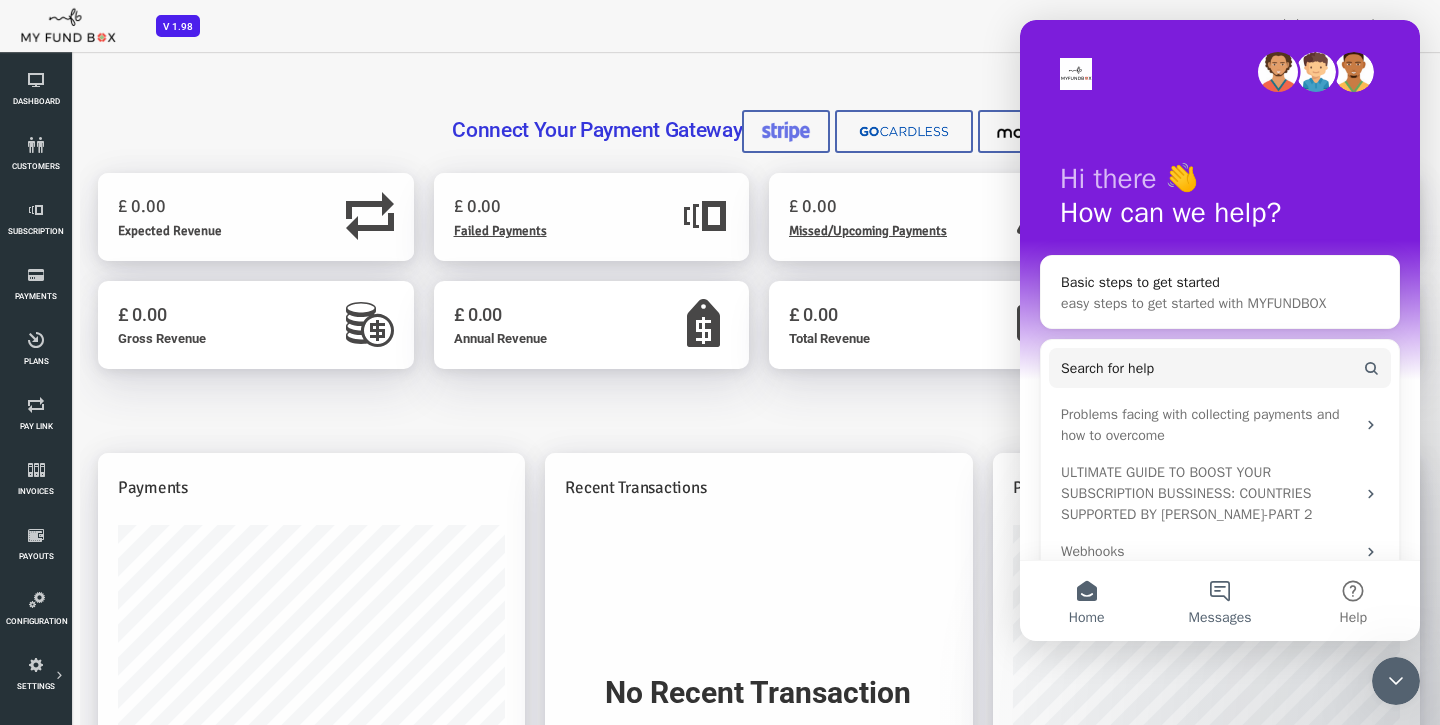 click on "Messages" at bounding box center [1219, 601] 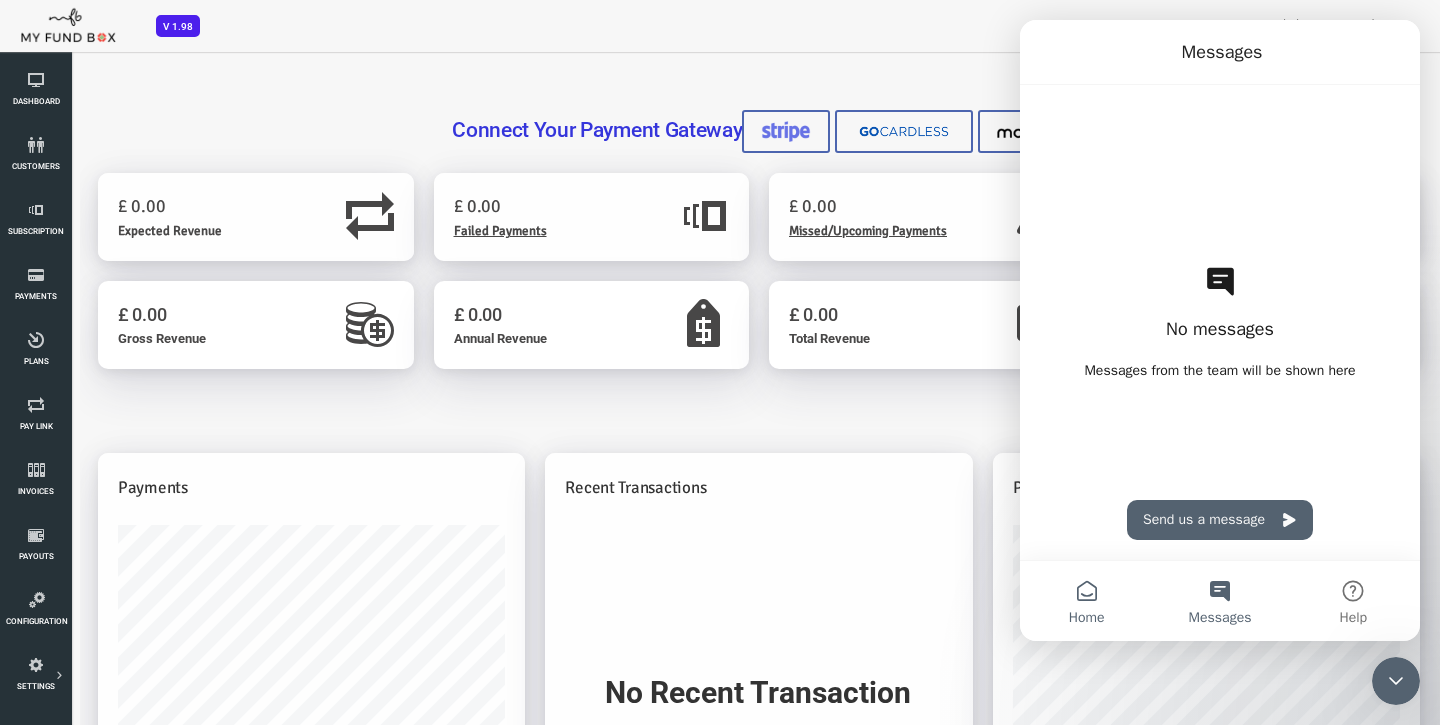 click on "Home" at bounding box center (1086, 601) 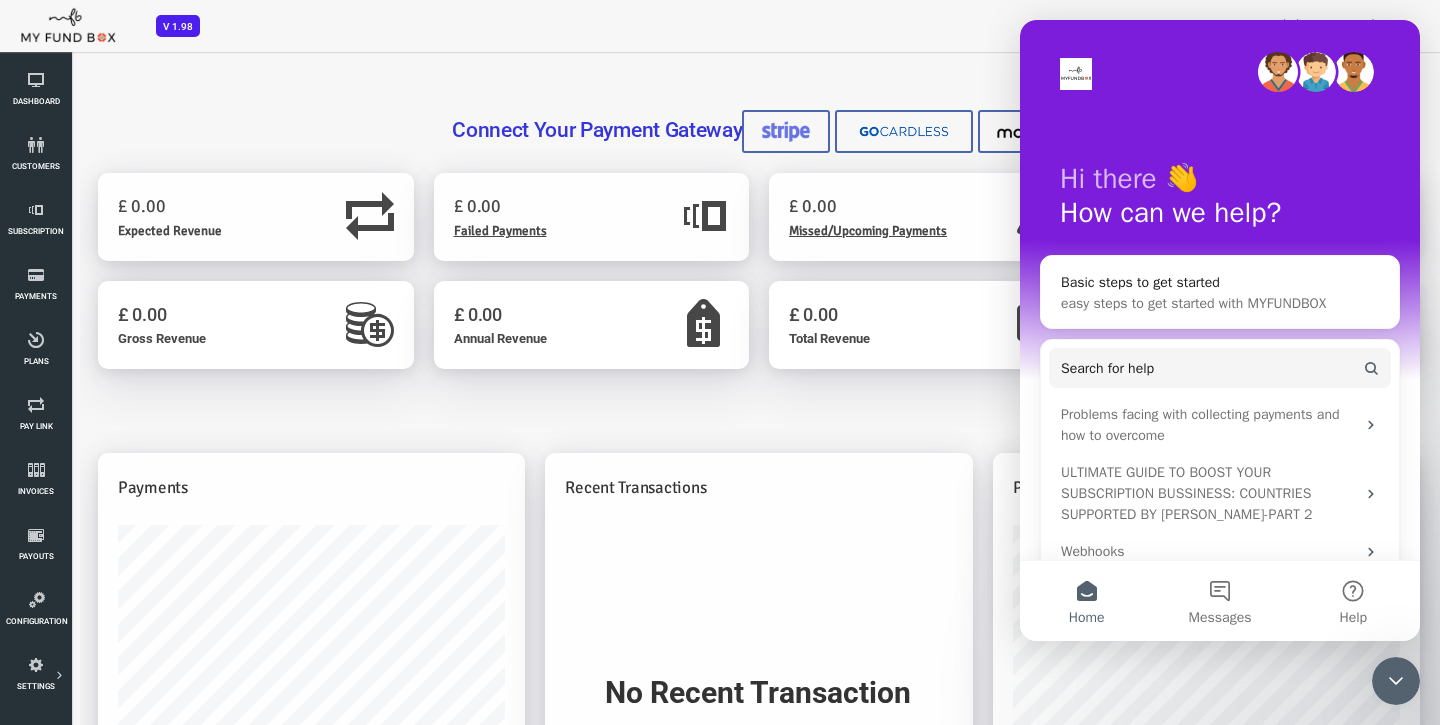 scroll, scrollTop: 0, scrollLeft: 0, axis: both 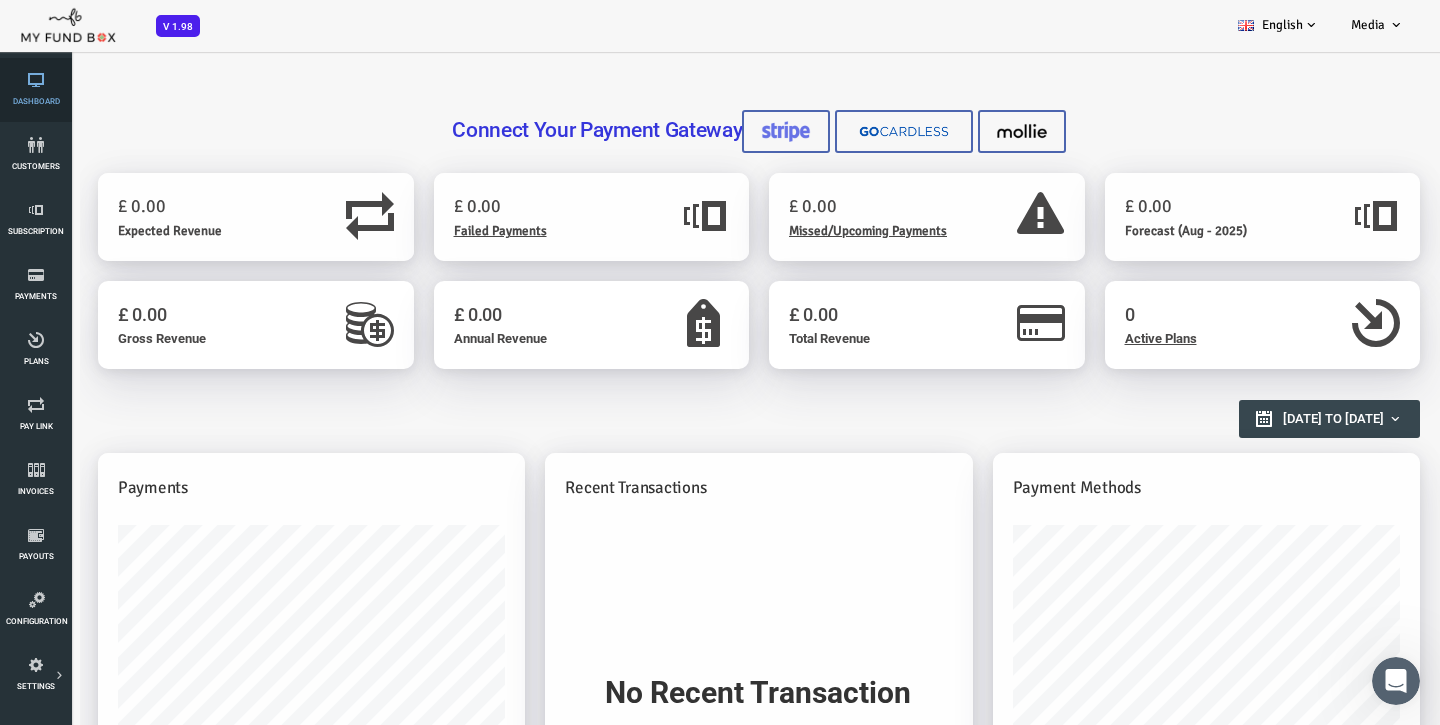 click on "Dashboard" at bounding box center [36, 90] 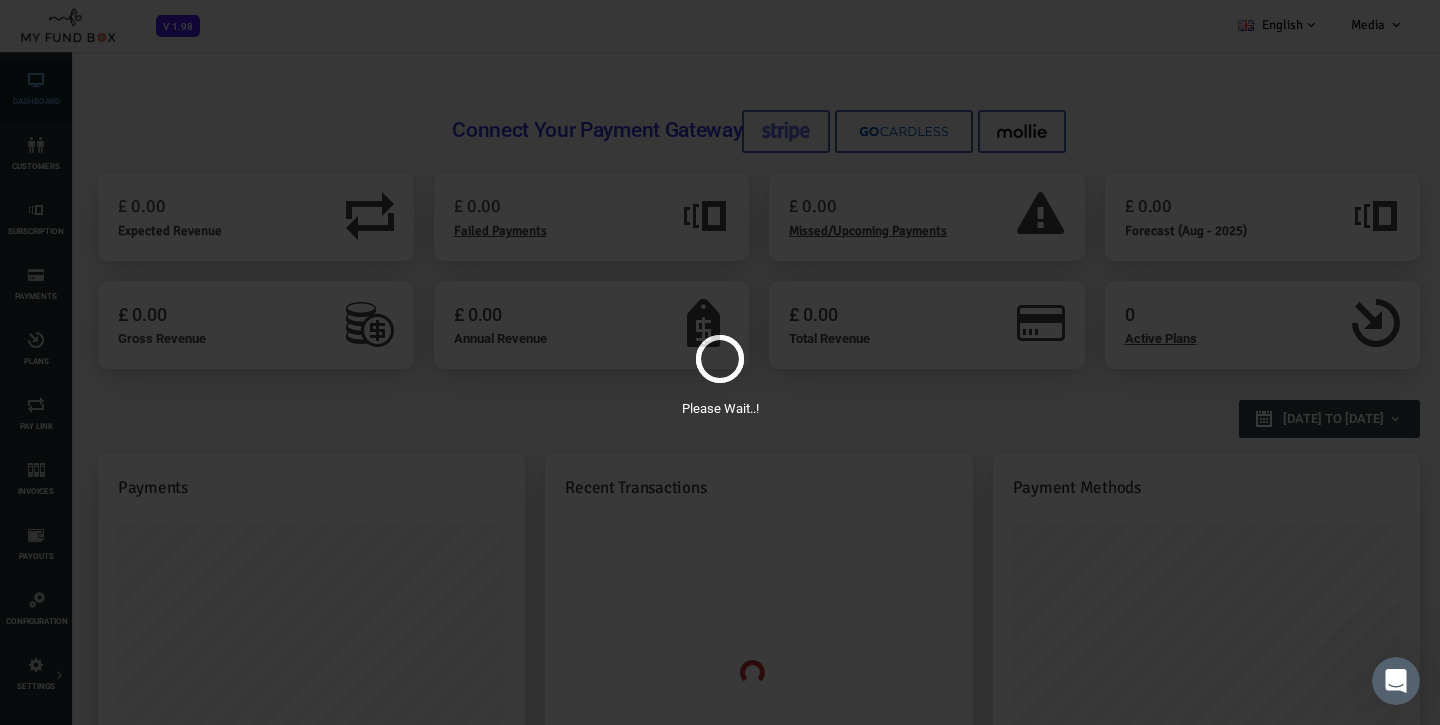 scroll, scrollTop: 0, scrollLeft: 0, axis: both 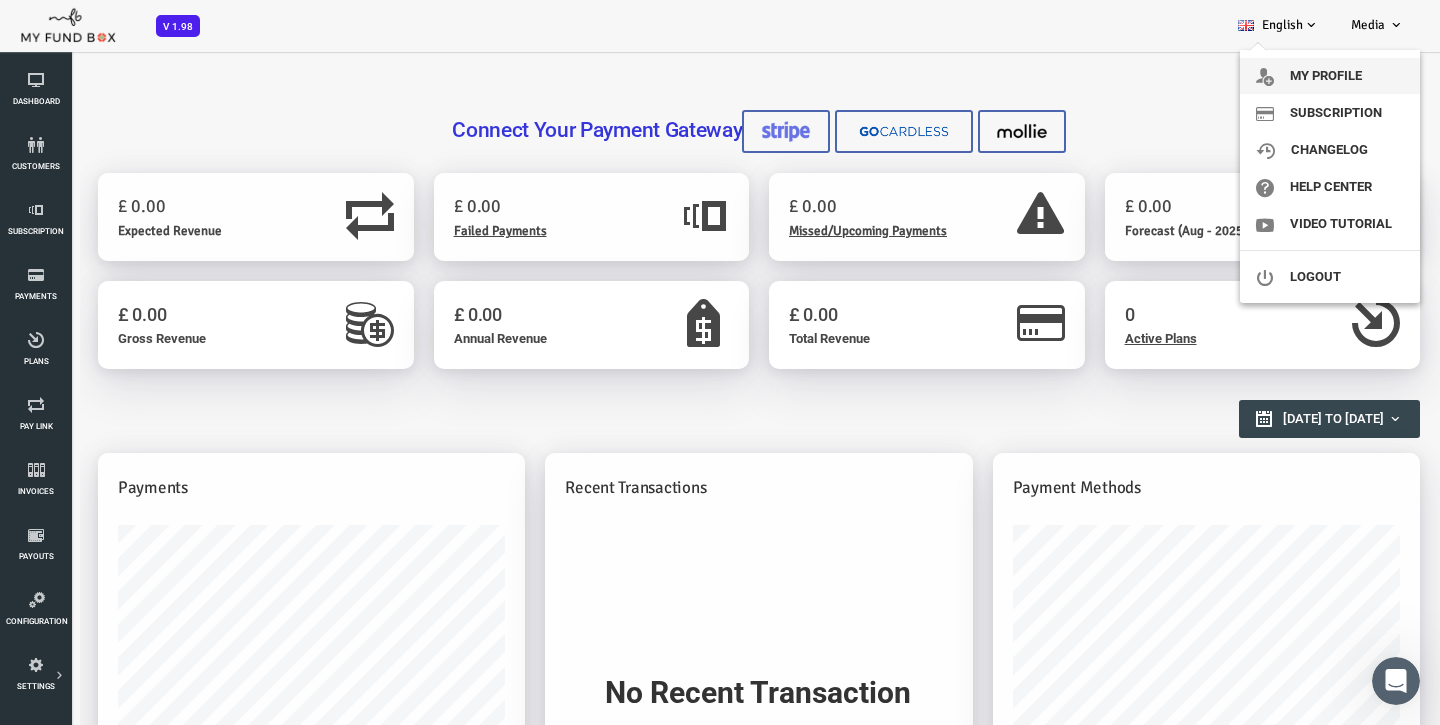 click on "My profile" at bounding box center (1330, 76) 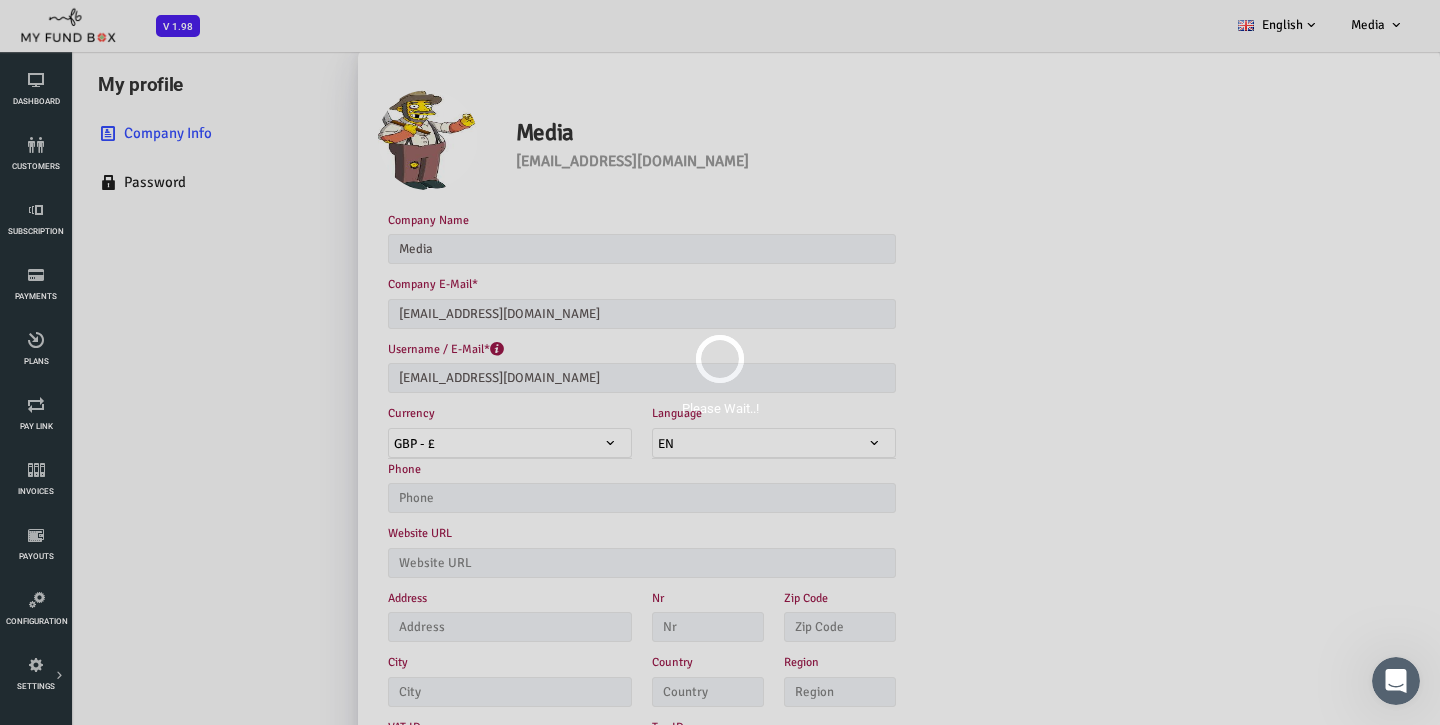 scroll, scrollTop: 0, scrollLeft: 0, axis: both 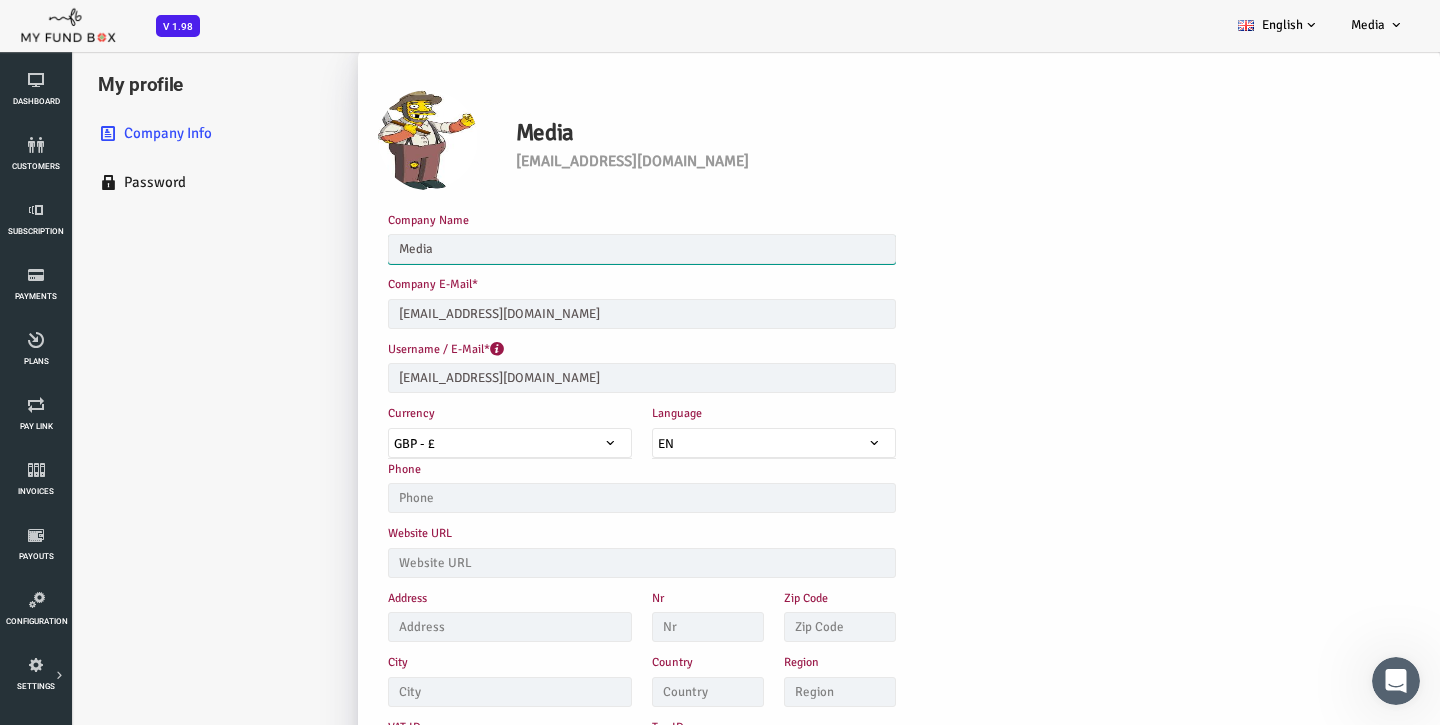 click on "Media" at bounding box center [584, 249] 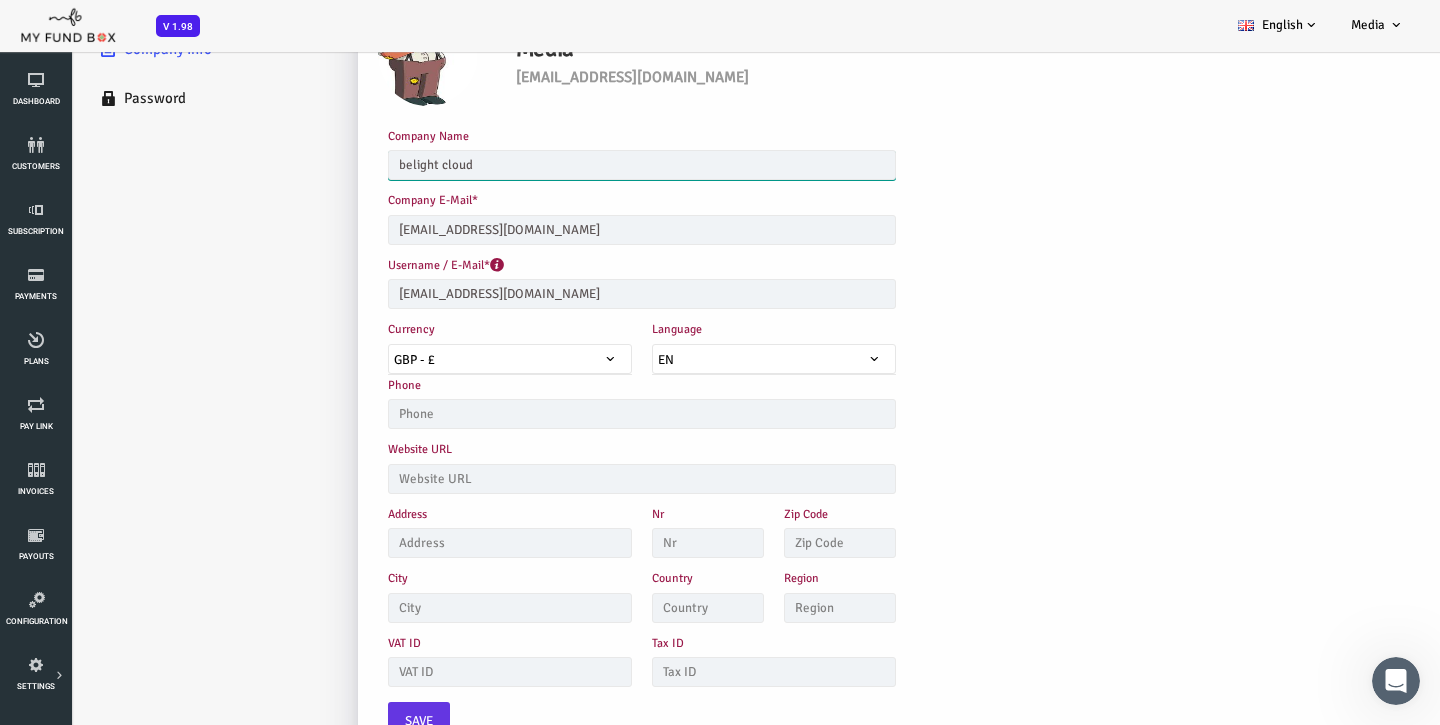 scroll, scrollTop: 179, scrollLeft: 0, axis: vertical 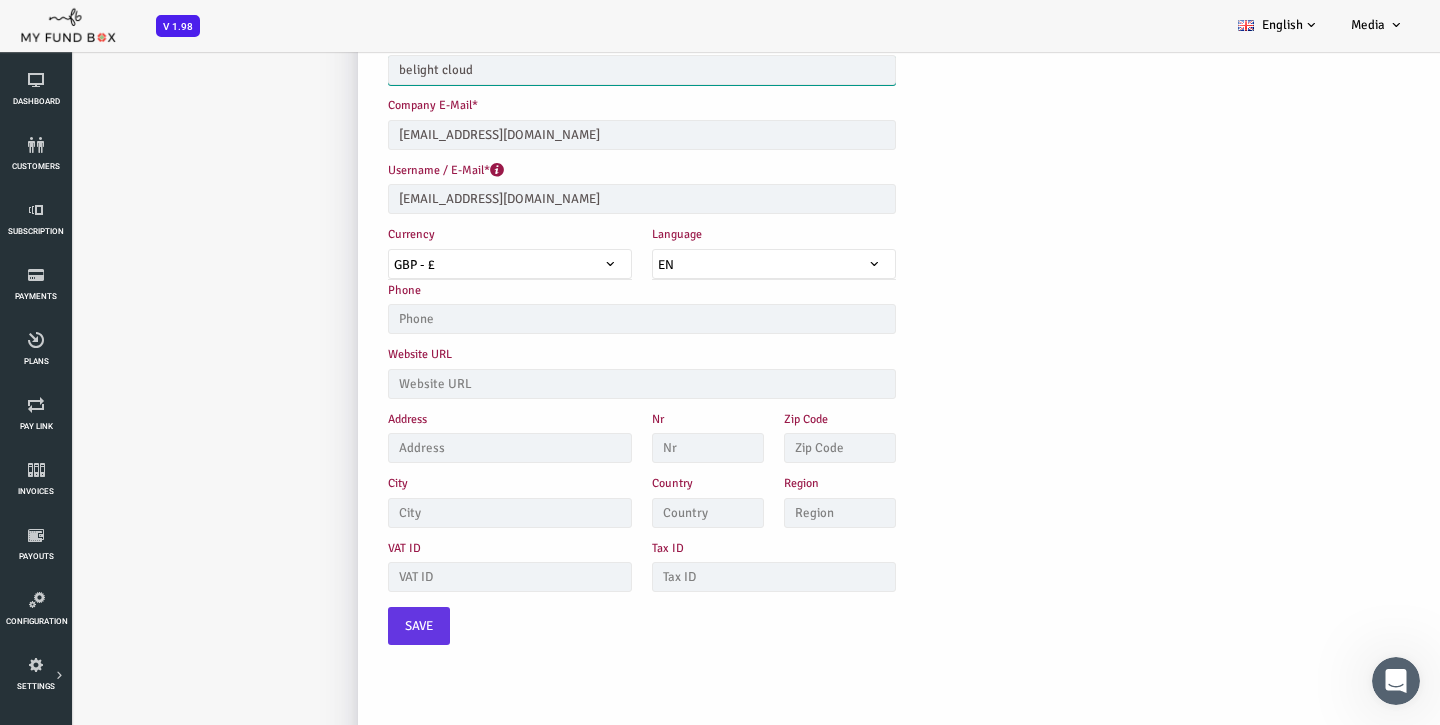 type on "belight cloud" 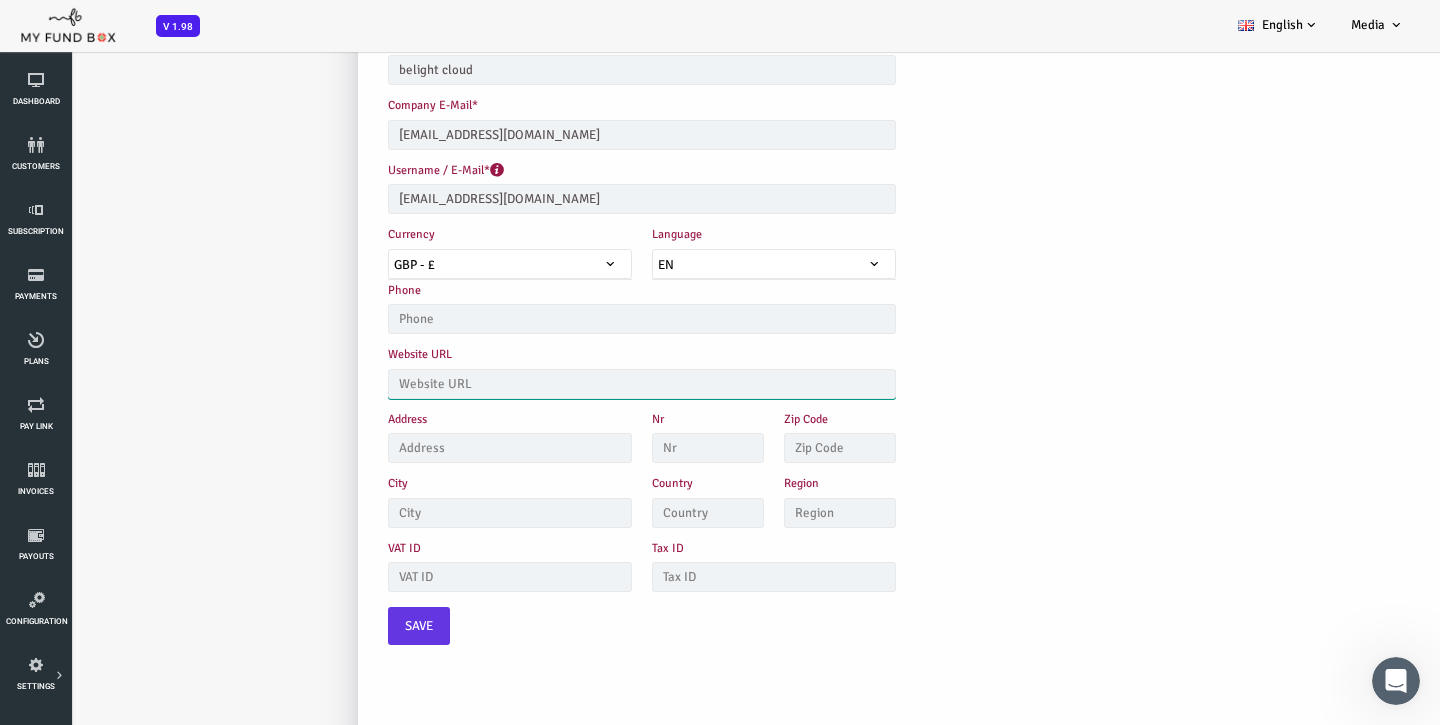 click at bounding box center (584, 384) 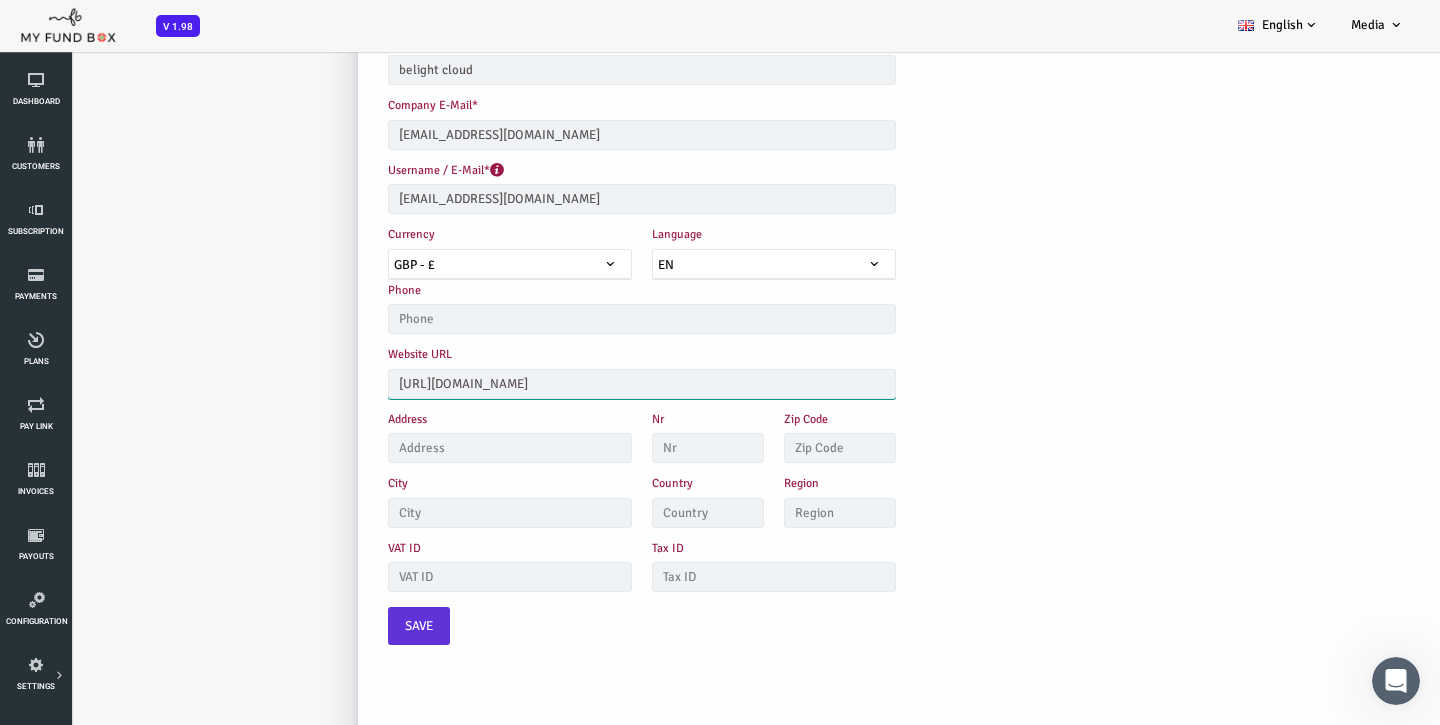 type on "https://belight.cloud" 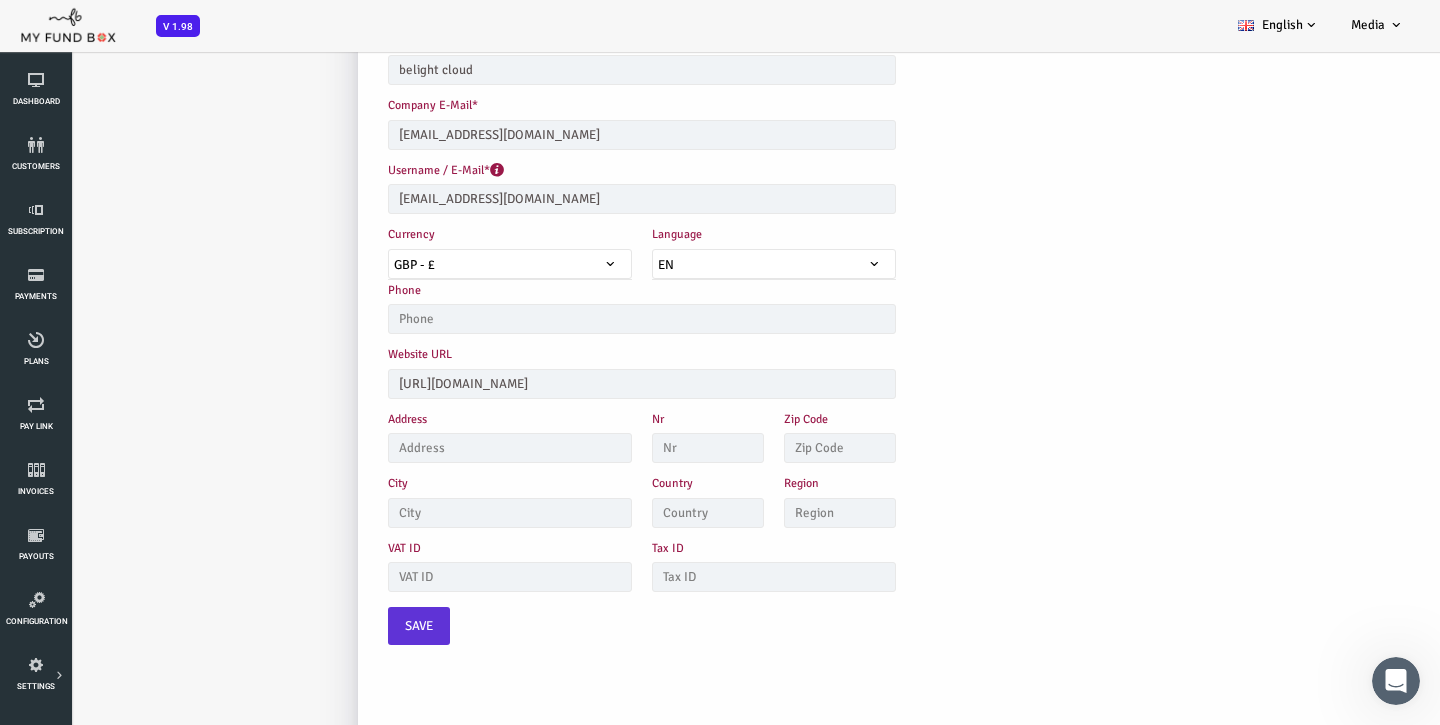click on "Save" at bounding box center (361, 626) 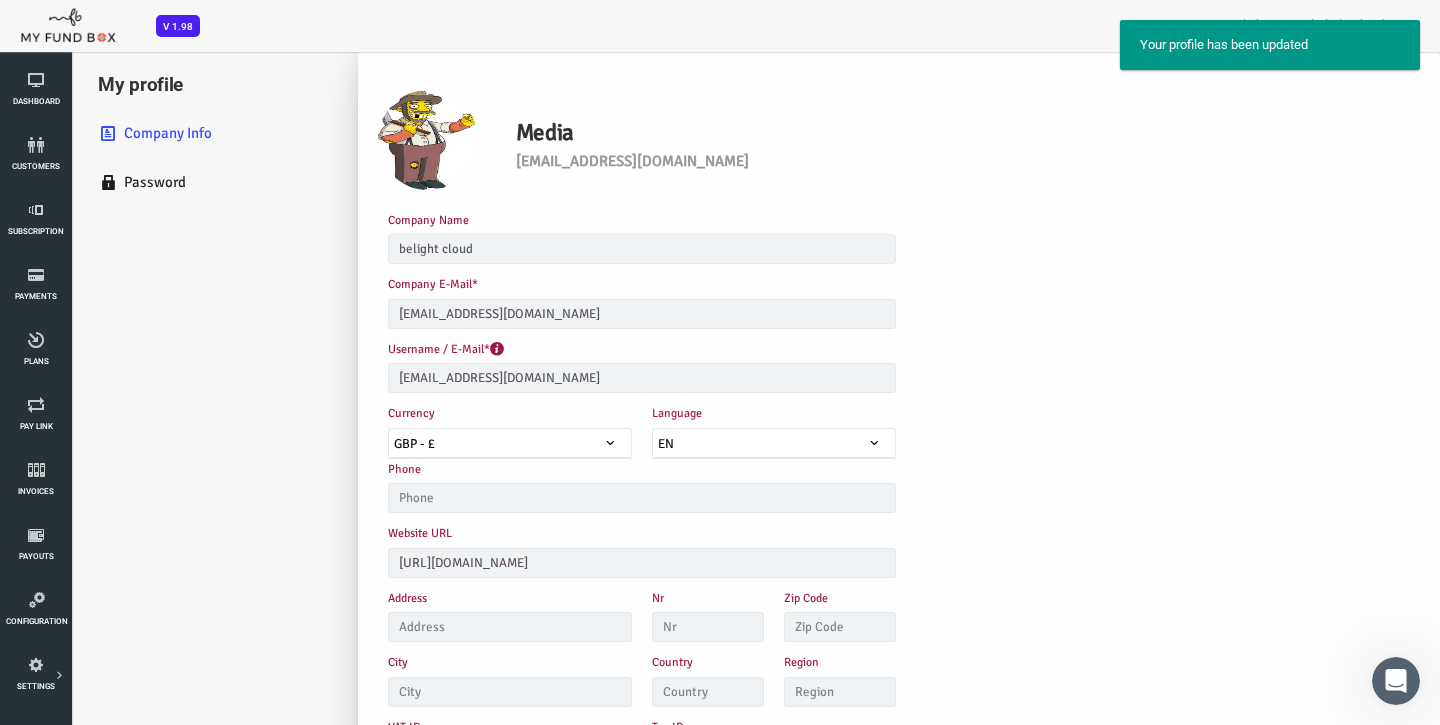 scroll, scrollTop: 0, scrollLeft: 0, axis: both 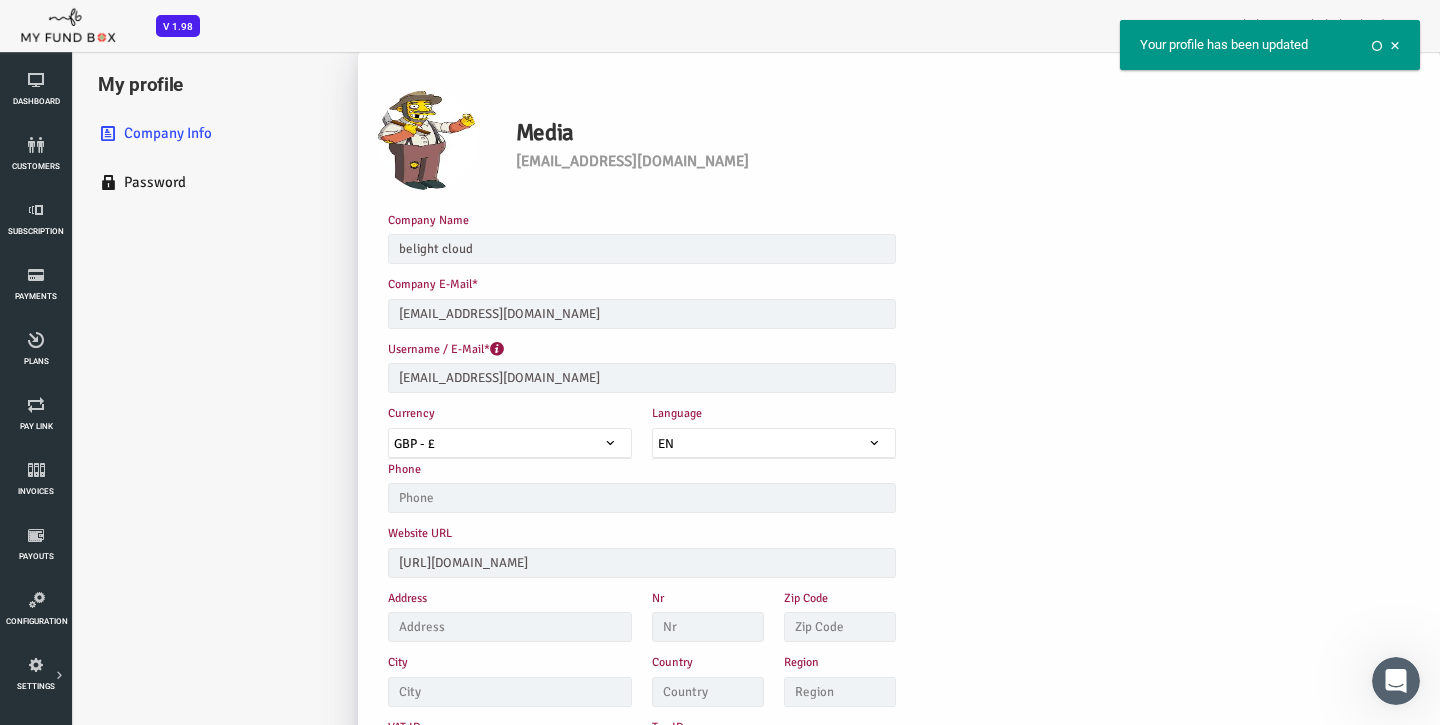 click at bounding box center [1395, 45] 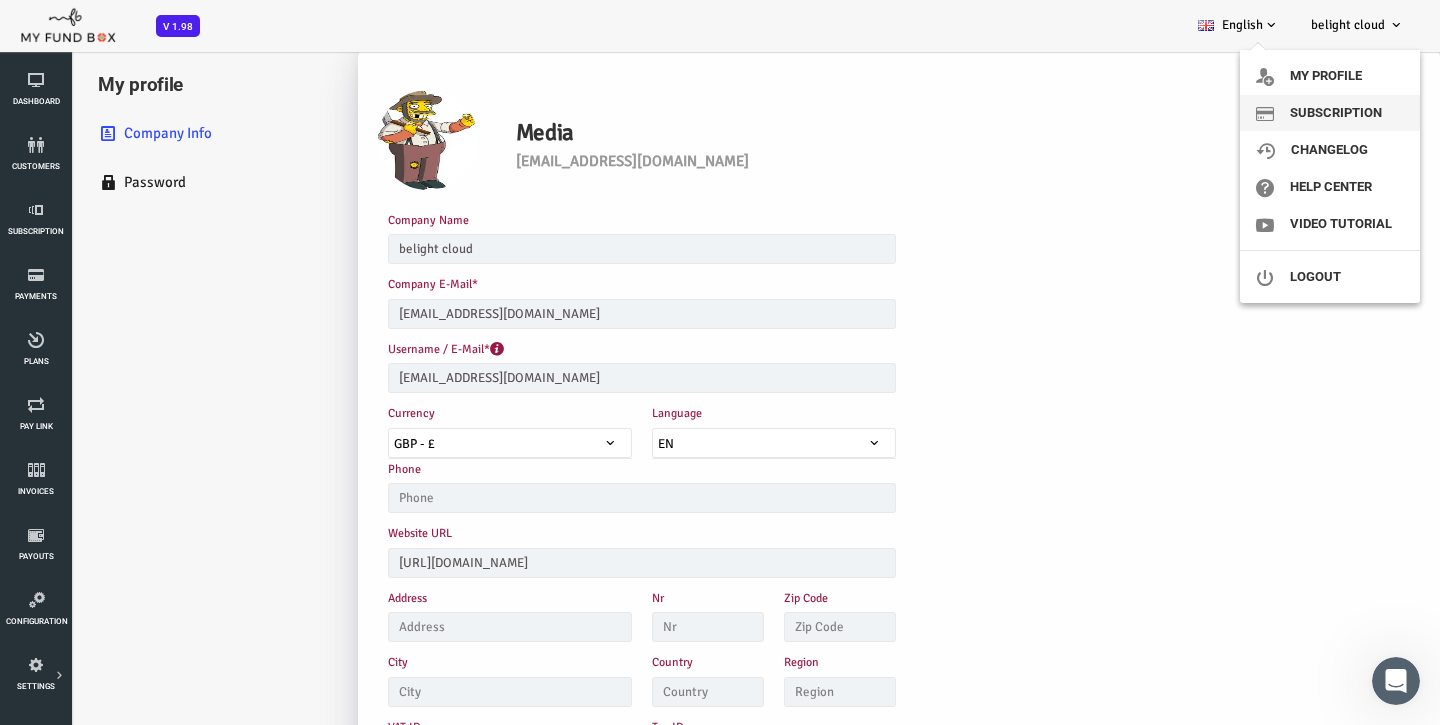 click on "Subscription" at bounding box center [1330, 113] 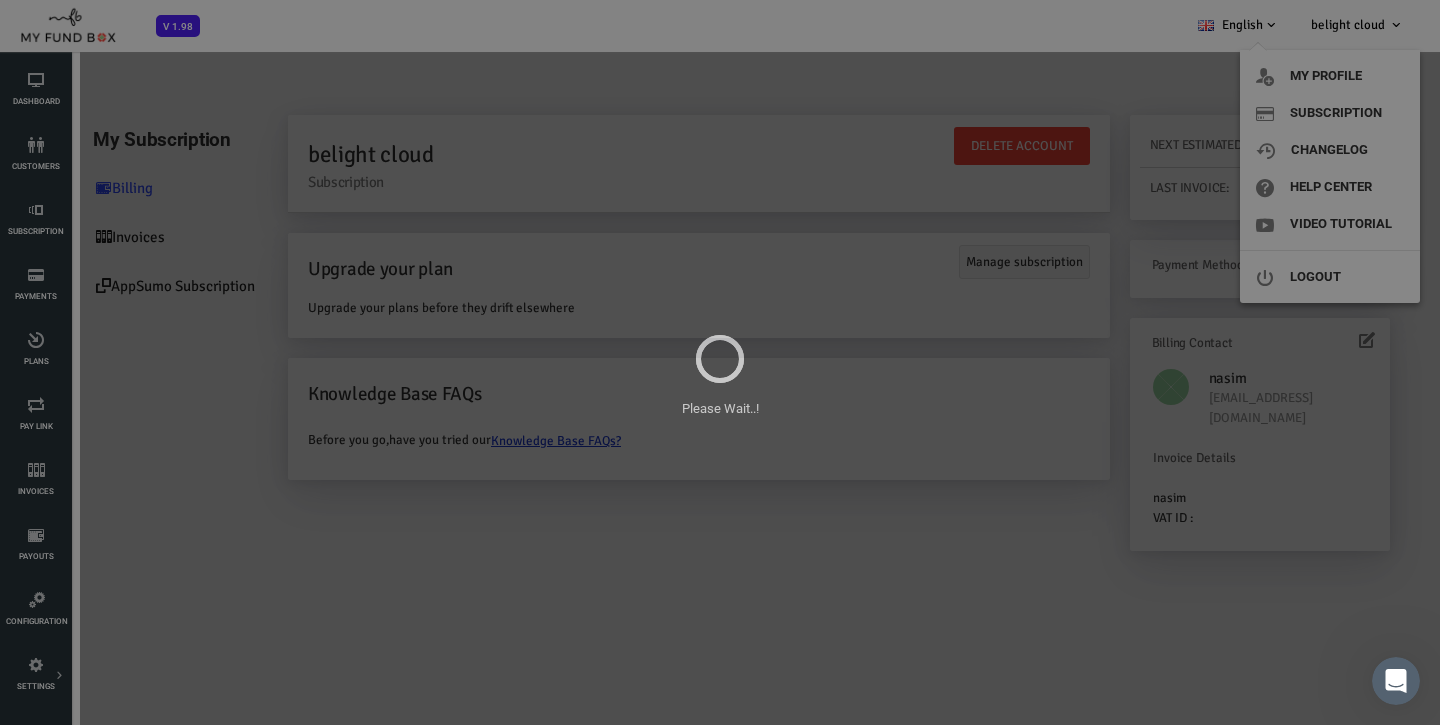 scroll, scrollTop: 0, scrollLeft: 0, axis: both 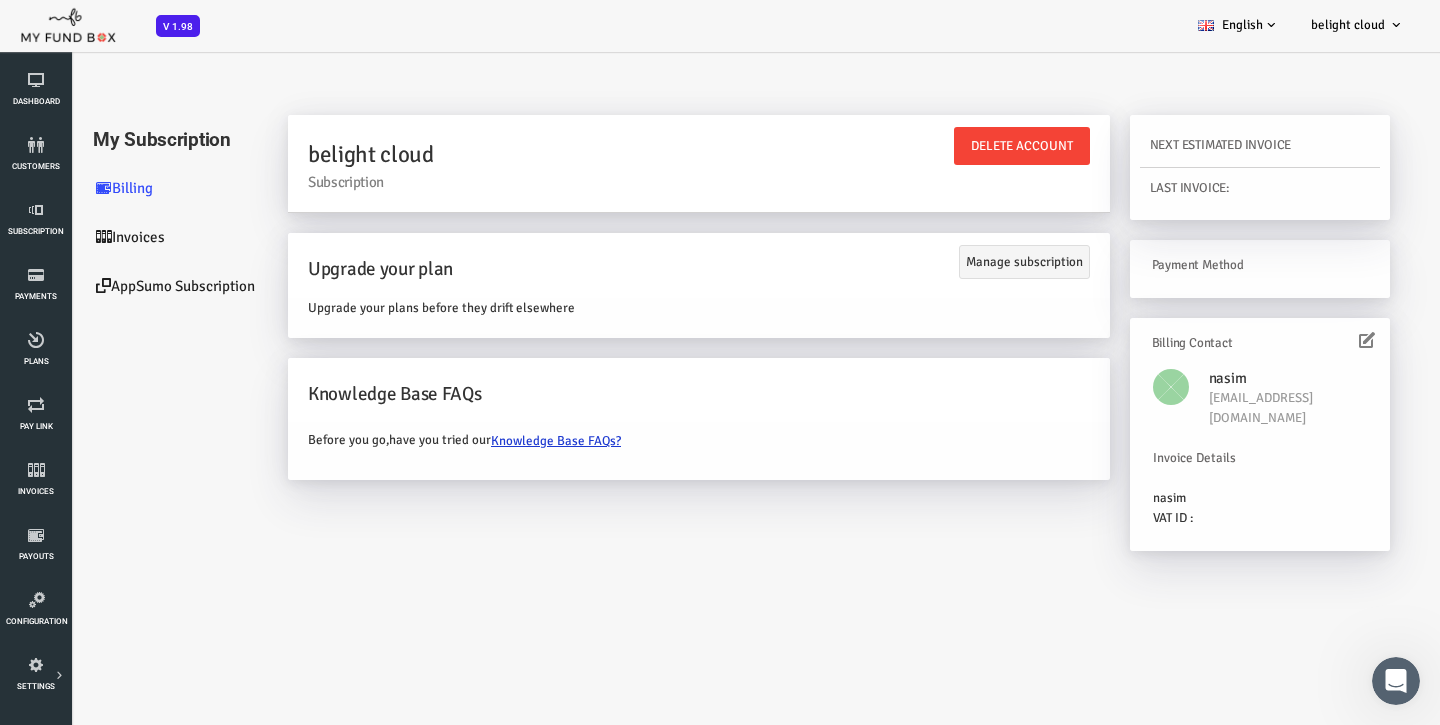 click at bounding box center (1309, 340) 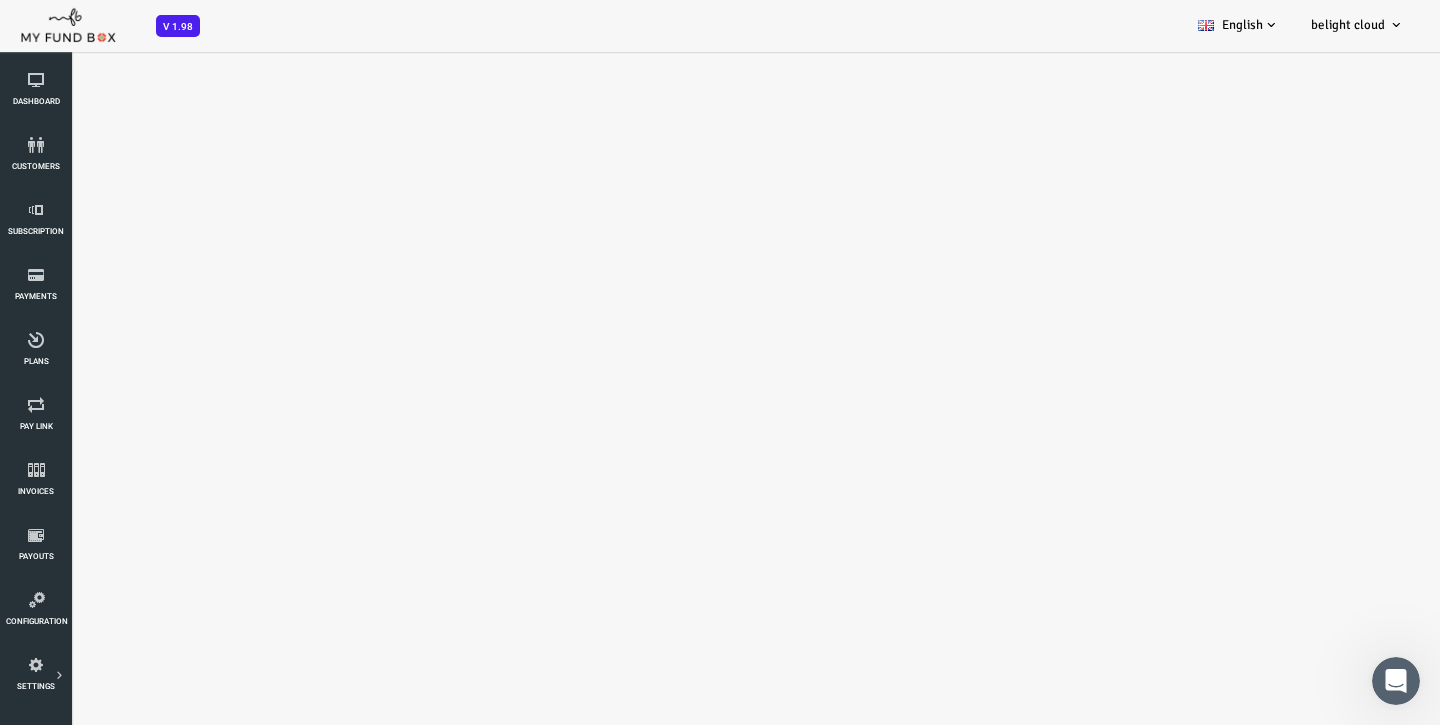 scroll, scrollTop: 0, scrollLeft: 0, axis: both 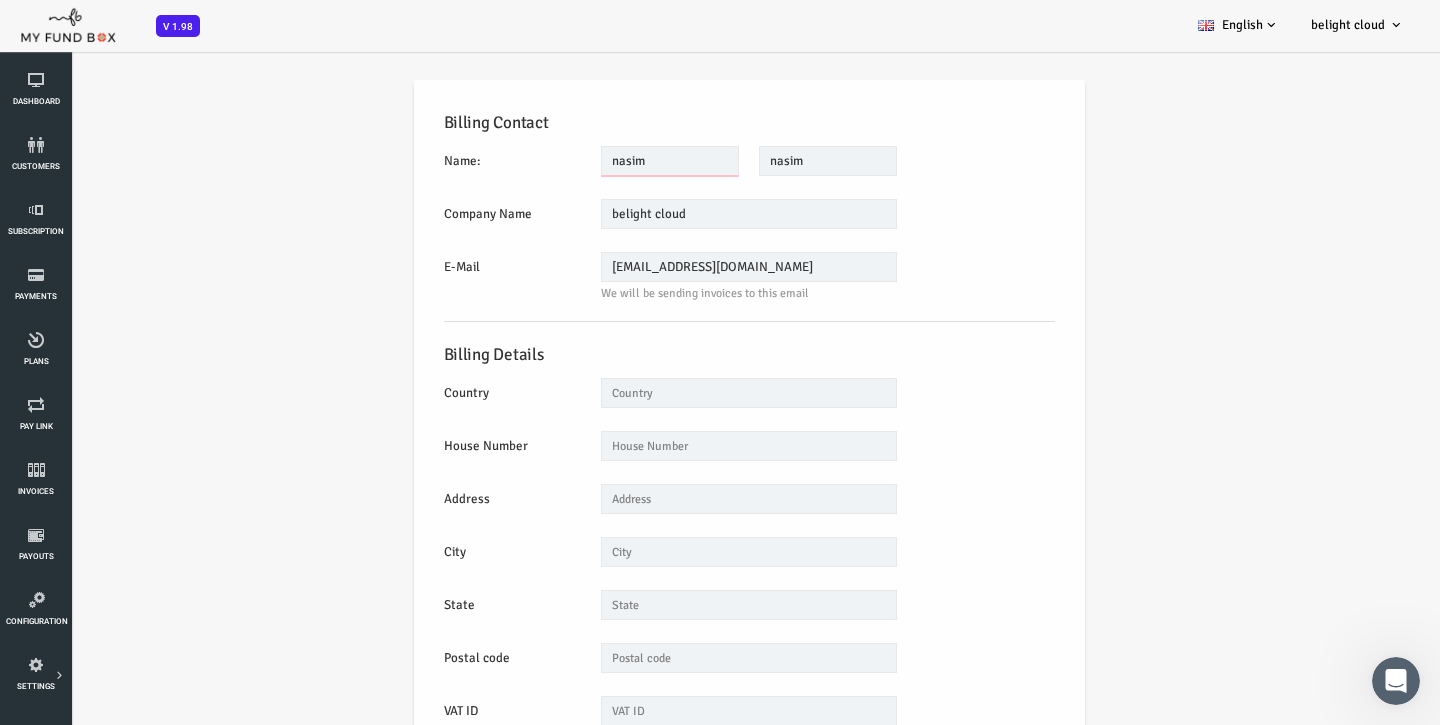 click on "nasim" at bounding box center (612, 161) 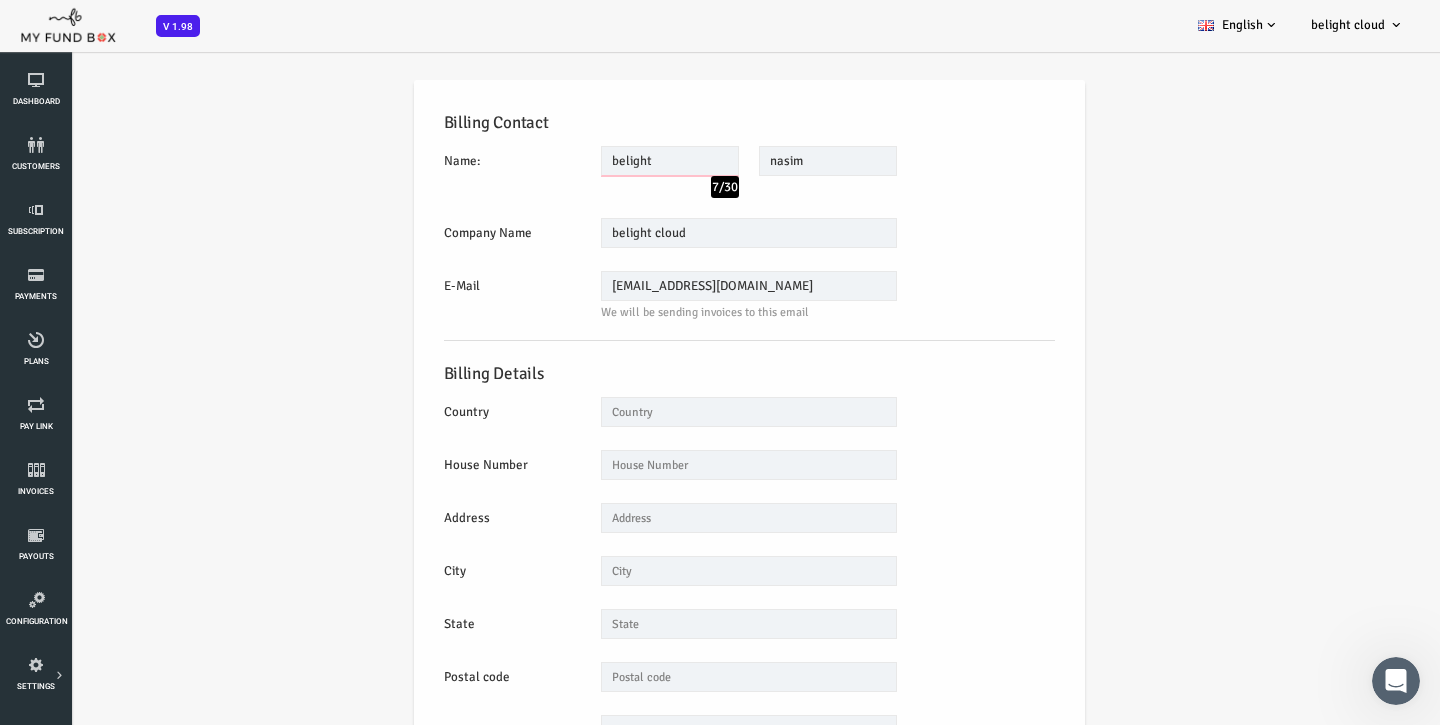 type on "belight" 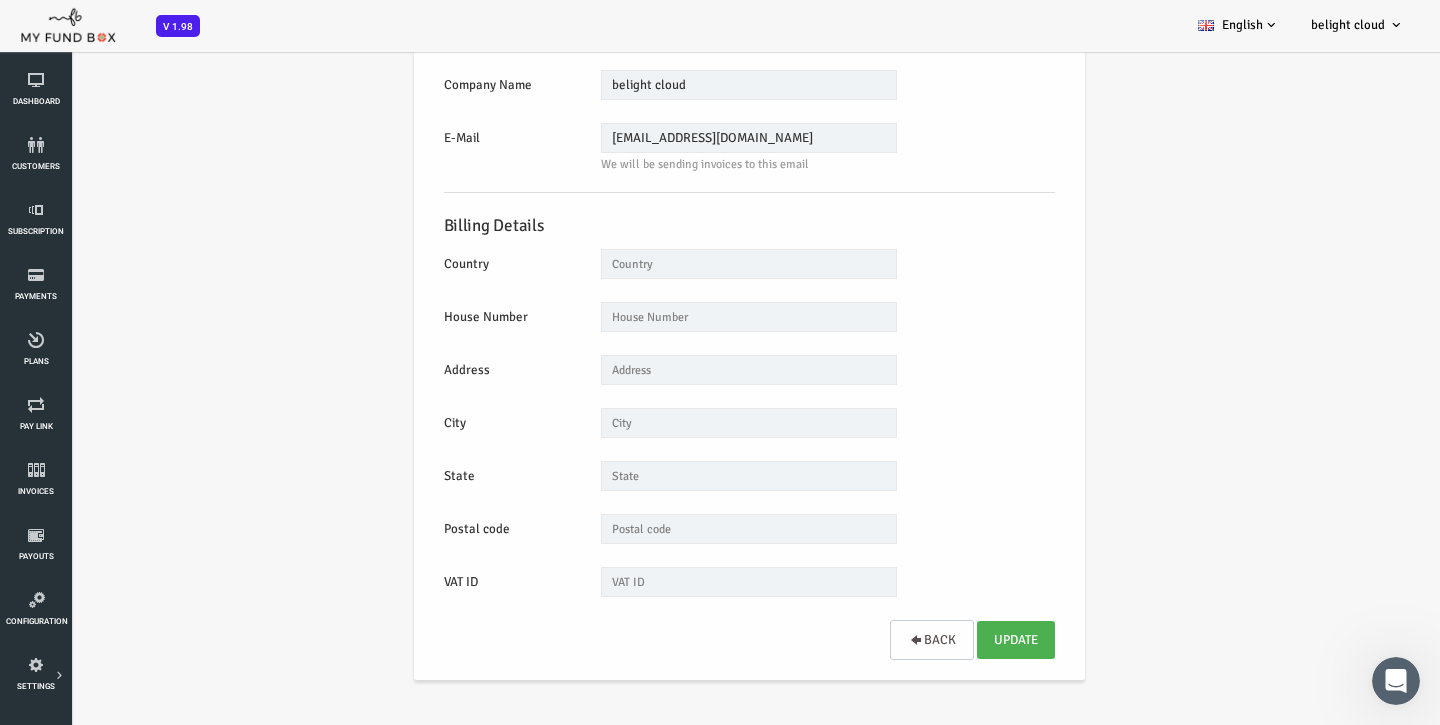 scroll, scrollTop: 139, scrollLeft: 0, axis: vertical 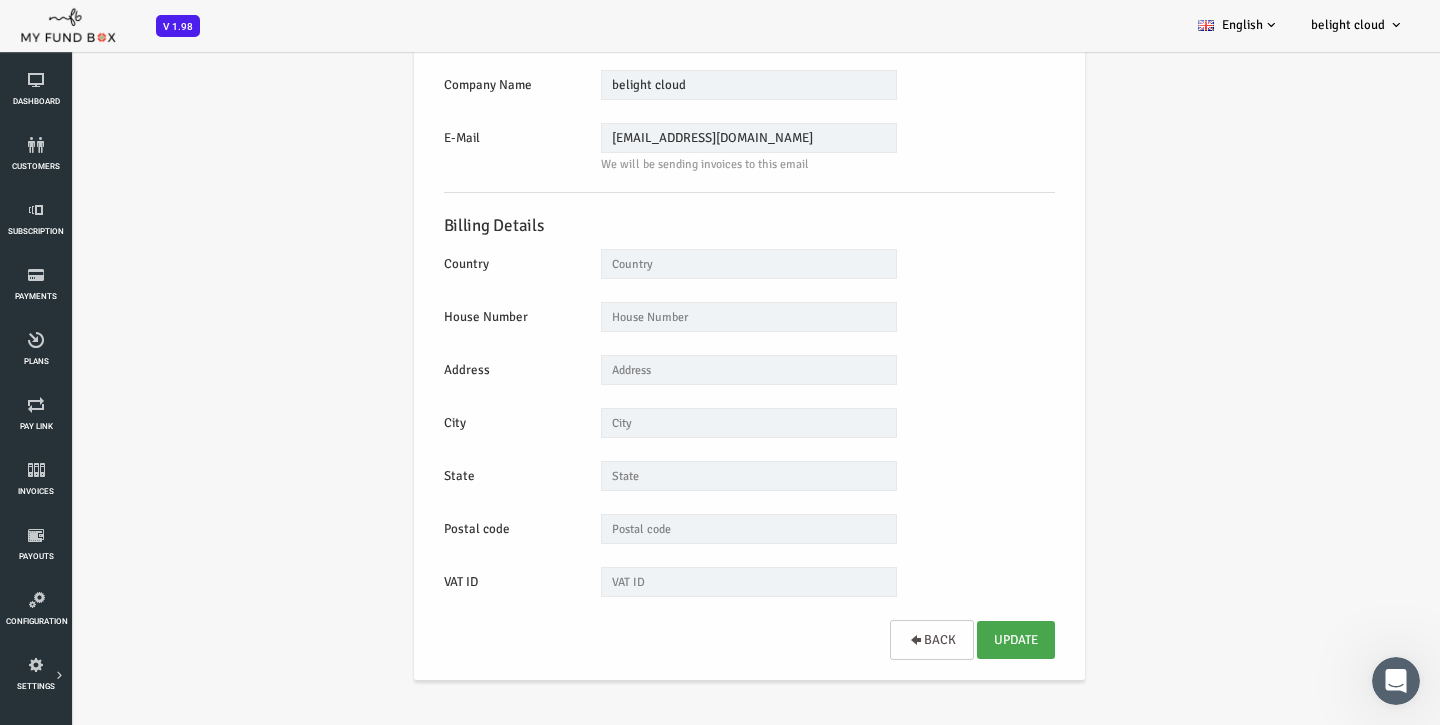 type on "cloud" 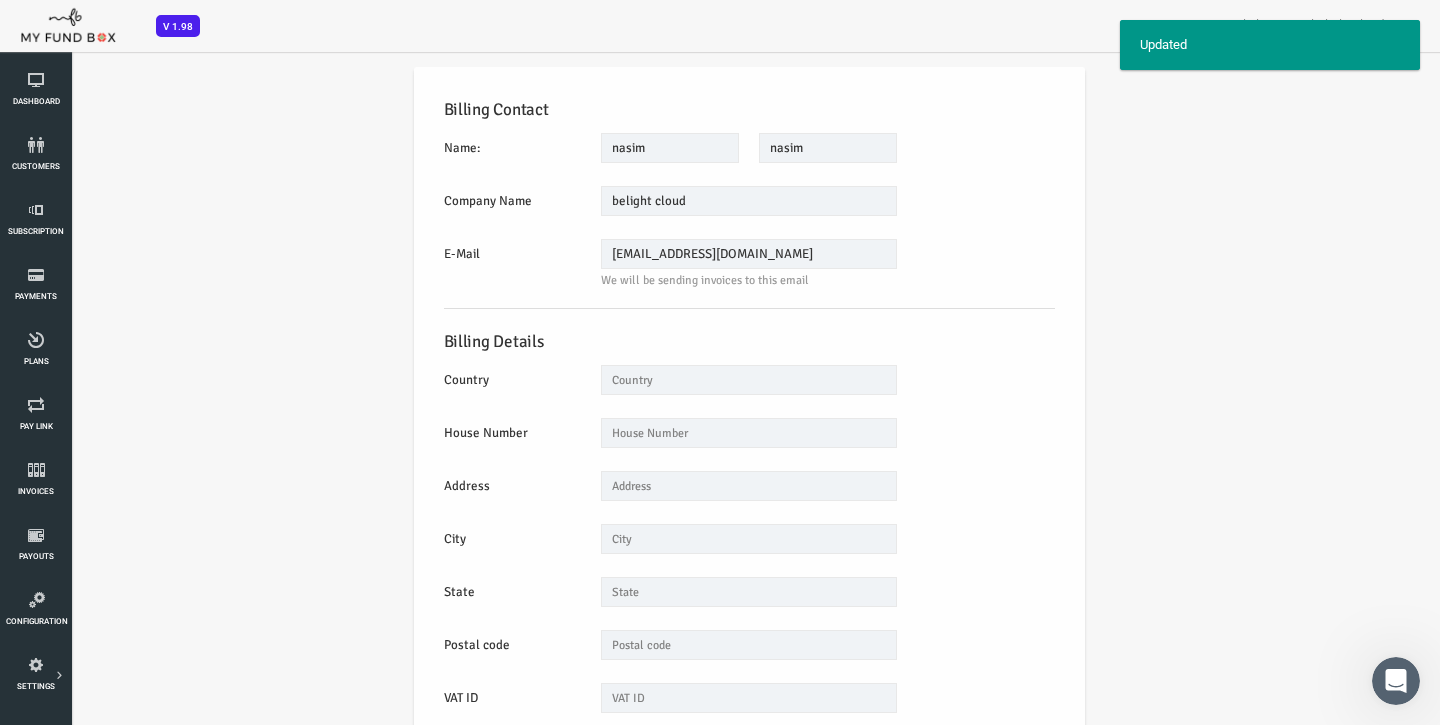 scroll, scrollTop: 0, scrollLeft: 0, axis: both 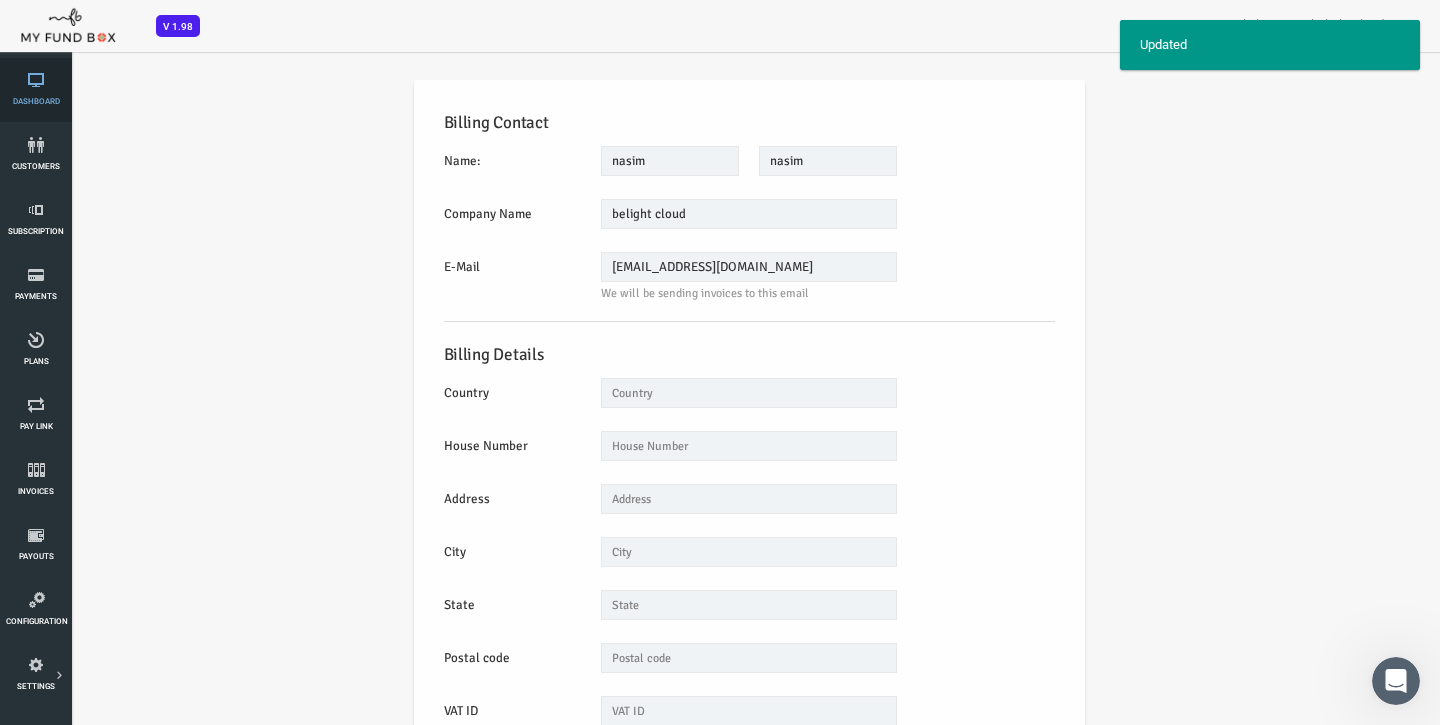 click on "Dashboard" at bounding box center (36, 90) 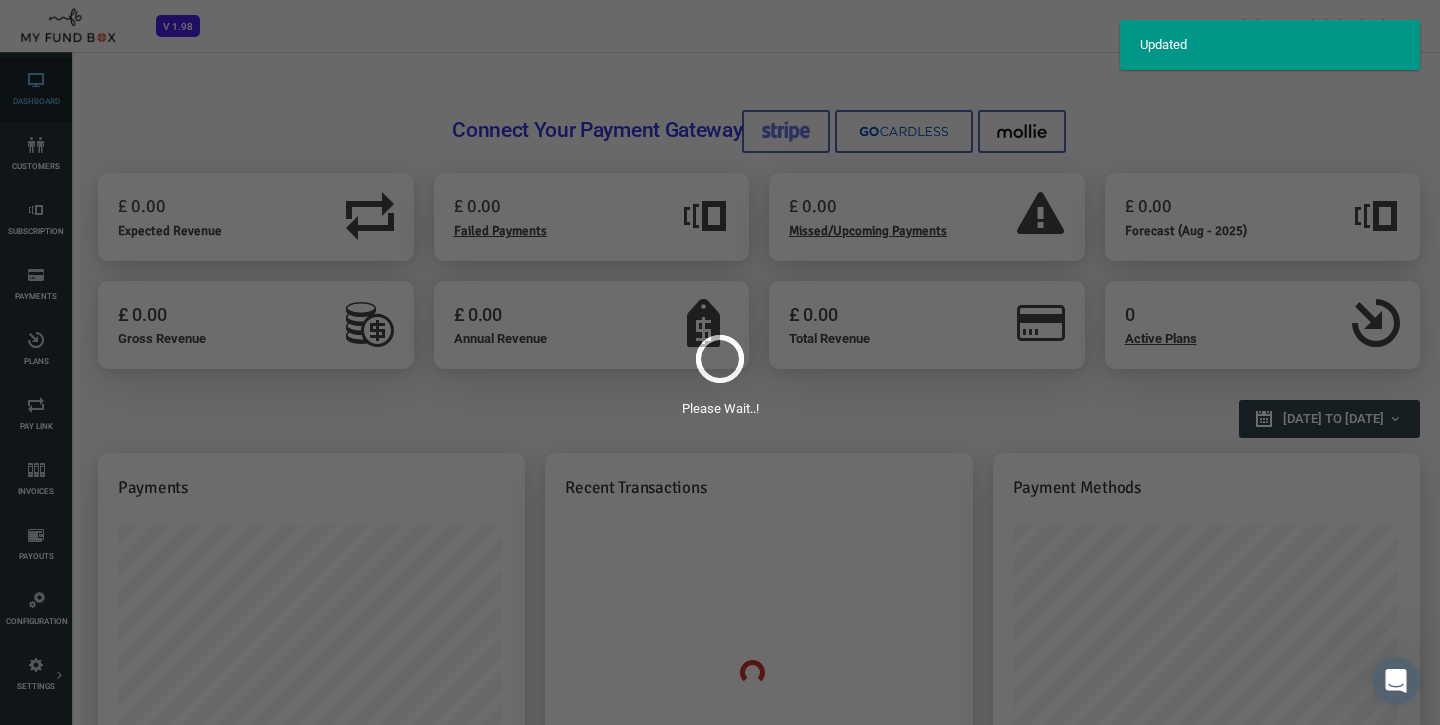 scroll, scrollTop: 0, scrollLeft: 0, axis: both 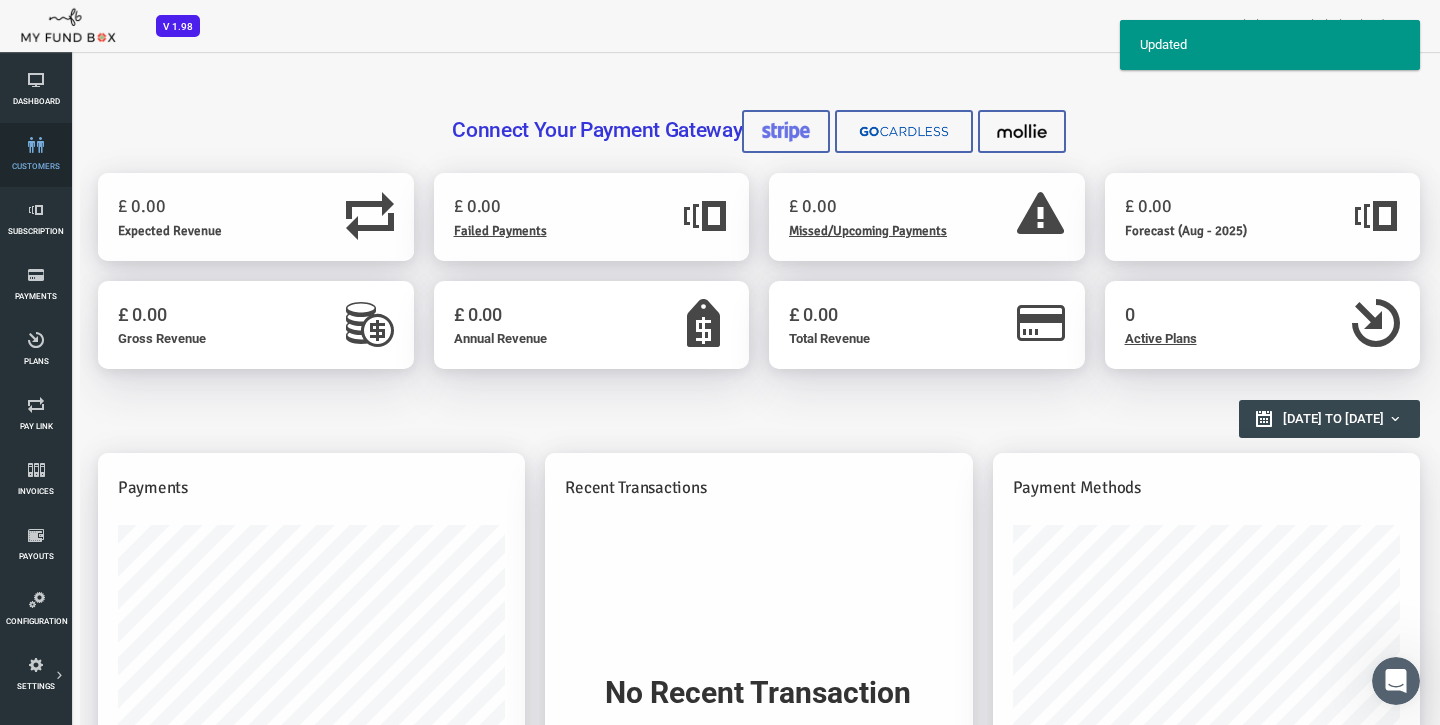 click at bounding box center (36, 145) 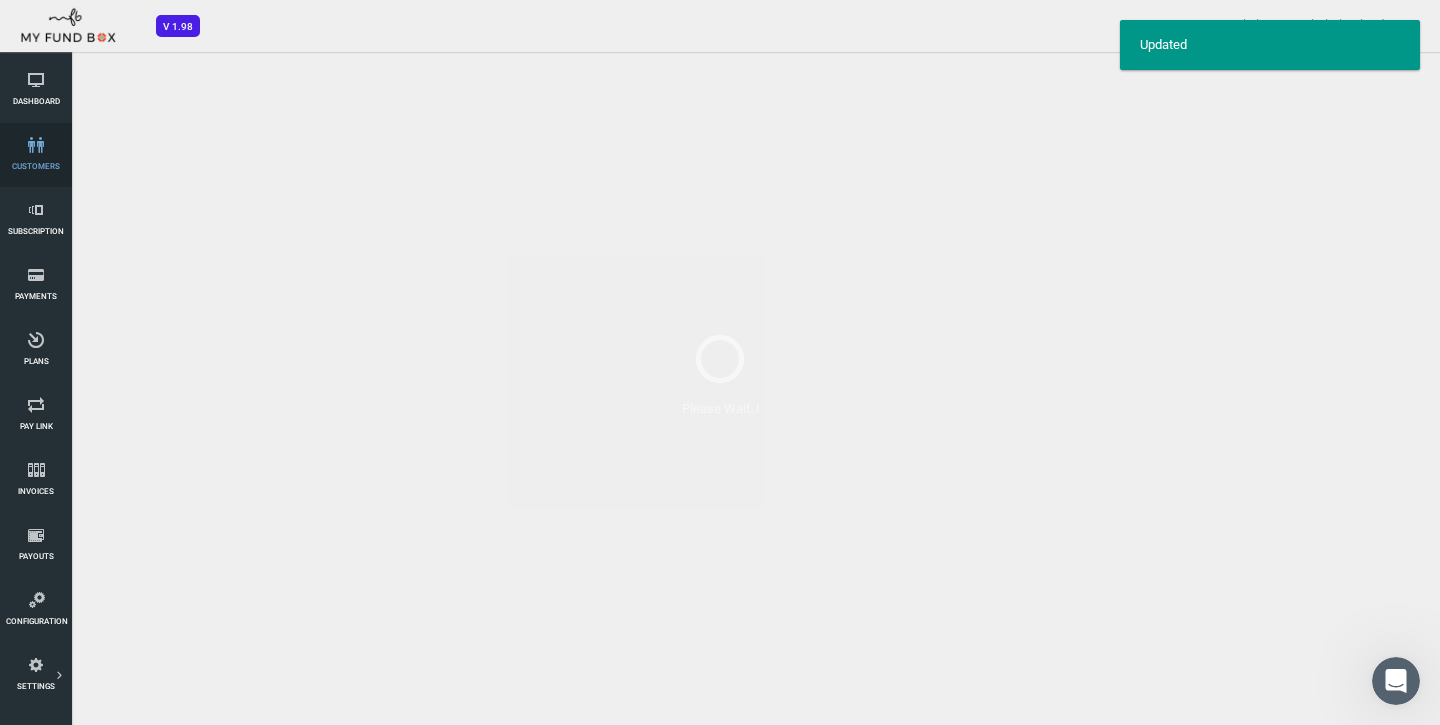 select on "100" 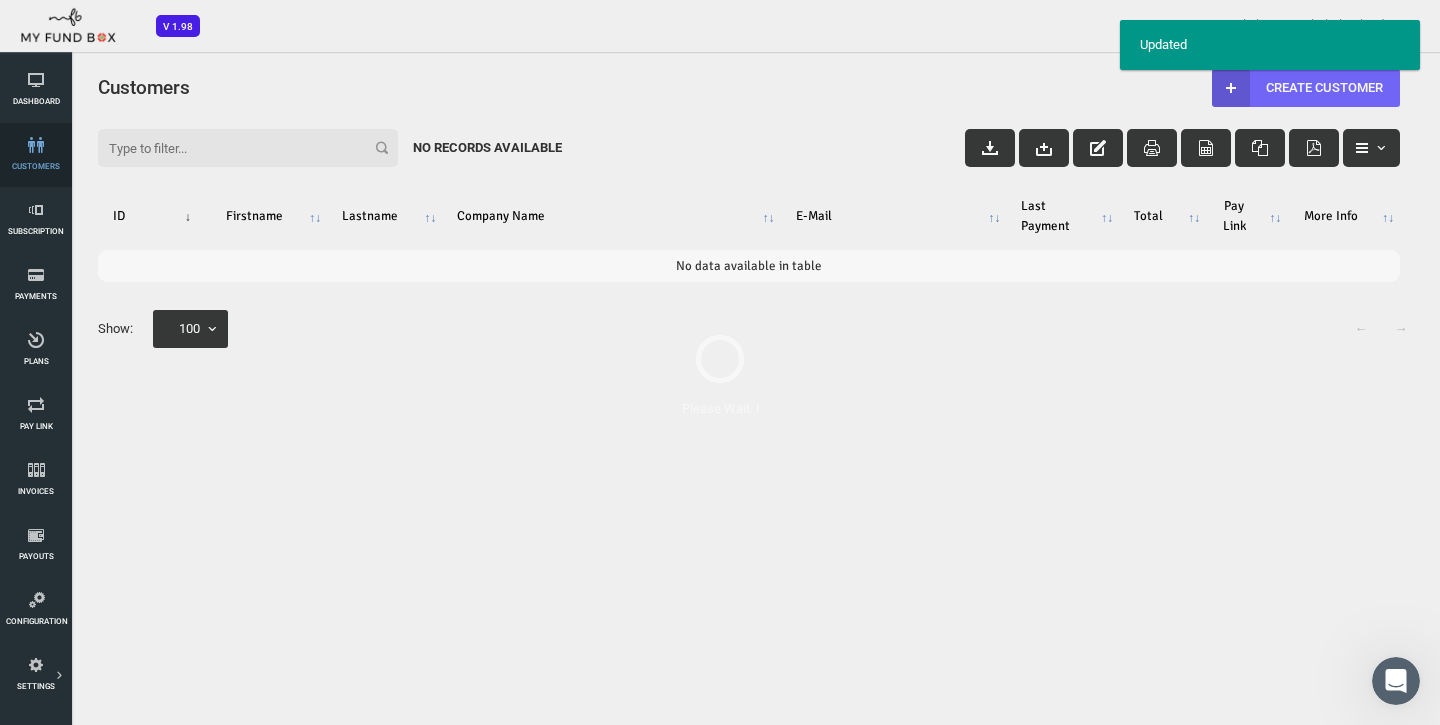scroll, scrollTop: 0, scrollLeft: 0, axis: both 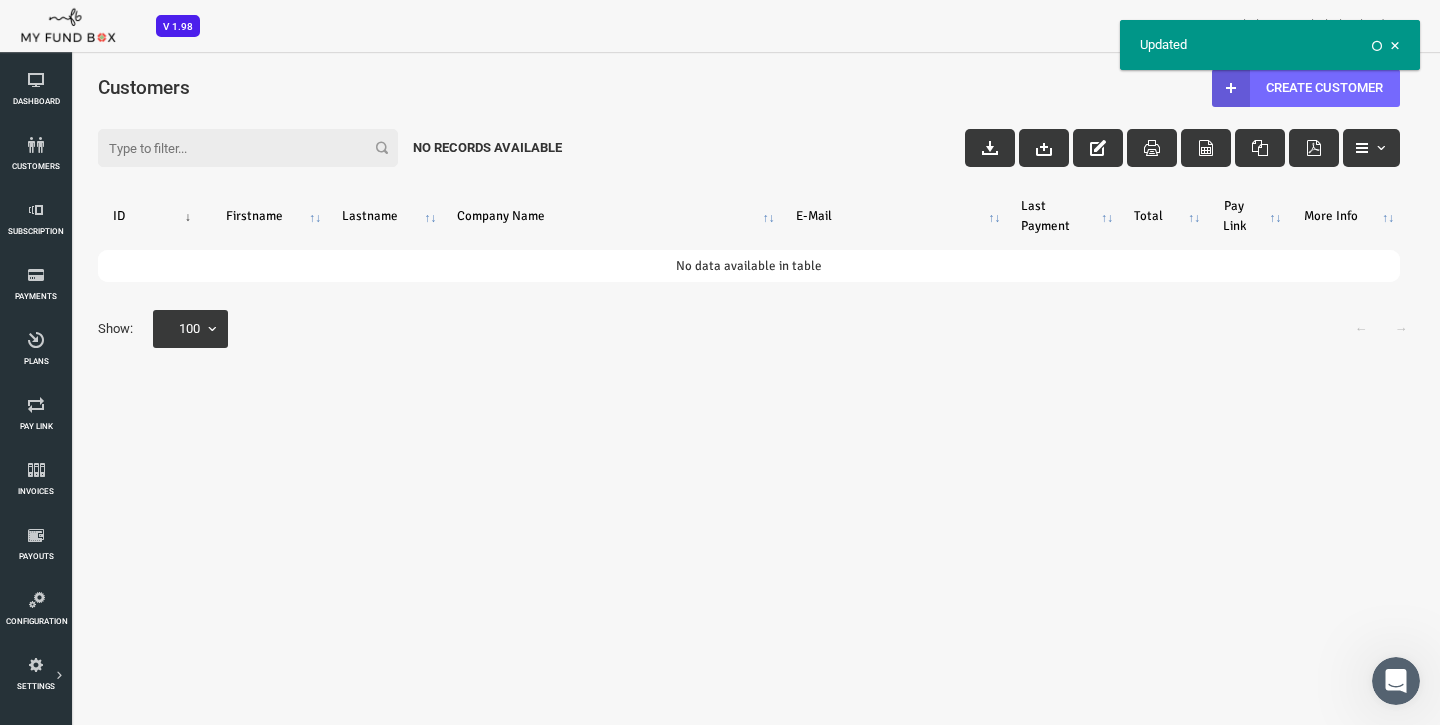 click on "Updated" at bounding box center [1270, 45] 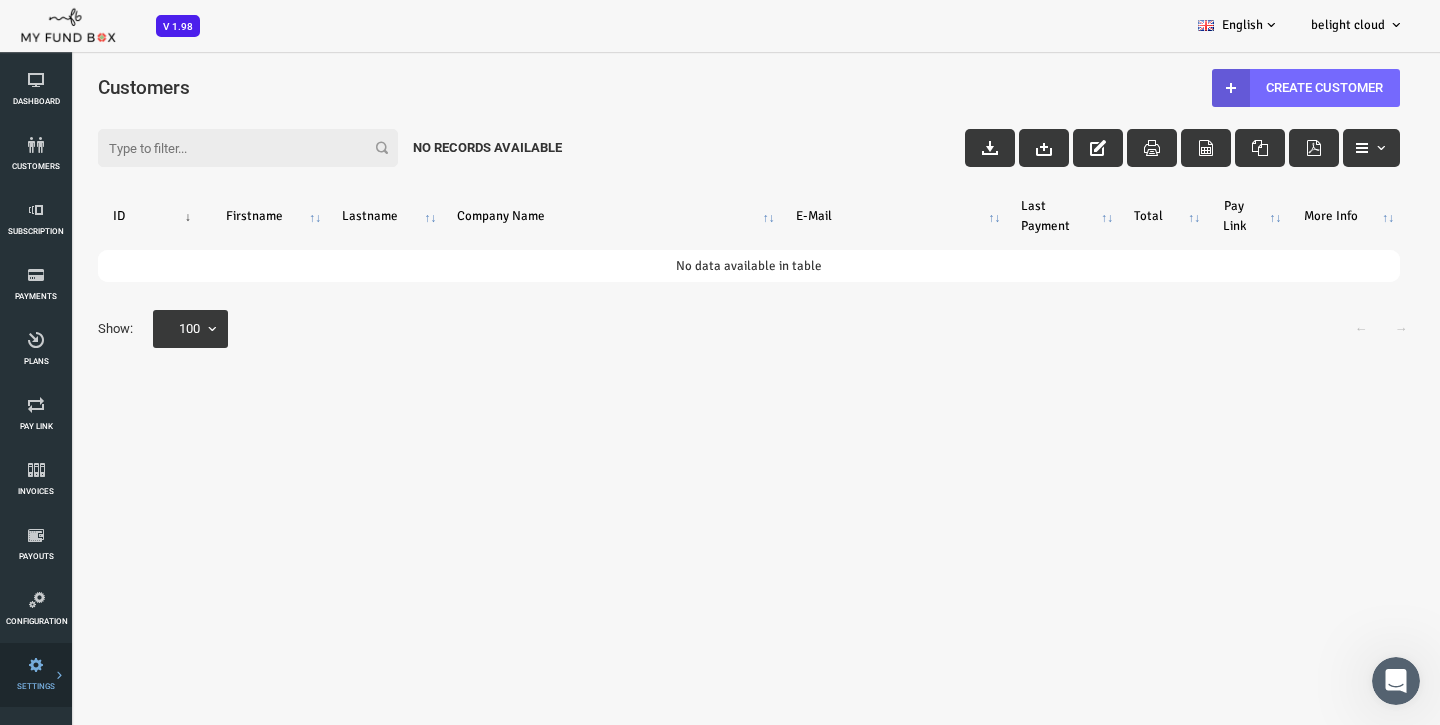 click at bounding box center [0, 0] 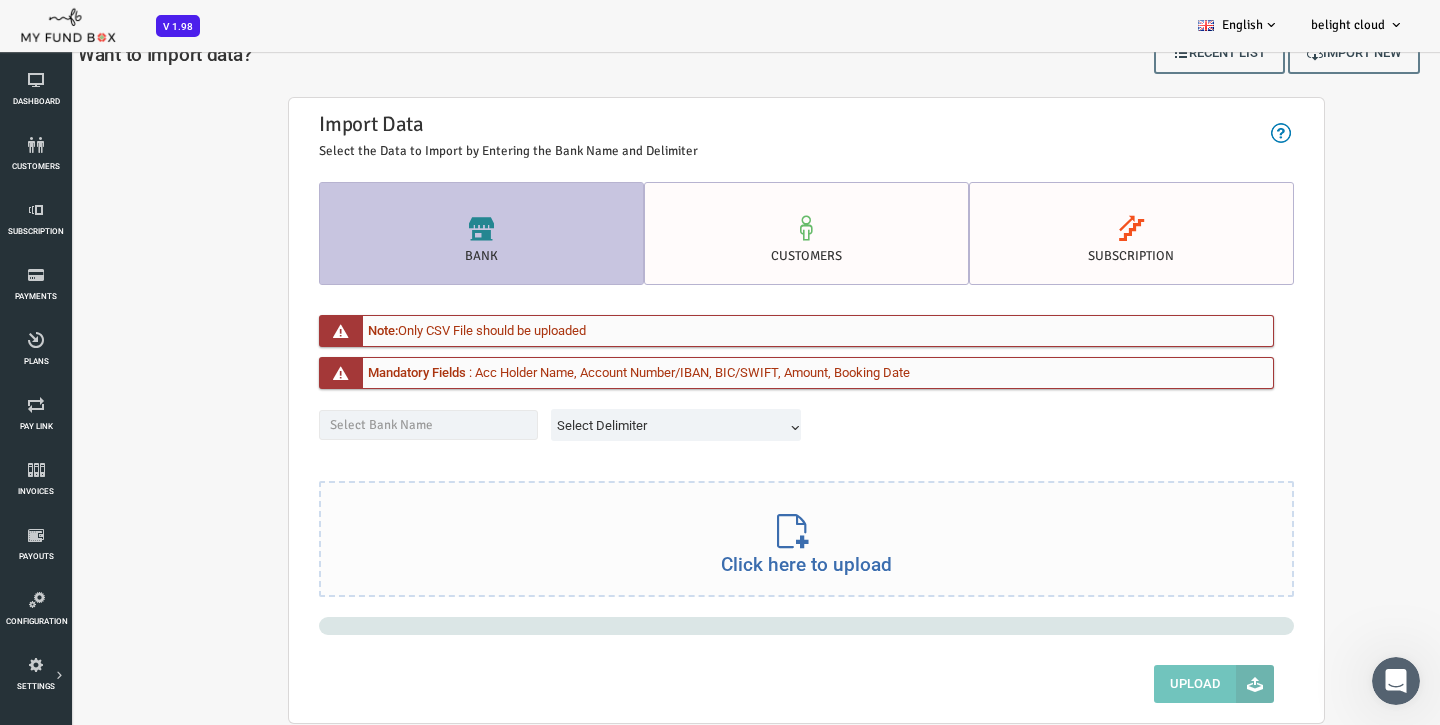 scroll, scrollTop: 32, scrollLeft: 0, axis: vertical 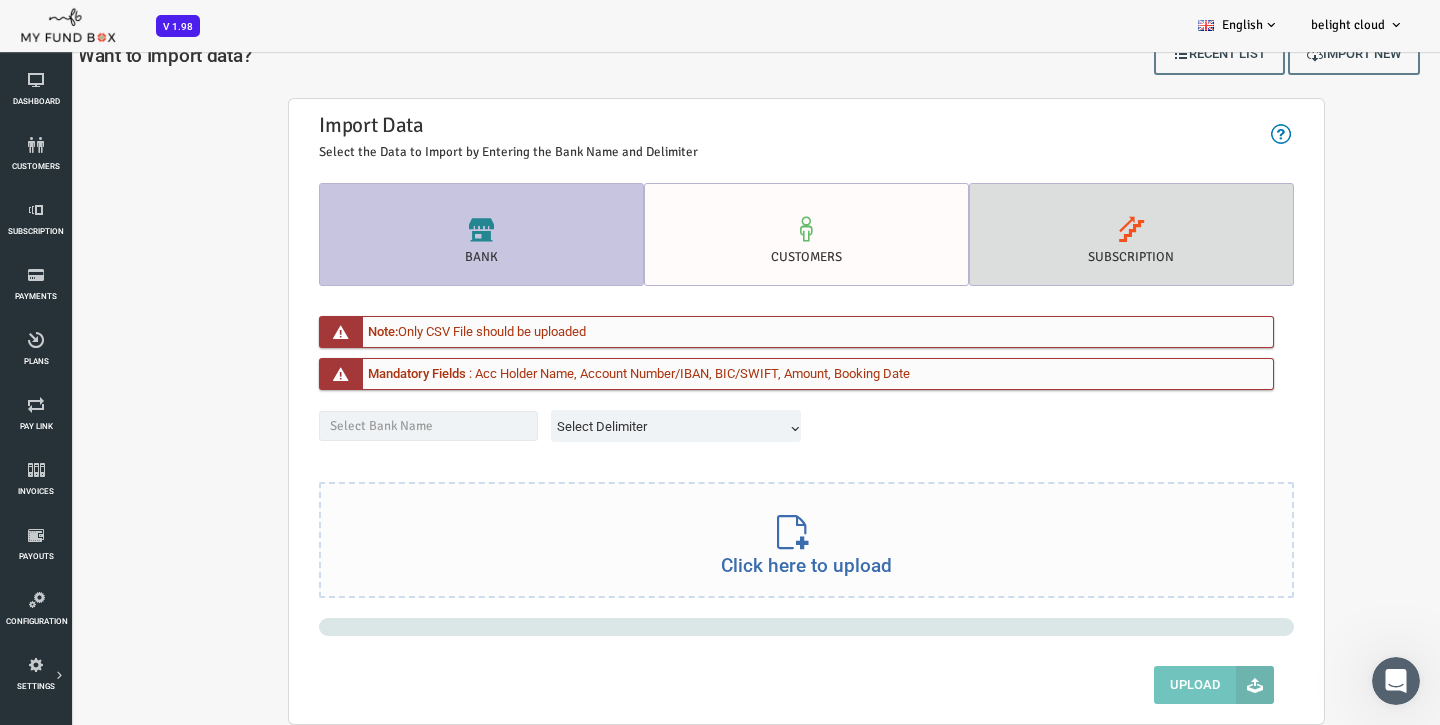 click on "Subscription" at bounding box center (1073, 234) 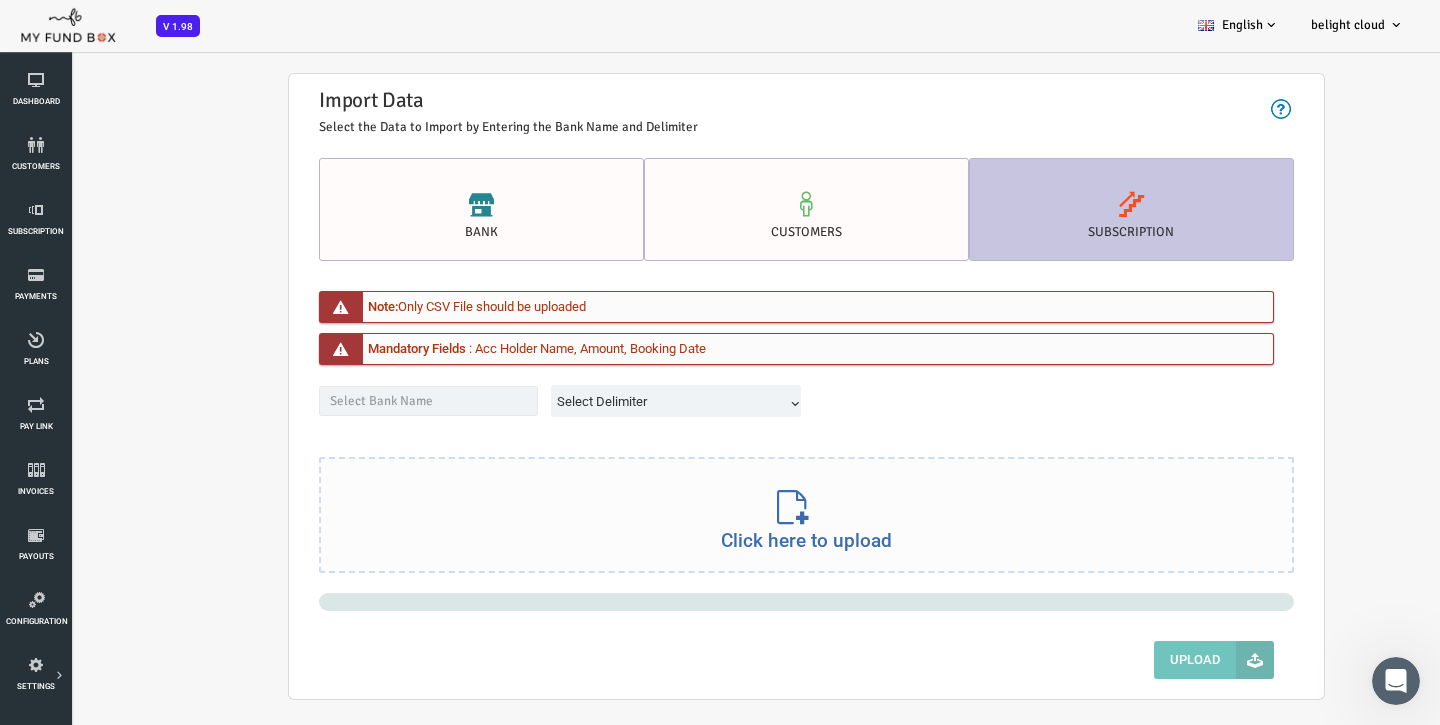 scroll, scrollTop: 25, scrollLeft: 0, axis: vertical 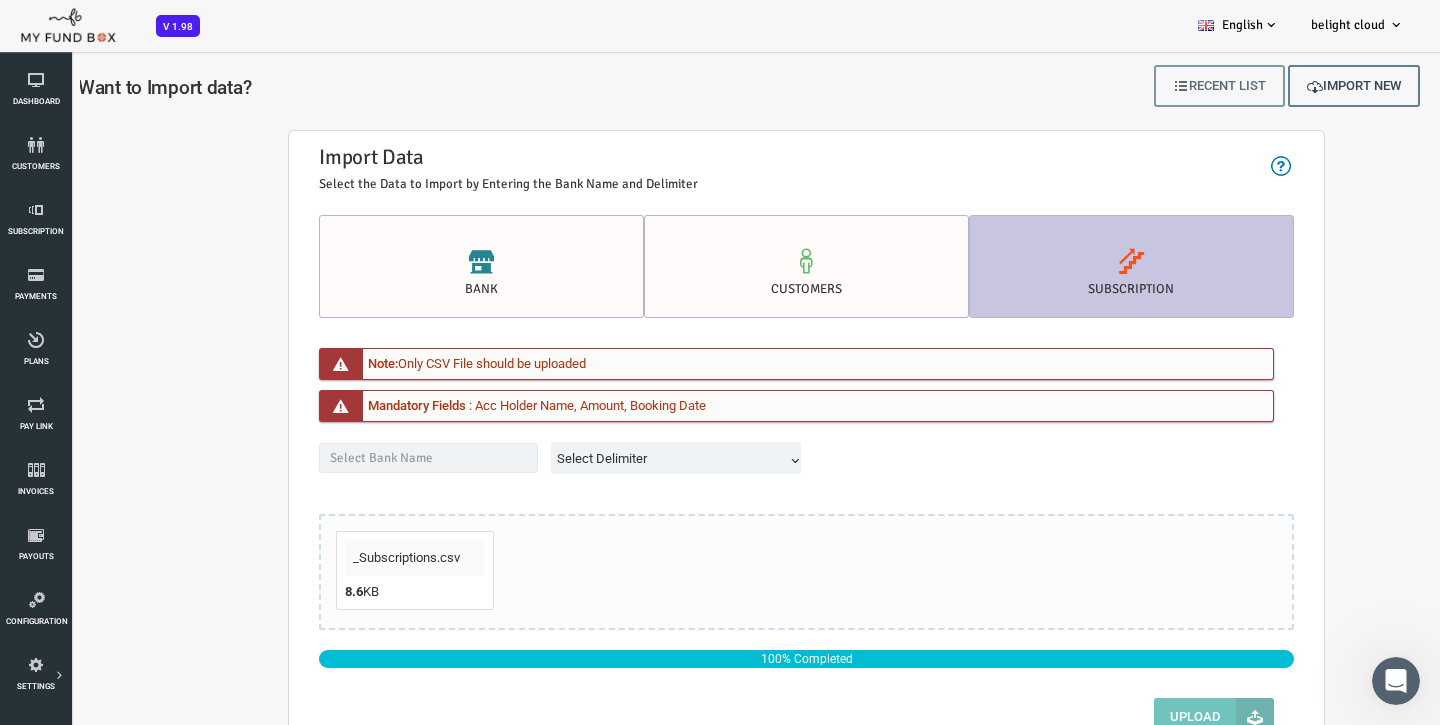 click on "Recent List" at bounding box center (1161, 86) 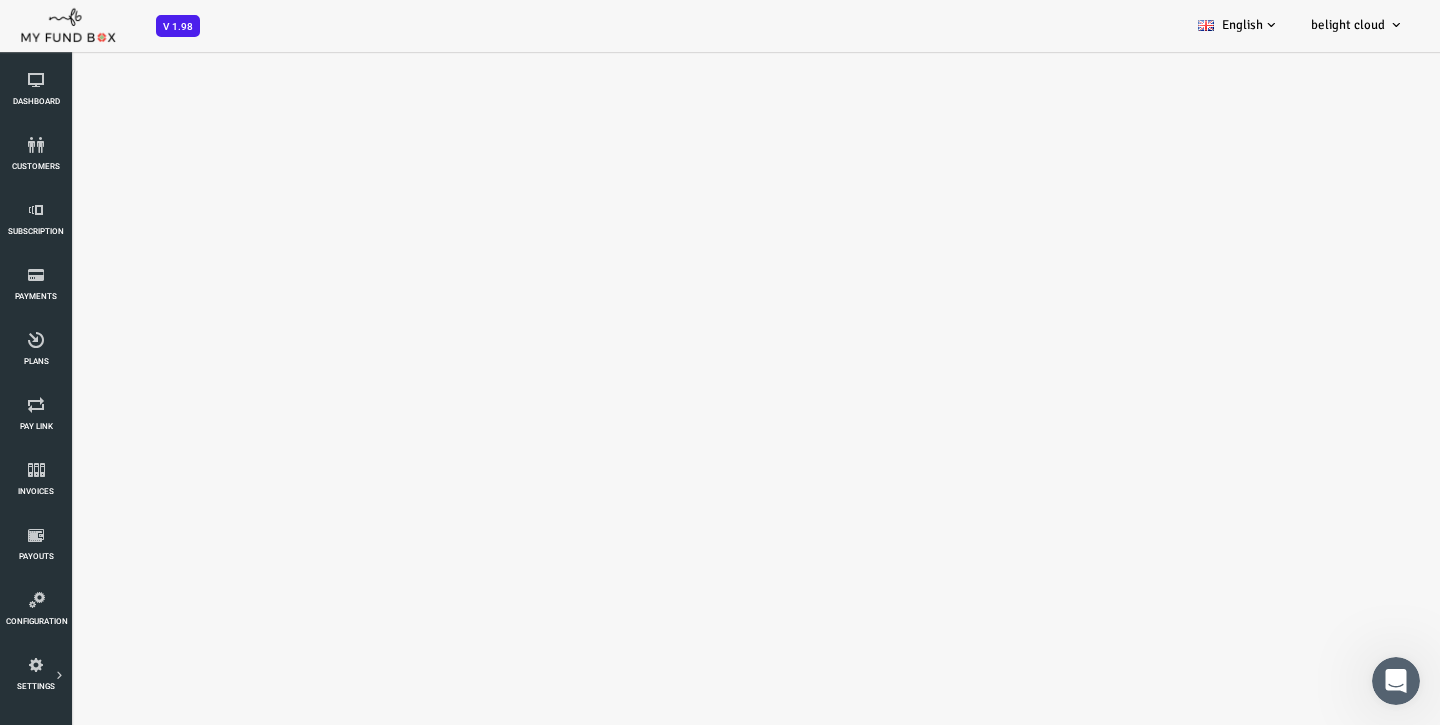 select on "25" 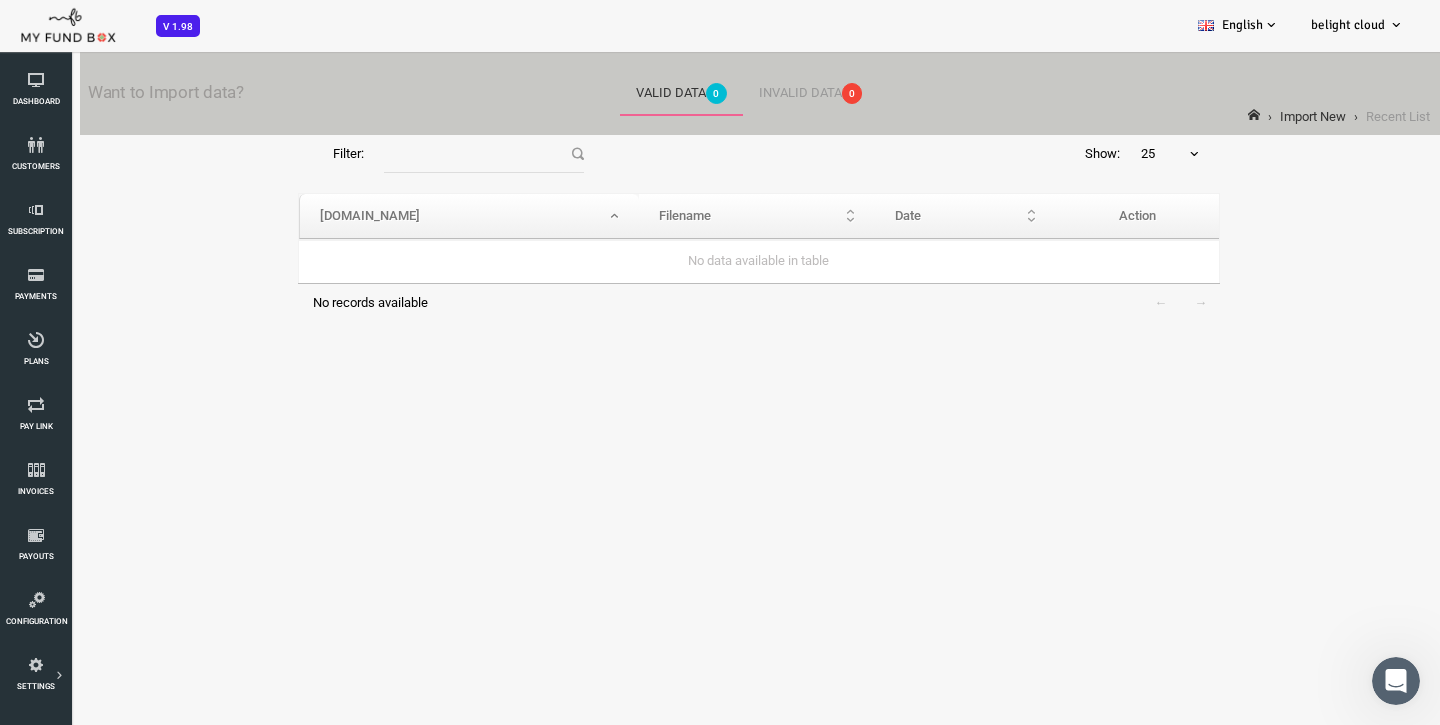 scroll, scrollTop: 0, scrollLeft: 0, axis: both 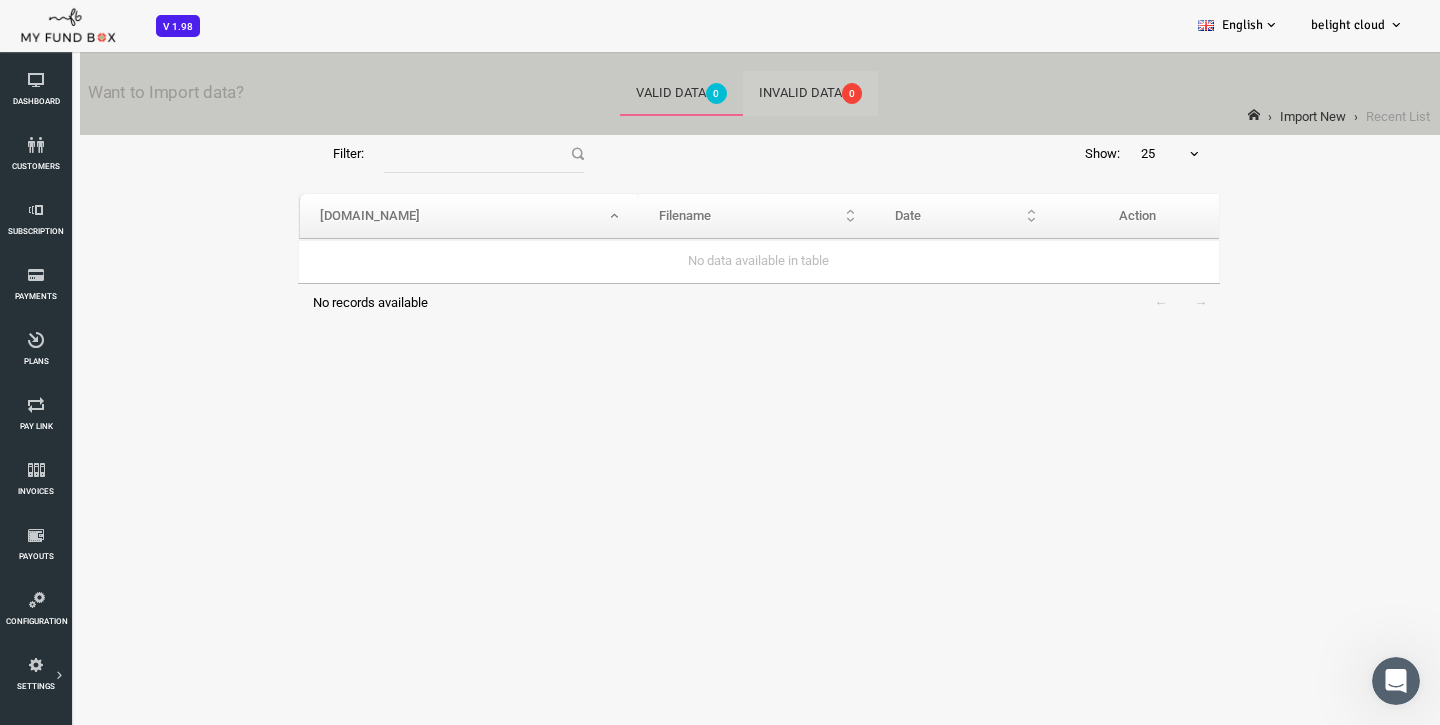 click on "Invalid Data
0
Inactive" at bounding box center [752, 93] 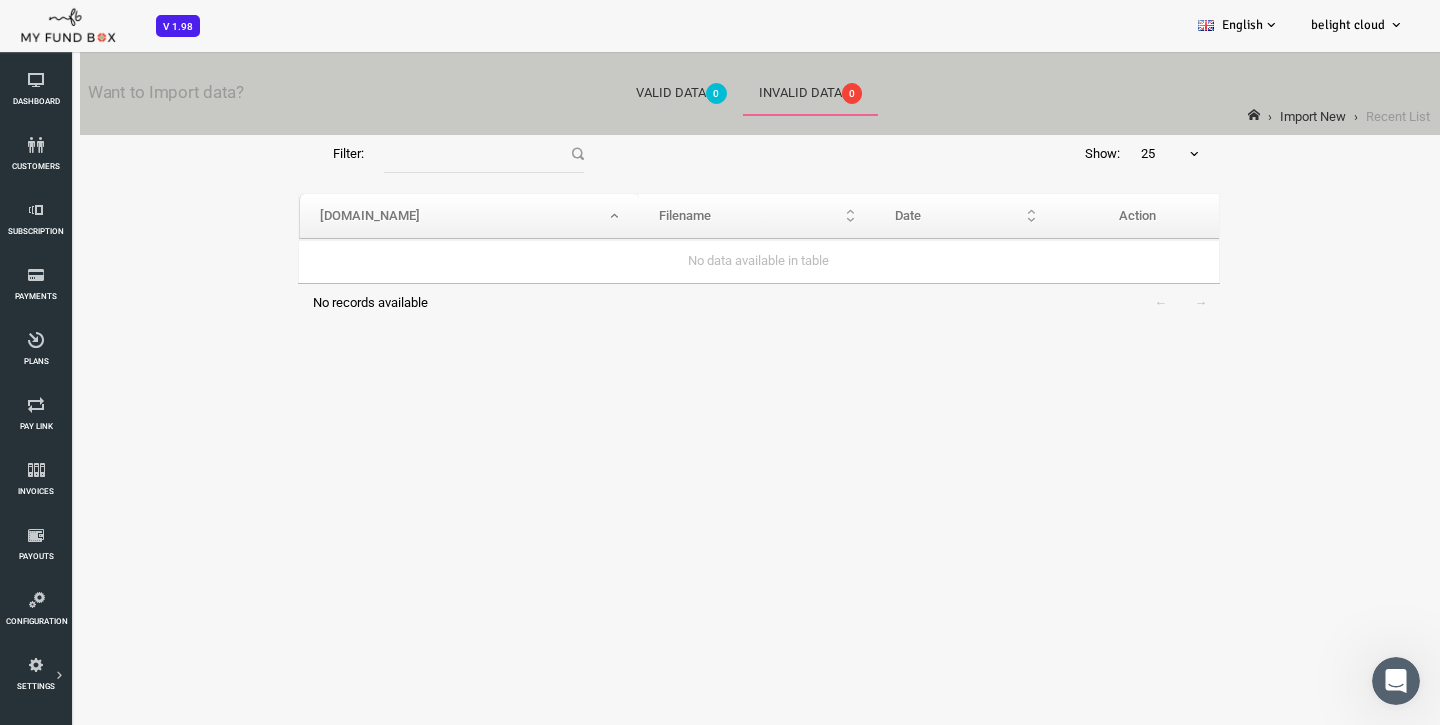click on "Valid Data
0
Active" at bounding box center [623, 93] 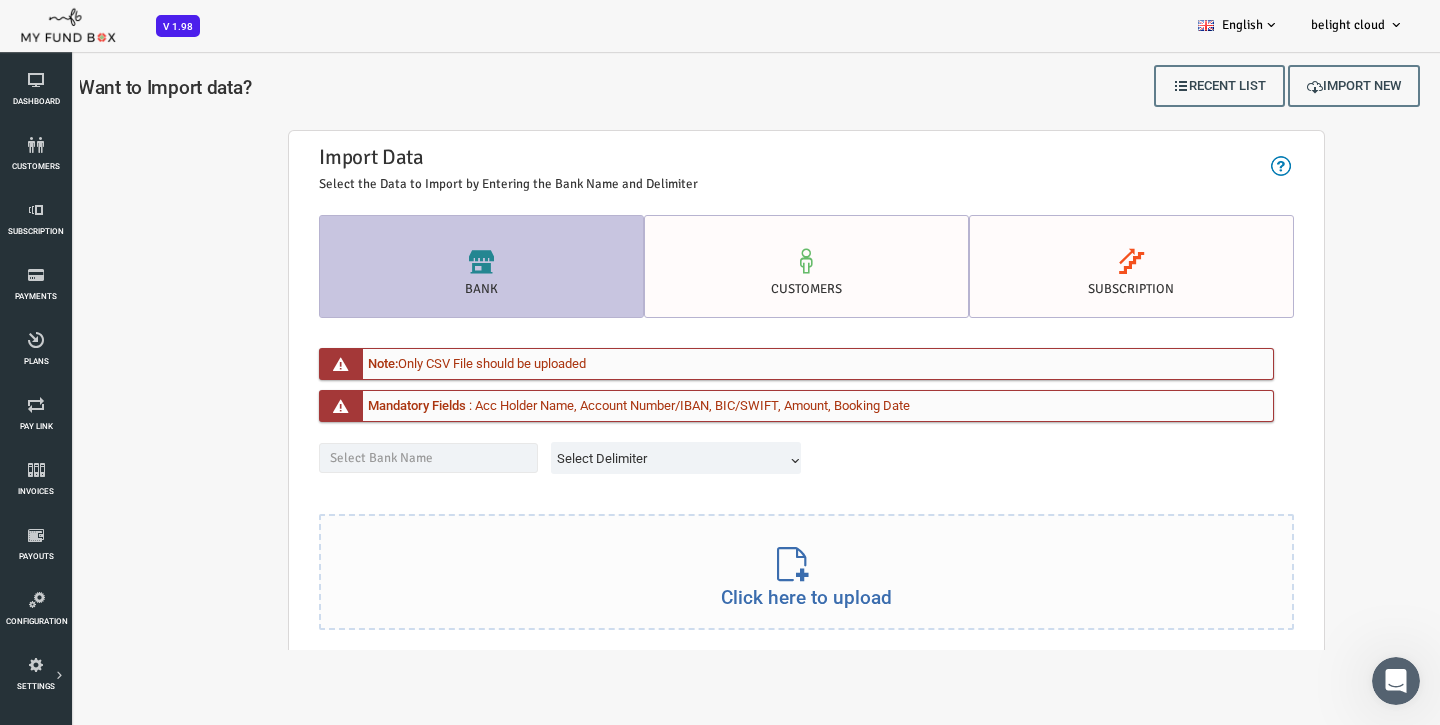 scroll, scrollTop: 0, scrollLeft: 0, axis: both 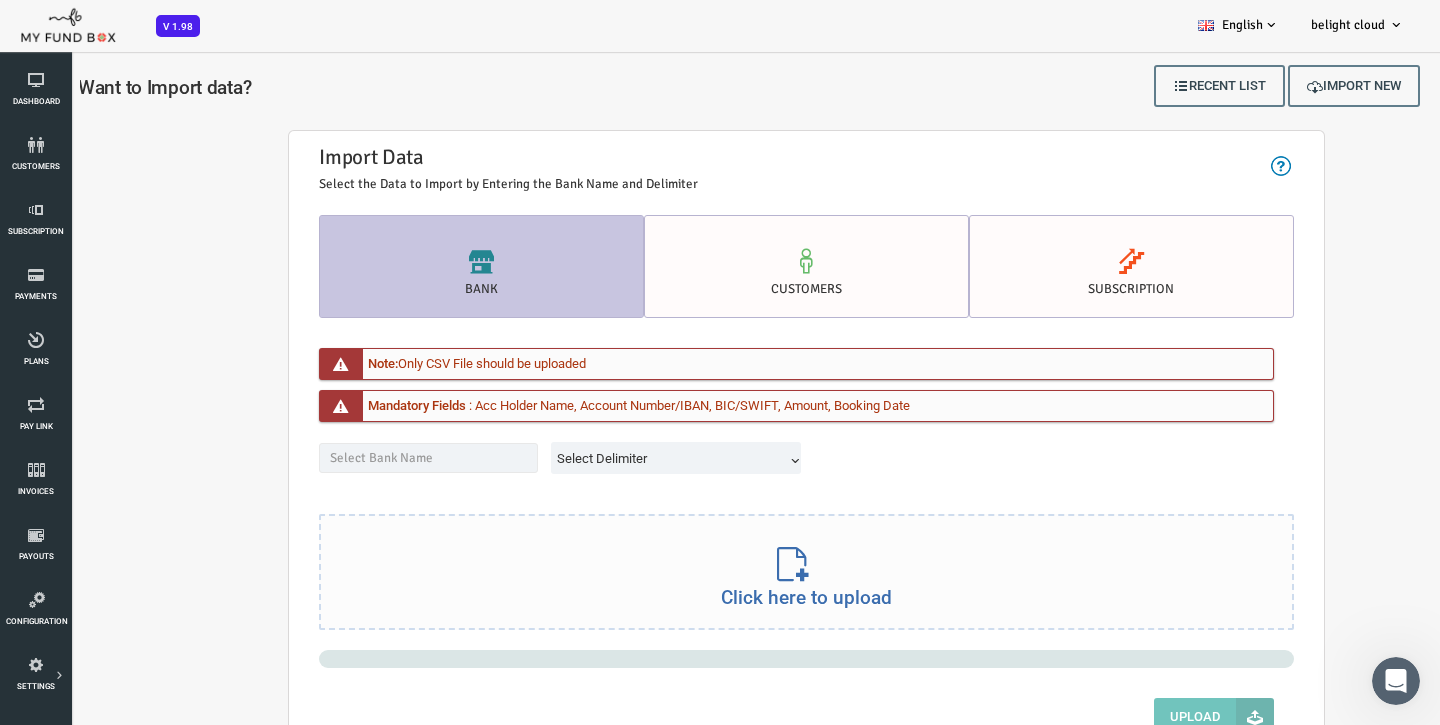 click on "Click here to upload" at bounding box center (748, 570) 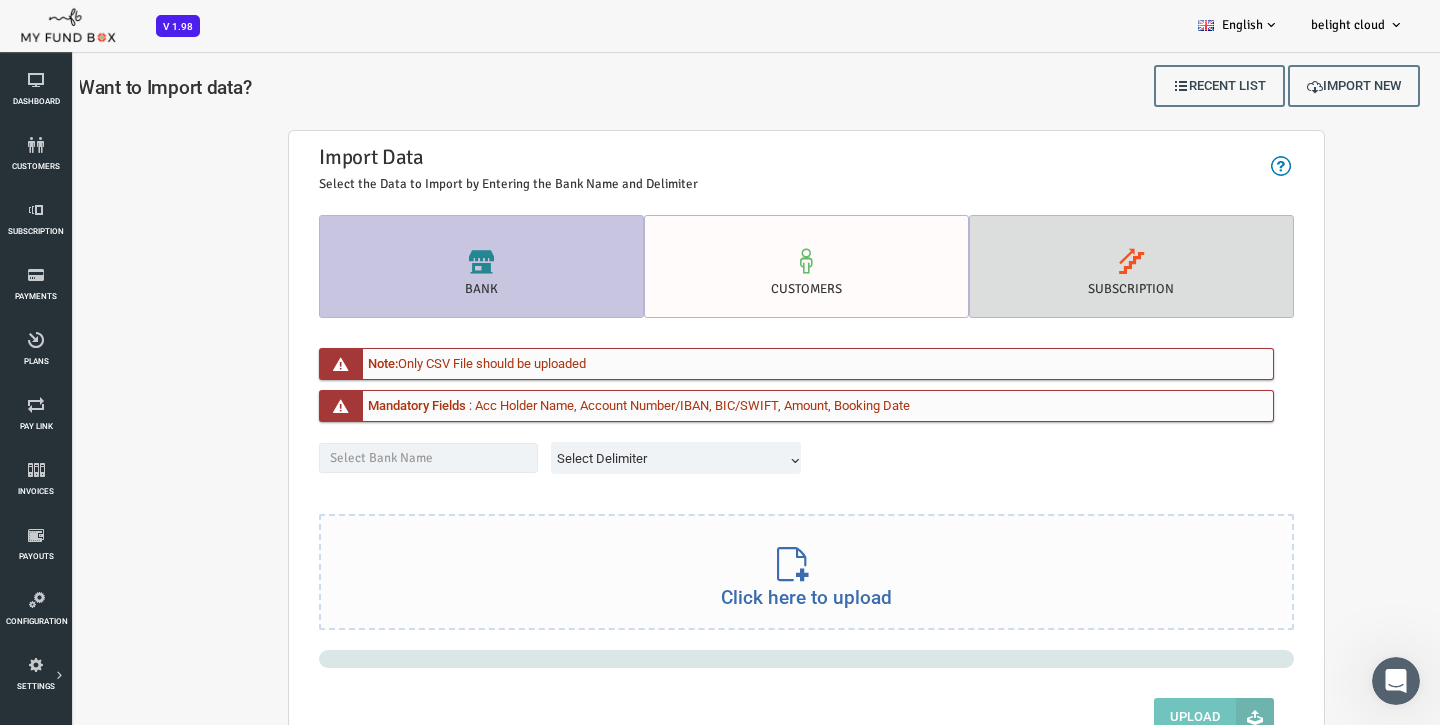 click at bounding box center [1073, 261] 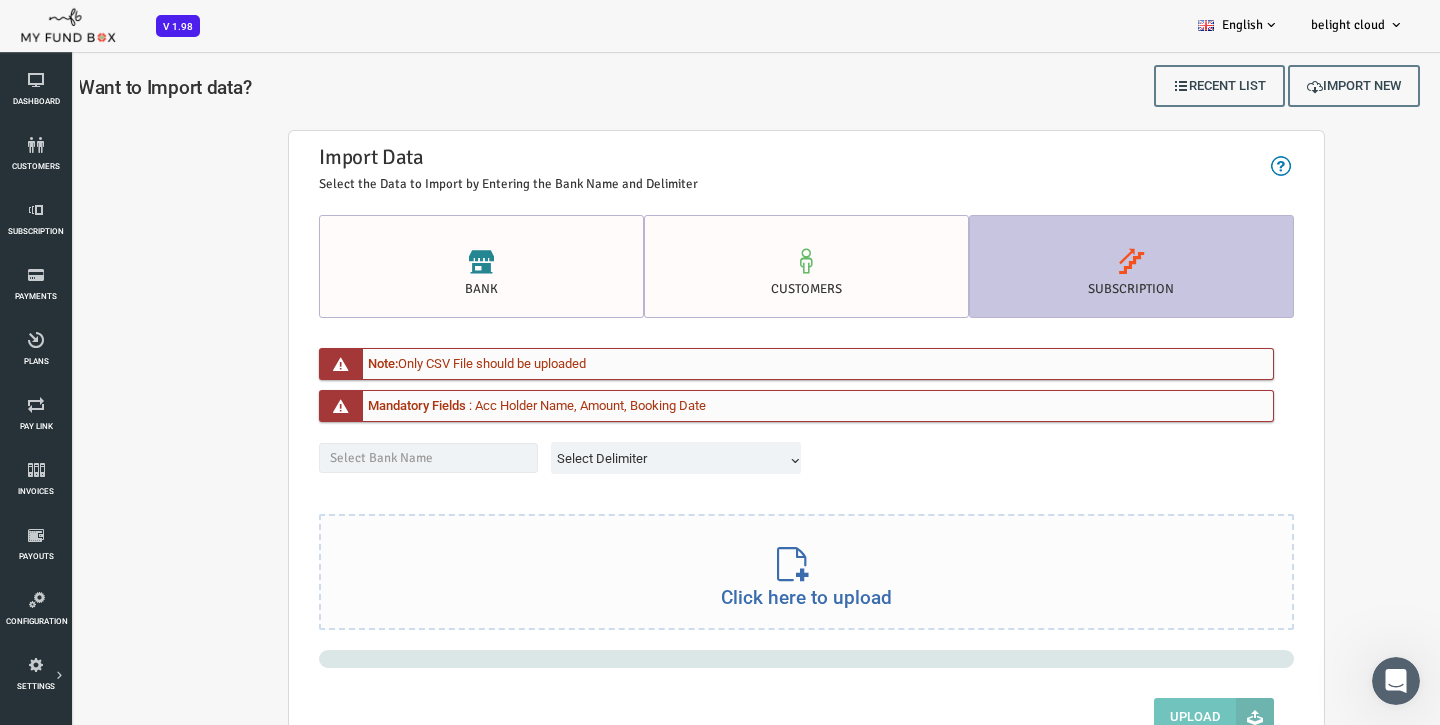 click on "Click here to upload" at bounding box center [748, 570] 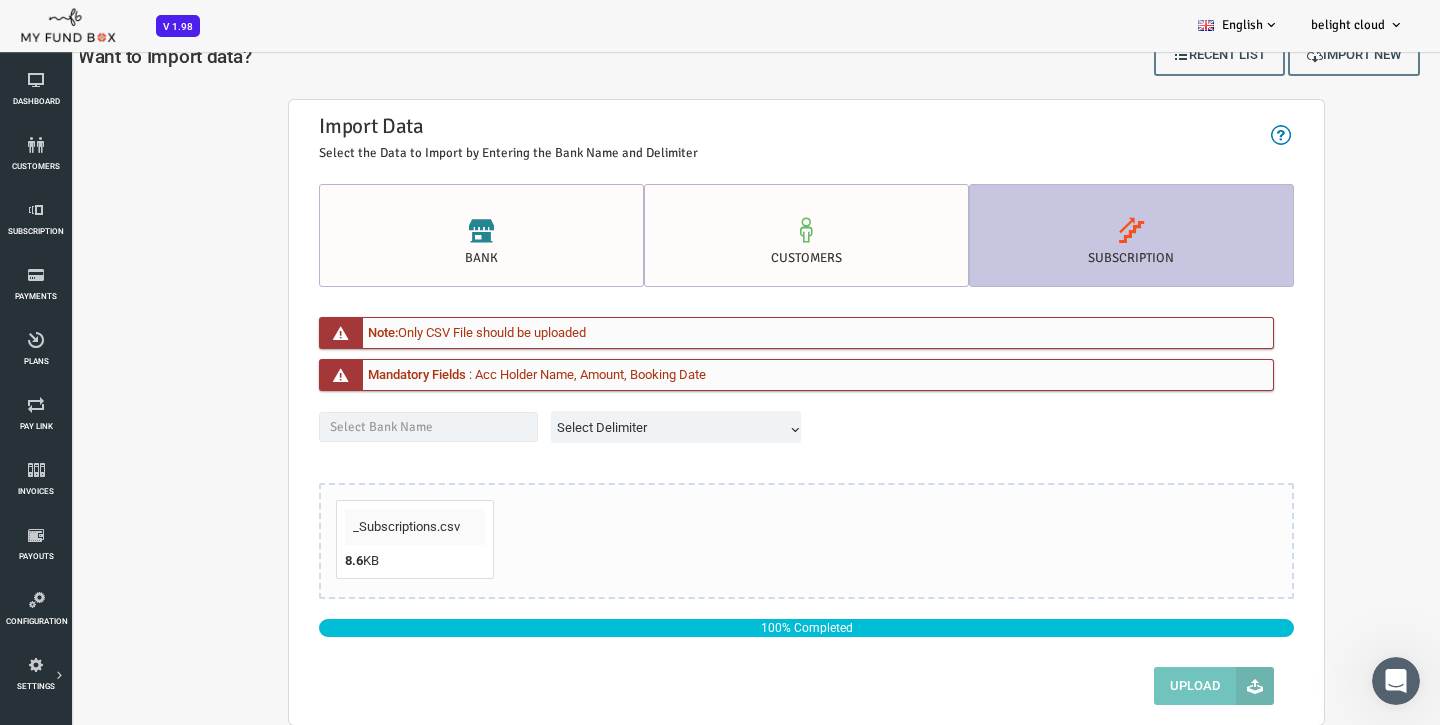 scroll, scrollTop: 30, scrollLeft: 0, axis: vertical 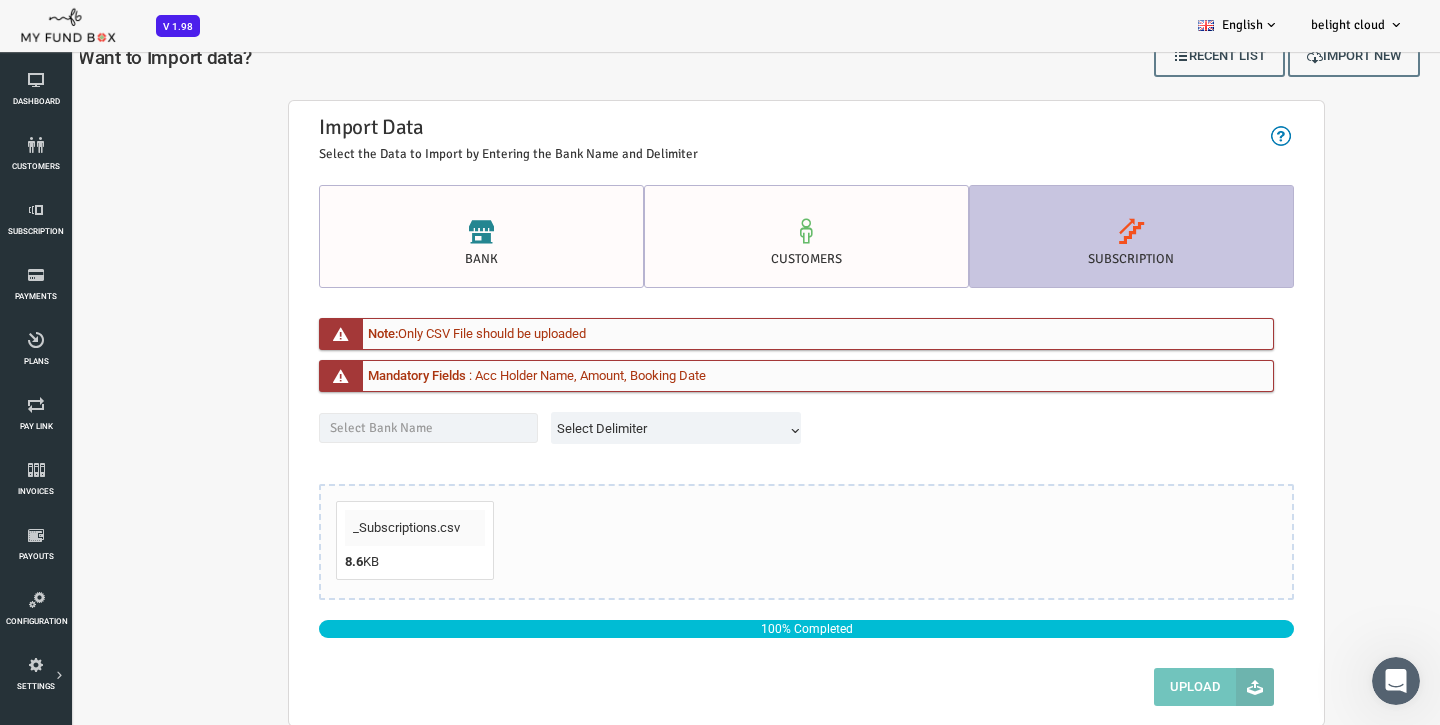 click on "Select Delimiter
Comma
Semicolon
Select Delimiter" at bounding box center [748, 386] 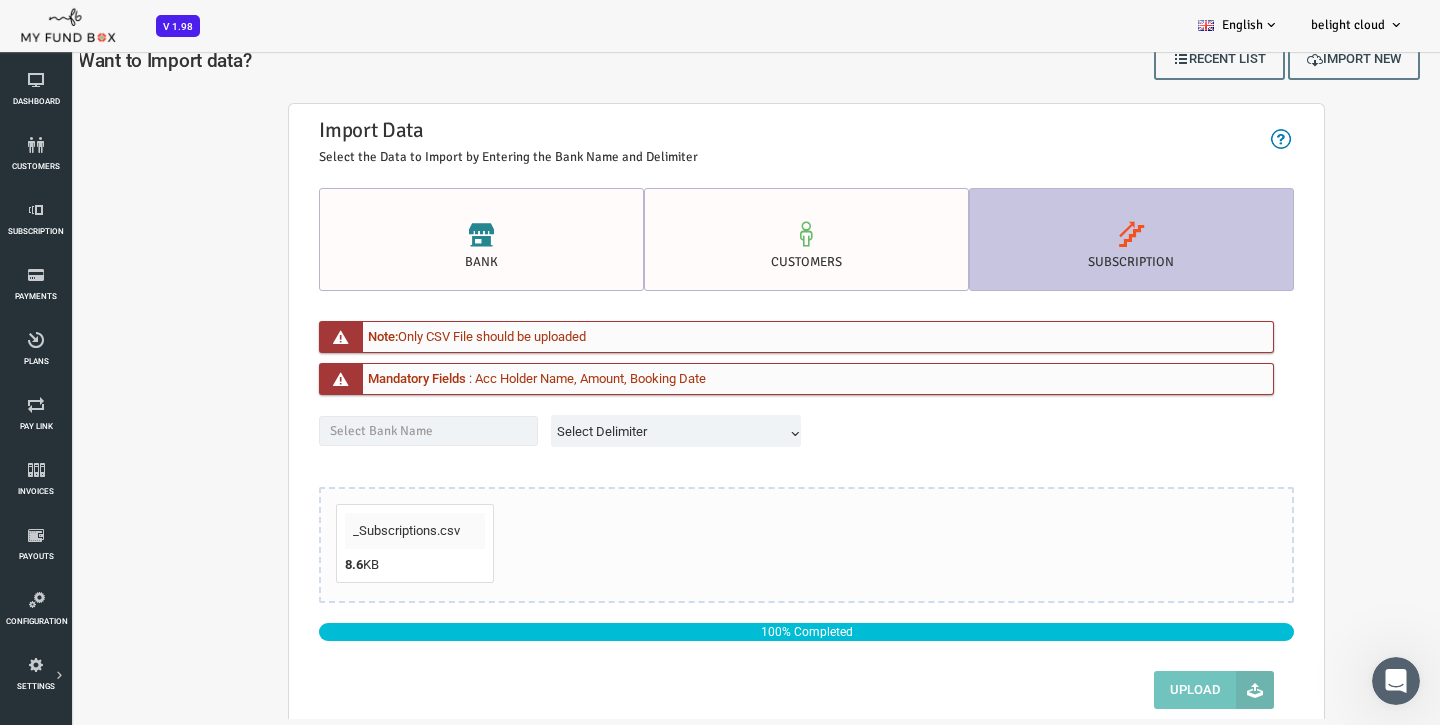 scroll, scrollTop: 0, scrollLeft: 0, axis: both 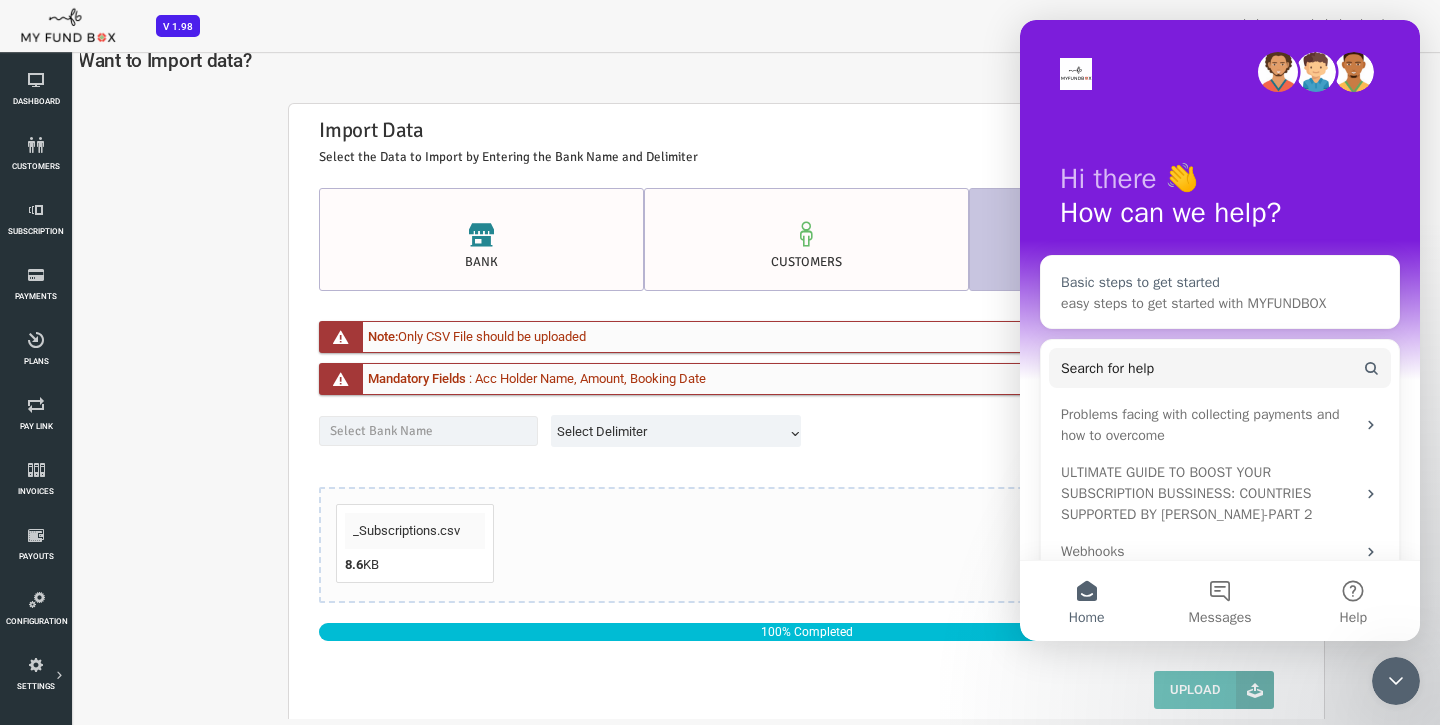 click on "easy steps to get started with MYFUNDBOX" at bounding box center [1193, 303] 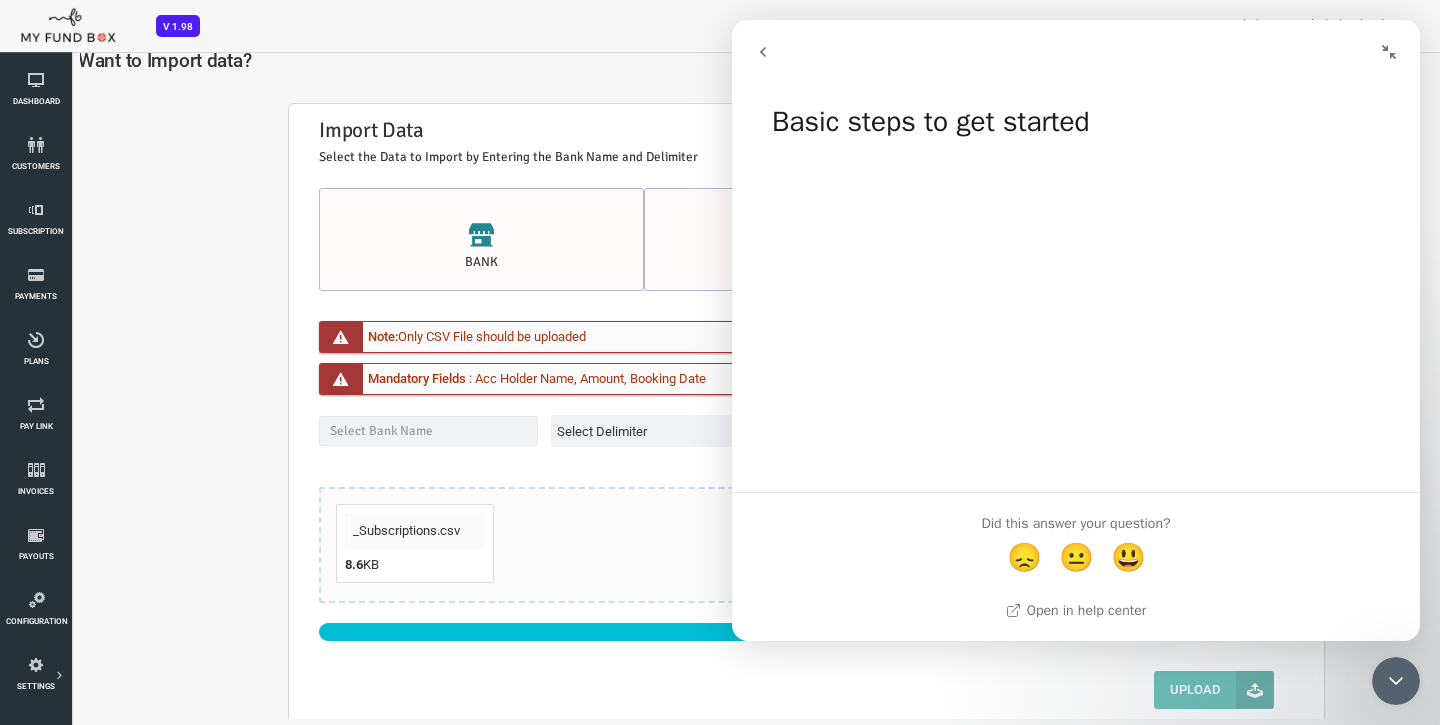 click 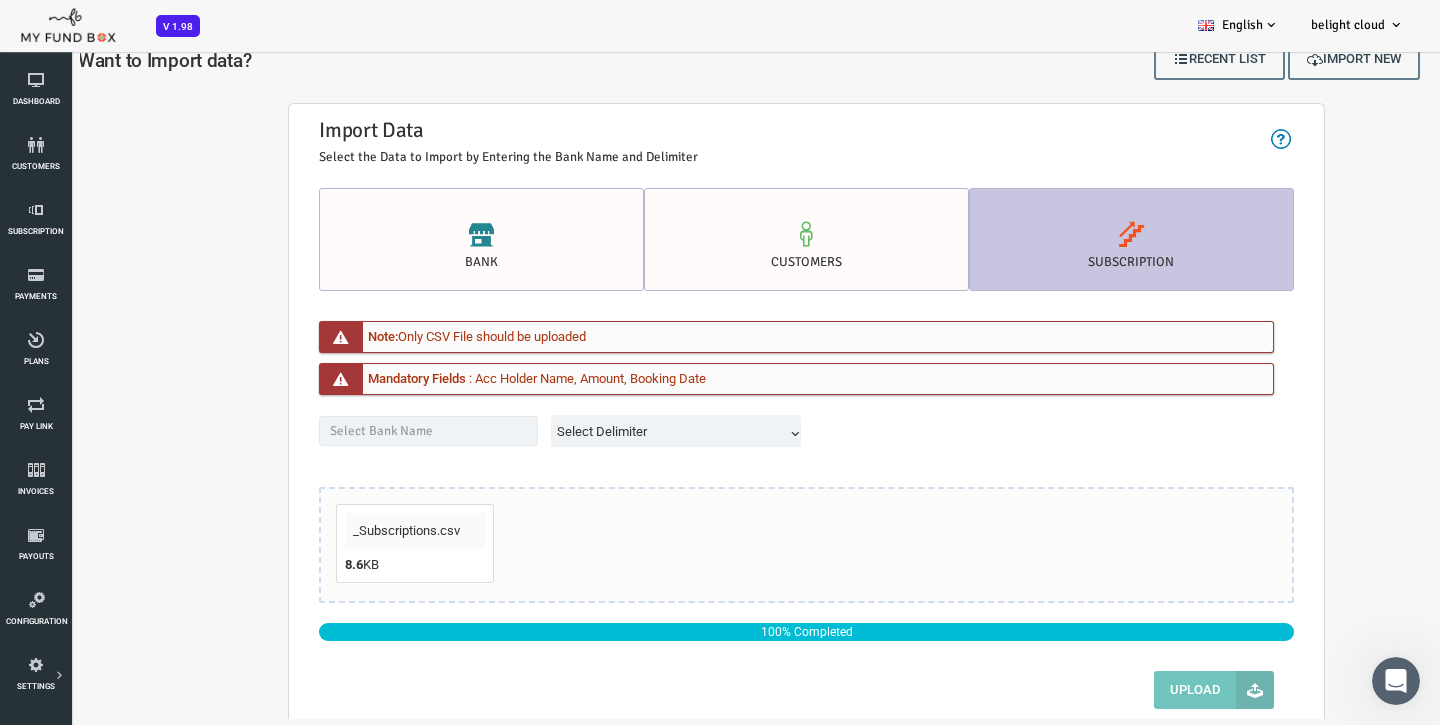 click 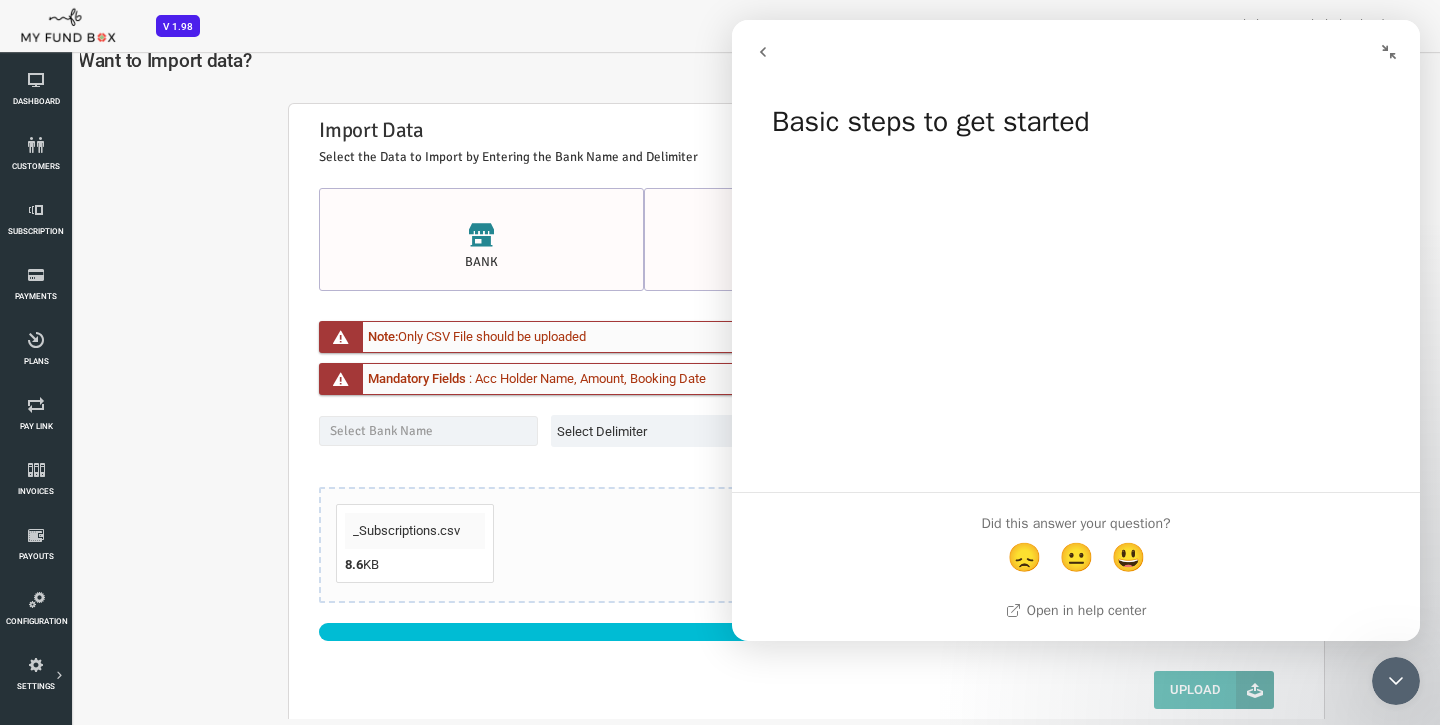 click at bounding box center [763, 52] 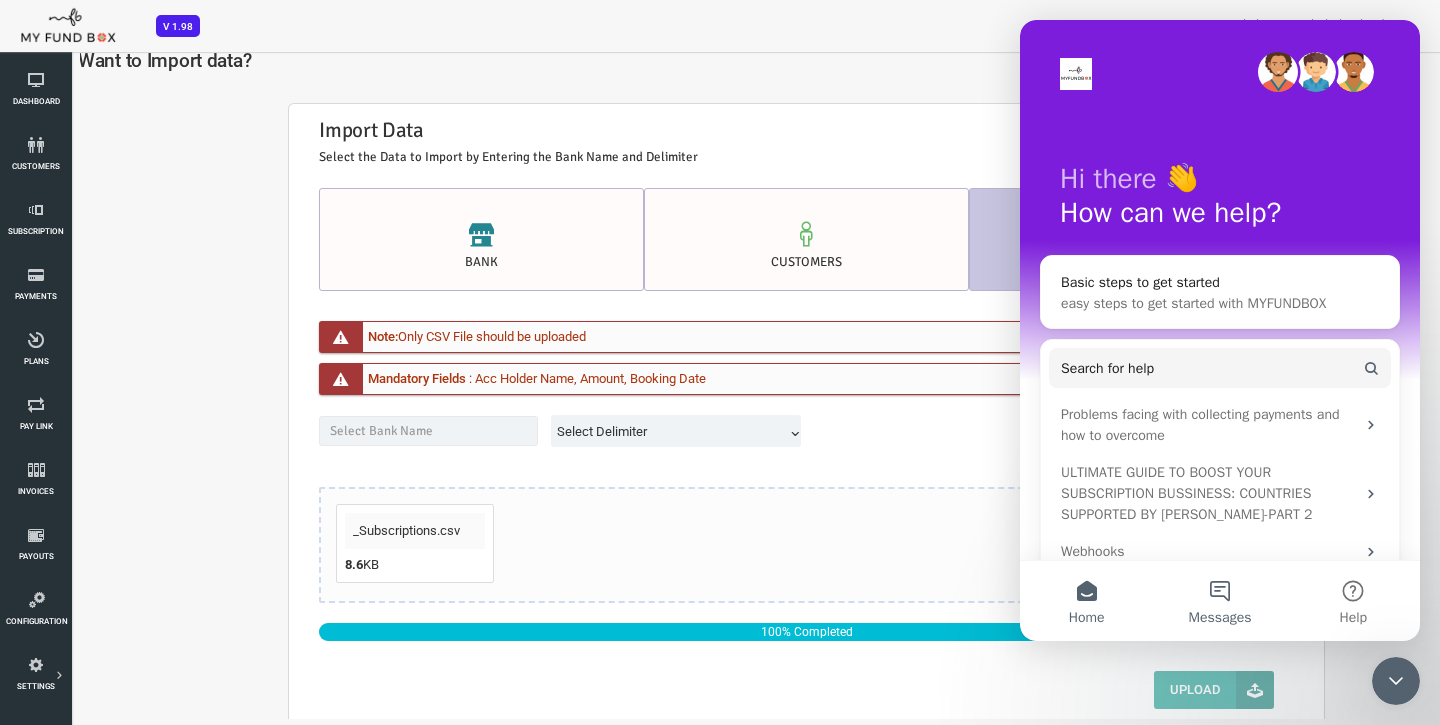 click on "Messages" at bounding box center [1219, 601] 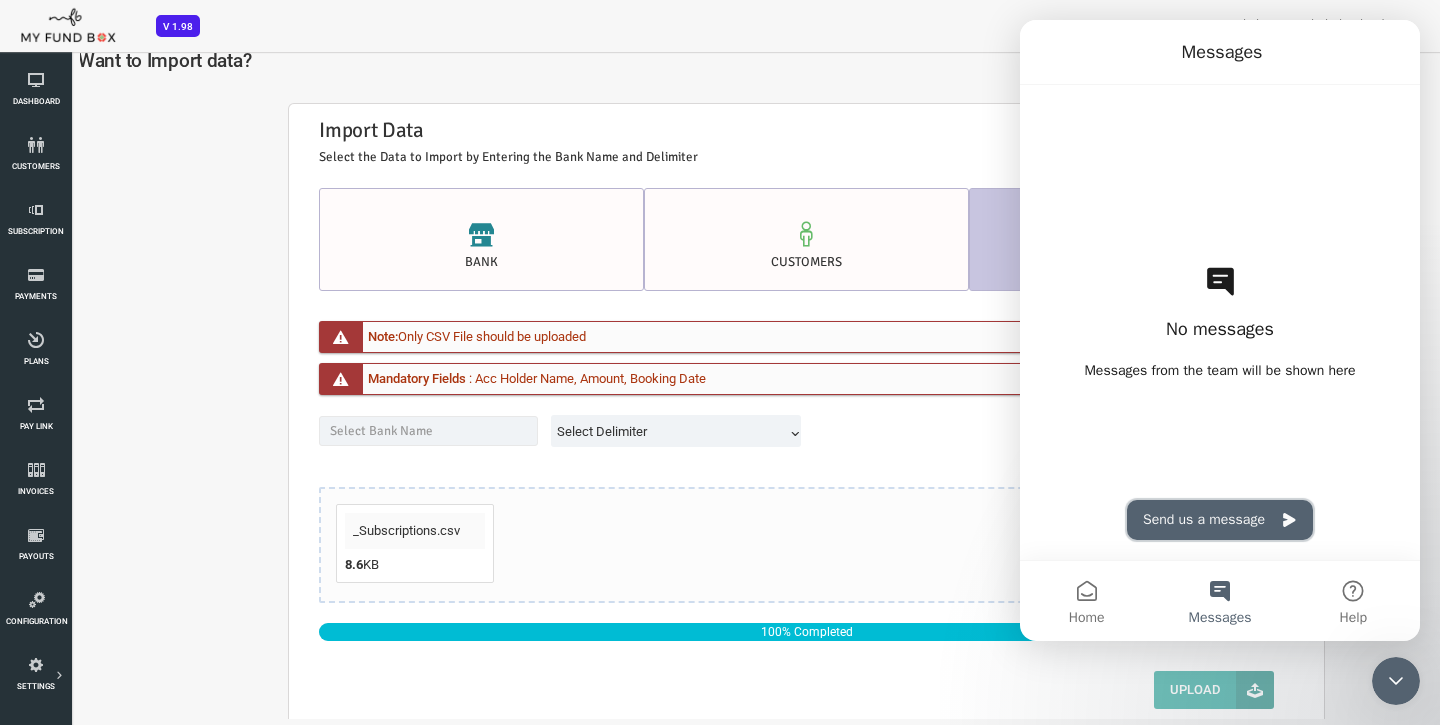 click on "Send us a message" at bounding box center [1220, 520] 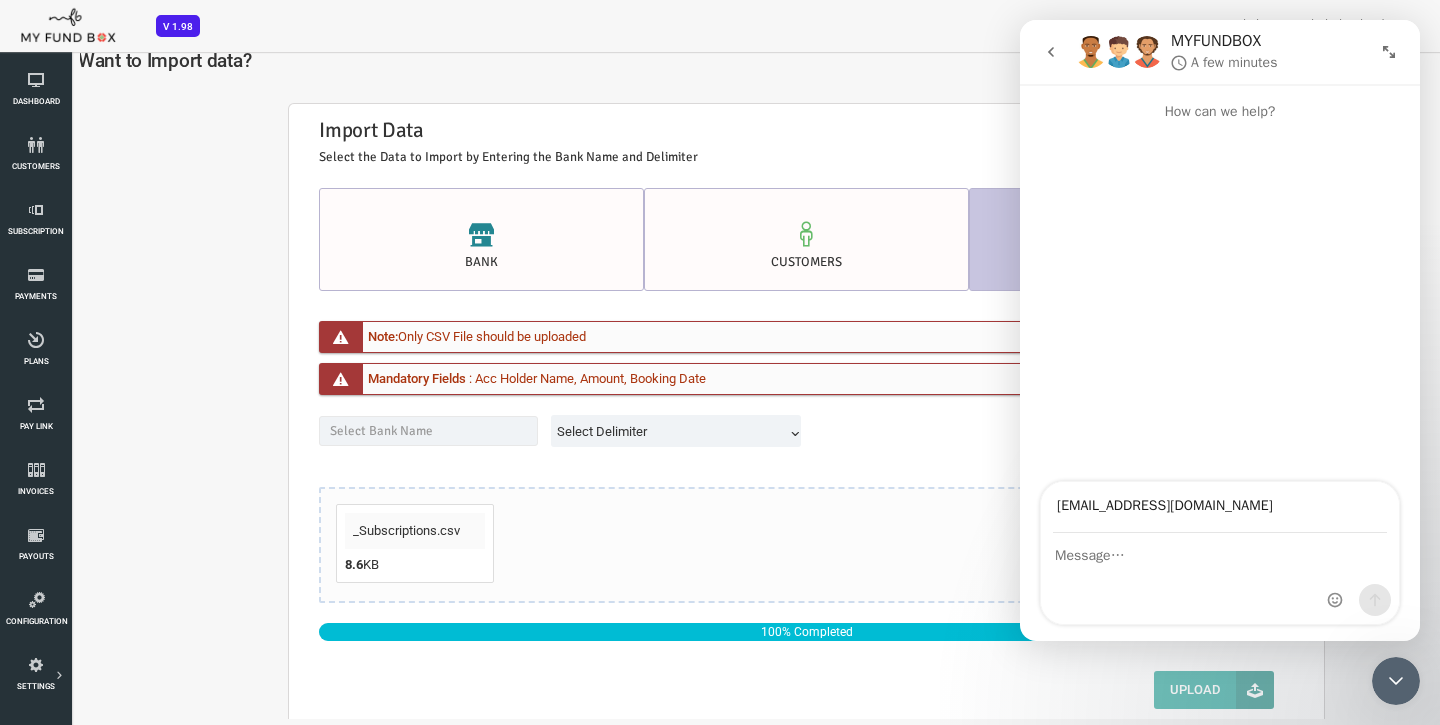 type on "cloud|@fyf.is" 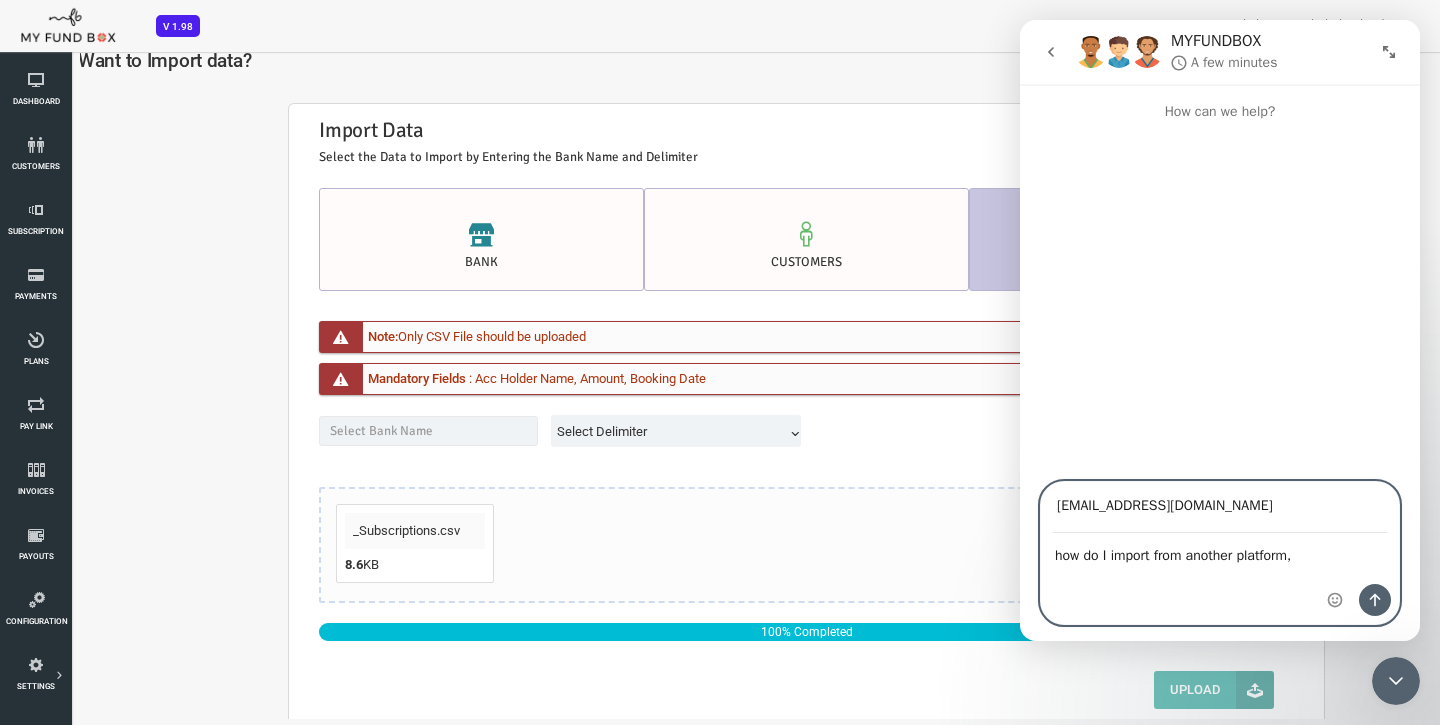 click on "how do I import from another platform," at bounding box center [1220, 551] 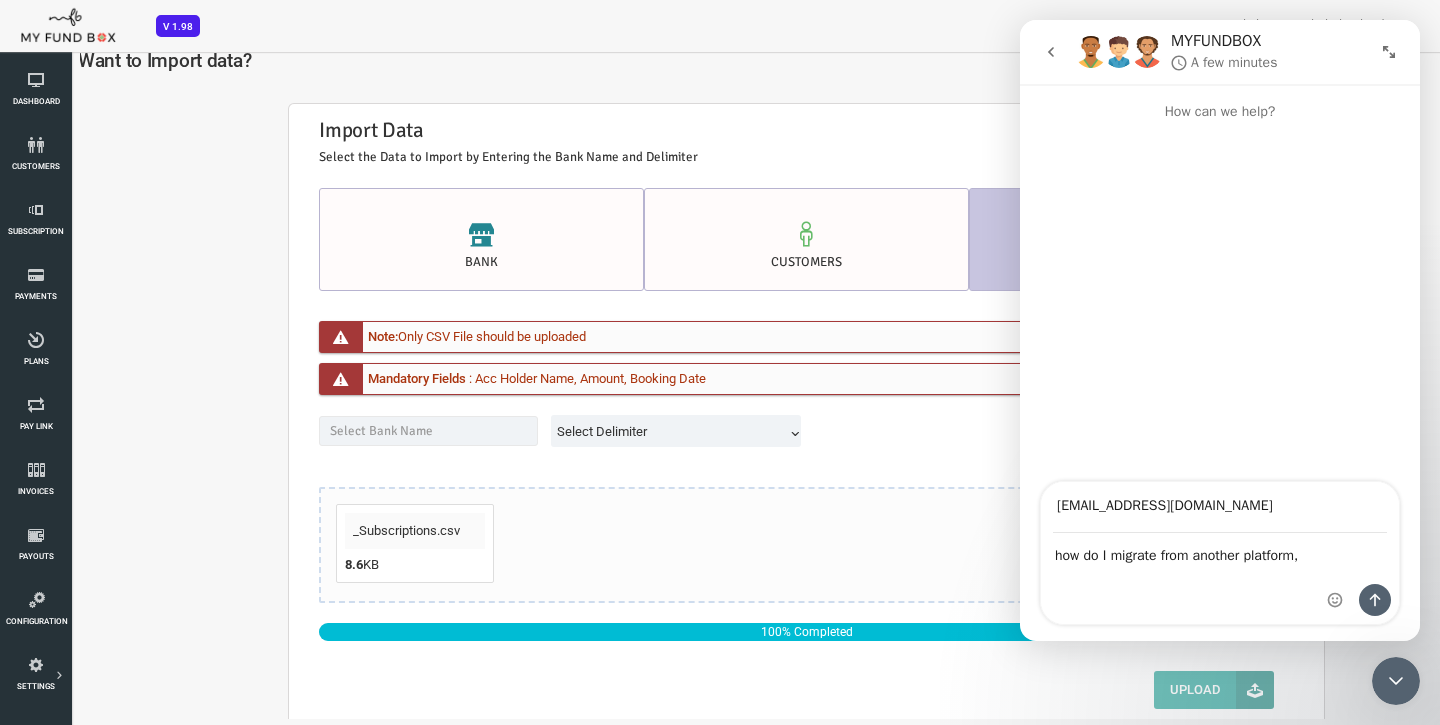 click on "how do I migrate from another platform, how do I migrate from another platform," at bounding box center (1220, 579) 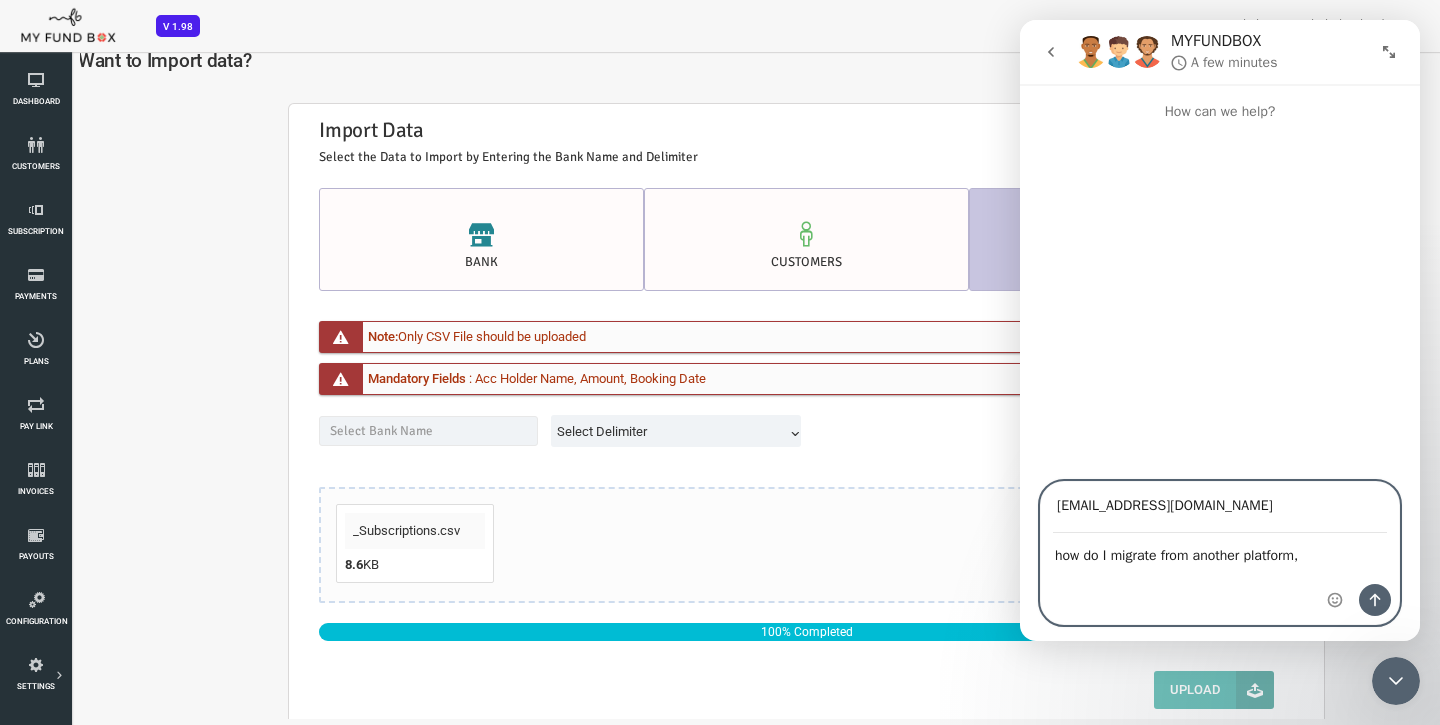 click on "how do I migrate from another platform," at bounding box center [1220, 551] 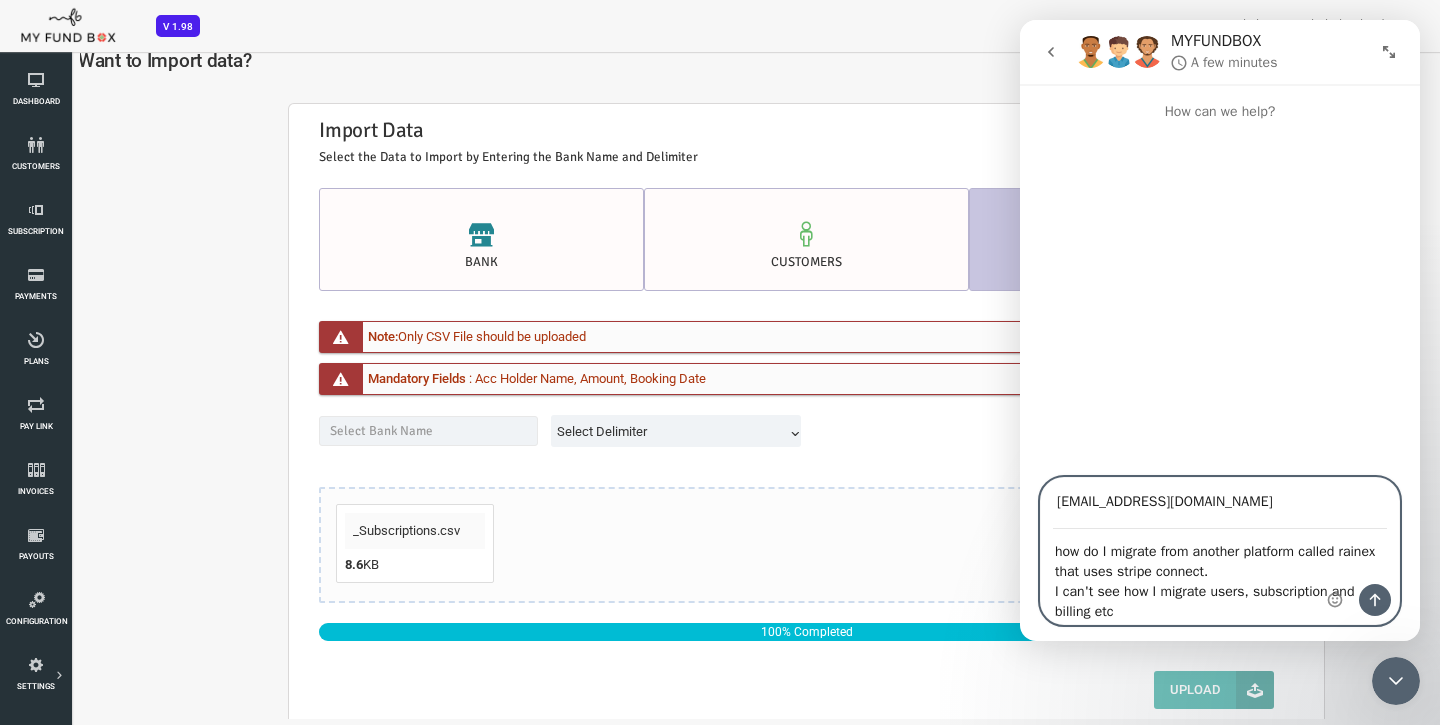 type on "how do I migrate from another platform called rainex that uses stripe connect.
I can't see how I migrate users, subscription and billing etc?" 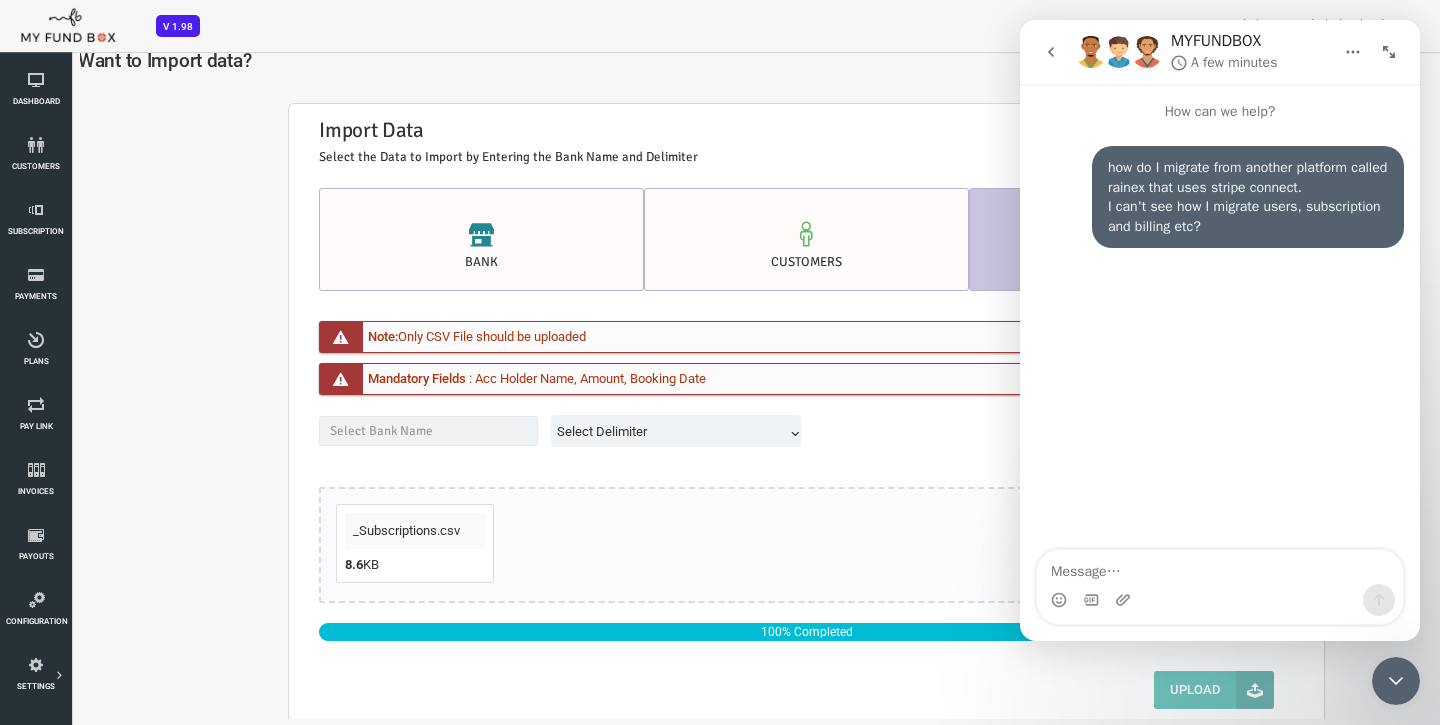 scroll, scrollTop: 0, scrollLeft: 0, axis: both 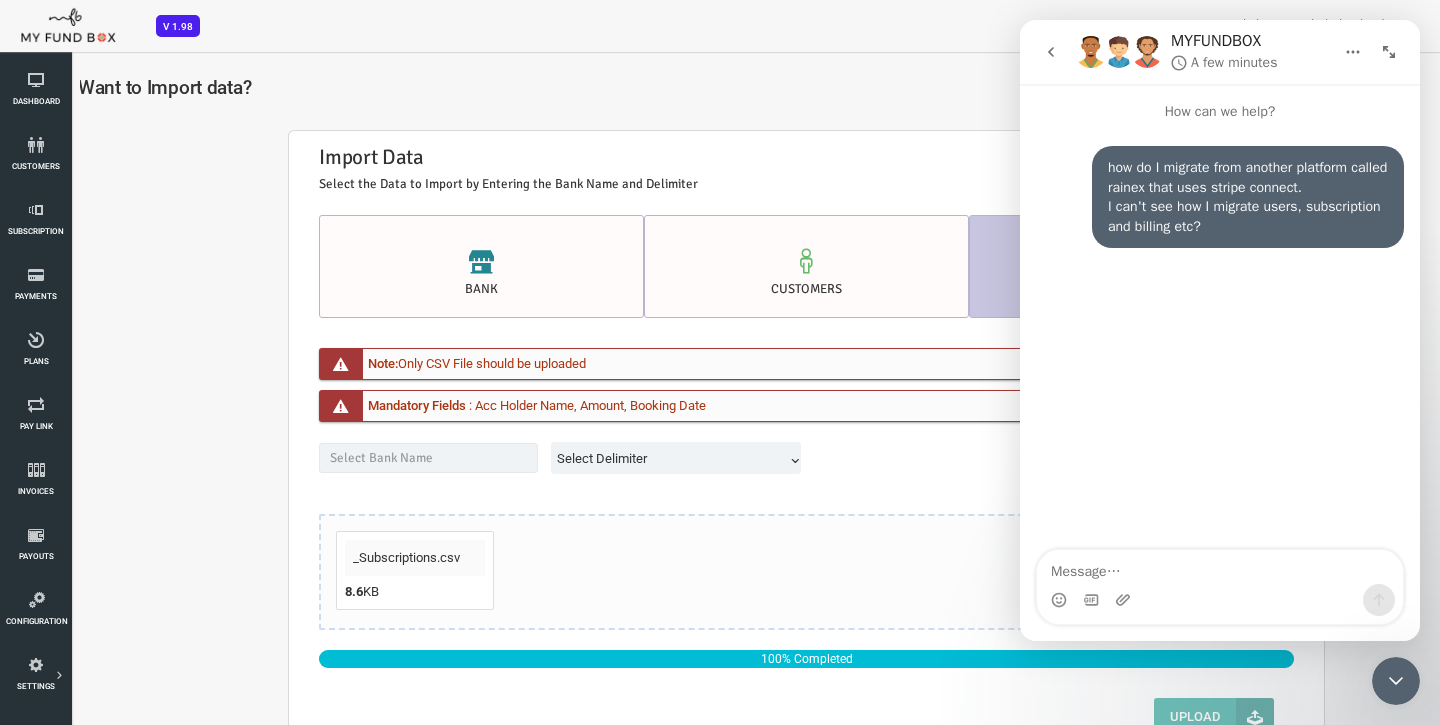 click 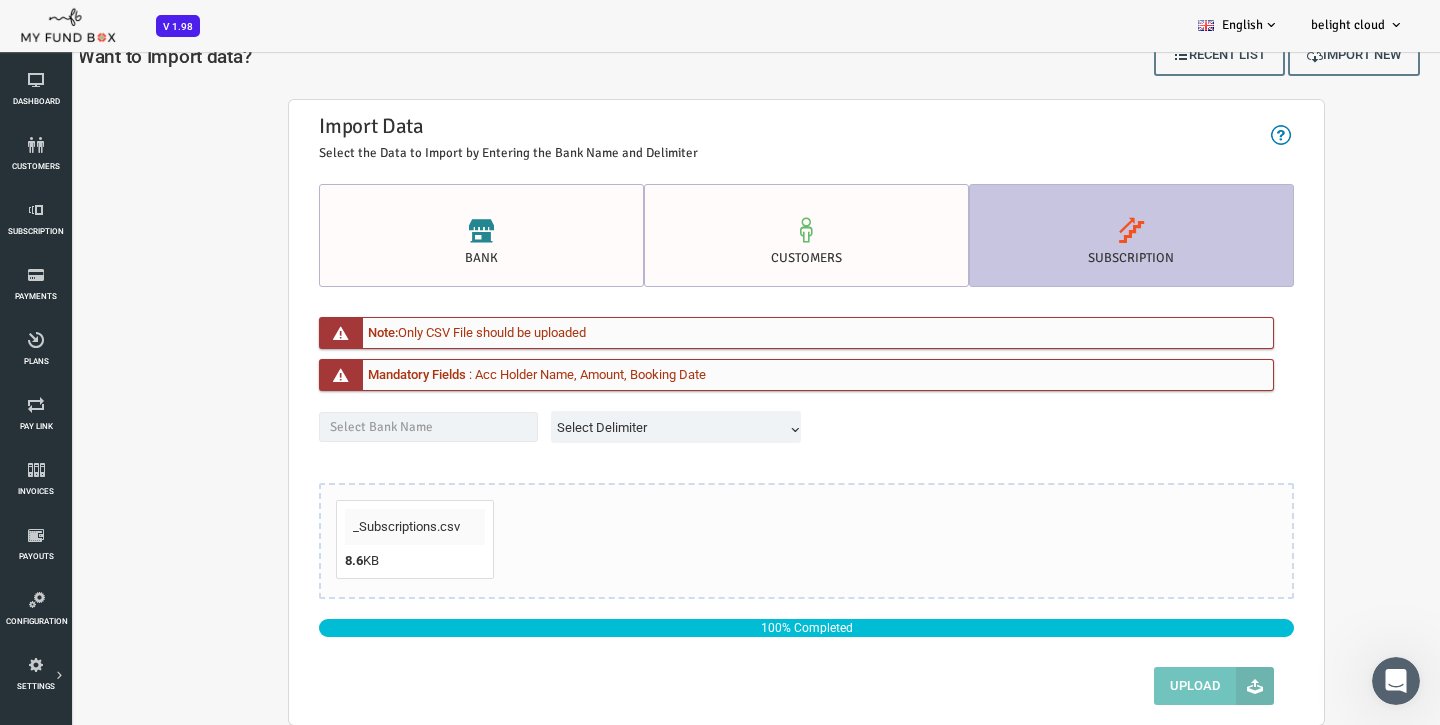 scroll, scrollTop: 30, scrollLeft: 0, axis: vertical 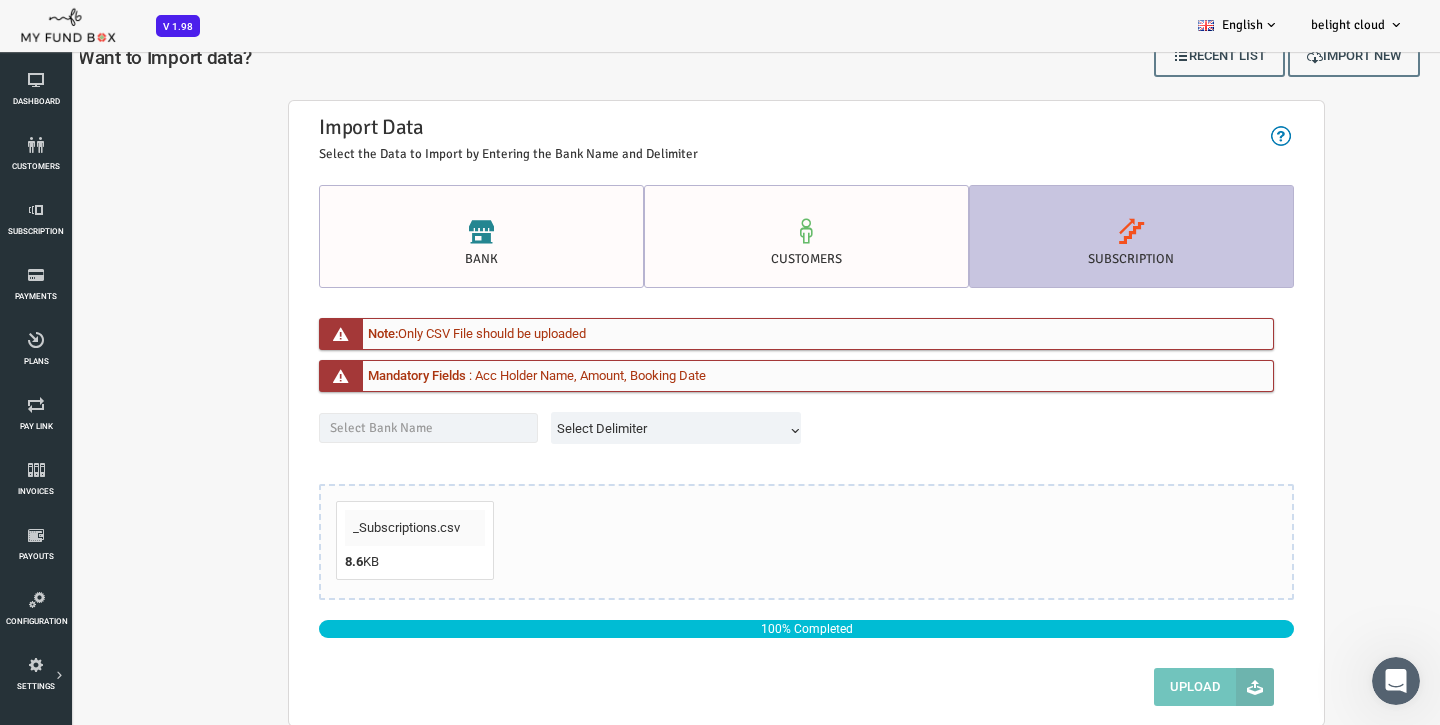 click on "Bank
customers
Subscription
Note: Only CSV File should be uploaded
Mandatory Fields
: Acc Holder Name, Account Number/IBAN, BIC/SWIFT,
Amount, Booking Date
: Credit Ref No, Booking ID, Payment Status
: (Must be given order) SNO, Name, Gender, Date of birth, Age, Place of birth,
Country, Notes, Status, School, Class
: Choose either First Name
(or)
First Name, Primary Email, Amount, Booking Date
: Reference code
Comma" at bounding box center [748, 455] 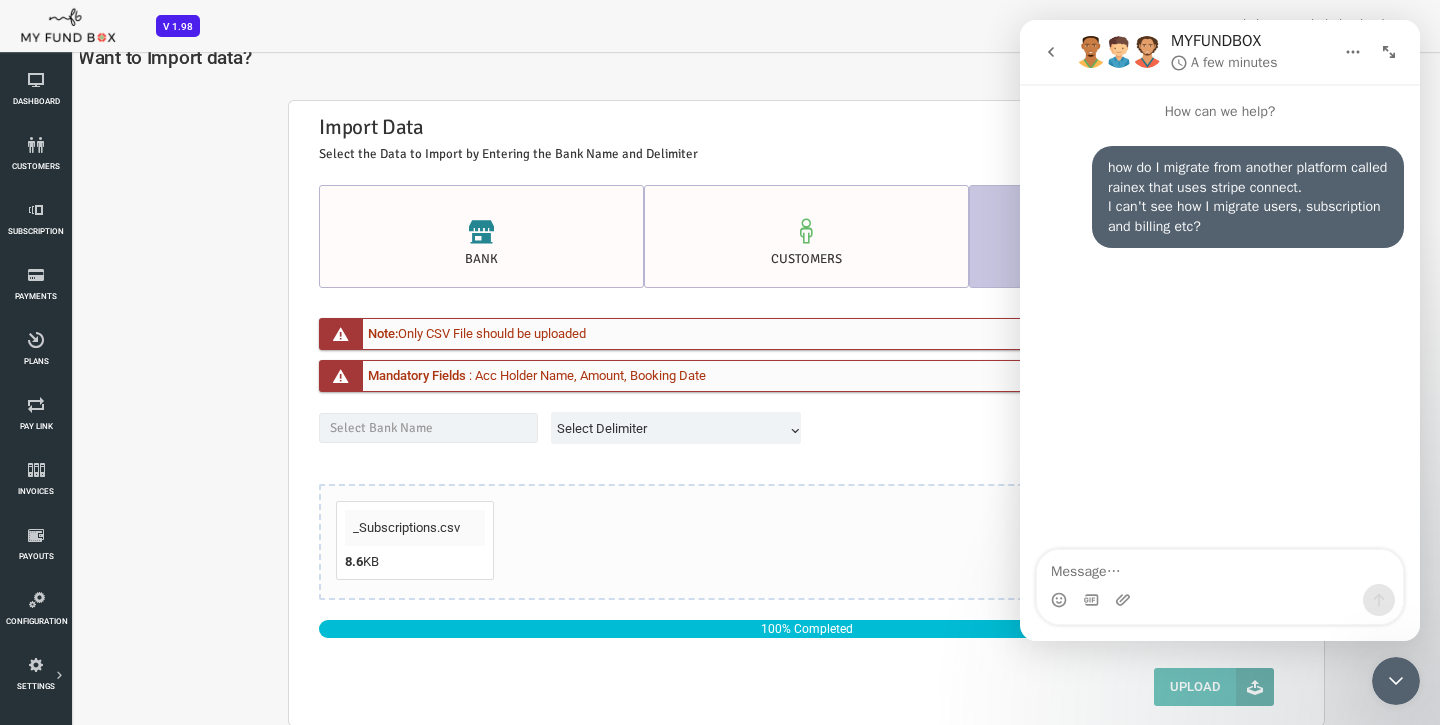click 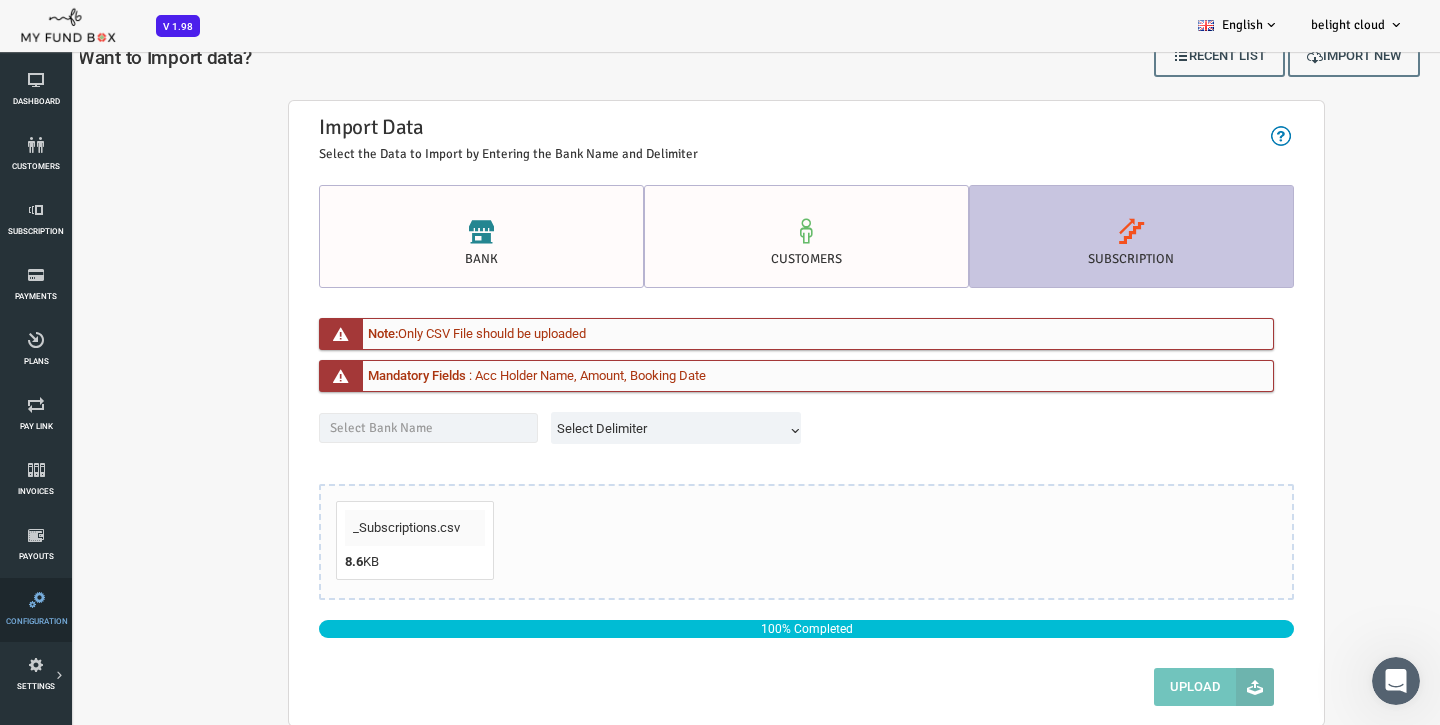 click at bounding box center (37, 600) 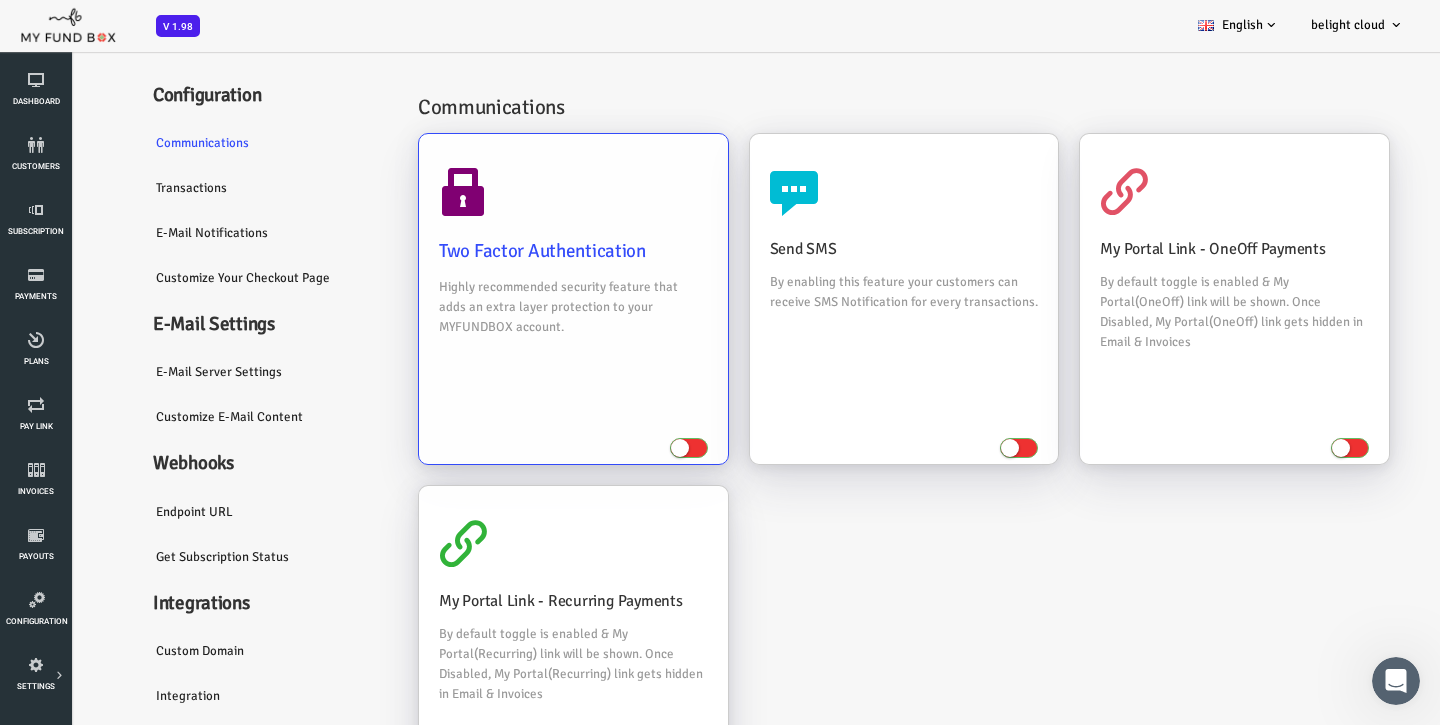 scroll, scrollTop: 30, scrollLeft: 0, axis: vertical 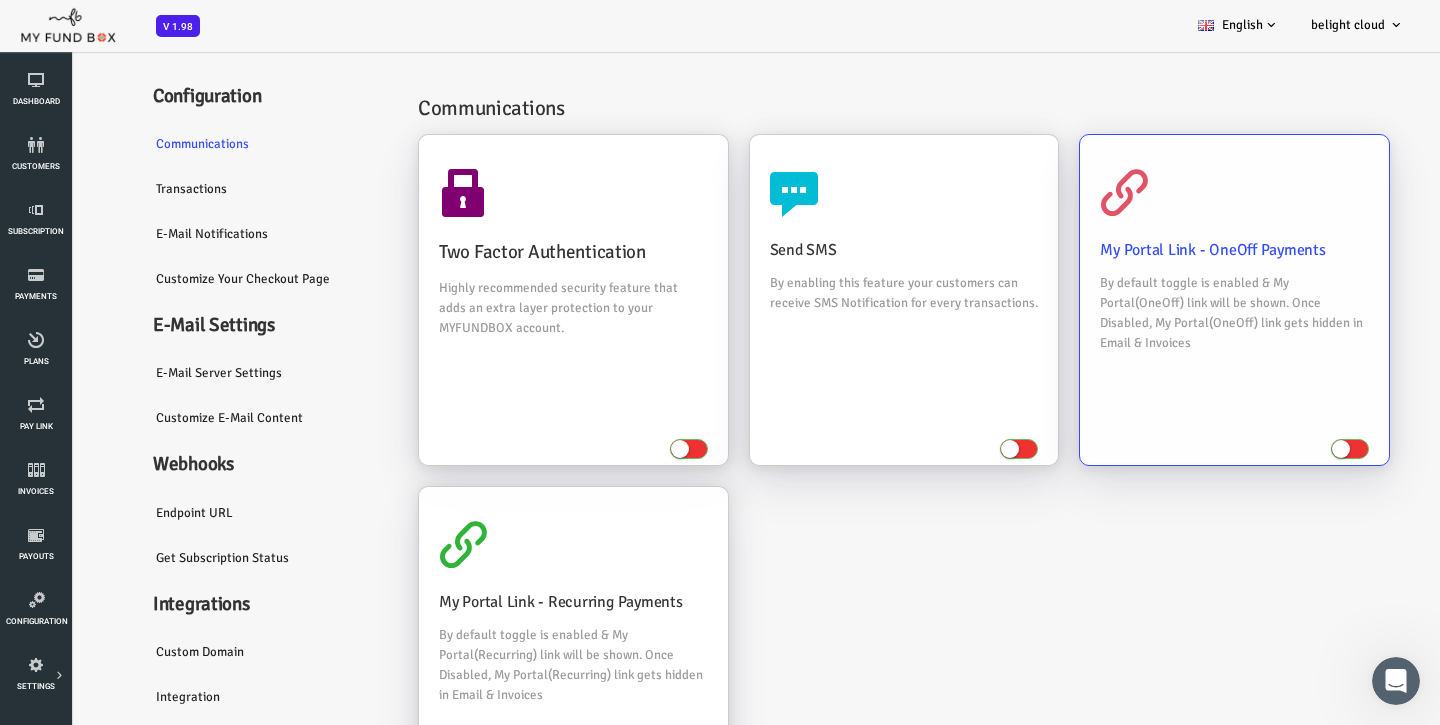 click at bounding box center (1292, 449) 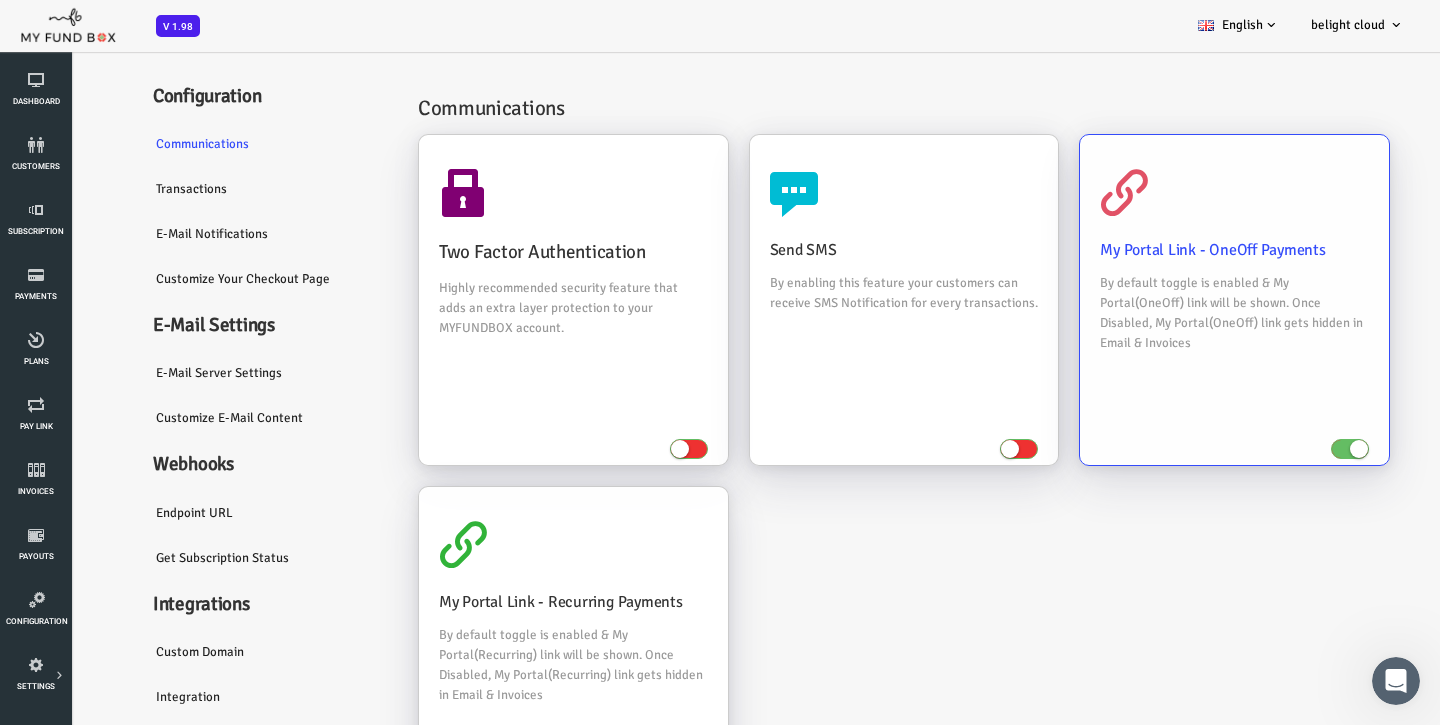 click at bounding box center [1301, 449] 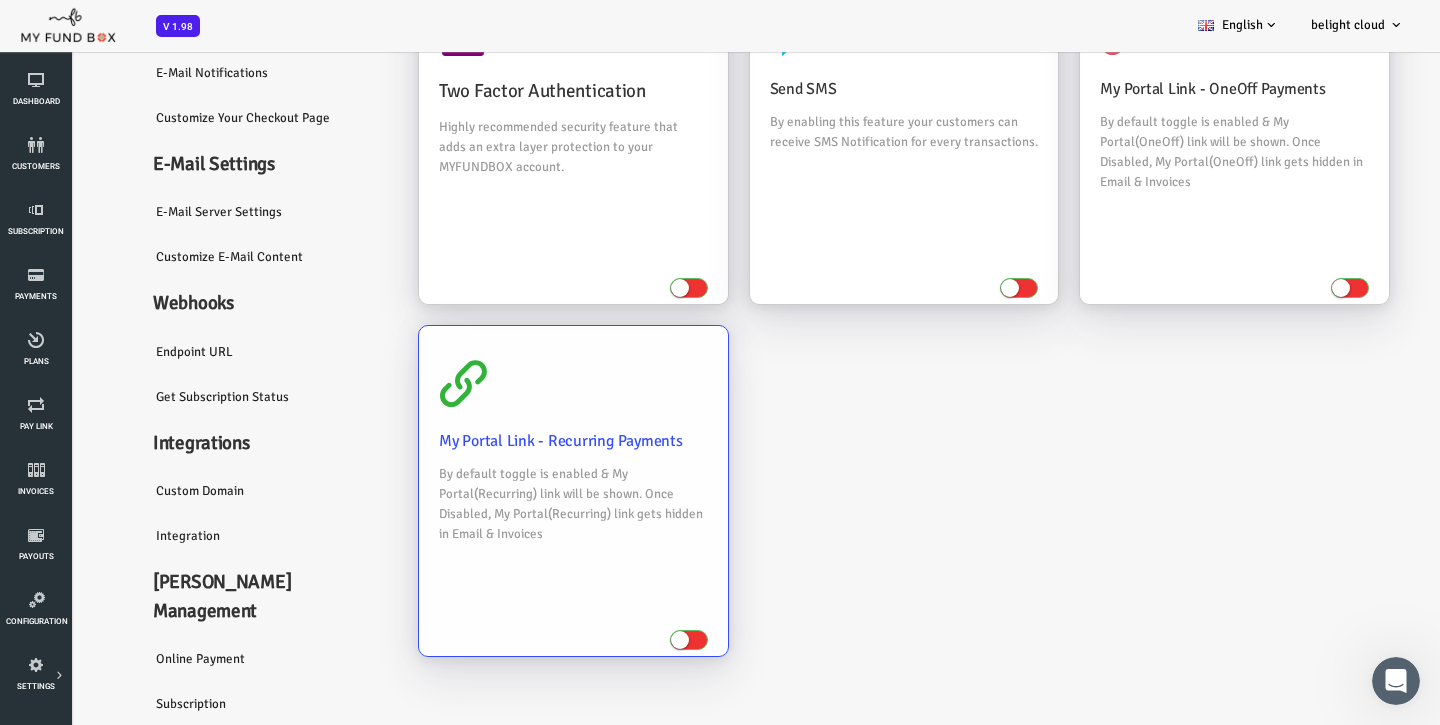 scroll, scrollTop: 0, scrollLeft: 0, axis: both 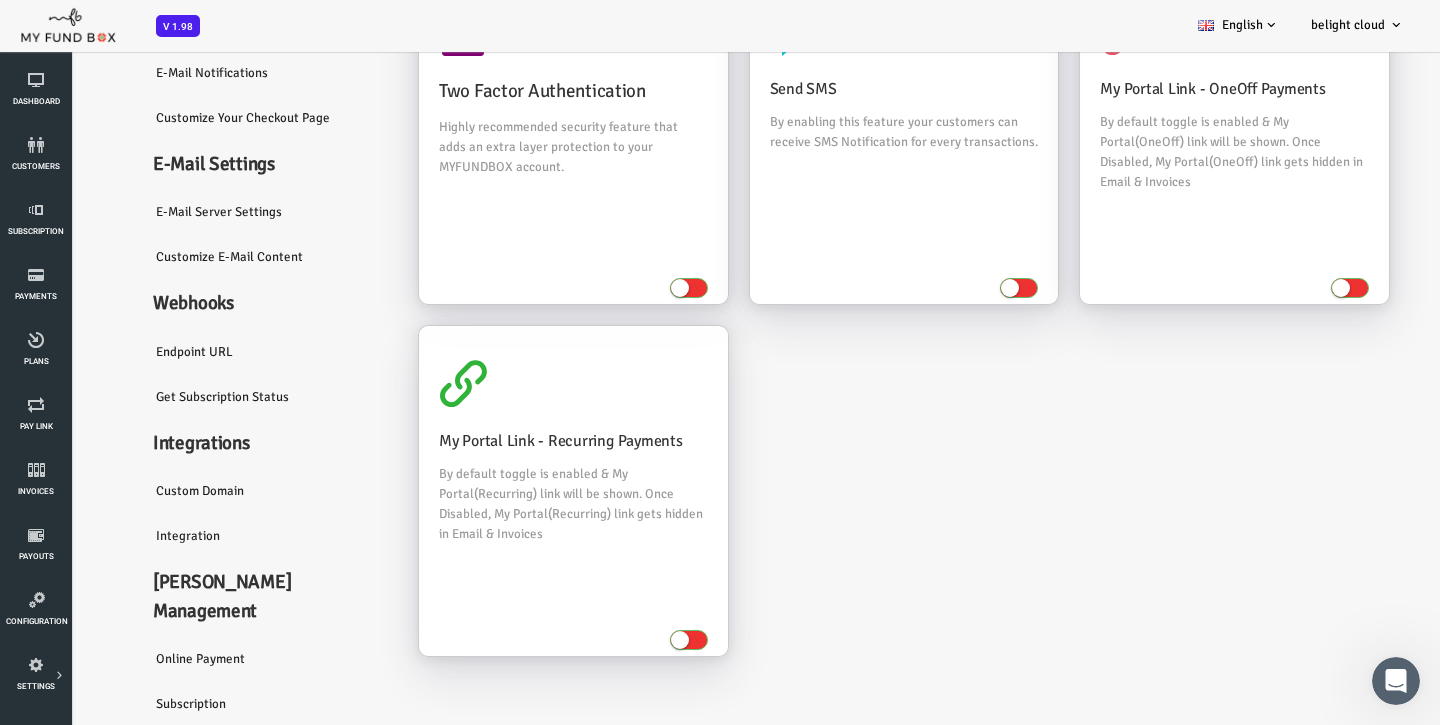 click on "Customize Your Checkout Page" at bounding box center (210, 118) 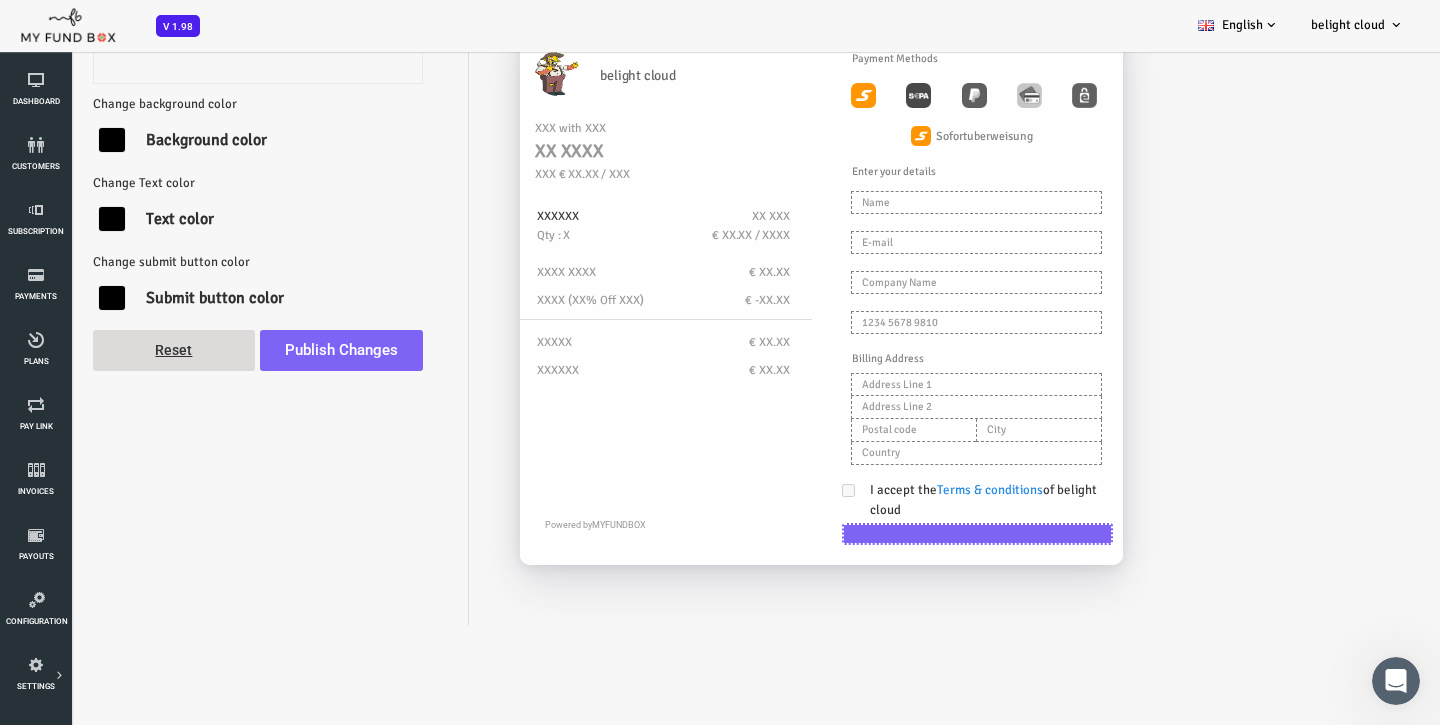 type on "Pay Now" 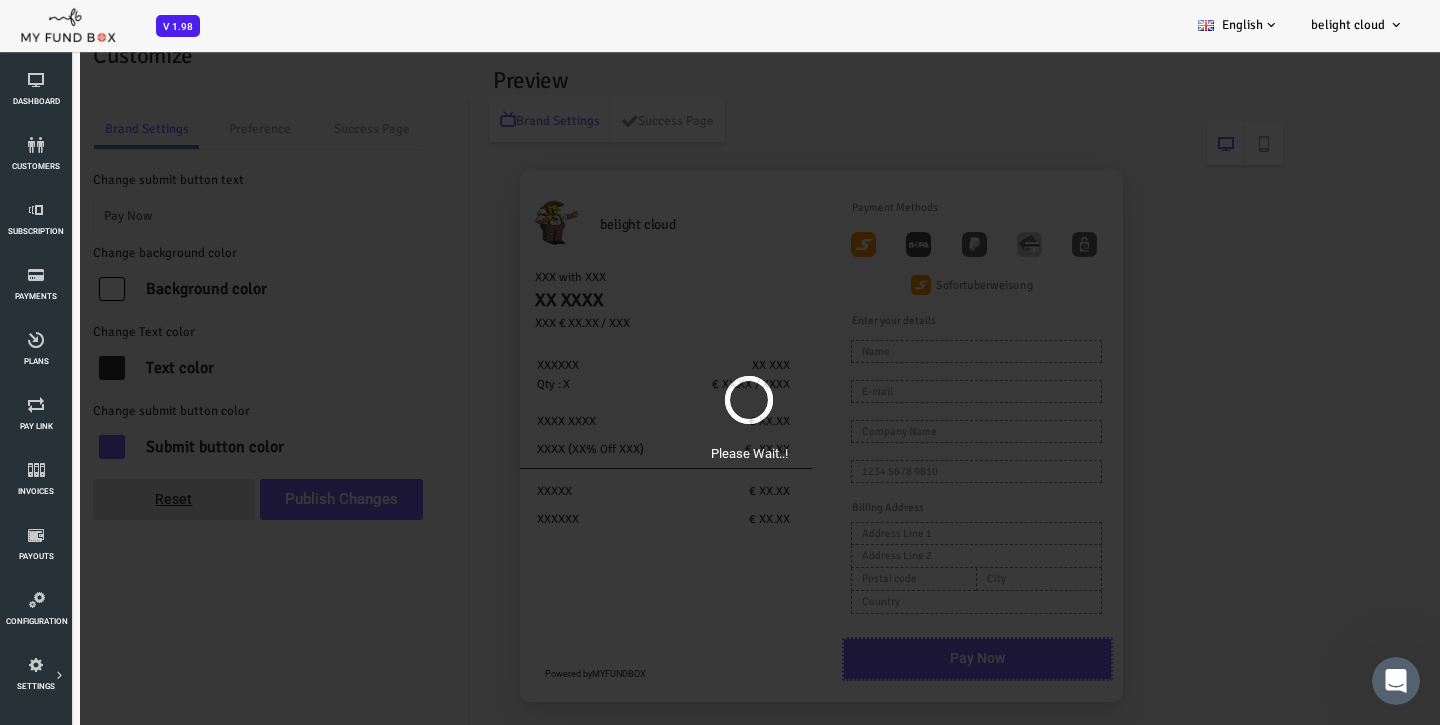 scroll, scrollTop: 0, scrollLeft: 0, axis: both 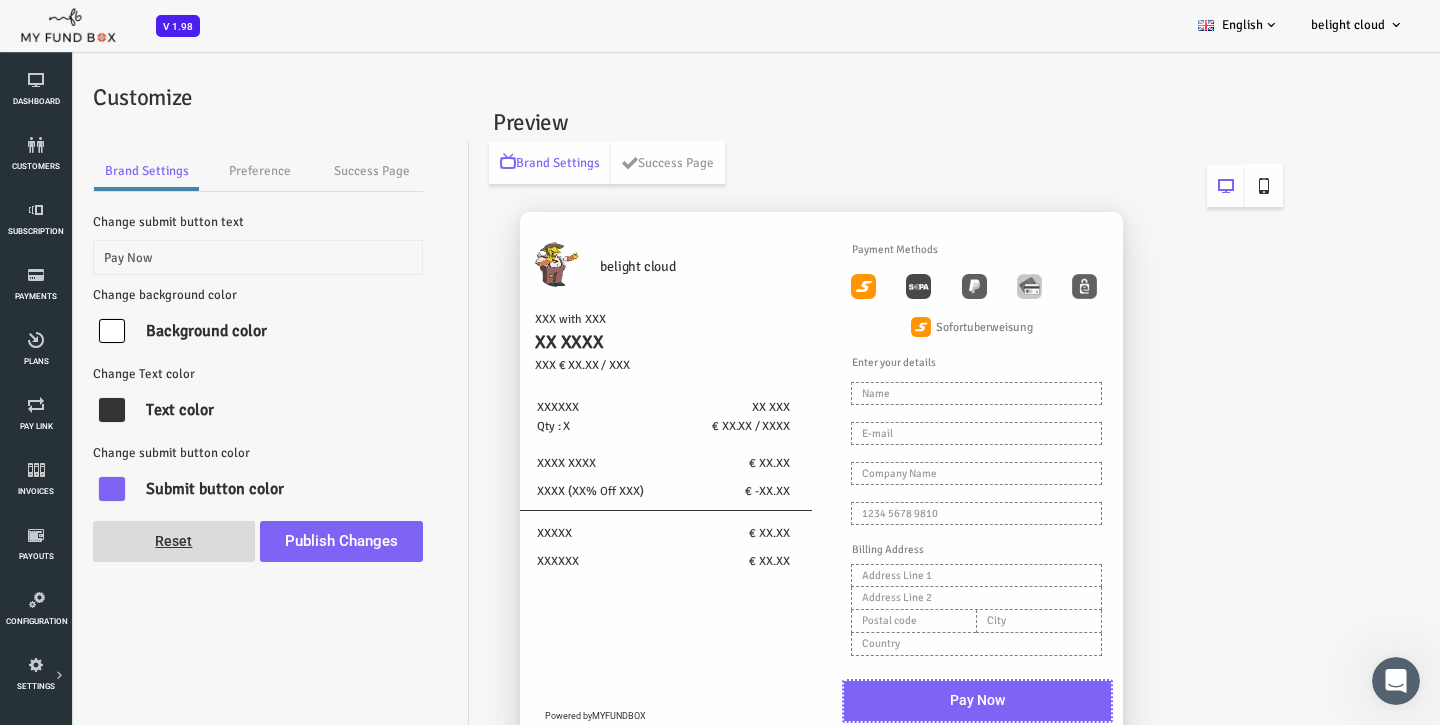 click at bounding box center [1206, 186] 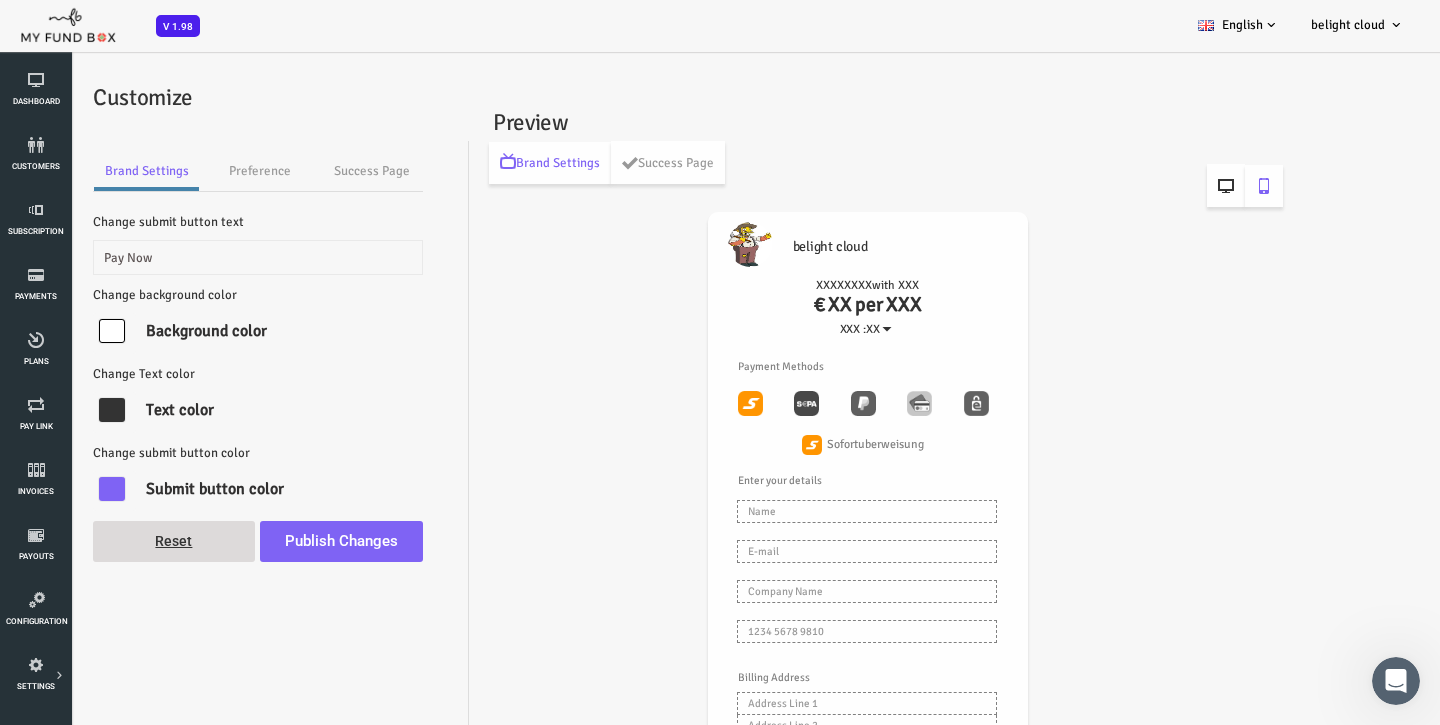 click at bounding box center [1168, 186] 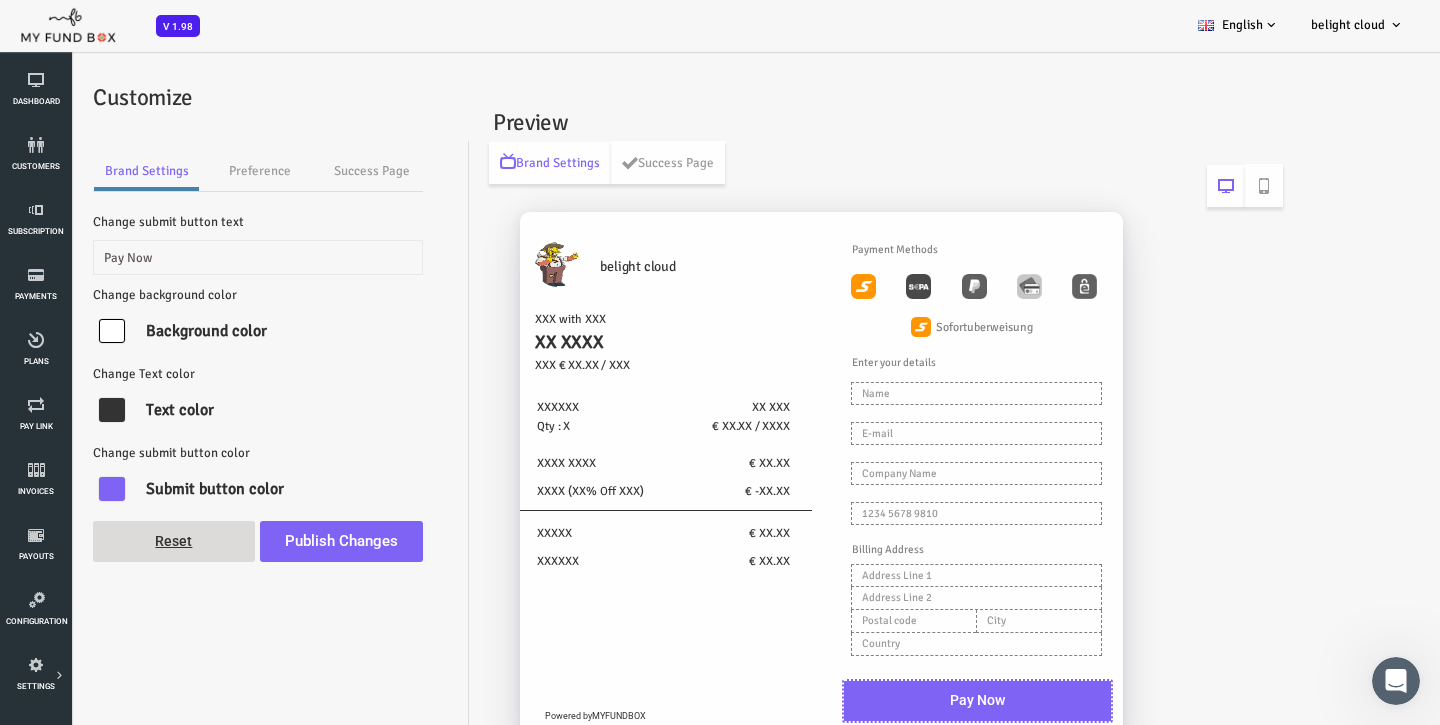 click at bounding box center (499, 264) 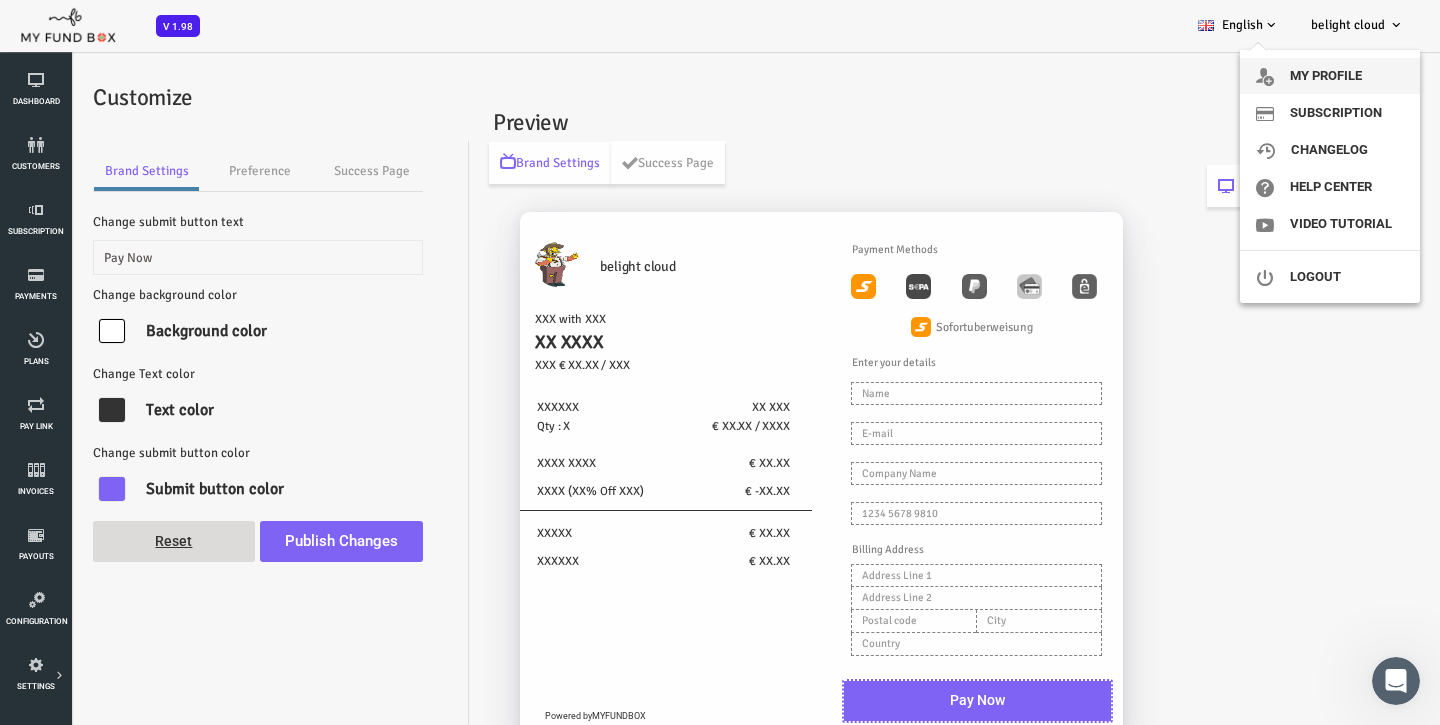 click on "My profile" at bounding box center (1330, 76) 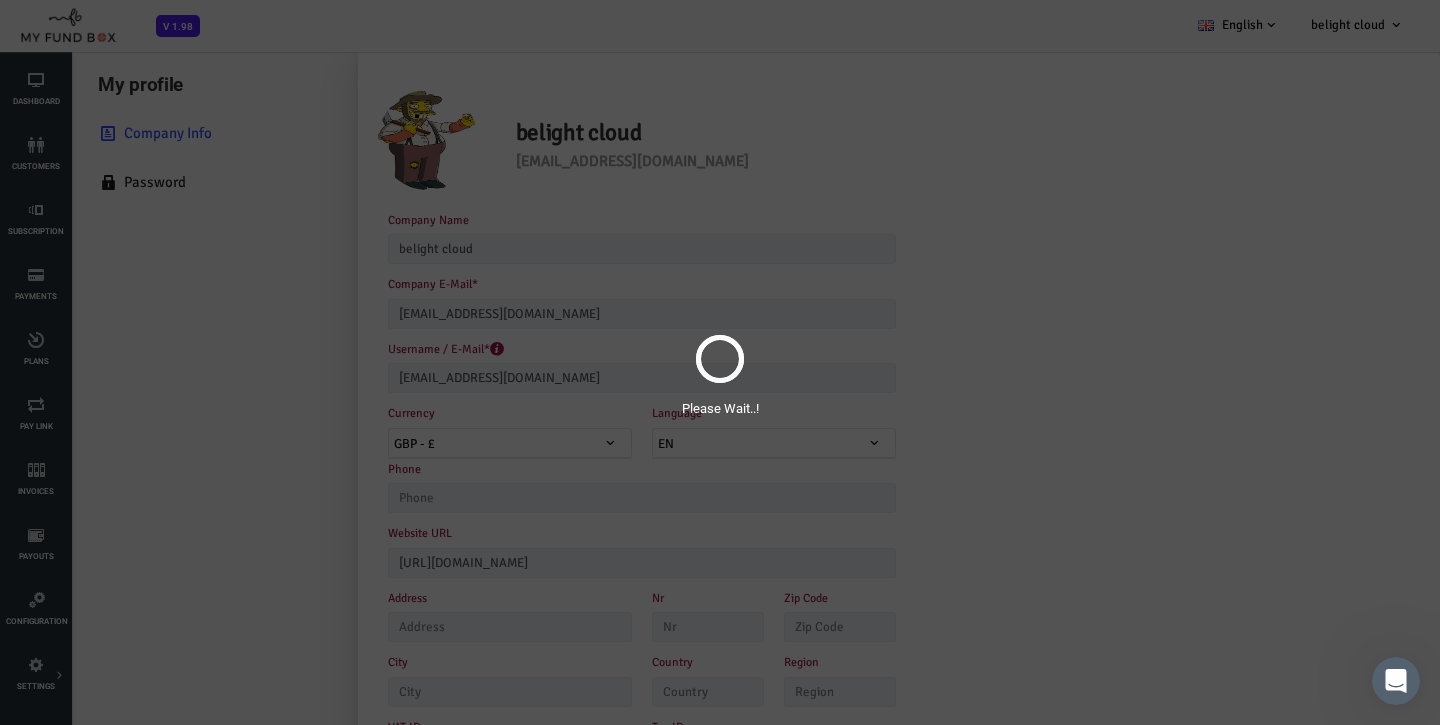 scroll, scrollTop: 0, scrollLeft: 0, axis: both 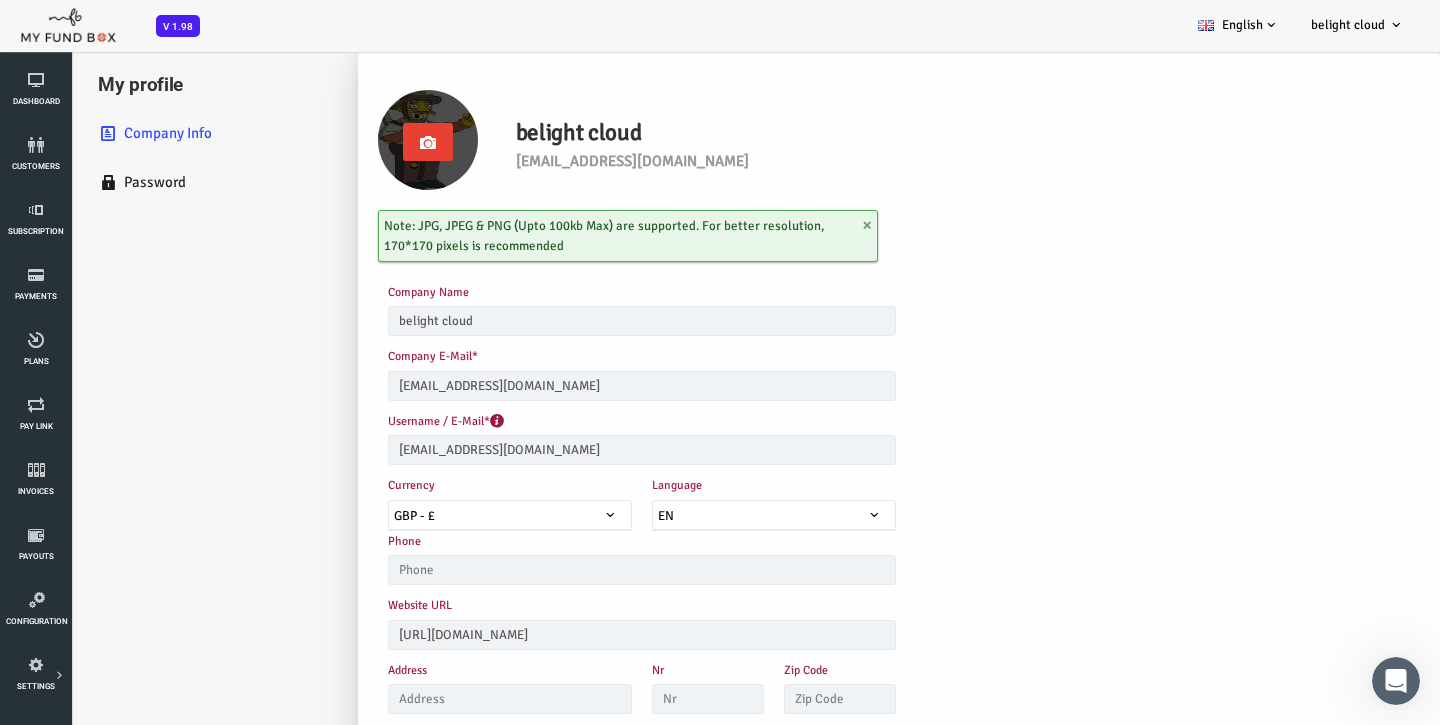 click at bounding box center (370, 142) 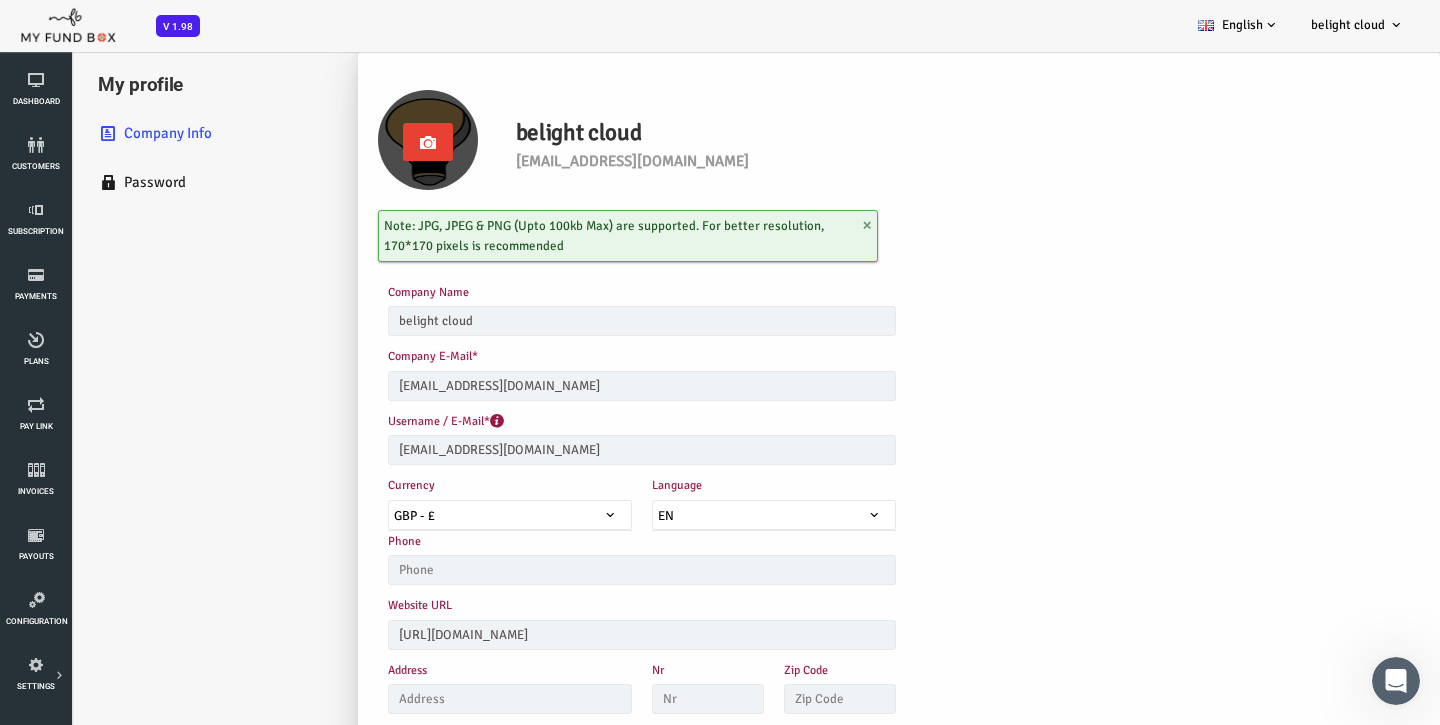 click at bounding box center [370, 142] 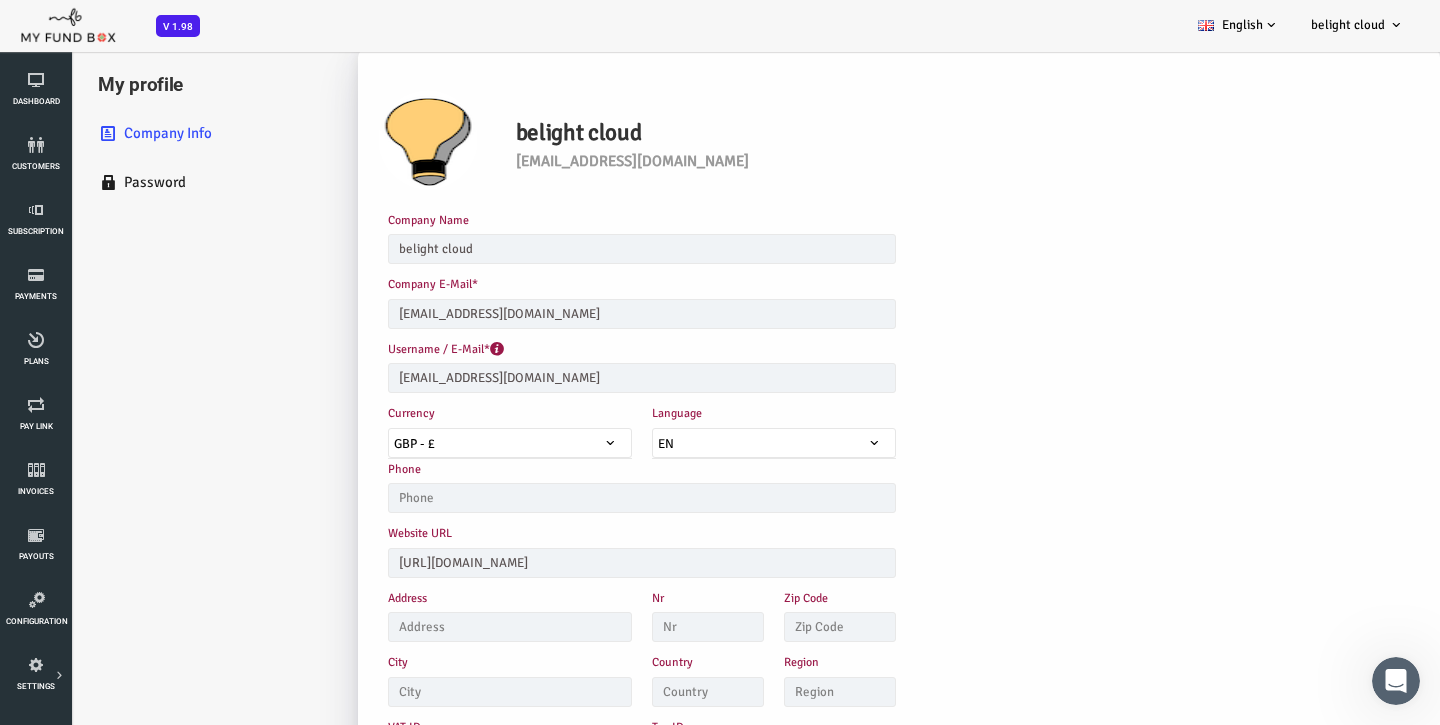 scroll, scrollTop: 0, scrollLeft: 0, axis: both 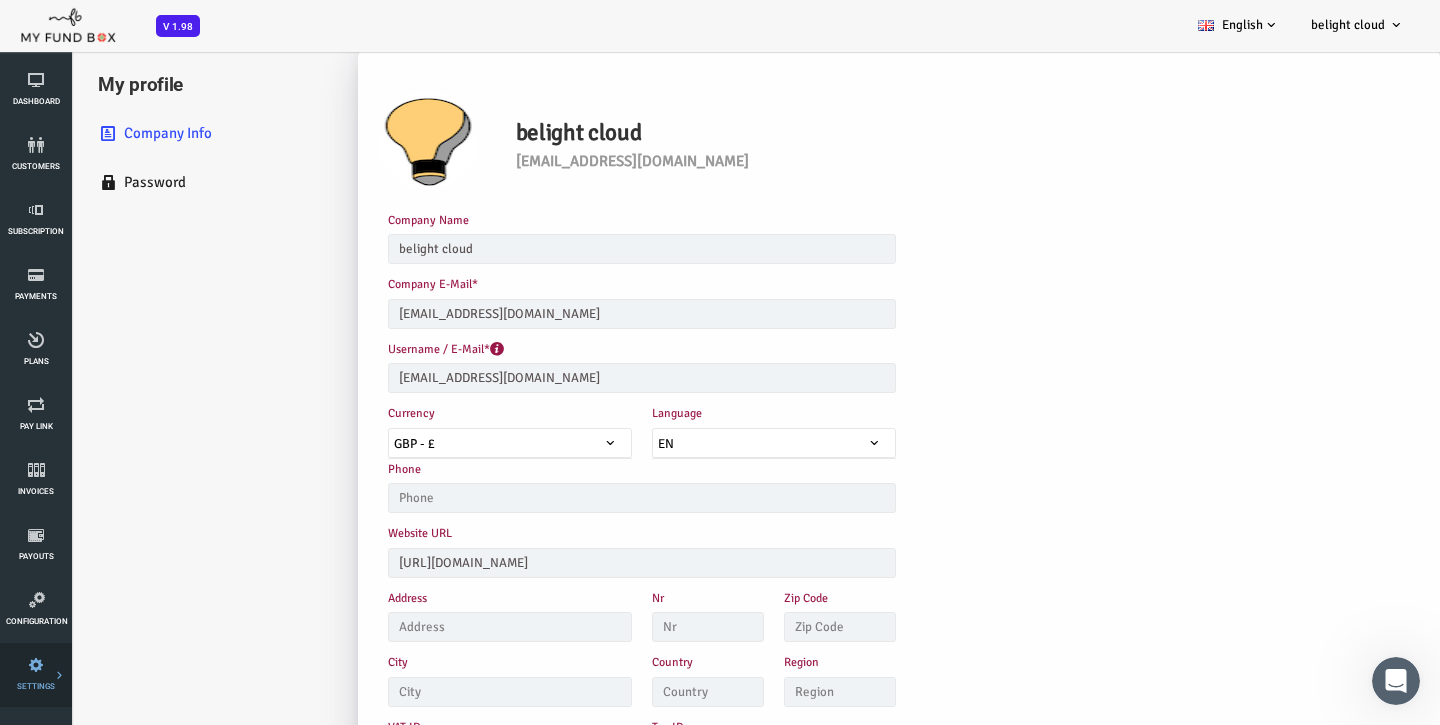 click at bounding box center (0, 0) 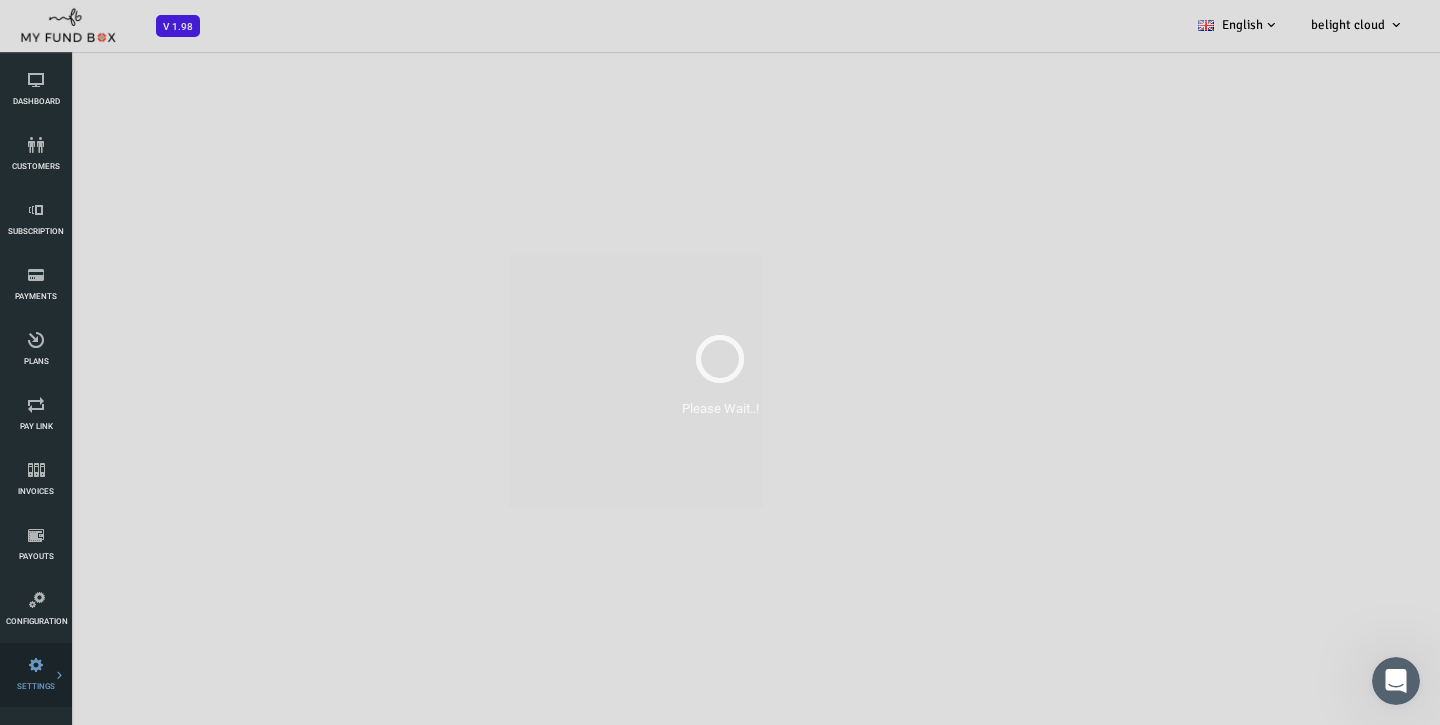 select on "100" 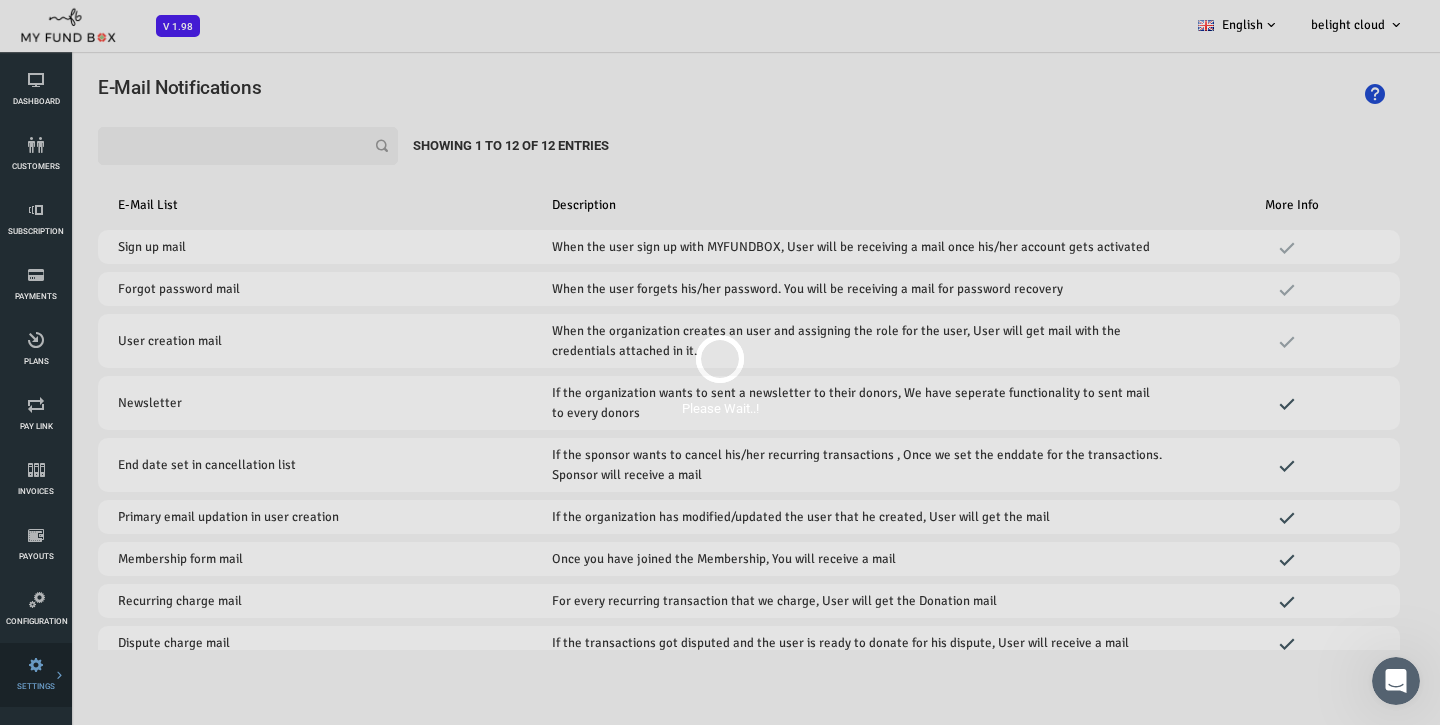 scroll, scrollTop: 0, scrollLeft: 0, axis: both 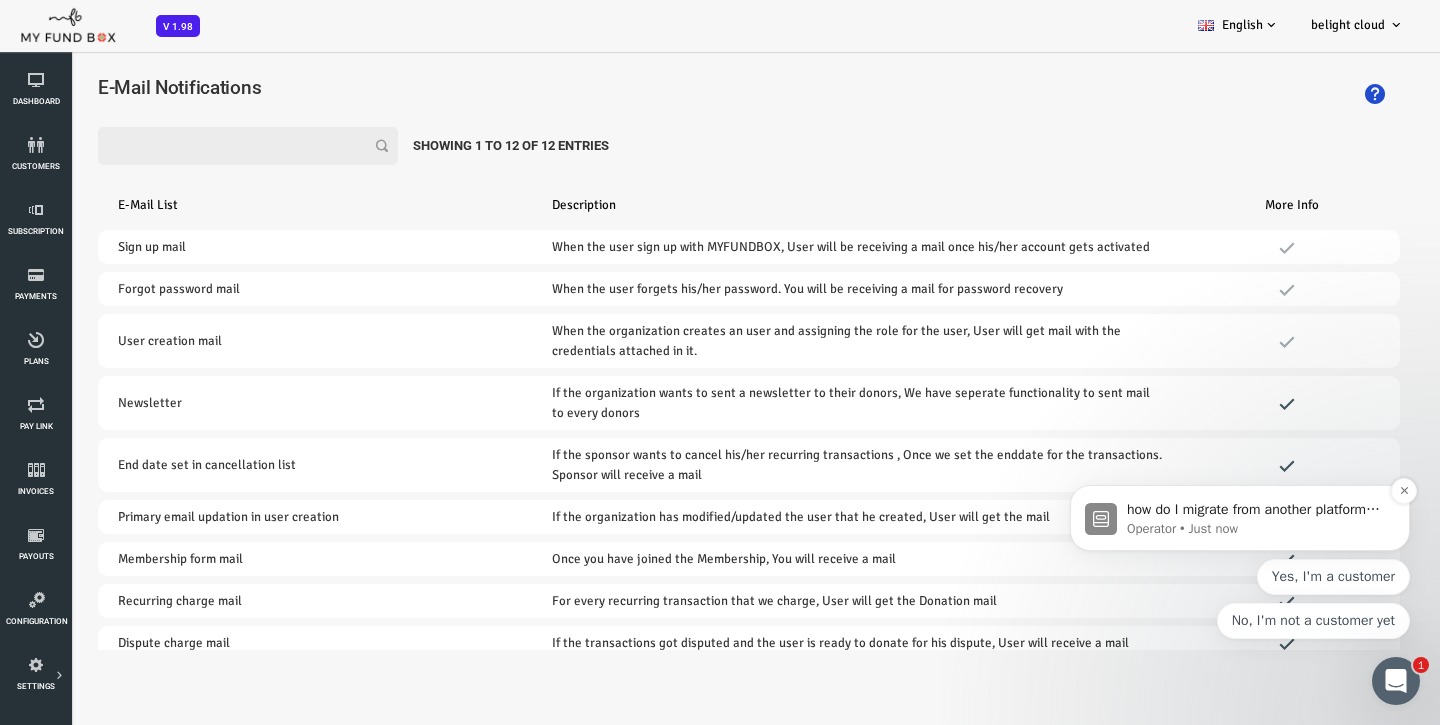 click on "Operator • Just now" at bounding box center (1256, 529) 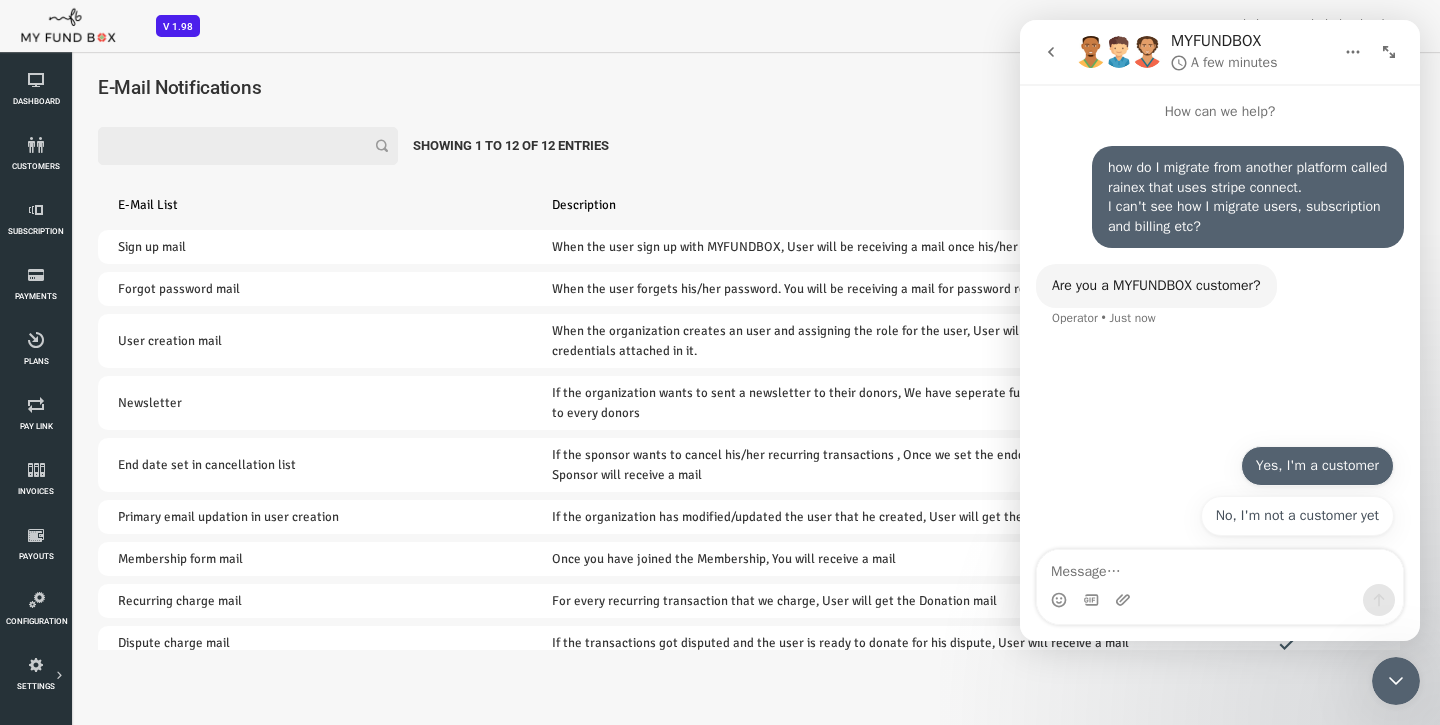 click on "Yes, I'm a customer" at bounding box center [1317, 466] 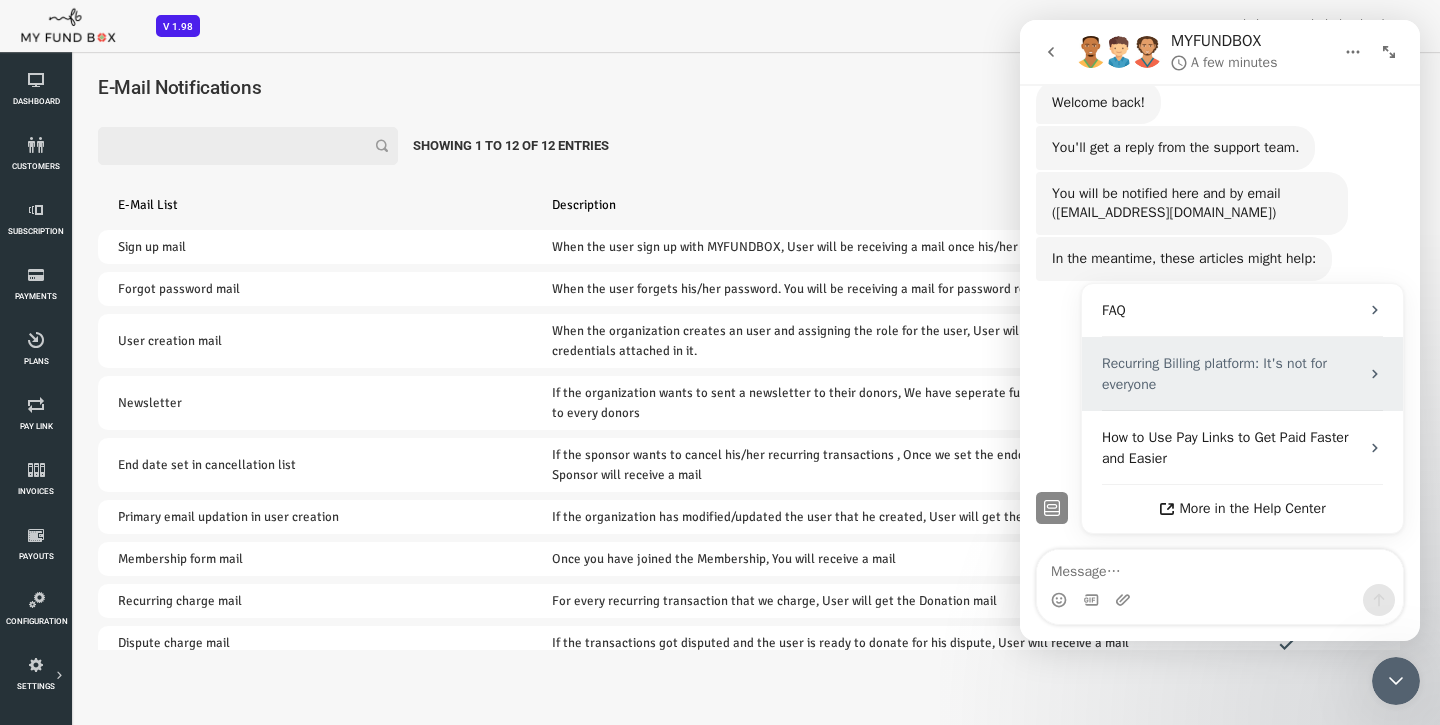 scroll, scrollTop: 302, scrollLeft: 0, axis: vertical 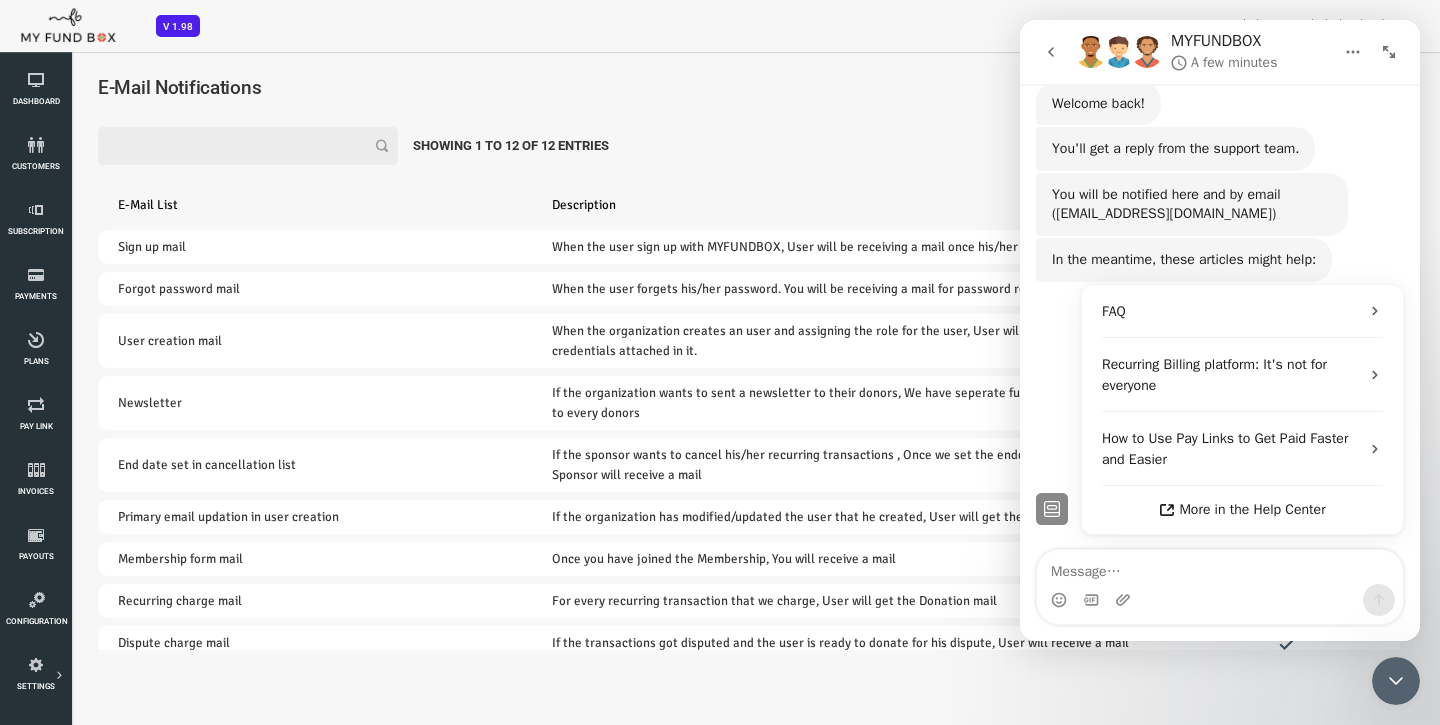 click 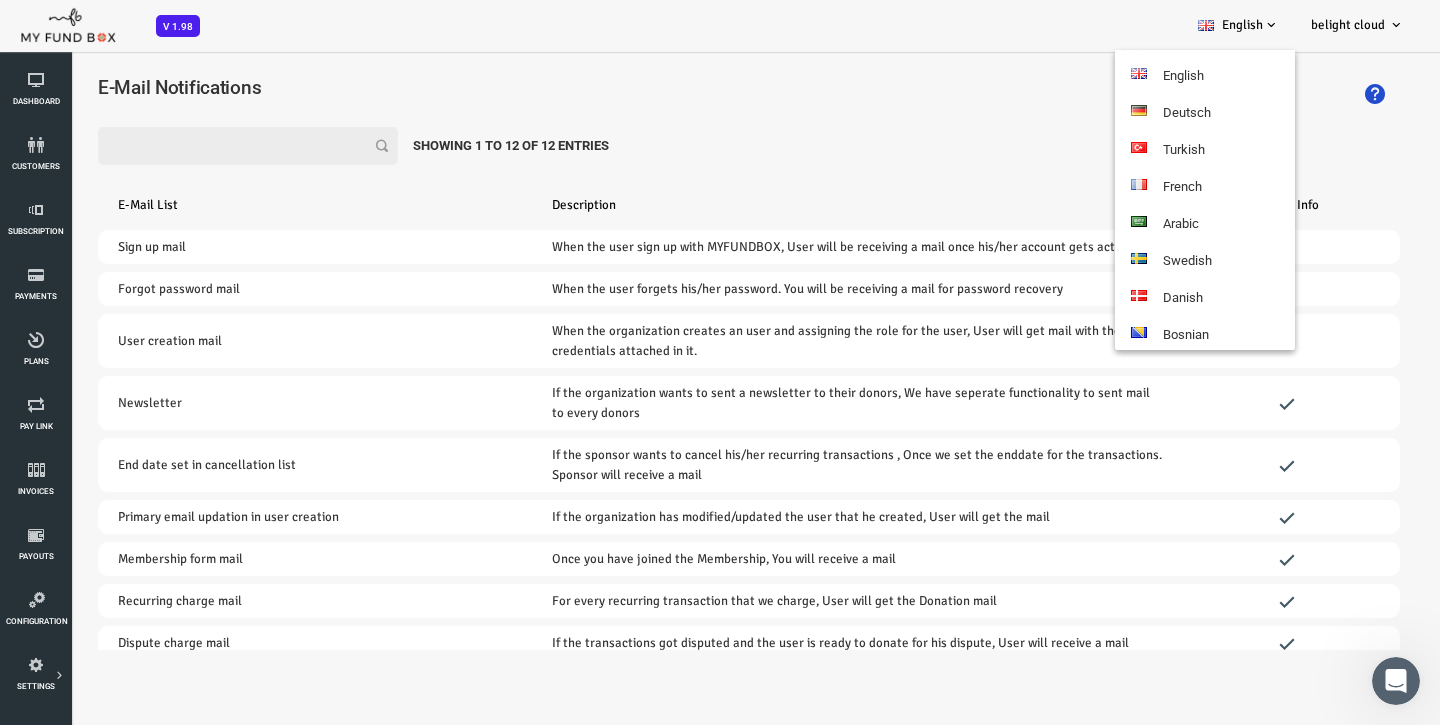 click on "Filter:   Showing 1 to 12 of 12 Entries" at bounding box center [691, 146] 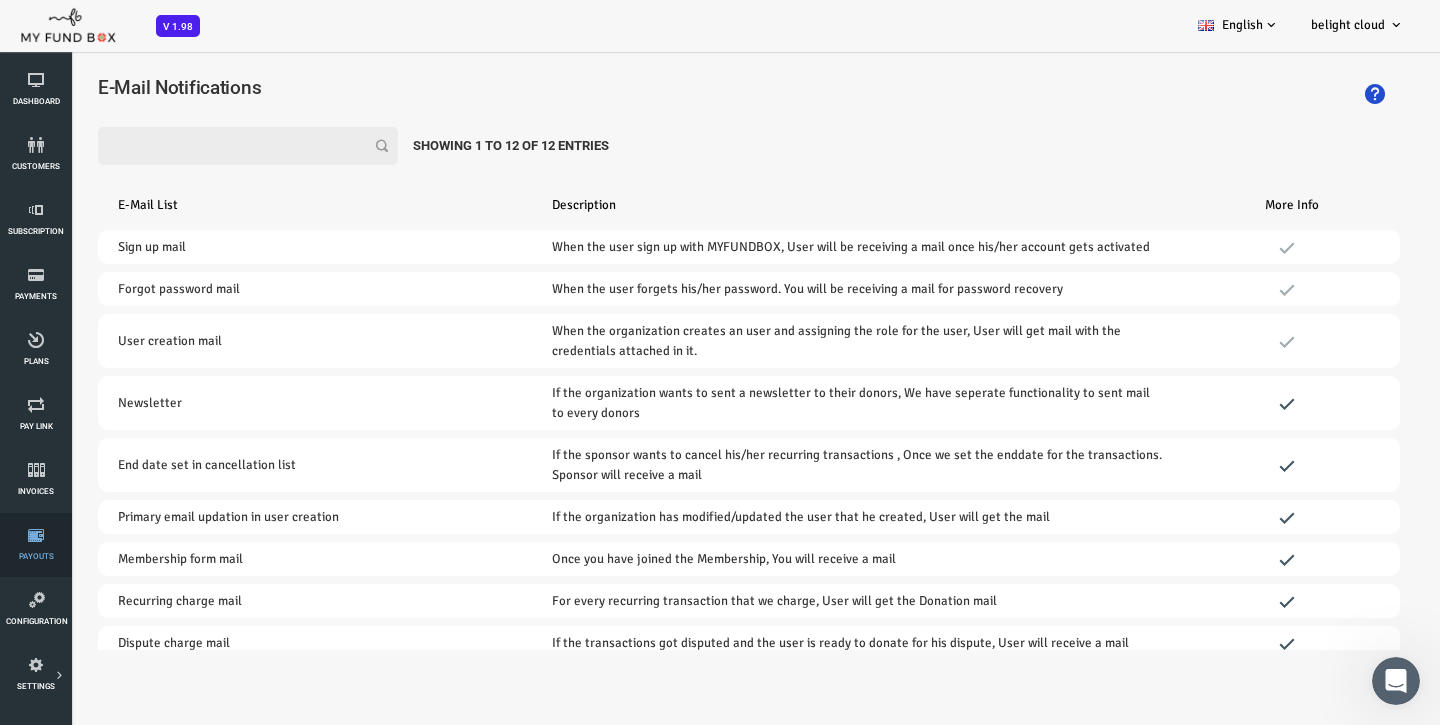 click at bounding box center (36, 535) 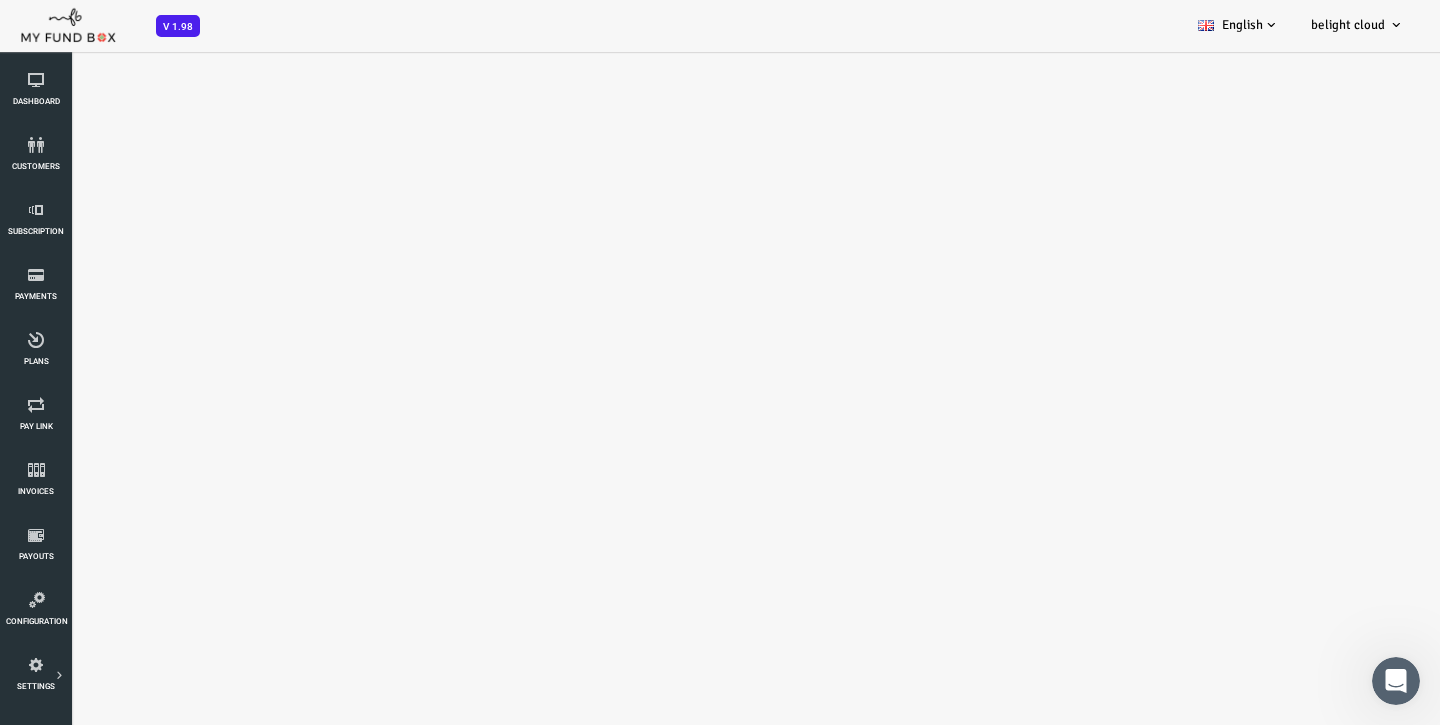 select on "100" 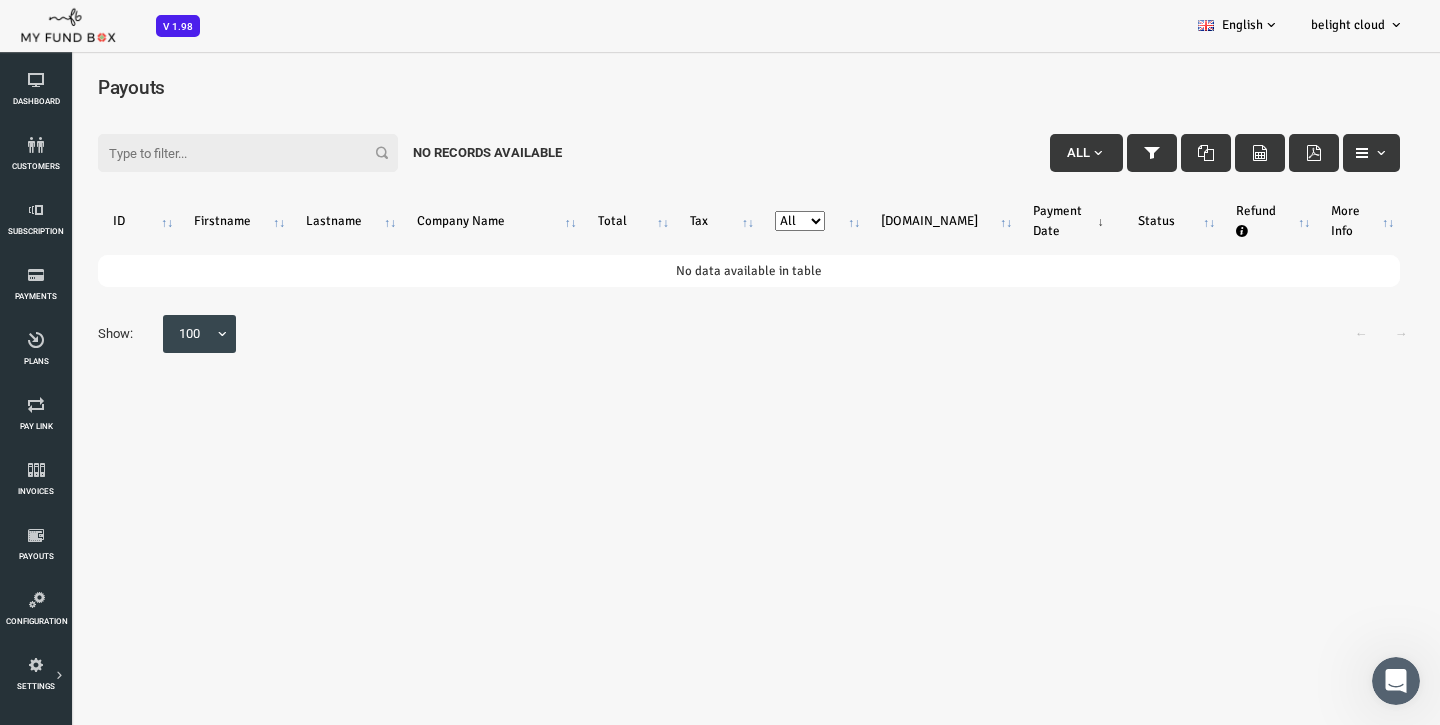 scroll, scrollTop: 0, scrollLeft: 0, axis: both 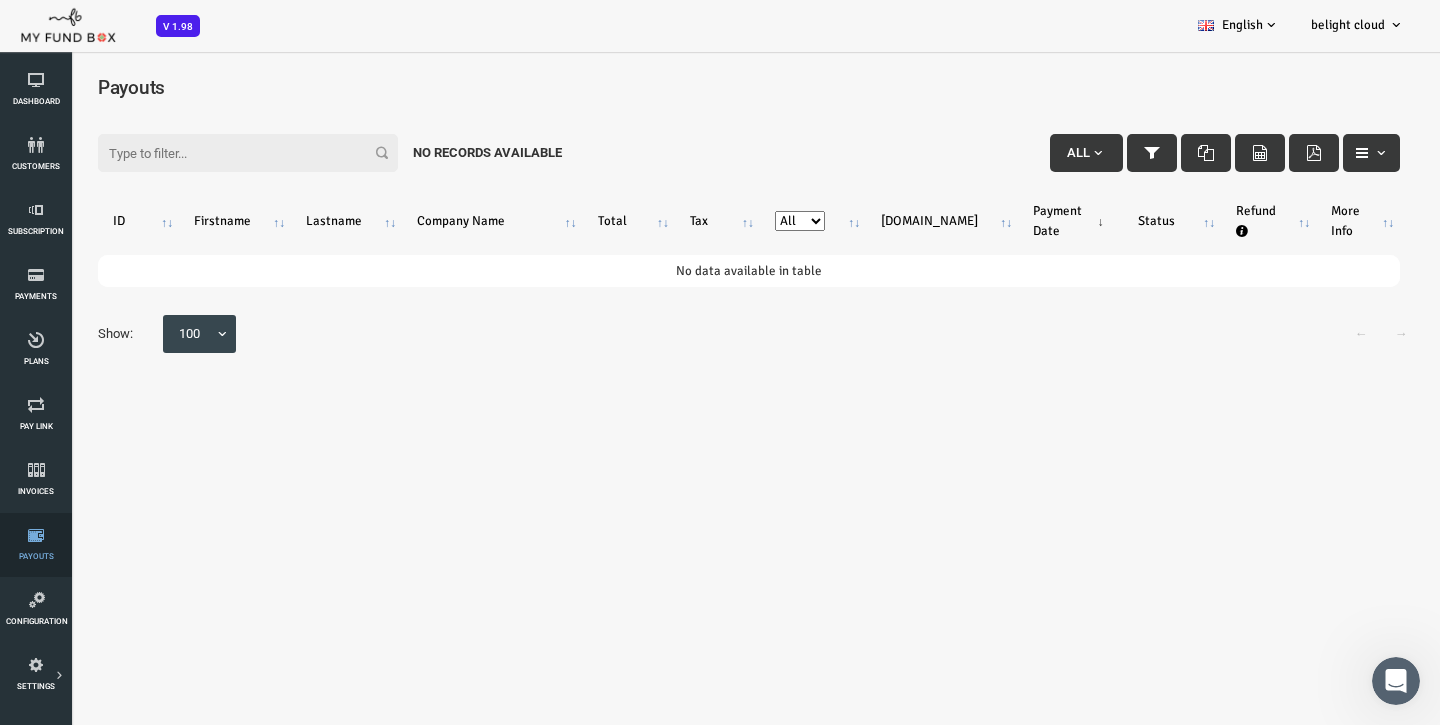 click at bounding box center [36, 535] 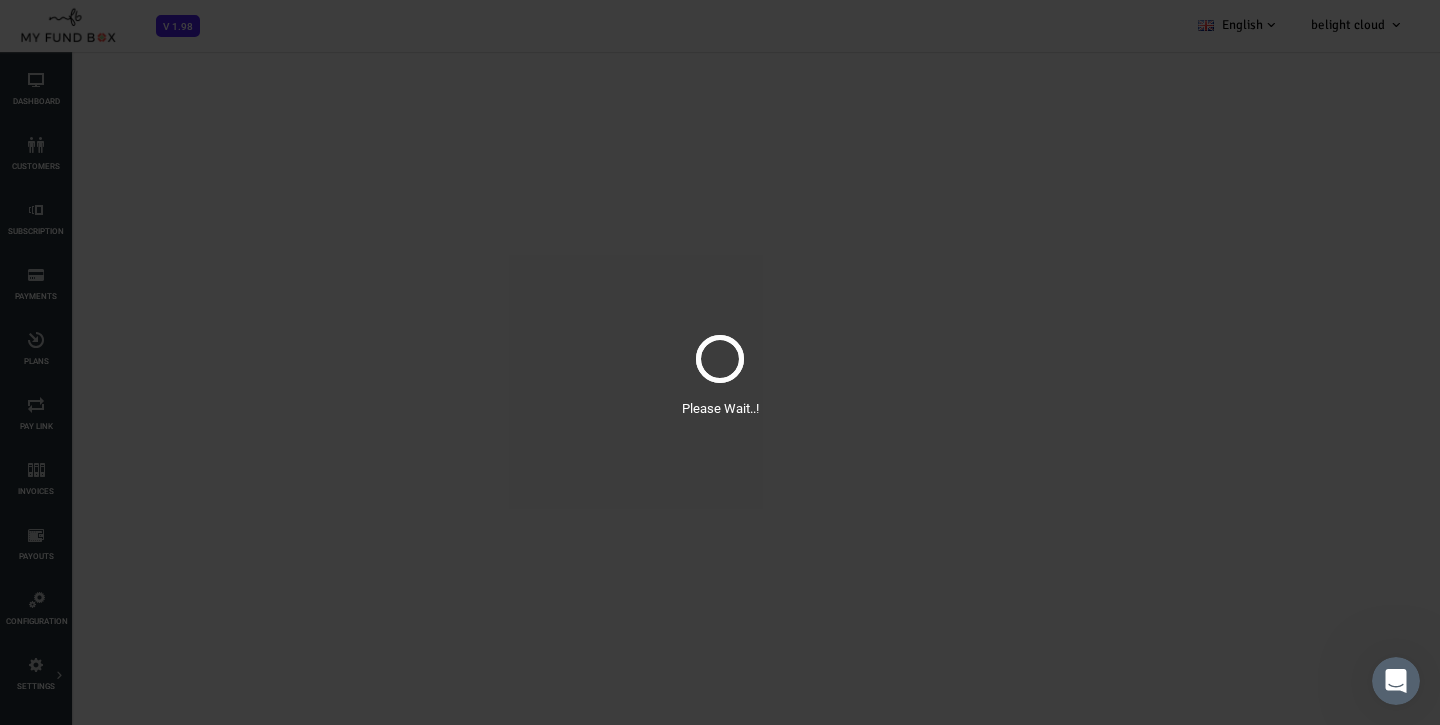 select on "100" 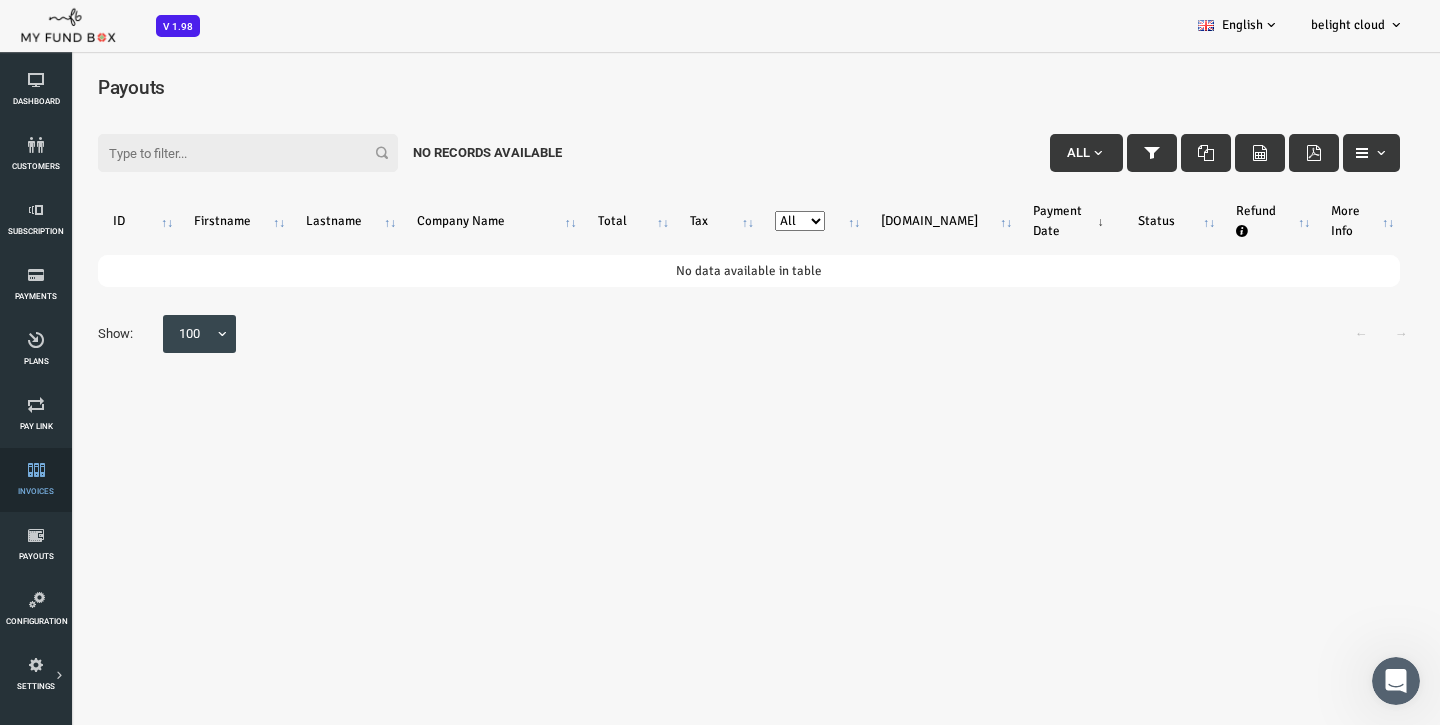 click on "Invoices" at bounding box center (36, 480) 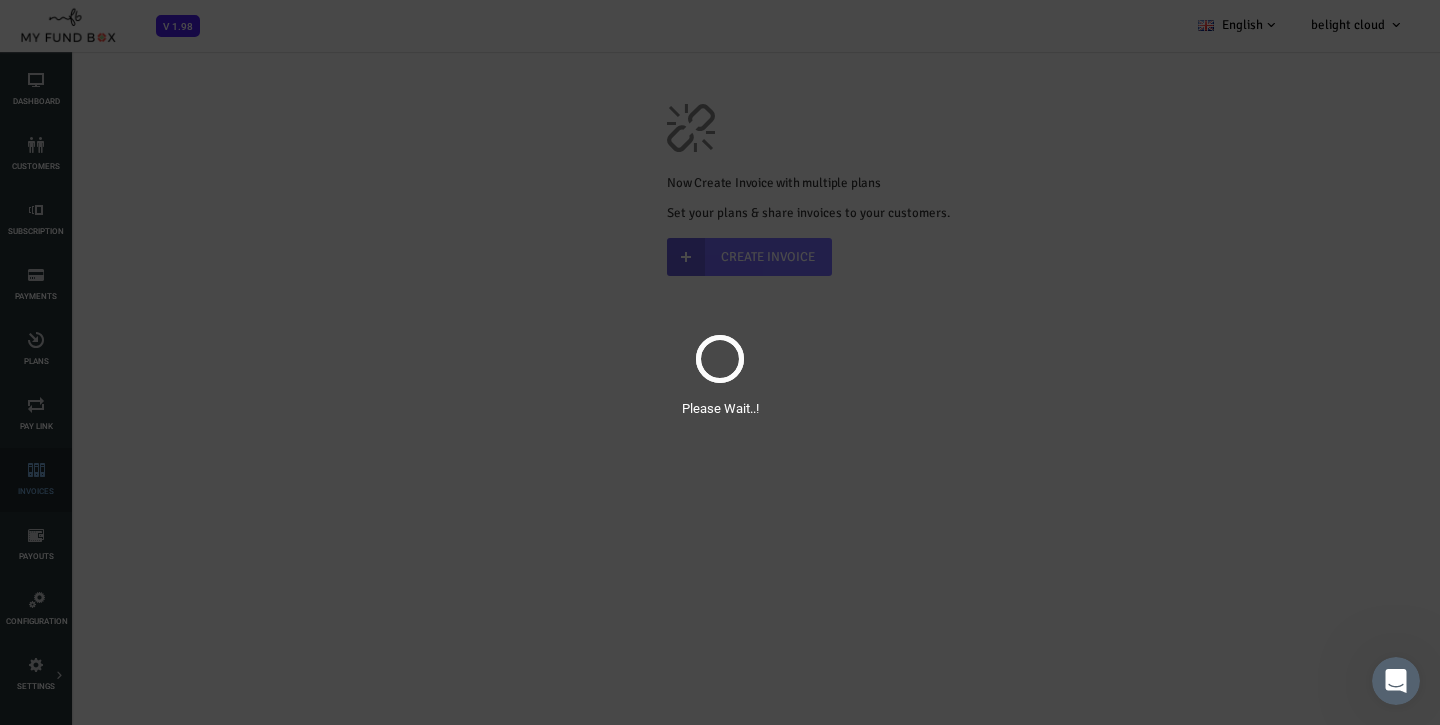 scroll, scrollTop: 0, scrollLeft: 0, axis: both 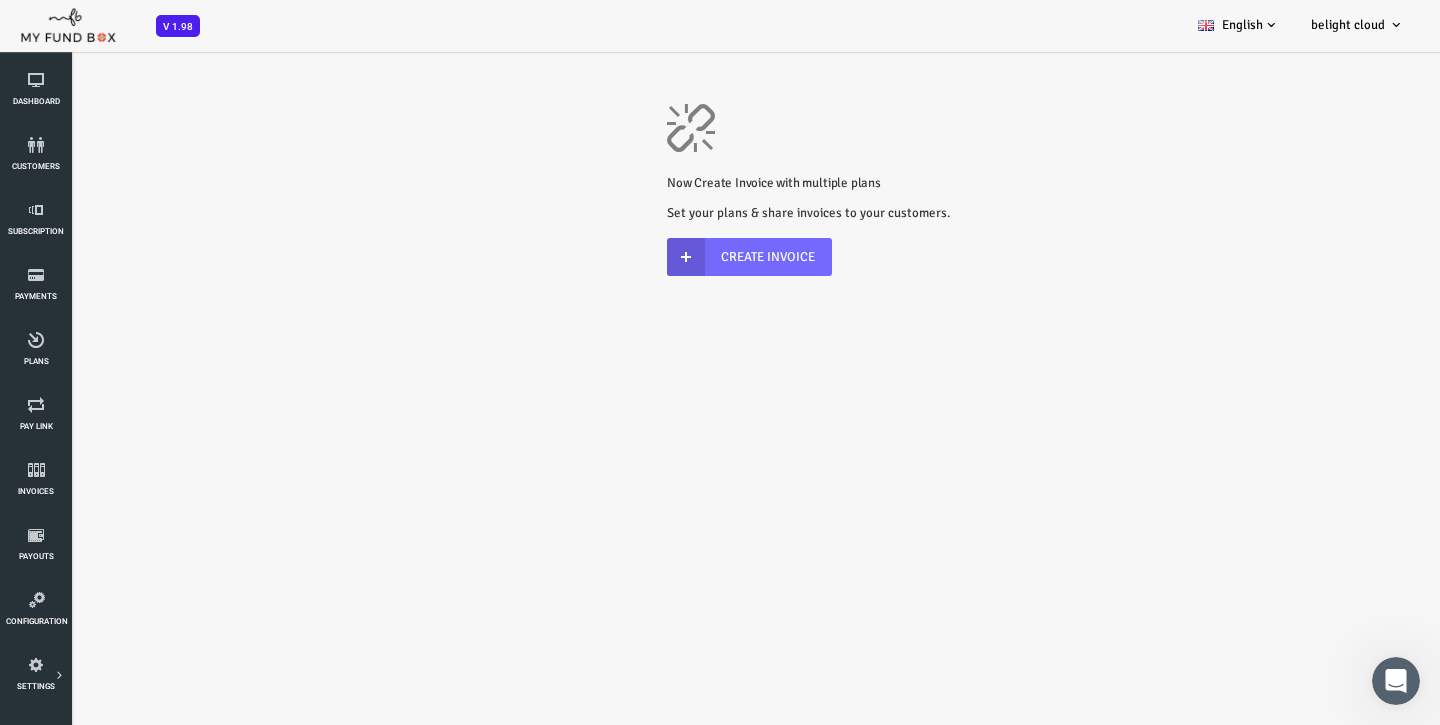 click on "Now Create Invoice with multiple plans
Set your plans & share invoices to your customers.
Create Invoice" at bounding box center (802, 188) 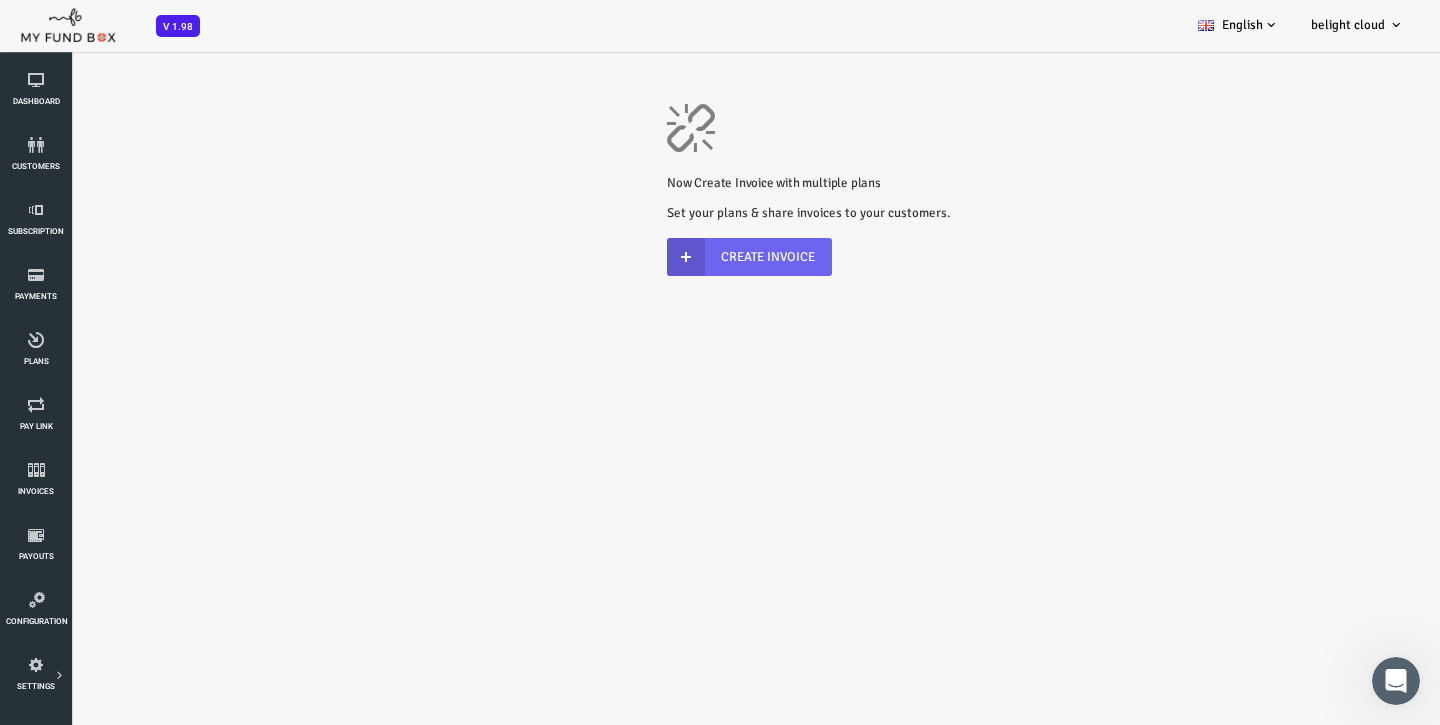 click on "Create Invoice" at bounding box center (691, 257) 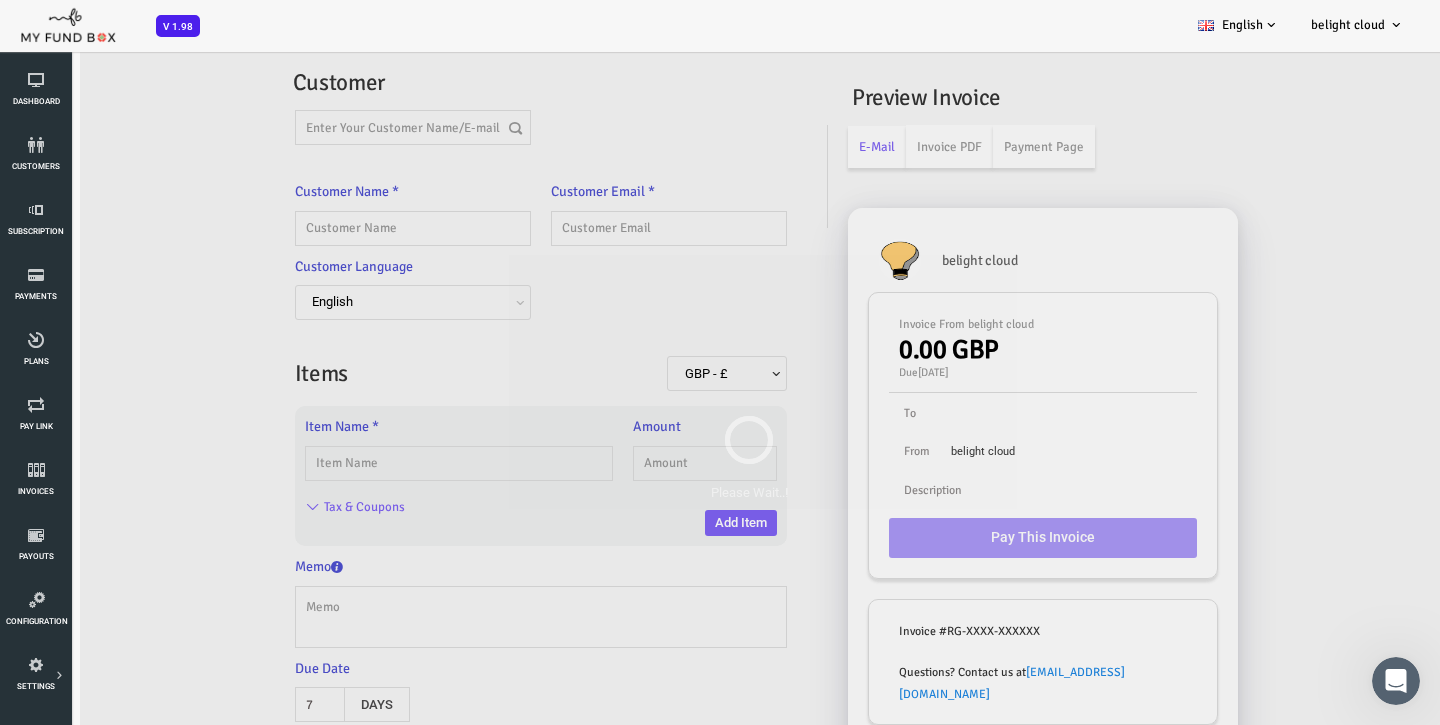 scroll, scrollTop: 0, scrollLeft: 0, axis: both 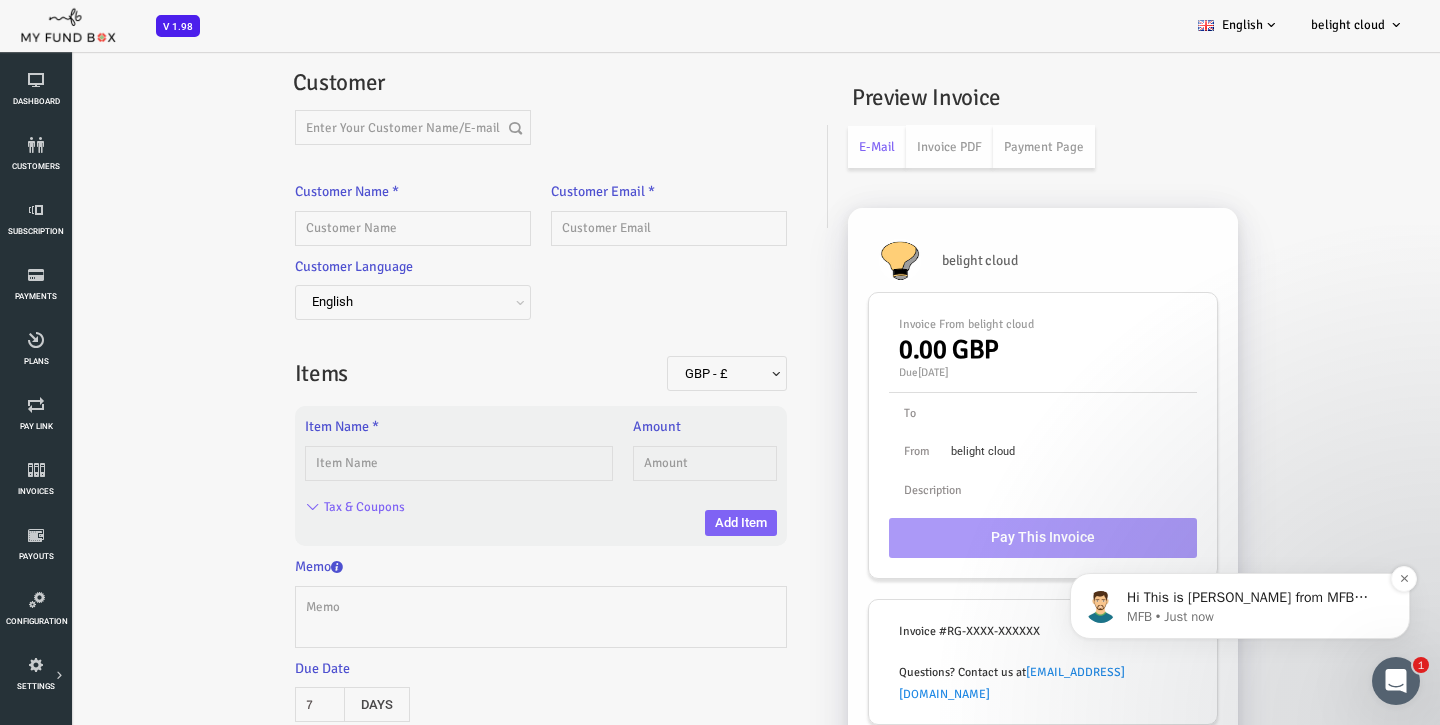 click on "Hi This is Mohamed from MFB Team" at bounding box center (1256, 598) 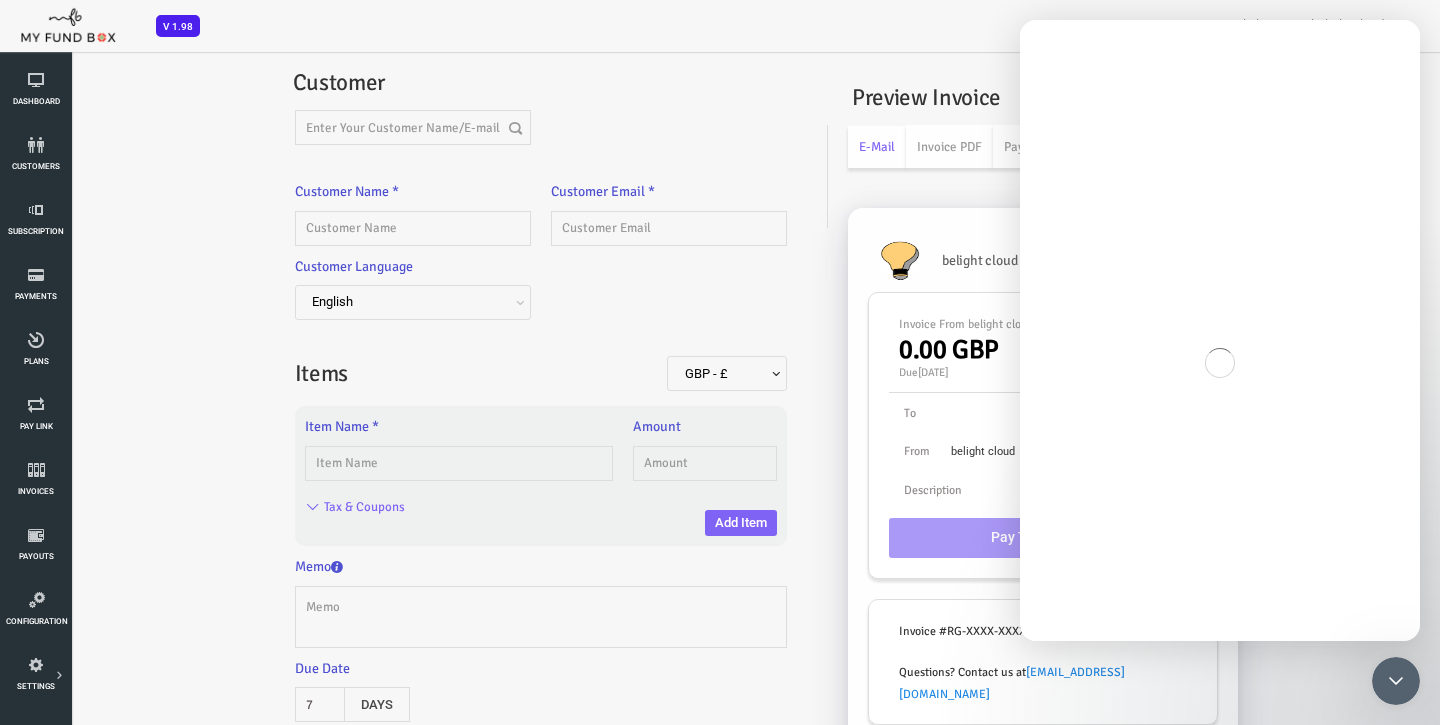 scroll, scrollTop: 119, scrollLeft: 0, axis: vertical 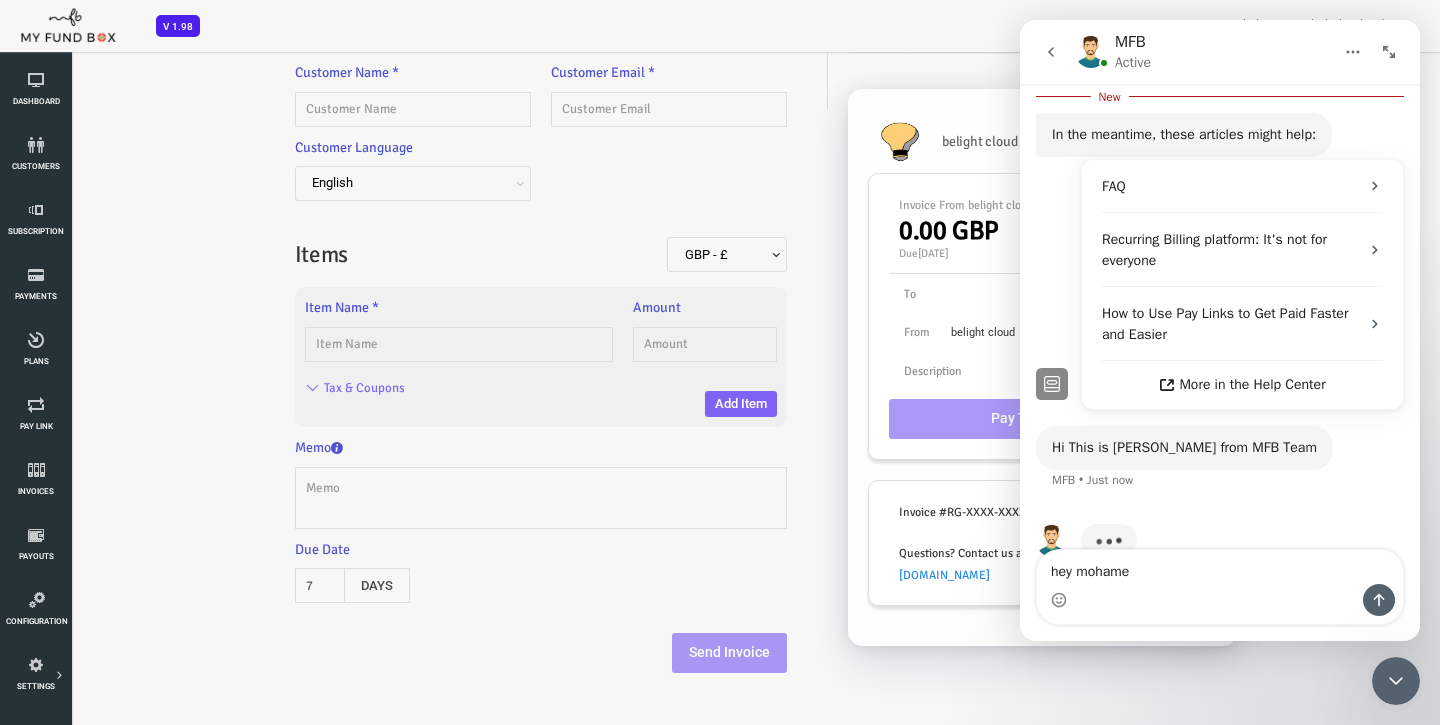 type on "hey mohamed" 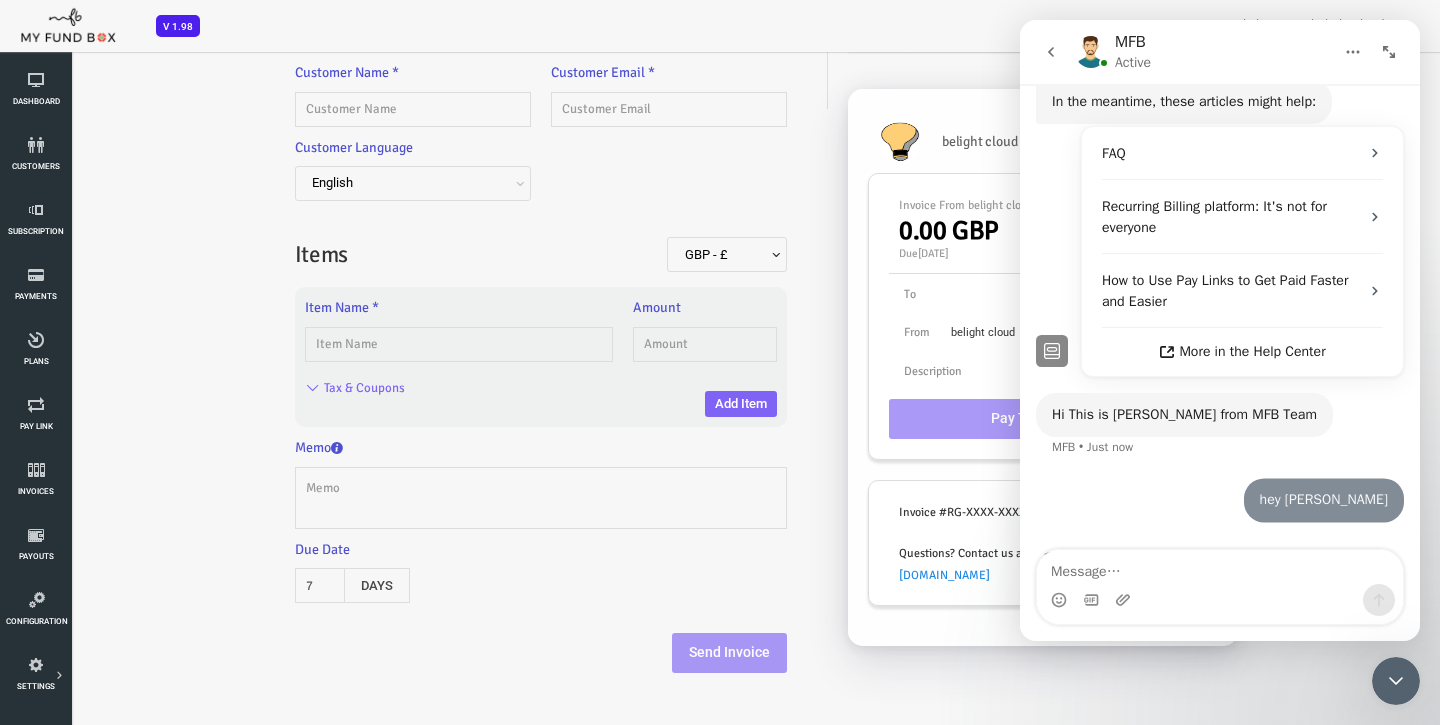 scroll, scrollTop: 119, scrollLeft: 0, axis: vertical 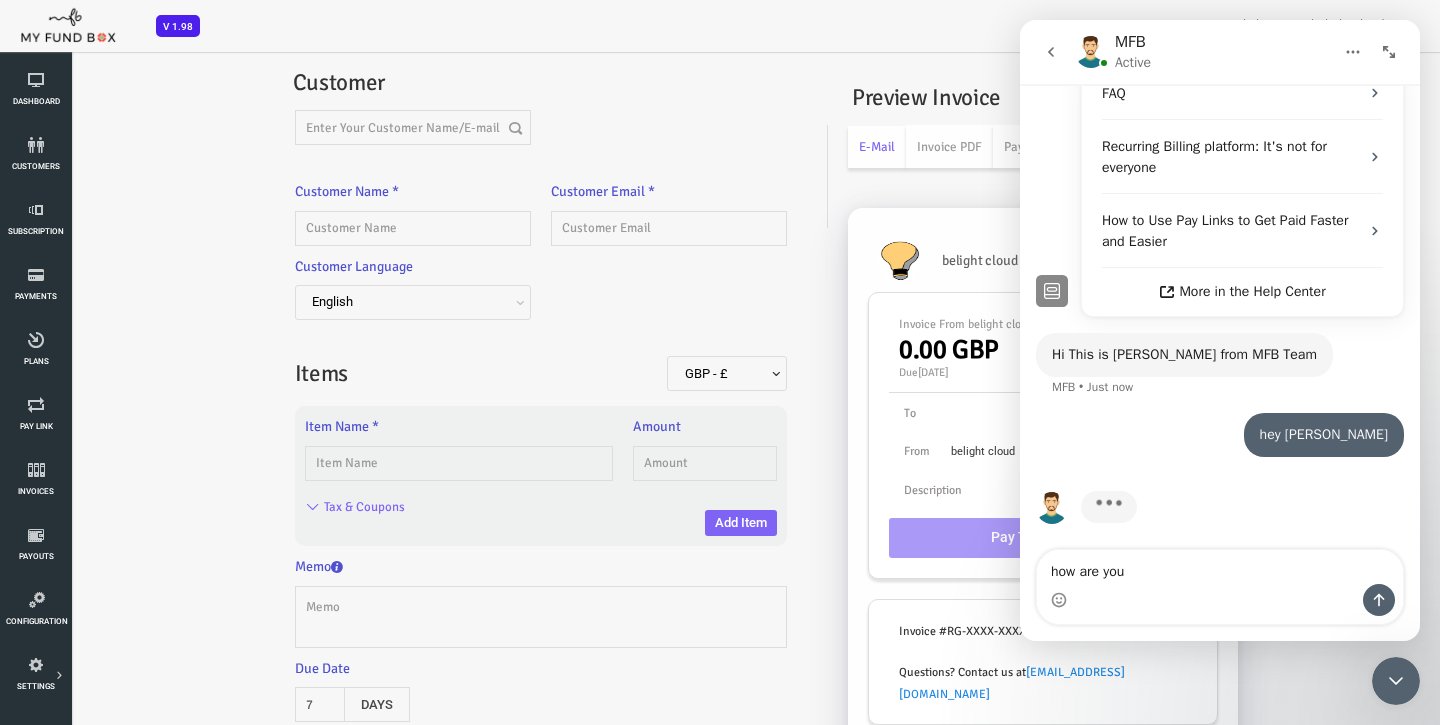 type on "how are you?" 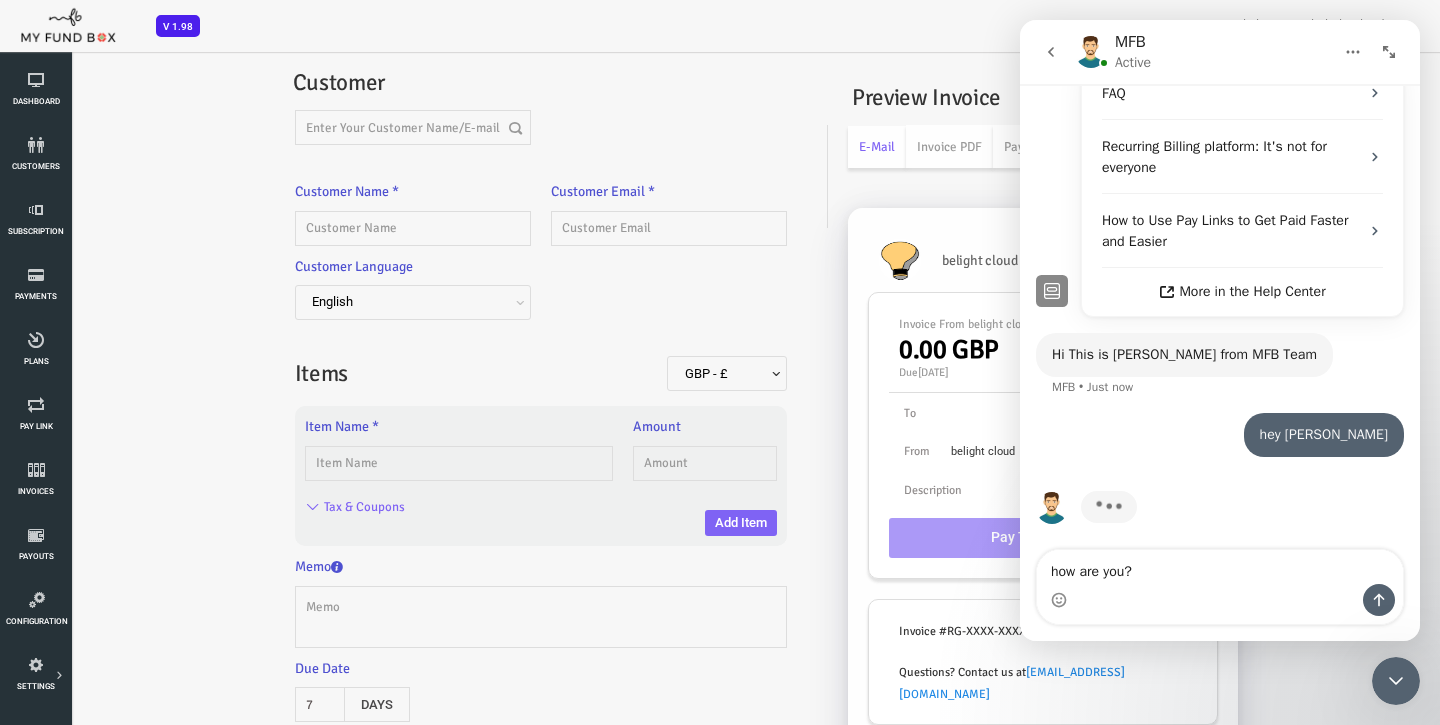 type 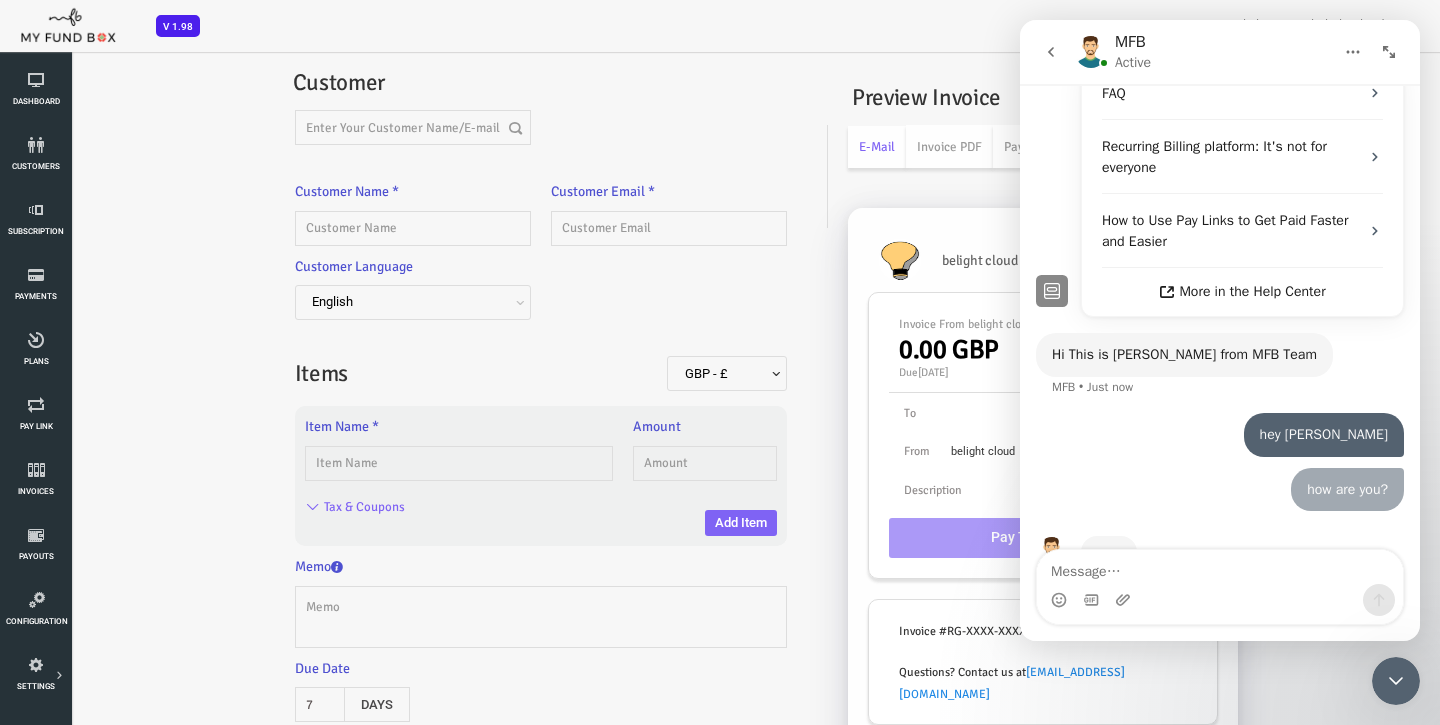 scroll, scrollTop: 562, scrollLeft: 0, axis: vertical 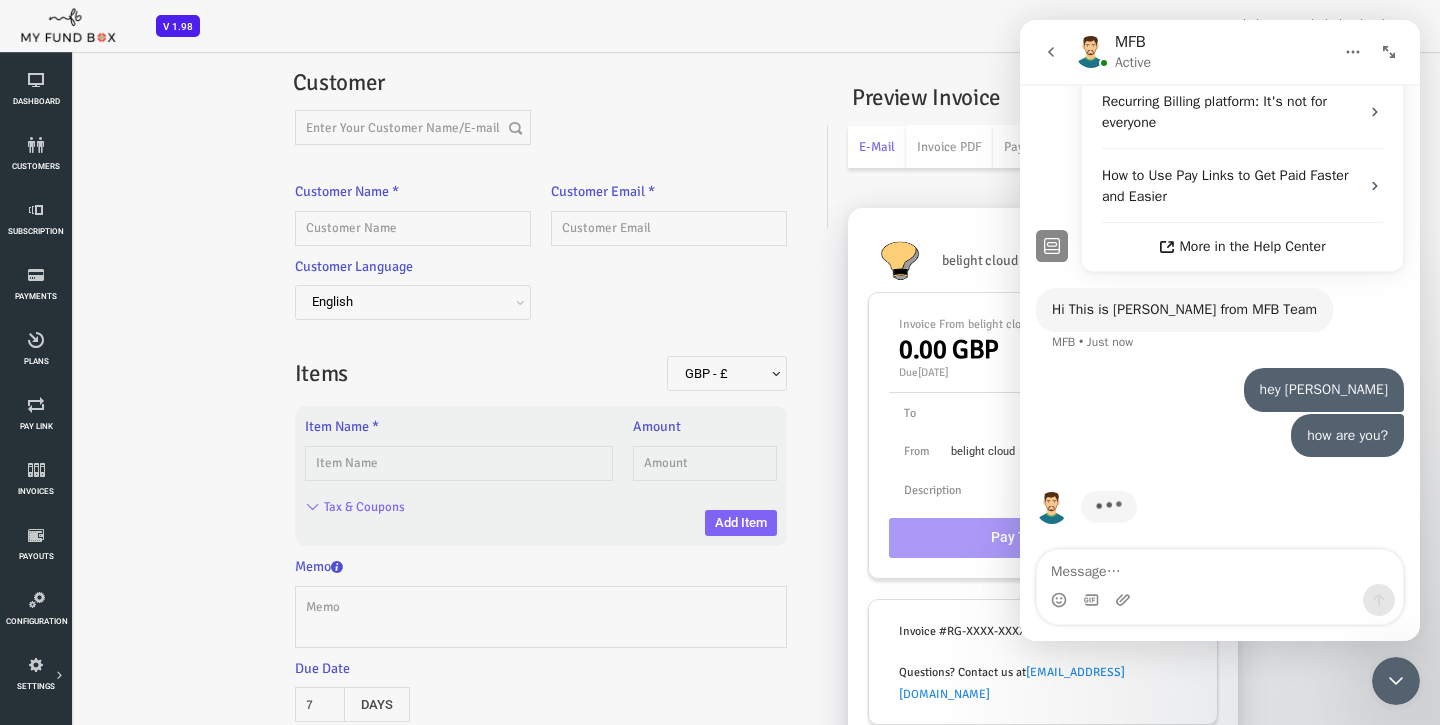 click 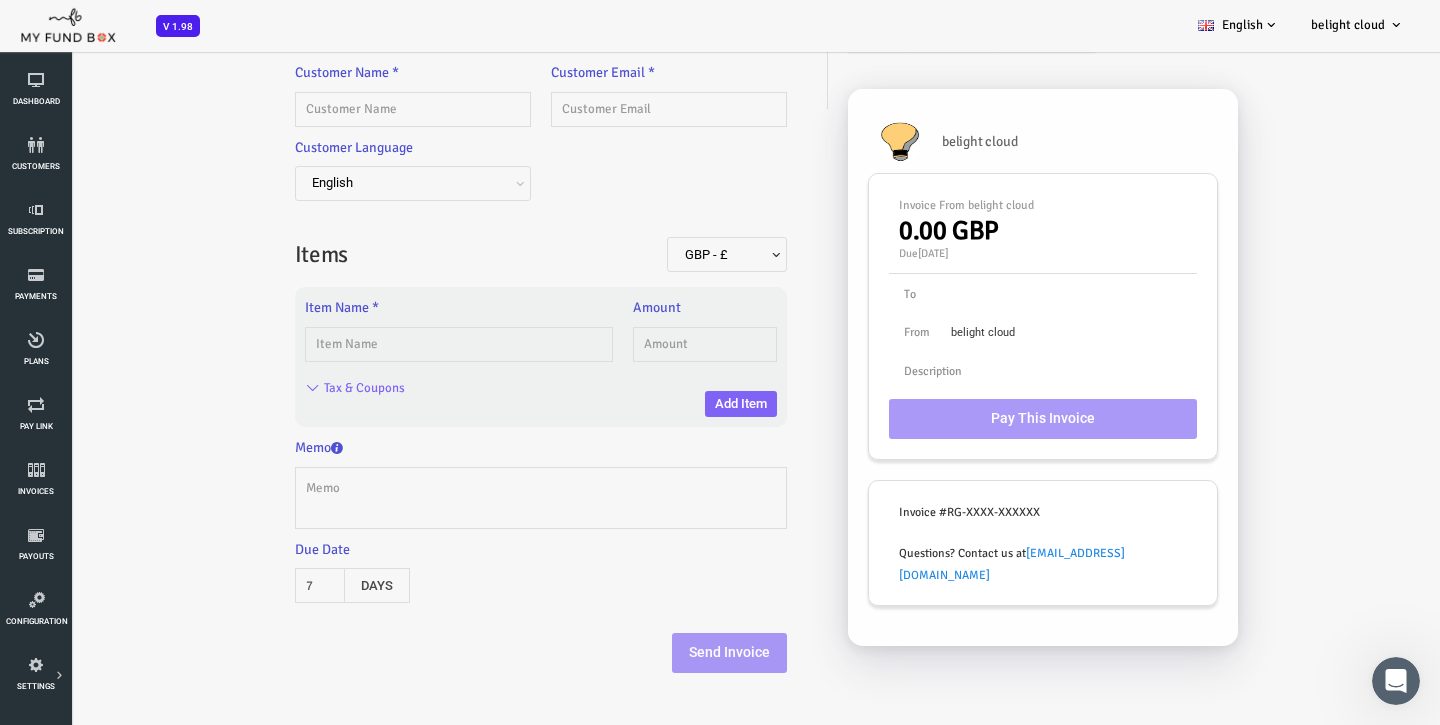 scroll, scrollTop: 35, scrollLeft: 0, axis: vertical 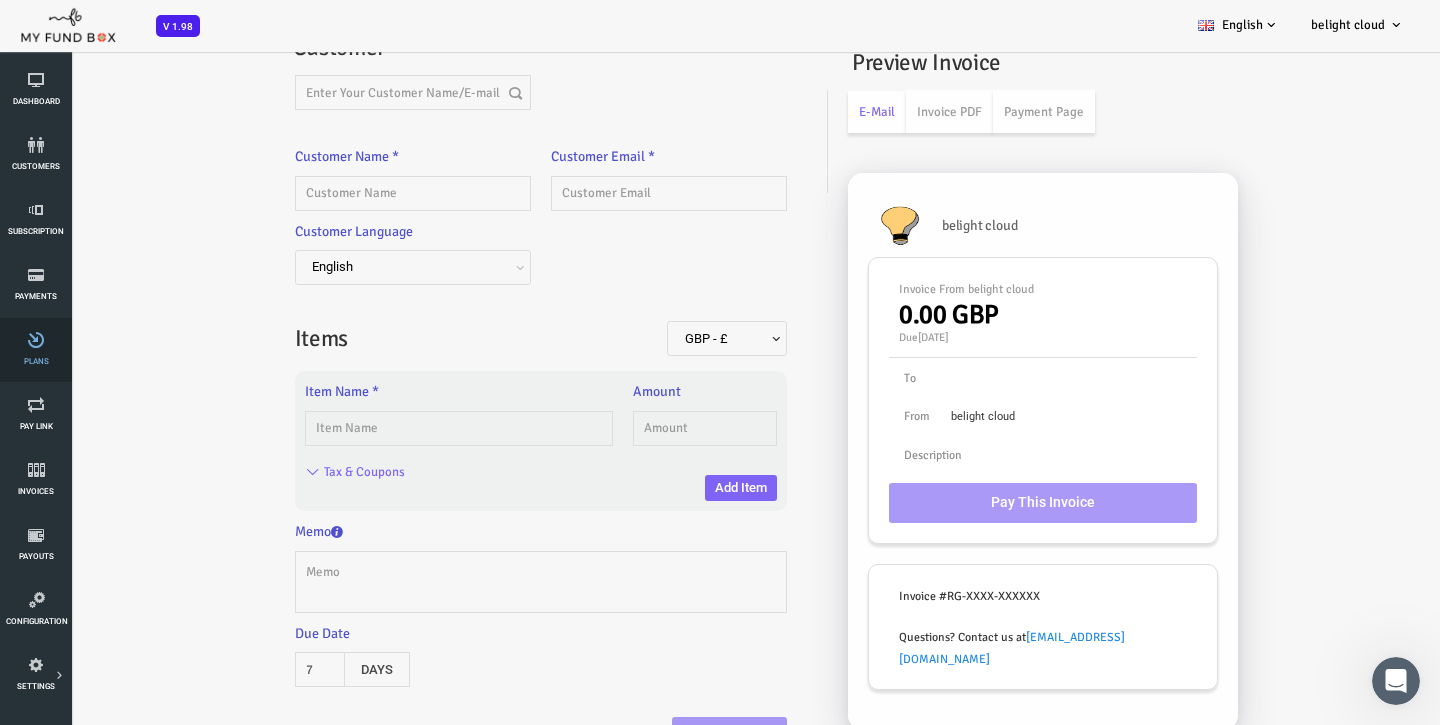click at bounding box center [36, 340] 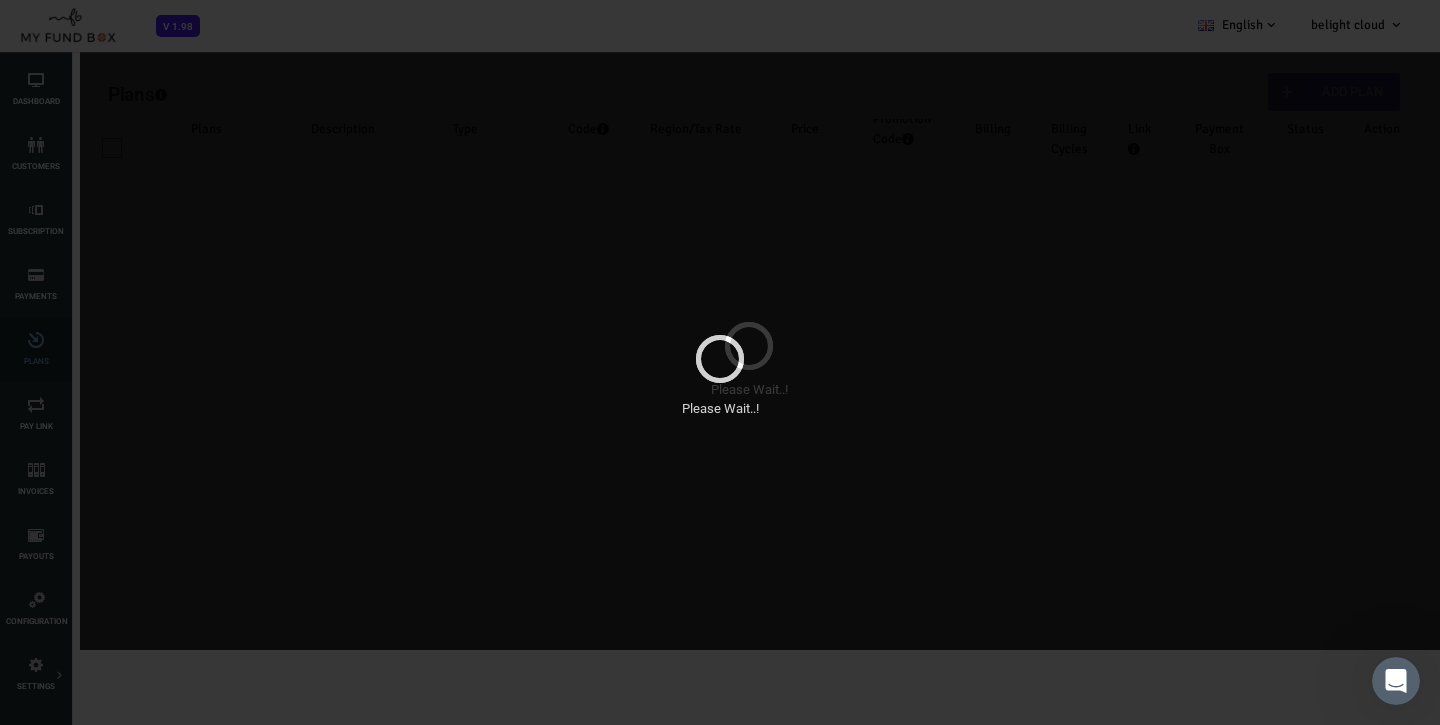 scroll, scrollTop: 0, scrollLeft: 0, axis: both 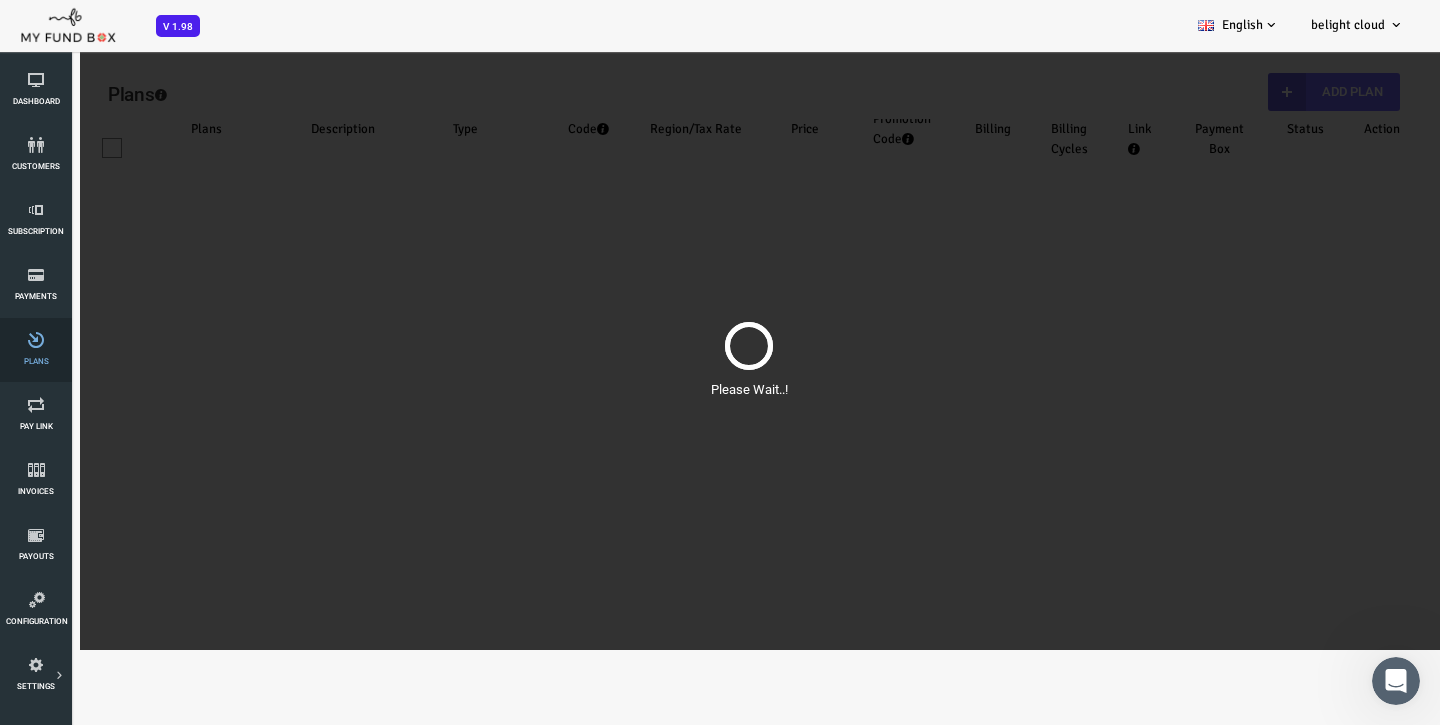 select on "100" 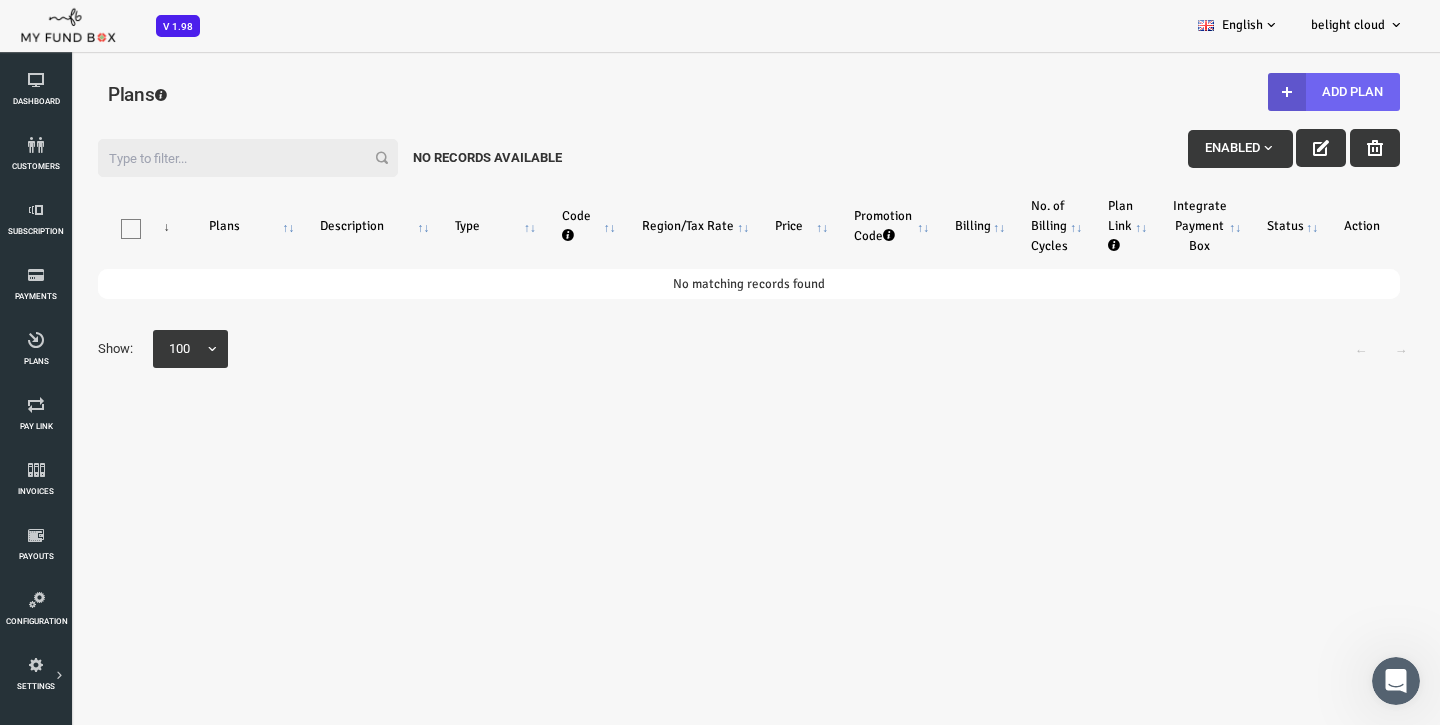 click on "Add Plan" at bounding box center [1276, 92] 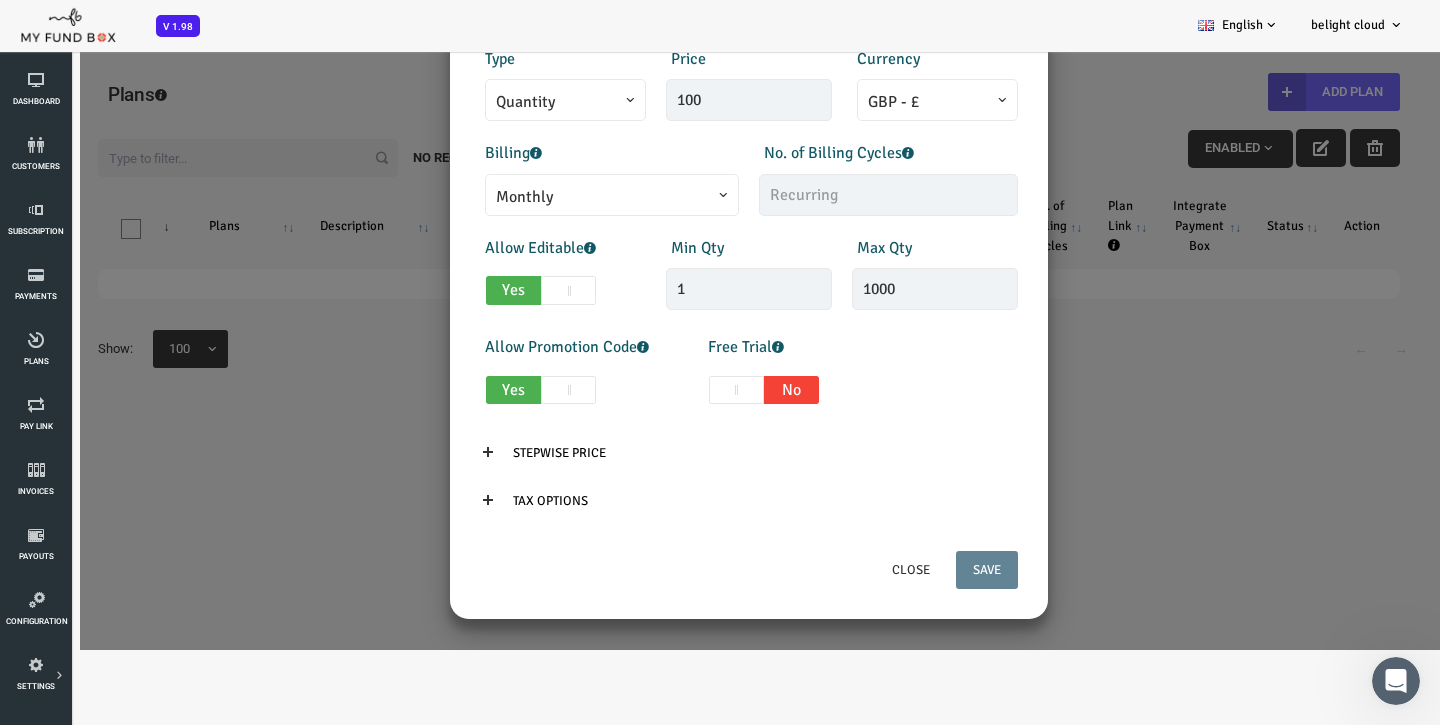 scroll, scrollTop: 378, scrollLeft: 0, axis: vertical 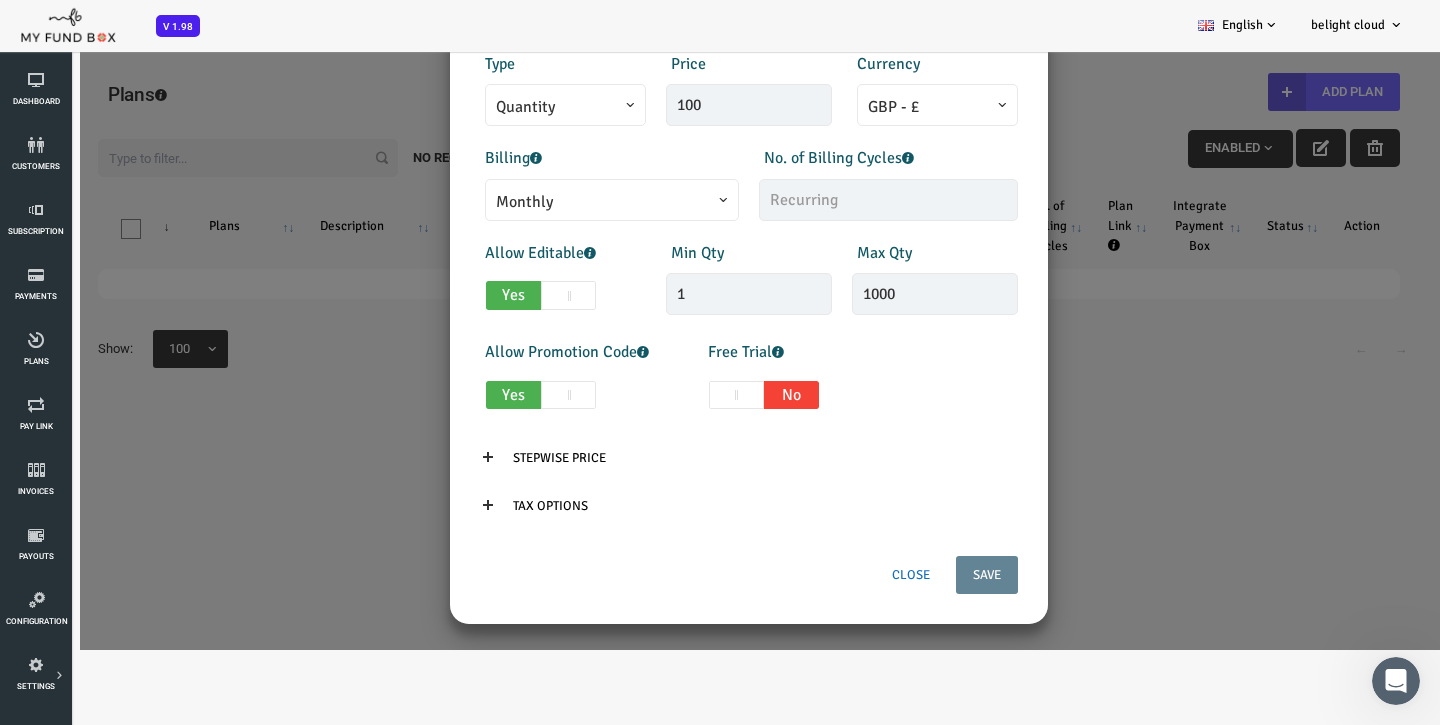 click on "Close" at bounding box center [853, 575] 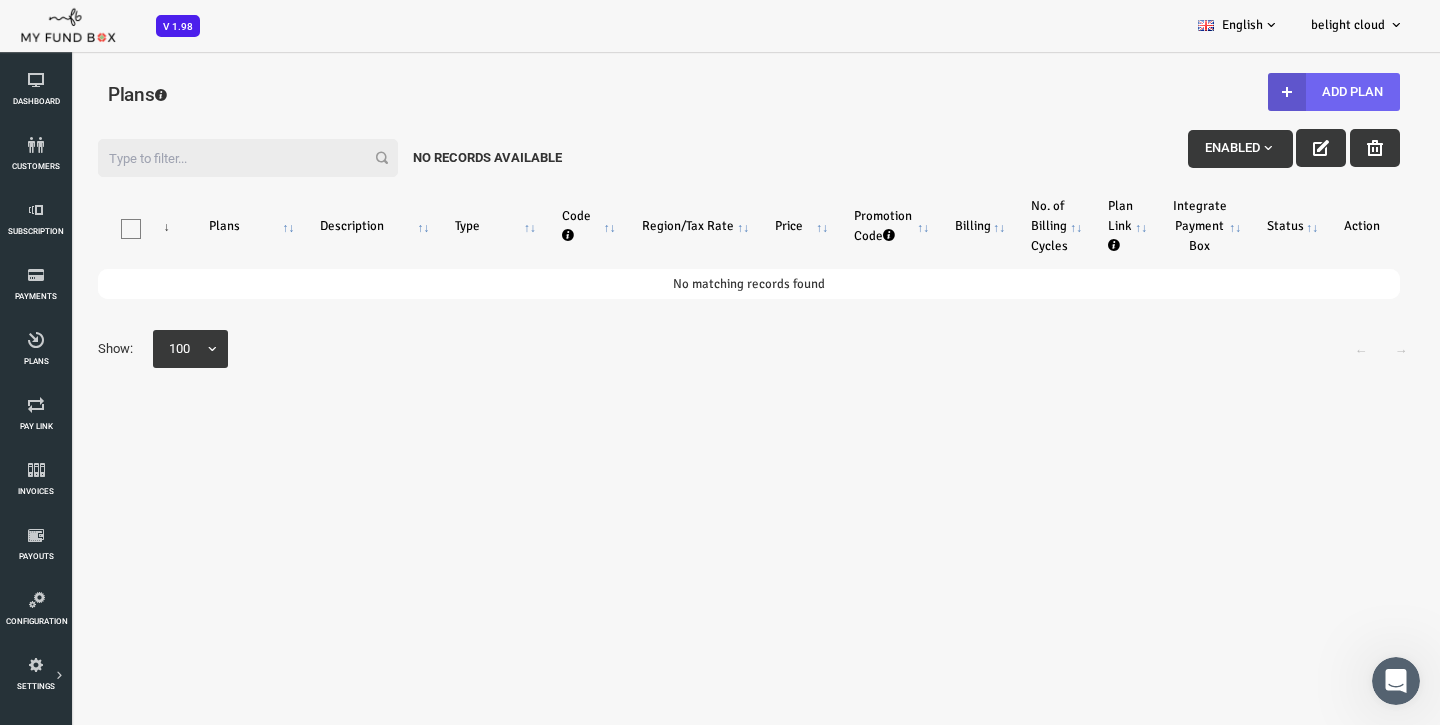 scroll, scrollTop: 0, scrollLeft: 0, axis: both 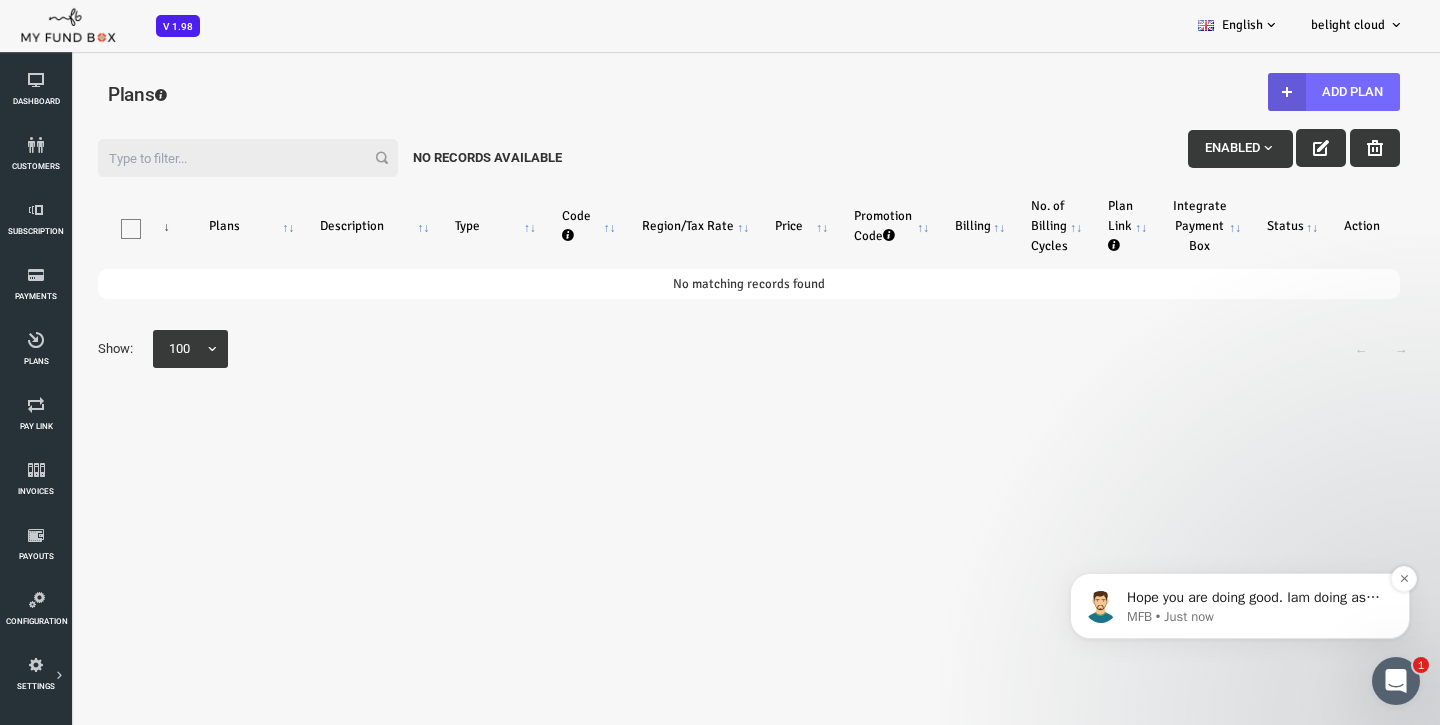 click on "Hope you are doing good. Iam doing as well Thankyou" at bounding box center [1256, 598] 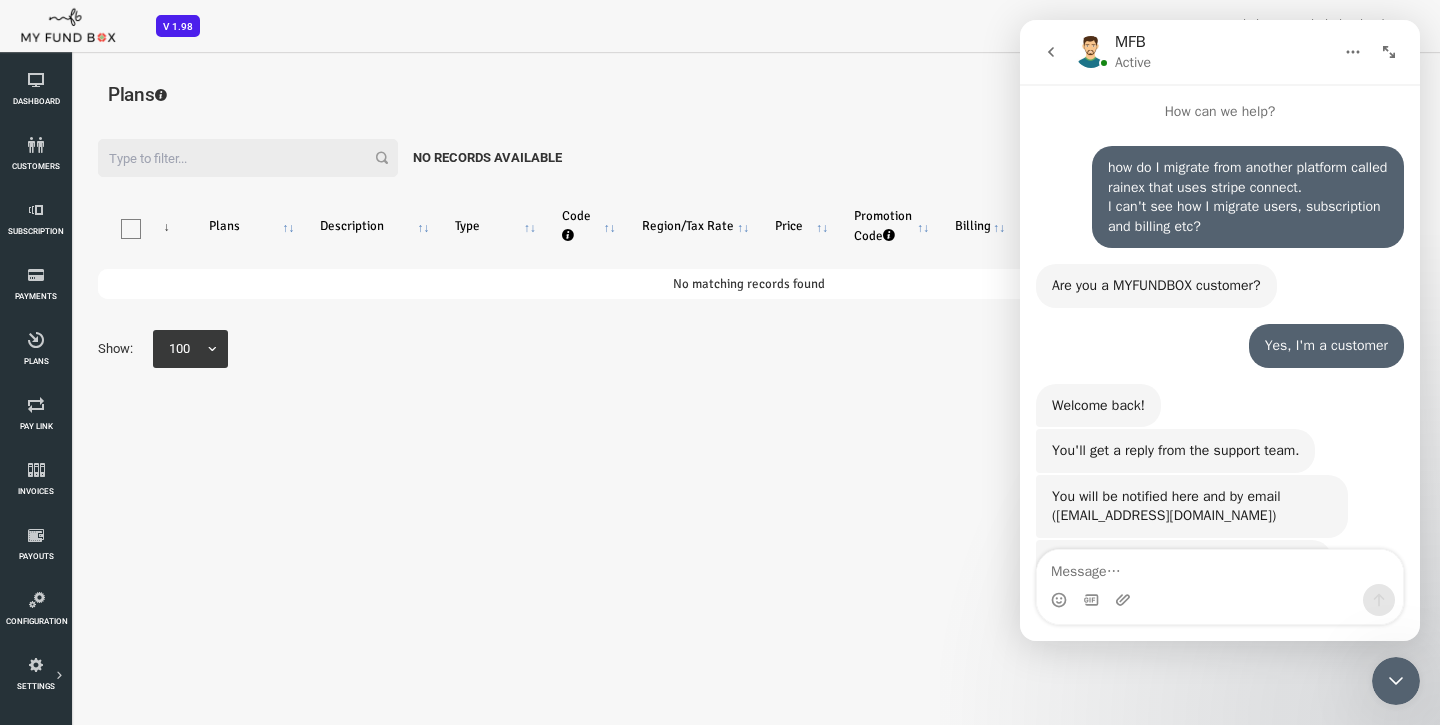 scroll, scrollTop: 3, scrollLeft: 0, axis: vertical 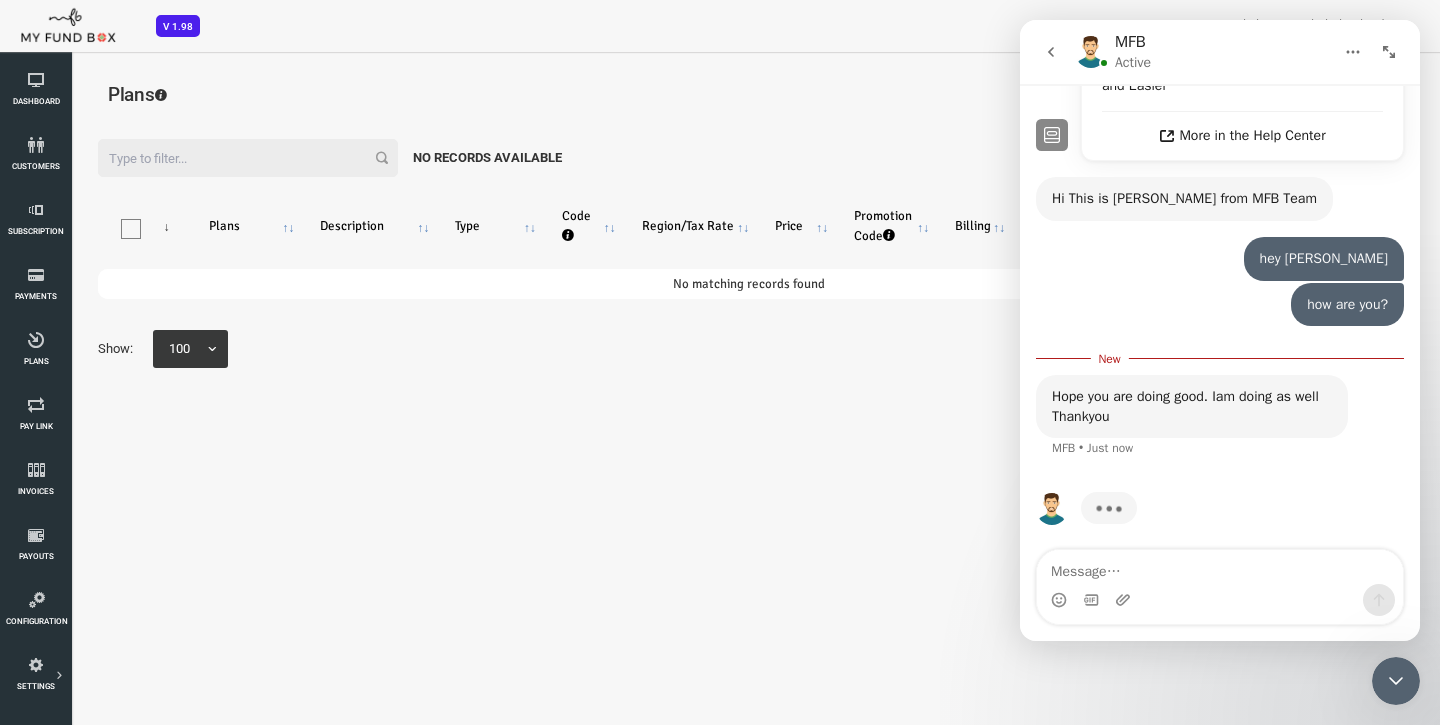click at bounding box center [1220, 567] 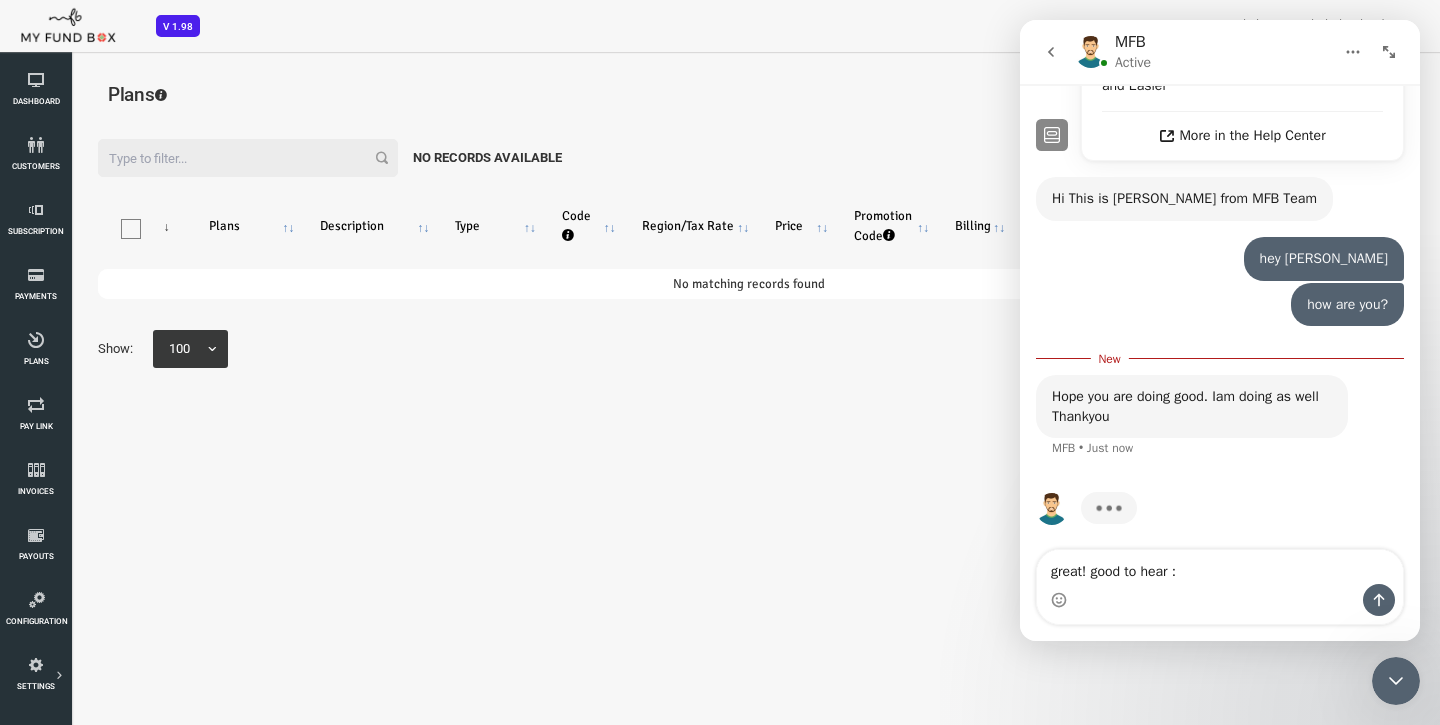 type on "great! good to hear :)" 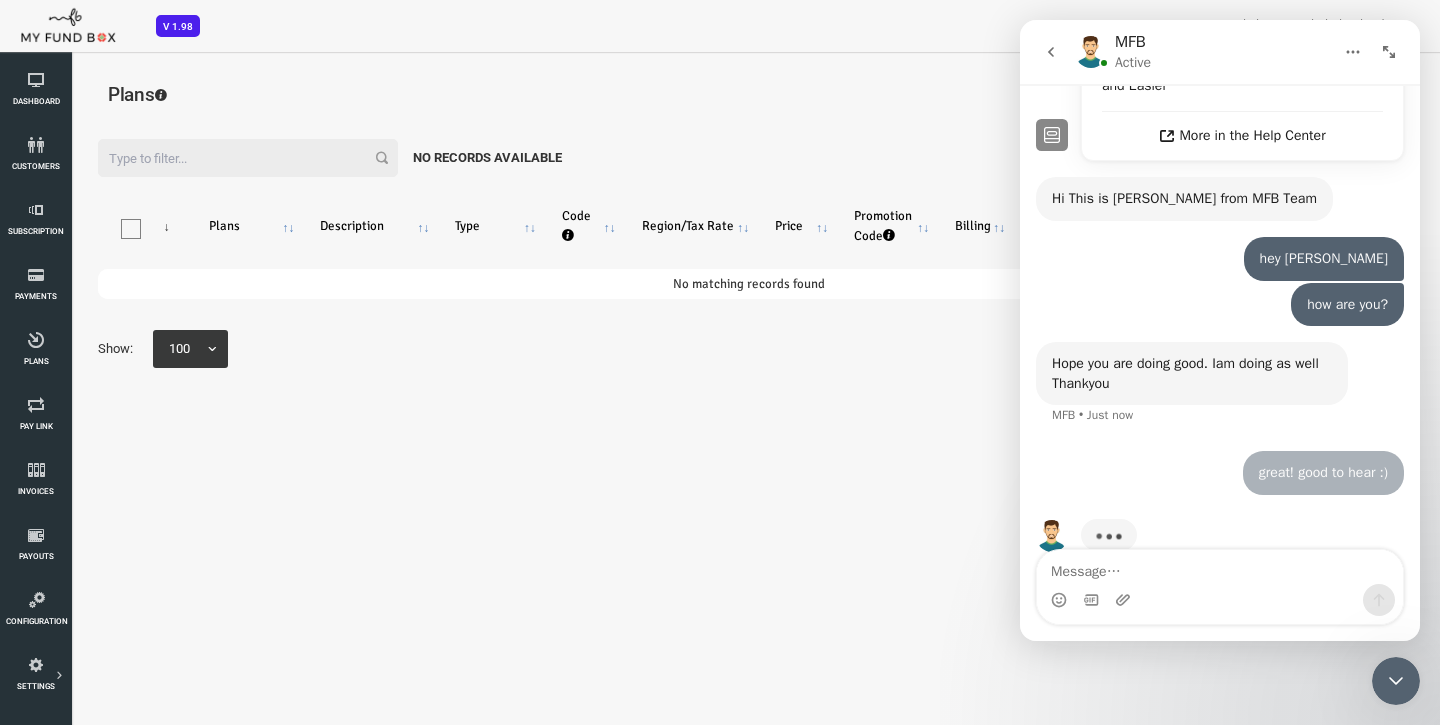 scroll, scrollTop: 699, scrollLeft: 0, axis: vertical 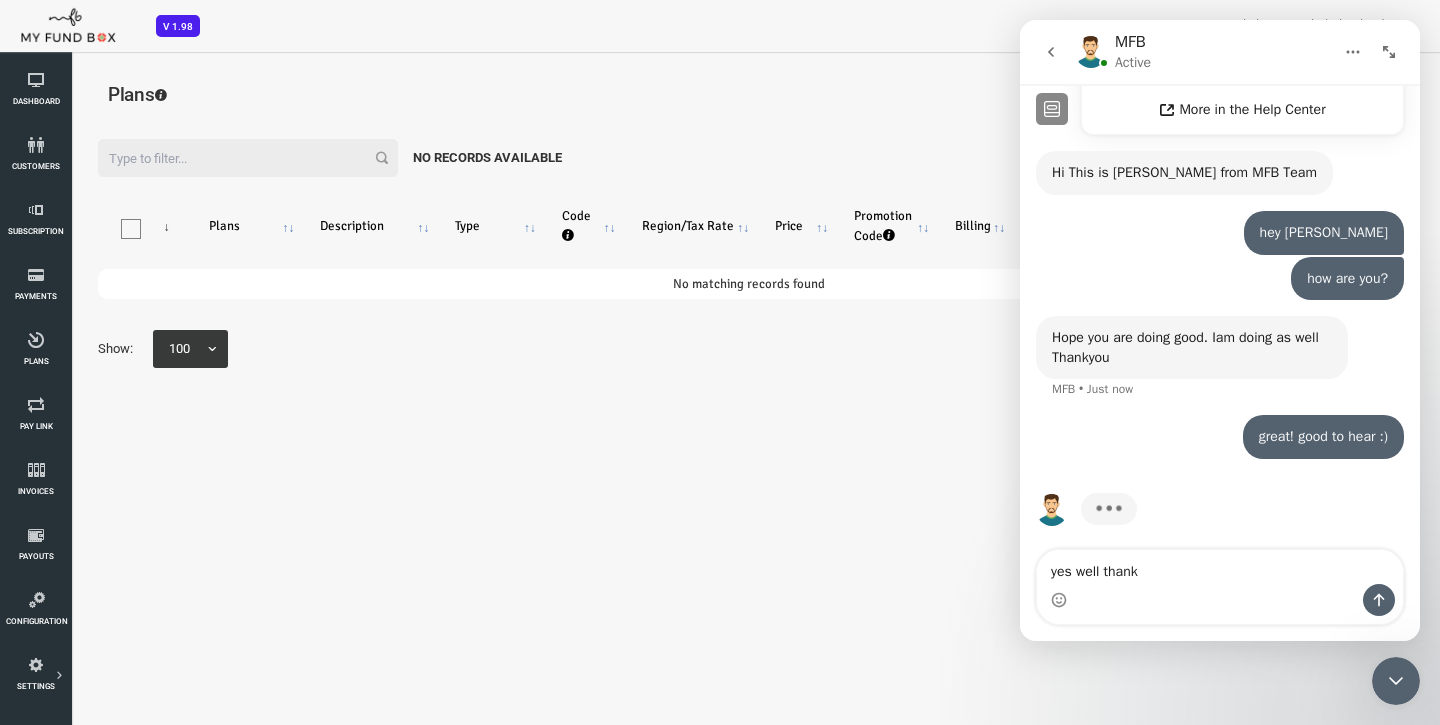type on "yes well thanks" 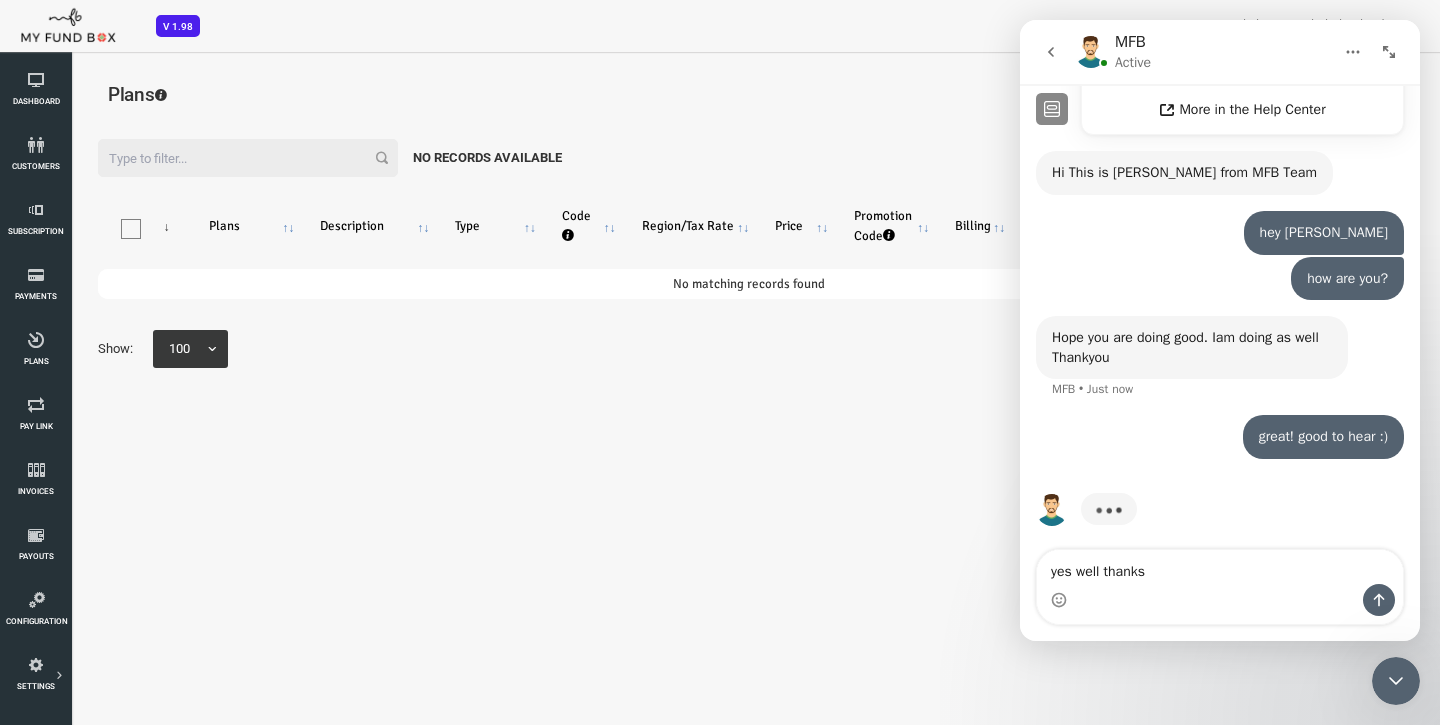 type 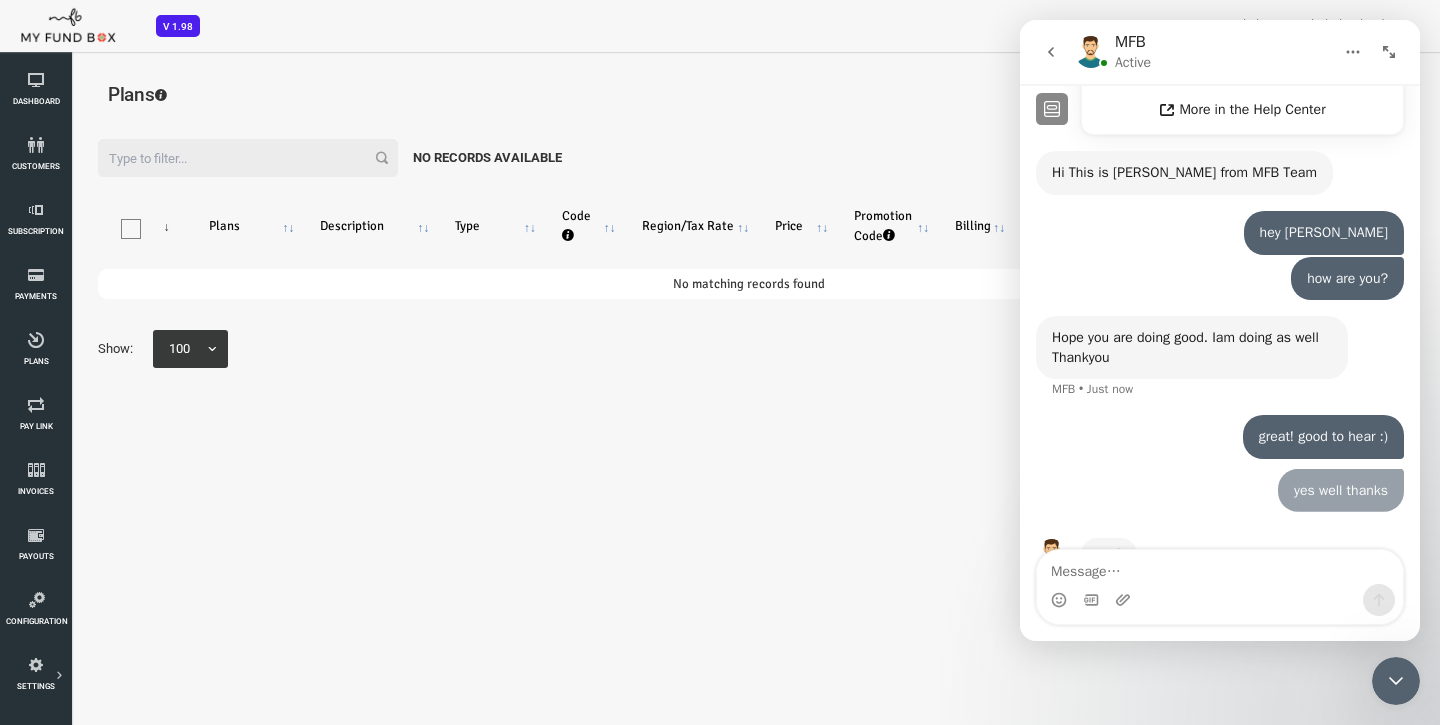 scroll, scrollTop: 744, scrollLeft: 0, axis: vertical 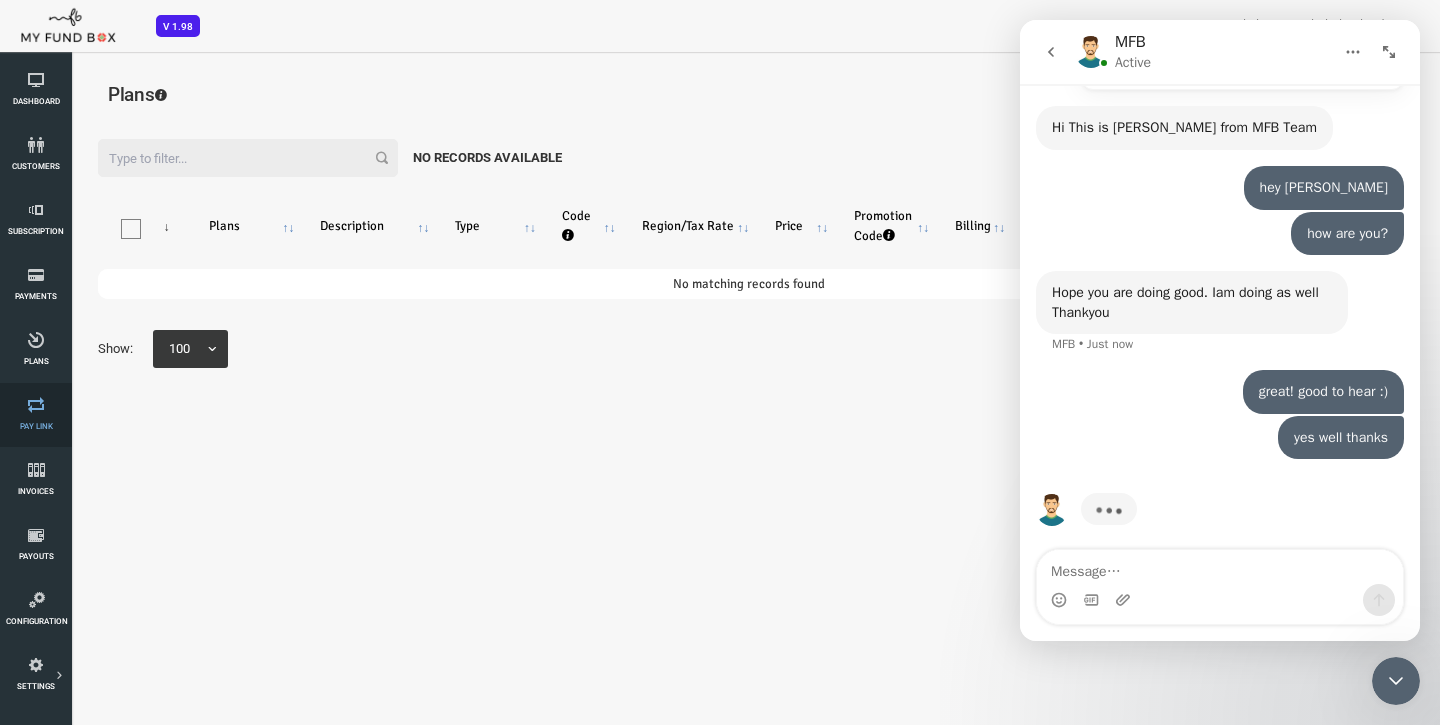 click on "Pay Link" at bounding box center [36, 415] 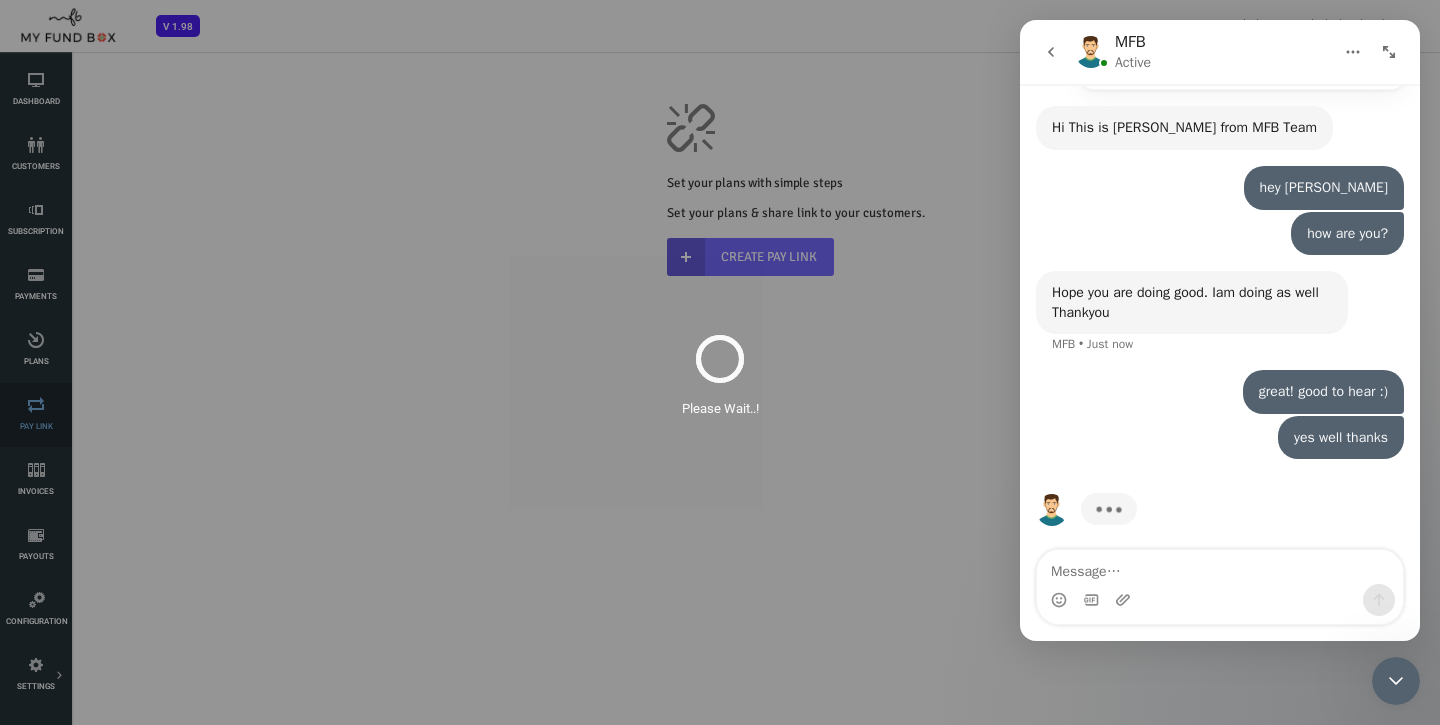 scroll, scrollTop: 0, scrollLeft: 0, axis: both 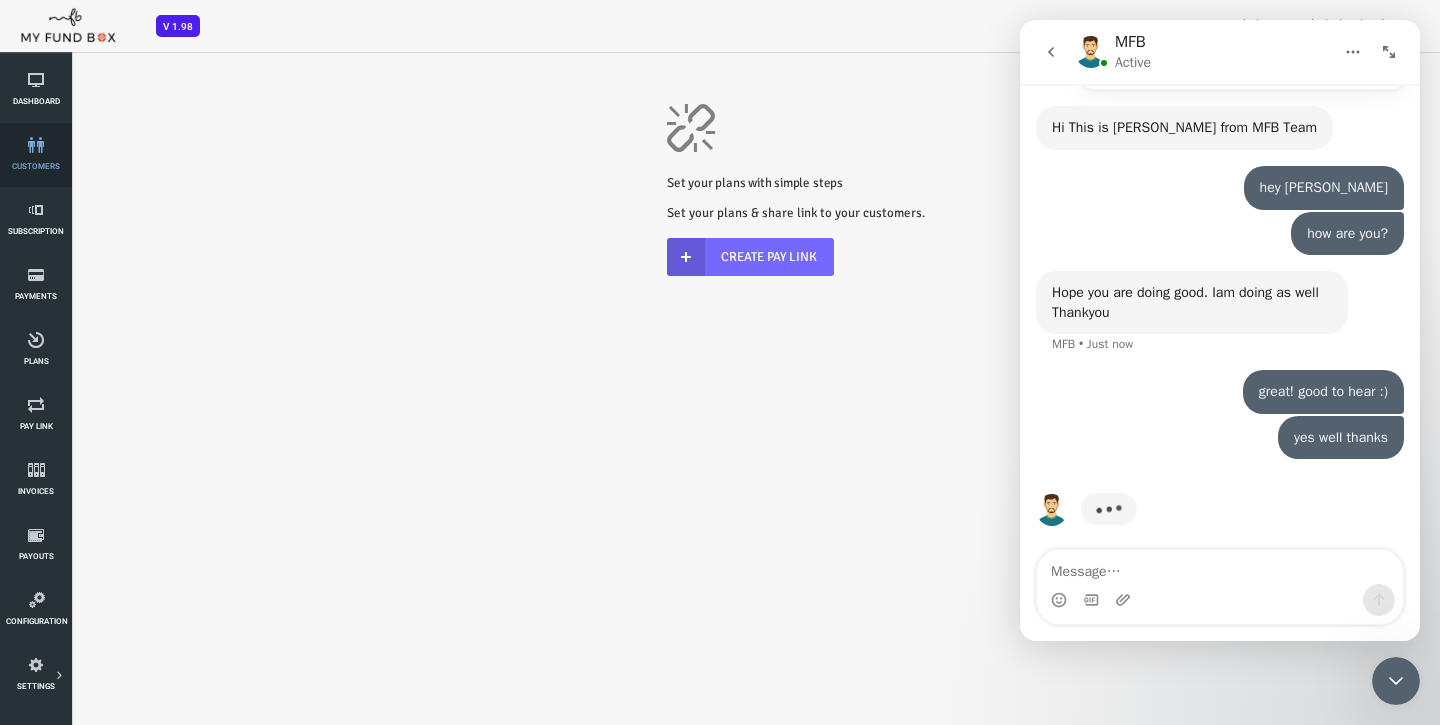 click on "customers" at bounding box center [36, 155] 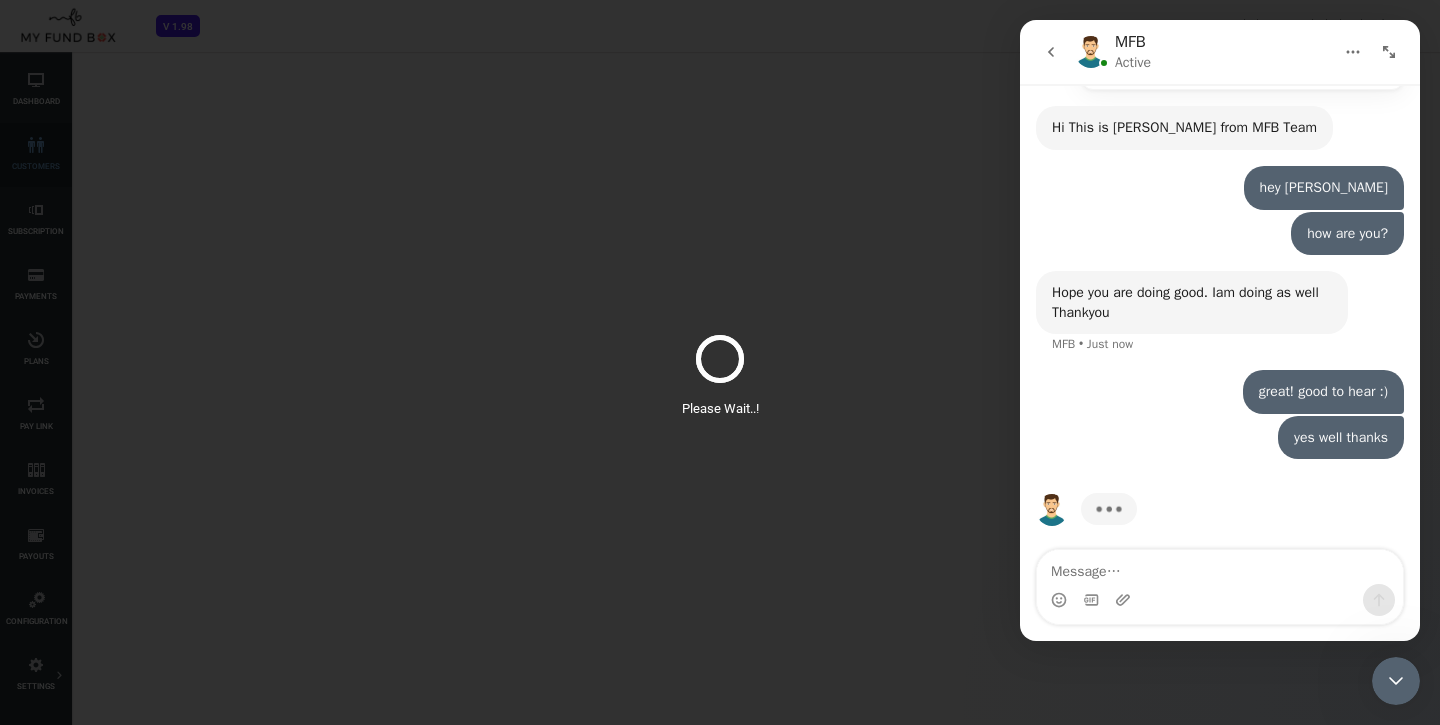 select on "100" 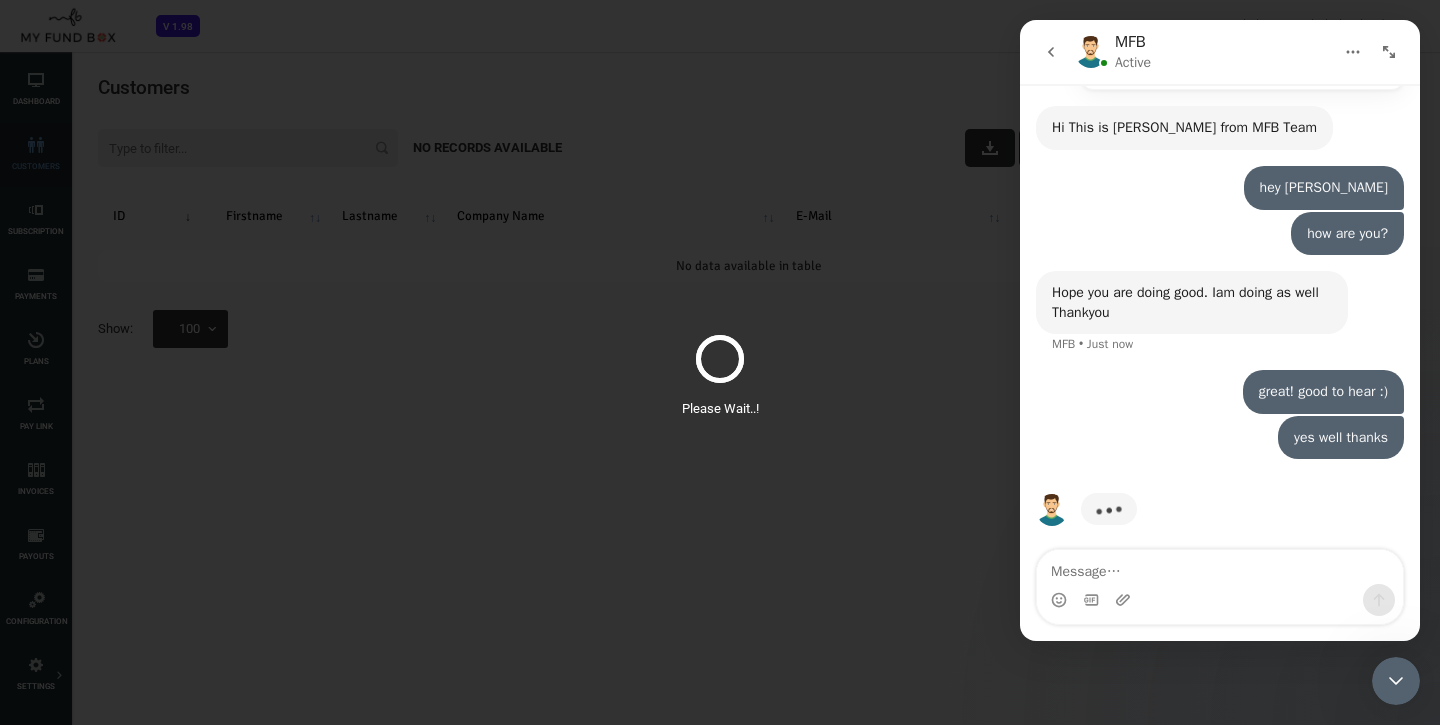 scroll, scrollTop: 0, scrollLeft: 0, axis: both 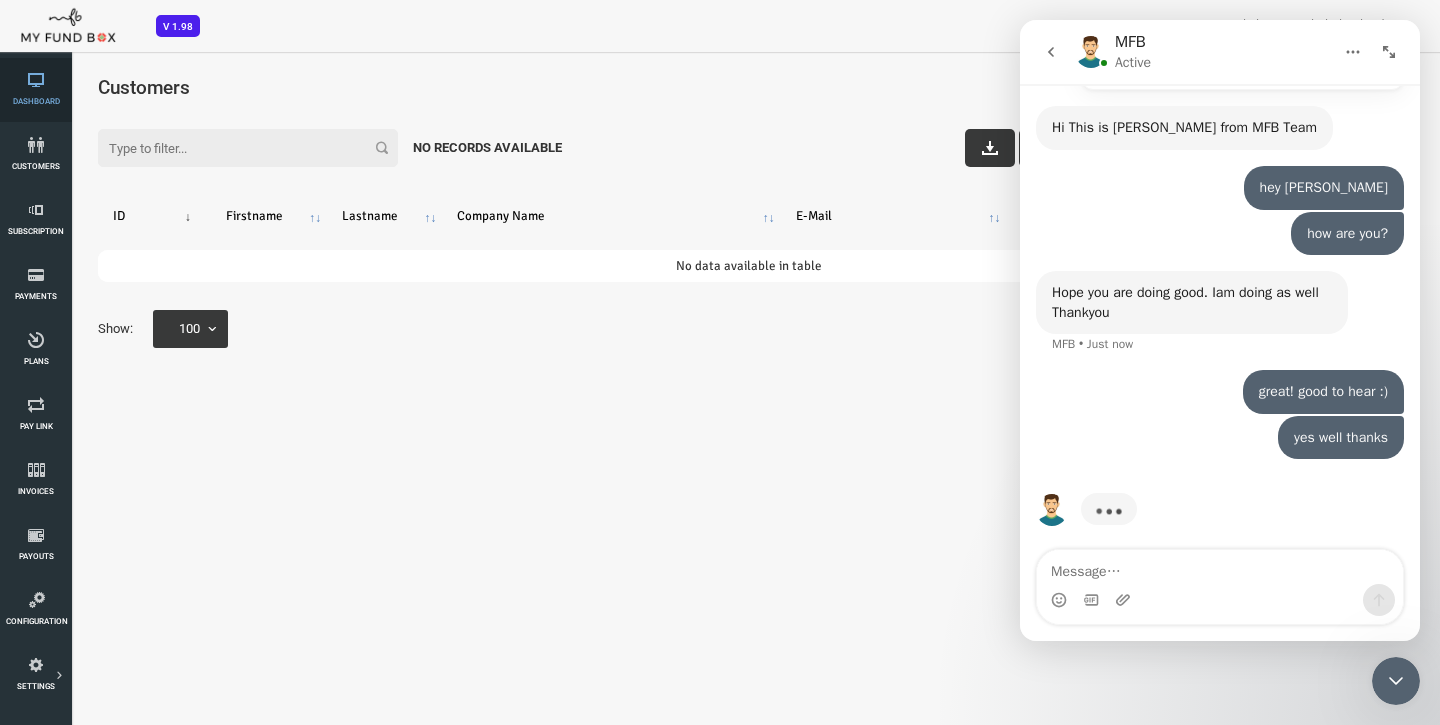 click on "Dashboard" at bounding box center [36, 90] 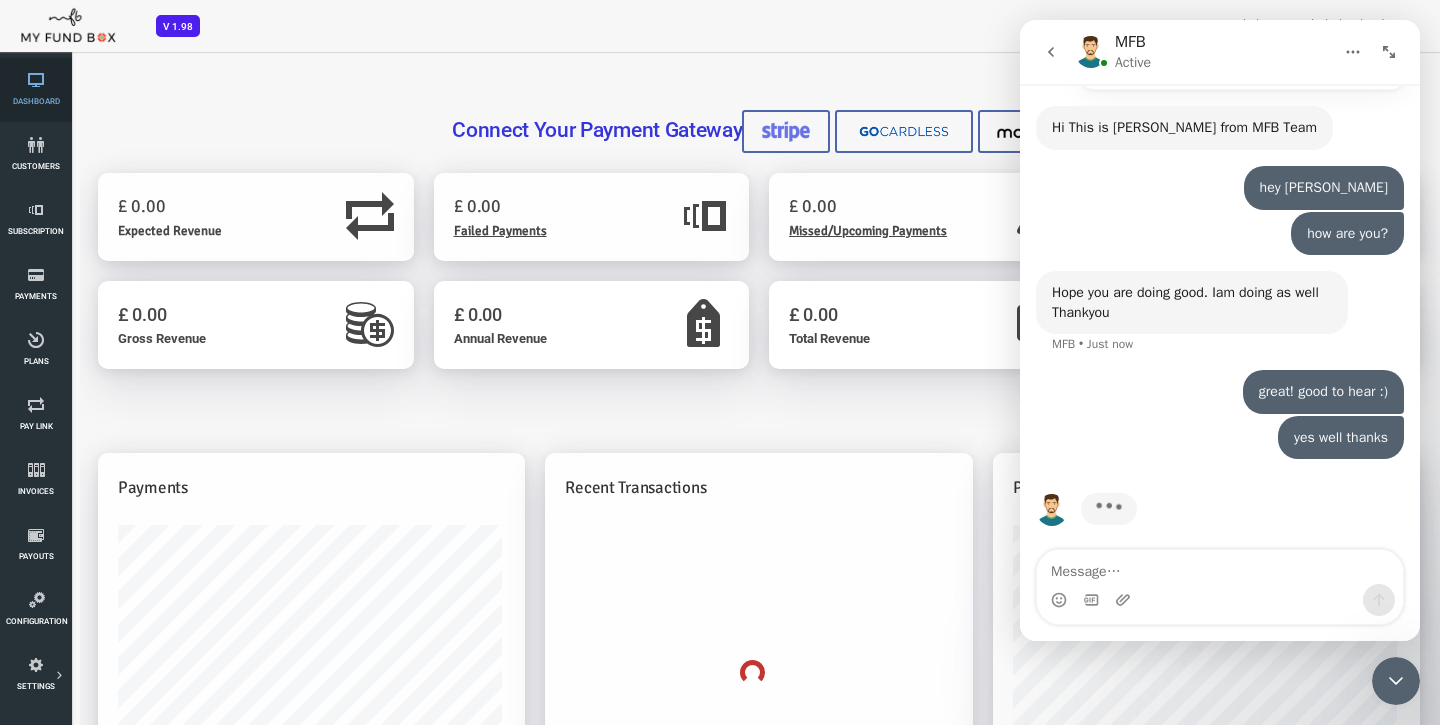 scroll, scrollTop: 0, scrollLeft: 0, axis: both 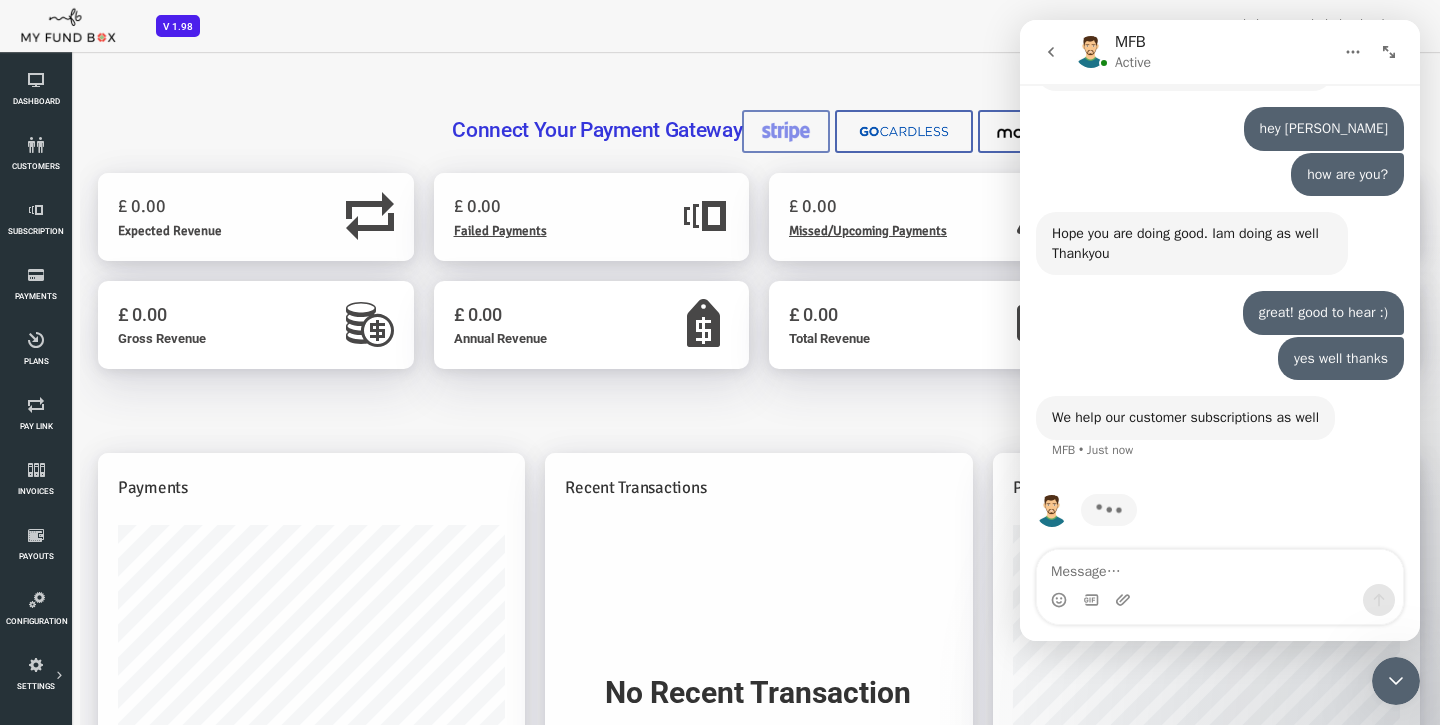 click at bounding box center [728, 131] 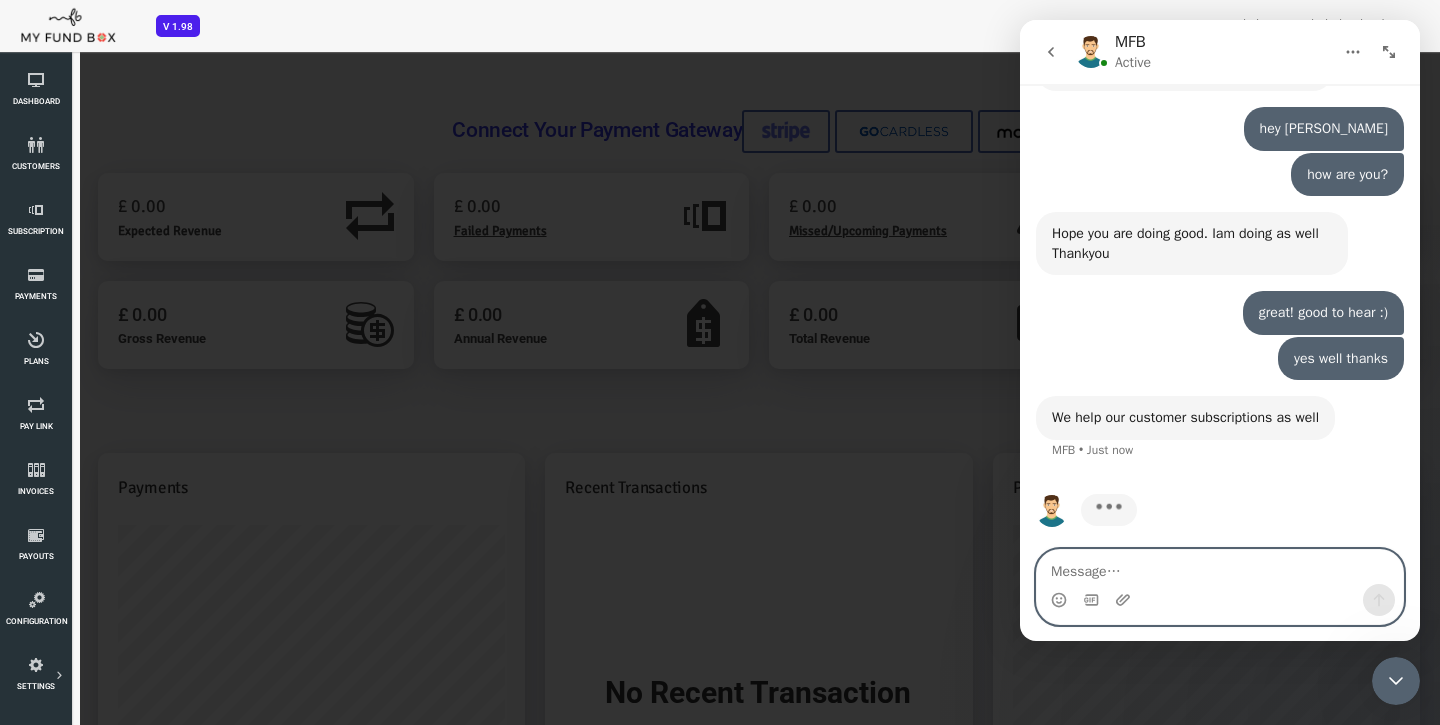 click at bounding box center [1220, 567] 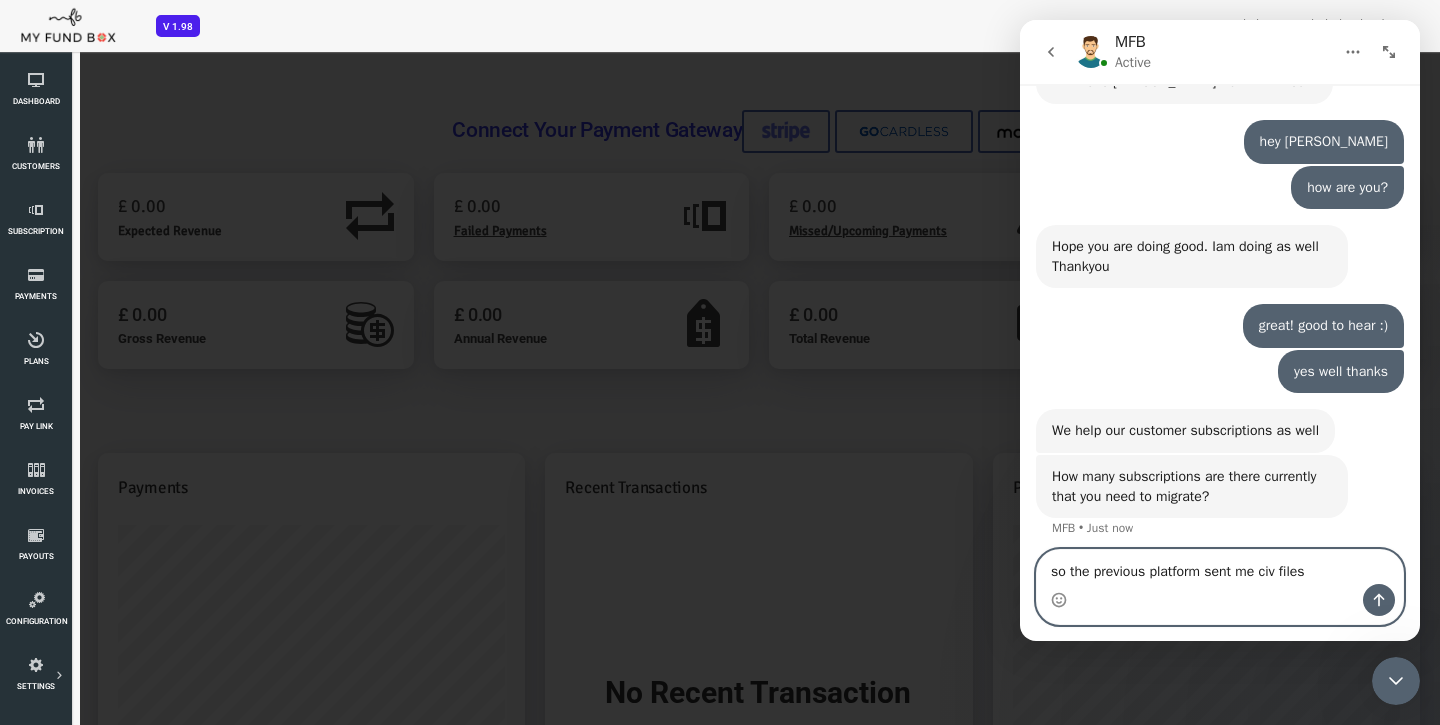 scroll, scrollTop: 810, scrollLeft: 0, axis: vertical 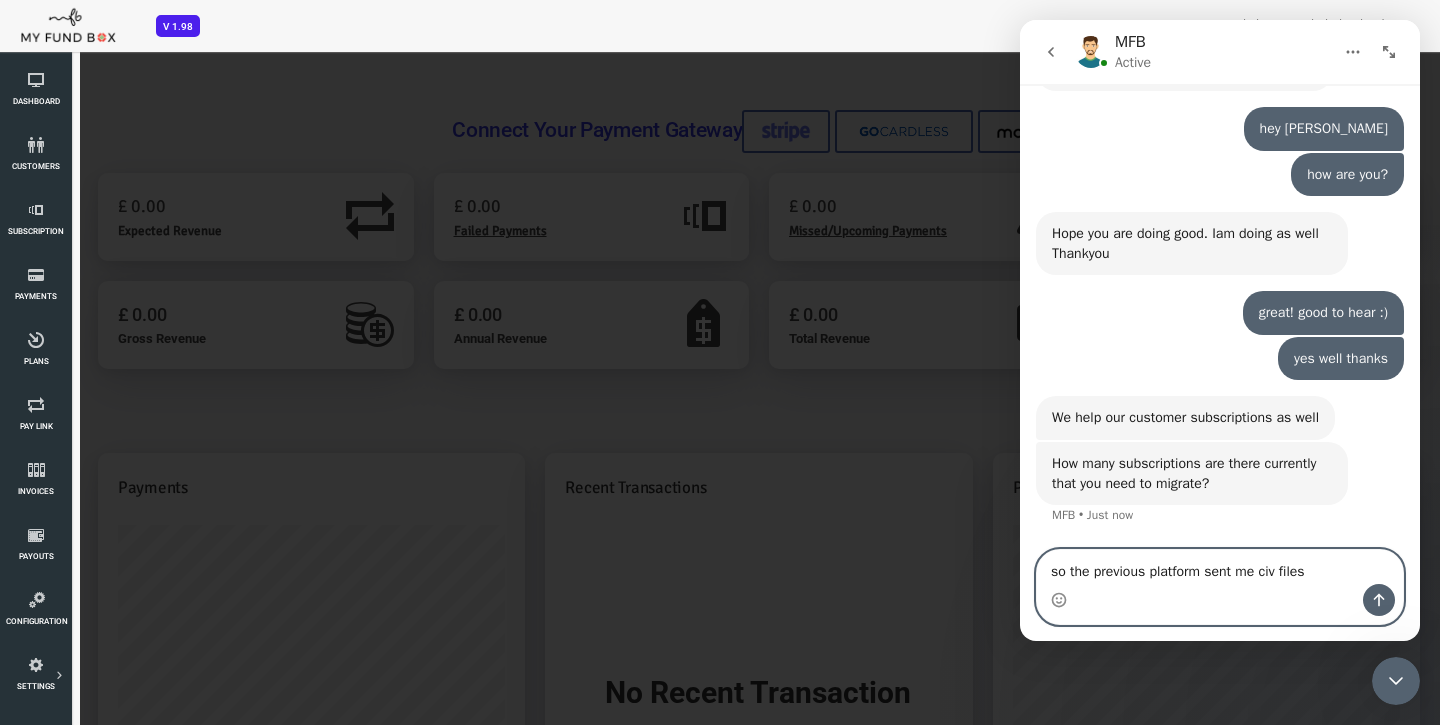 click on "so the previous platform sent me civ files" at bounding box center [1220, 567] 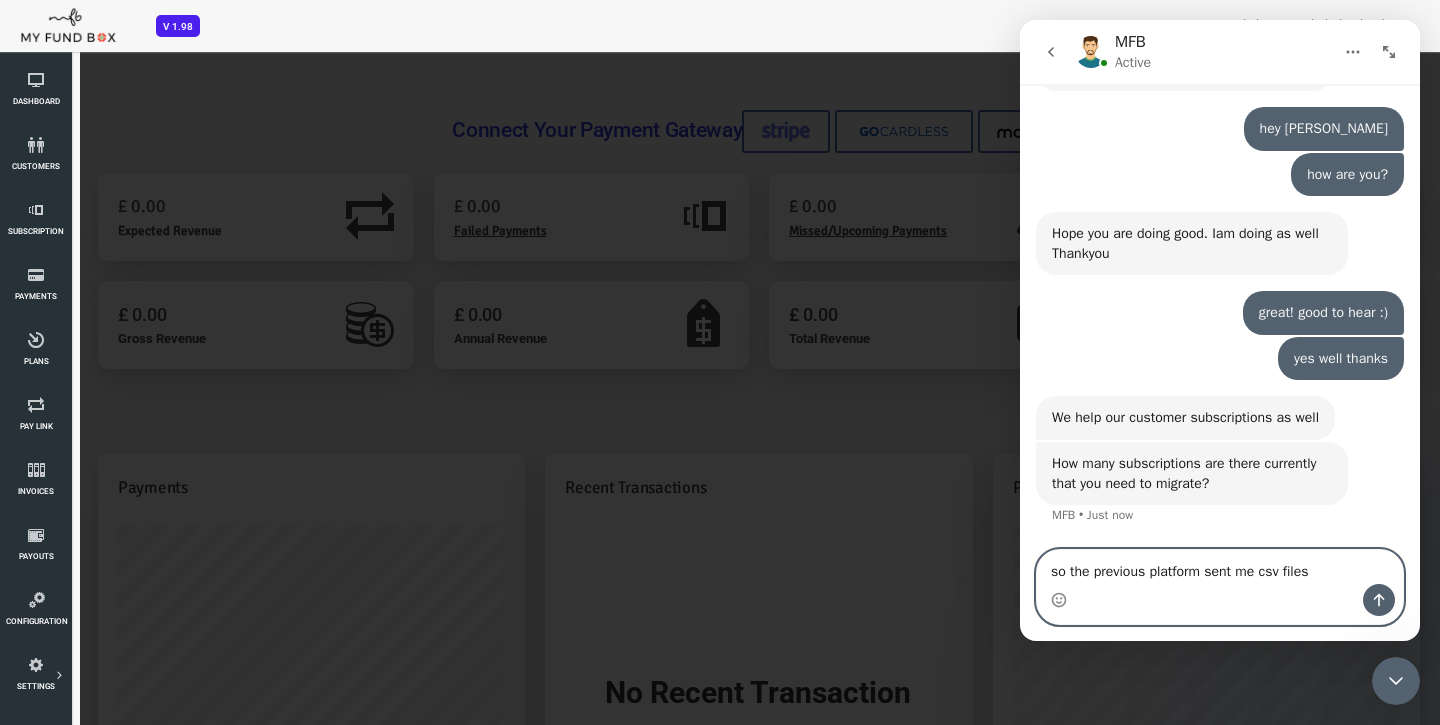 click on "so the previous platform sent me csv files" at bounding box center [1220, 567] 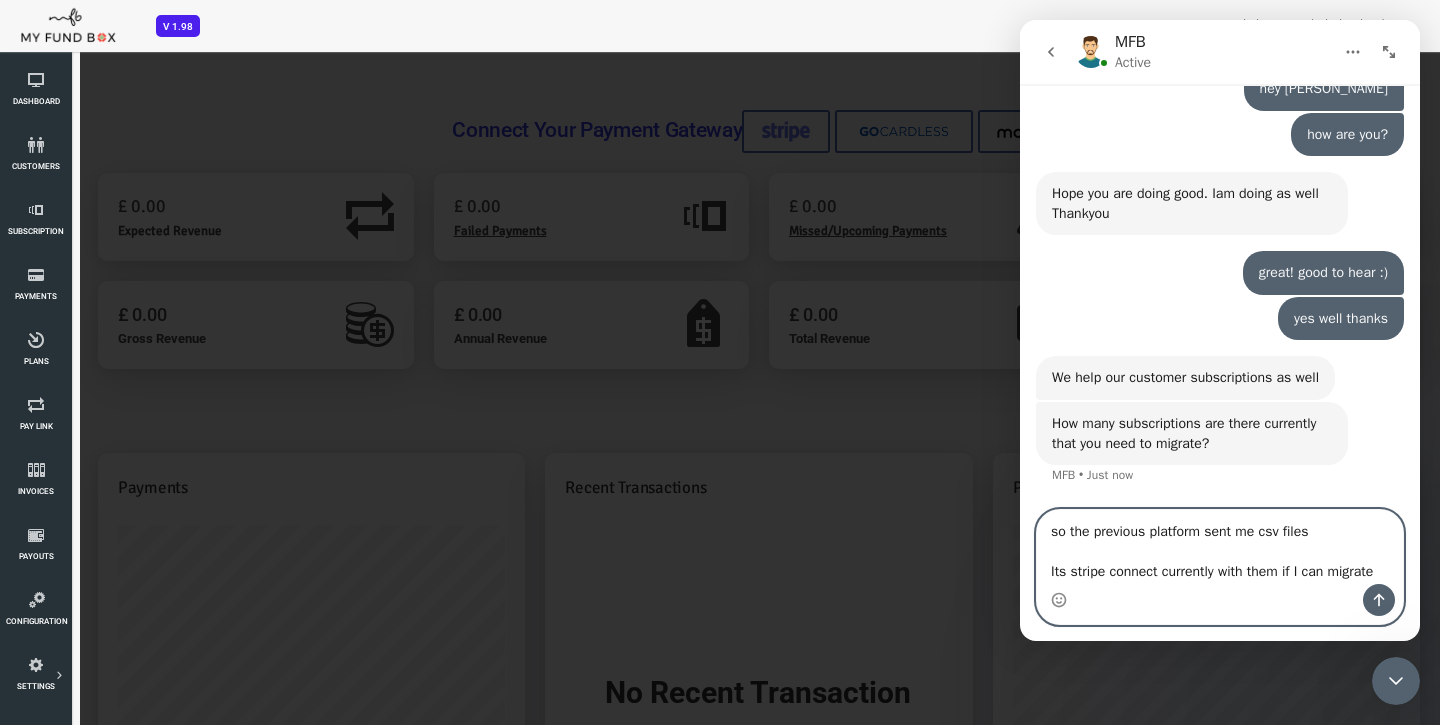 scroll, scrollTop: 890, scrollLeft: 0, axis: vertical 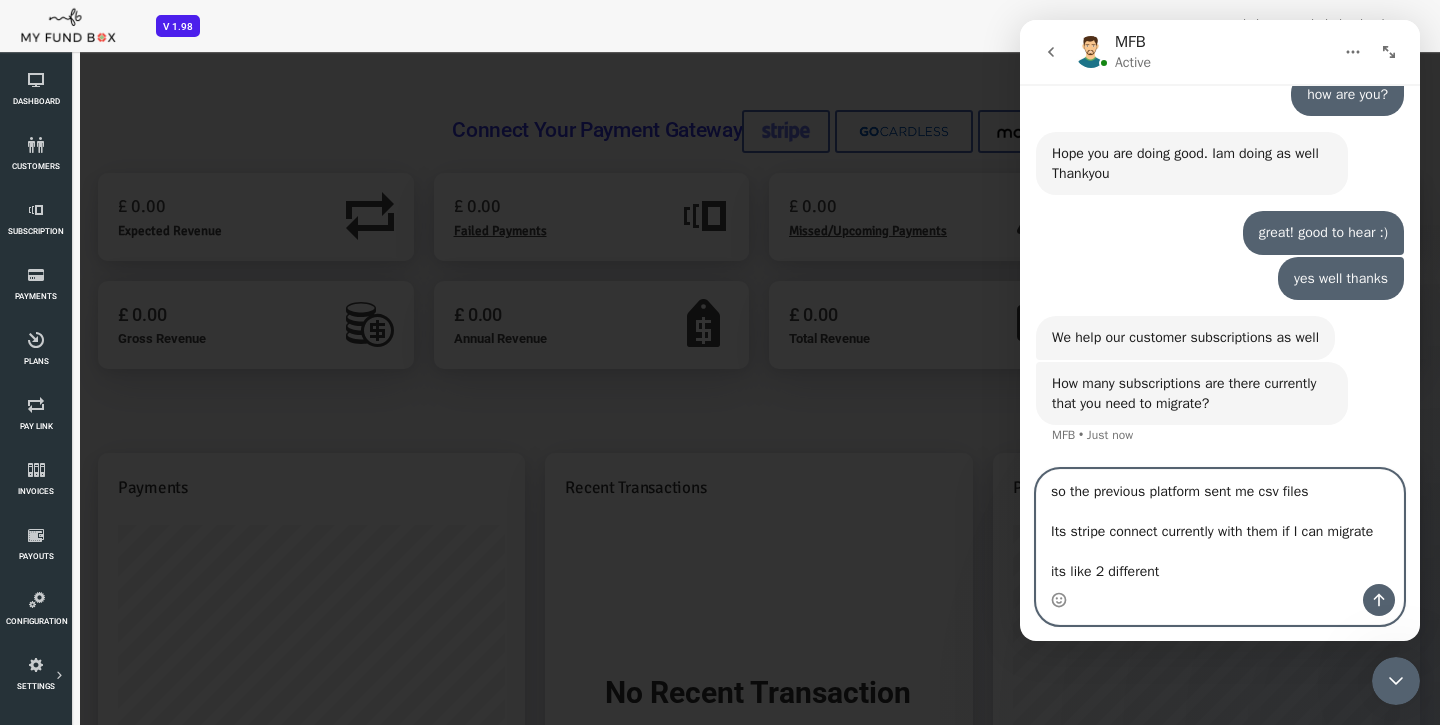 click on "so the previous platform sent me csv files
Its stripe connect currently with them if I can migrate
its like 2 different" at bounding box center (1220, 527) 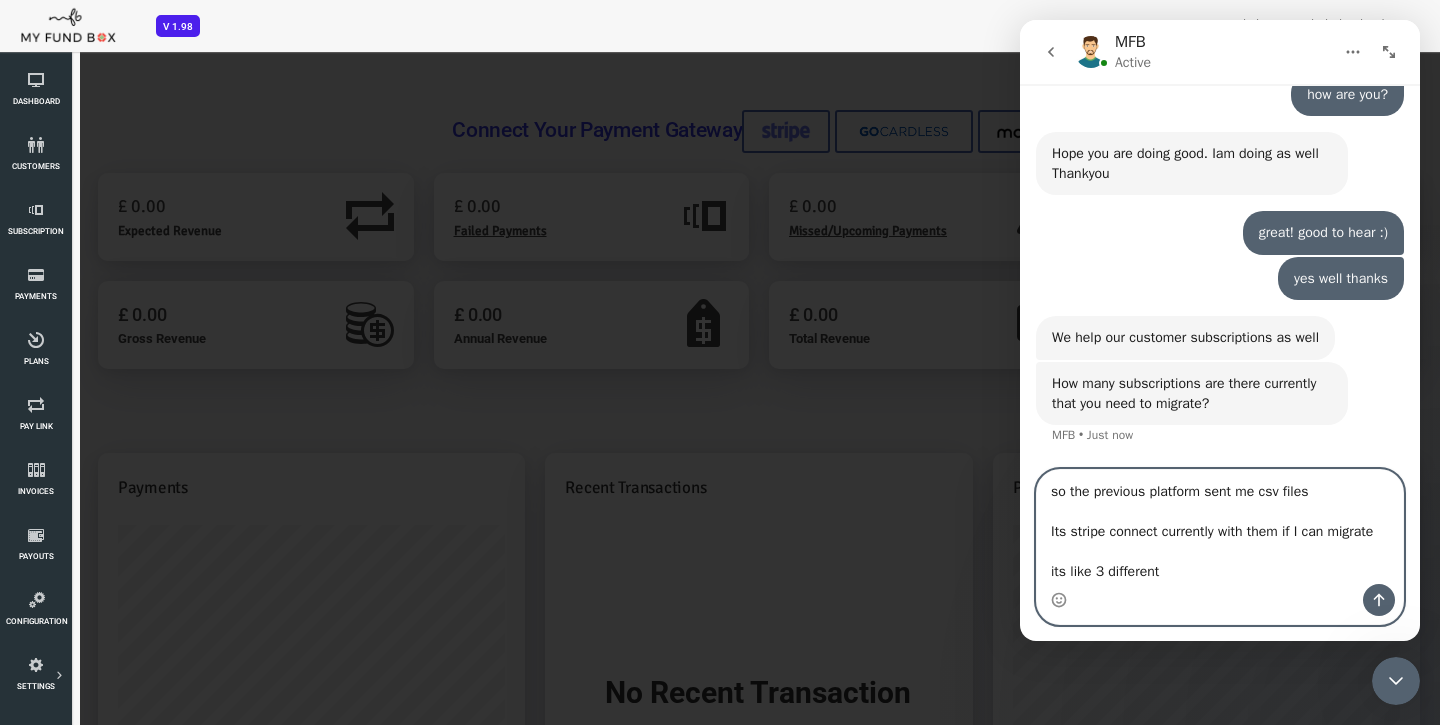click on "so the previous platform sent me csv files
Its stripe connect currently with them if I can migrate
its like 3 different" at bounding box center [1220, 527] 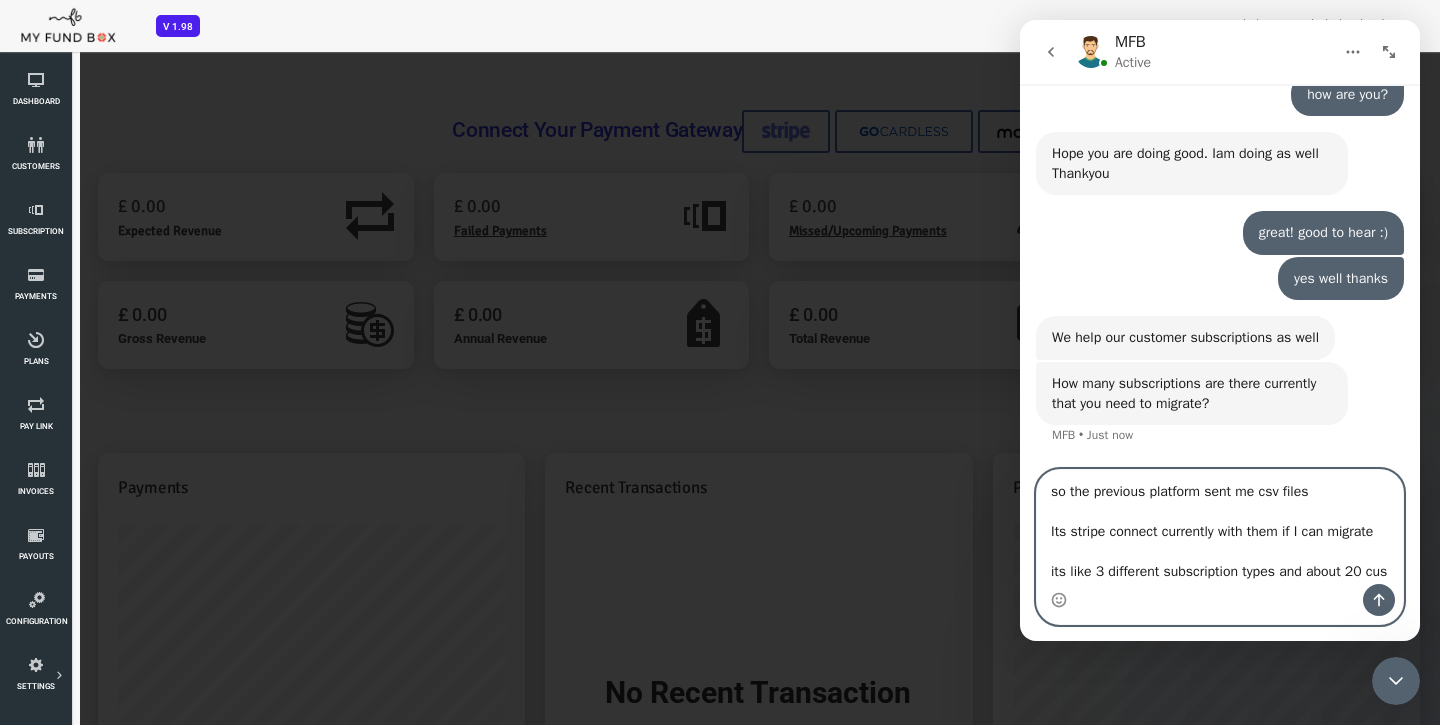 scroll, scrollTop: 910, scrollLeft: 0, axis: vertical 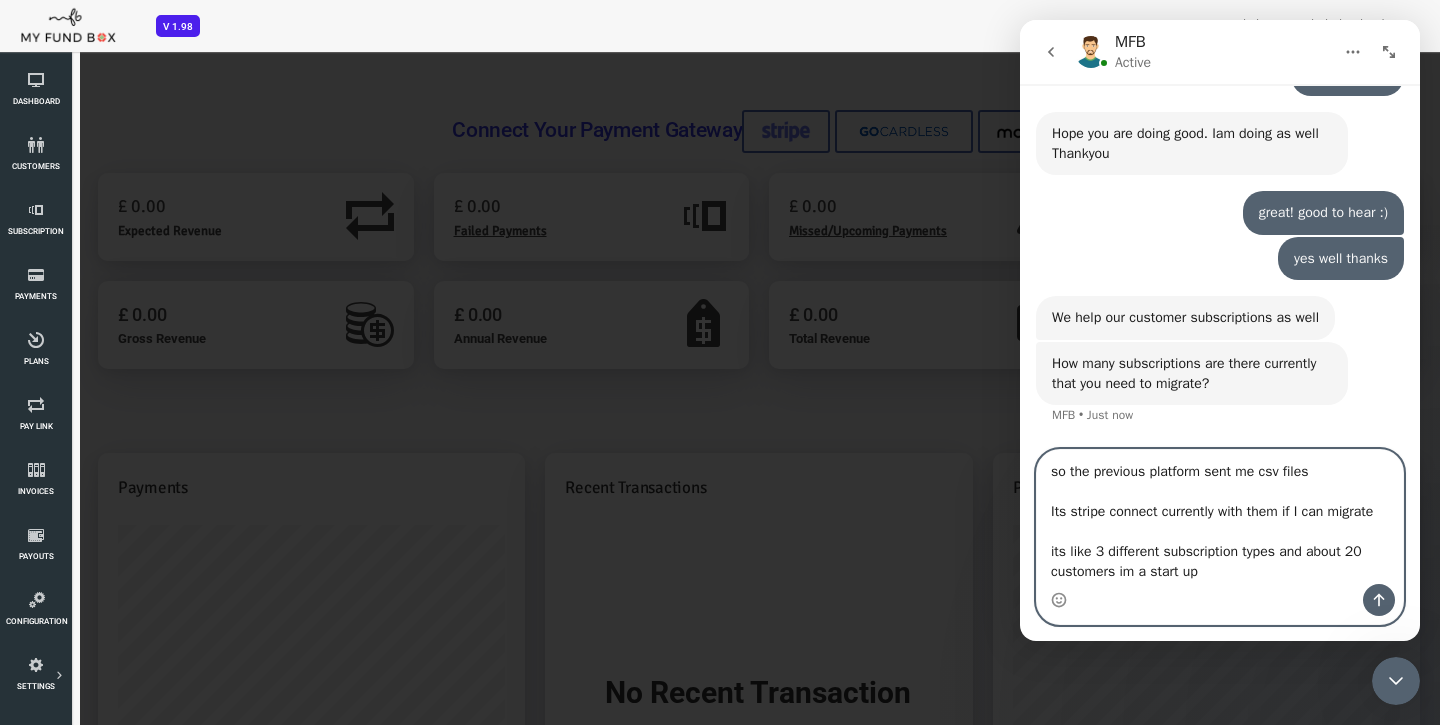type on "so the previous platform sent me csv files
Its stripe connect currently with them if I can migrate
its like 3 different subscription types and about 20 customers im a start up." 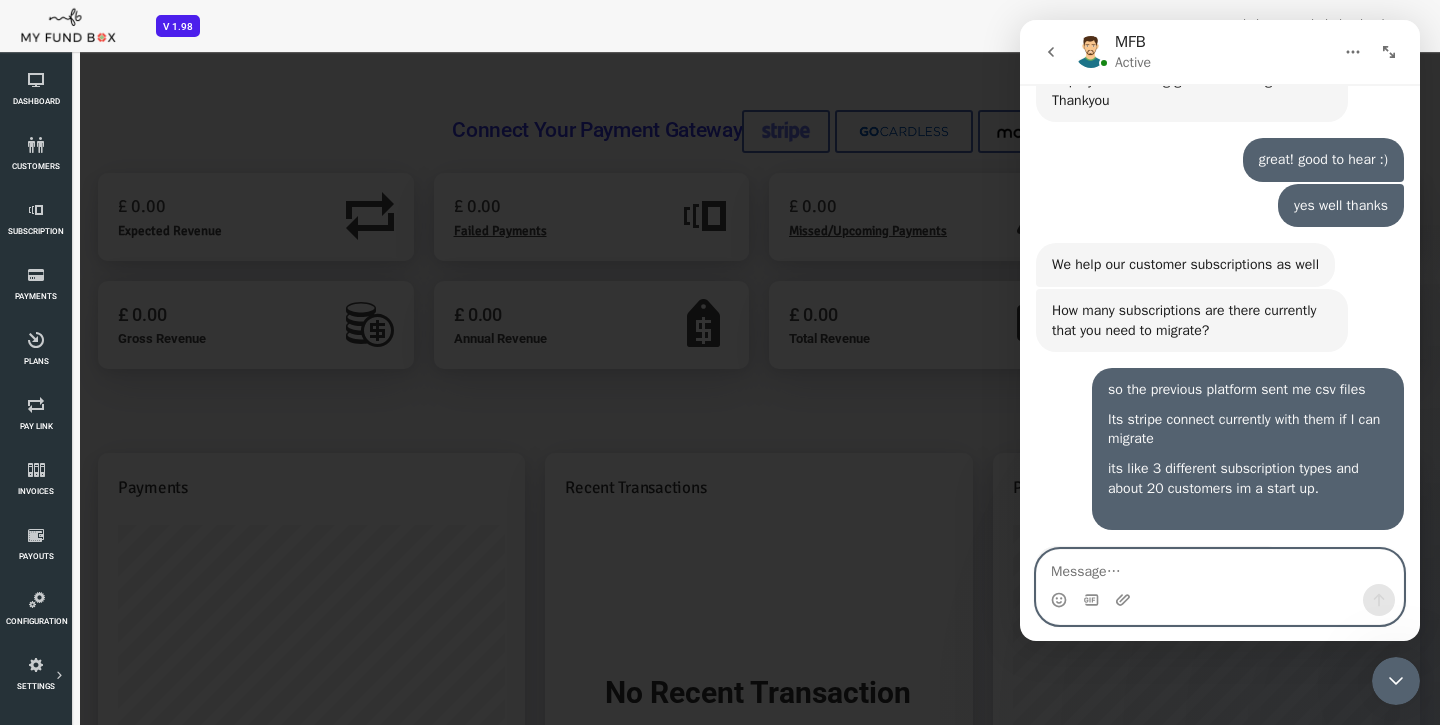 scroll, scrollTop: 1023, scrollLeft: 0, axis: vertical 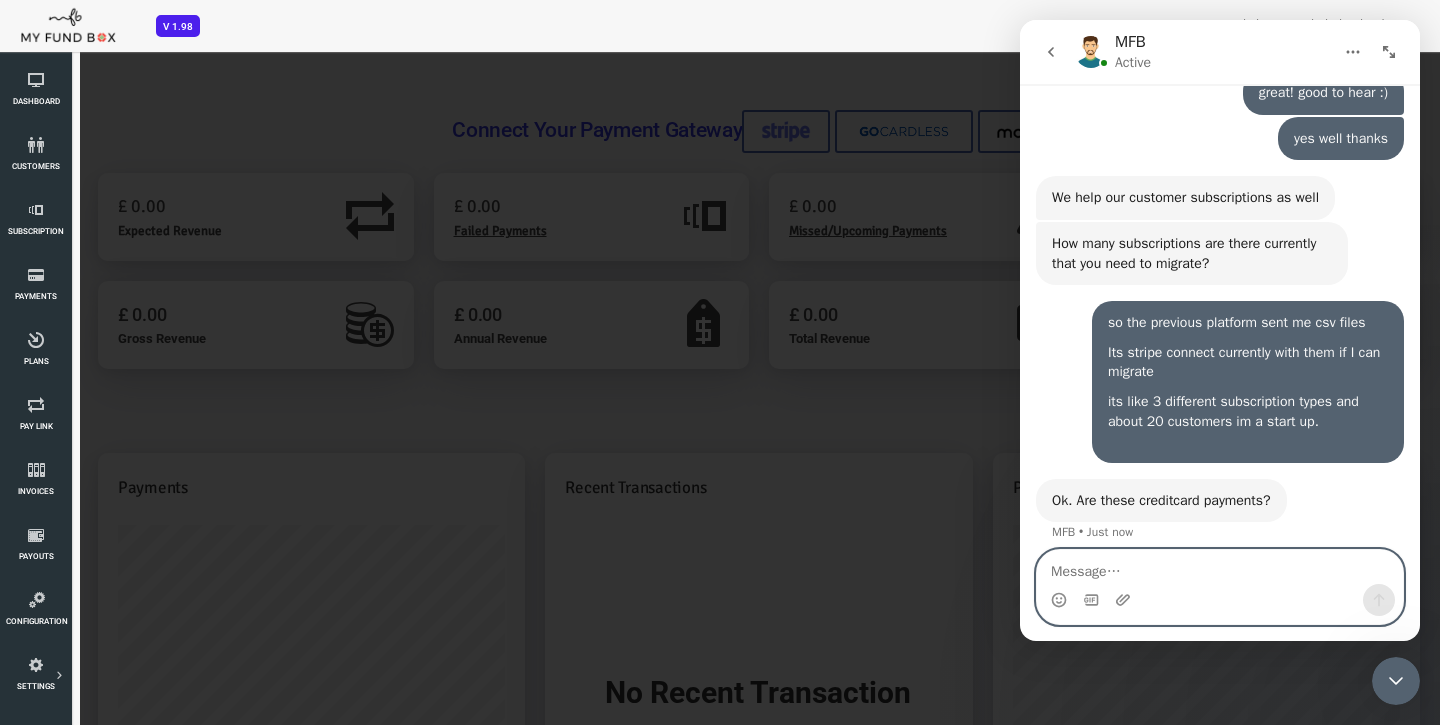 click at bounding box center [1220, 567] 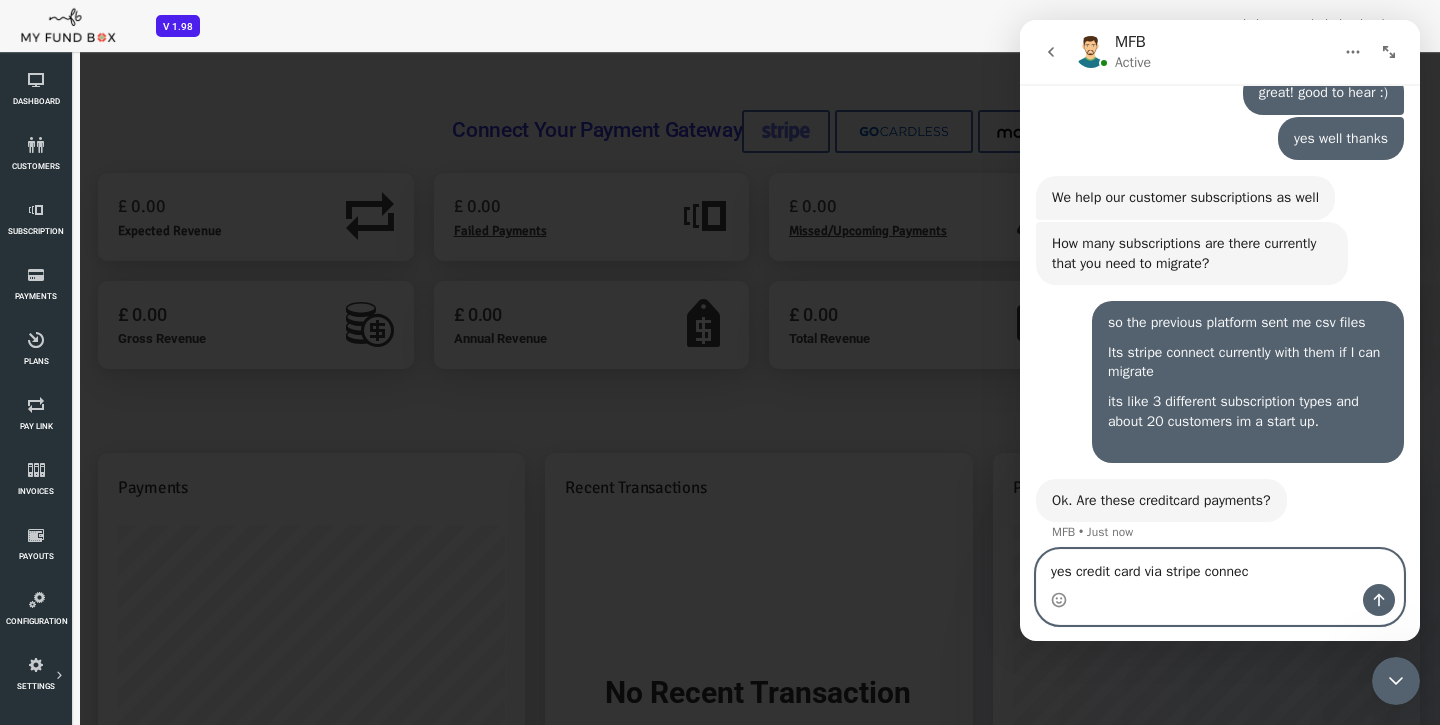 type on "yes credit card via stripe connect" 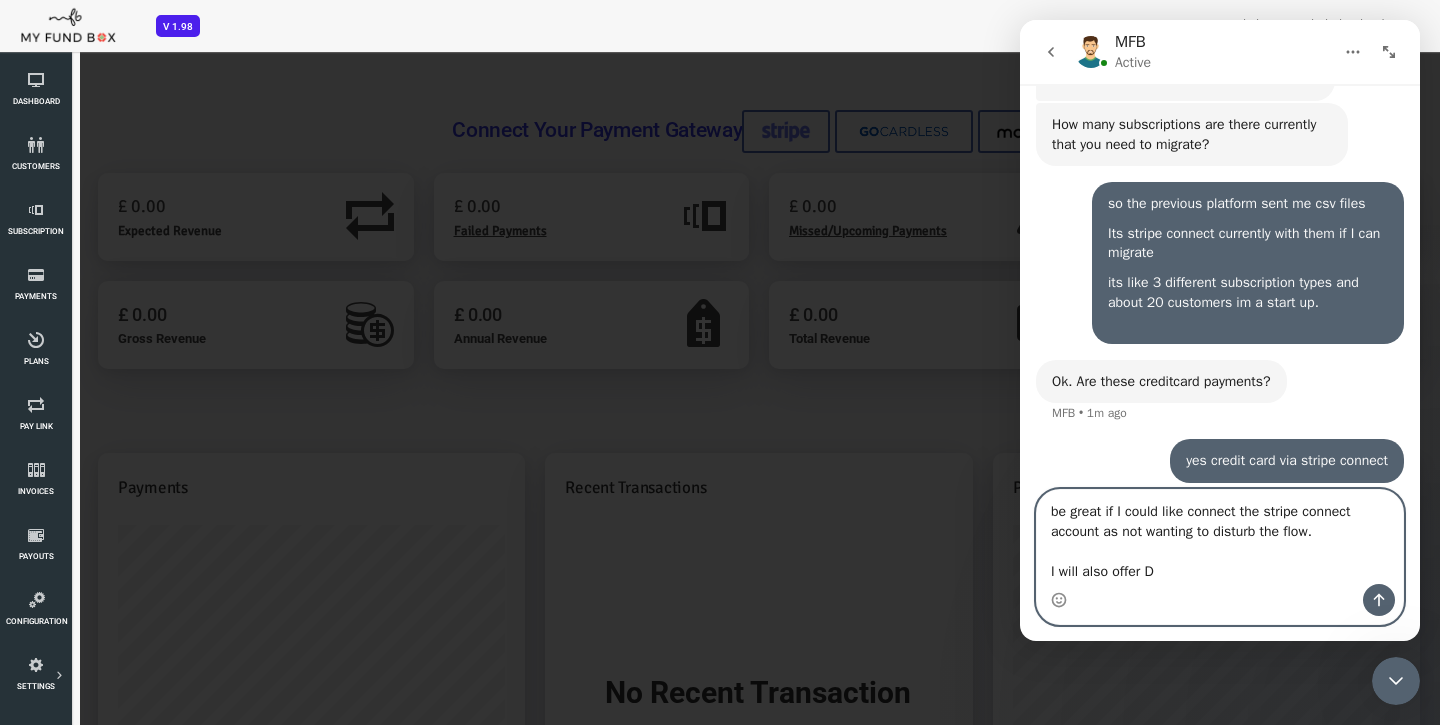 scroll, scrollTop: 1219, scrollLeft: 0, axis: vertical 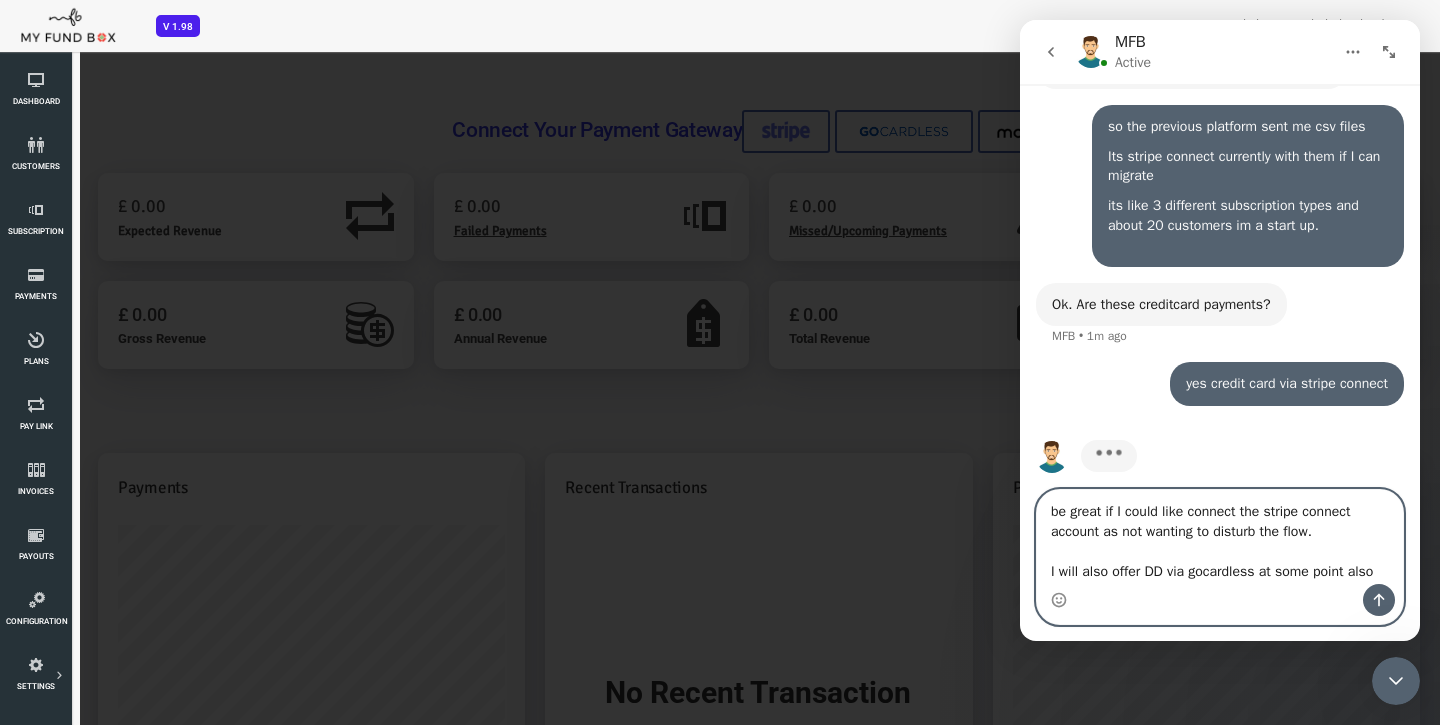 type on "be great if I could like connect the stripe connect account as not wanting to disturb the flow.
I will also offer DD via gocardless at some point also." 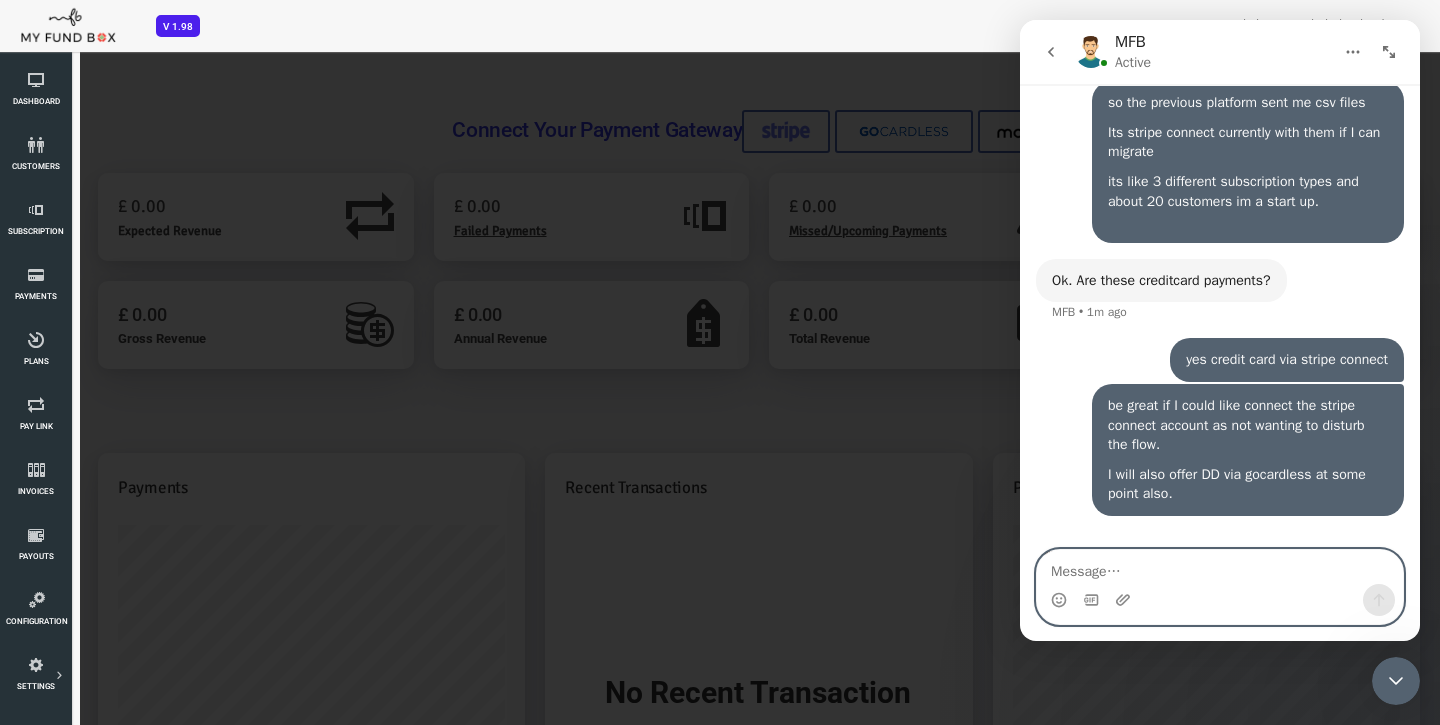scroll, scrollTop: 1290, scrollLeft: 0, axis: vertical 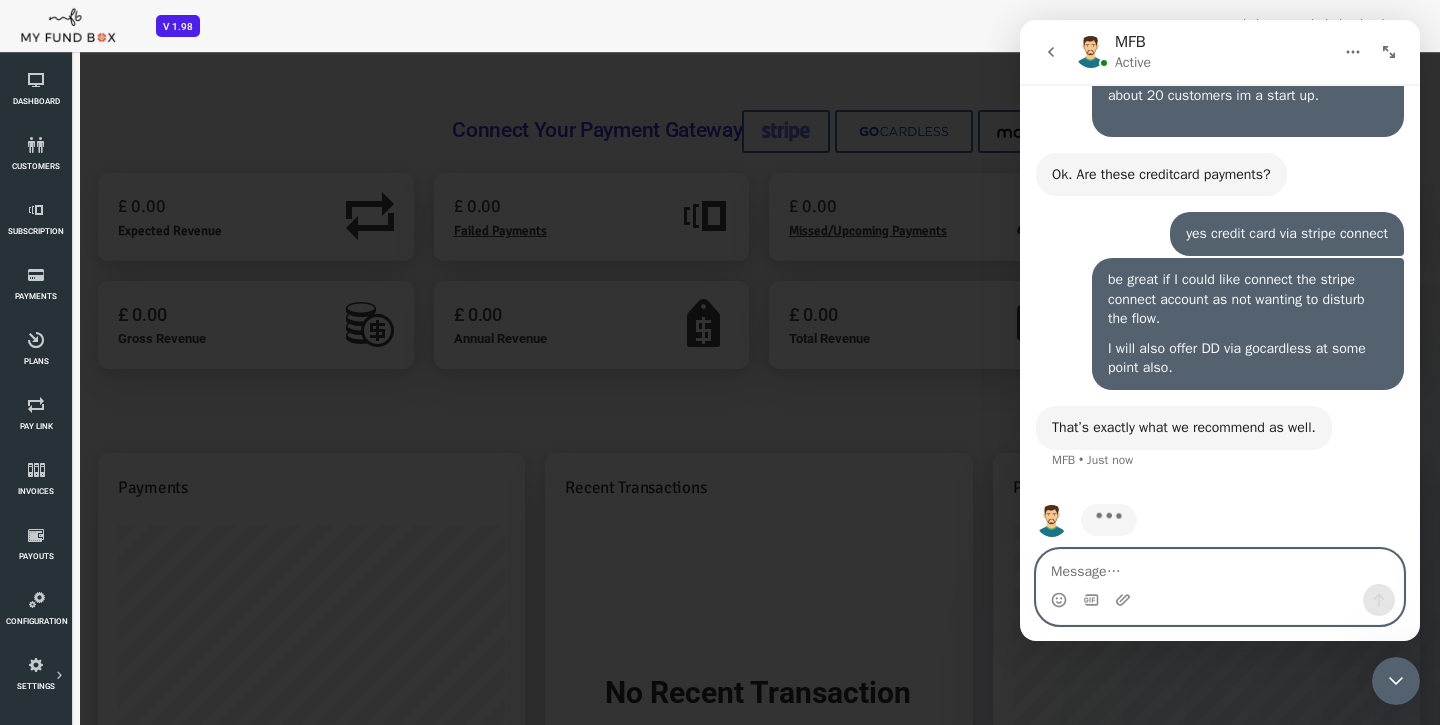 click at bounding box center (1220, 567) 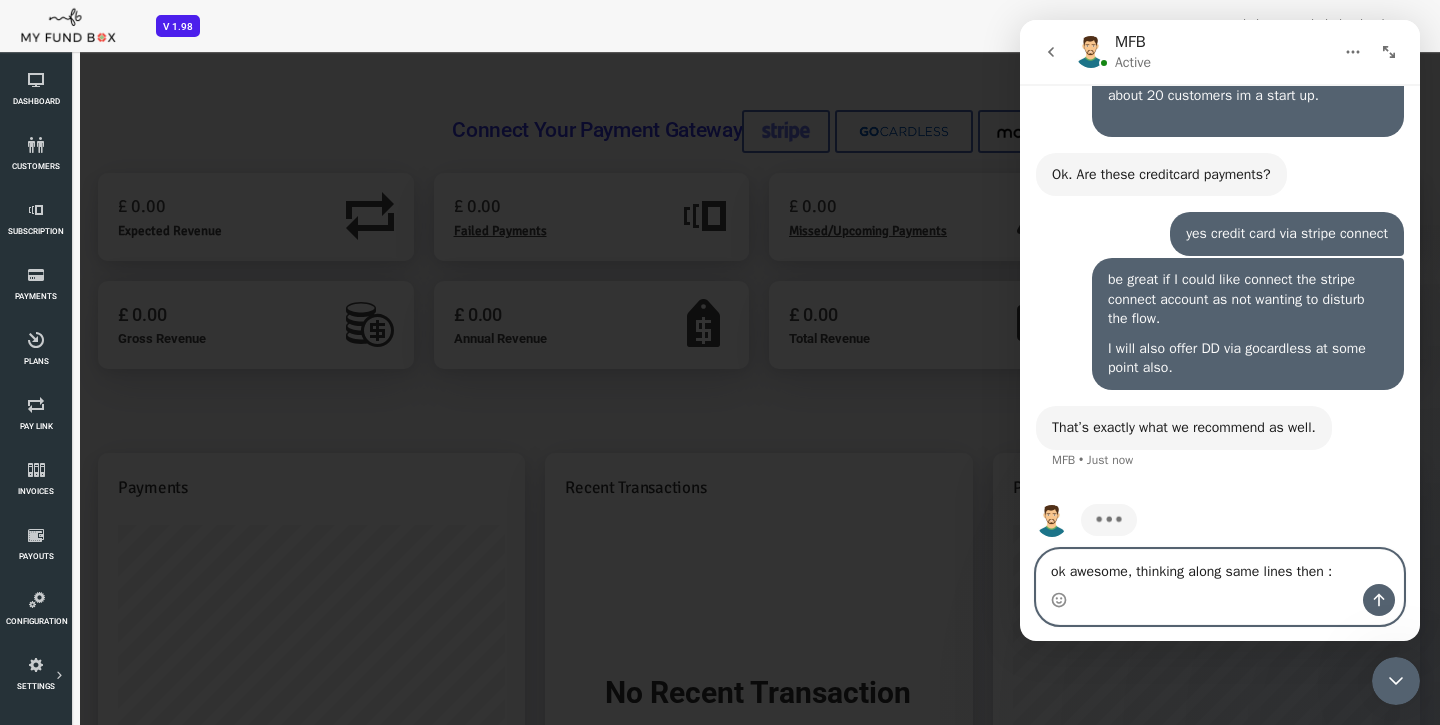 type on "ok awesome, thinking along same lines then :)" 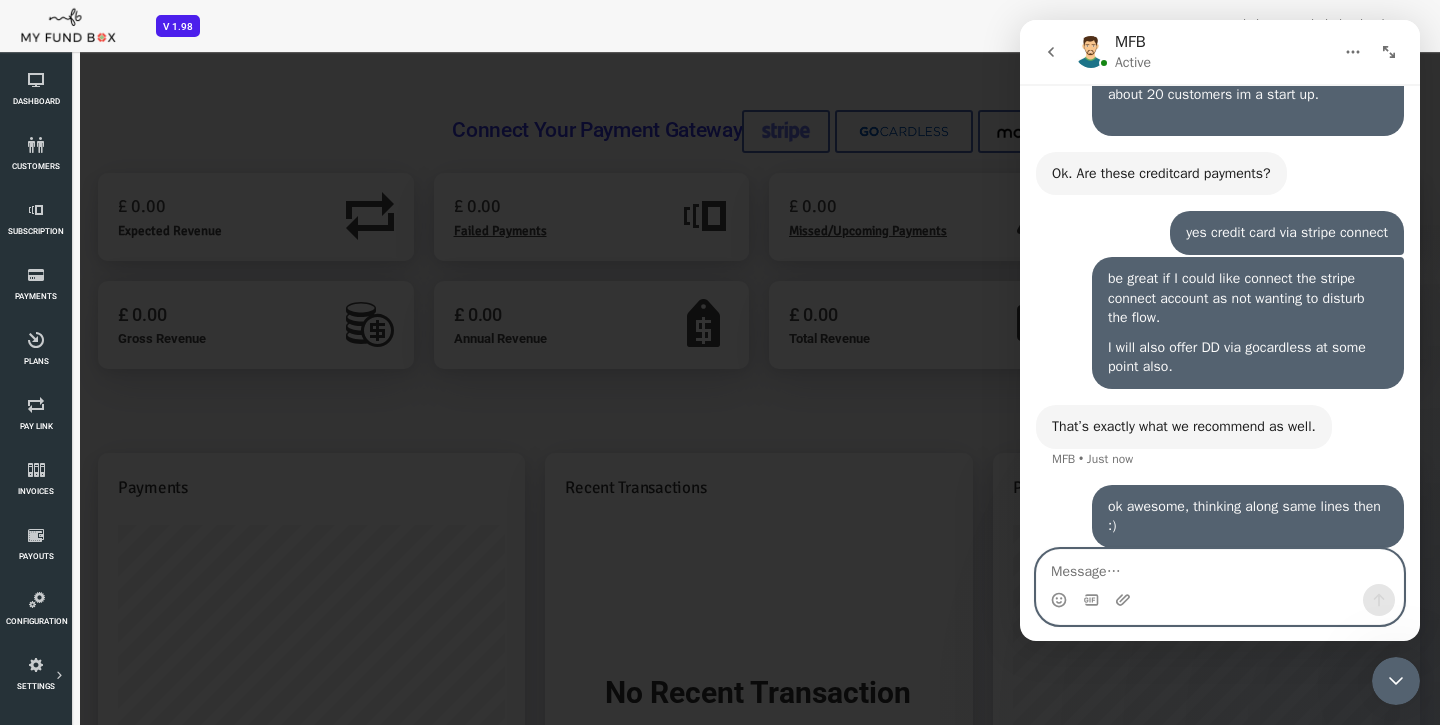scroll, scrollTop: 1427, scrollLeft: 0, axis: vertical 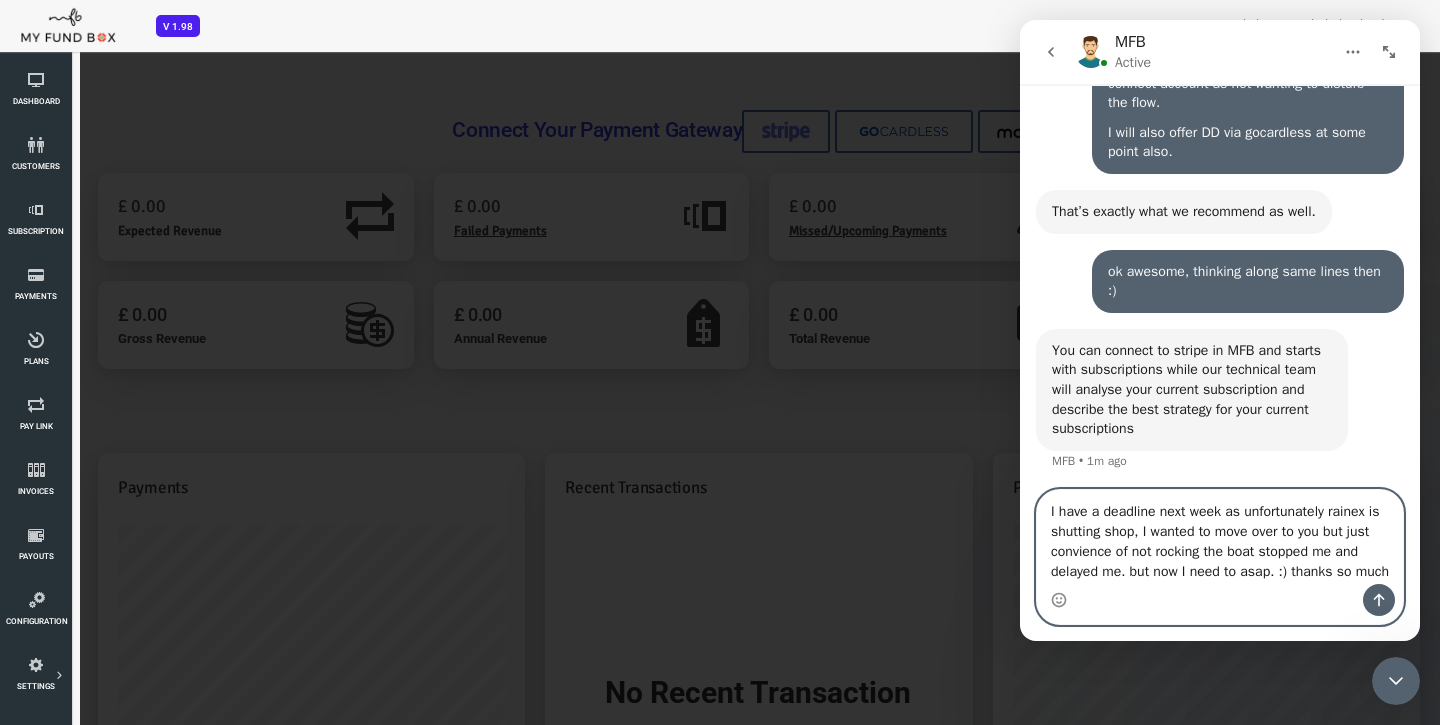 type on "I have a deadline next week as unfortunately rainex is shutting shop, I wanted to move over to you but just convience of not rocking the boat stopped me and delayed me. but now I need to asap. :) thanks so much." 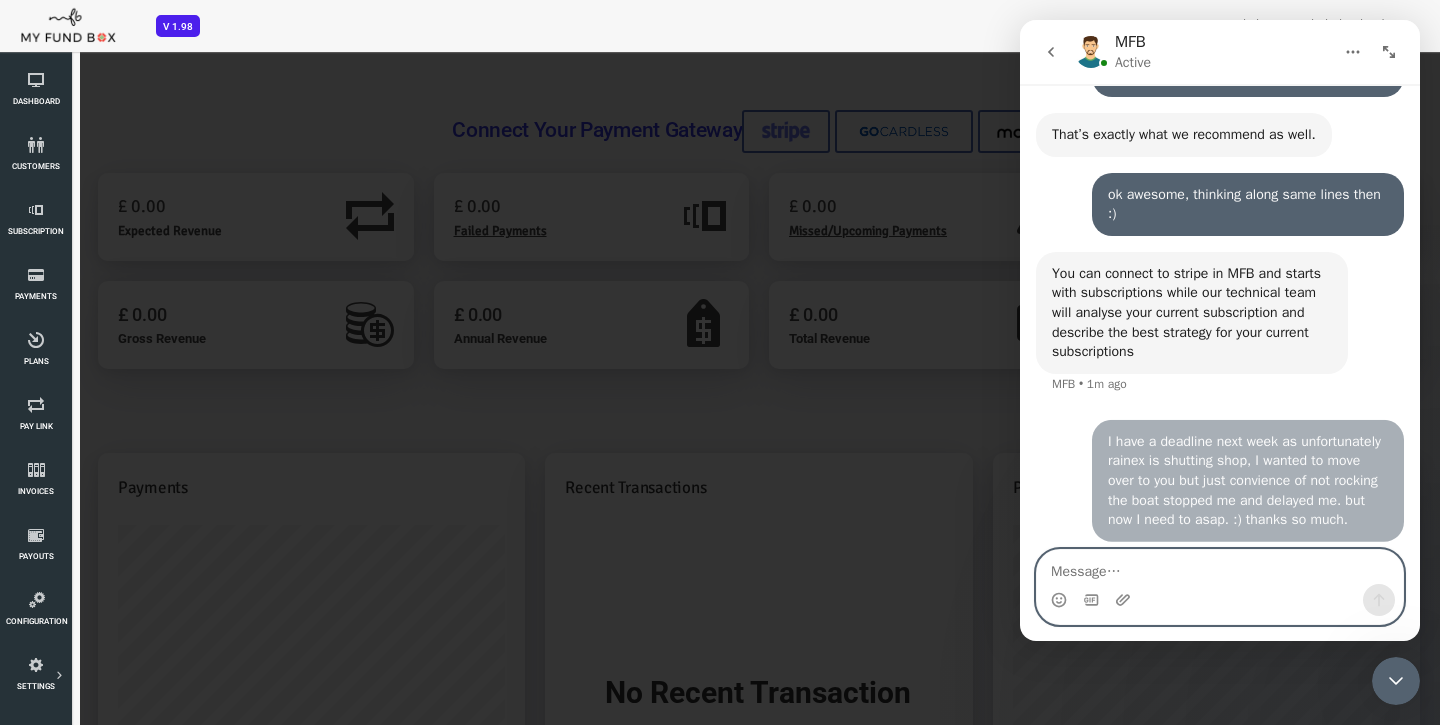 scroll, scrollTop: 1716, scrollLeft: 0, axis: vertical 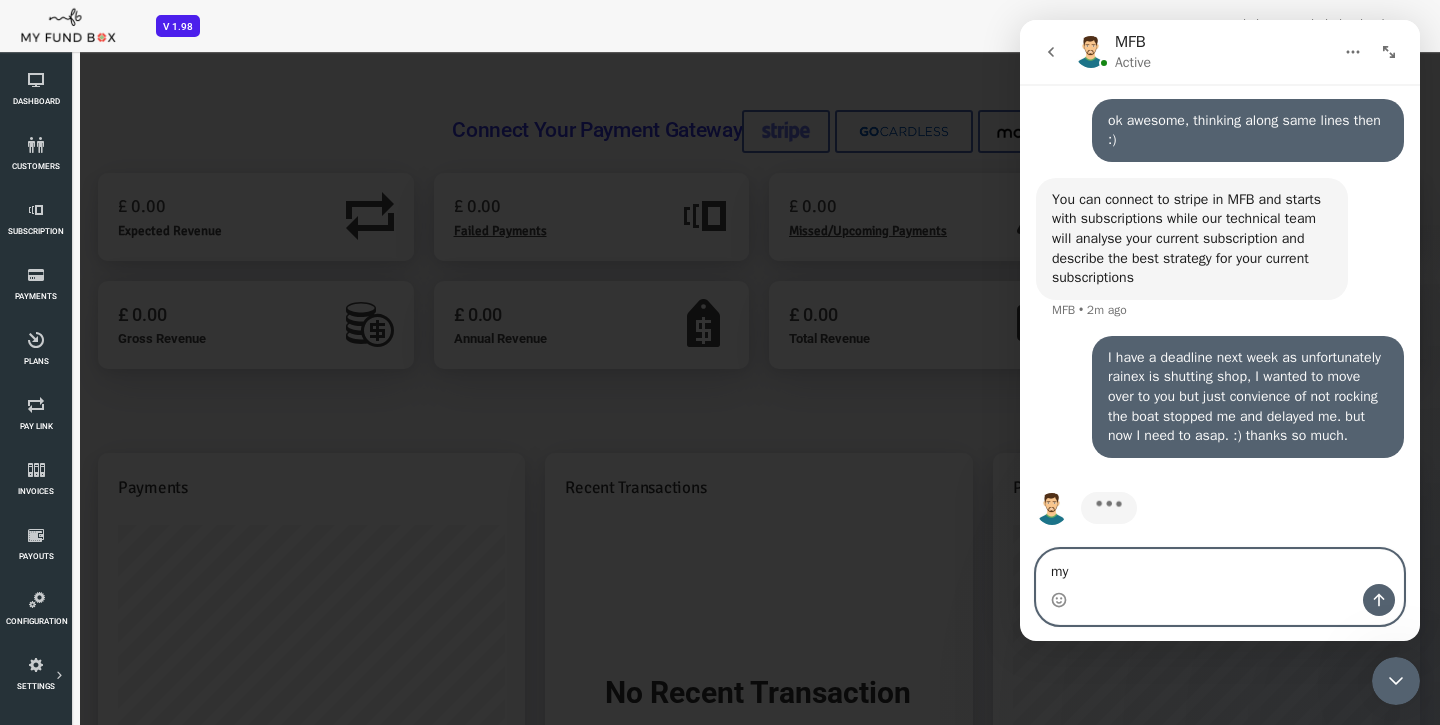 type on "m" 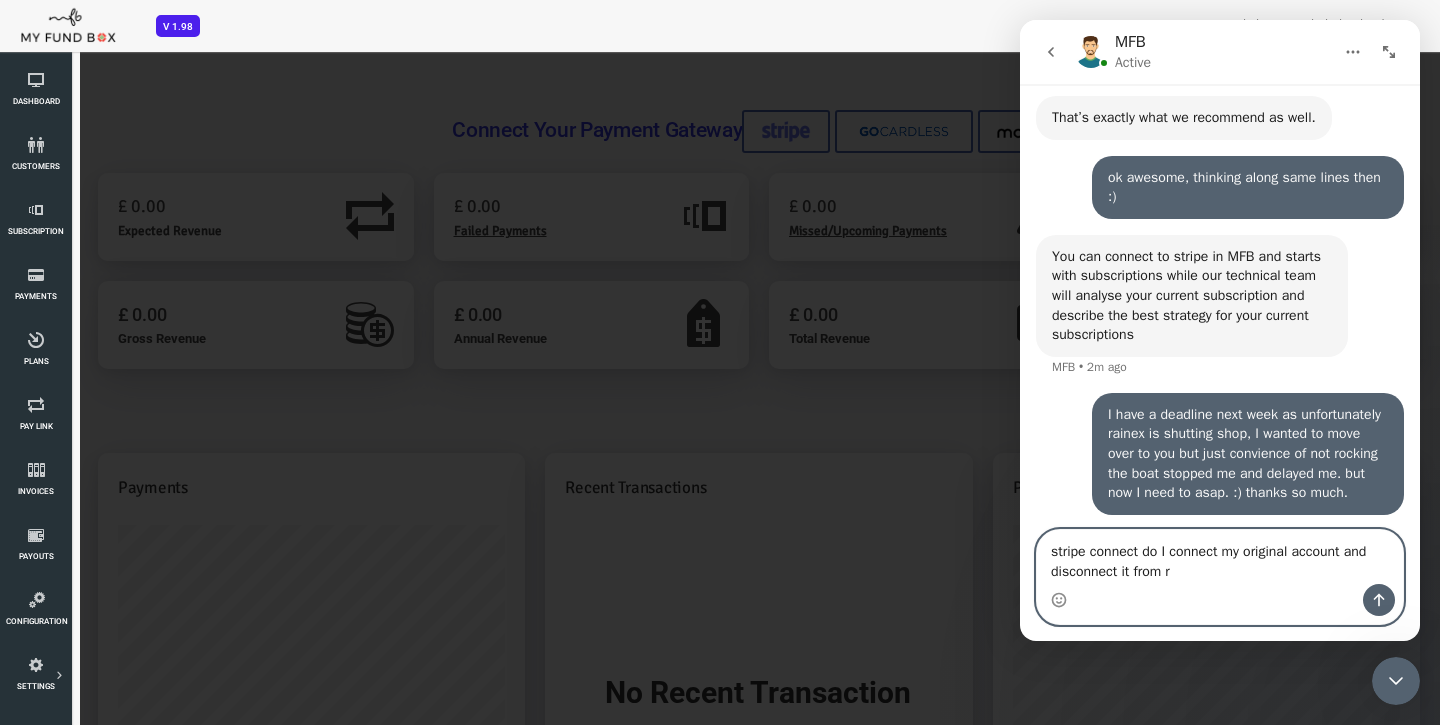 scroll, scrollTop: 1736, scrollLeft: 0, axis: vertical 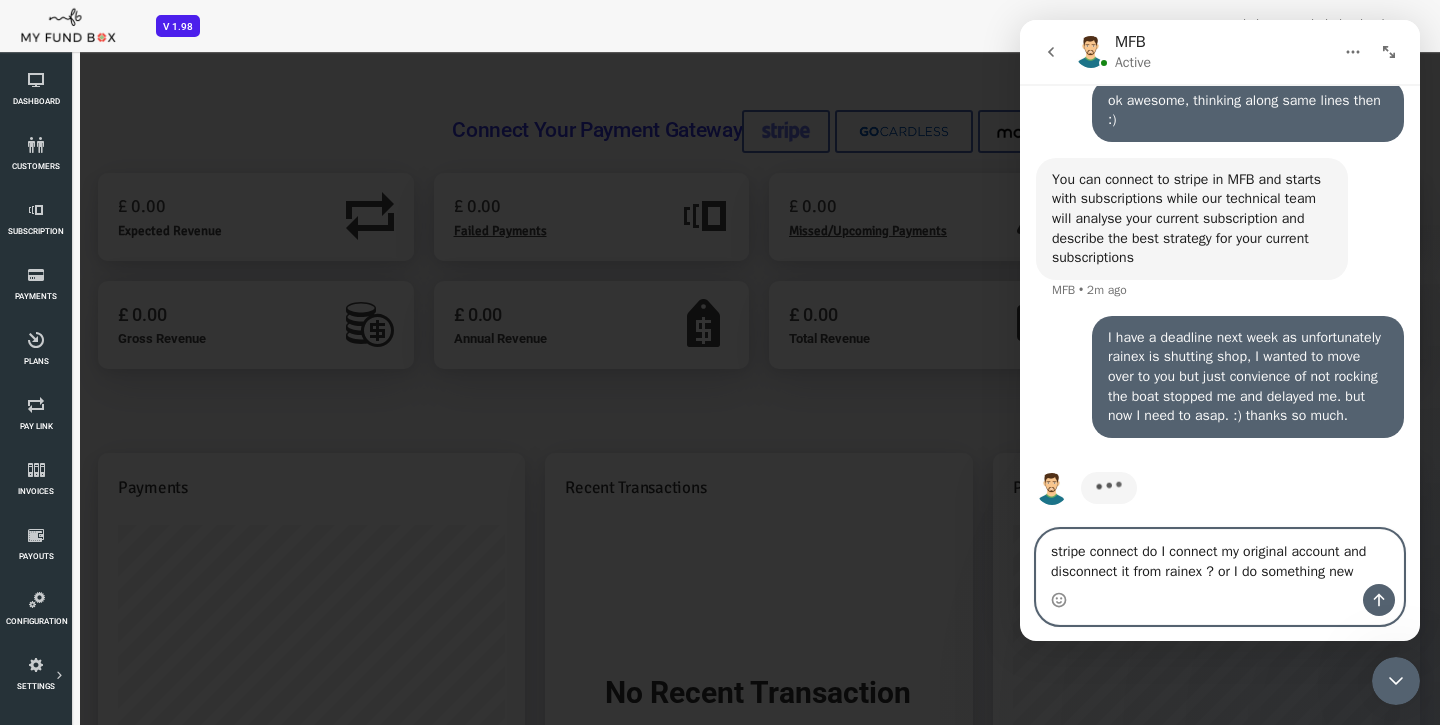type on "stripe connect do I connect my original account and disconnect it from rainex ? or I do something new?" 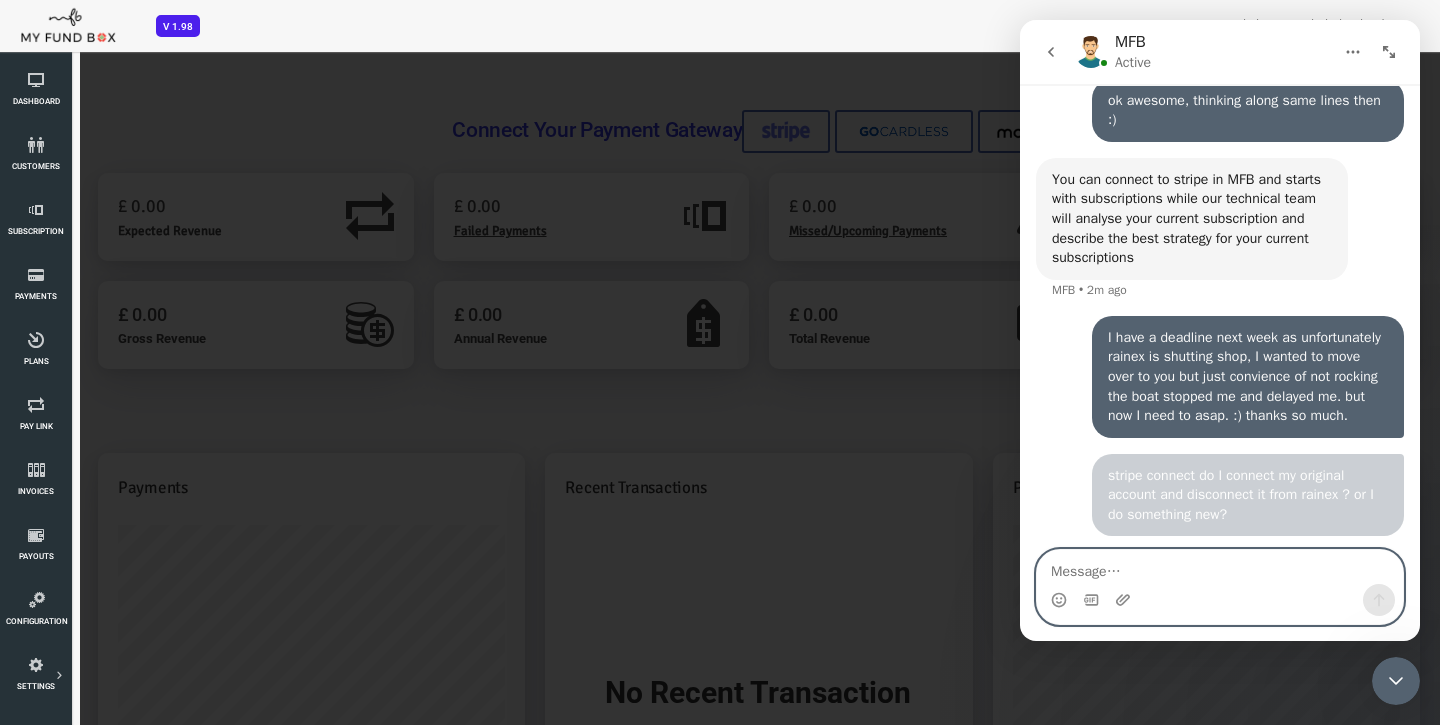 scroll, scrollTop: 1799, scrollLeft: 0, axis: vertical 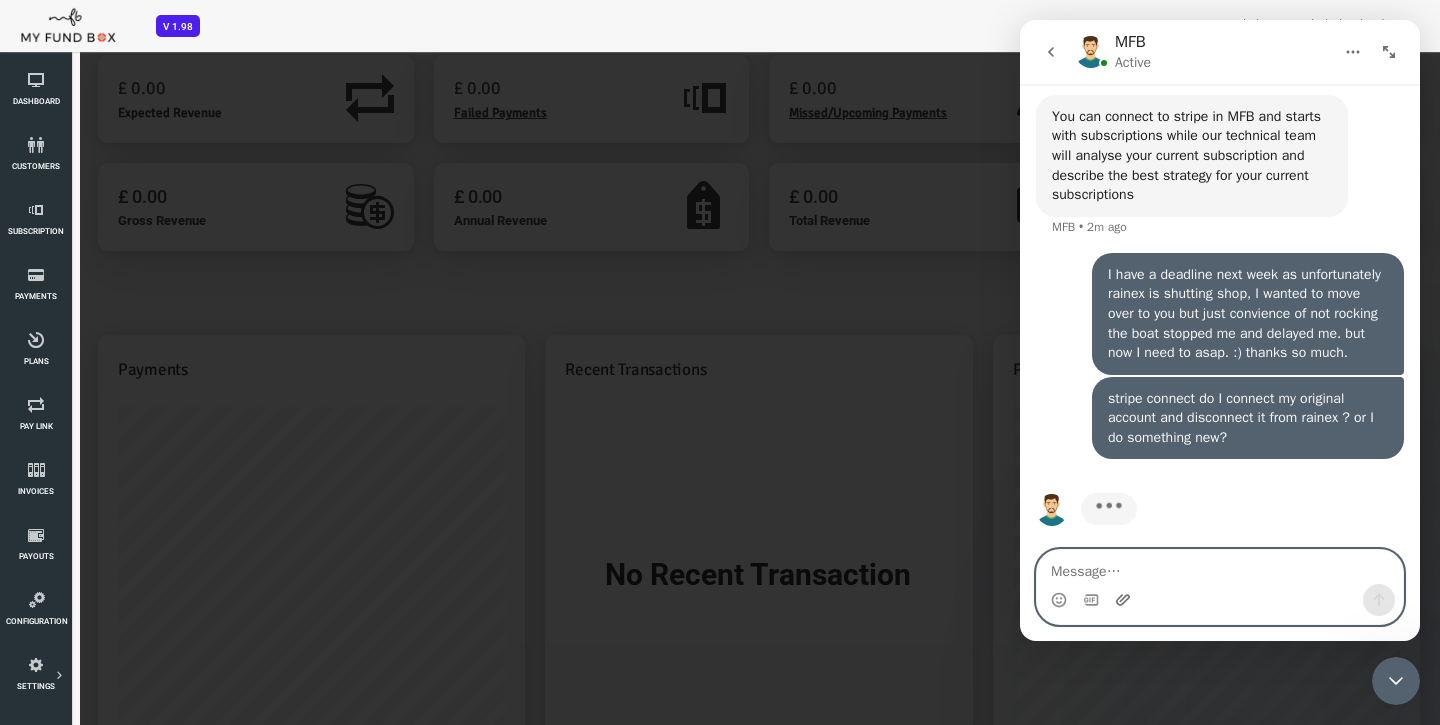 click 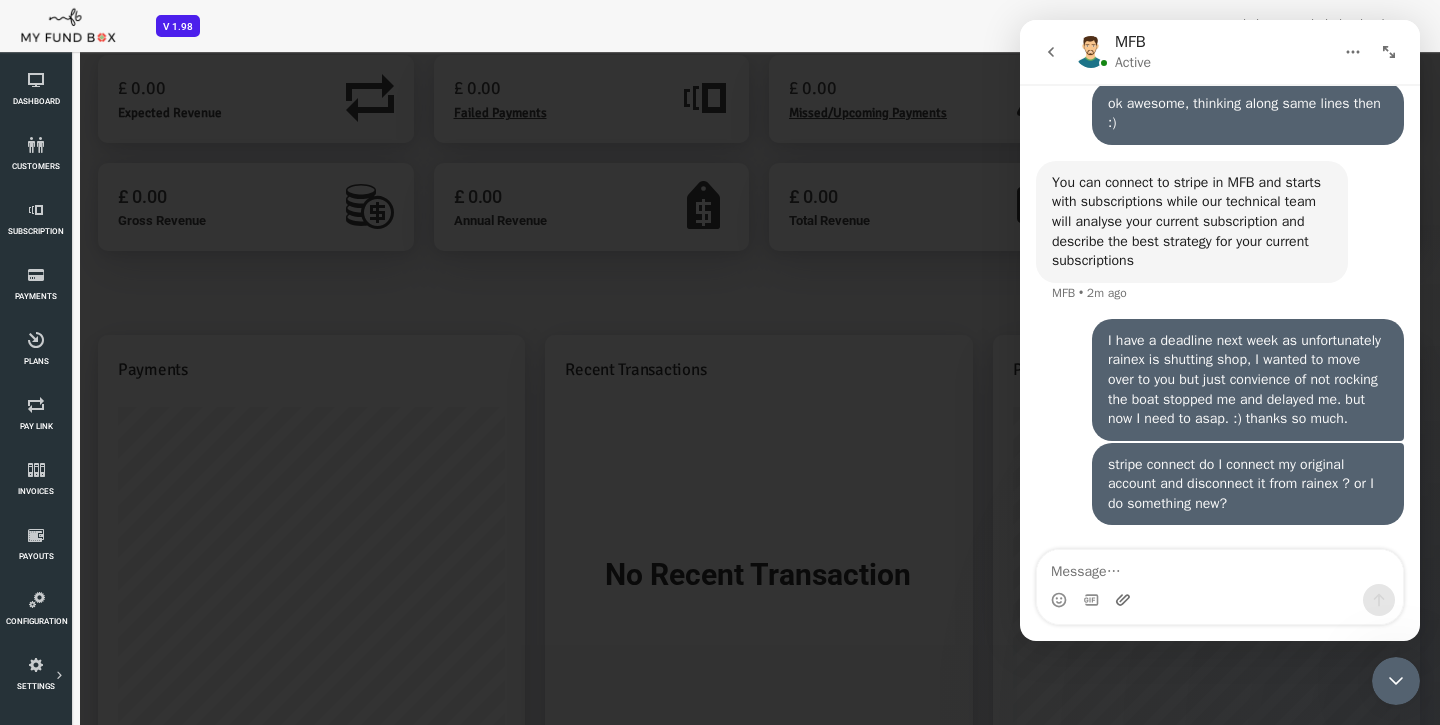 scroll, scrollTop: 1722, scrollLeft: 0, axis: vertical 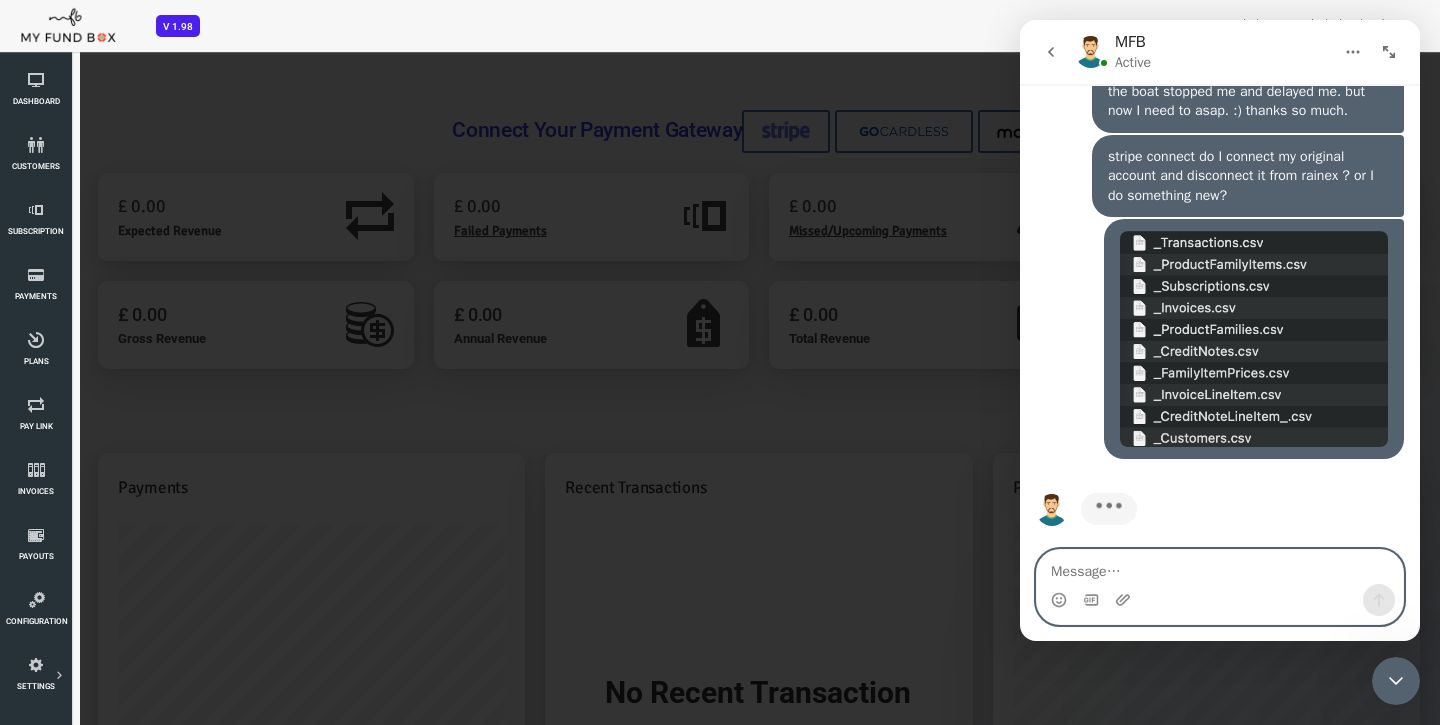 click at bounding box center (1220, 567) 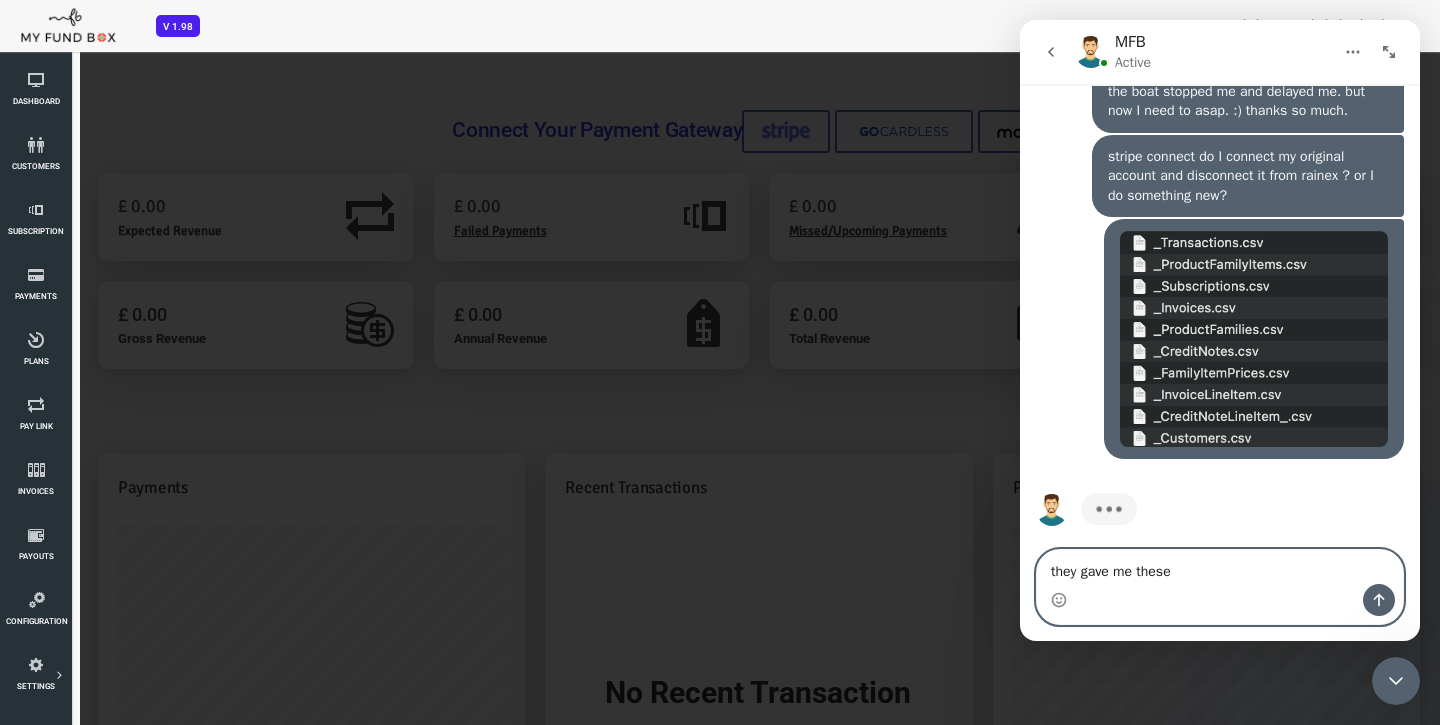 type on "they gave me these." 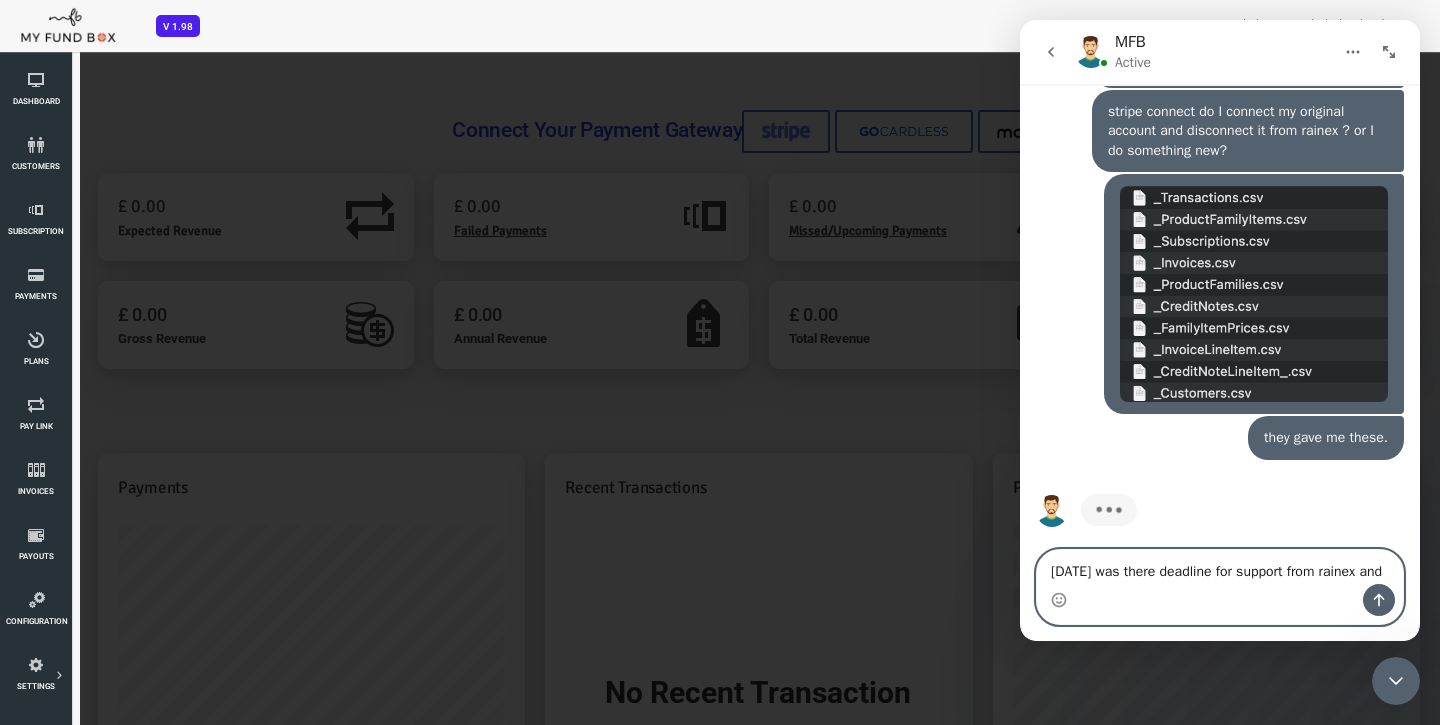 scroll, scrollTop: 2106, scrollLeft: 0, axis: vertical 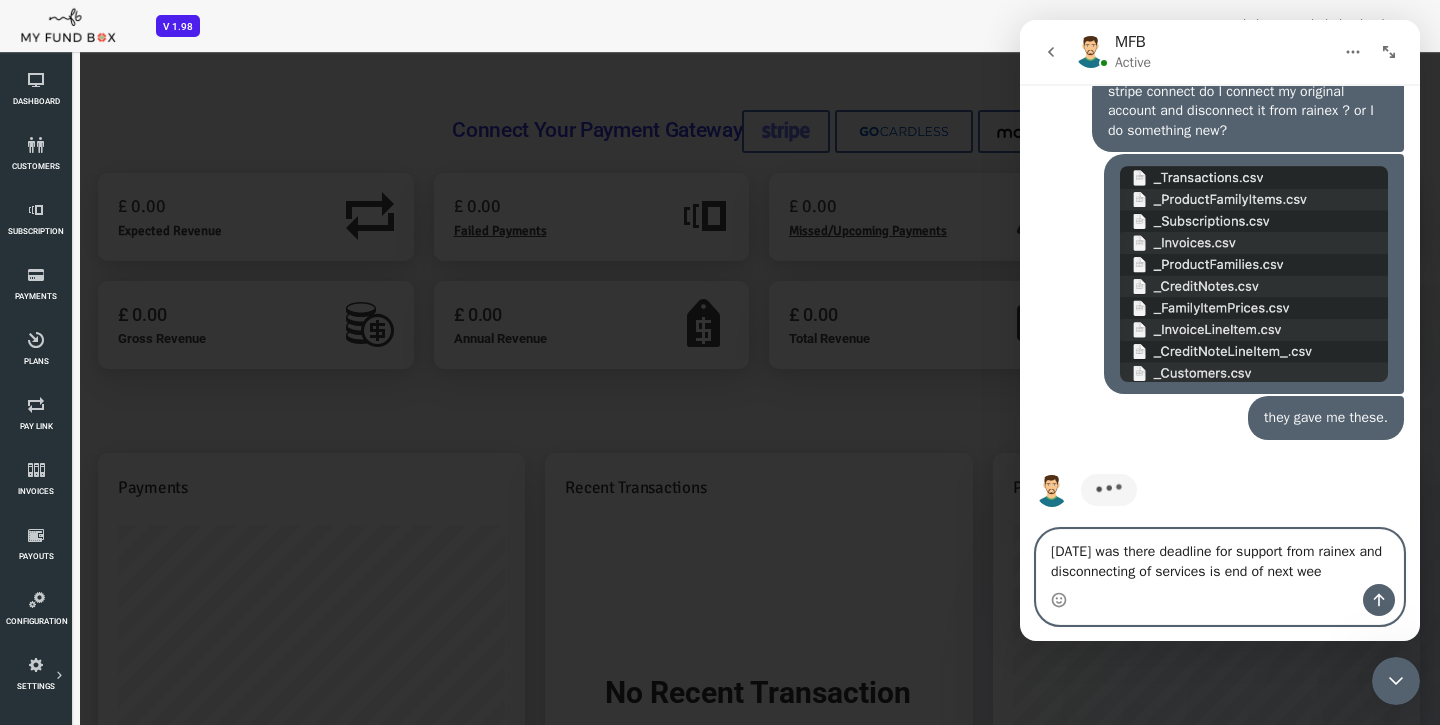 type on "today was there deadline for support from rainex and disconnecting of services is end of next week" 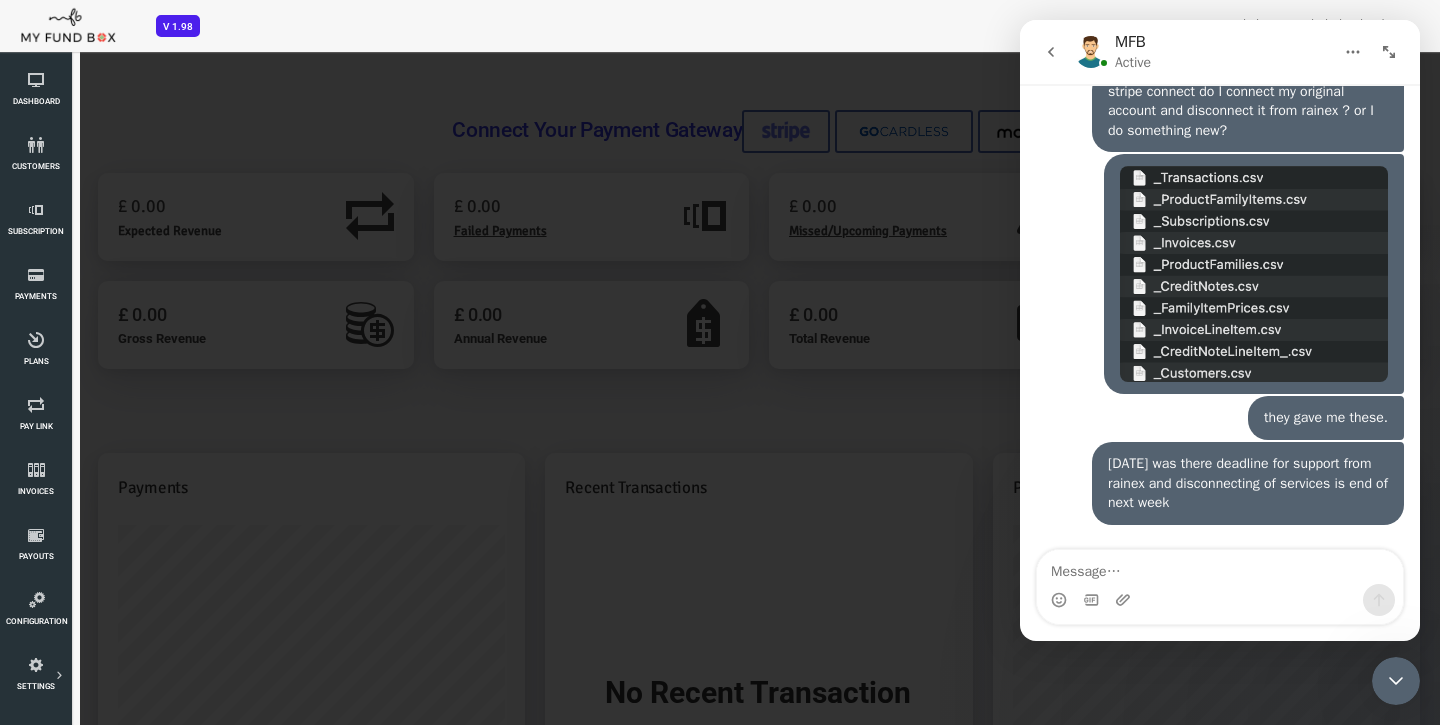 scroll, scrollTop: 2092, scrollLeft: 0, axis: vertical 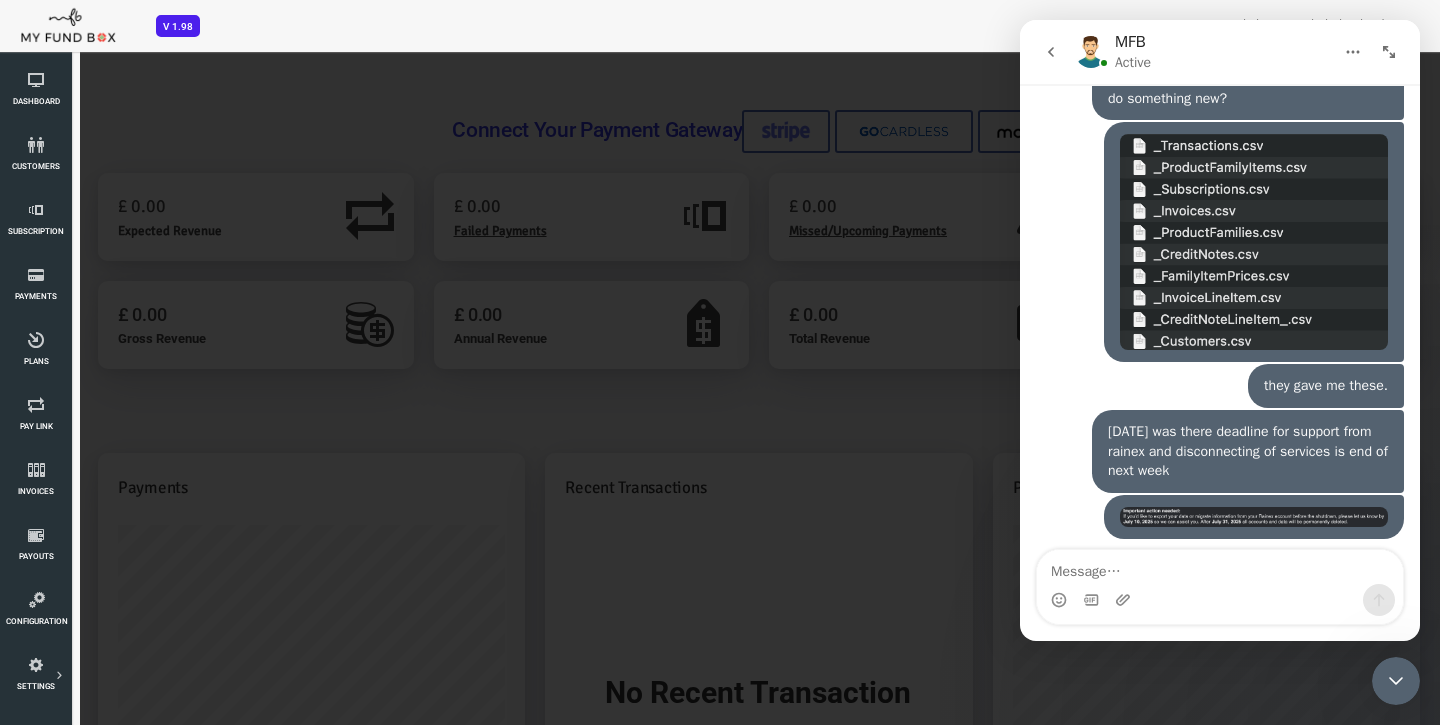 click at bounding box center (1254, 517) 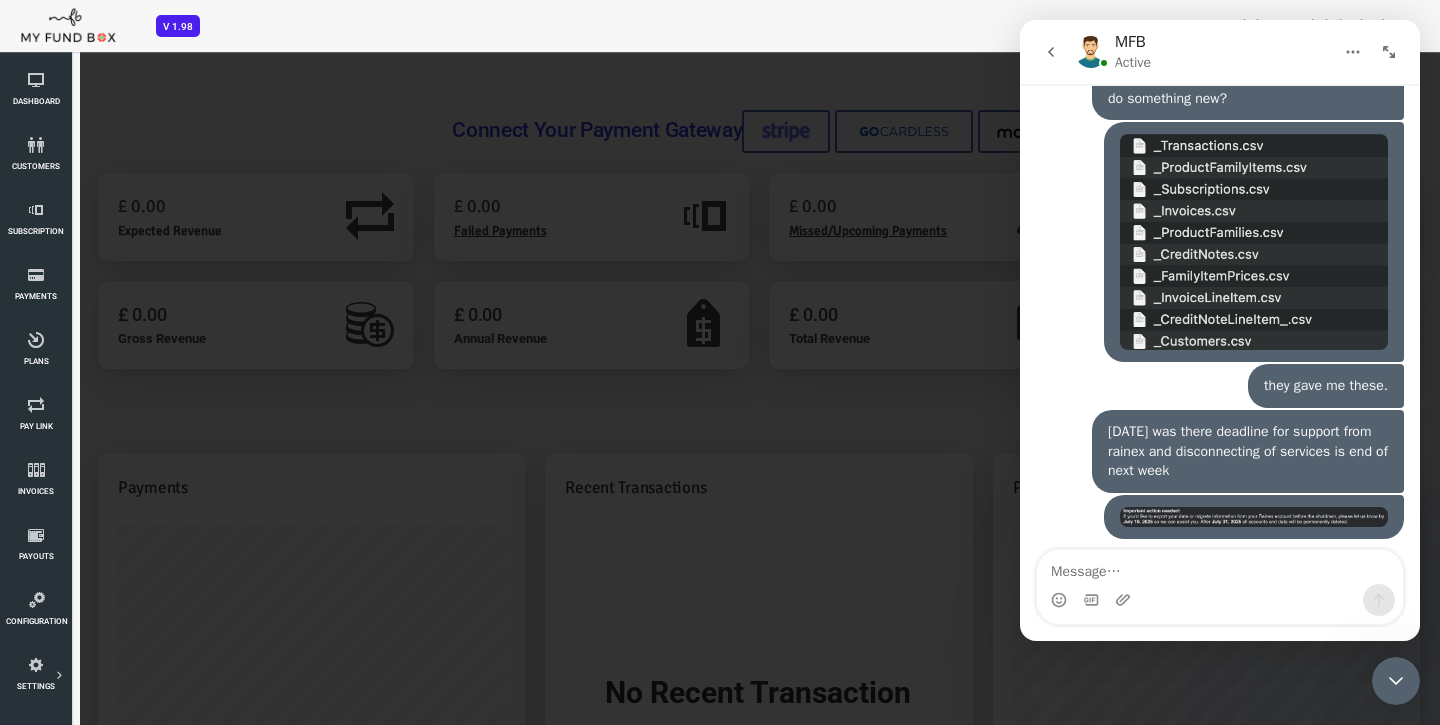 scroll, scrollTop: 0, scrollLeft: 0, axis: both 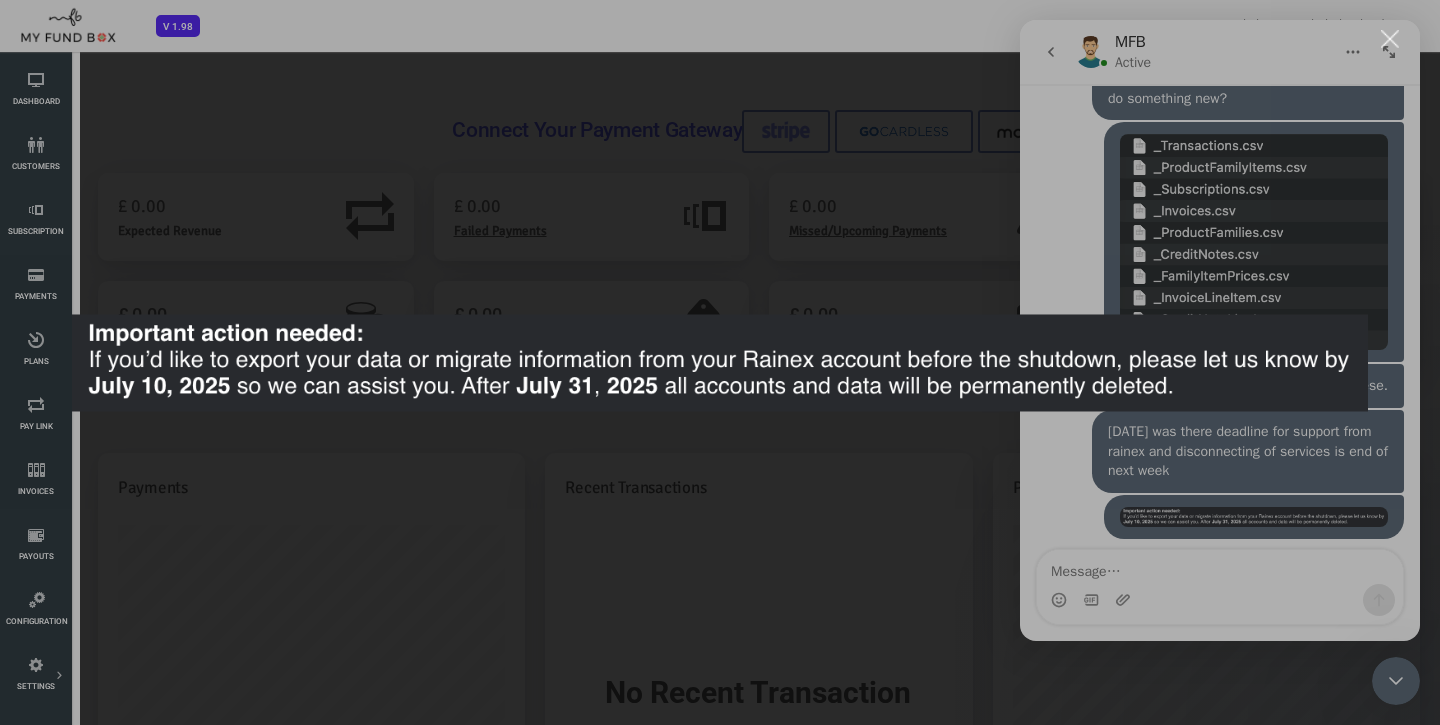 click at bounding box center (720, 362) 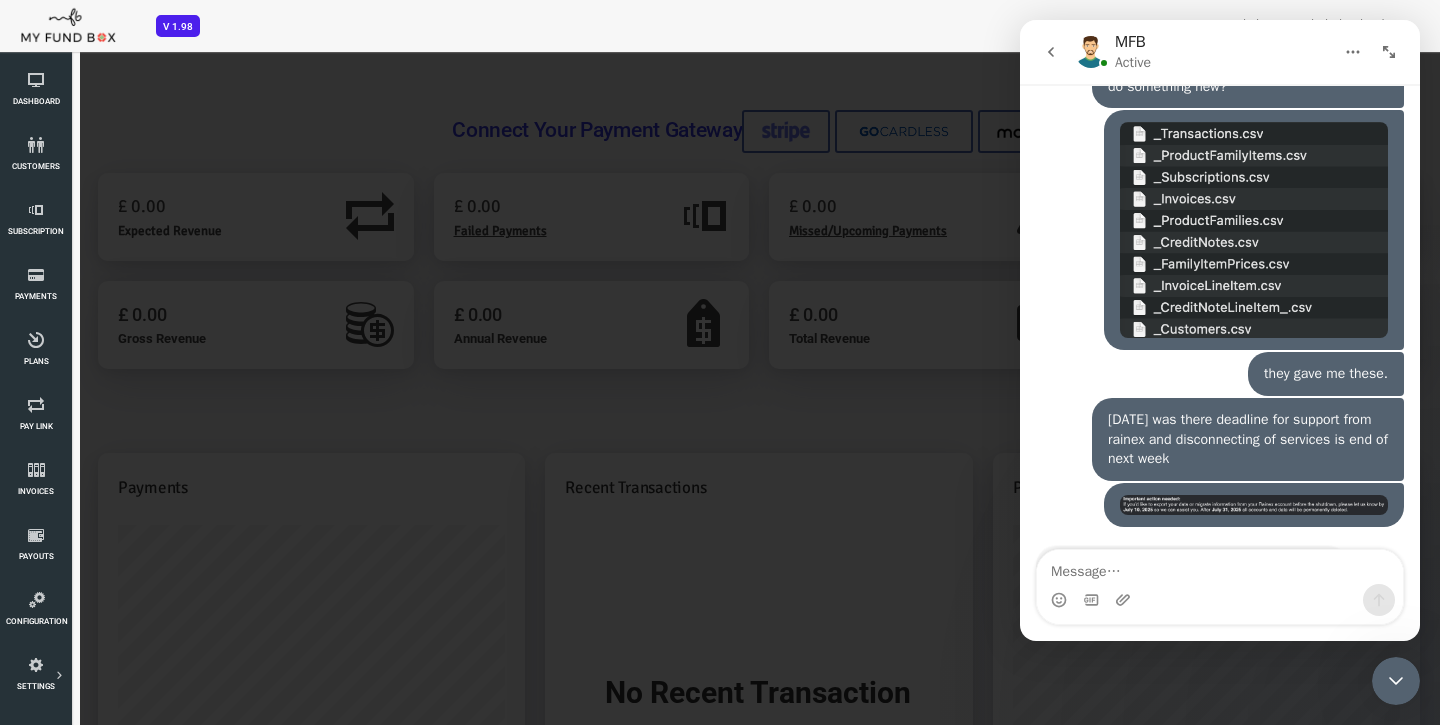 scroll, scrollTop: 2254, scrollLeft: 0, axis: vertical 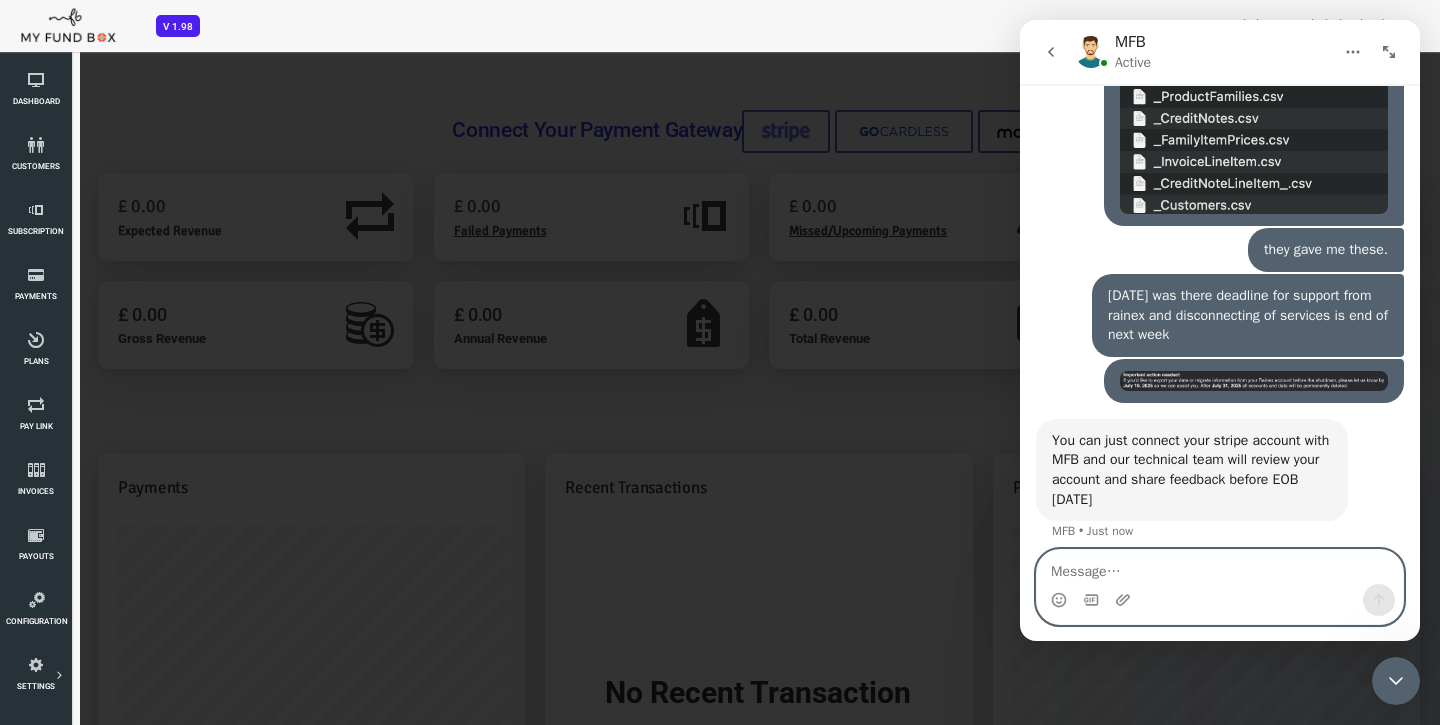 click at bounding box center (1220, 567) 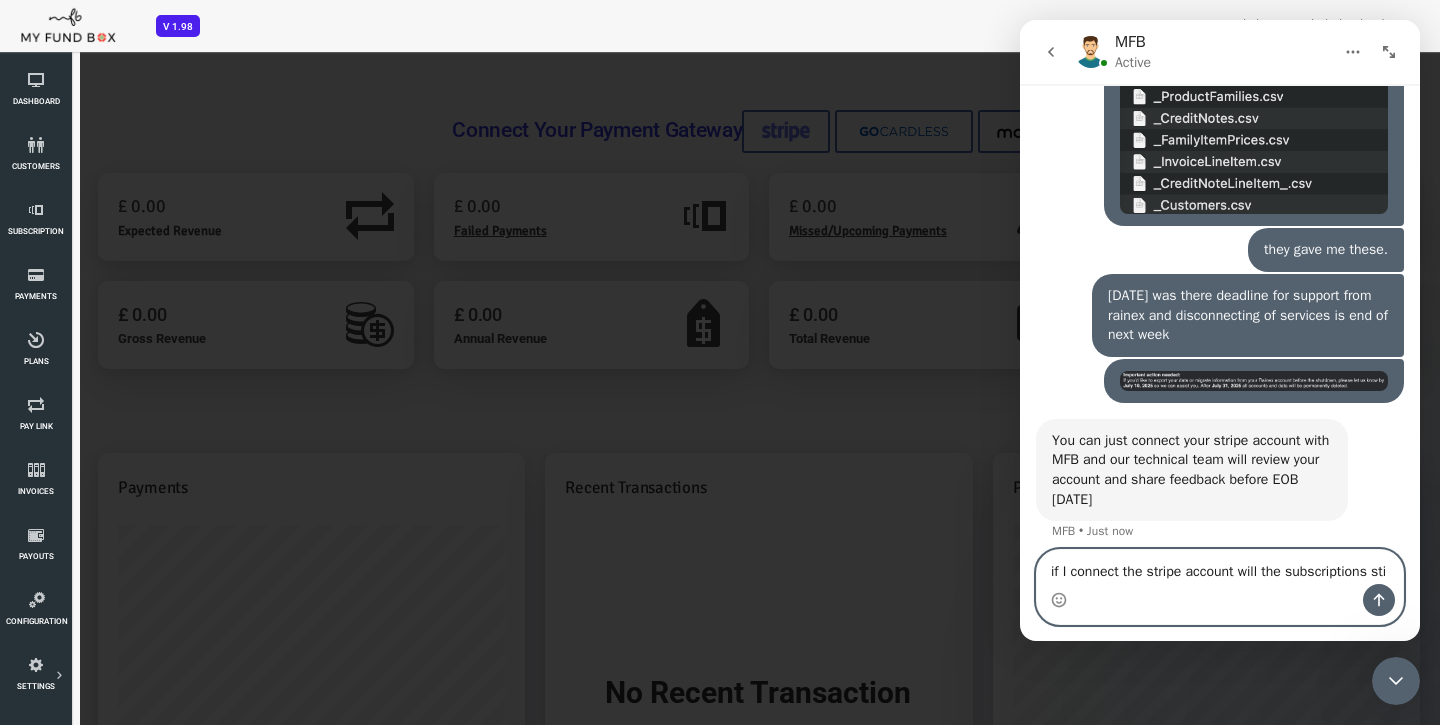 scroll, scrollTop: 2274, scrollLeft: 0, axis: vertical 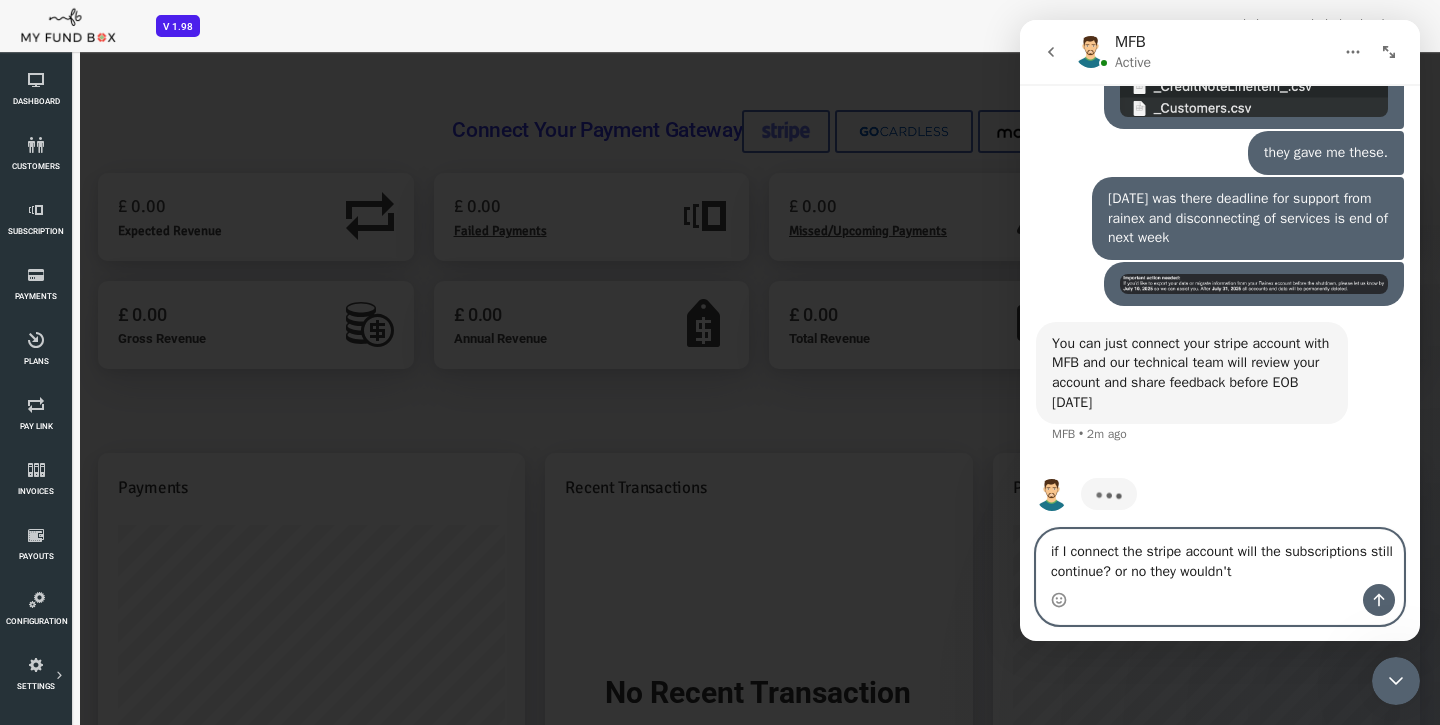 click on "if I connect the stripe account will the subscriptions still continue? or no they wouldn't" at bounding box center [1220, 557] 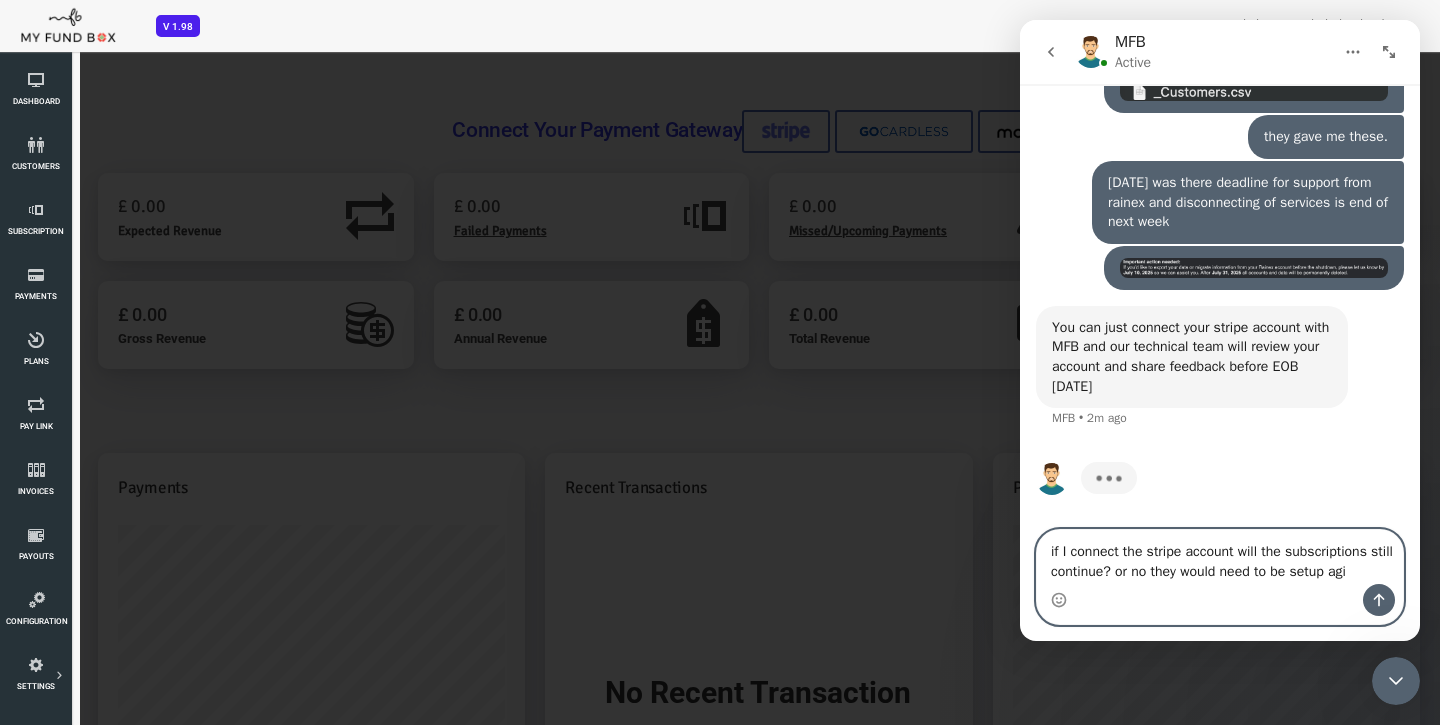 scroll, scrollTop: 2351, scrollLeft: 0, axis: vertical 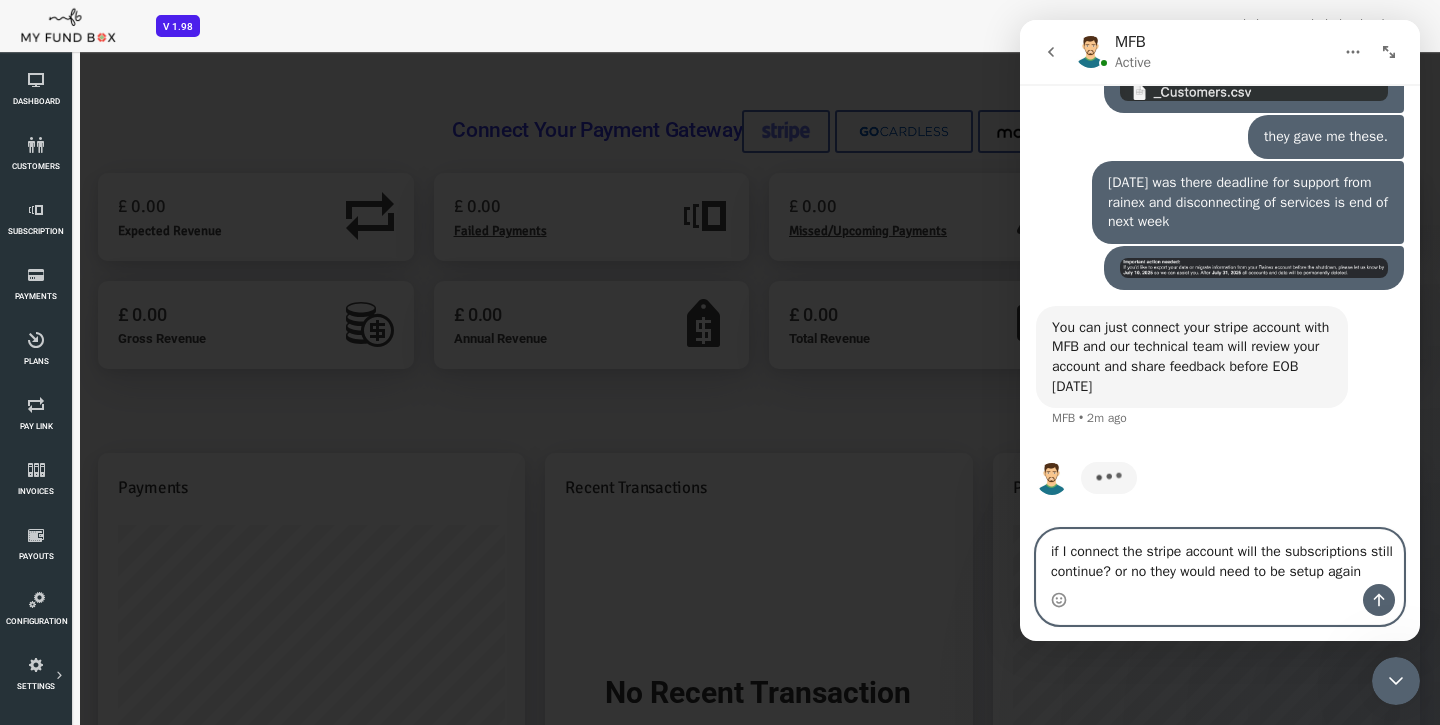 type on "if I connect the stripe account will the subscriptions still continue? or no they would need to be setup again?" 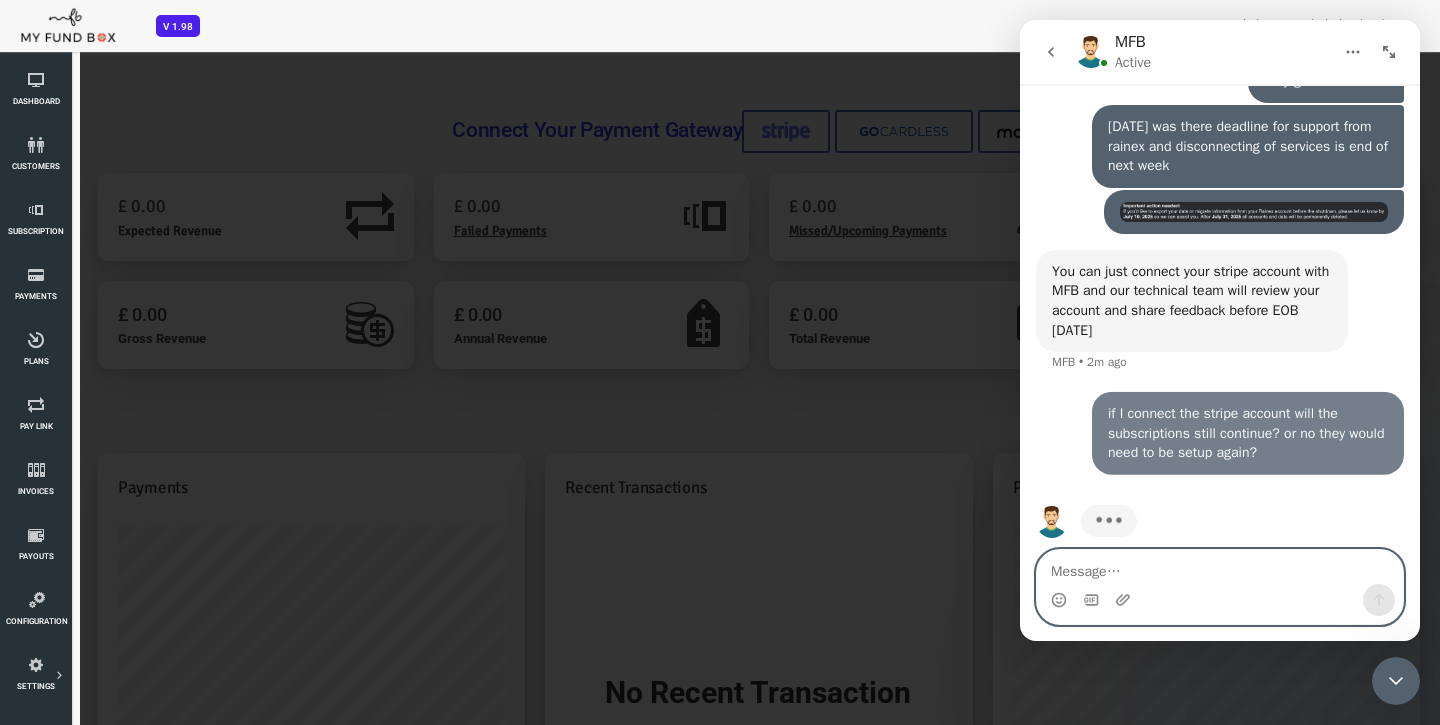 scroll, scrollTop: 2428, scrollLeft: 0, axis: vertical 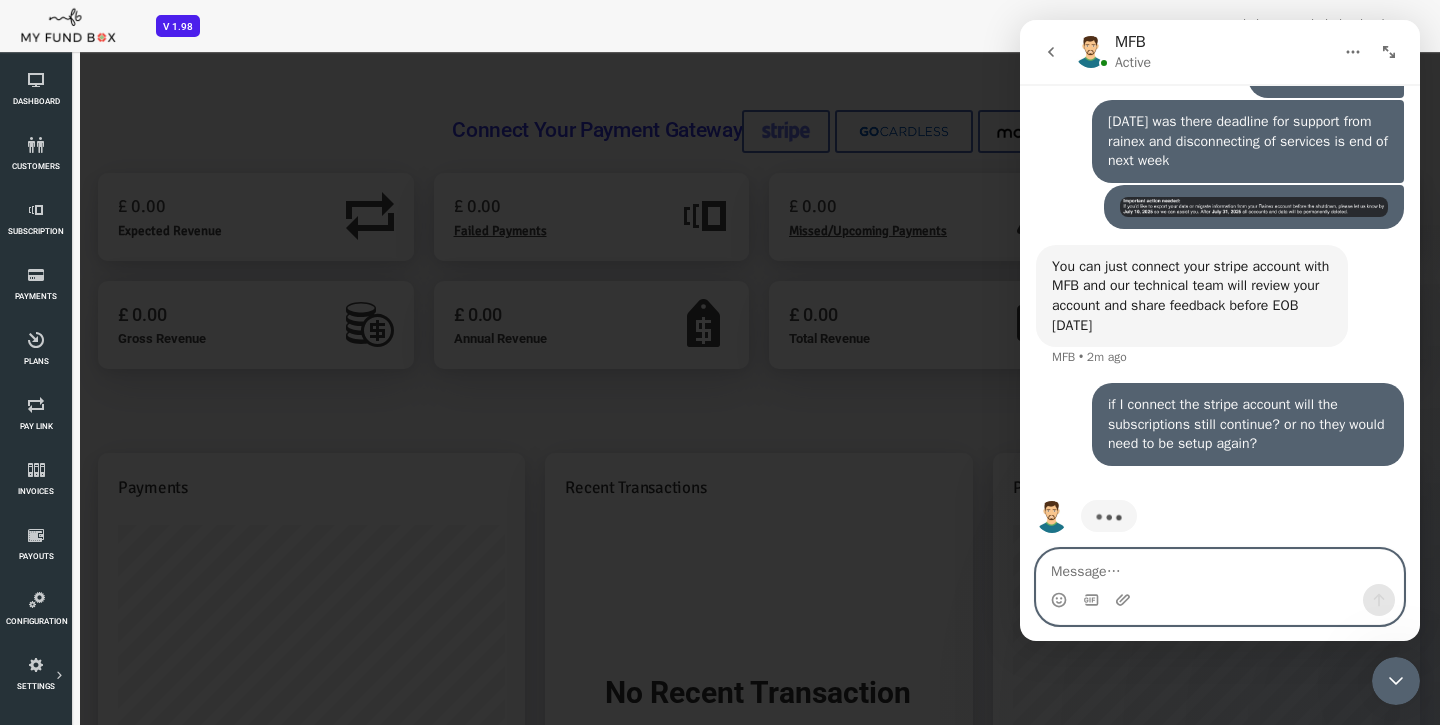 type on "o" 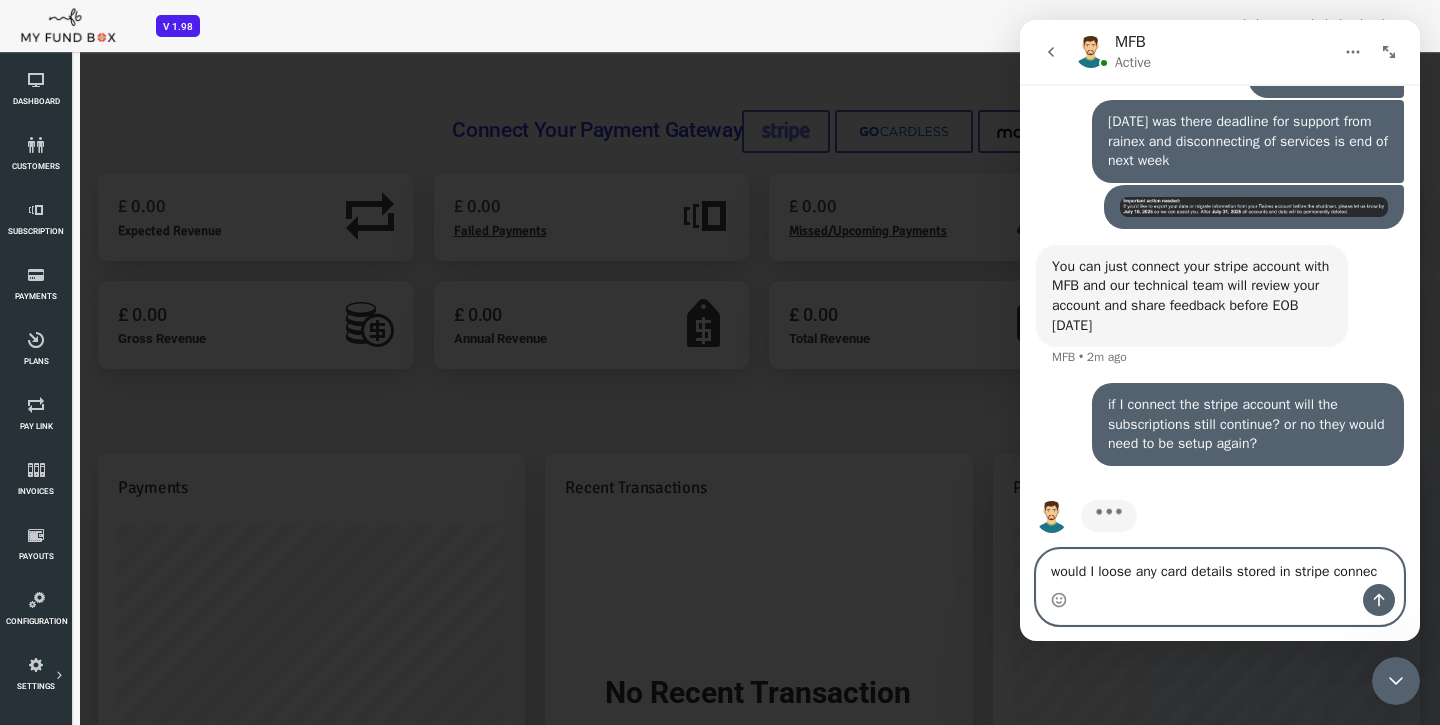 type on "would I loose any card details stored in stripe connect" 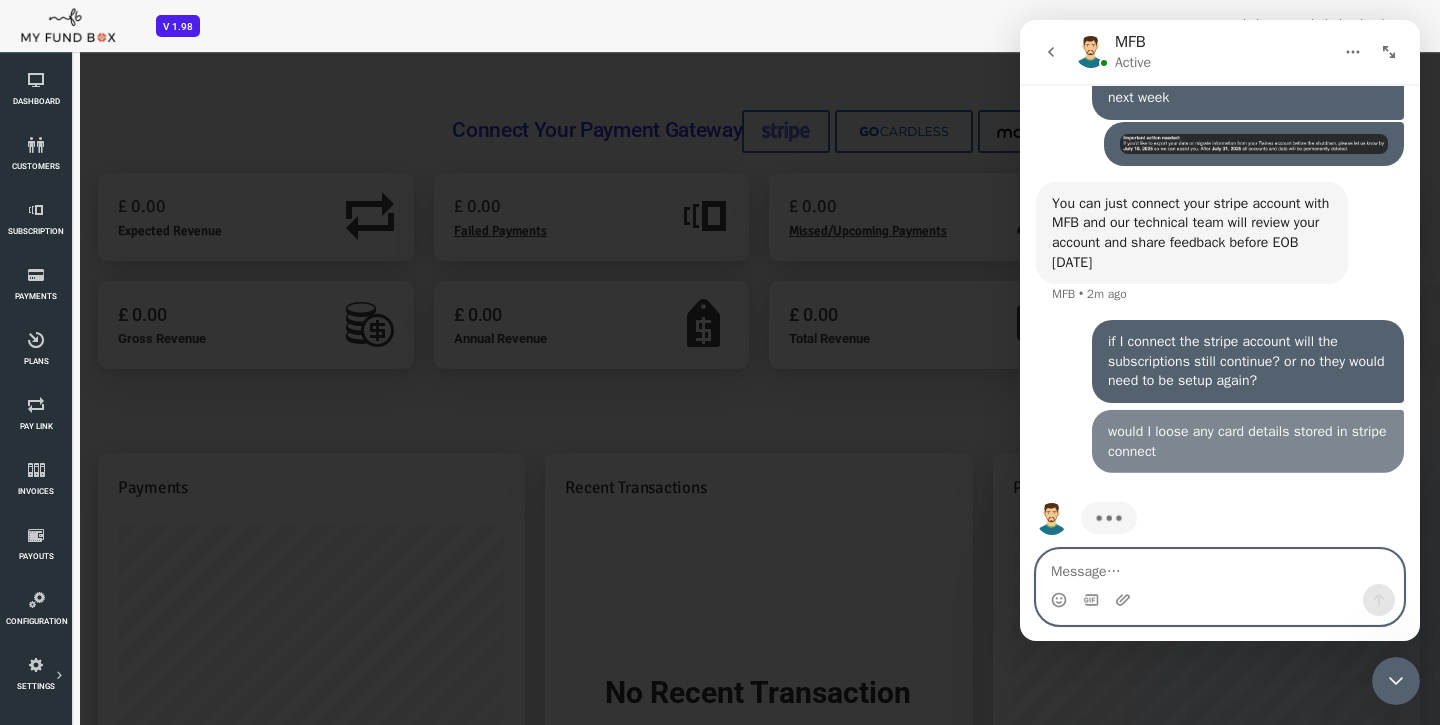 scroll, scrollTop: 2492, scrollLeft: 0, axis: vertical 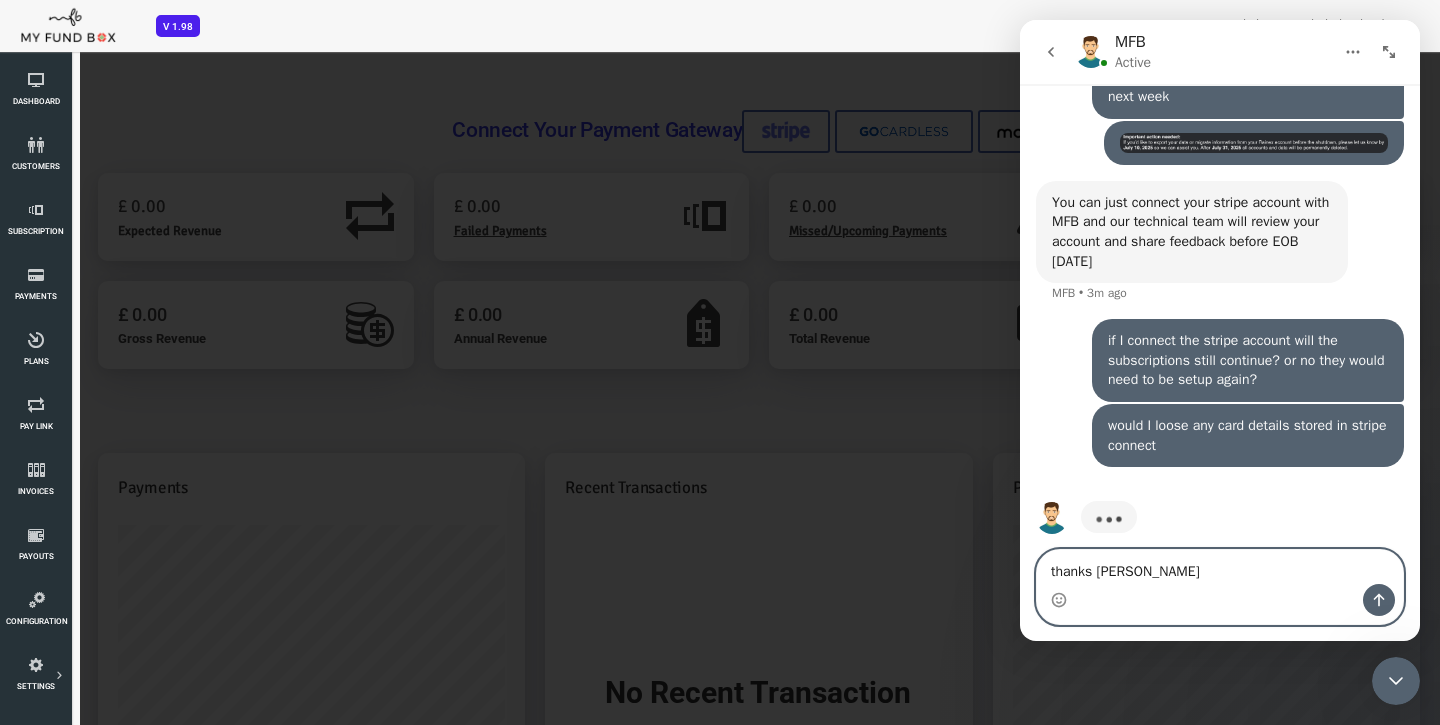 type on "thanks man" 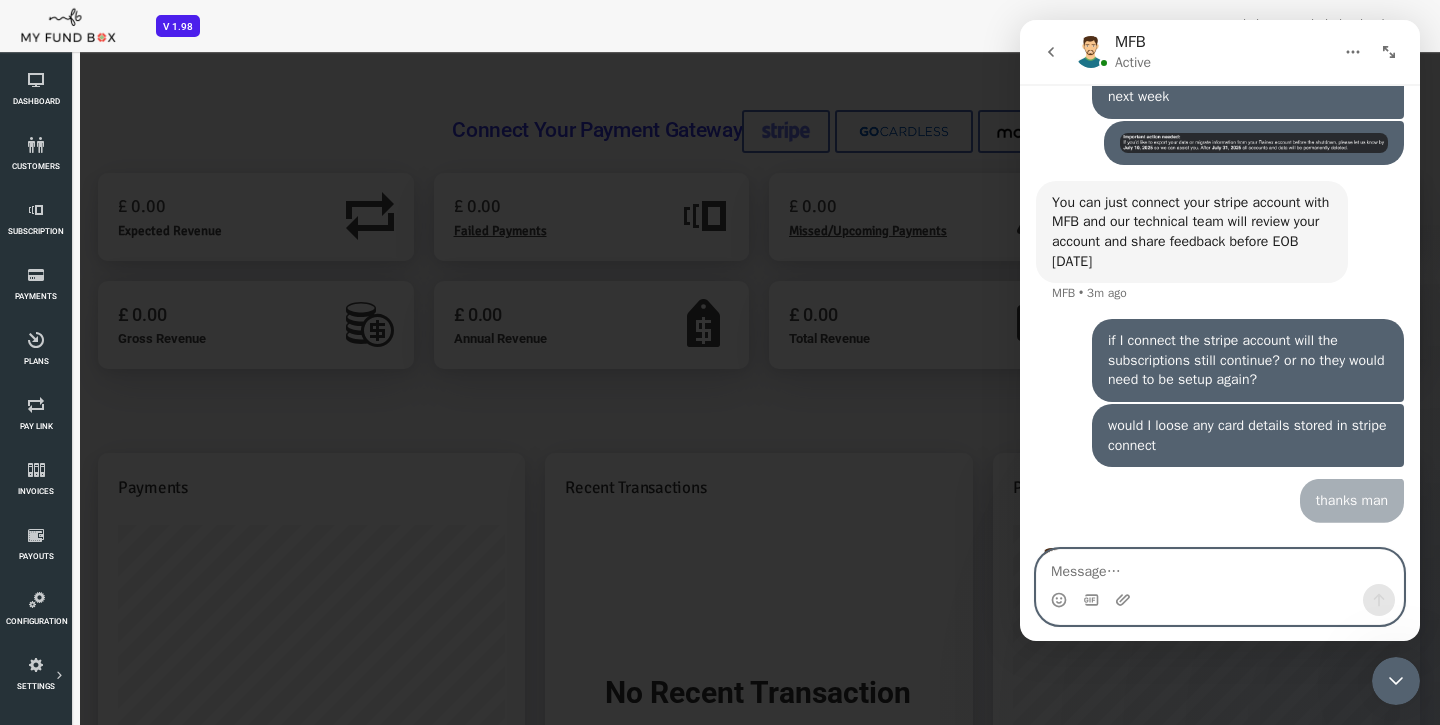 scroll, scrollTop: 2537, scrollLeft: 0, axis: vertical 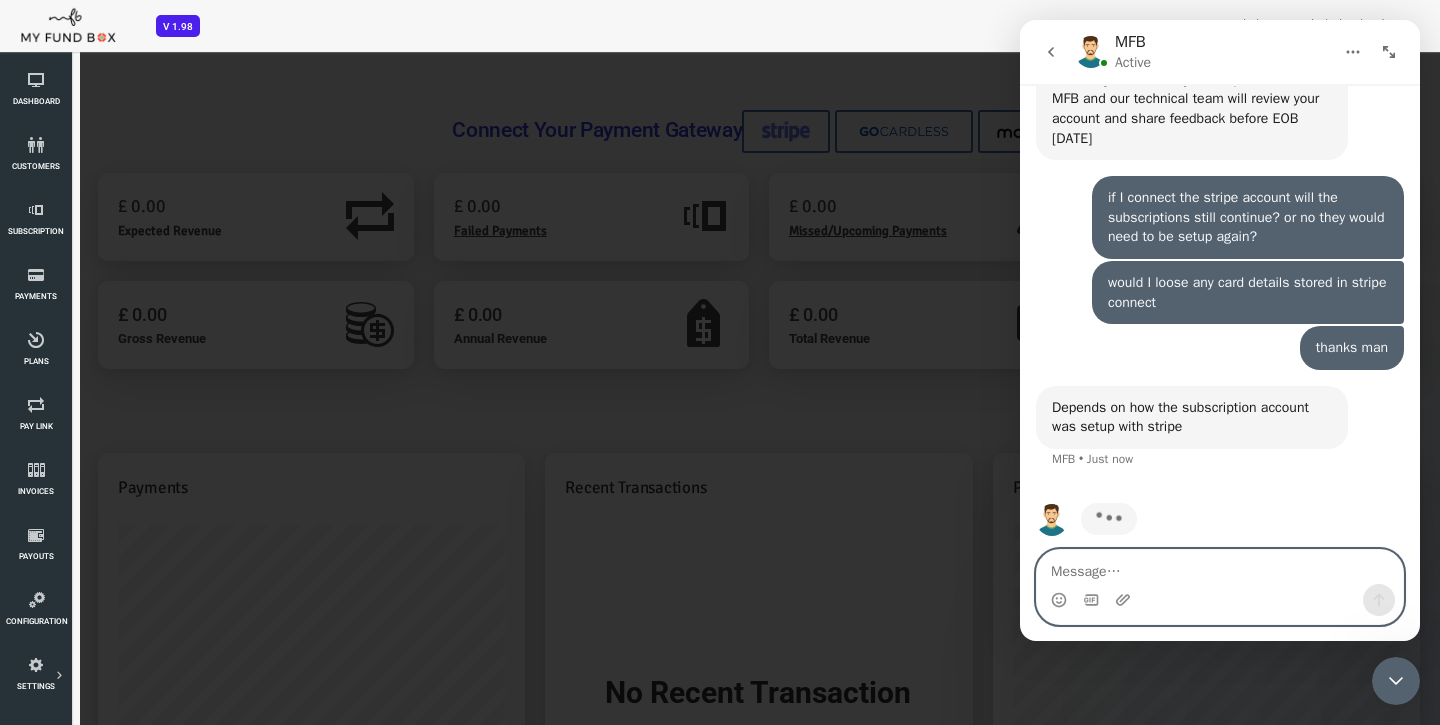 click at bounding box center (1220, 567) 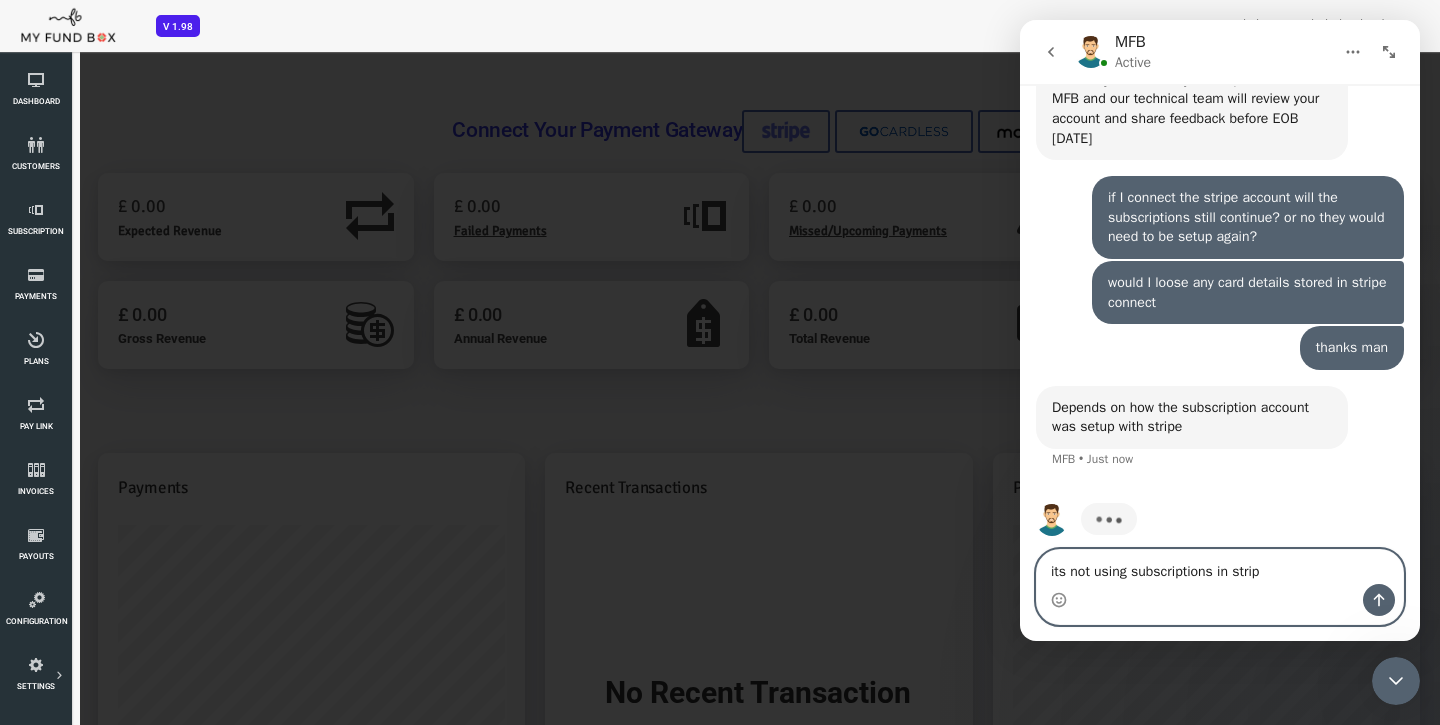 type on "its not using subscriptions in stripe" 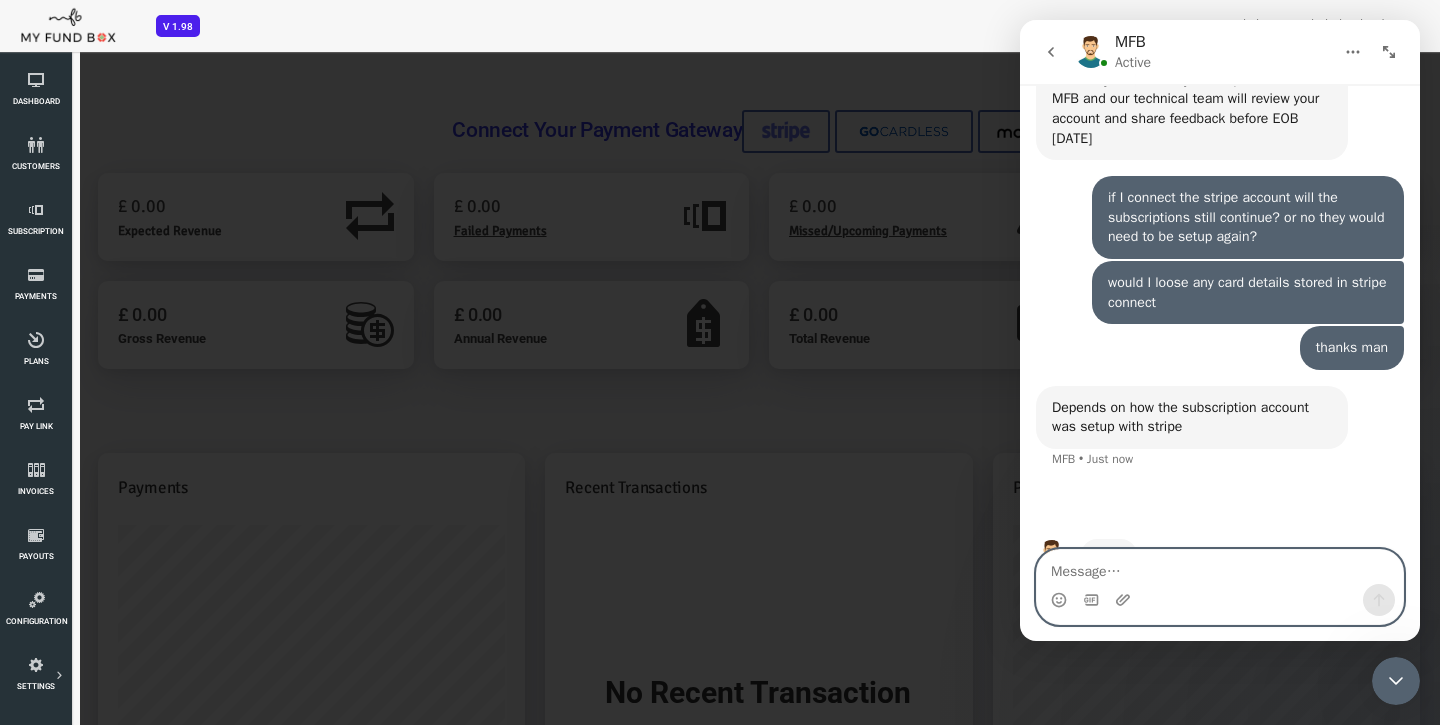 scroll, scrollTop: 2674, scrollLeft: 0, axis: vertical 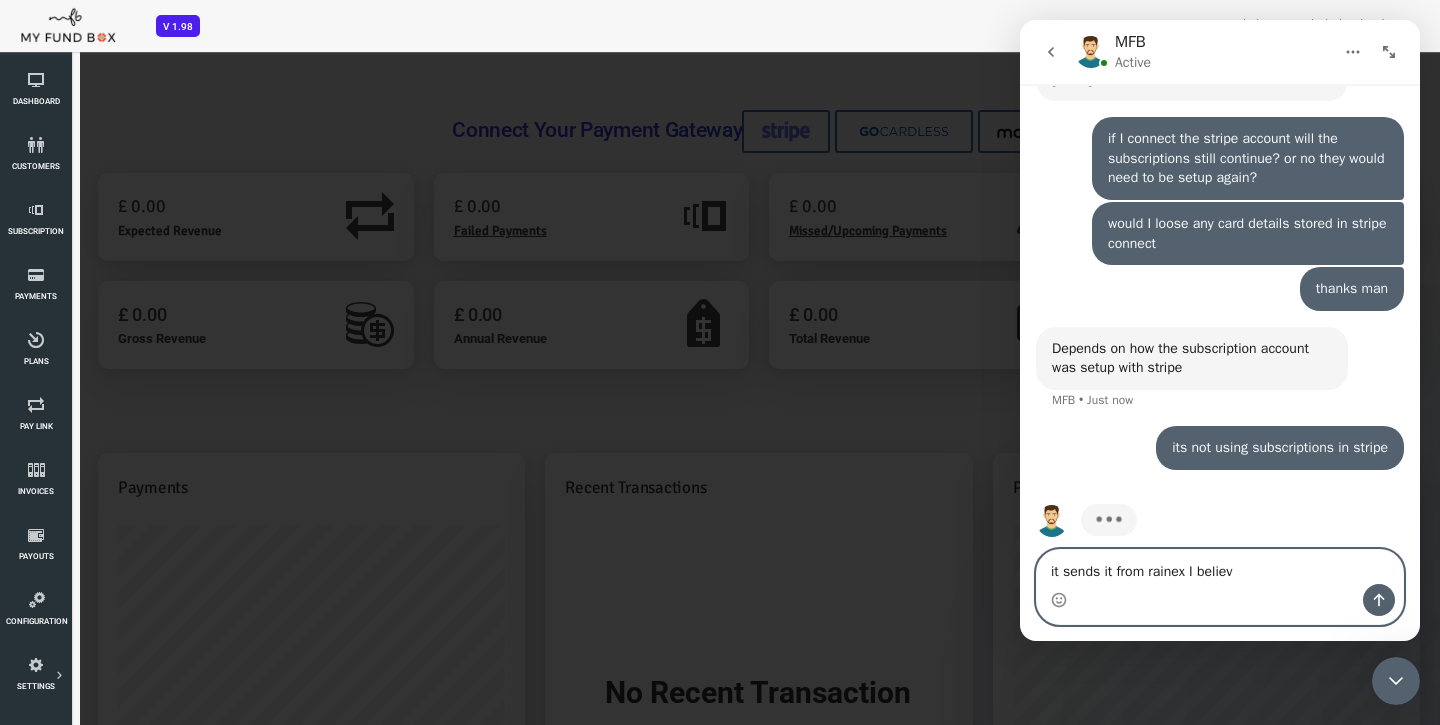 type on "it sends it from rainex I believe" 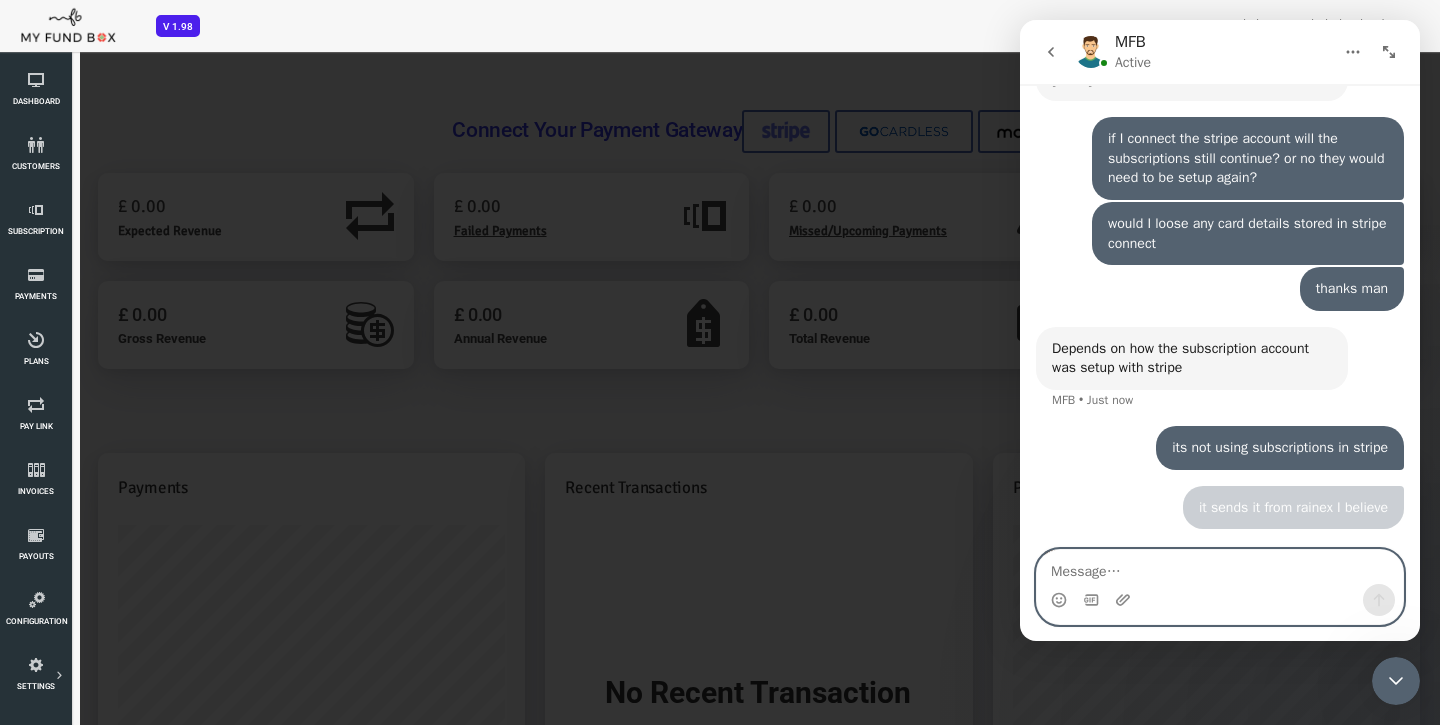 scroll, scrollTop: 2719, scrollLeft: 0, axis: vertical 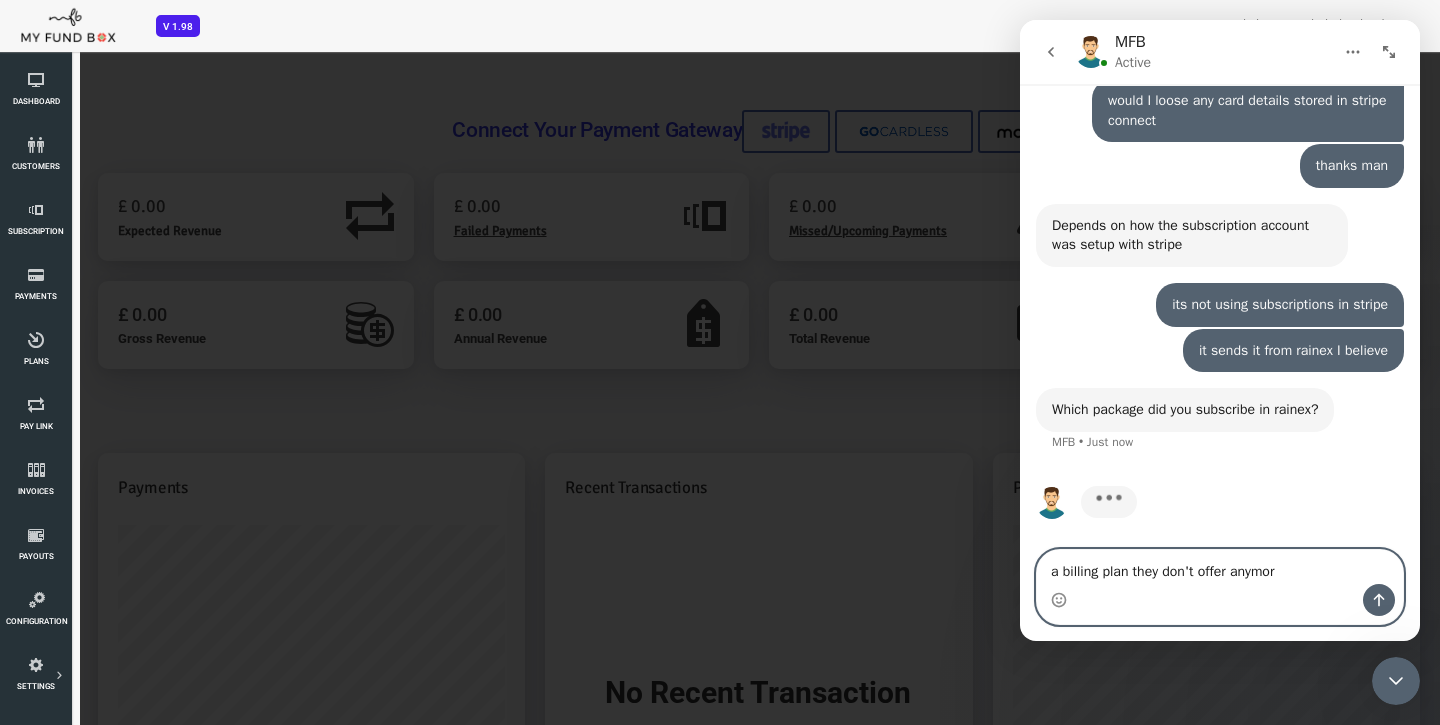 type on "a billing plan they don't offer anymore" 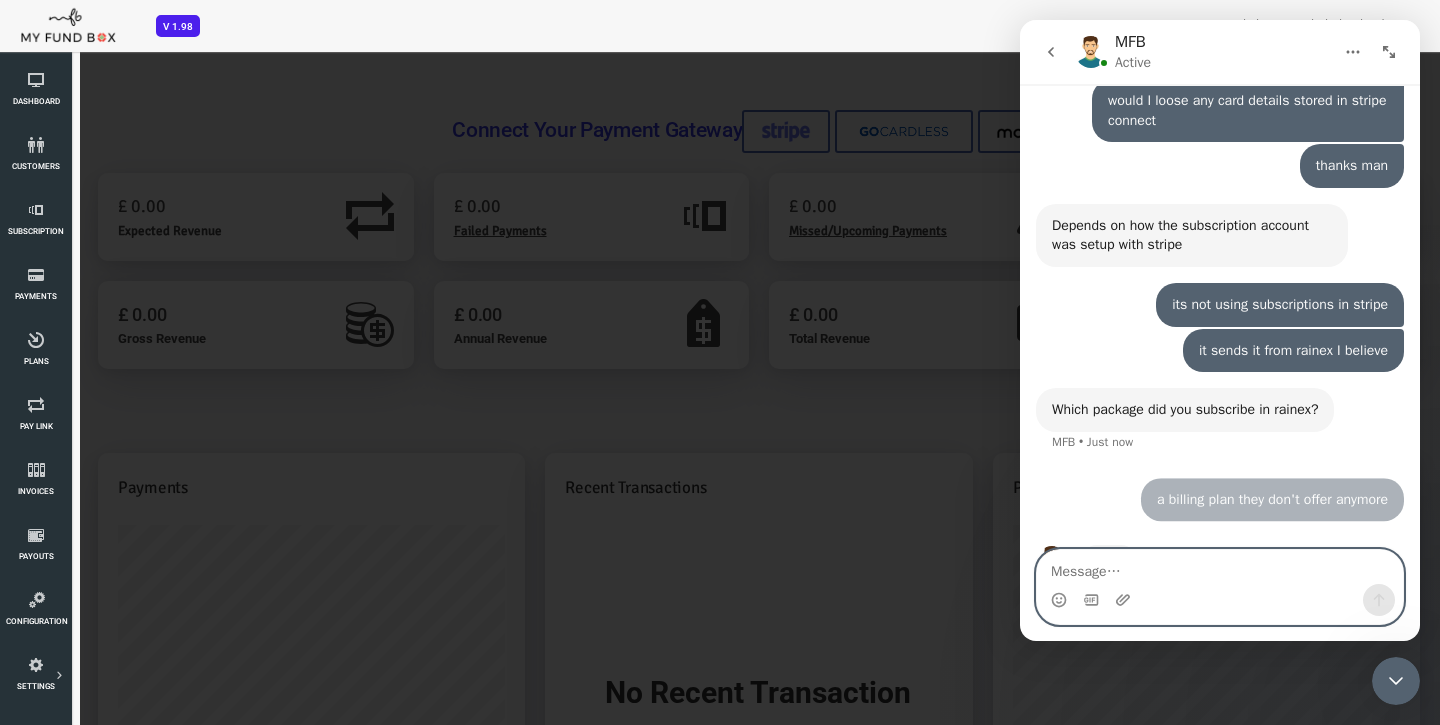 scroll, scrollTop: 2856, scrollLeft: 0, axis: vertical 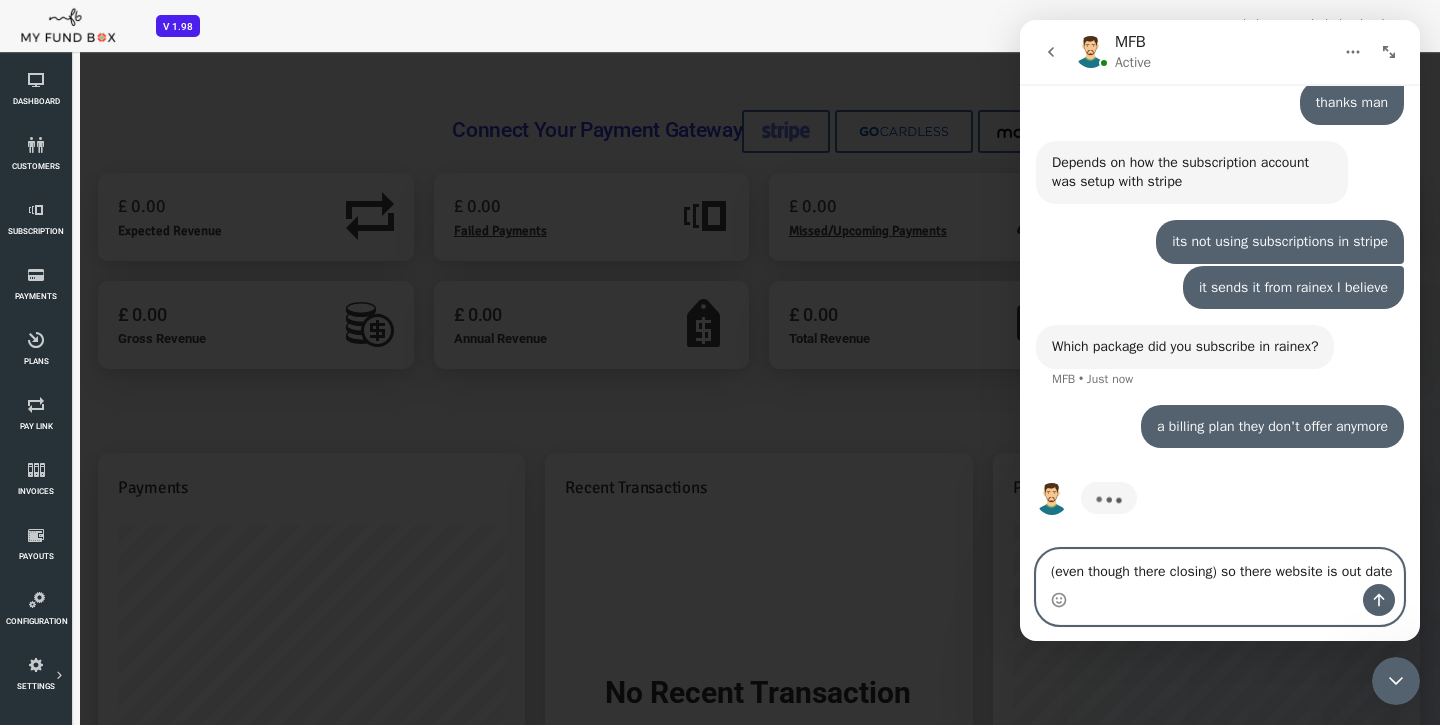 type on "(even though there closing) so there website is out dated" 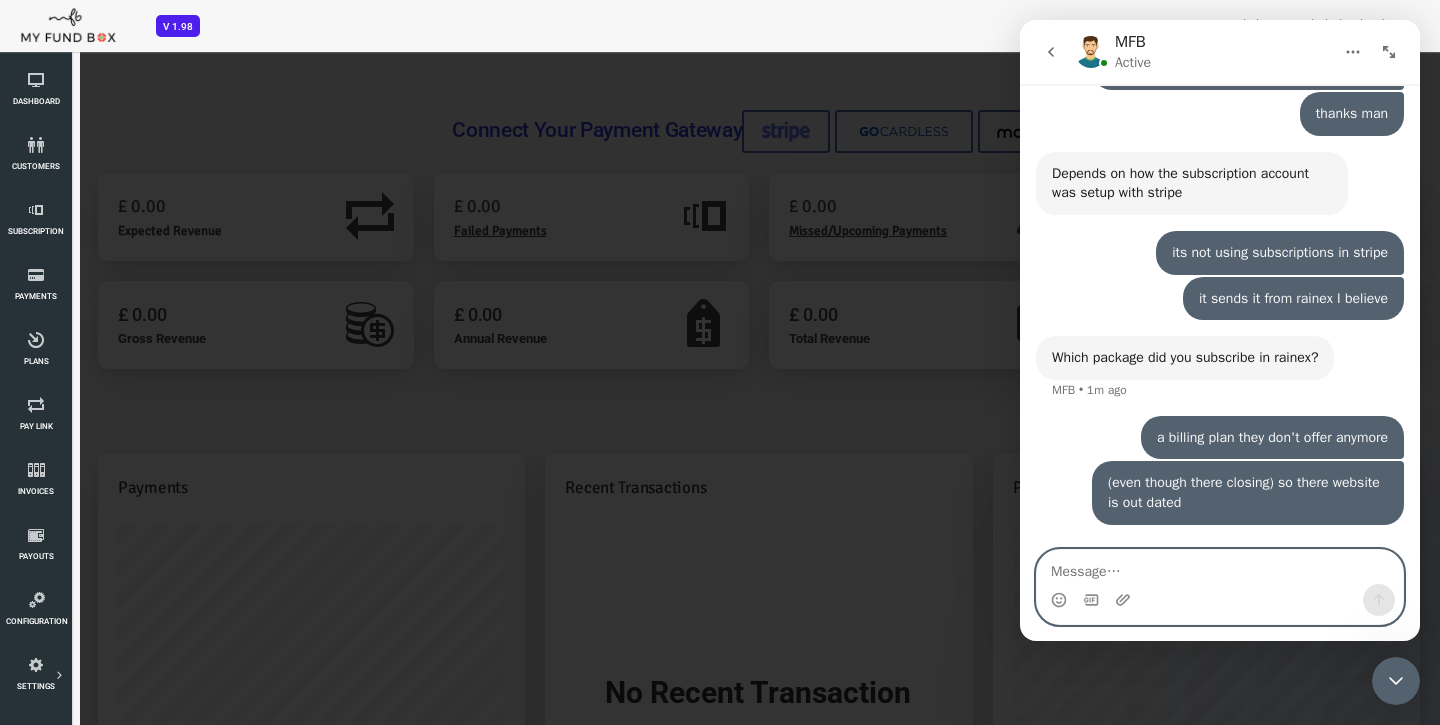 scroll, scrollTop: 2843, scrollLeft: 0, axis: vertical 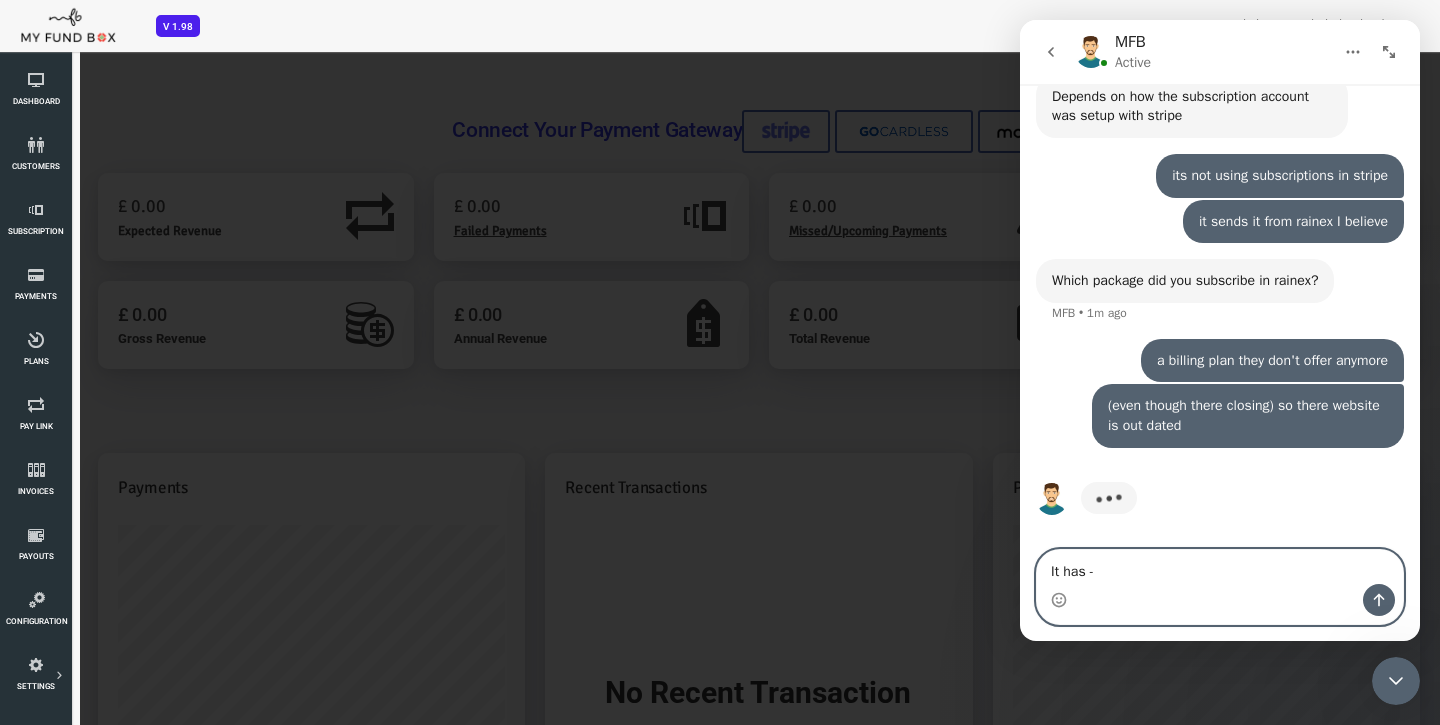 paste on "APIs and webhooks
Subscription management
Add-ons and charges
Credit notes issuing
Notification management
Automatic payment retries
Dunning management system
Payment gateway integrations
Analytic tools
Customer Portal
Marketing Retention System
Referal Program
Multiple Gateways" 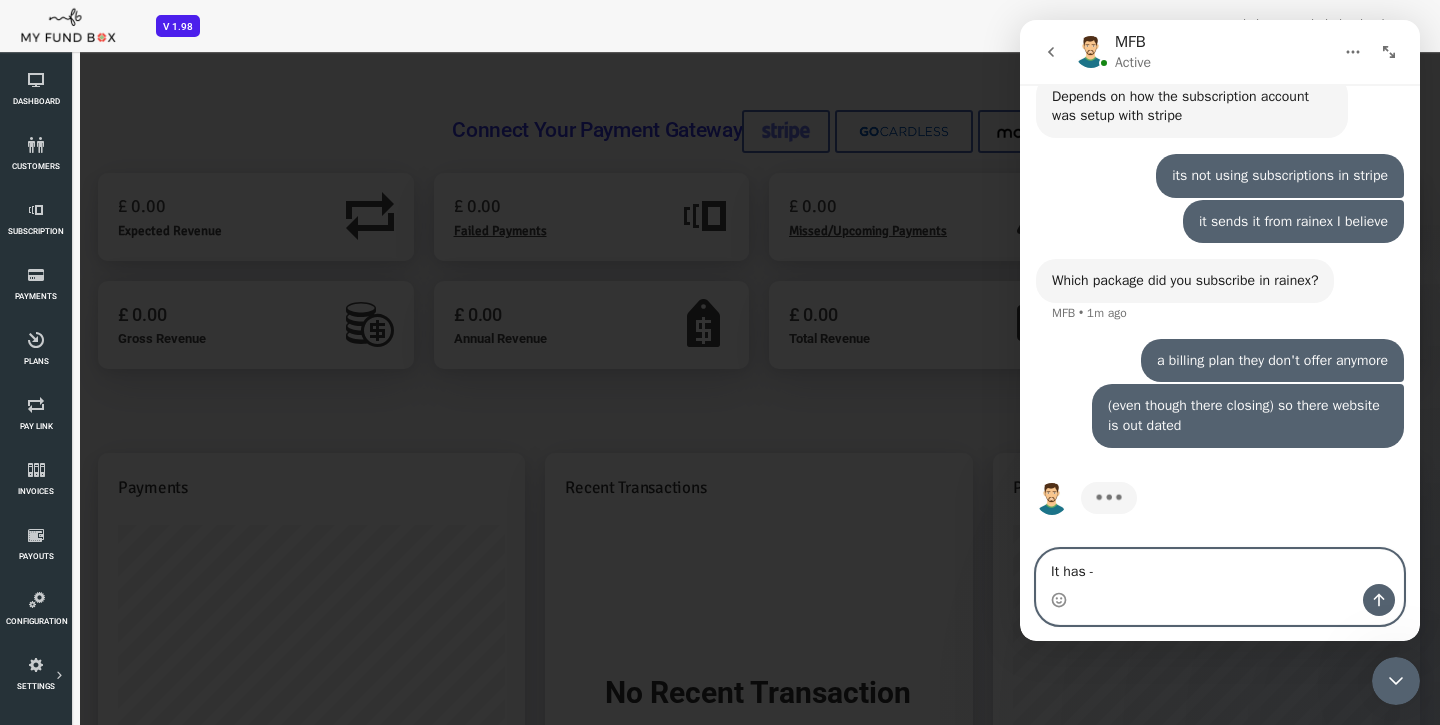scroll, scrollTop: 376, scrollLeft: 0, axis: vertical 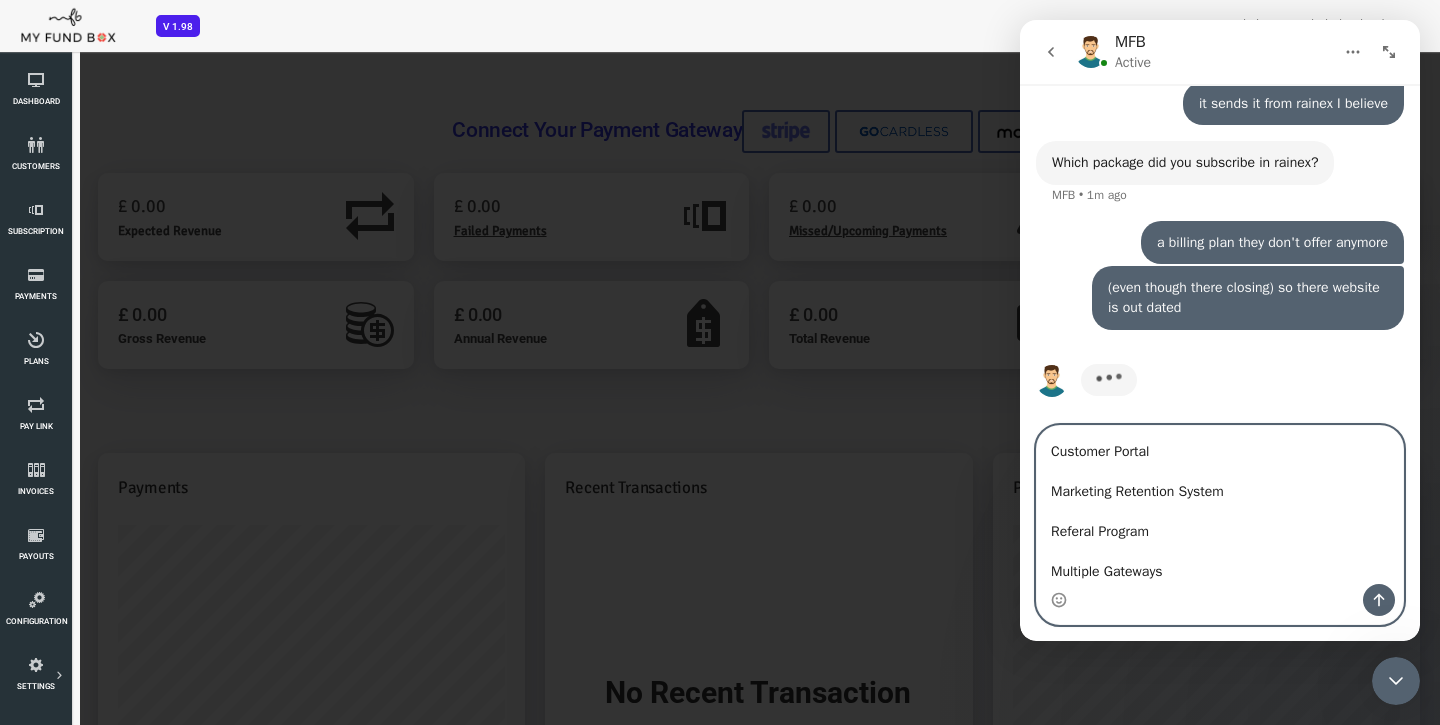 click on "It has -
APIs and webhooks
Subscription management
Add-ons and charges
Credit notes issuing
Notification management
Automatic payment retries
Dunning management system
Payment gateway integrations
Analytic tools
Customer Portal
Marketing Retention System
Referal Program
Multiple Gateways" at bounding box center (1220, 505) 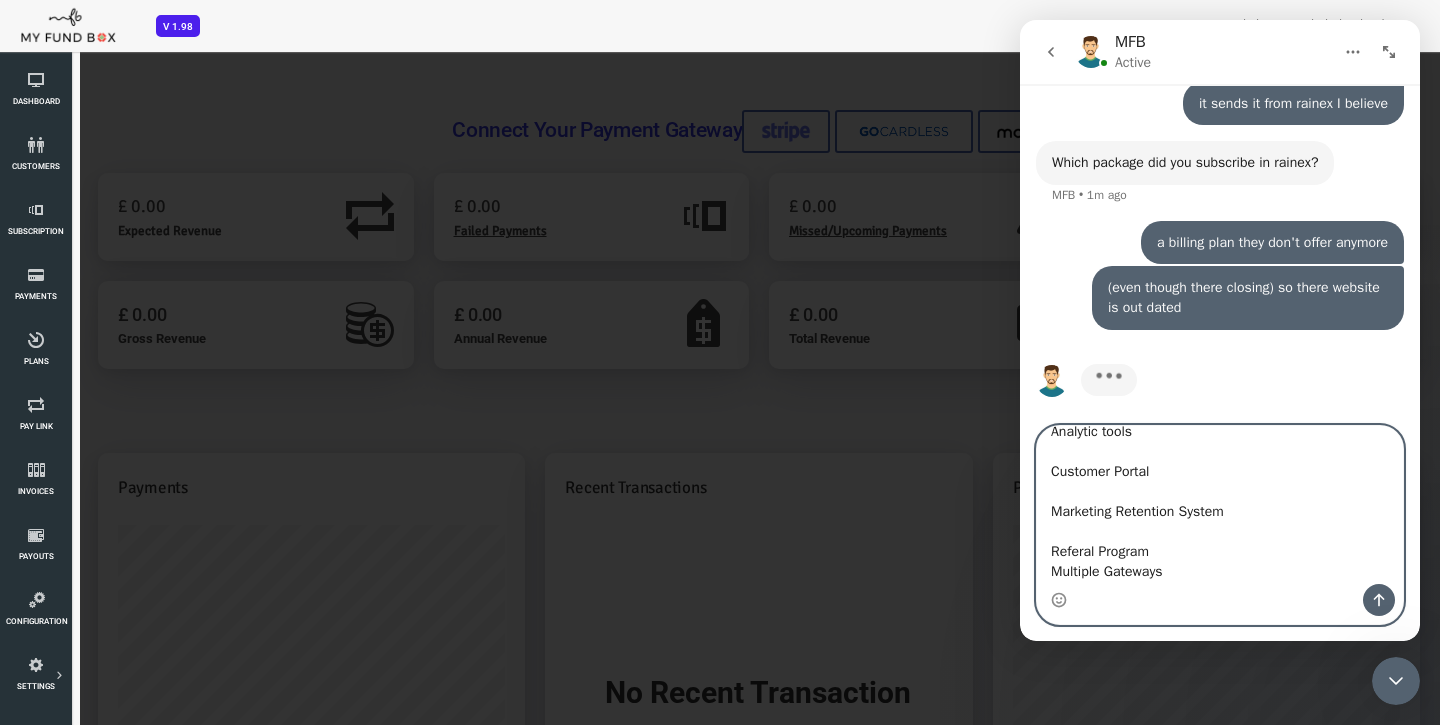 scroll, scrollTop: 356, scrollLeft: 0, axis: vertical 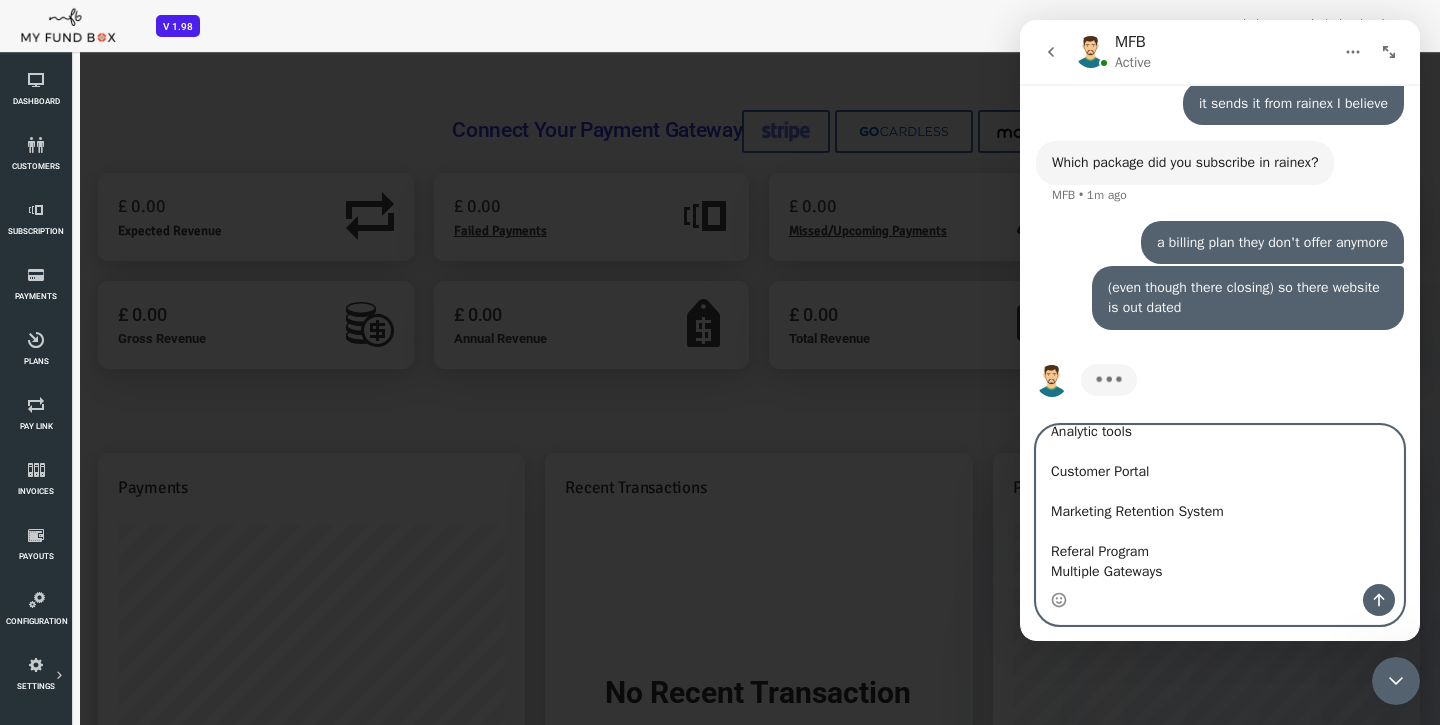 click on "It has -
APIs and webhooks
Subscription management
Add-ons and charges
Credit notes issuing
Notification management
Automatic payment retries
Dunning management system
Payment gateway integrations
Analytic tools
Customer Portal
Marketing Retention System
Referal Program
Multiple Gateways" at bounding box center (1220, 505) 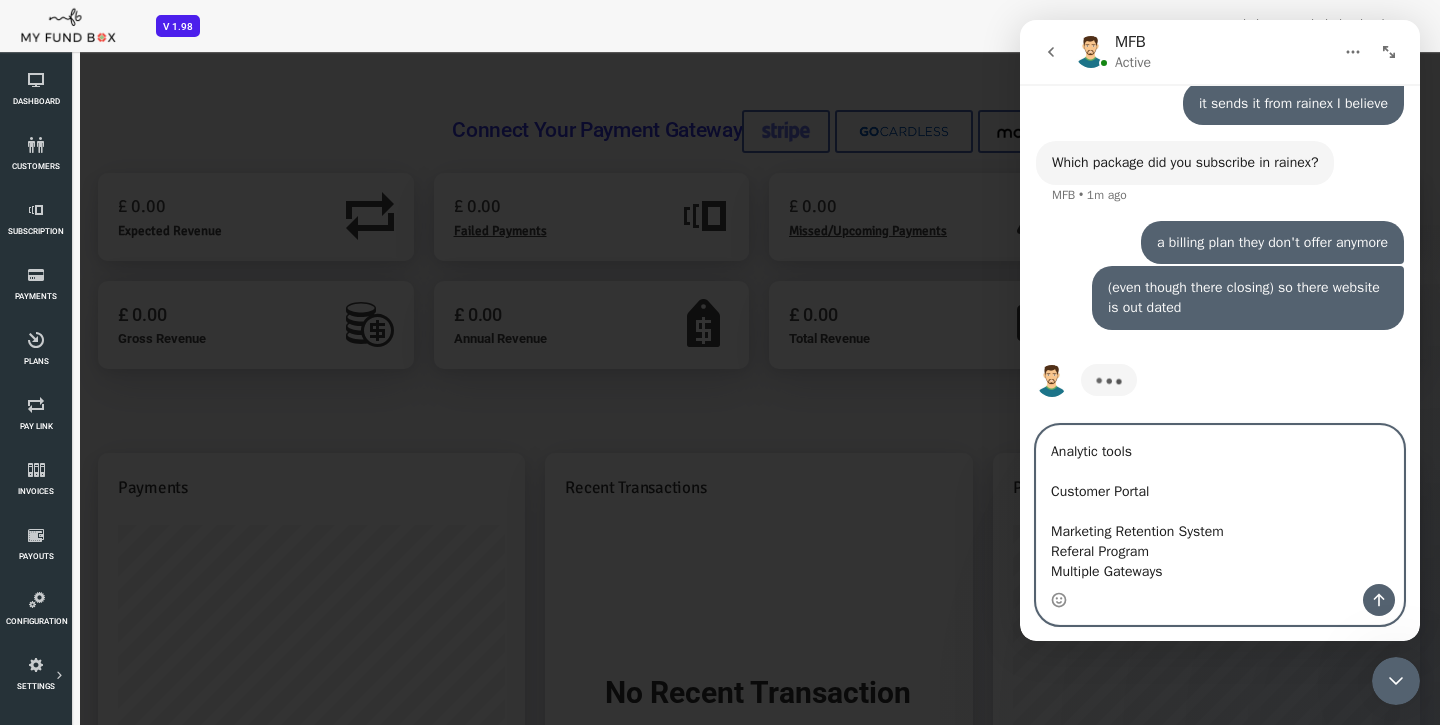 scroll, scrollTop: 336, scrollLeft: 0, axis: vertical 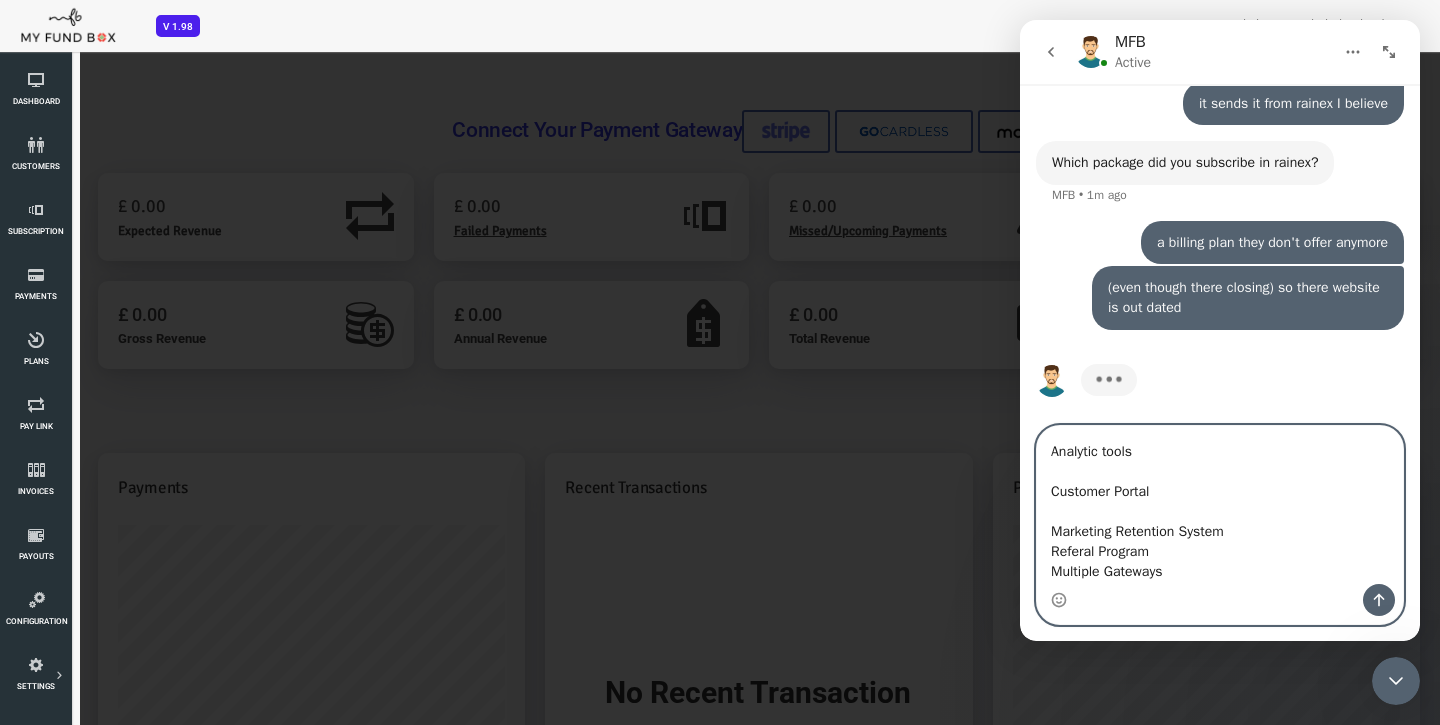 click on "It has -
APIs and webhooks
Subscription management
Add-ons and charges
Credit notes issuing
Notification management
Automatic payment retries
Dunning management system
Payment gateway integrations
Analytic tools
Customer Portal
Marketing Retention System
Referal Program
Multiple Gateways" at bounding box center (1220, 505) 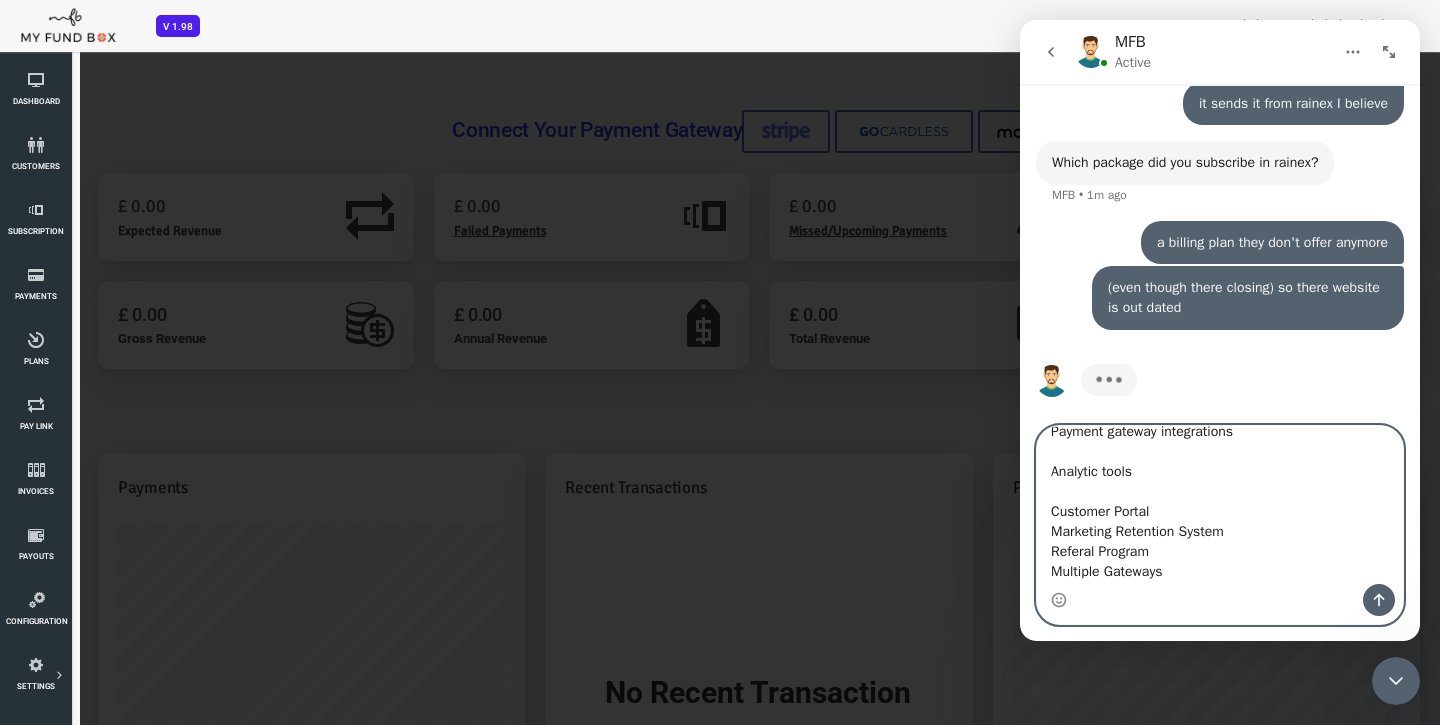 scroll, scrollTop: 316, scrollLeft: 0, axis: vertical 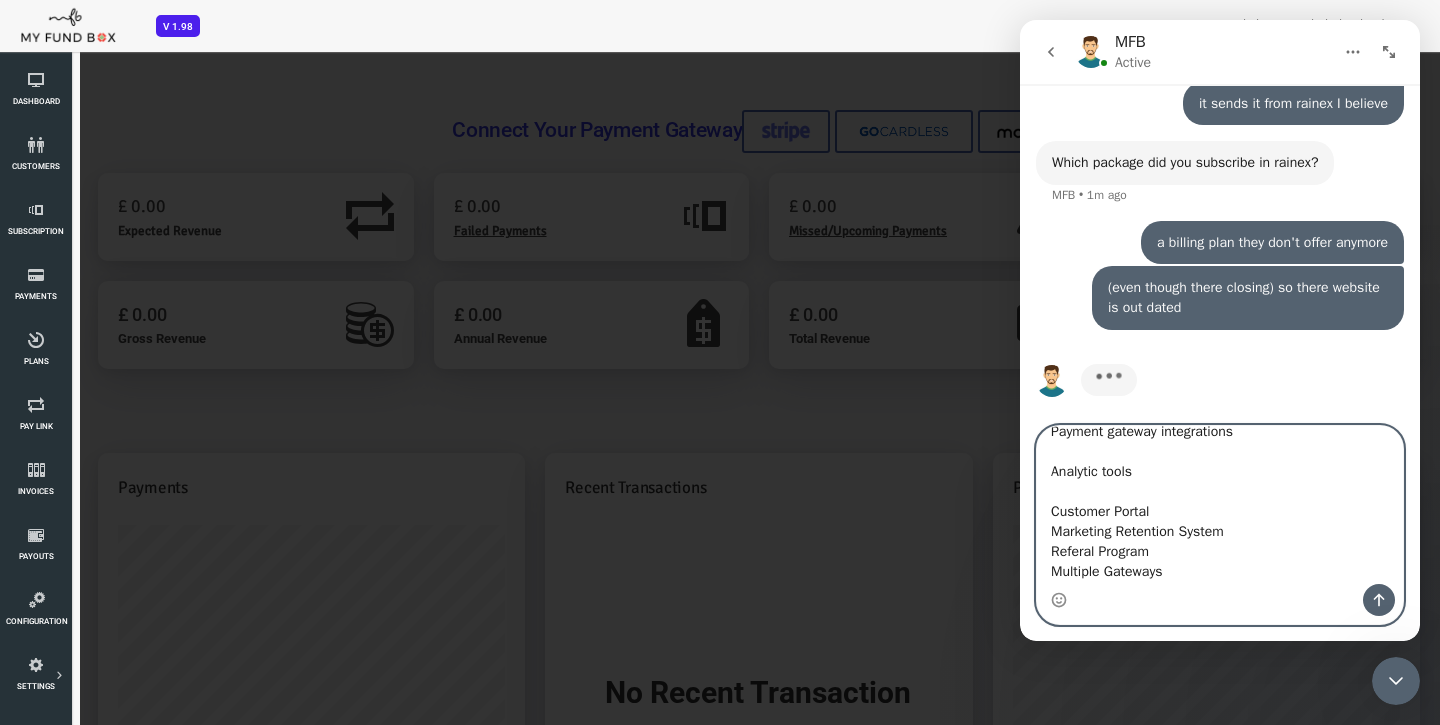 click on "It has -
APIs and webhooks
Subscription management
Add-ons and charges
Credit notes issuing
Notification management
Automatic payment retries
Dunning management system
Payment gateway integrations
Analytic tools
Customer Portal
Marketing Retention System
Referal Program
Multiple Gateways" at bounding box center [1220, 505] 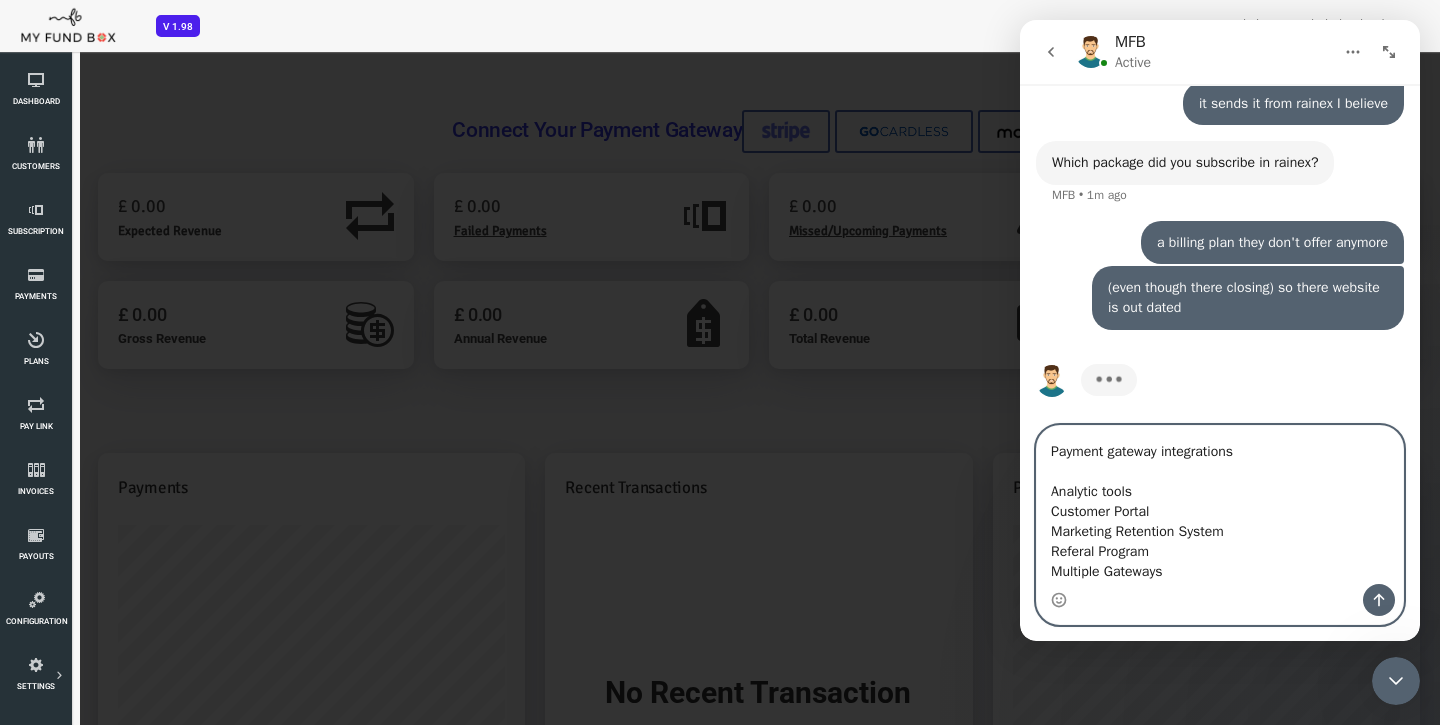 scroll, scrollTop: 296, scrollLeft: 0, axis: vertical 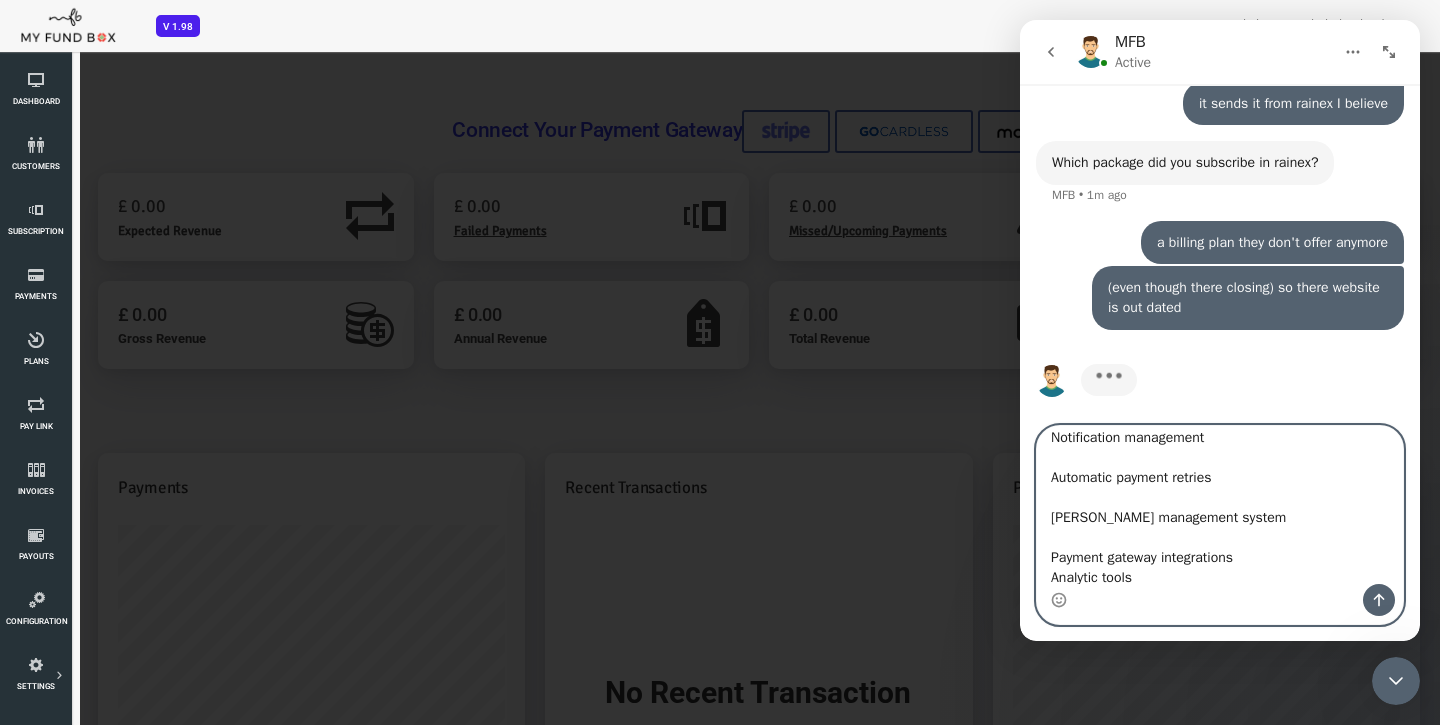 click on "It has -
APIs and webhooks
Subscription management
Add-ons and charges
Credit notes issuing
Notification management
Automatic payment retries
Dunning management system
Payment gateway integrations
Analytic tools
Customer Portal
Marketing Retention System
Referal Program
Multiple Gateways" at bounding box center (1220, 505) 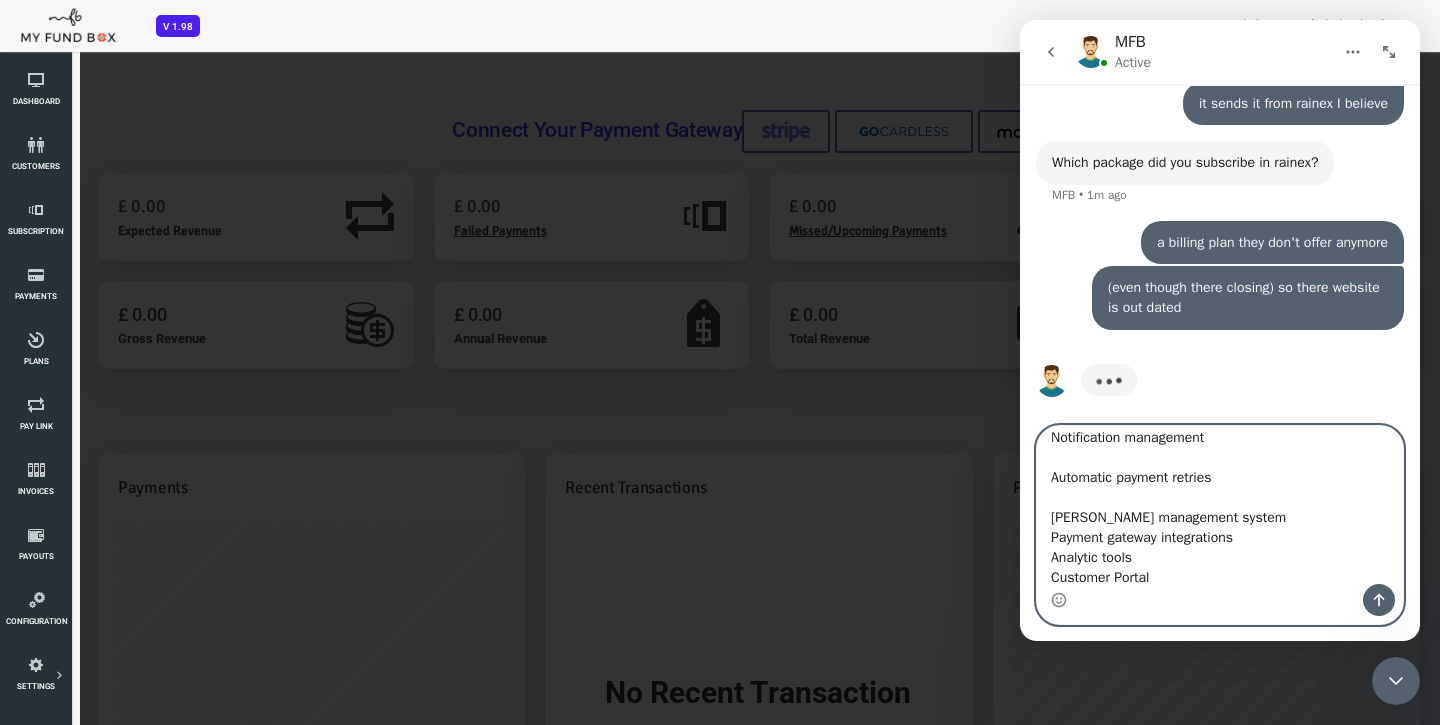 click on "It has -
APIs and webhooks
Subscription management
Add-ons and charges
Credit notes issuing
Notification management
Automatic payment retries
Dunning management system
Payment gateway integrations
Analytic tools
Customer Portal
Marketing Retention System
Referal Program
Multiple Gateways" at bounding box center [1220, 505] 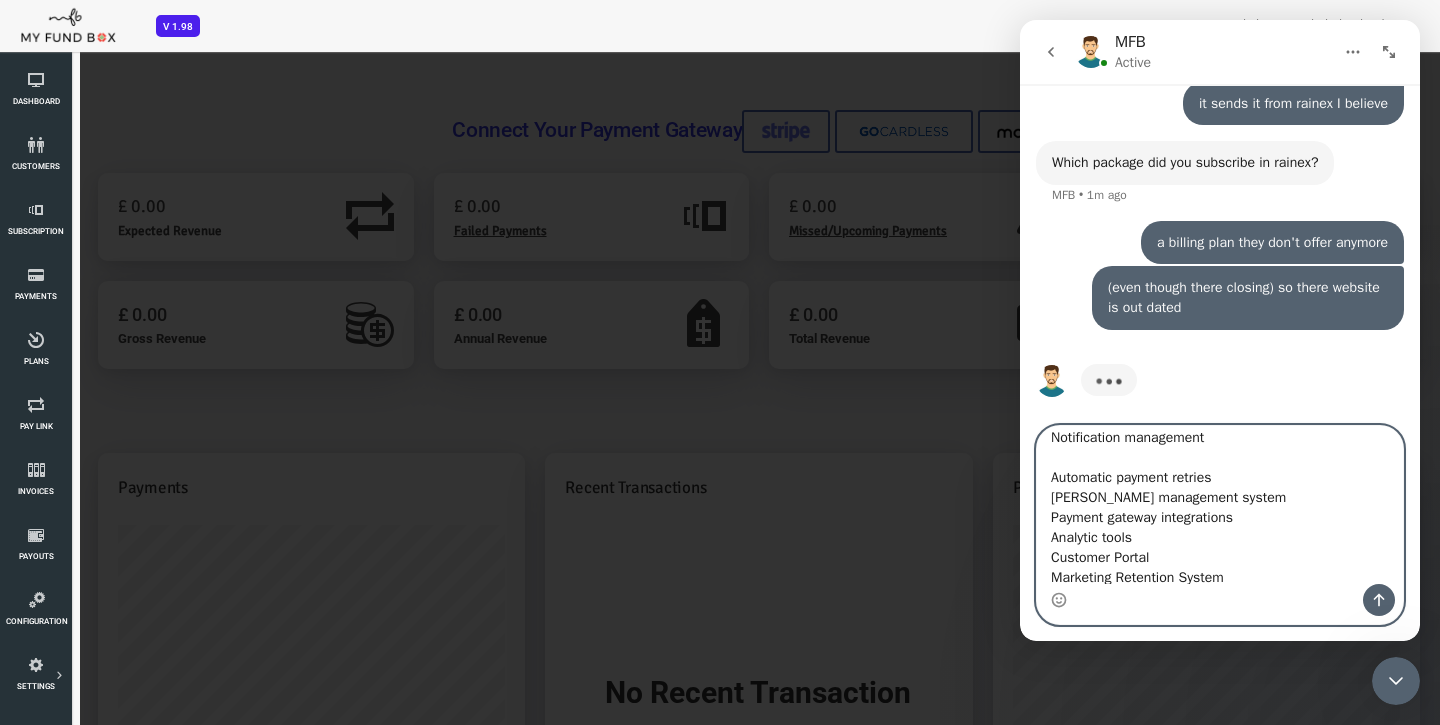 scroll, scrollTop: 85, scrollLeft: 0, axis: vertical 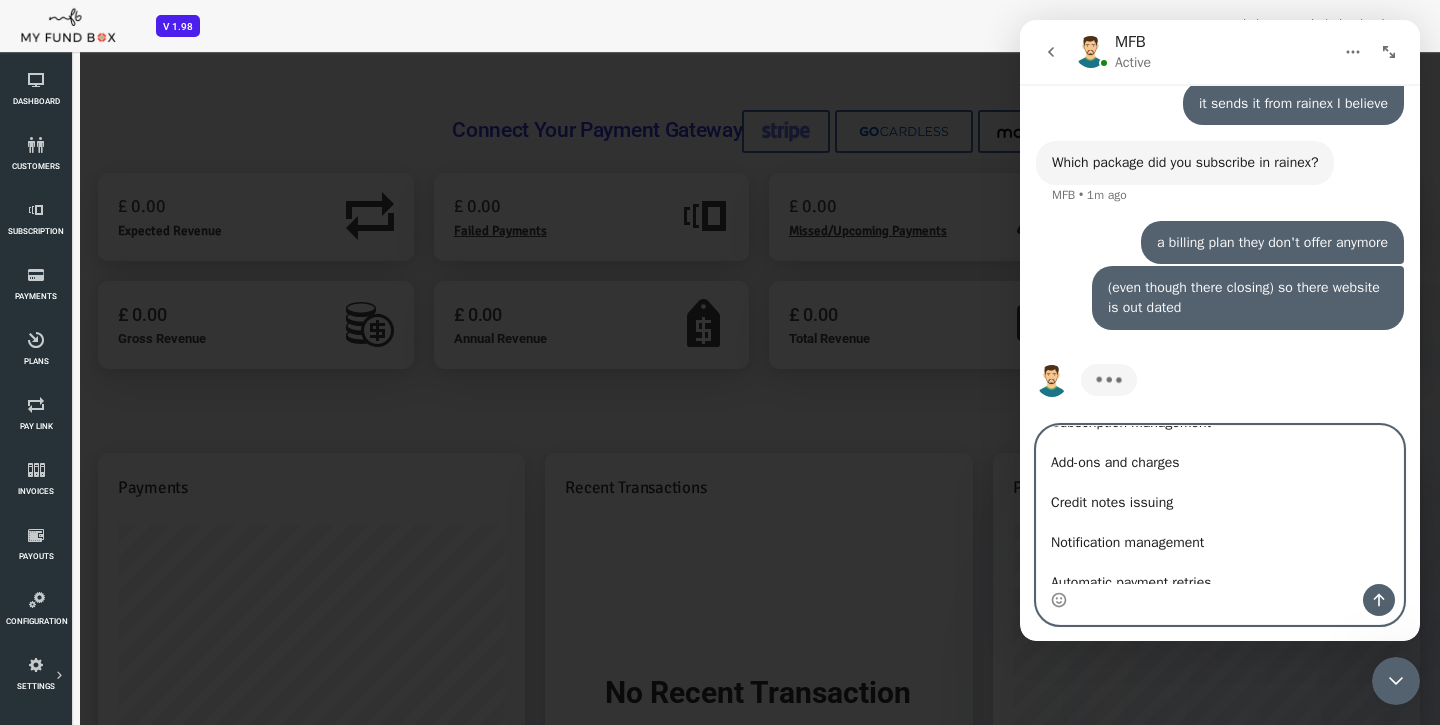 click on "It has -
APIs and webhooks
Subscription management
Add-ons and charges
Credit notes issuing
Notification management
Automatic payment retries
Dunning management system
Payment gateway integrations
Analytic tools
Customer Portal
Marketing Retention System
Referal Program
Multiple Gateways" at bounding box center [1220, 505] 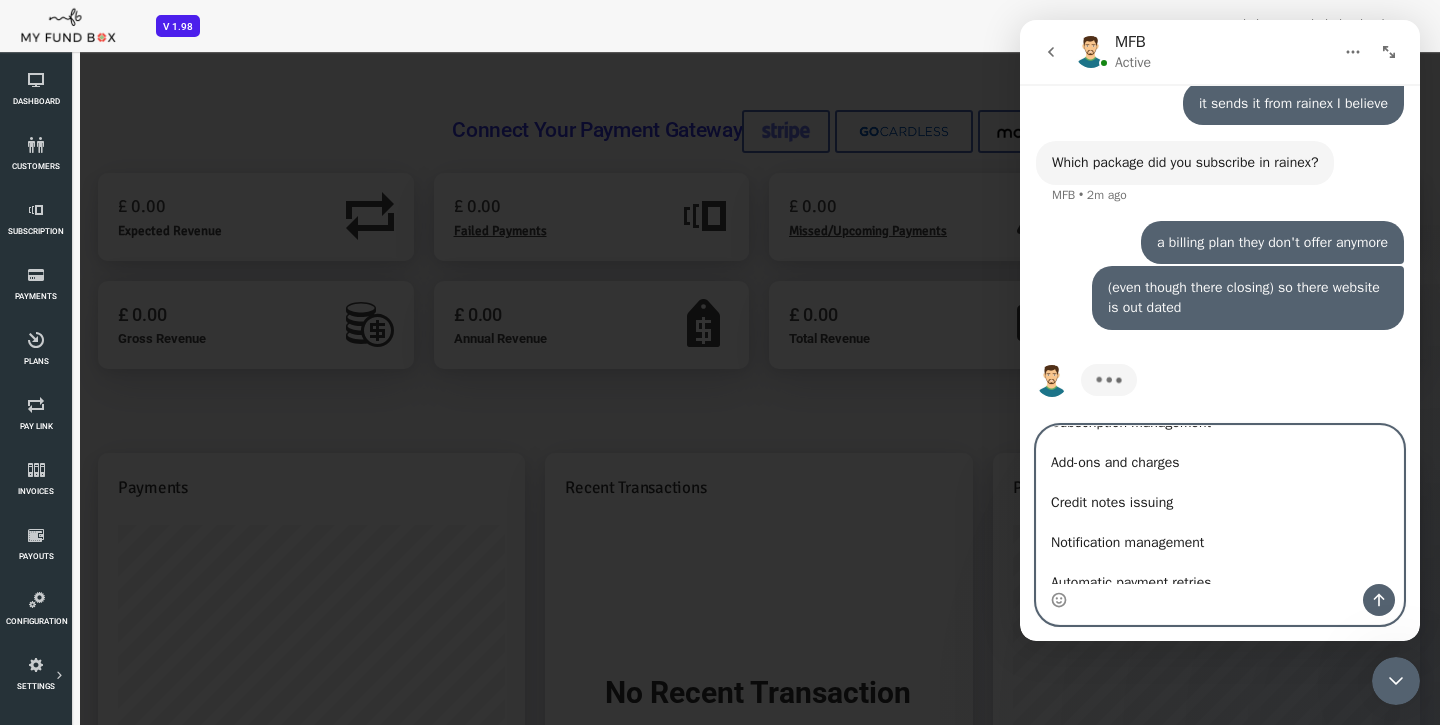 click on "It has -
APIs and webhooks
Subscription management
Add-ons and charges
Credit notes issuing
Notification management
Automatic payment retries
Dunning management system
Payment gateway integrations
Analytic tools
Customer Portal
Marketing Retention System
Referal Program
Multiple Gateways" at bounding box center (1220, 505) 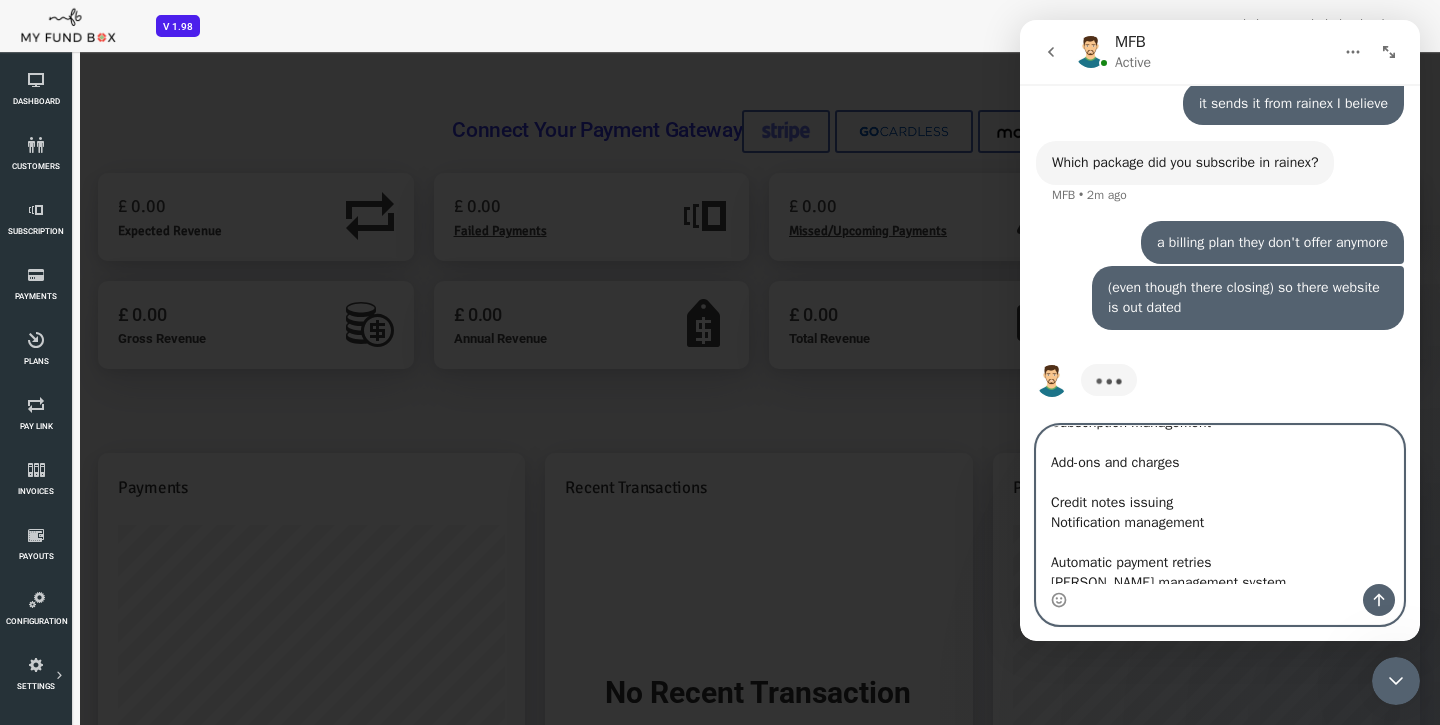 click on "It has -
APIs and webhooks
Subscription management
Add-ons and charges
Credit notes issuing
Notification management
Automatic payment retries
Dunning management system
Payment gateway integrations
Analytic tools
Customer Portal
Marketing Retention System
Referal Program
Multiple Gateways" at bounding box center (1220, 505) 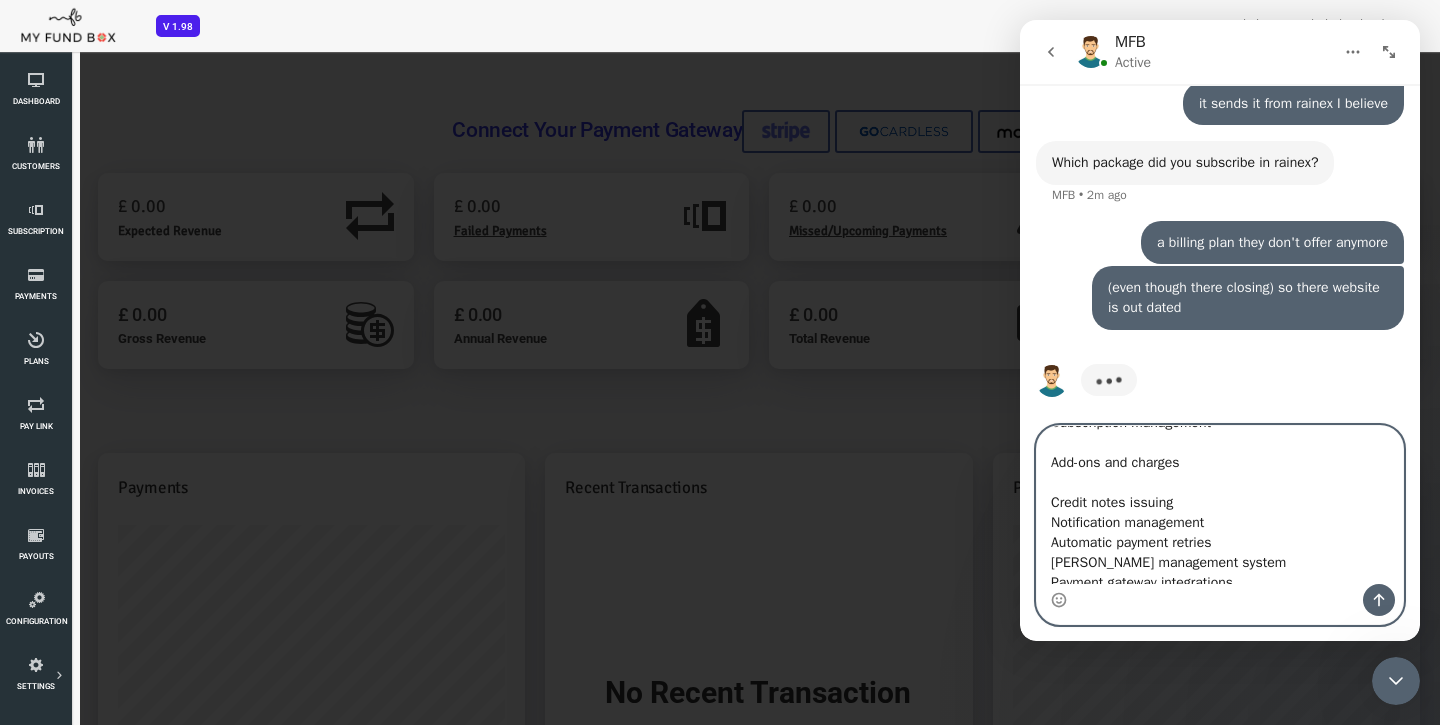 click on "It has -
APIs and webhooks
Subscription management
Add-ons and charges
Credit notes issuing
Notification management
Automatic payment retries
Dunning management system
Payment gateway integrations
Analytic tools
Customer Portal
Marketing Retention System
Referal Program
Multiple Gateways" at bounding box center [1220, 505] 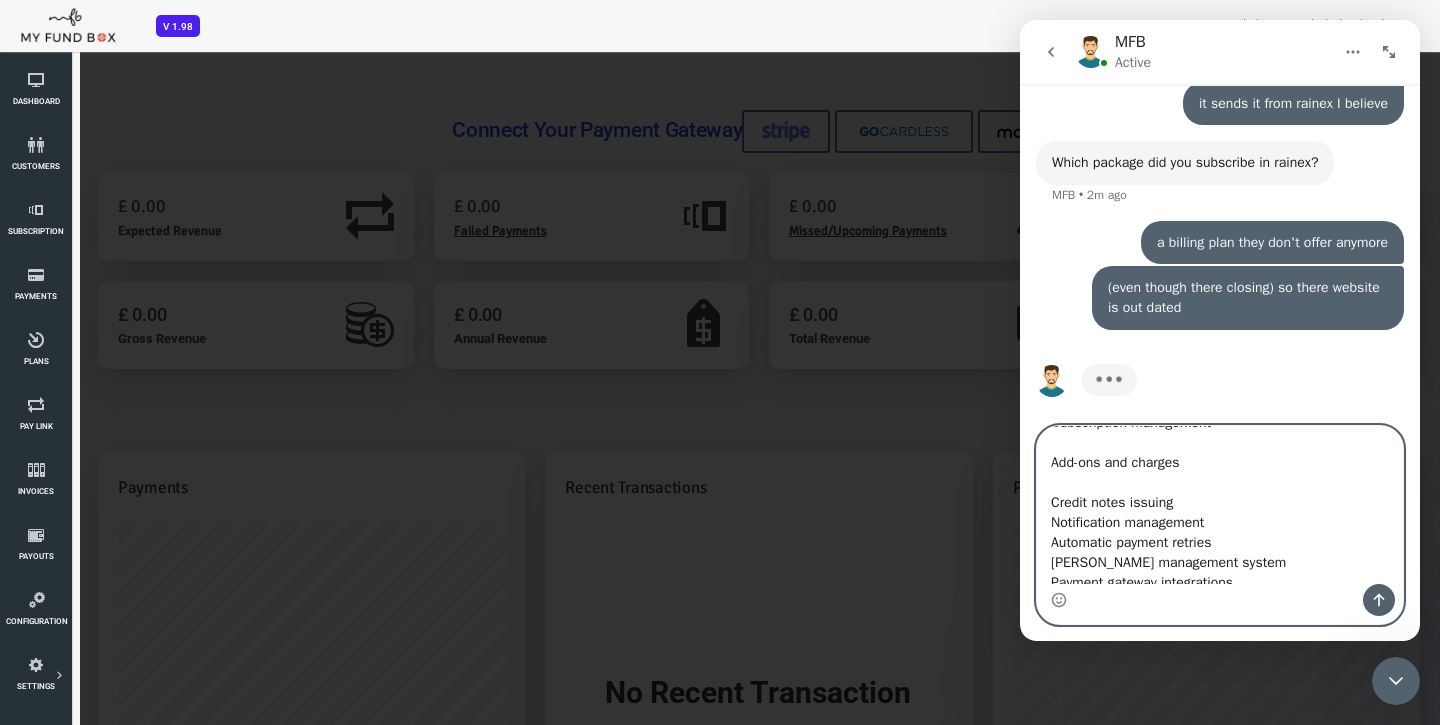 click on "It has -
APIs and webhooks
Subscription management
Add-ons and charges
Credit notes issuing
Notification management
Automatic payment retries
Dunning management system
Payment gateway integrations
Analytic tools
Customer Portal
Marketing Retention System
Referal Program
Multiple Gateways" at bounding box center [1220, 505] 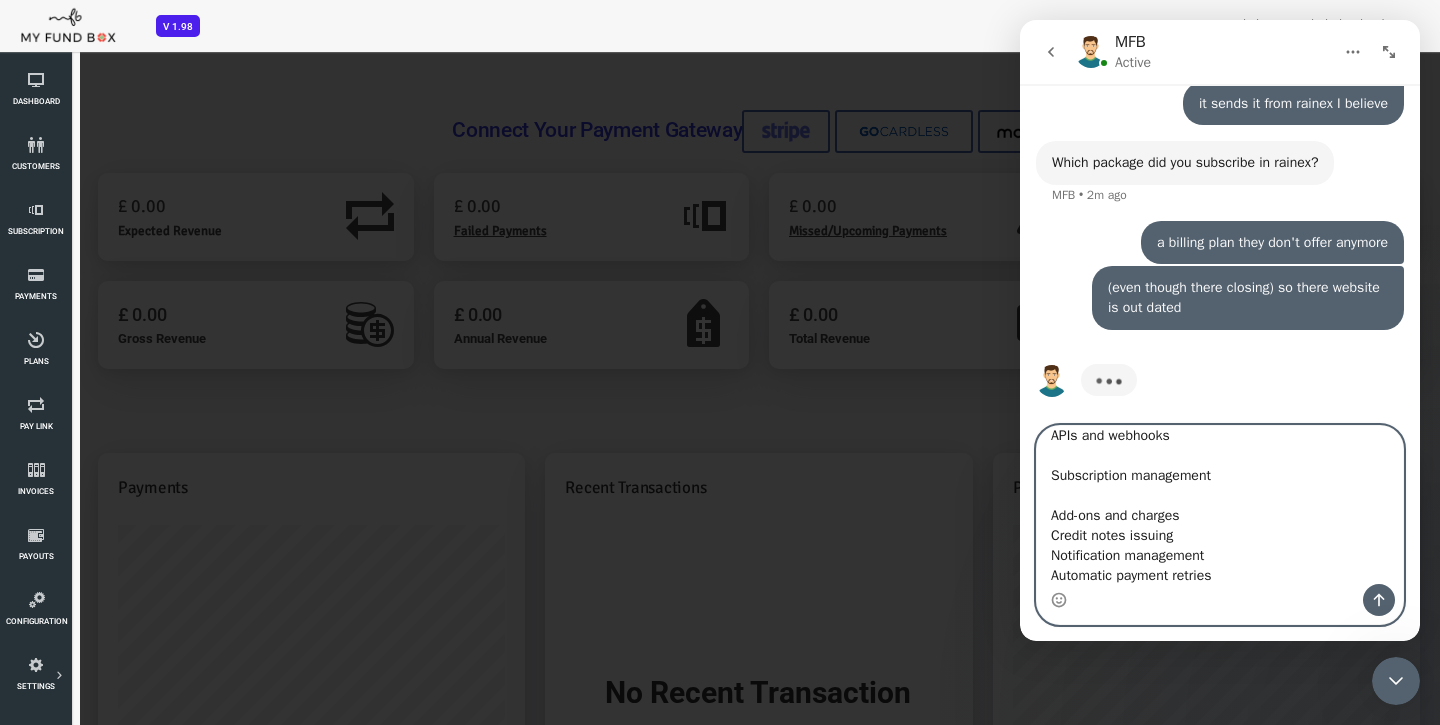 scroll, scrollTop: 31, scrollLeft: 0, axis: vertical 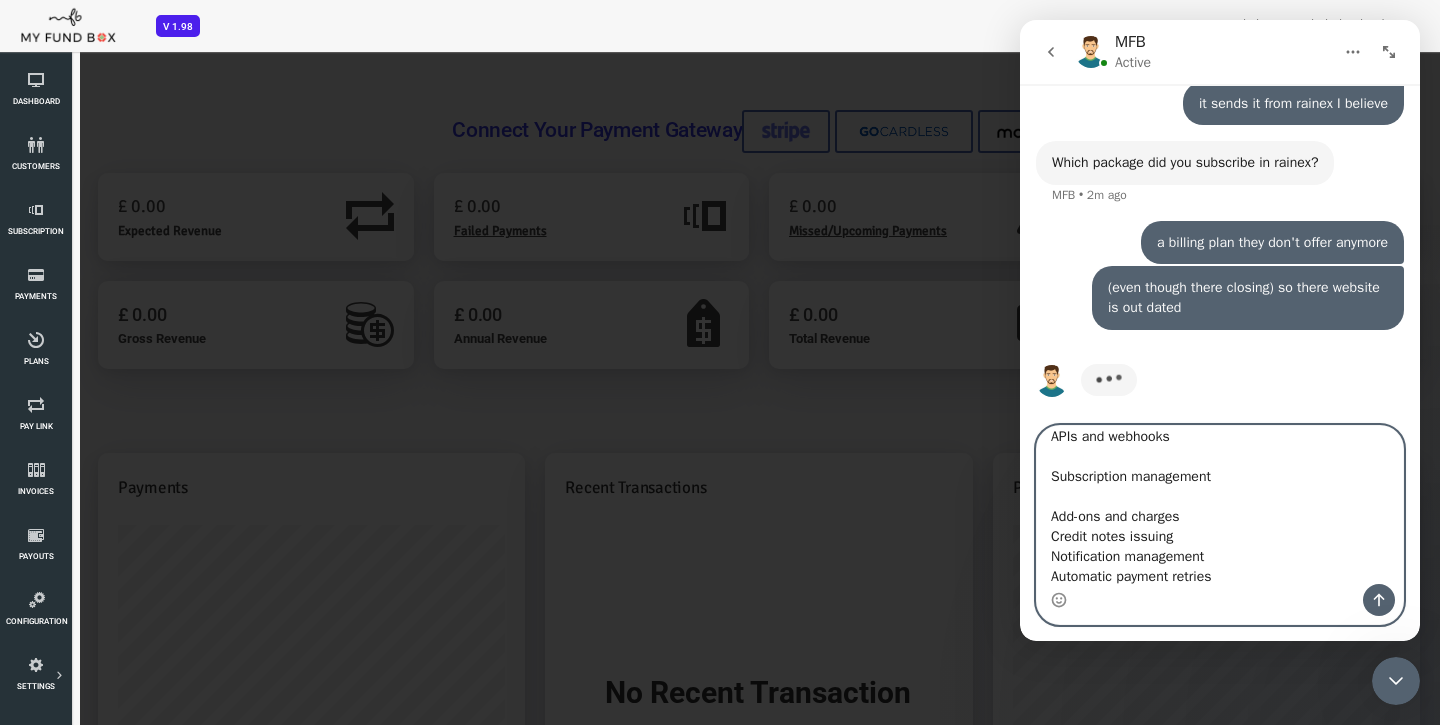 click on "It has -
APIs and webhooks
Subscription management
Add-ons and charges
Credit notes issuing
Notification management
Automatic payment retries
Dunning management system
Payment gateway integrations
Analytic tools
Customer Portal
Marketing Retention System
Referal Program
Multiple Gateways" at bounding box center (1220, 505) 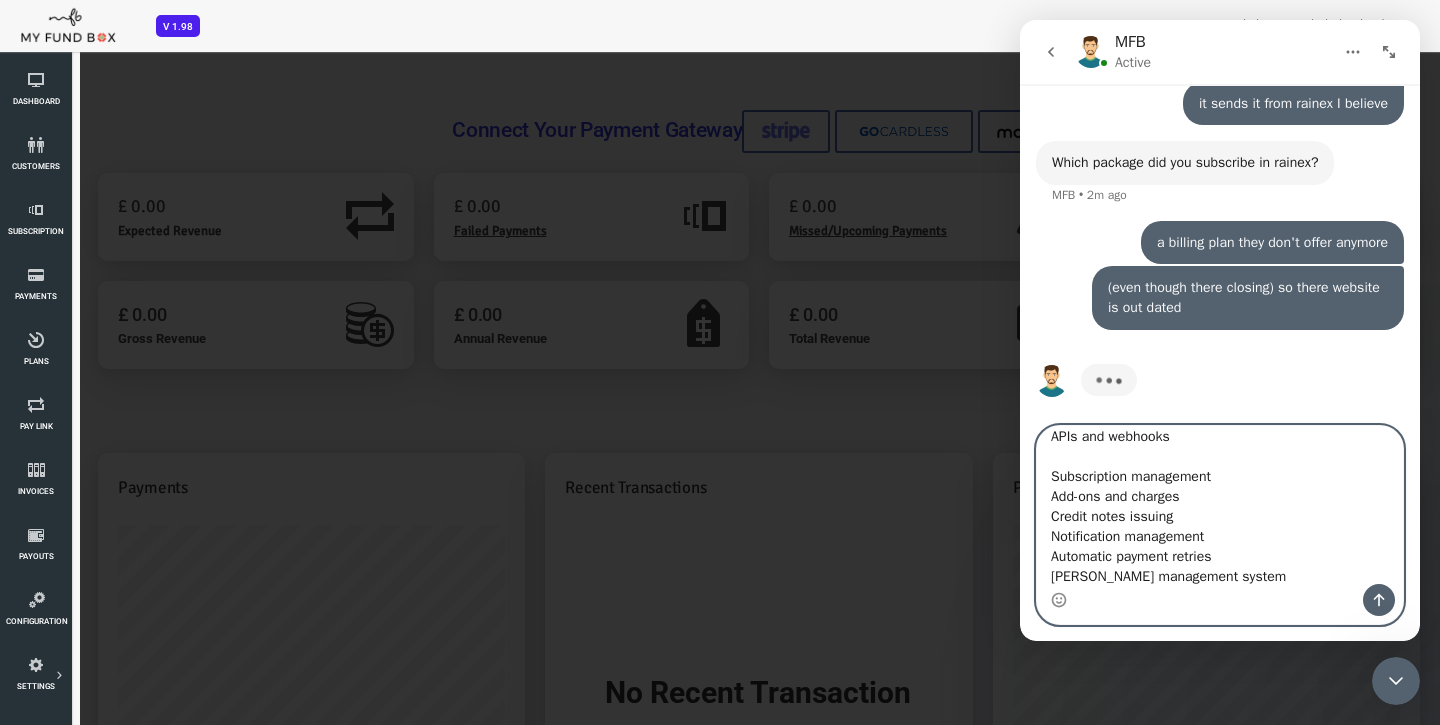 click on "It has -
APIs and webhooks
Subscription management
Add-ons and charges
Credit notes issuing
Notification management
Automatic payment retries
Dunning management system
Payment gateway integrations
Analytic tools
Customer Portal
Marketing Retention System
Referal Program
Multiple Gateways" at bounding box center [1220, 505] 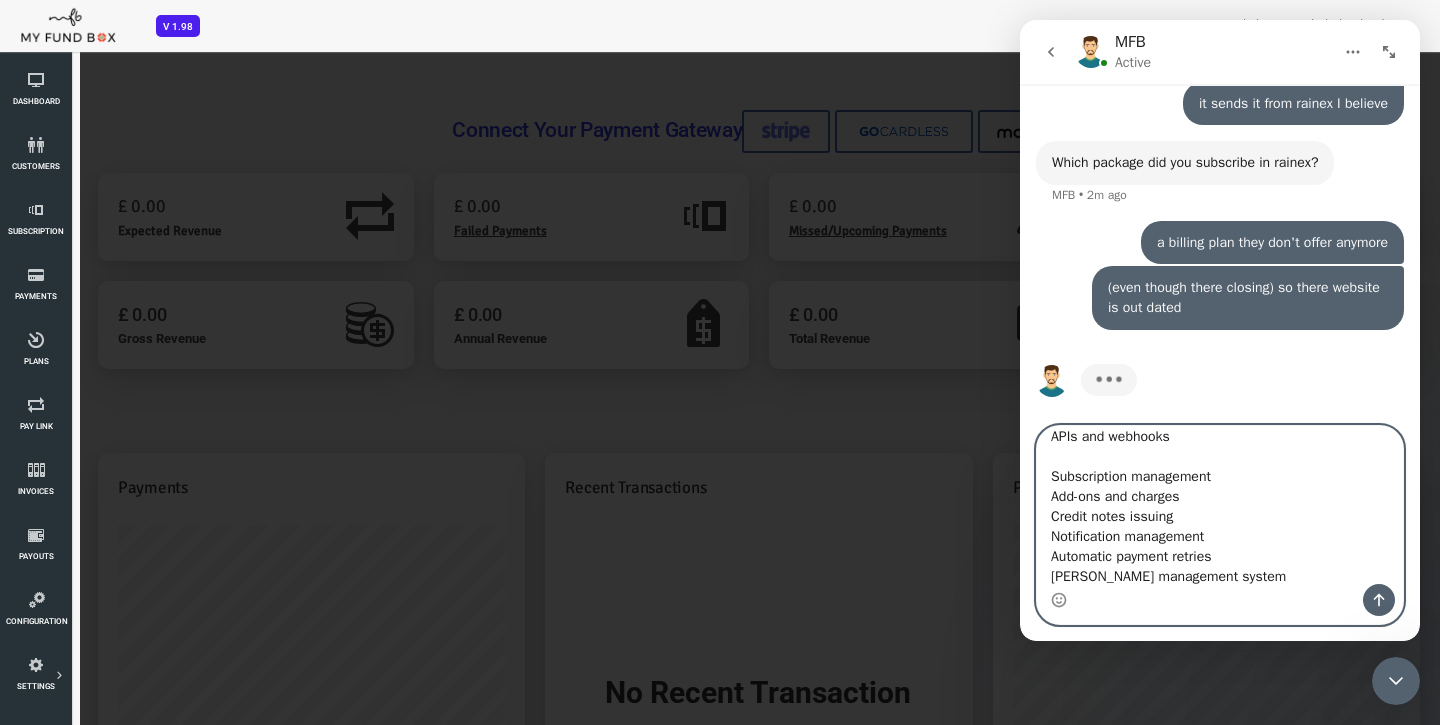 type on "It has -
APIs and webhooks
Subscription management
Add-ons and charges
Credit notes issuing
Notification management
Automatic payment retries
Dunning management system
Payment gateway integrations
Analytic tools
Customer Portal
Marketing Retention System
Referal Program
Multiple Gateways" 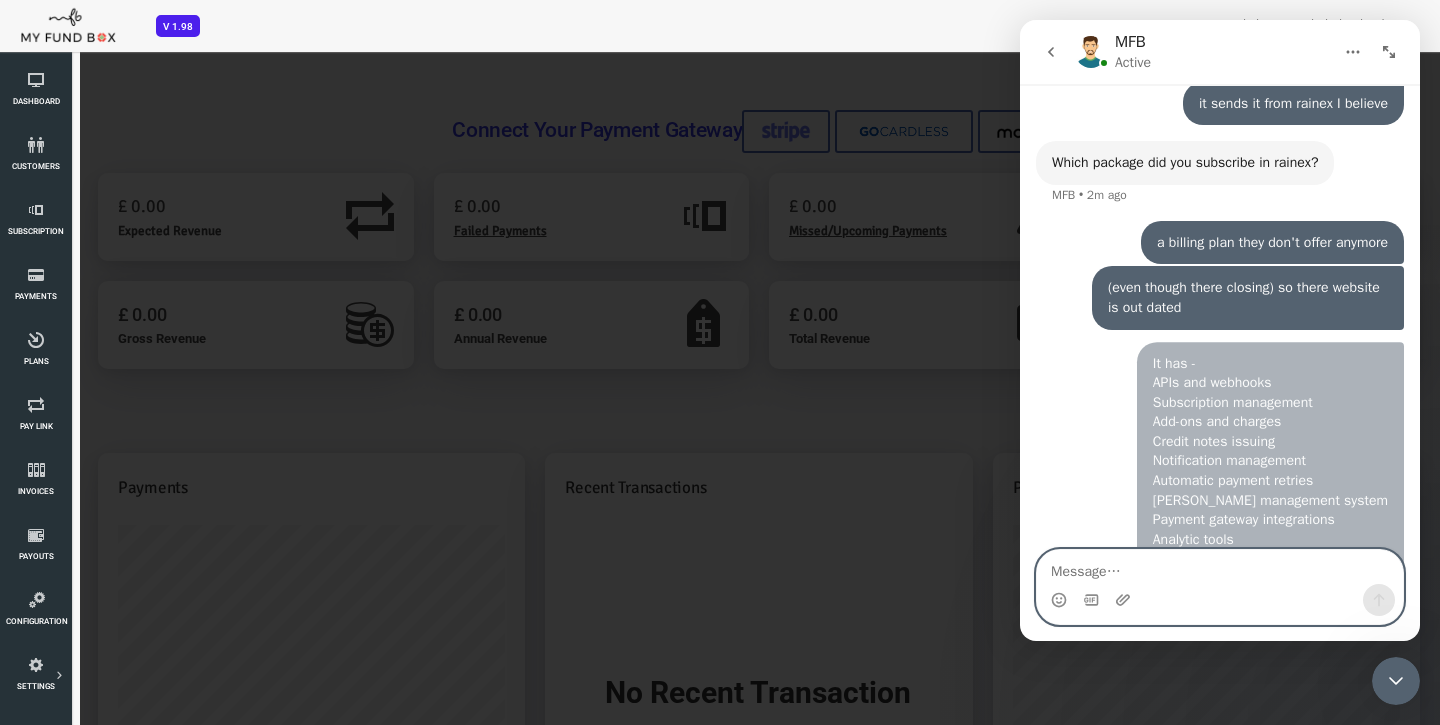 scroll, scrollTop: 0, scrollLeft: 0, axis: both 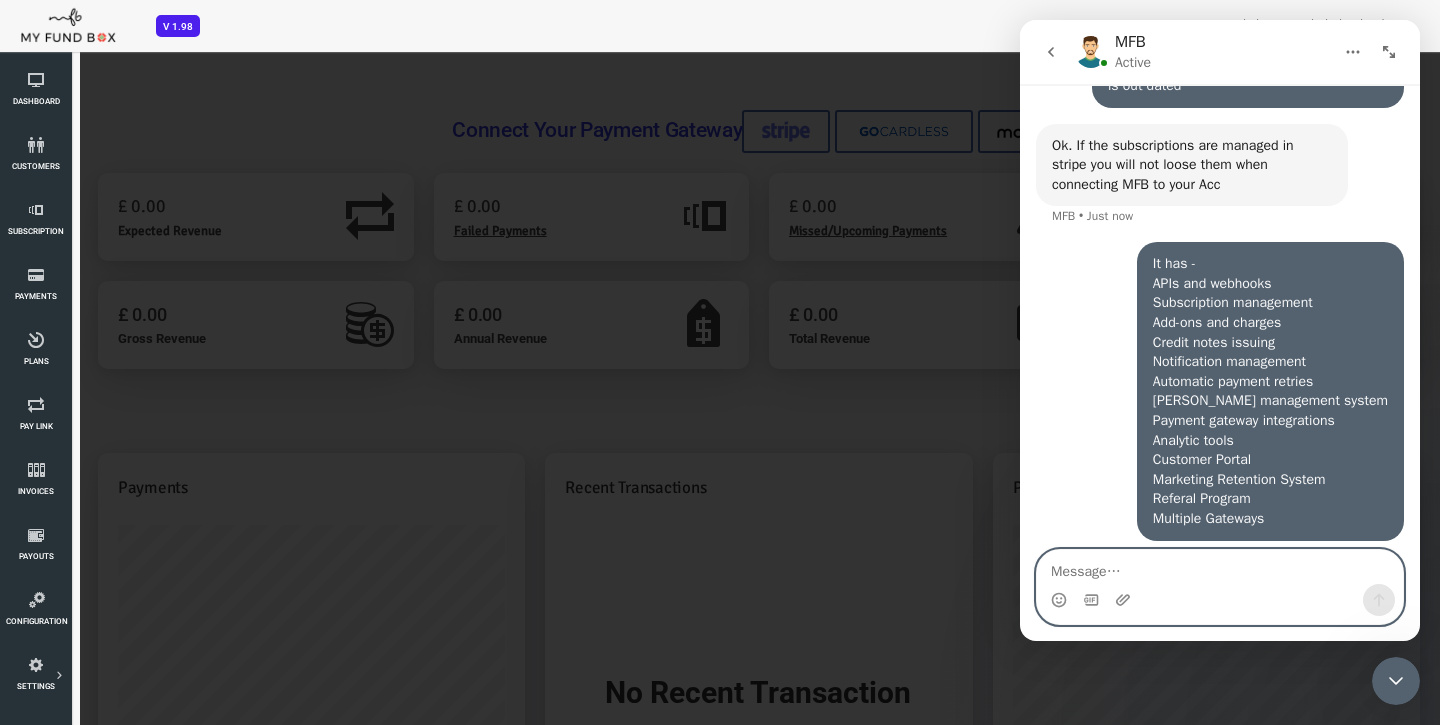 click at bounding box center (1220, 567) 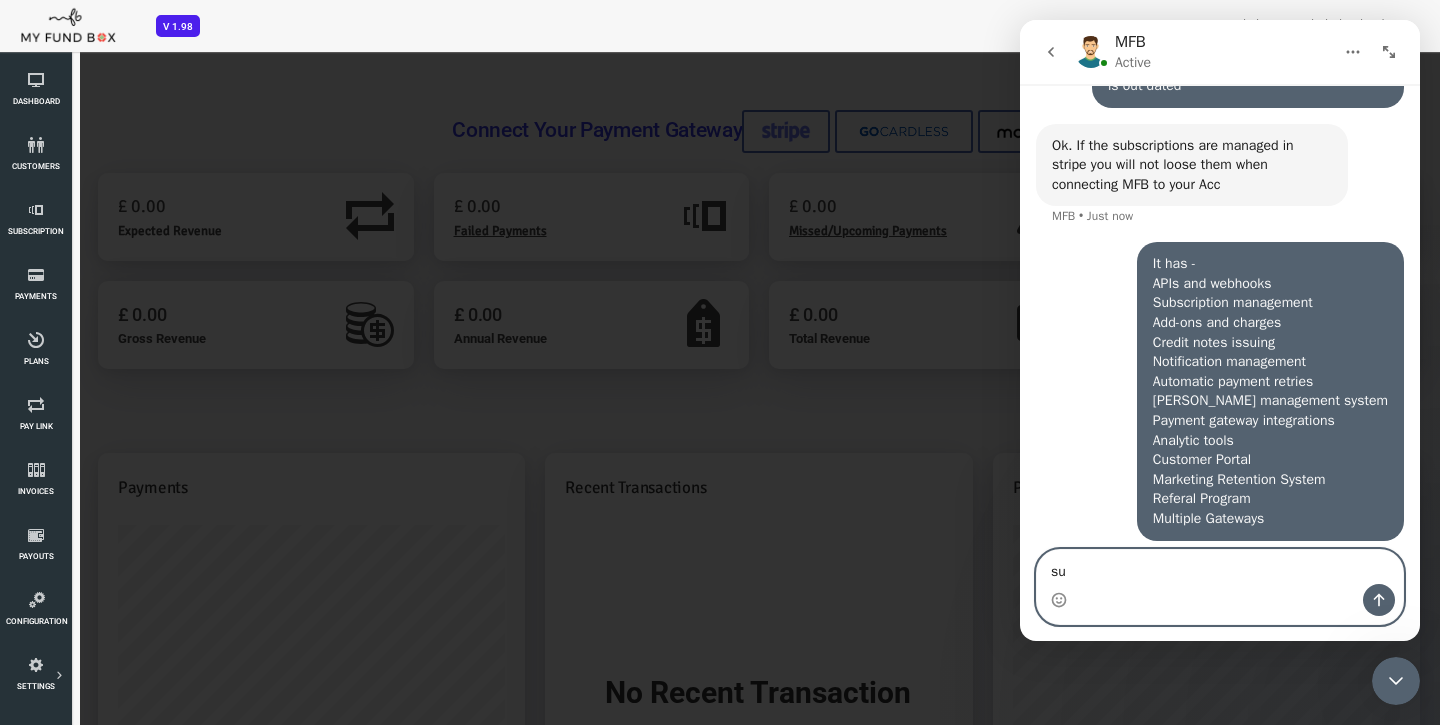 type on "s" 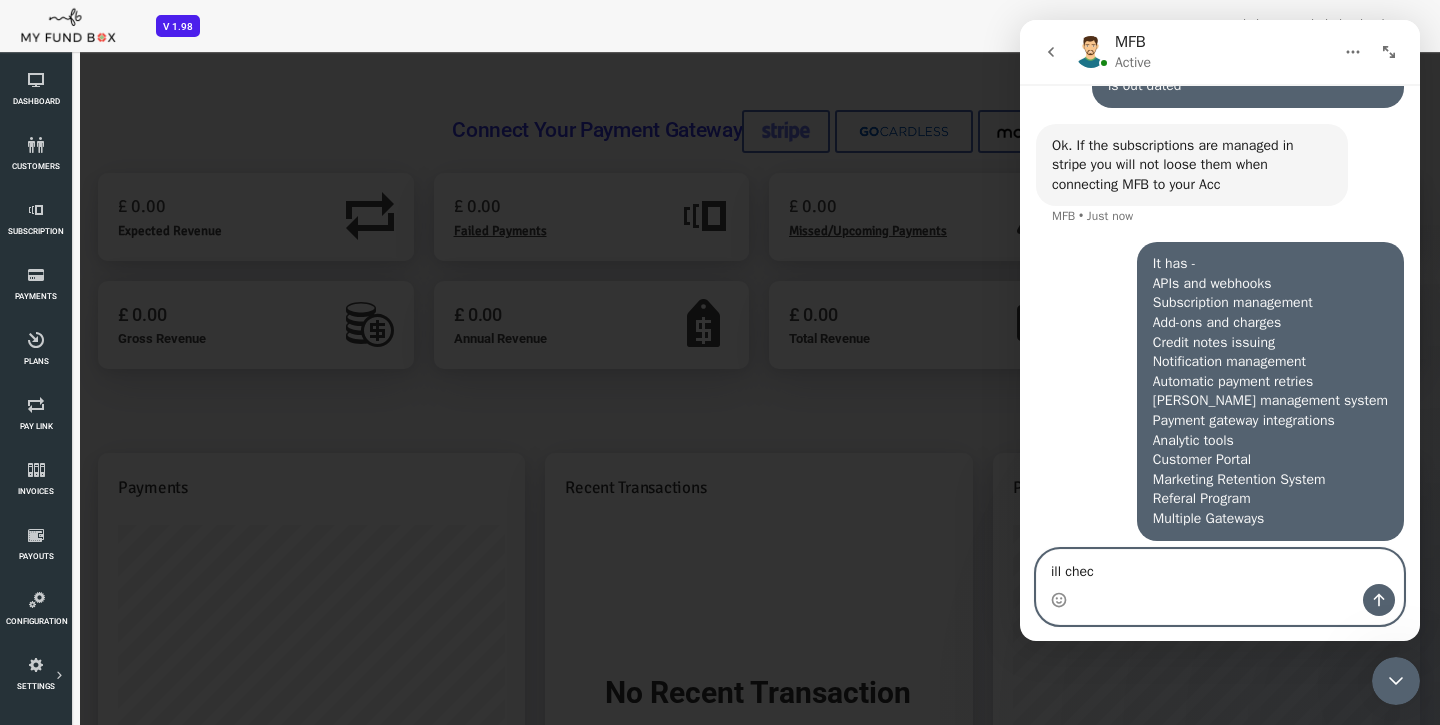 type on "ill check" 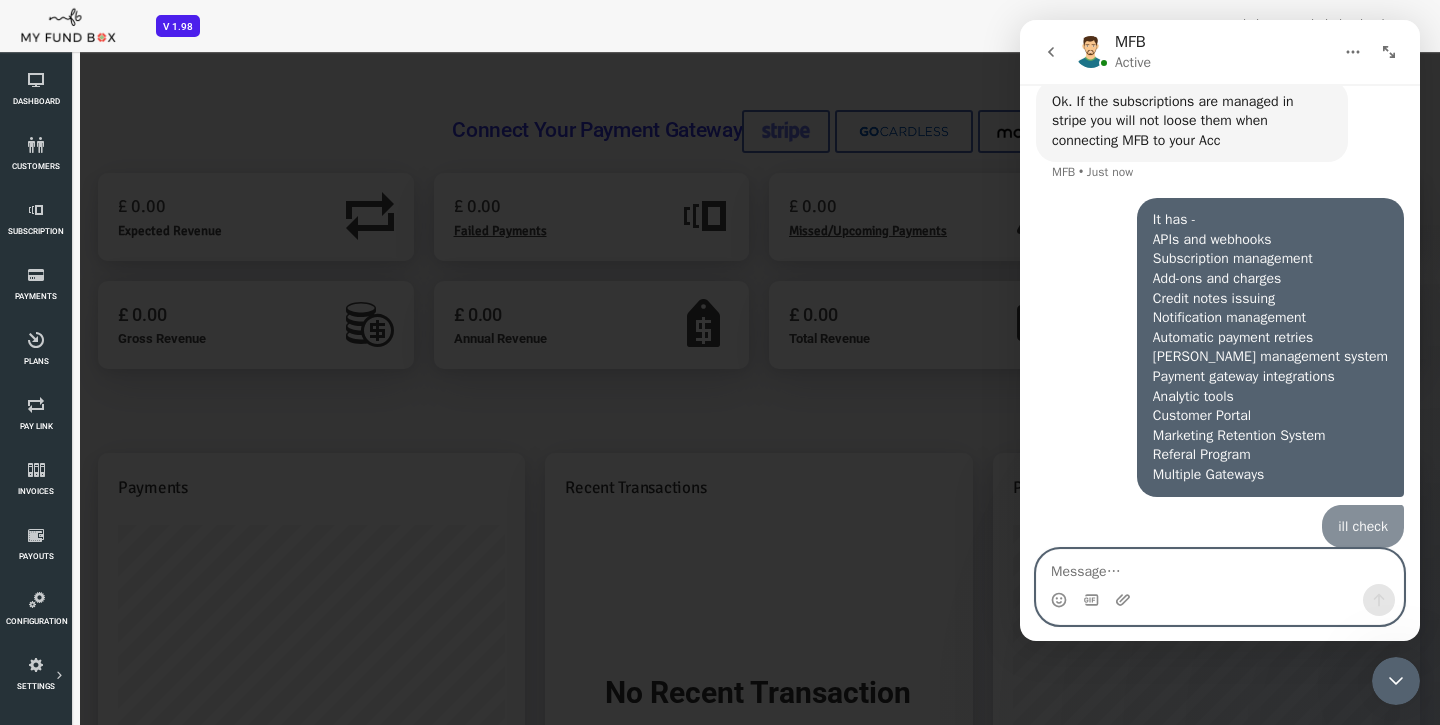 scroll, scrollTop: 3291, scrollLeft: 0, axis: vertical 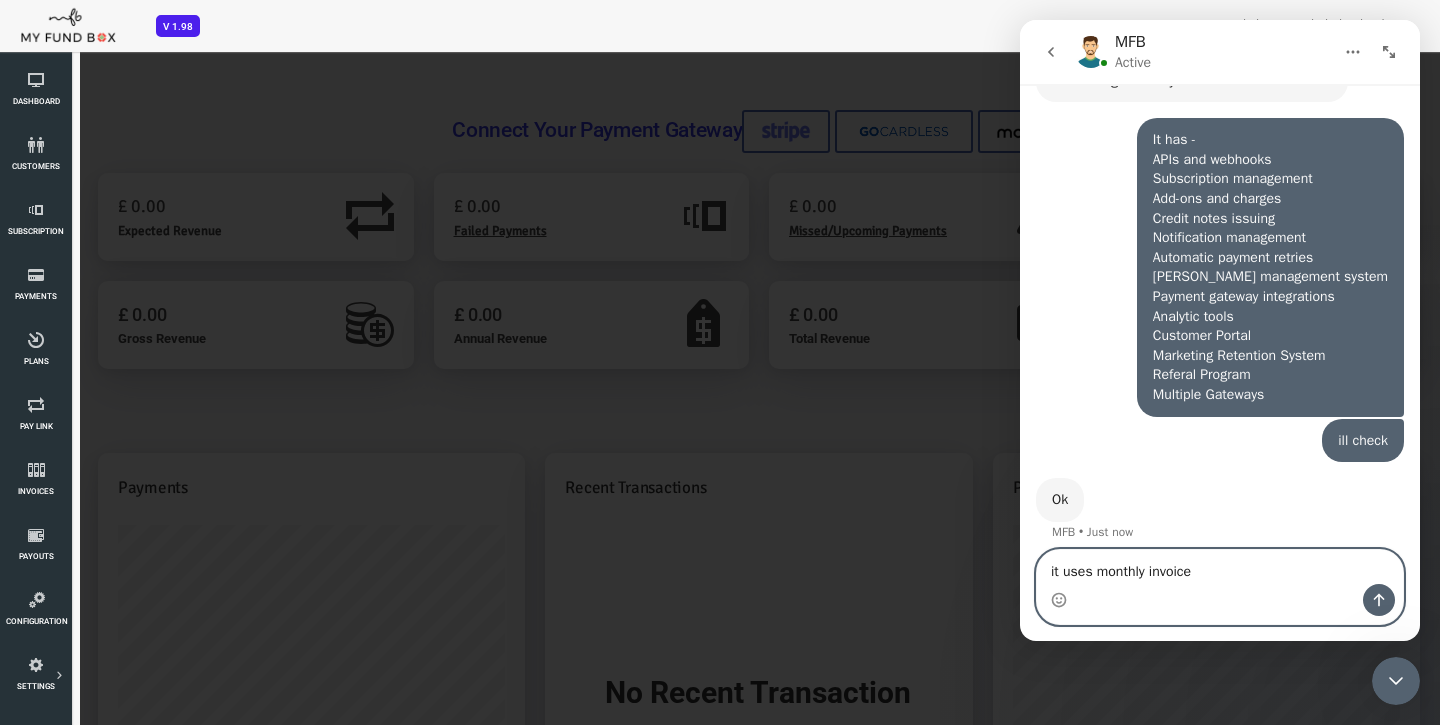 type on "it uses monthly invoices" 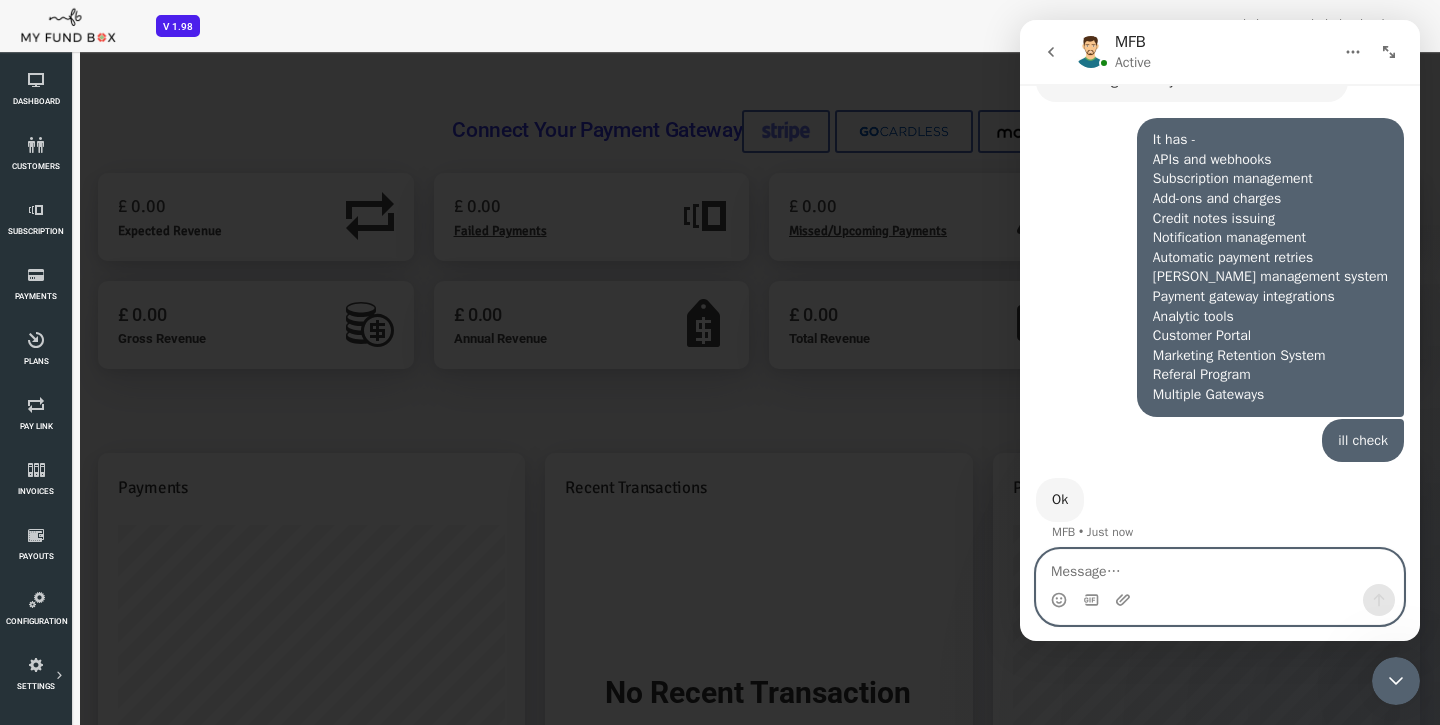 scroll, scrollTop: 3409, scrollLeft: 0, axis: vertical 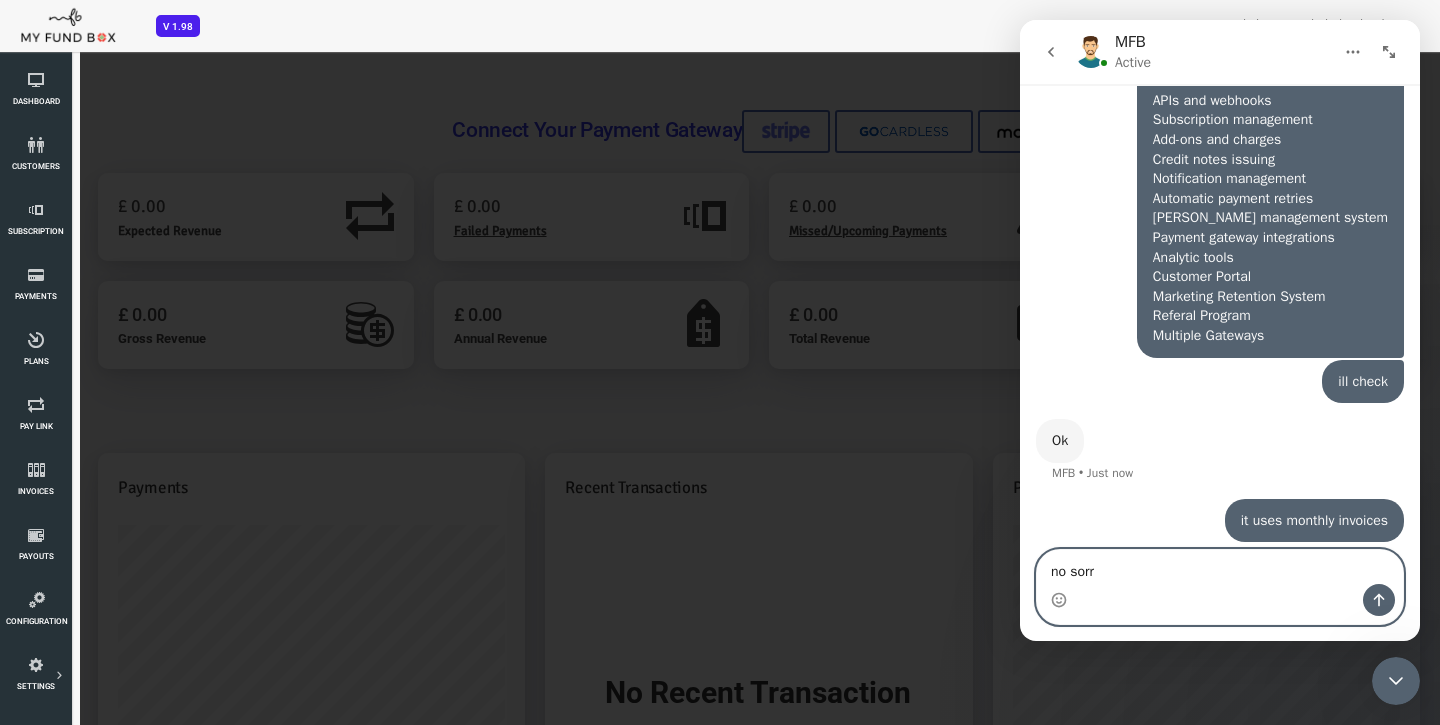 type on "no sorry" 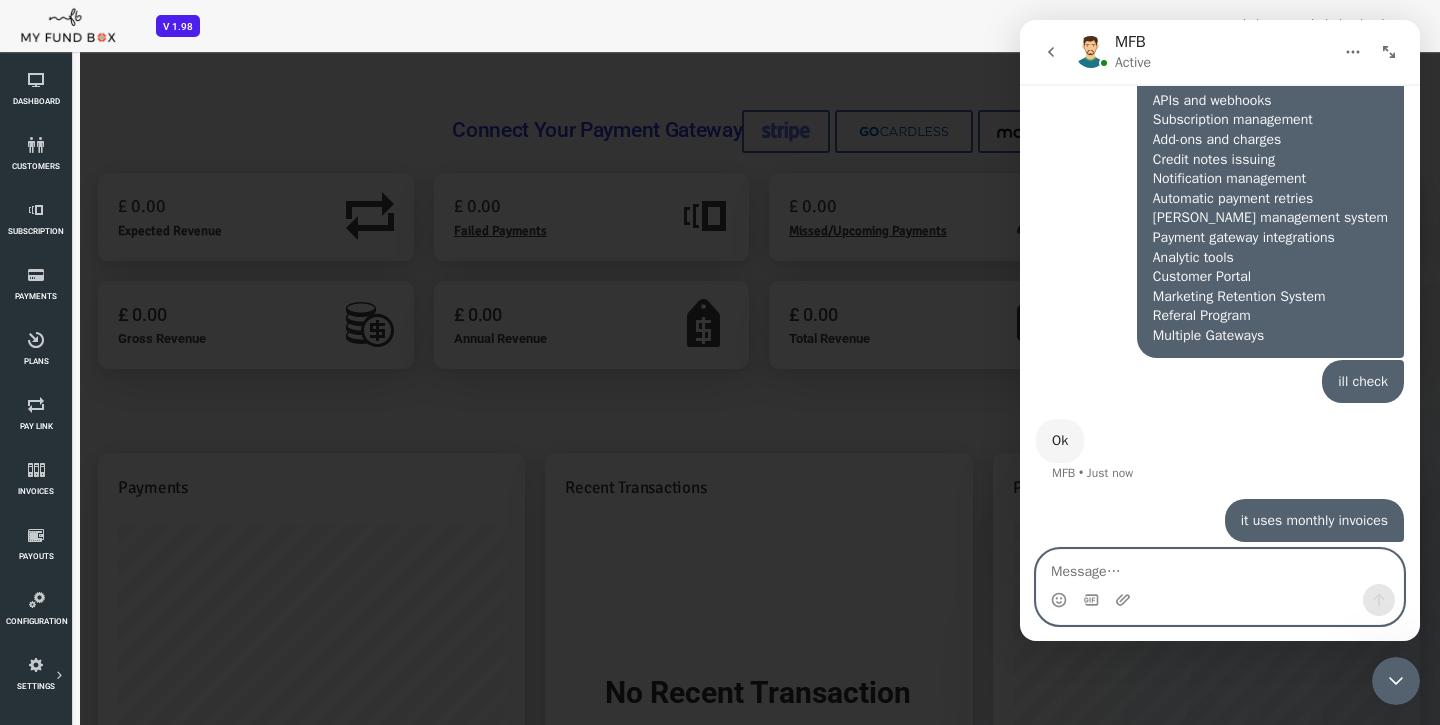 scroll, scrollTop: 3454, scrollLeft: 0, axis: vertical 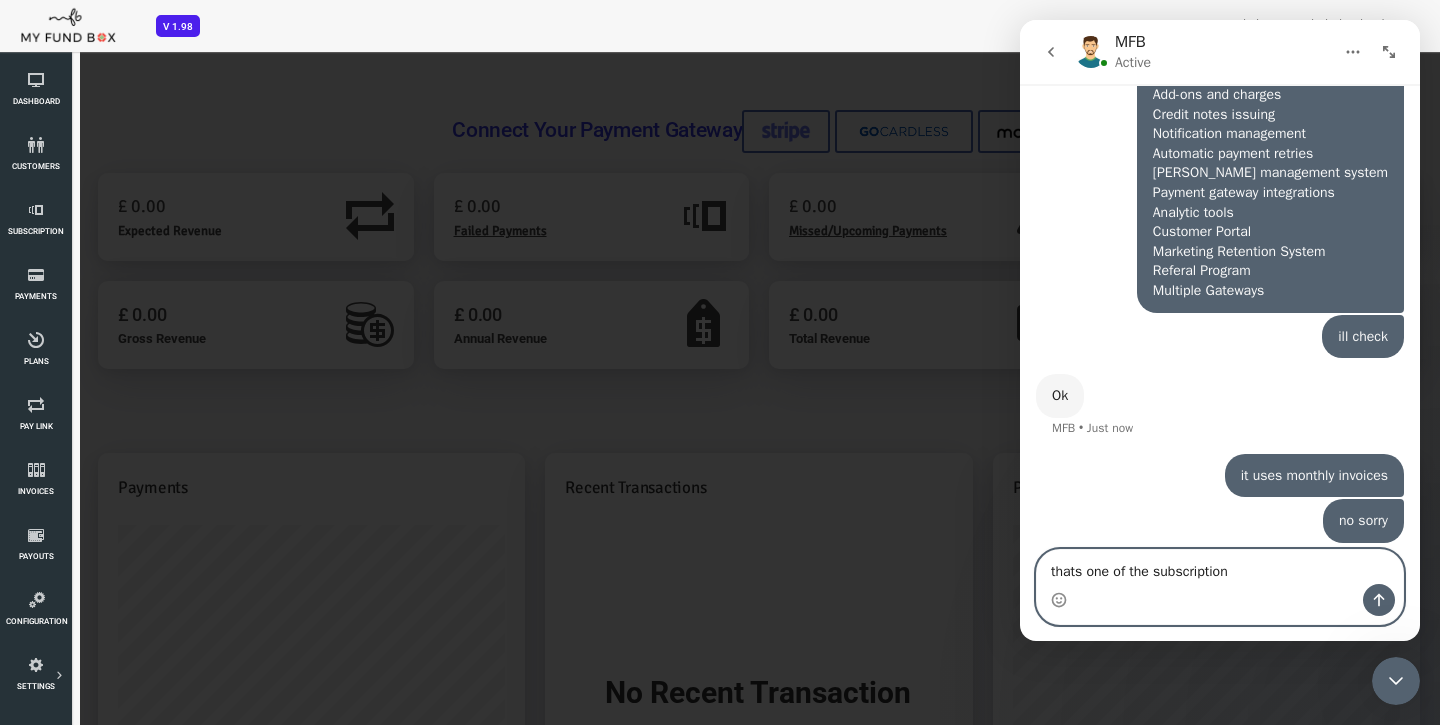 type on "thats one of the subscriptions" 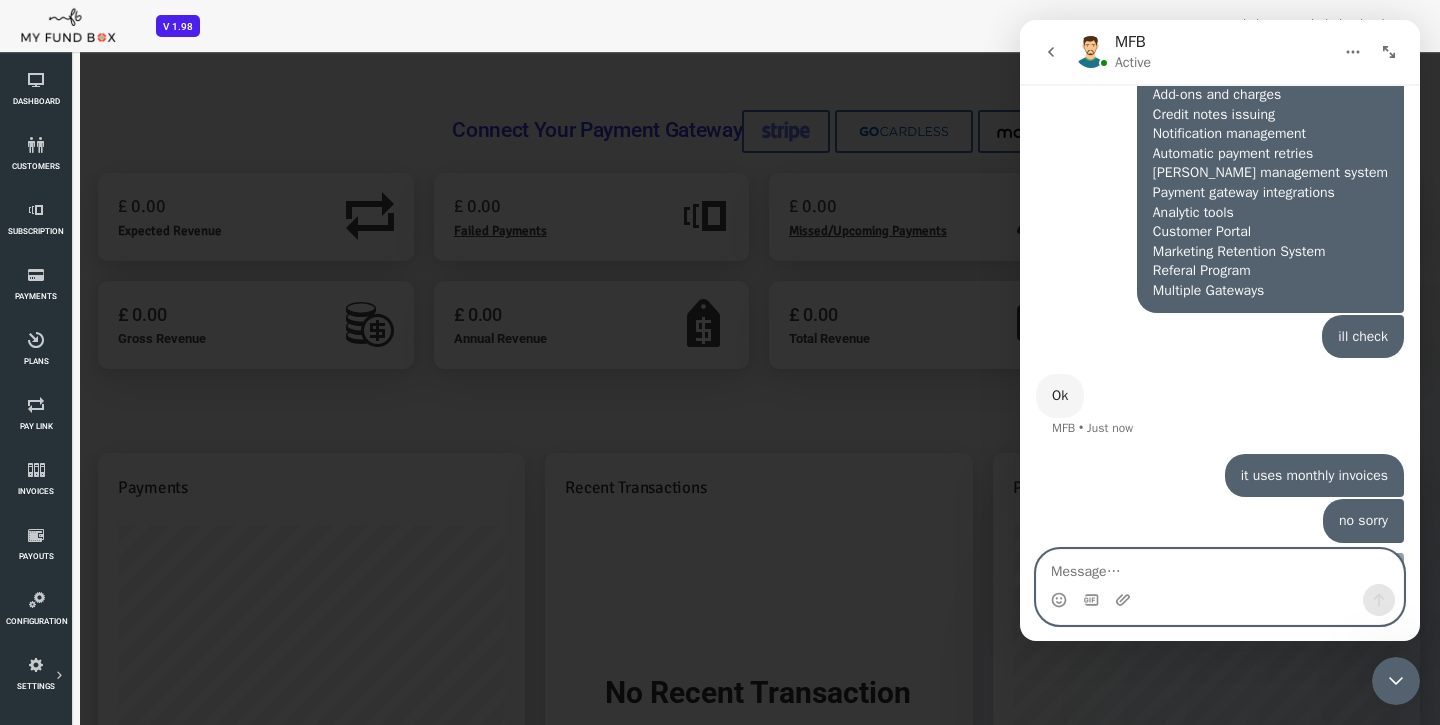 scroll, scrollTop: 3499, scrollLeft: 0, axis: vertical 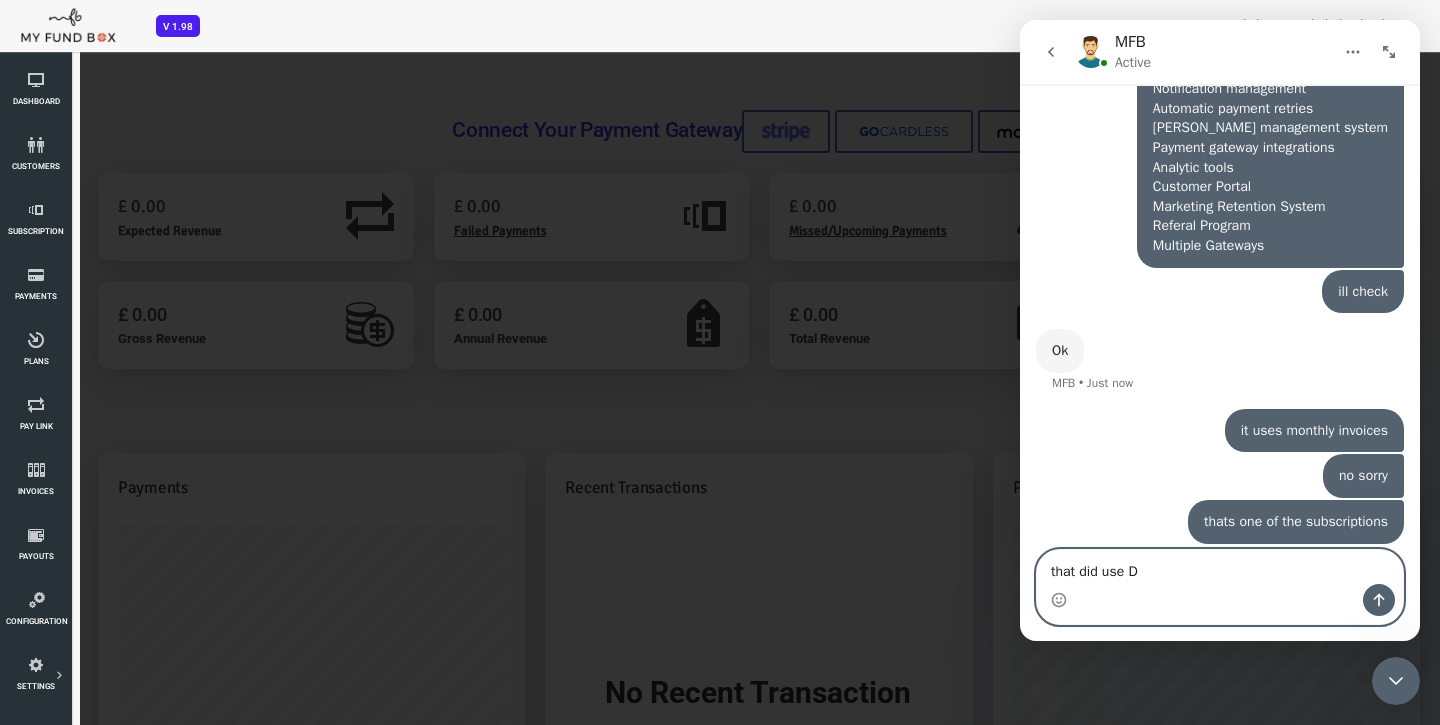 type on "that did use DD" 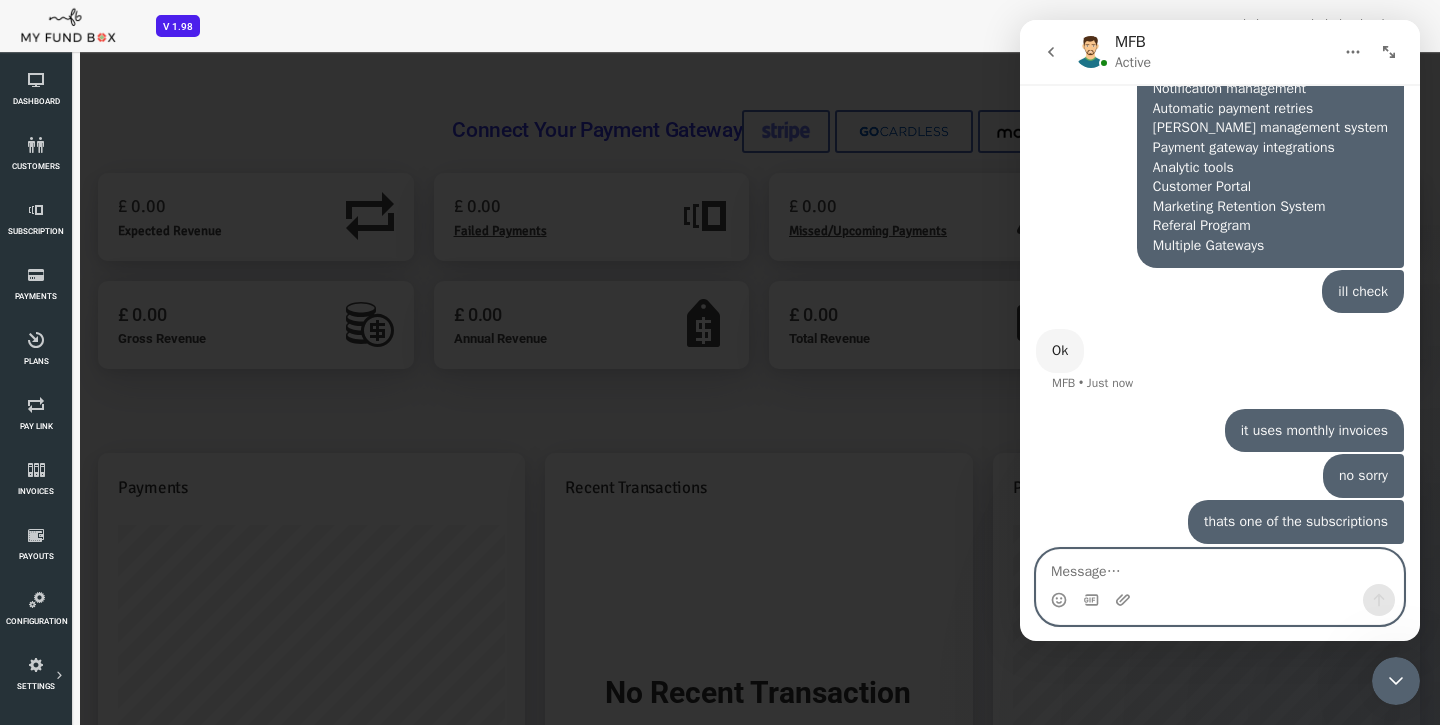 scroll, scrollTop: 3544, scrollLeft: 0, axis: vertical 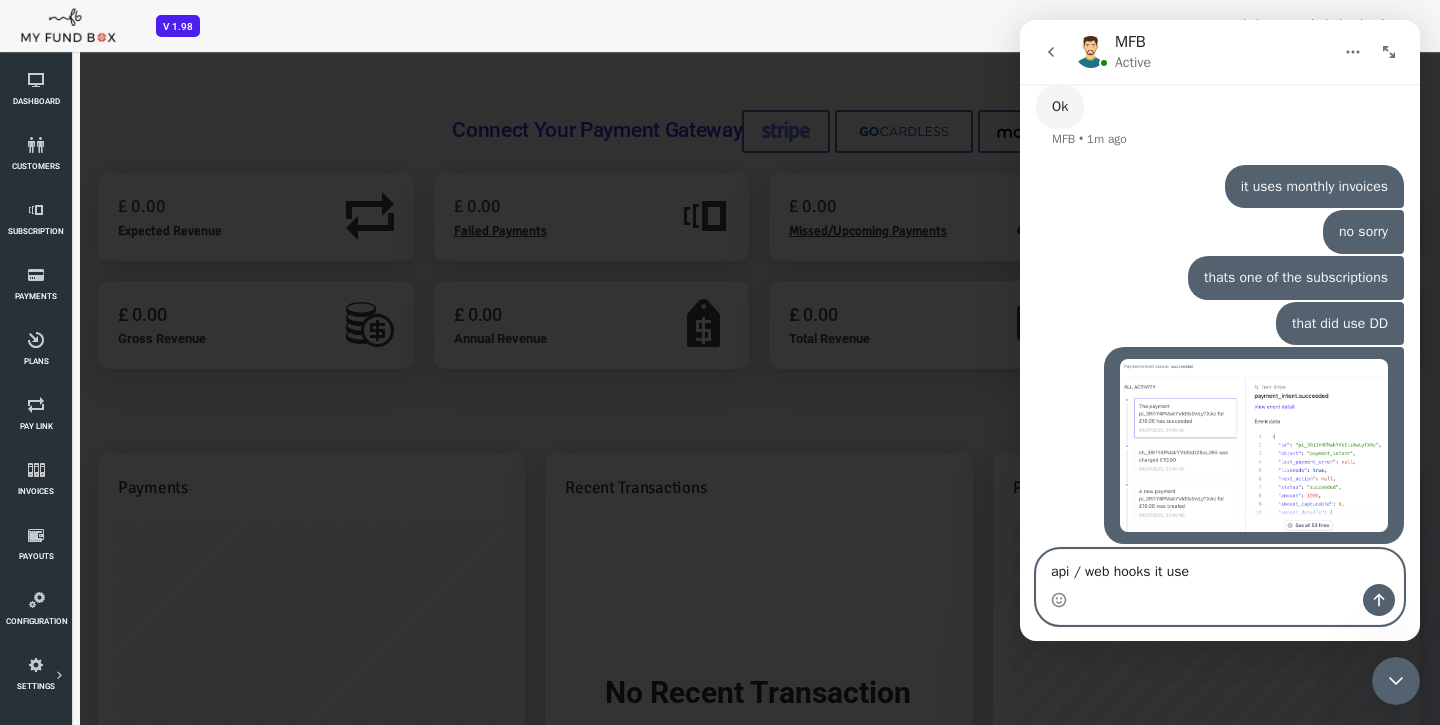 type on "api / web hooks it uses" 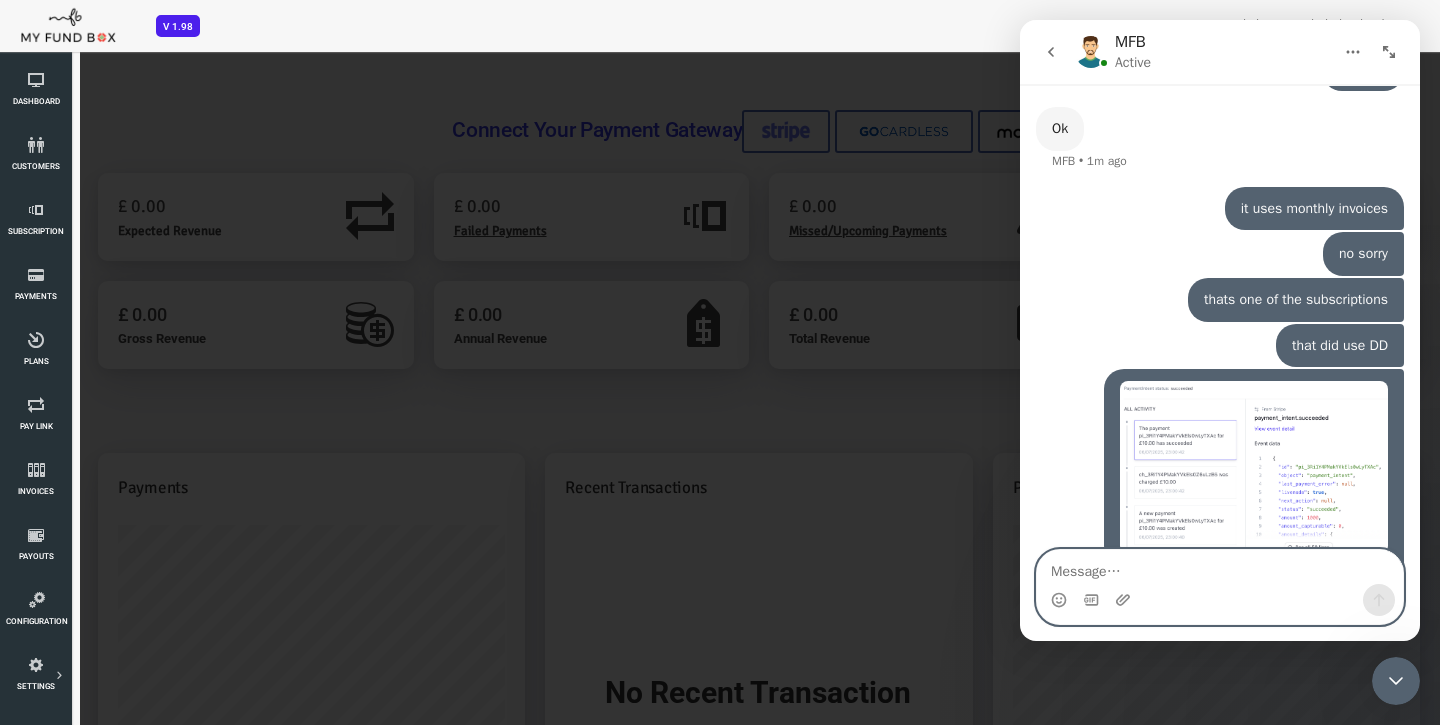 scroll, scrollTop: 3788, scrollLeft: 0, axis: vertical 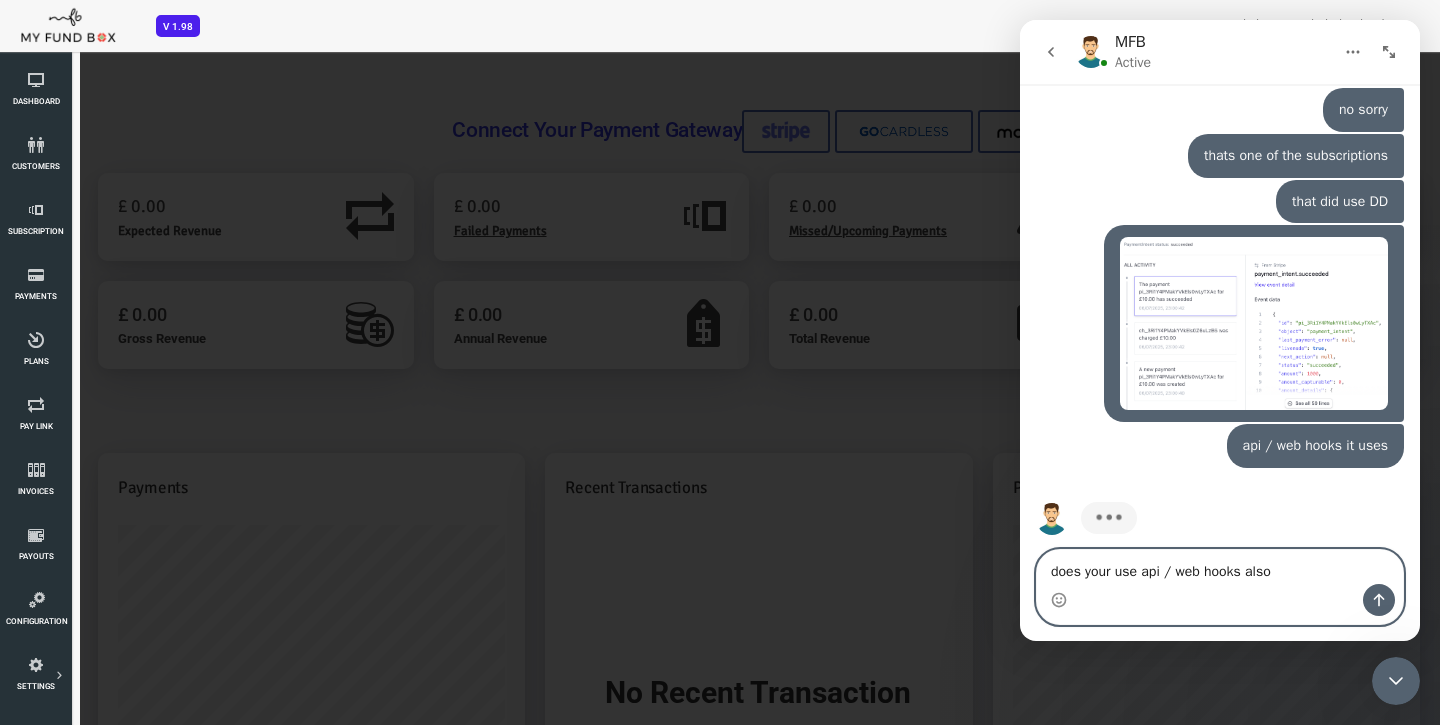 type on "does your use api / web hooks also?" 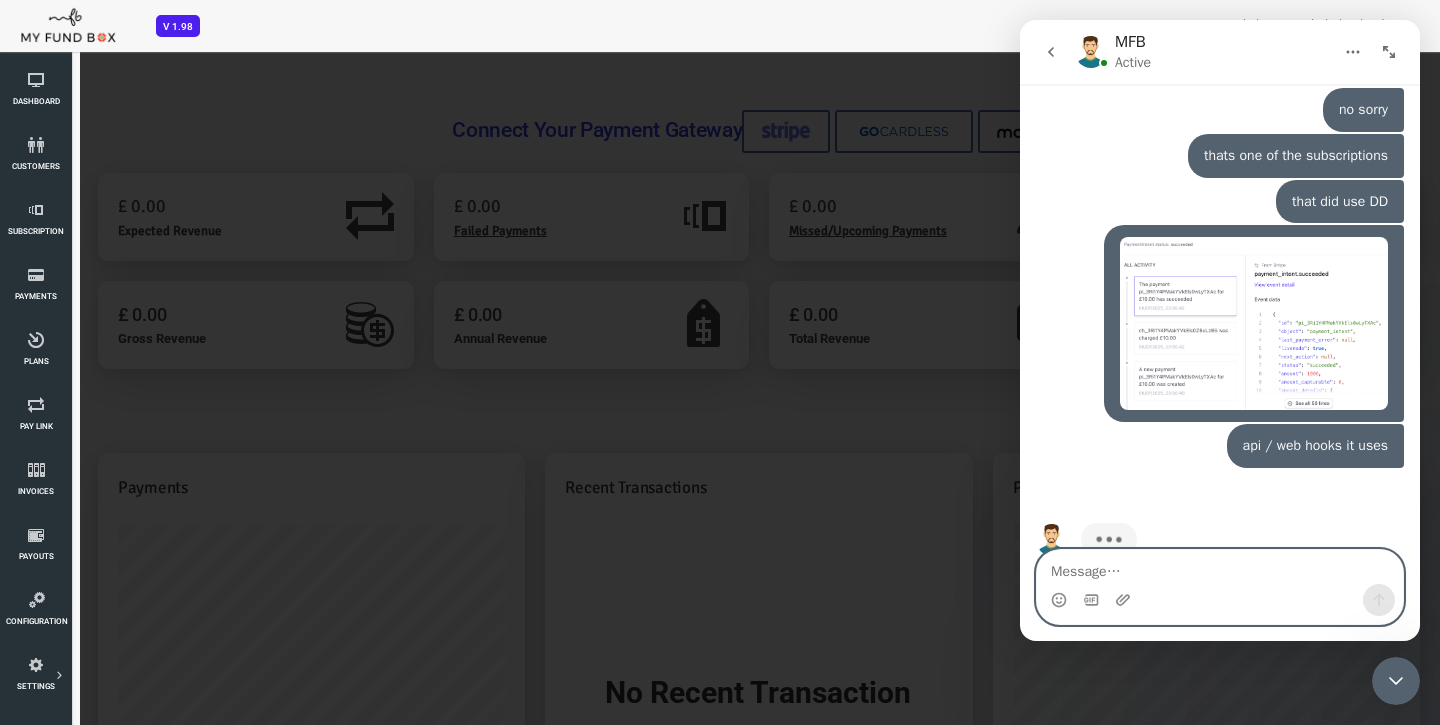 scroll, scrollTop: 3910, scrollLeft: 0, axis: vertical 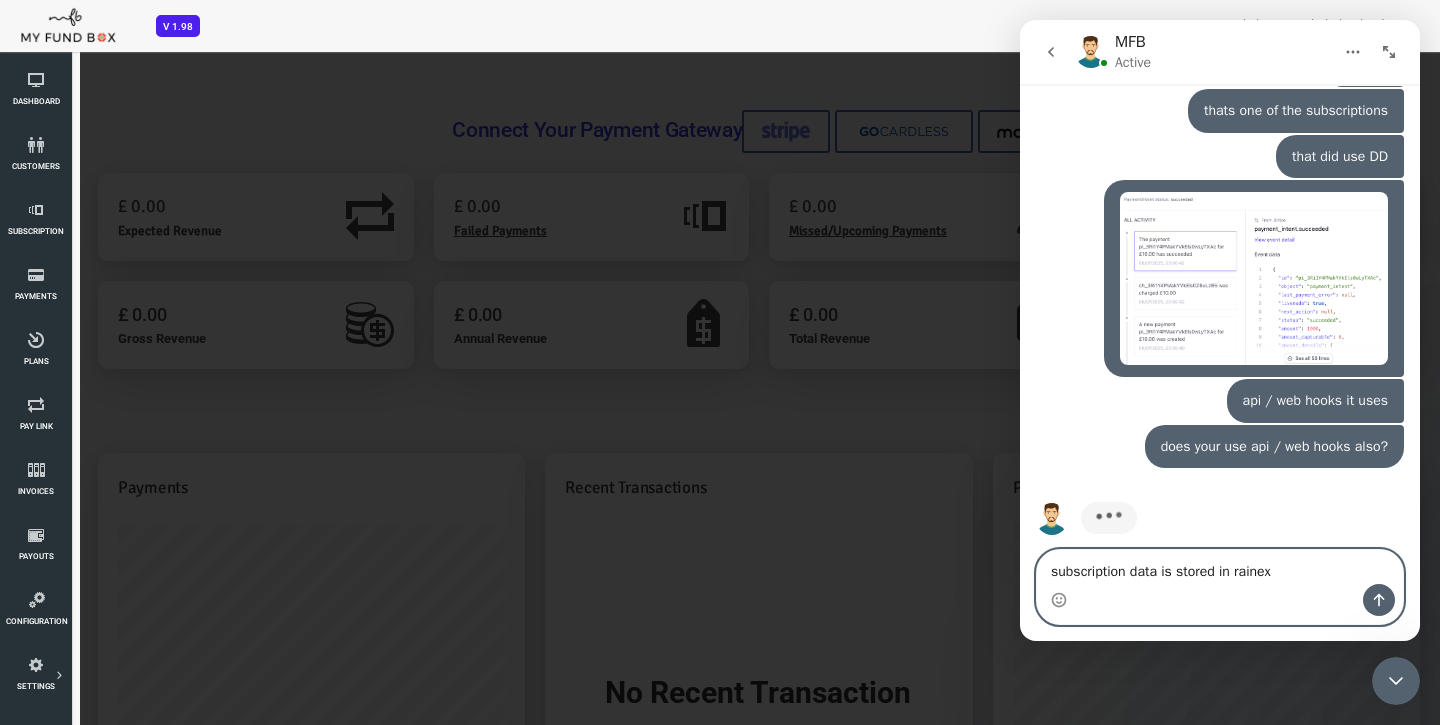 type on "subscription data is stored in rainex" 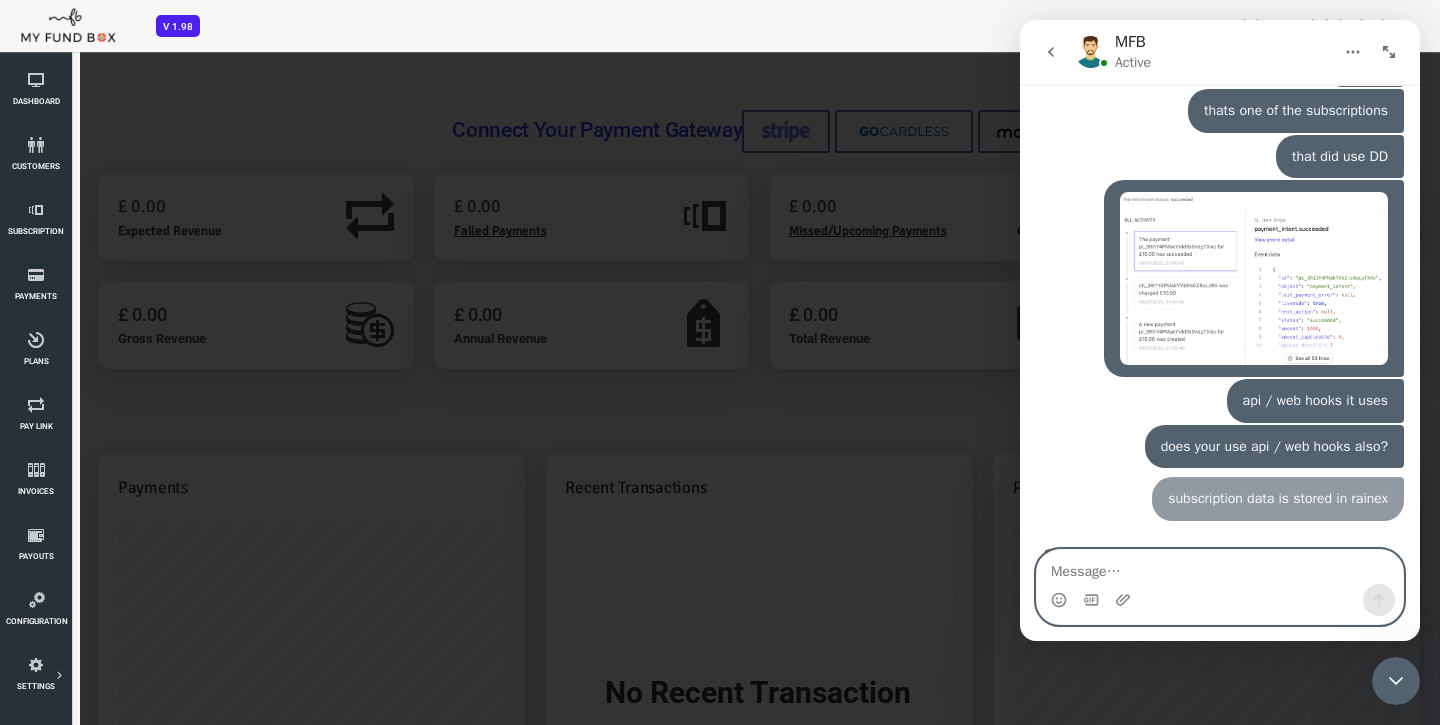 scroll, scrollTop: 3955, scrollLeft: 0, axis: vertical 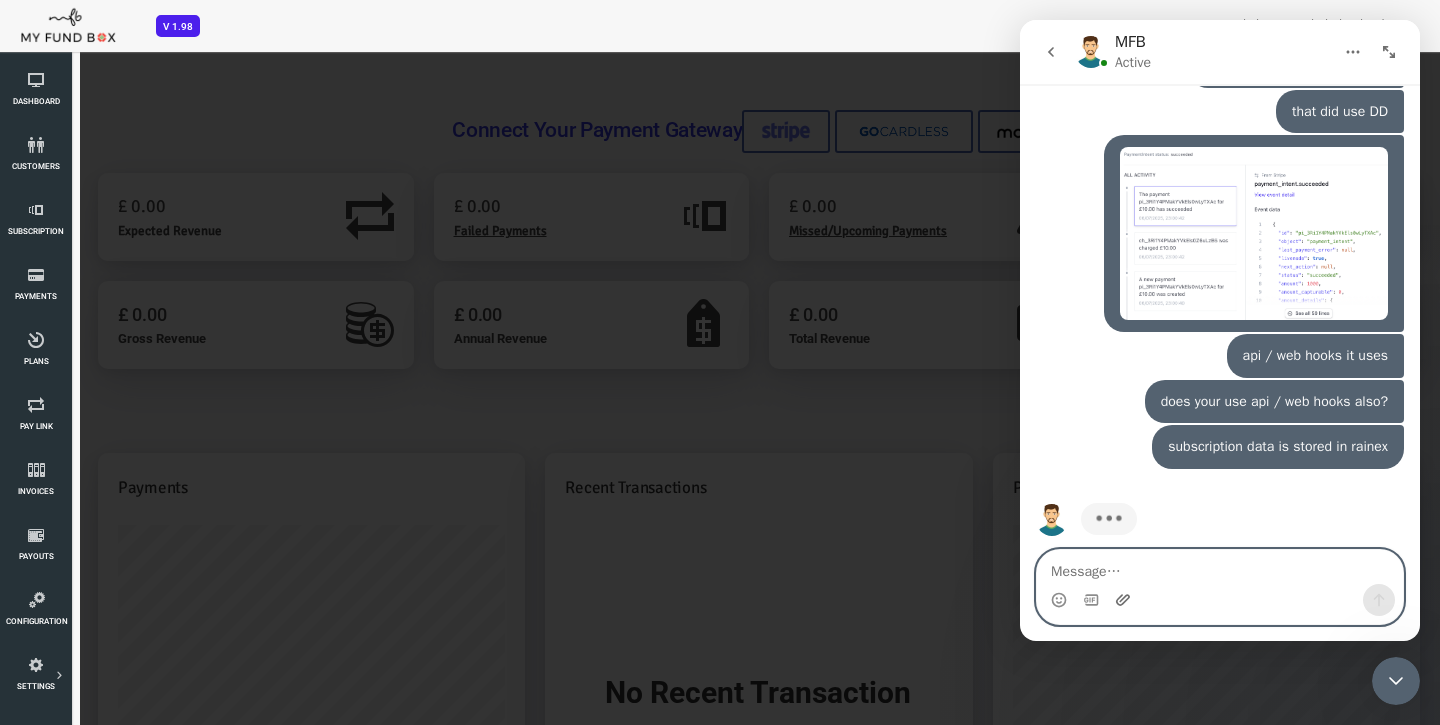 click 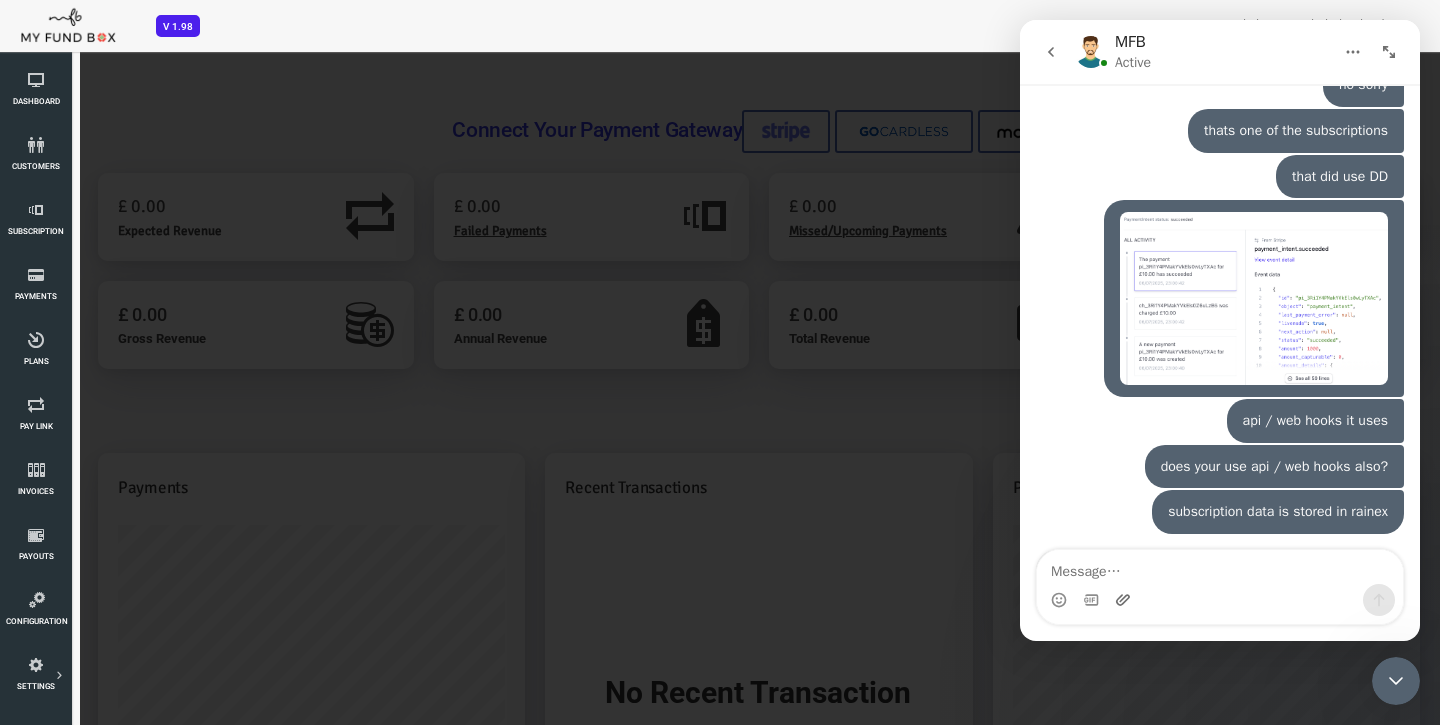 scroll, scrollTop: 3975, scrollLeft: 0, axis: vertical 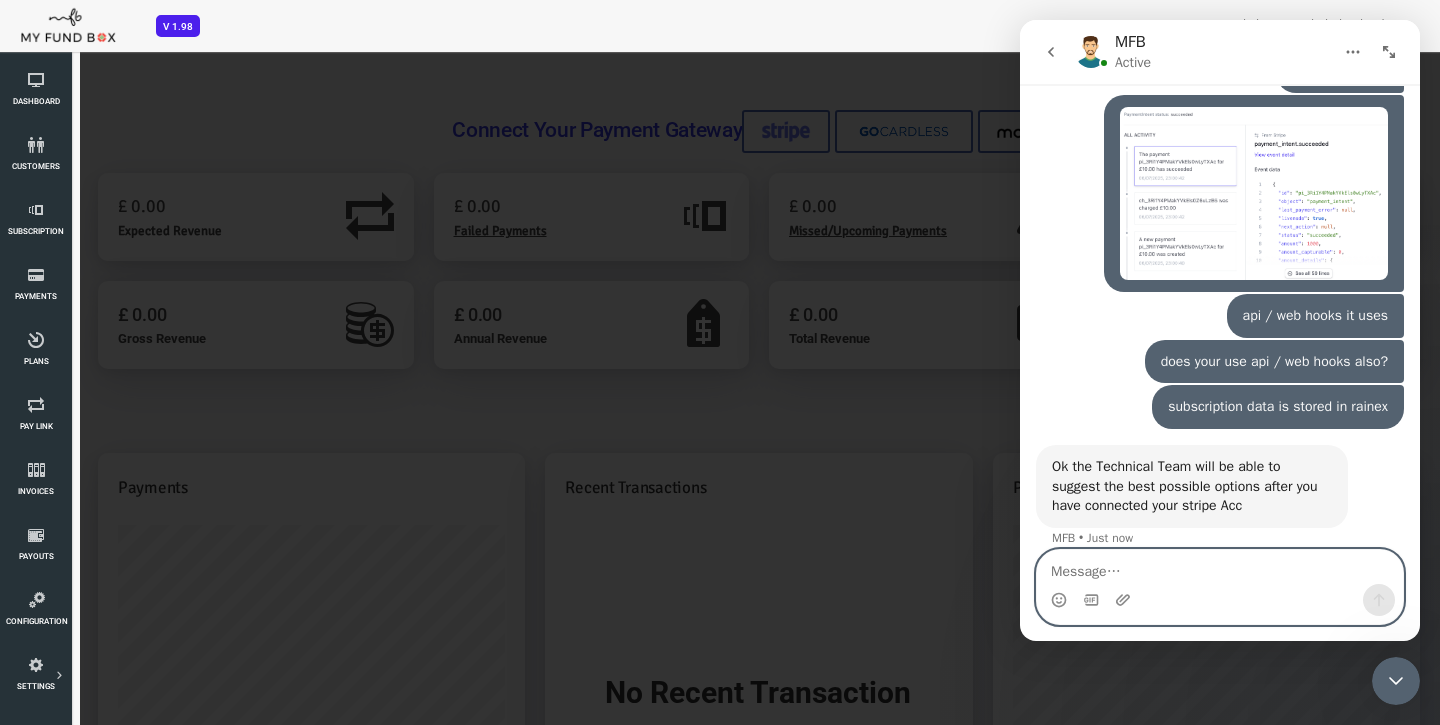 click at bounding box center [1220, 567] 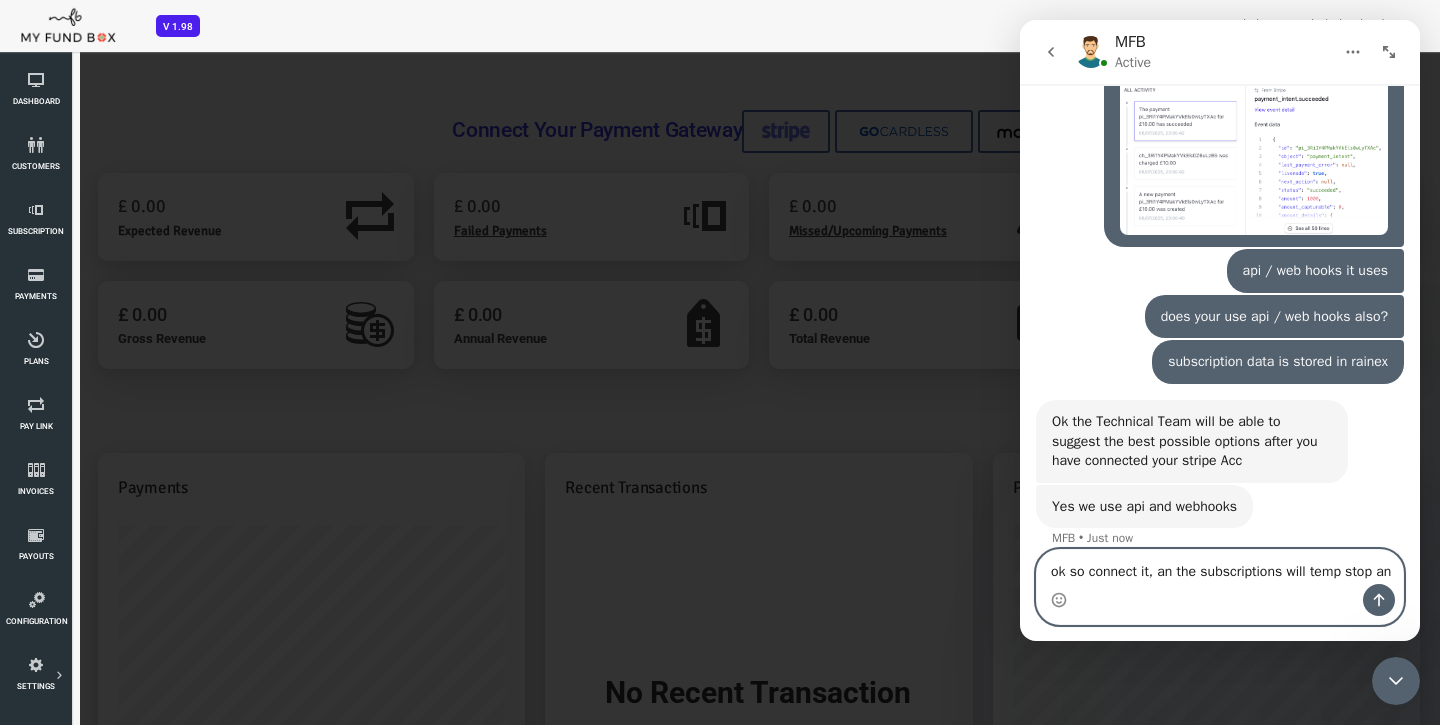 scroll, scrollTop: 4040, scrollLeft: 0, axis: vertical 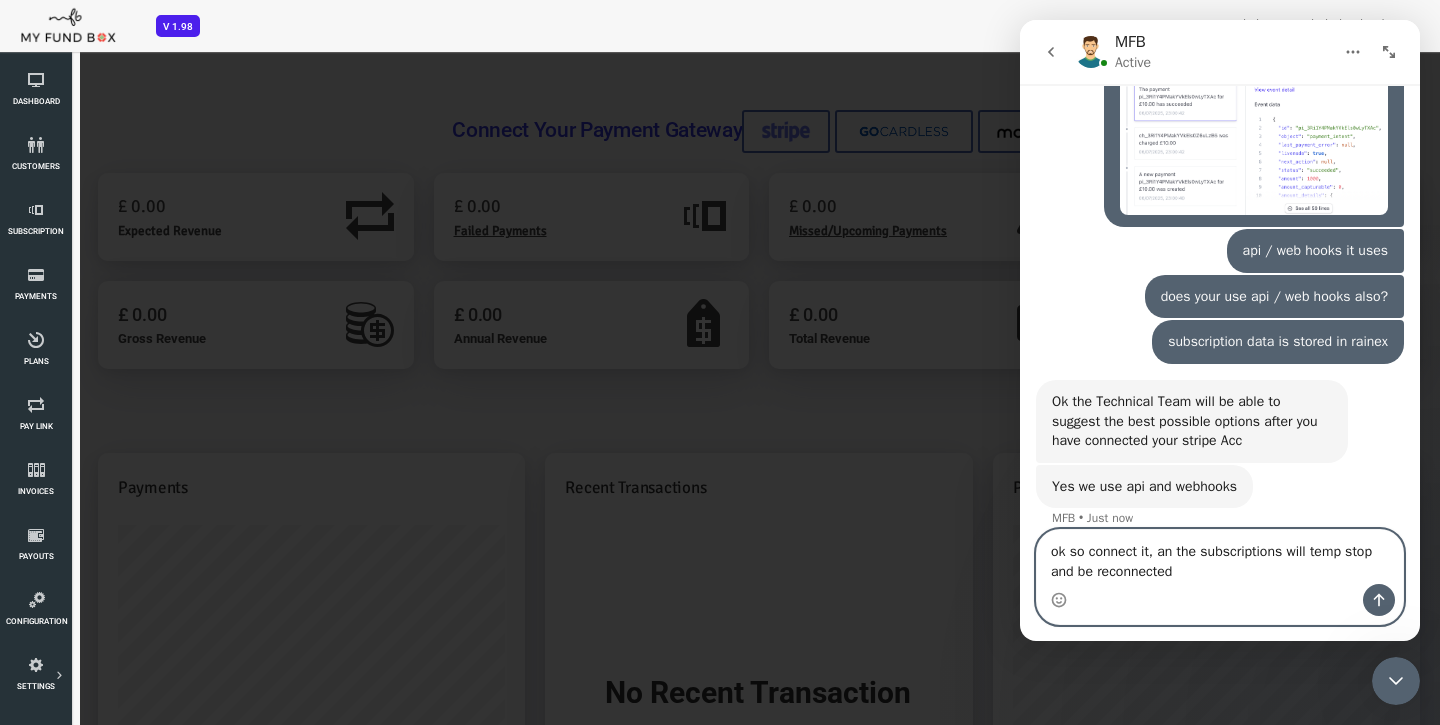 type on "ok so connect it, an the subscriptions will temp stop and be reconnected." 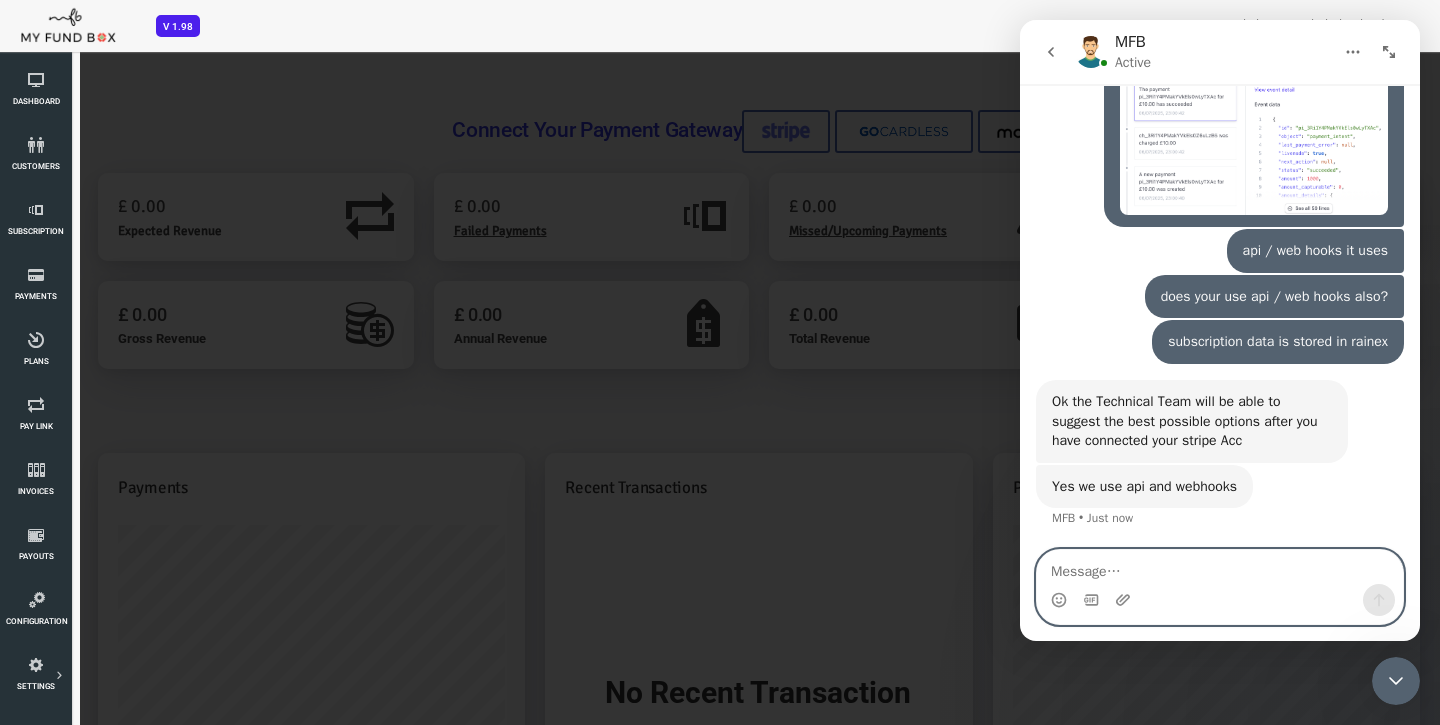 scroll, scrollTop: 4098, scrollLeft: 0, axis: vertical 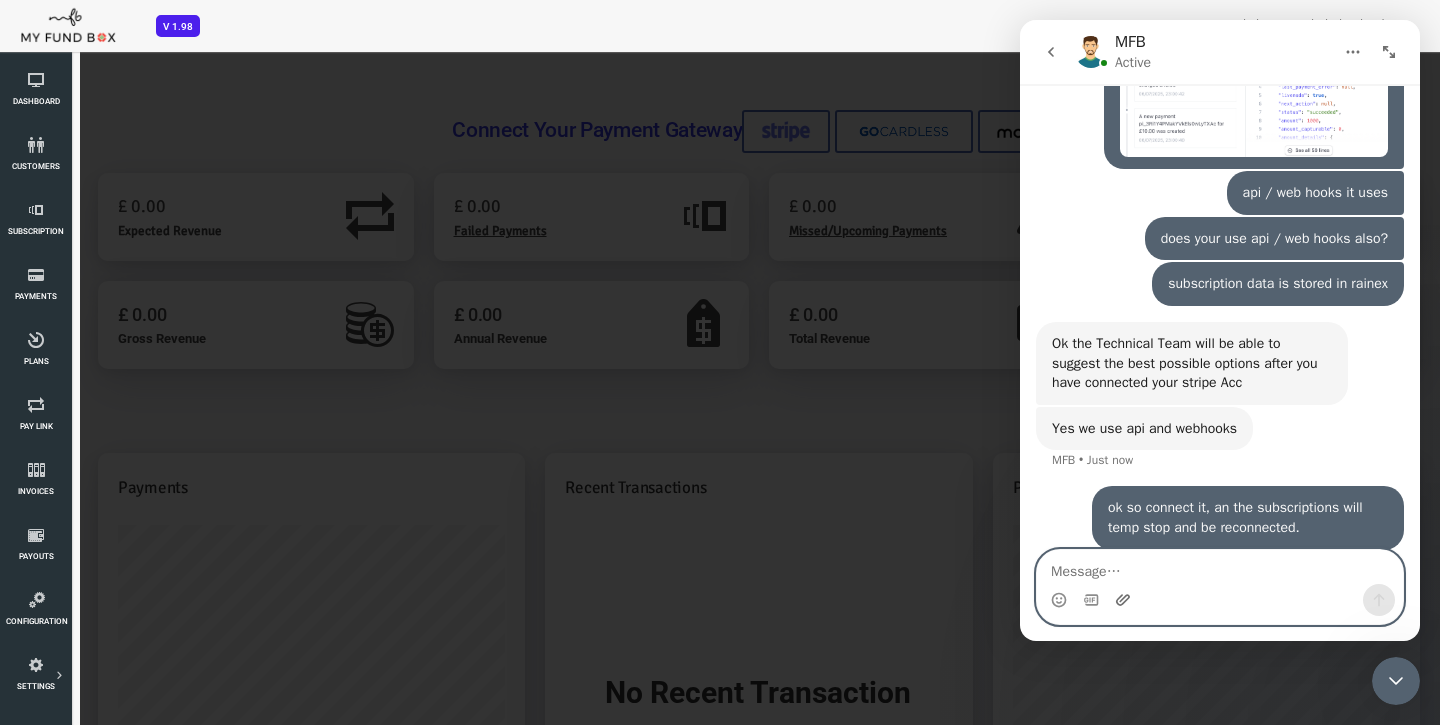 click 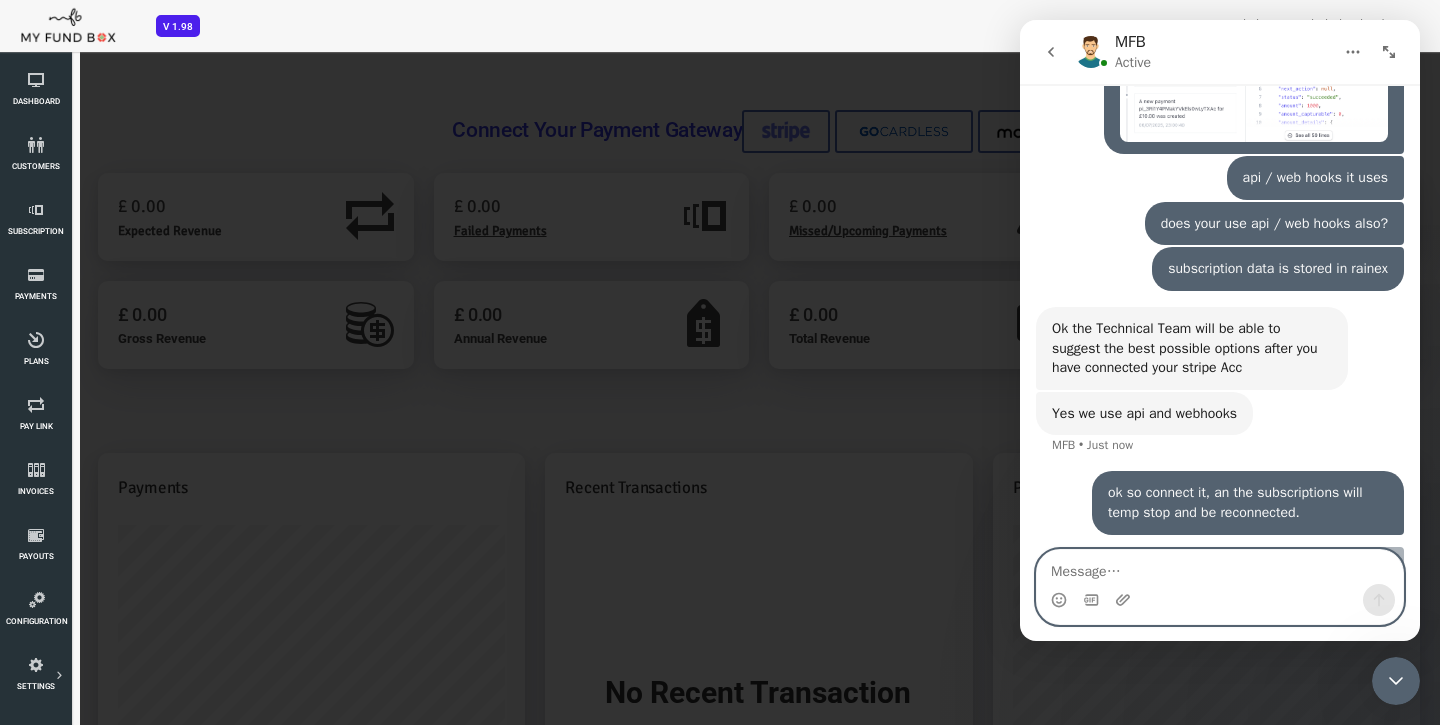 scroll, scrollTop: 4146, scrollLeft: 0, axis: vertical 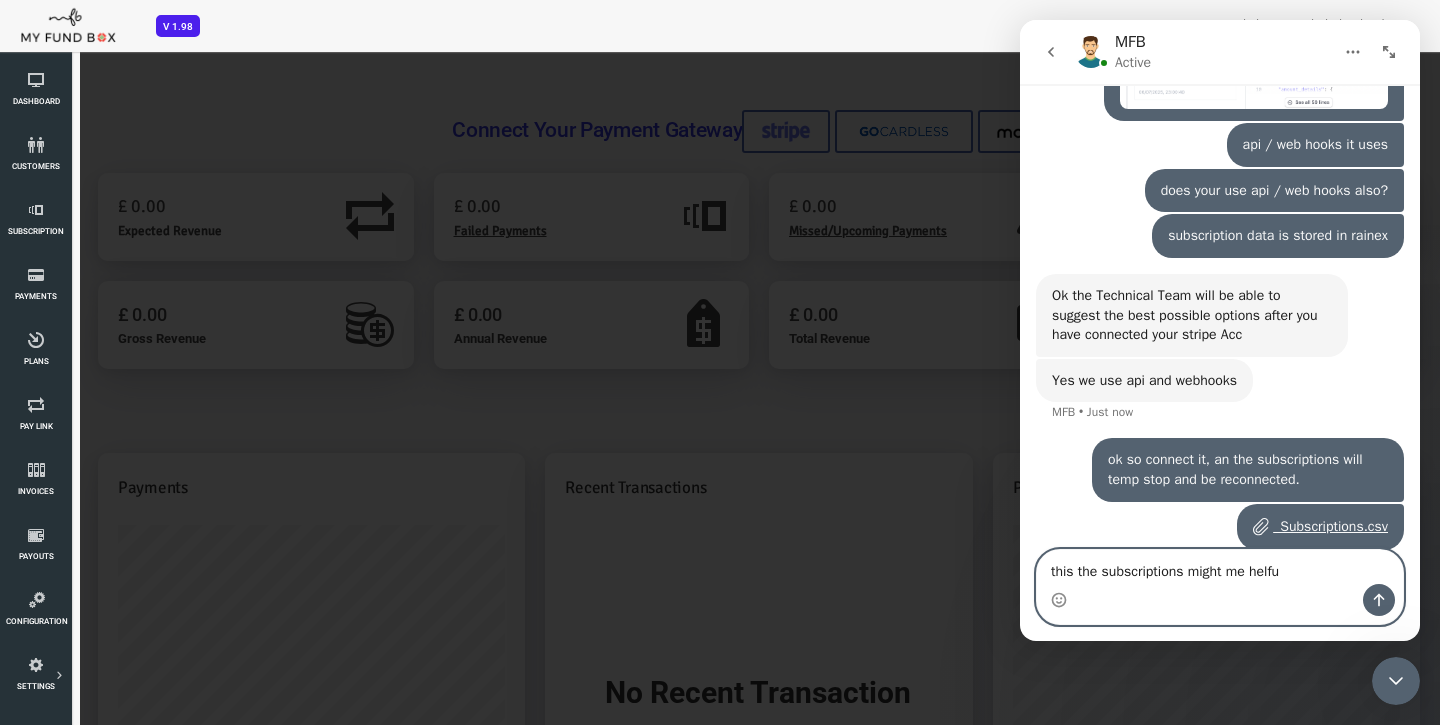 type on "this the subscriptions might me helful" 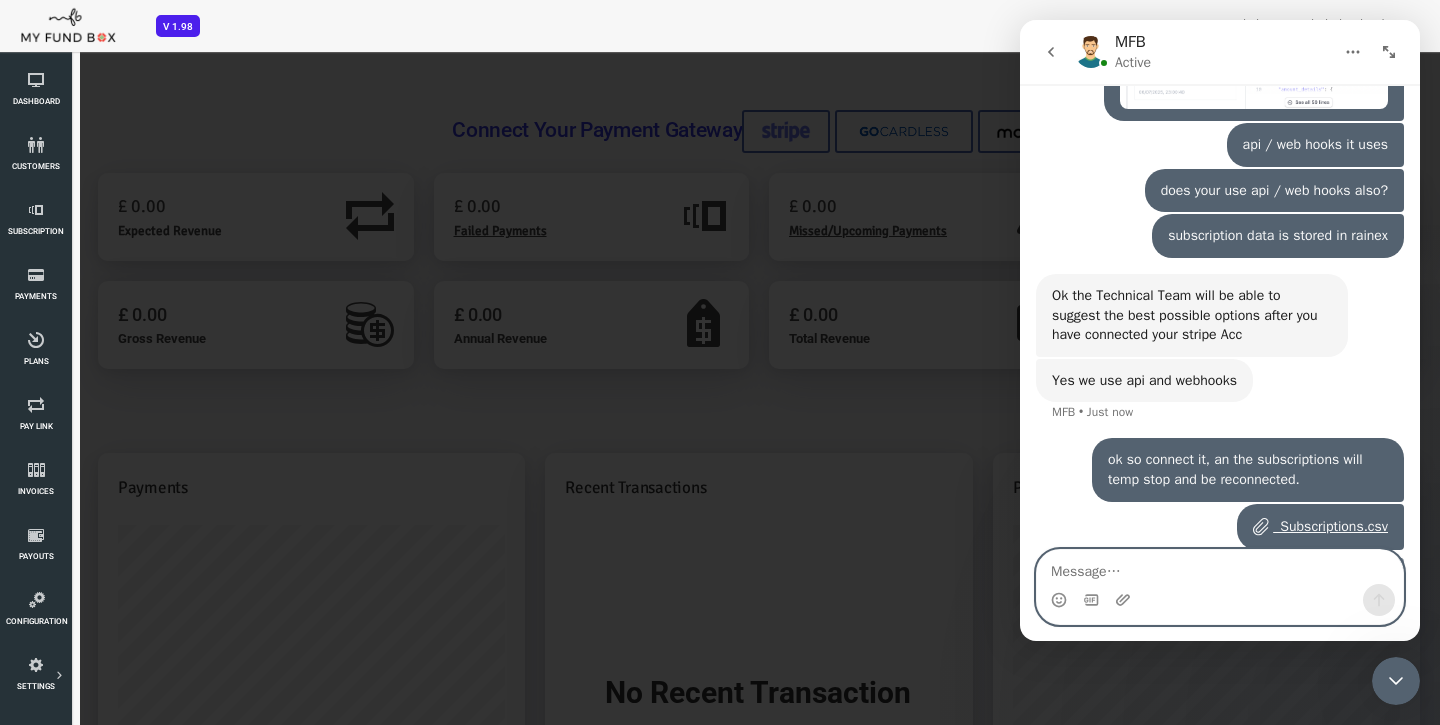 scroll, scrollTop: 4191, scrollLeft: 0, axis: vertical 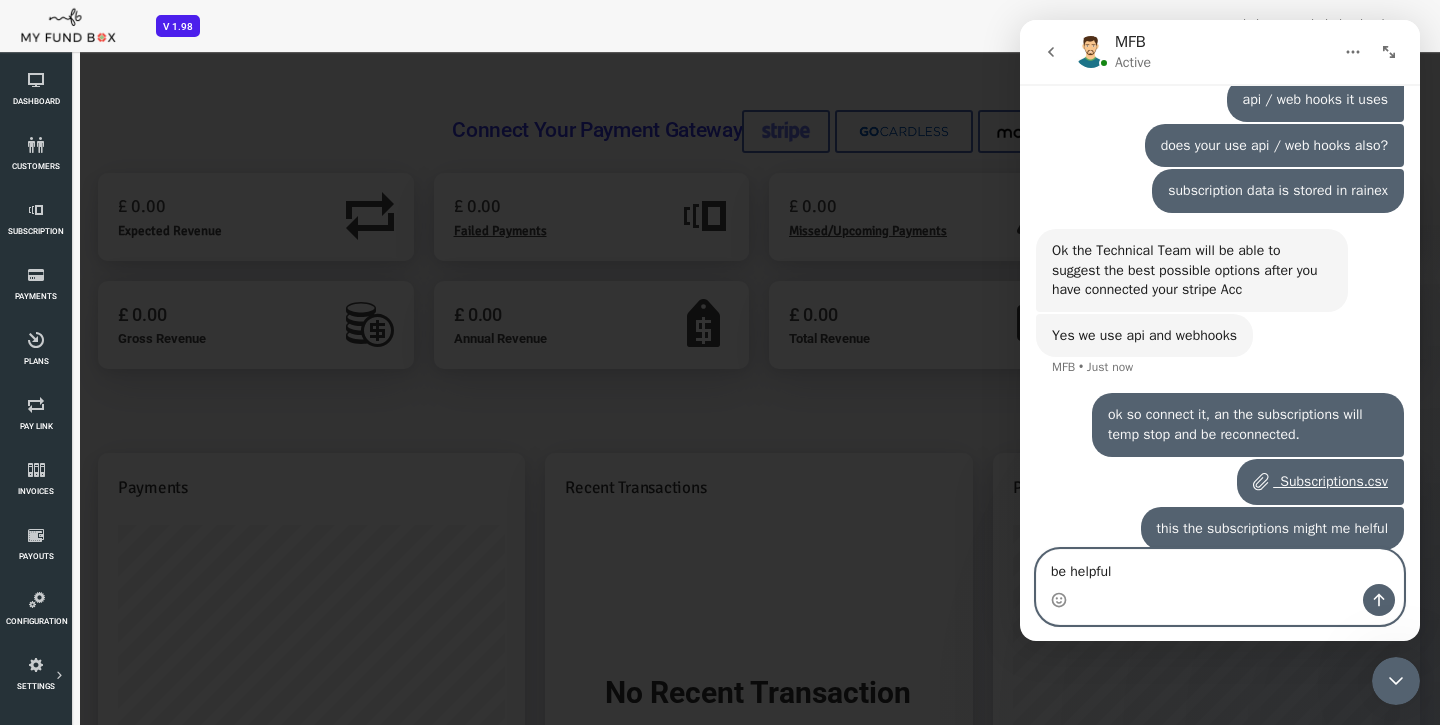 type on "be helpful*" 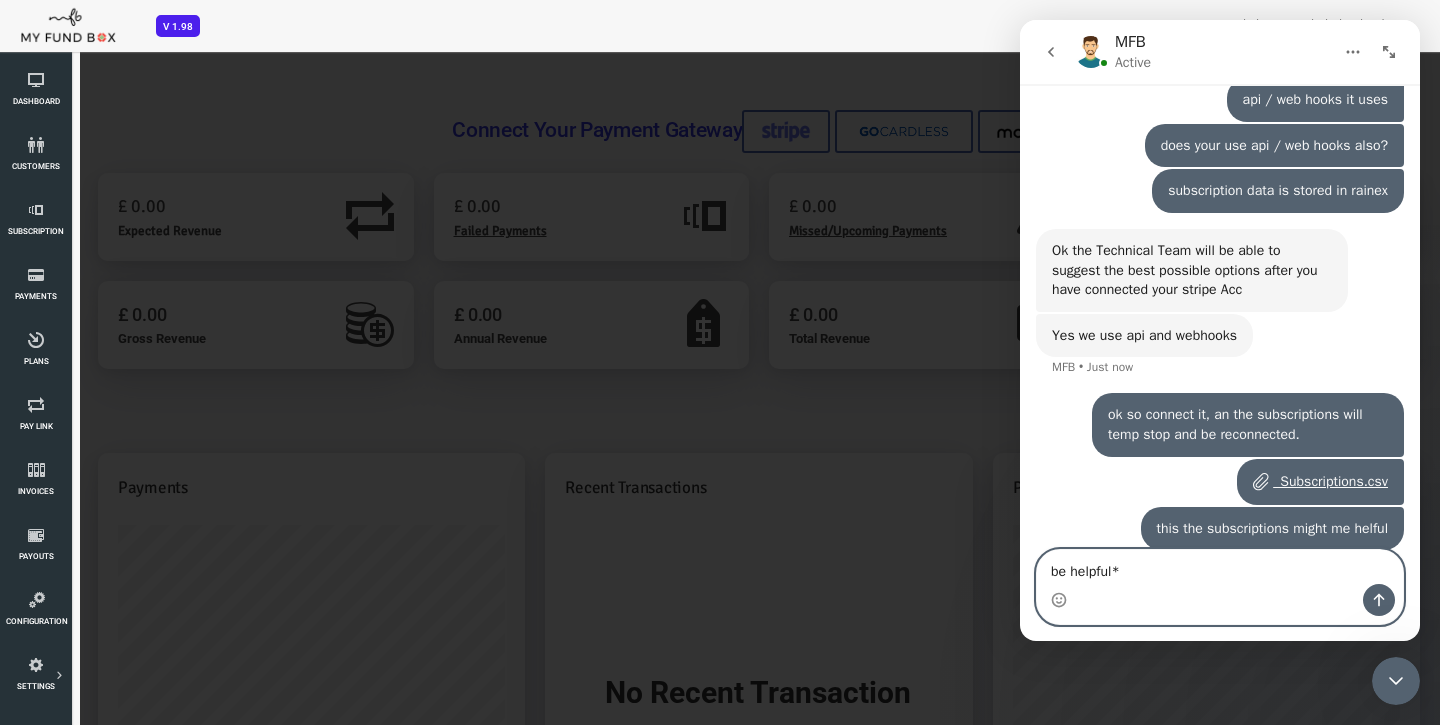 type 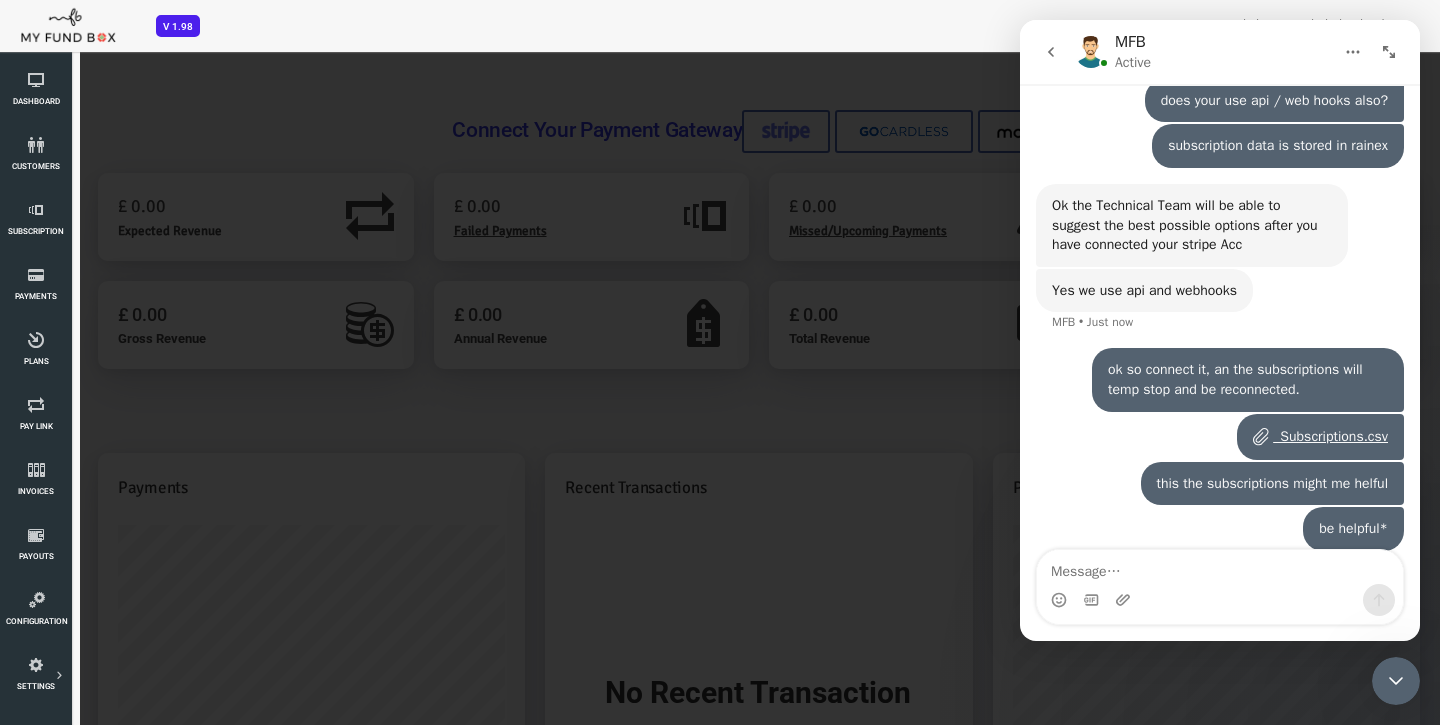scroll, scrollTop: 4313, scrollLeft: 0, axis: vertical 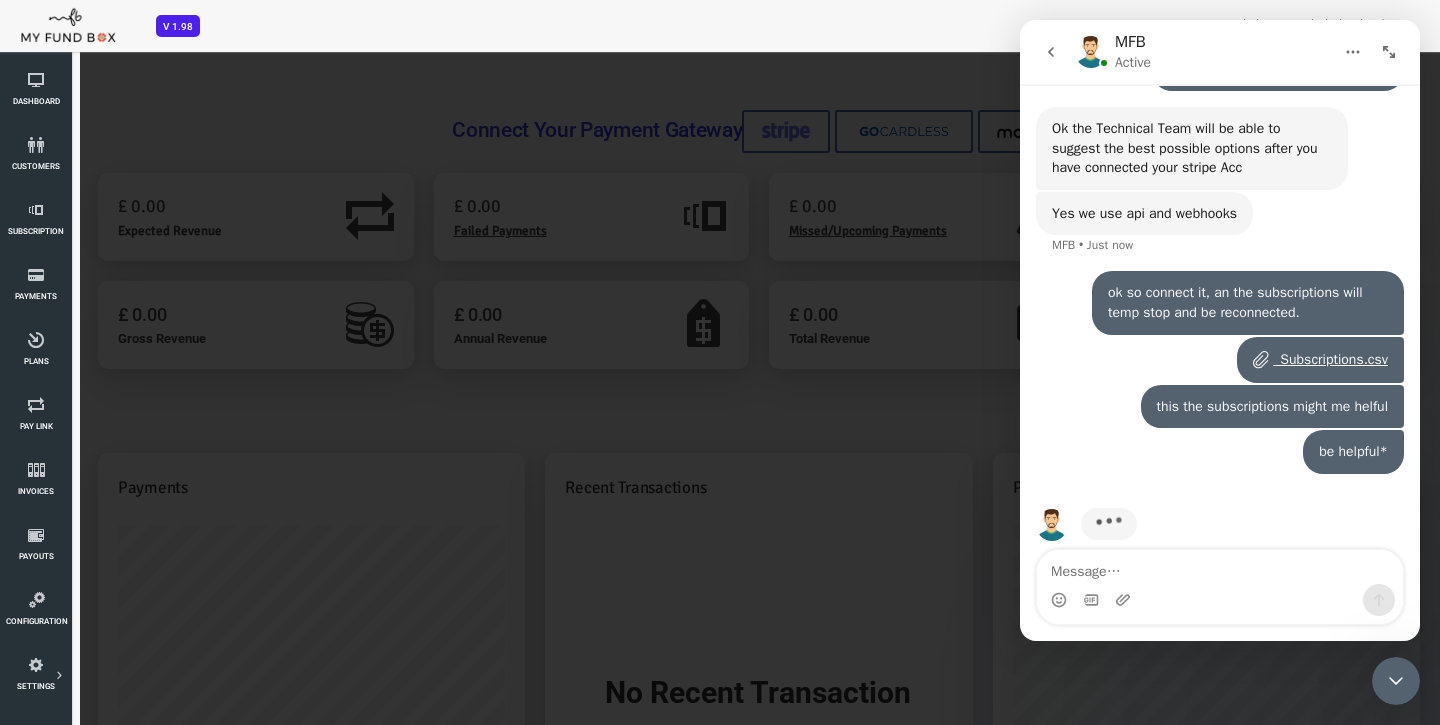 click at bounding box center [1396, 681] 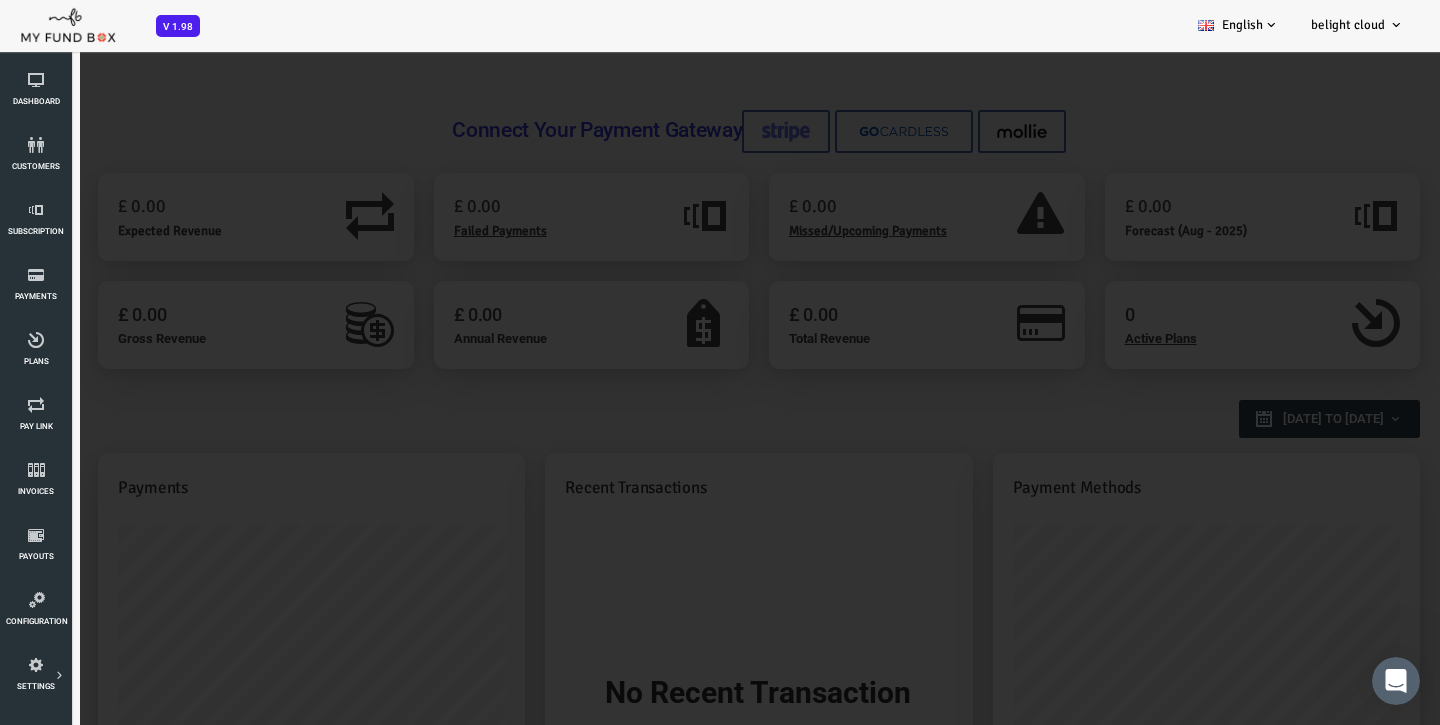 click on "Please Wait..!" at bounding box center [691, 971] 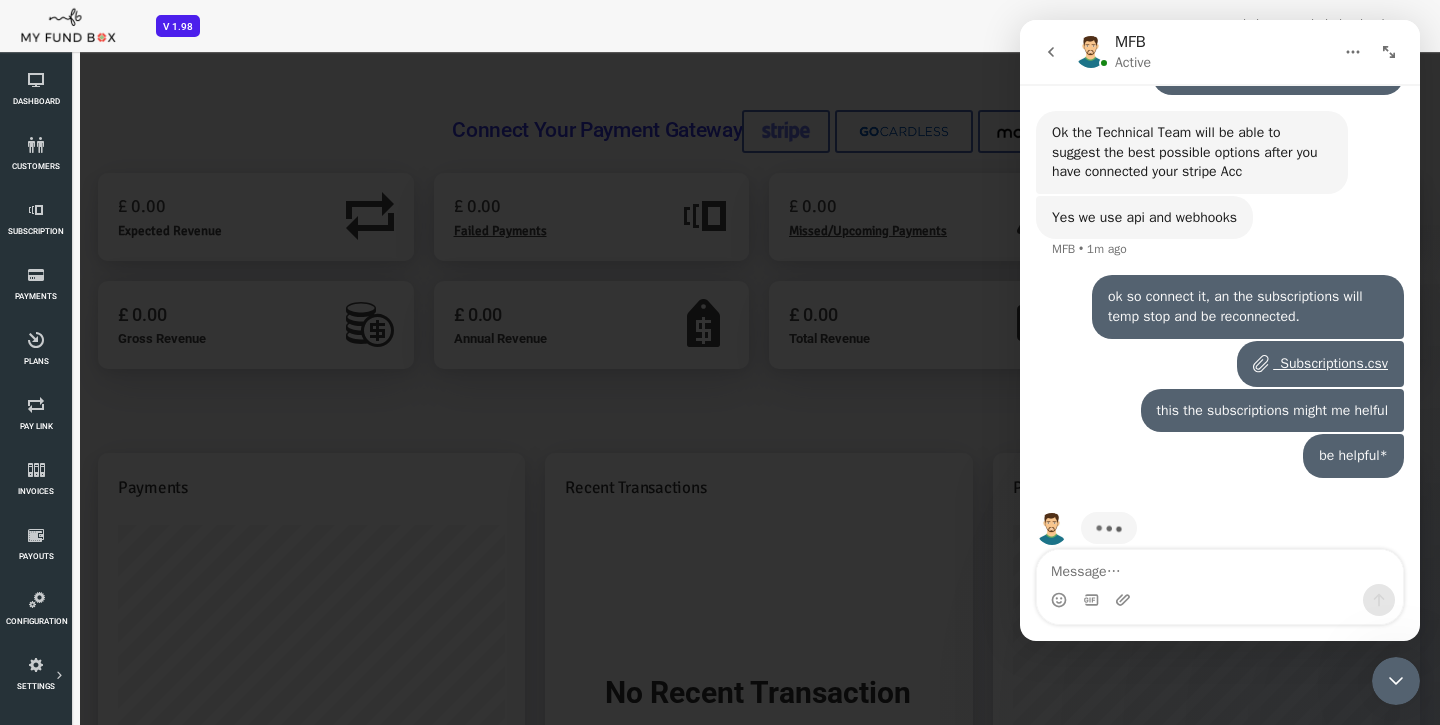 scroll, scrollTop: 4313, scrollLeft: 0, axis: vertical 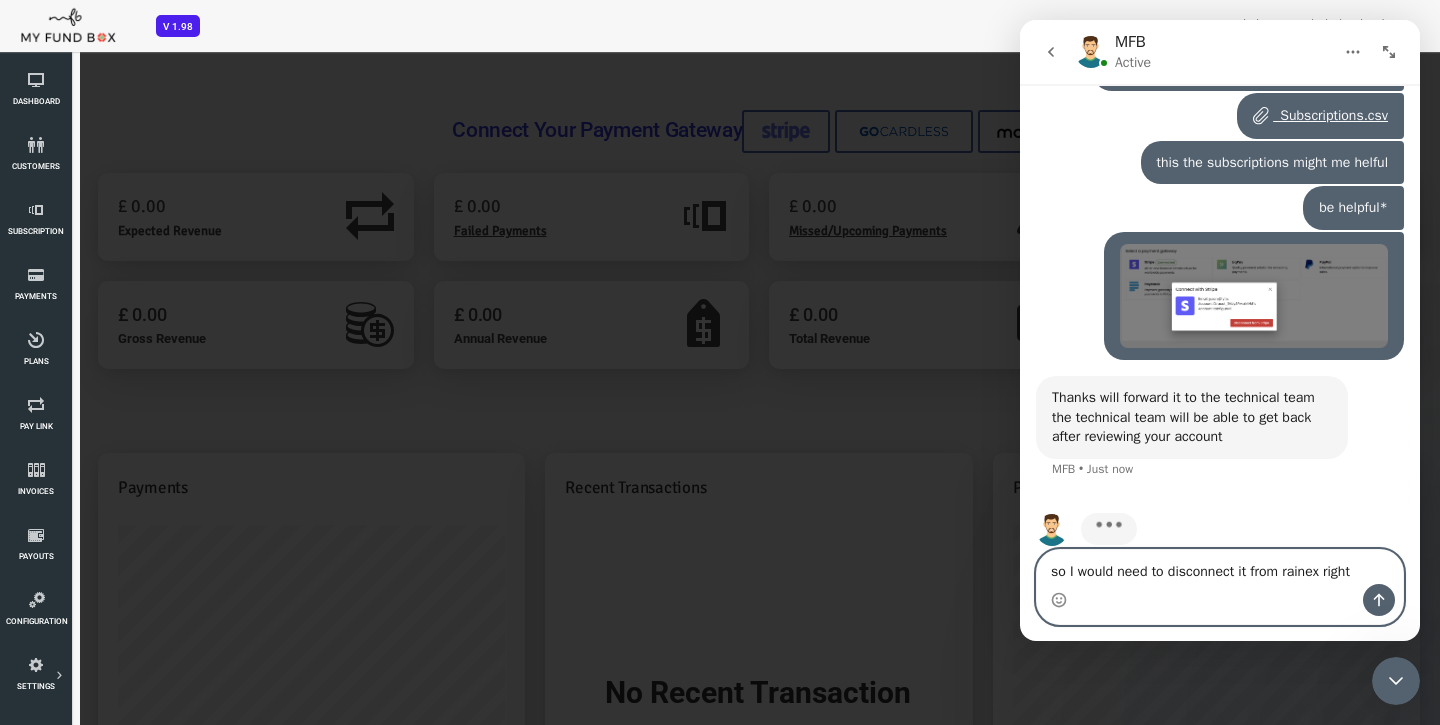 type on "so I would need to disconnect it from rainex right?" 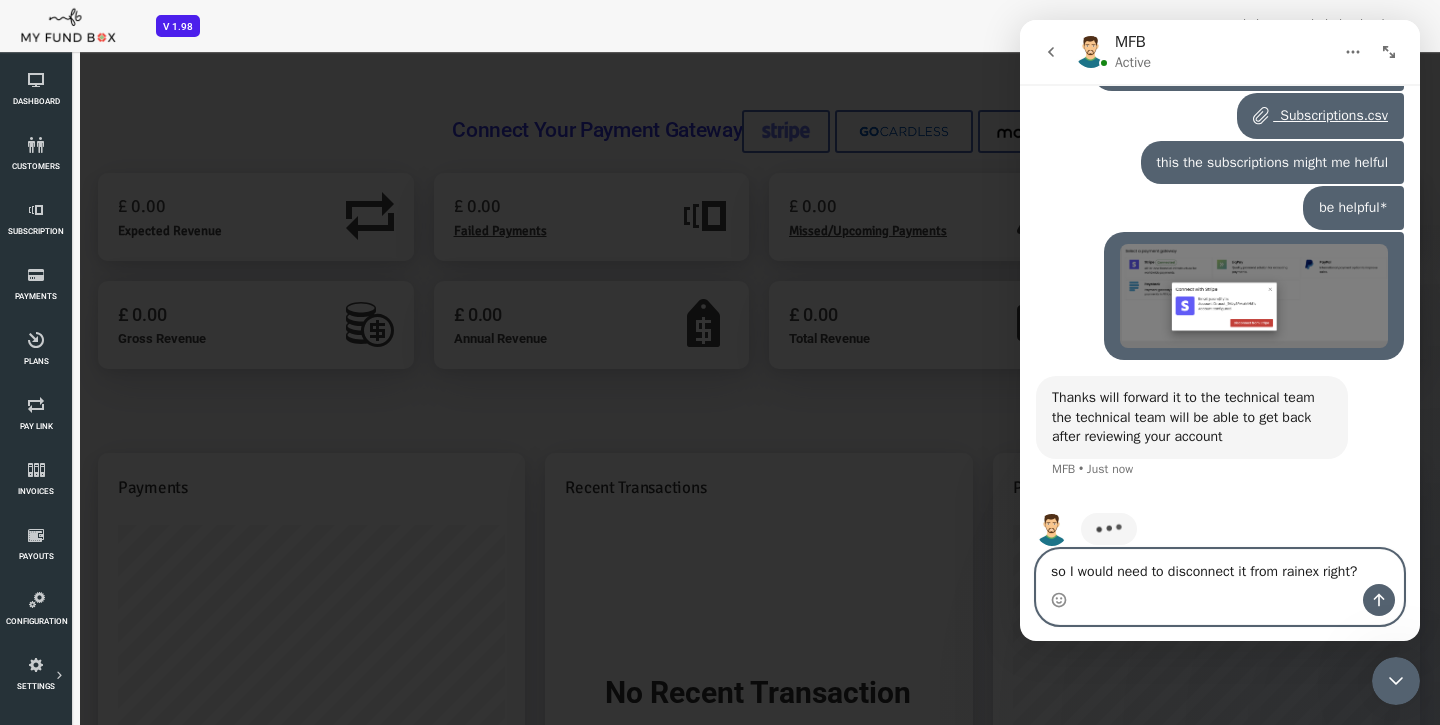 type 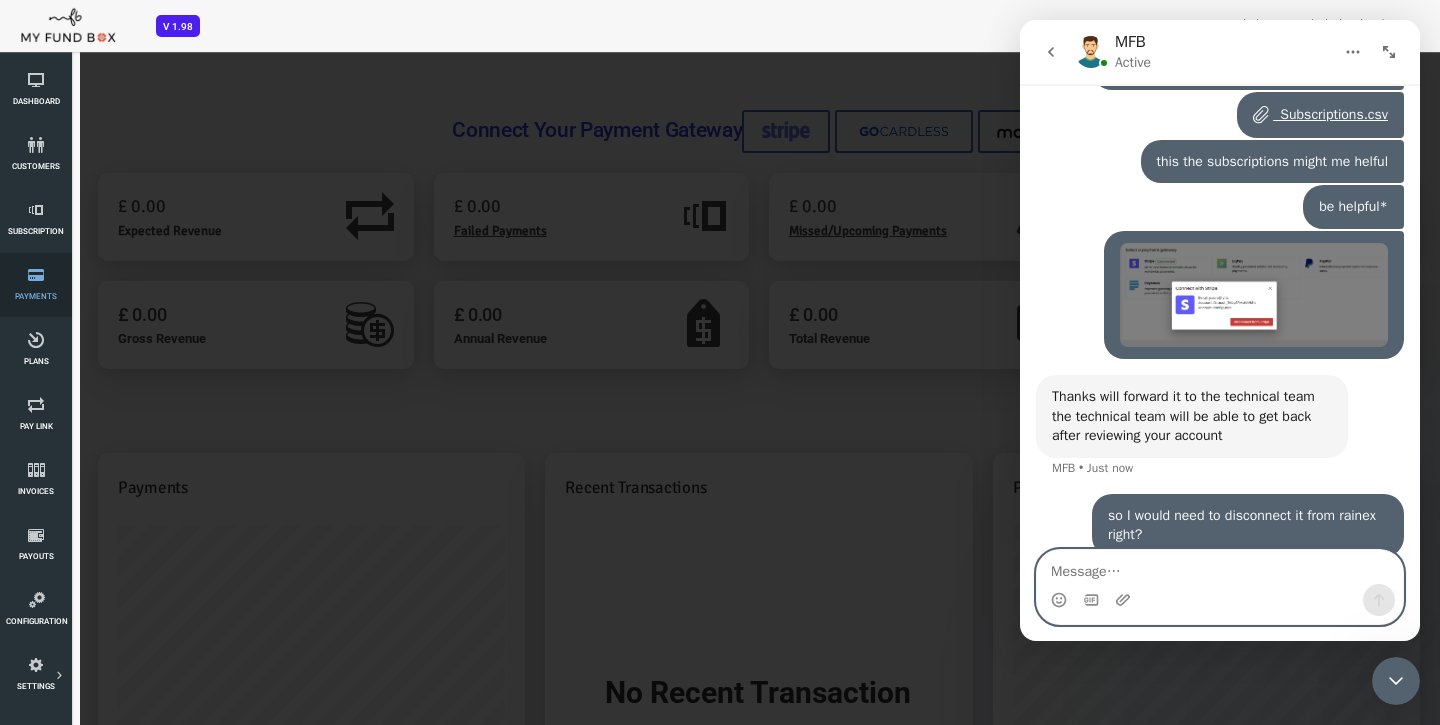 scroll, scrollTop: 4618, scrollLeft: 0, axis: vertical 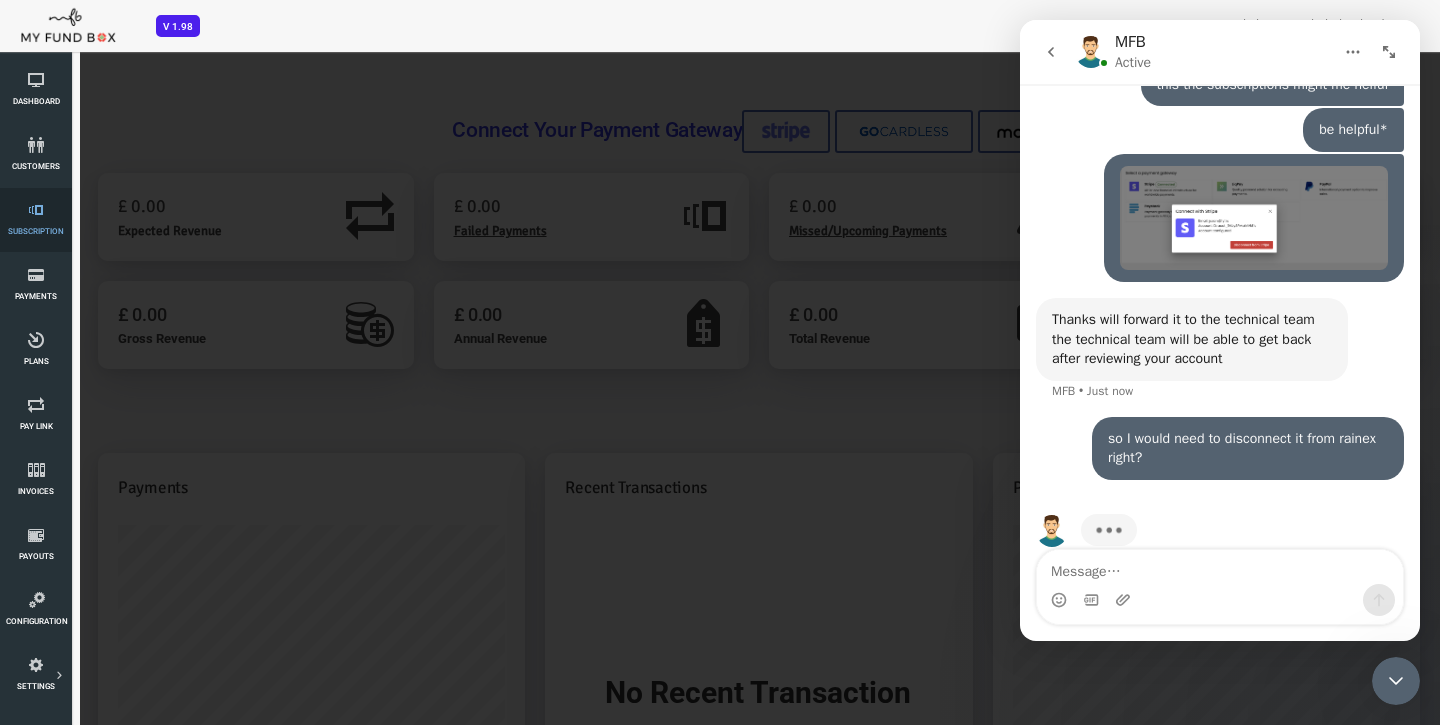 click on "Subscription" at bounding box center (36, 220) 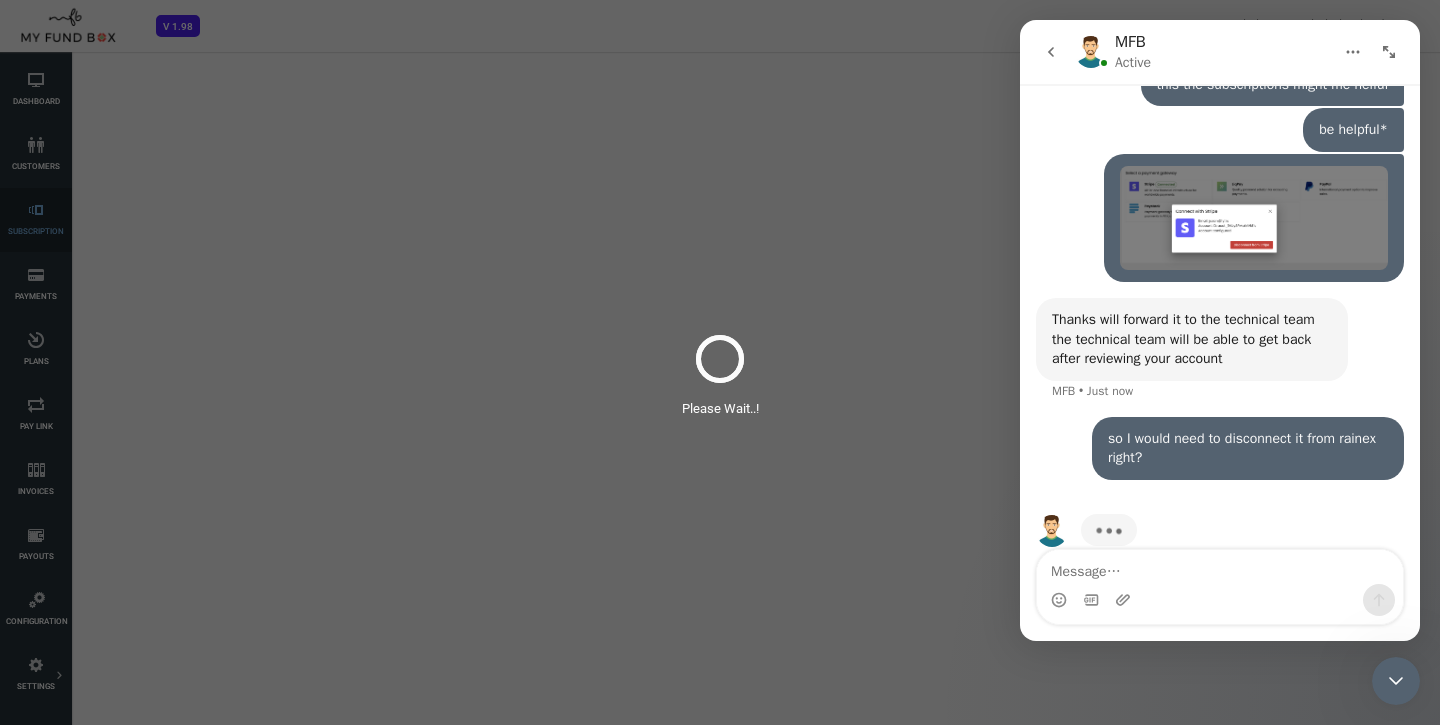 select on "100" 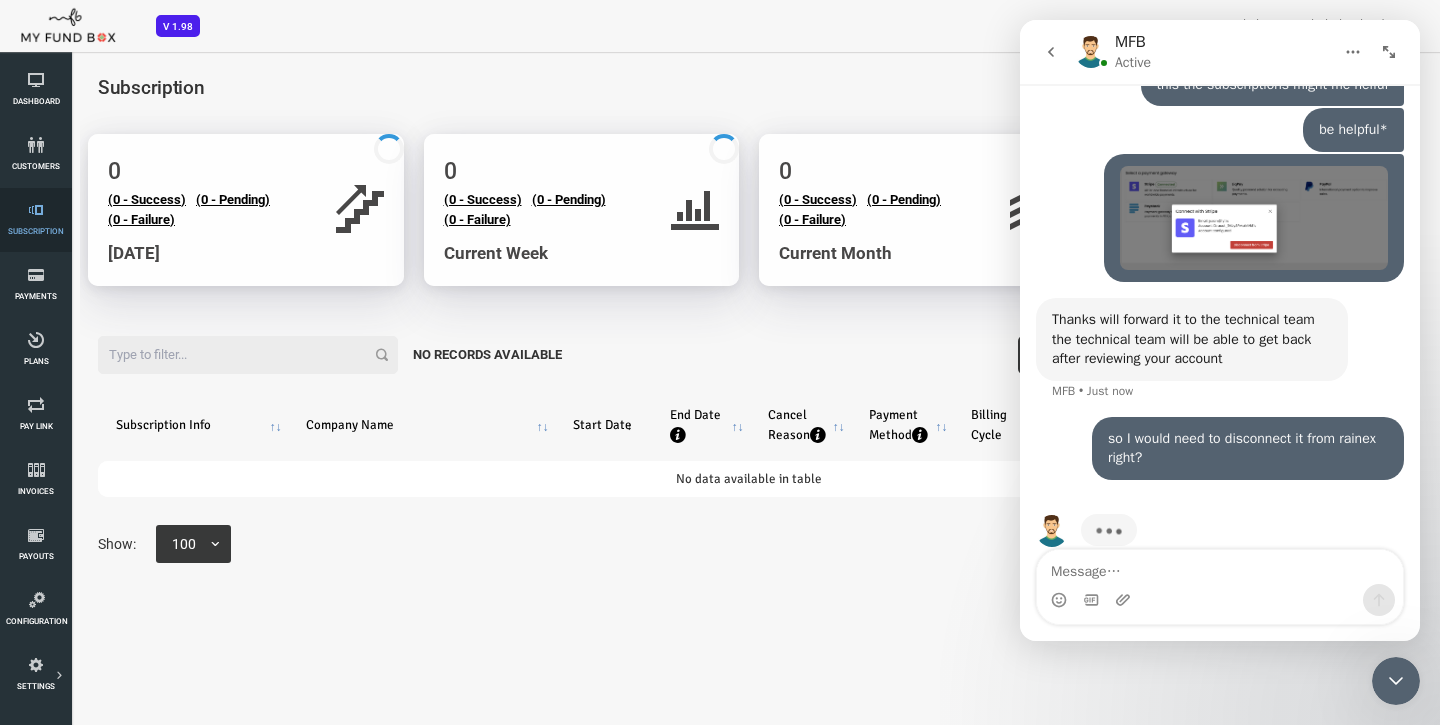 scroll, scrollTop: 0, scrollLeft: 0, axis: both 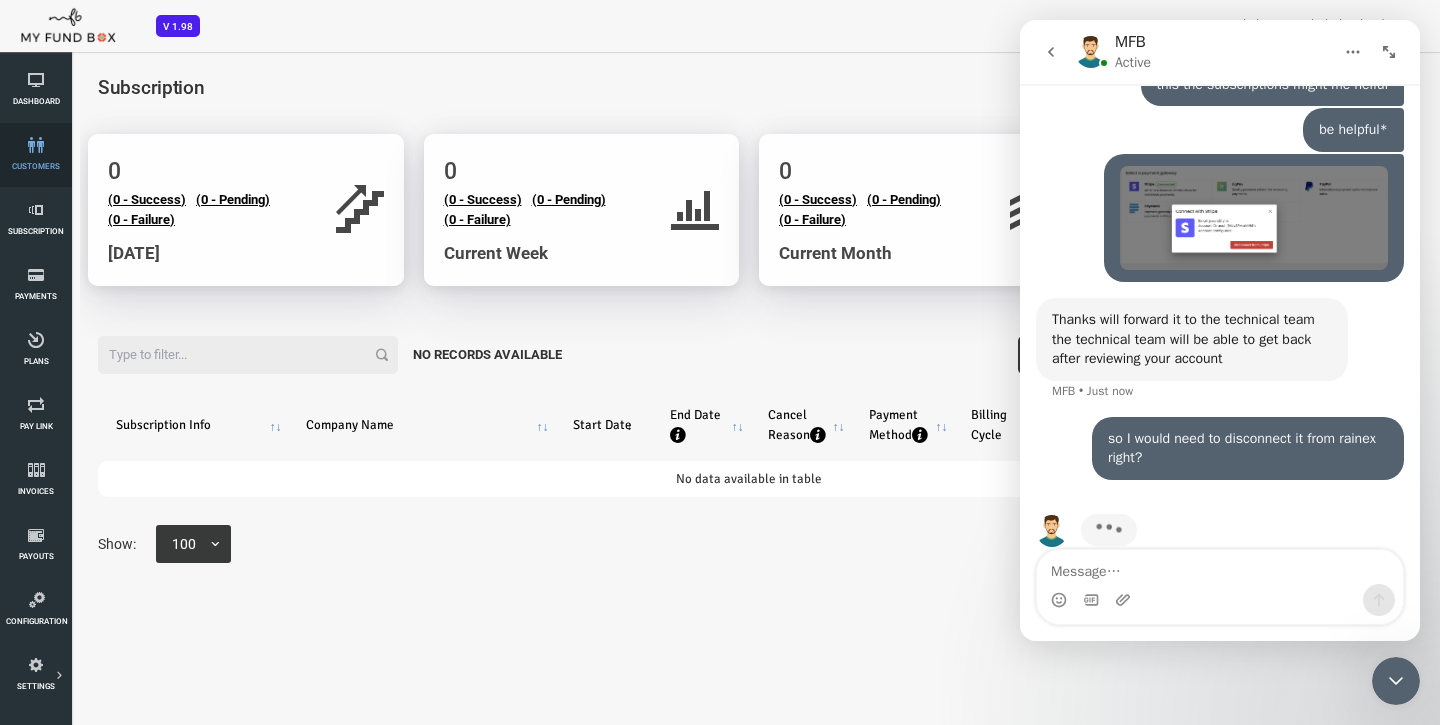 click at bounding box center [36, 145] 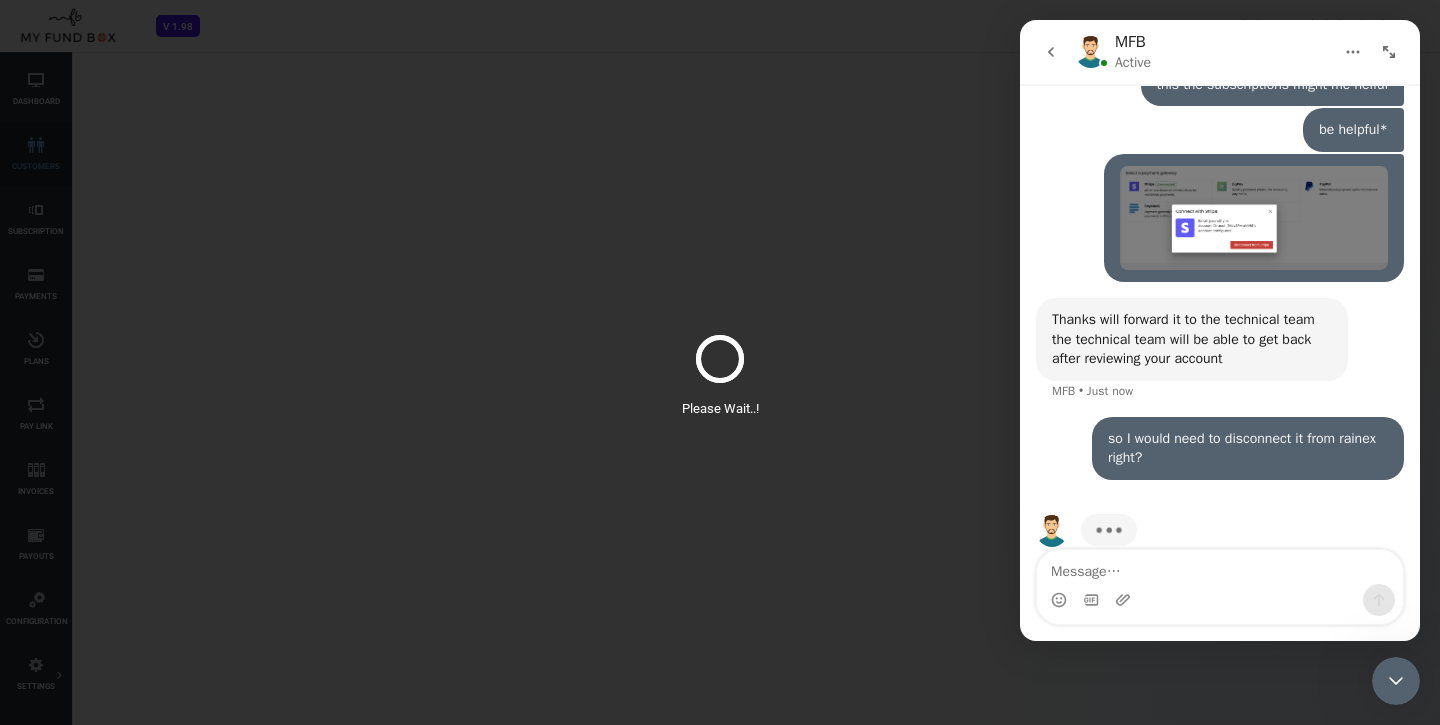 select on "100" 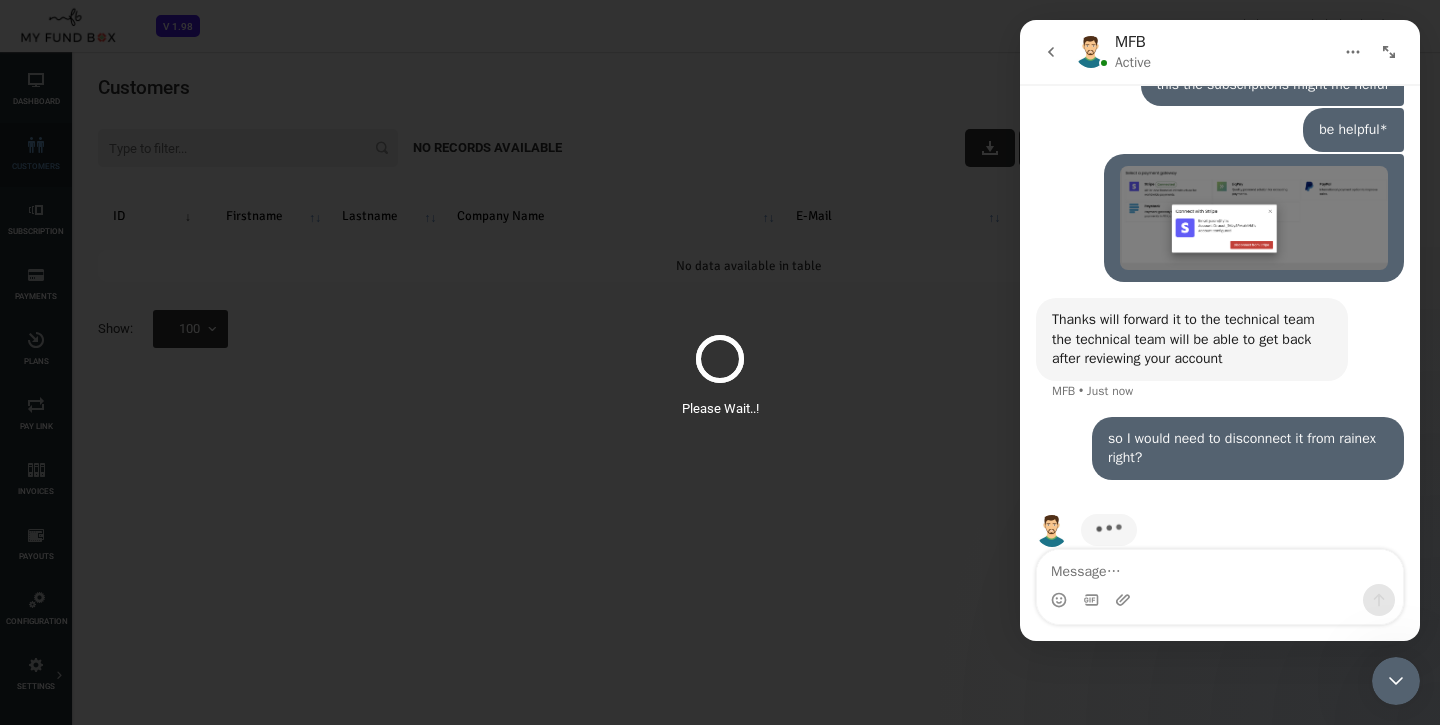 scroll, scrollTop: 0, scrollLeft: 0, axis: both 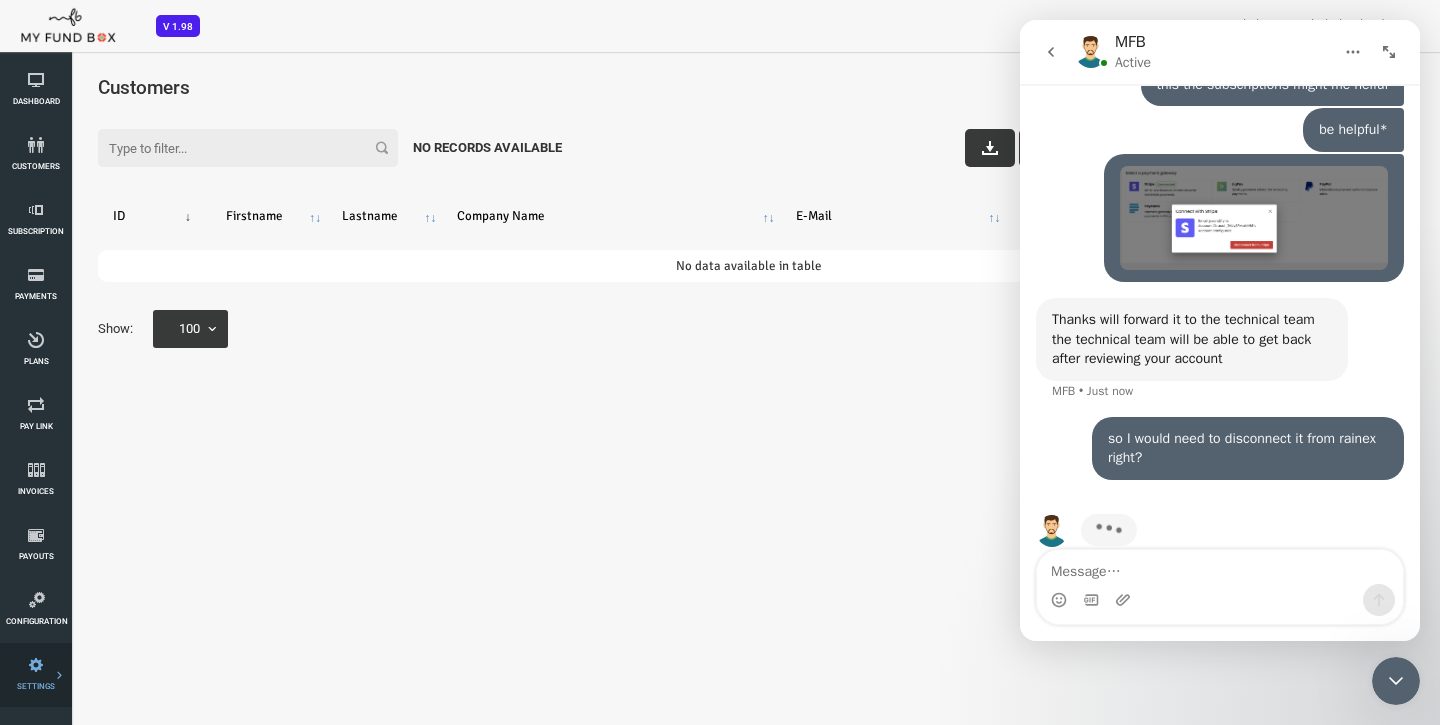 click on "Tax & Coupons" at bounding box center (0, 0) 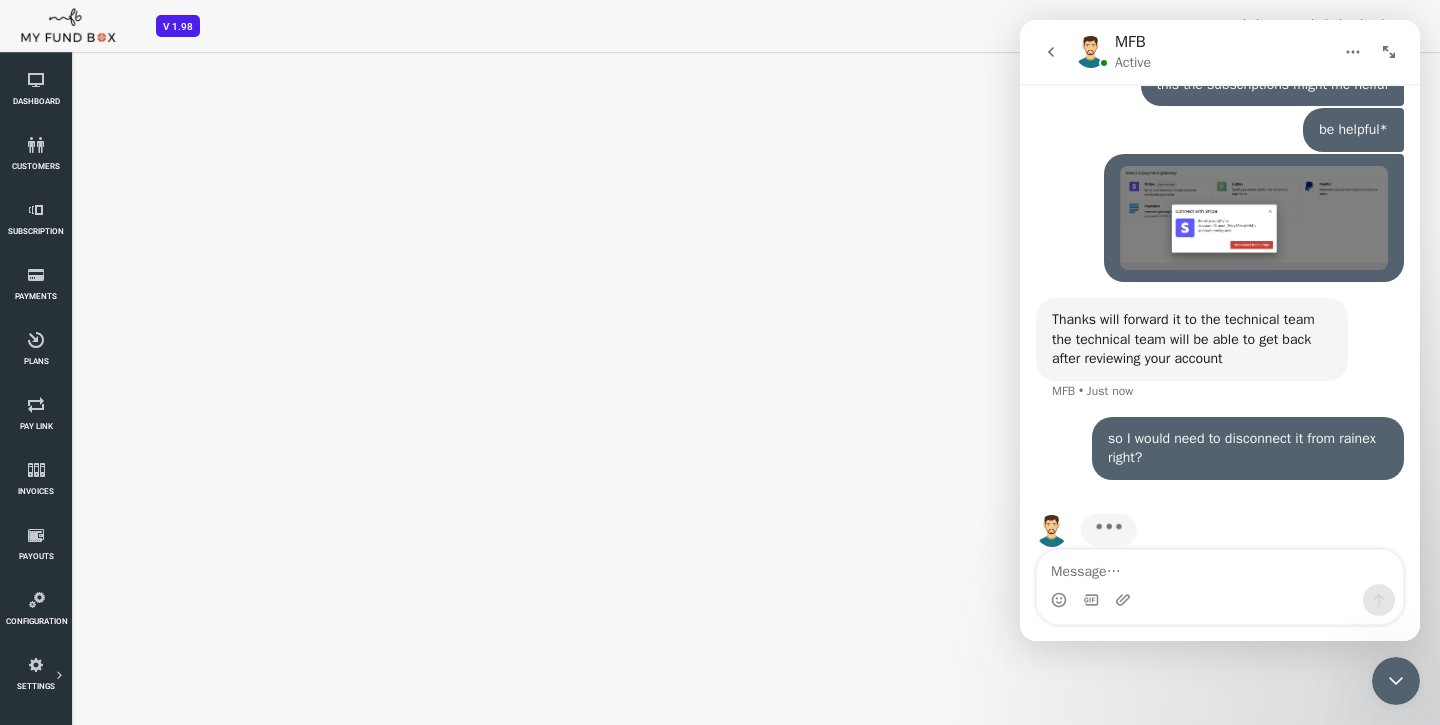 select on "100" 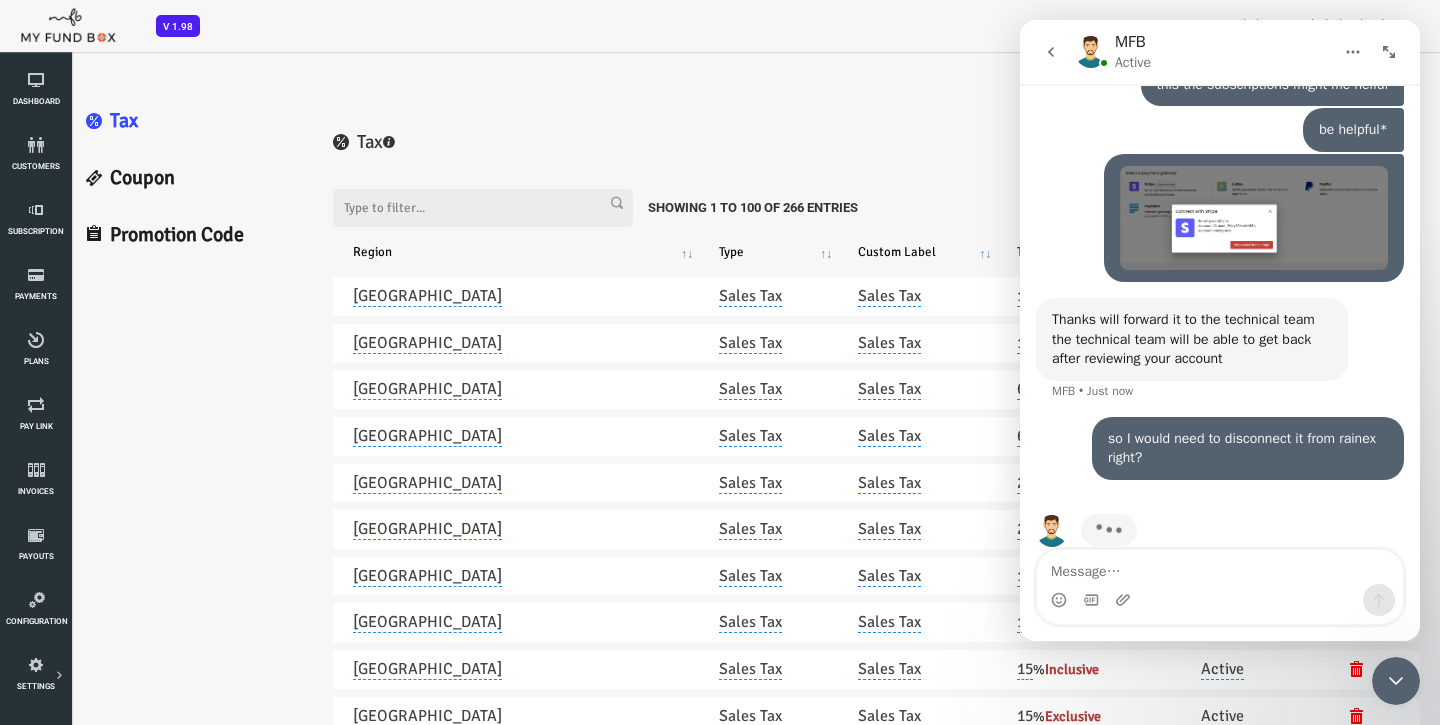 scroll, scrollTop: 0, scrollLeft: 0, axis: both 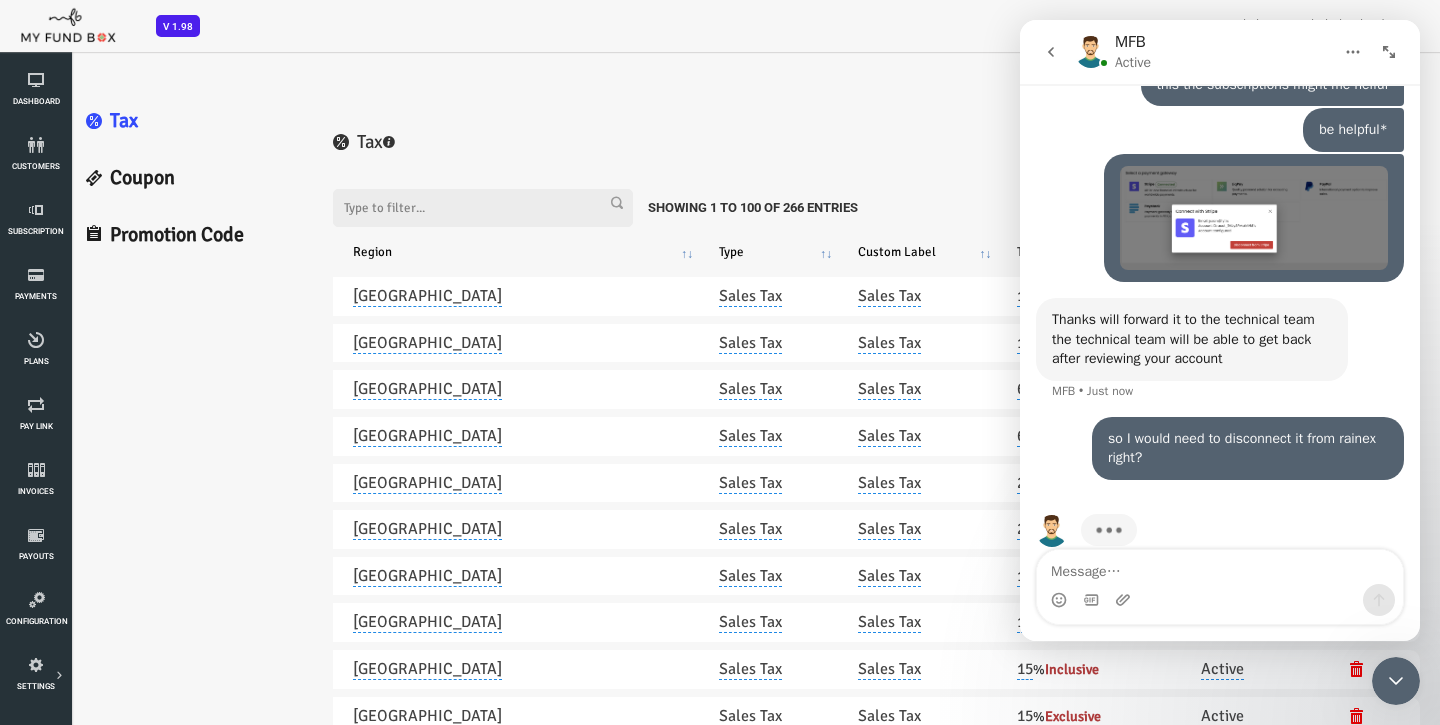 click on "Promotion Code" at bounding box center [132, 235] 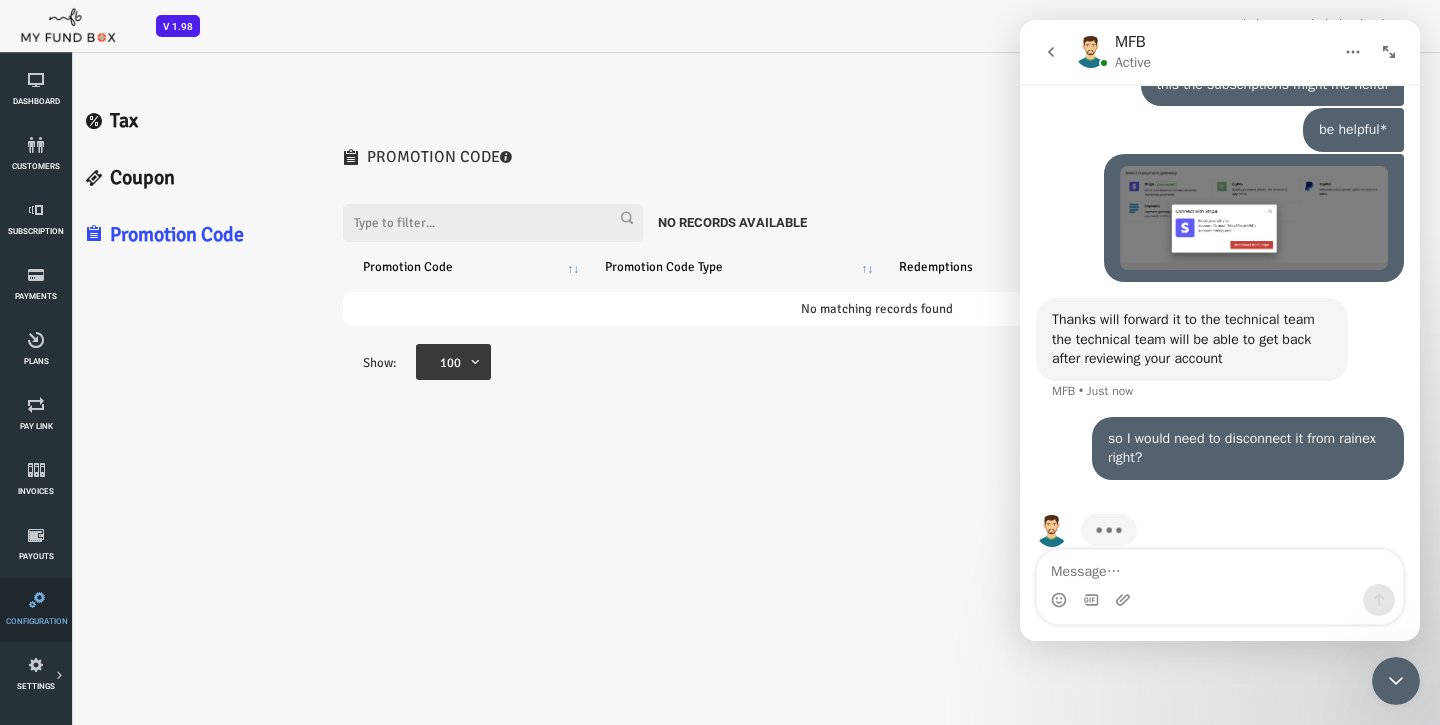 click at bounding box center [37, 600] 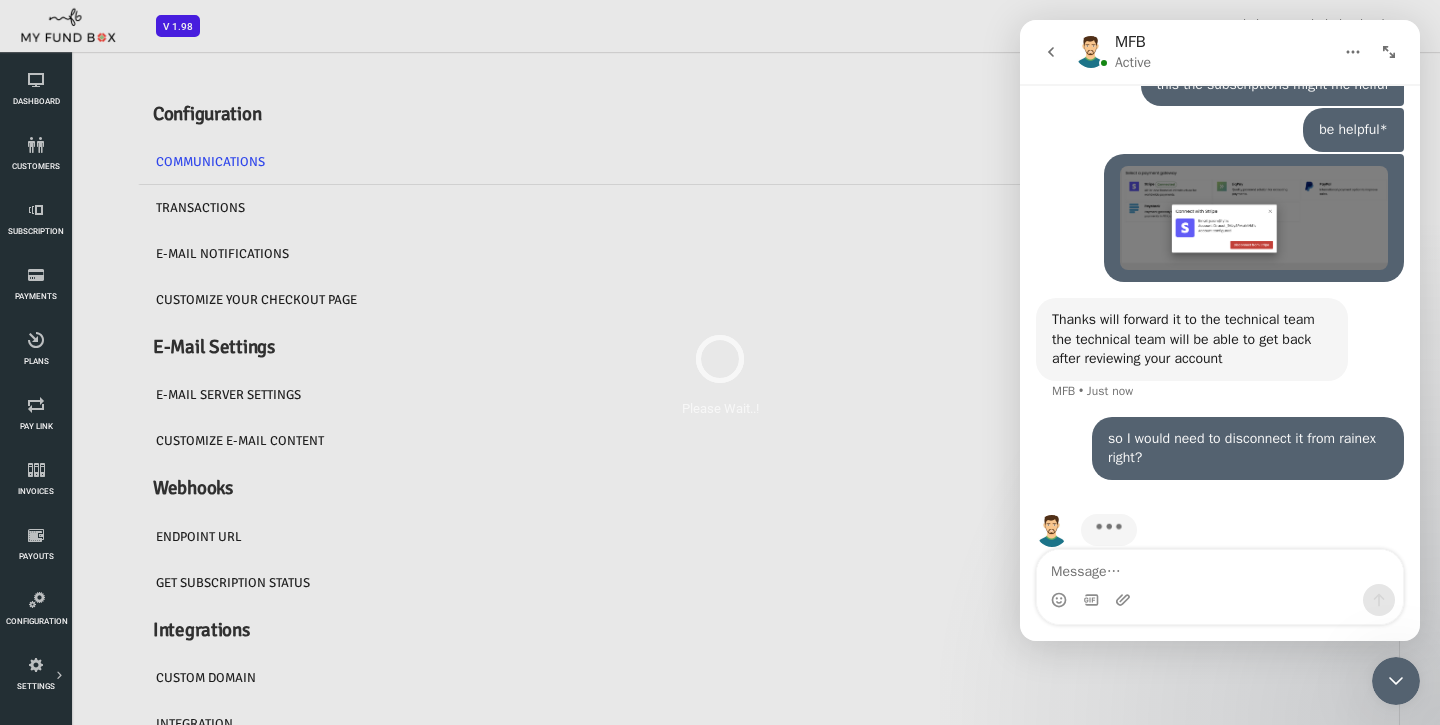 scroll, scrollTop: 0, scrollLeft: 0, axis: both 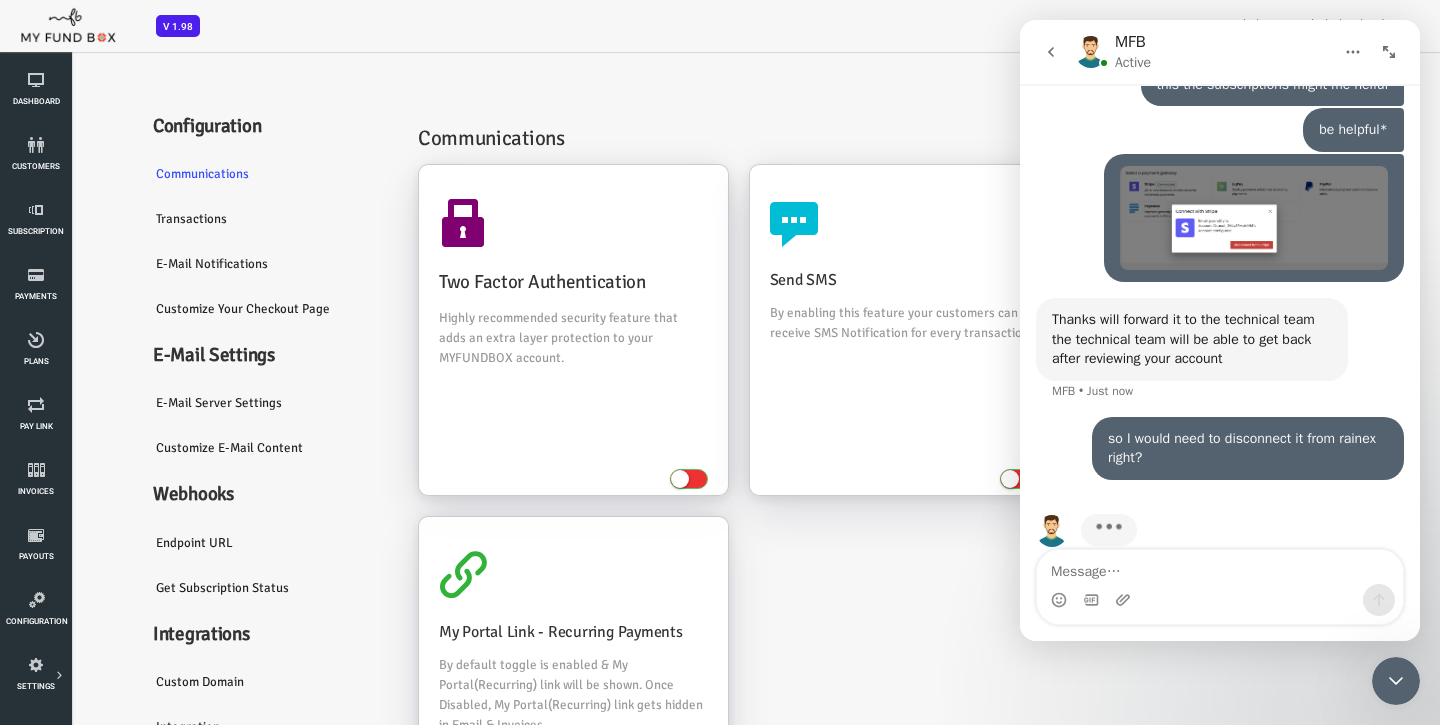 click on "E-Mail server settings" at bounding box center [210, 403] 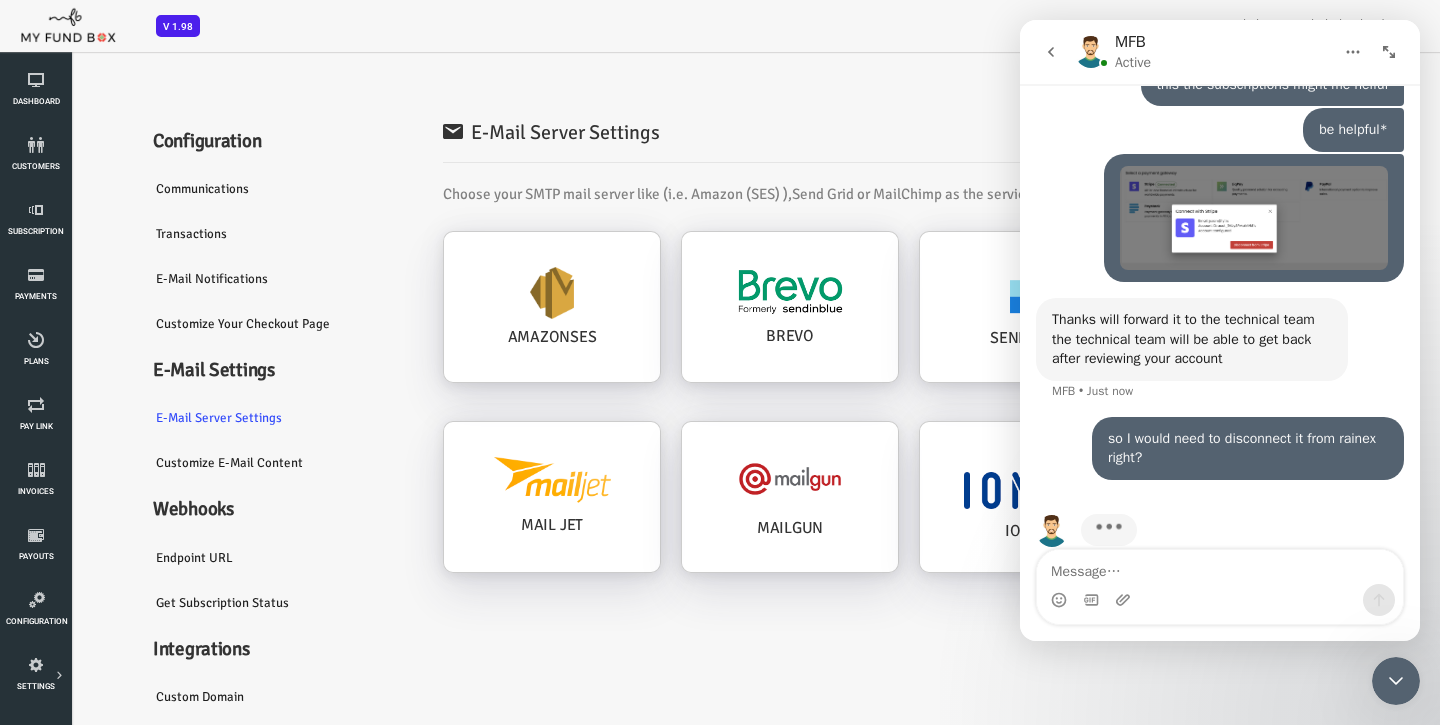 click 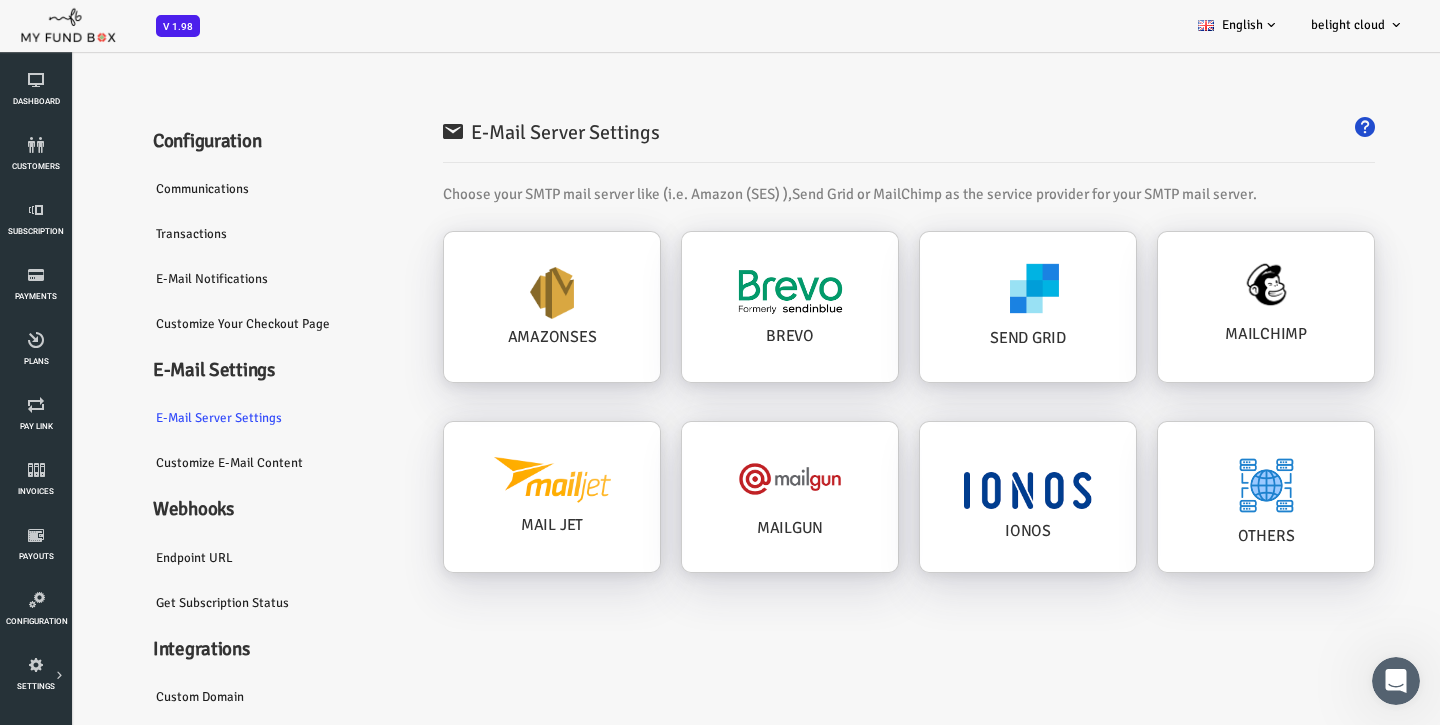 click 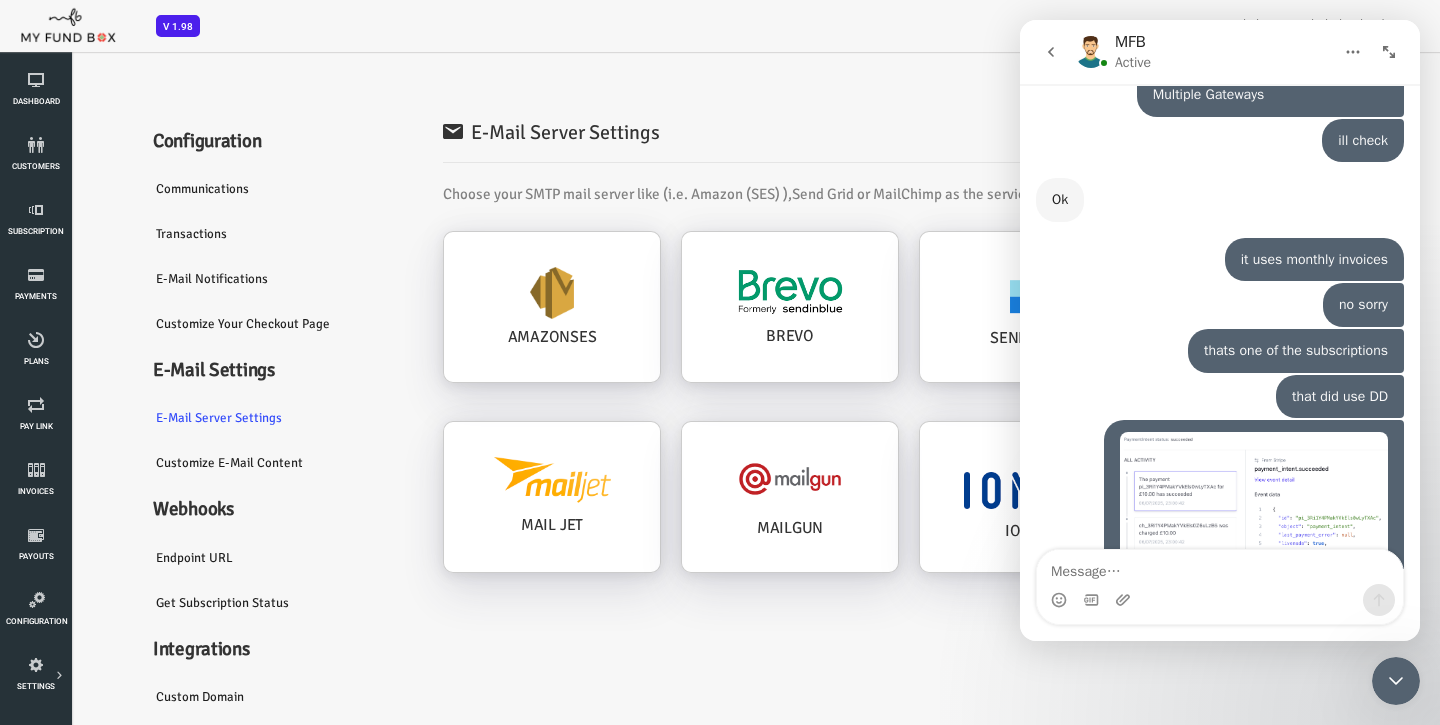scroll, scrollTop: 4618, scrollLeft: 0, axis: vertical 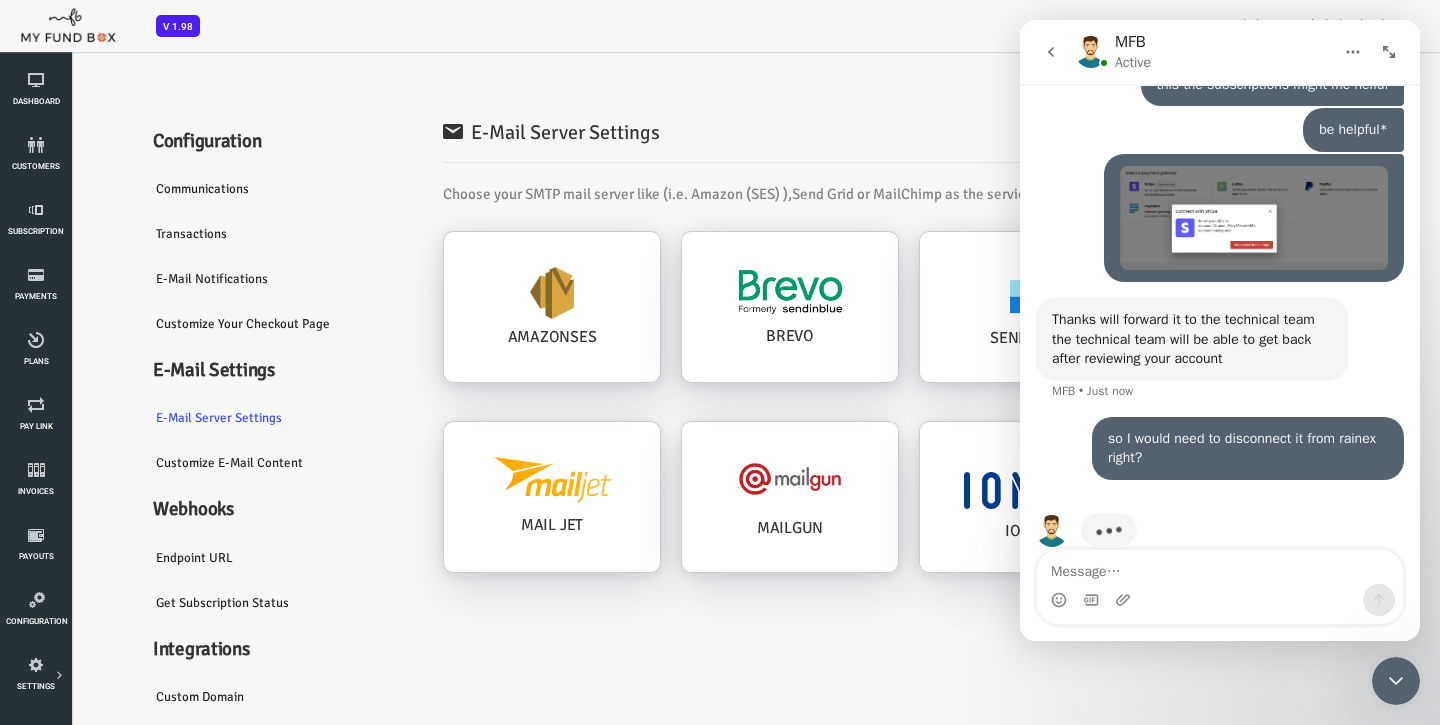 click on "Get Subscription Status" at bounding box center [210, 603] 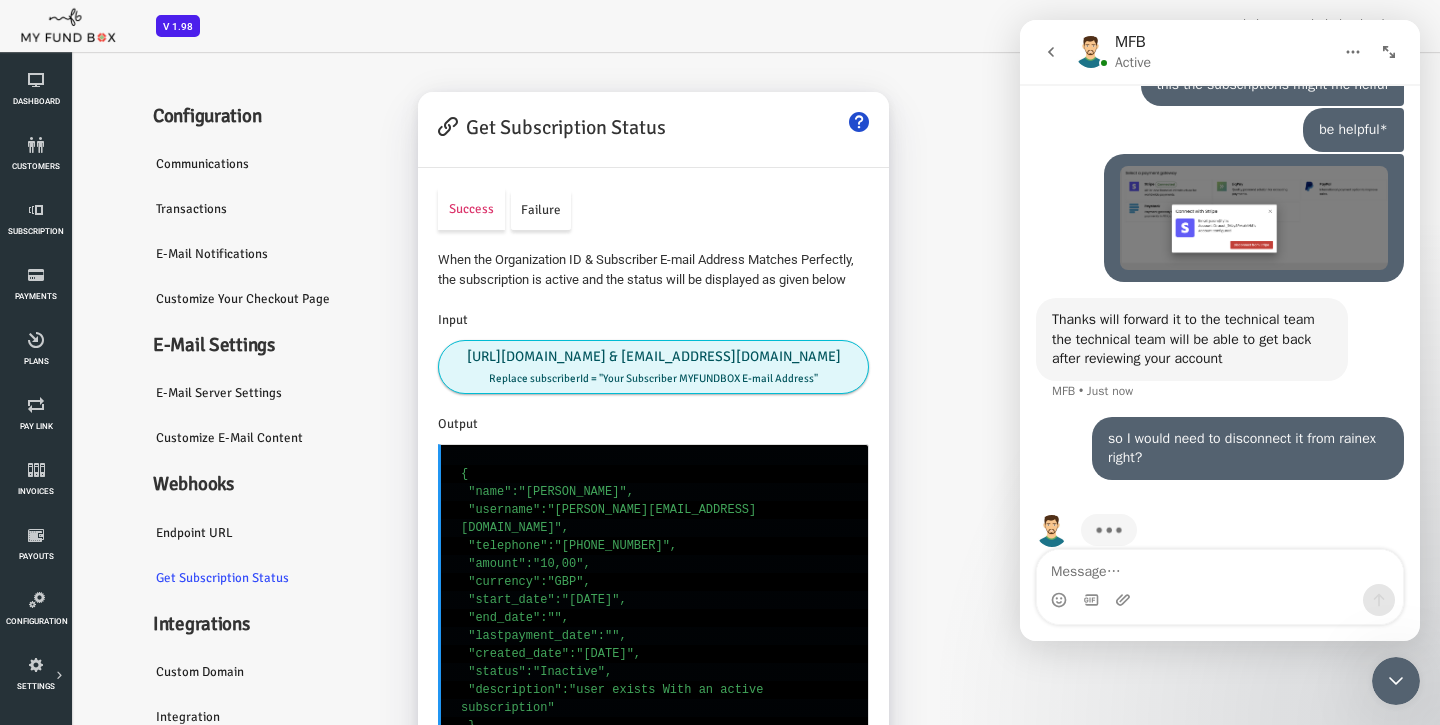 click on "Endpoint URL" at bounding box center [210, 533] 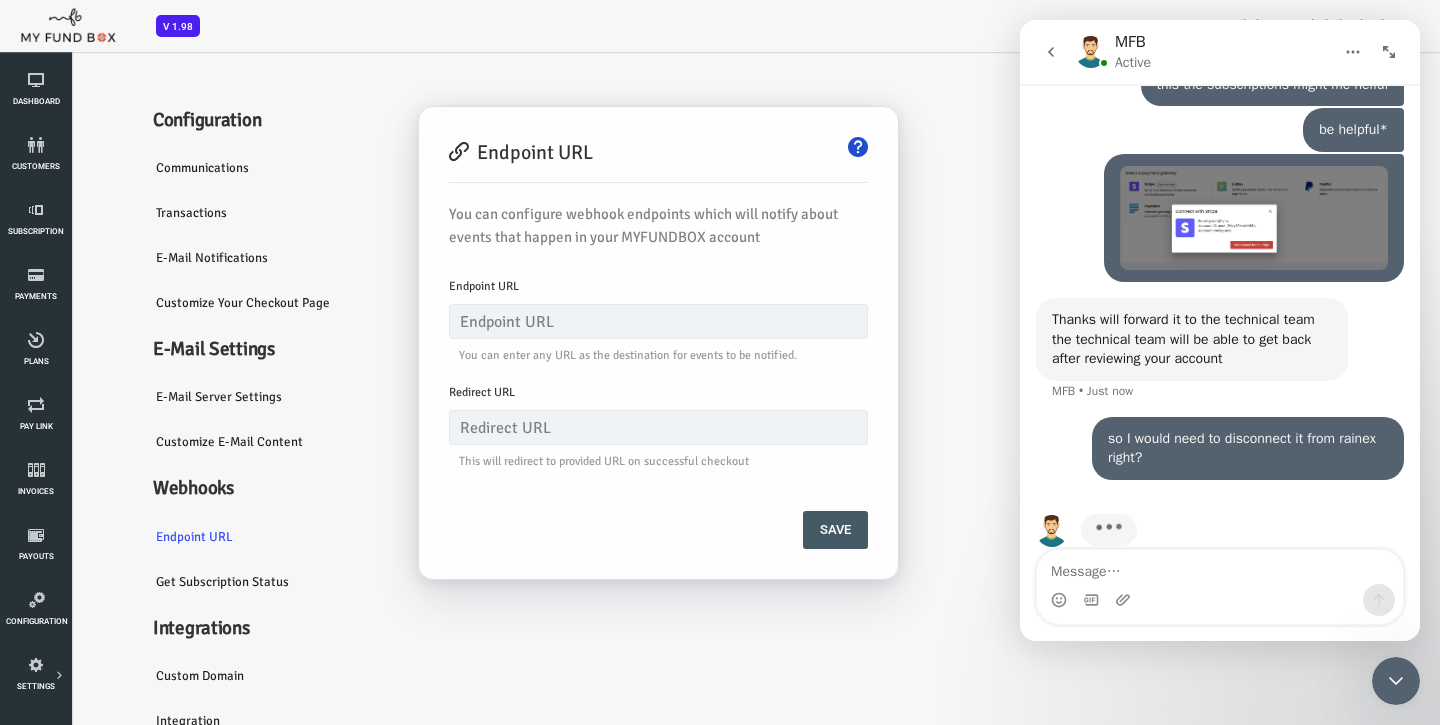 scroll, scrollTop: 26, scrollLeft: 0, axis: vertical 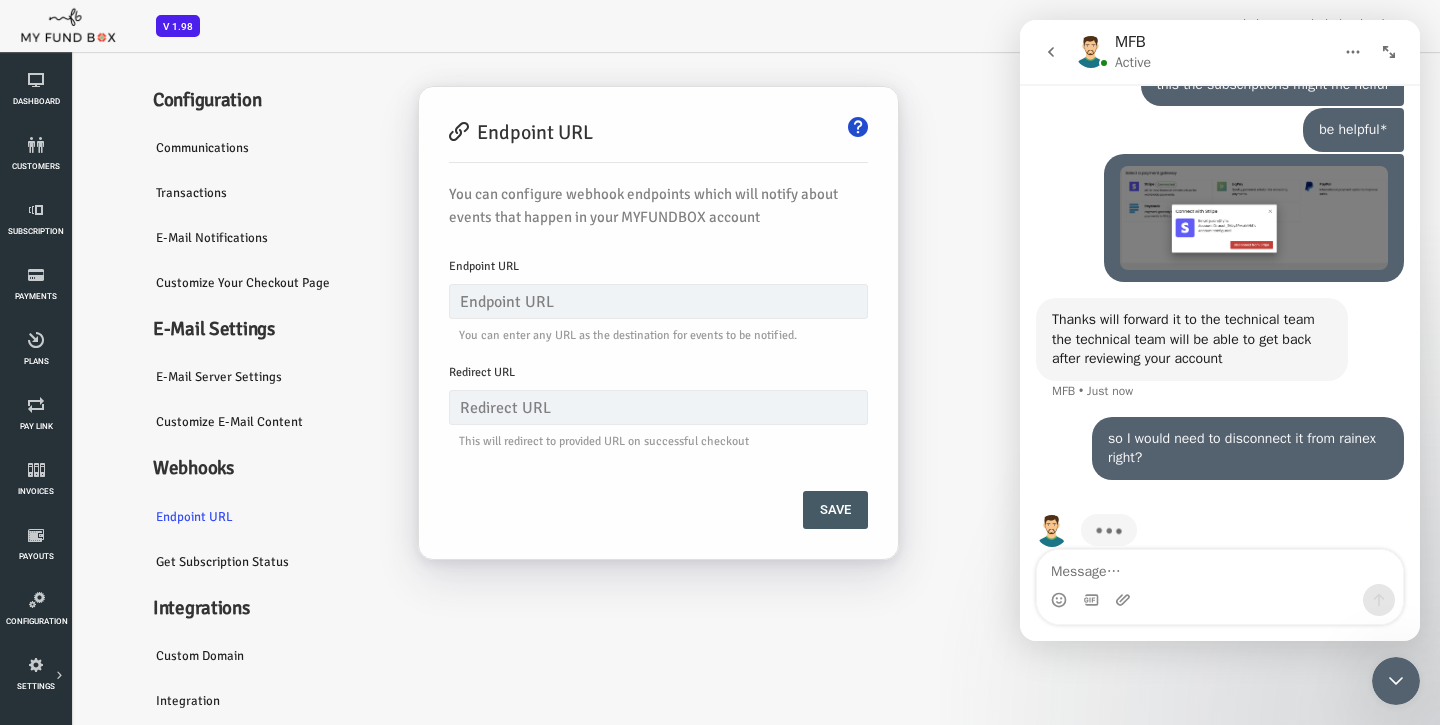 click on "Customize Your Checkout Page" at bounding box center [210, 283] 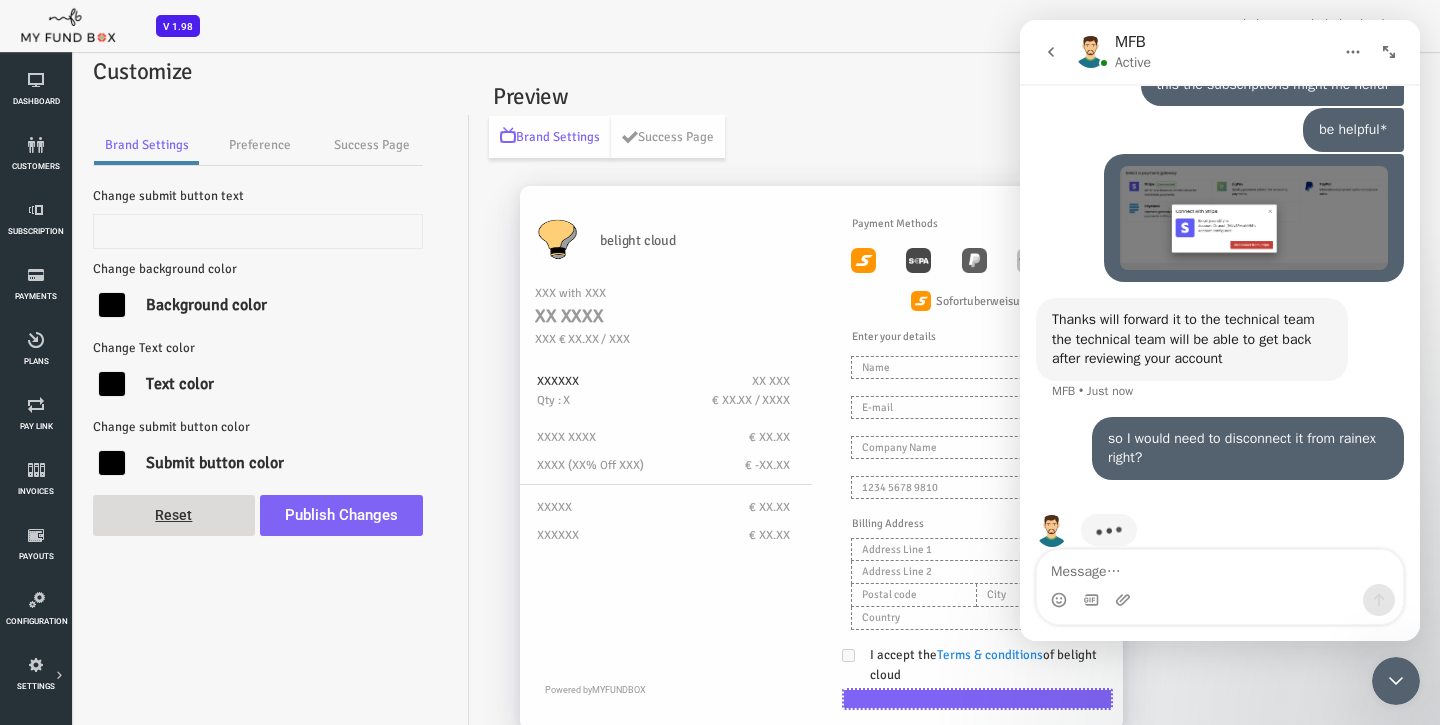 type on "Pay Now" 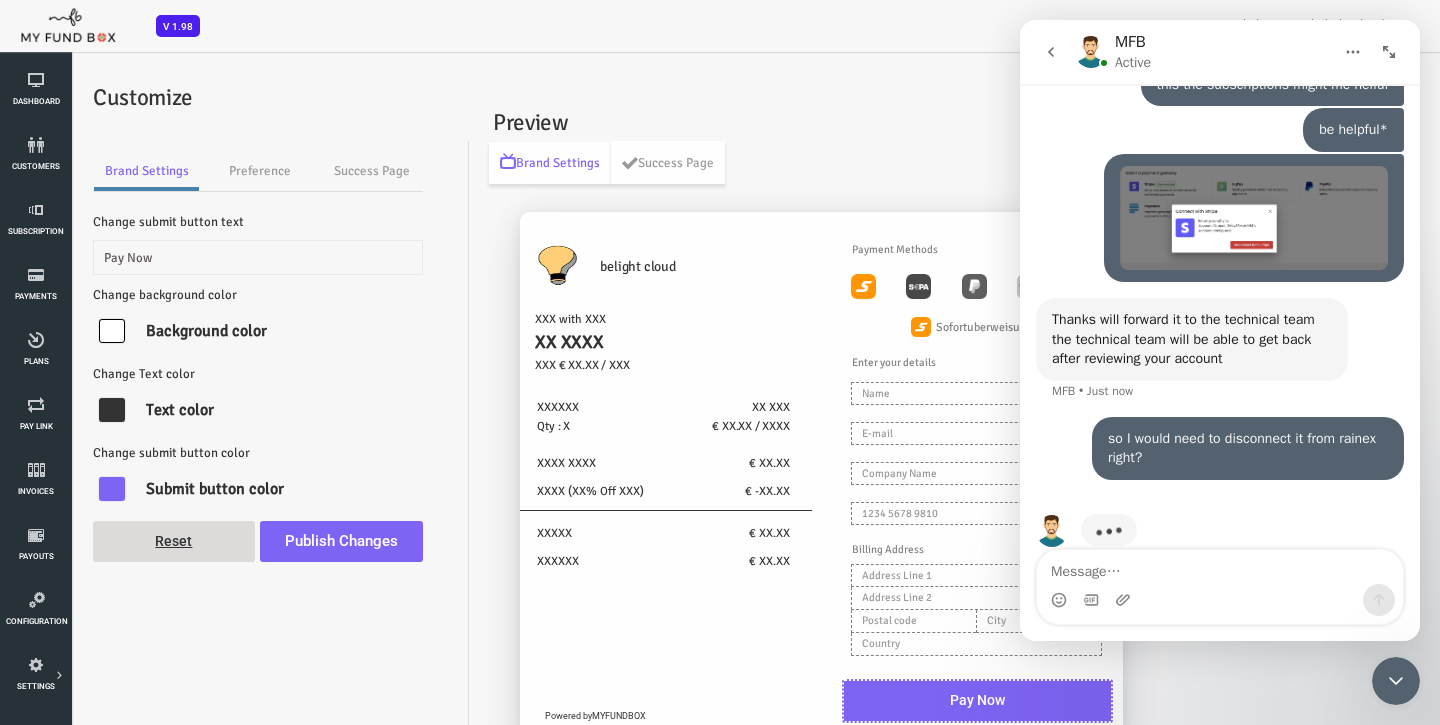 scroll, scrollTop: 0, scrollLeft: 0, axis: both 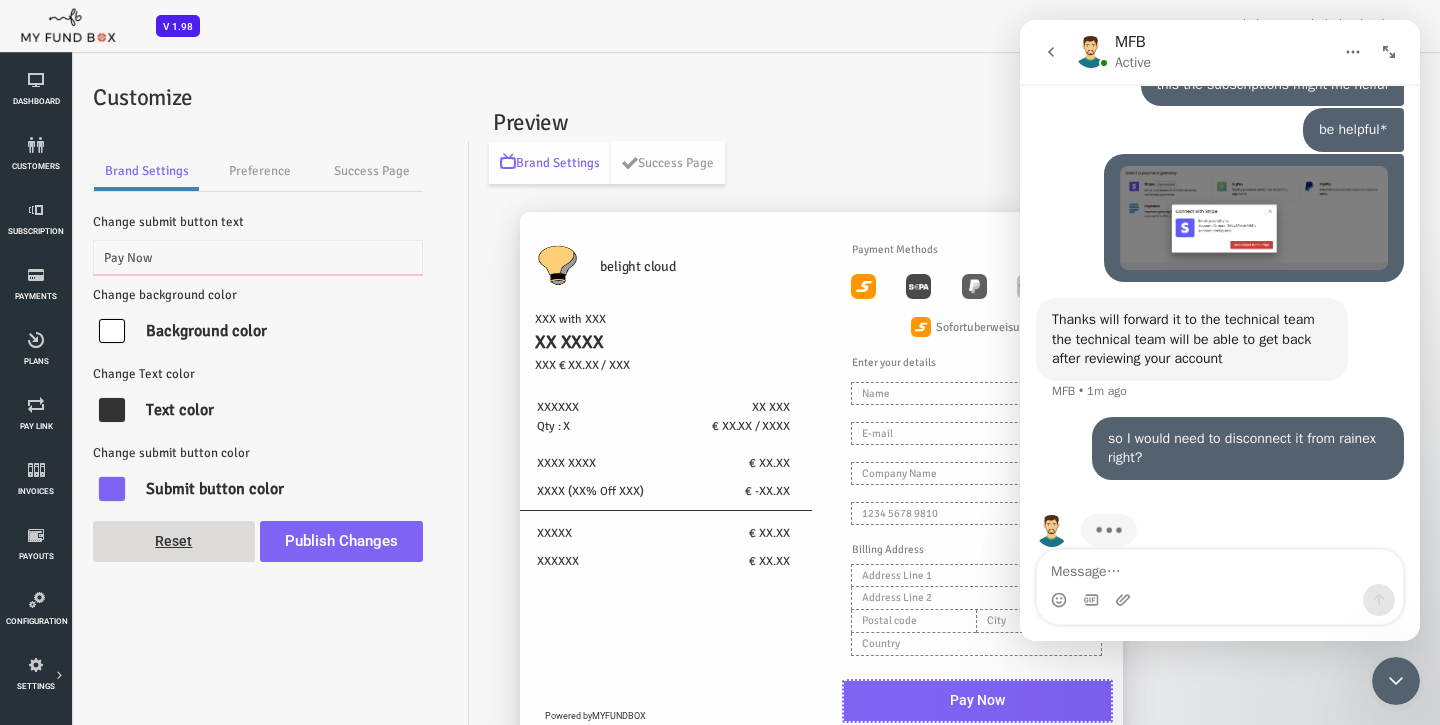 click on "Pay Now" at bounding box center (200, 257) 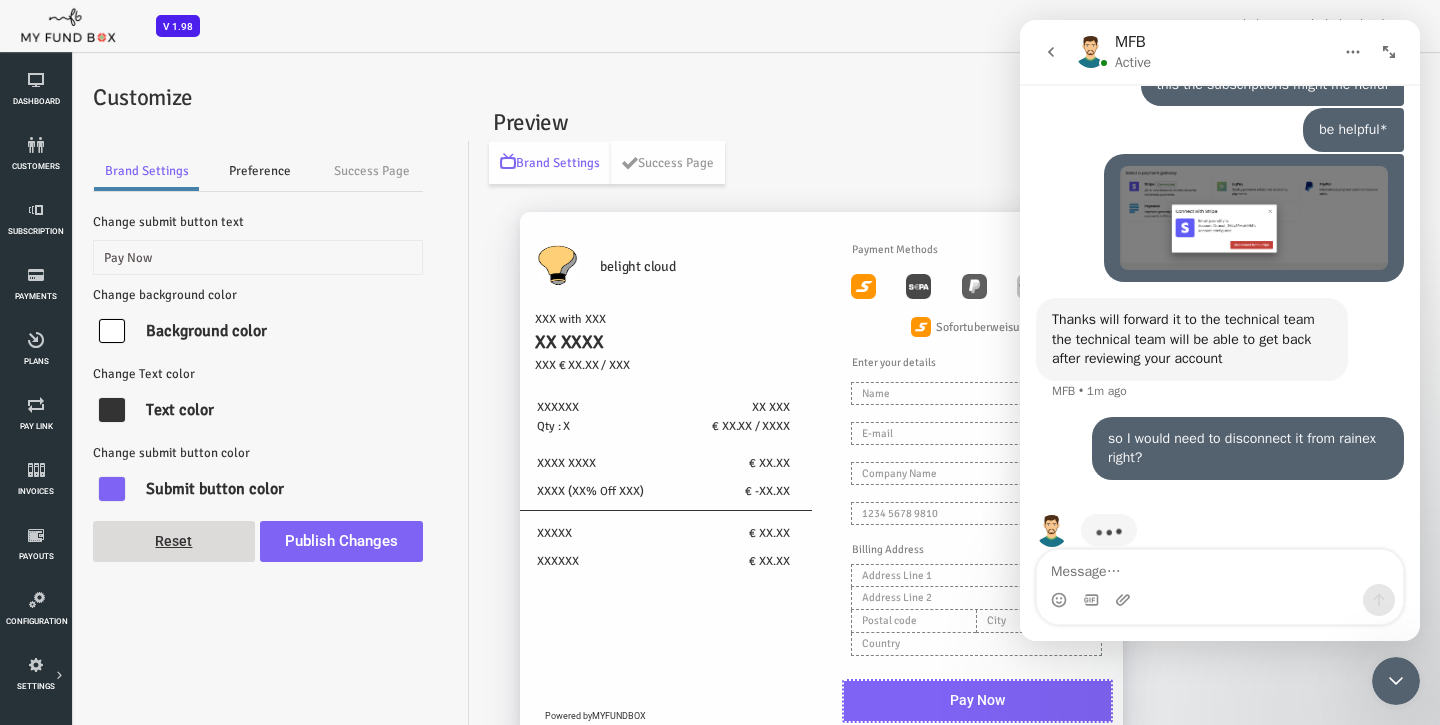 click on "Preference" at bounding box center [202, 171] 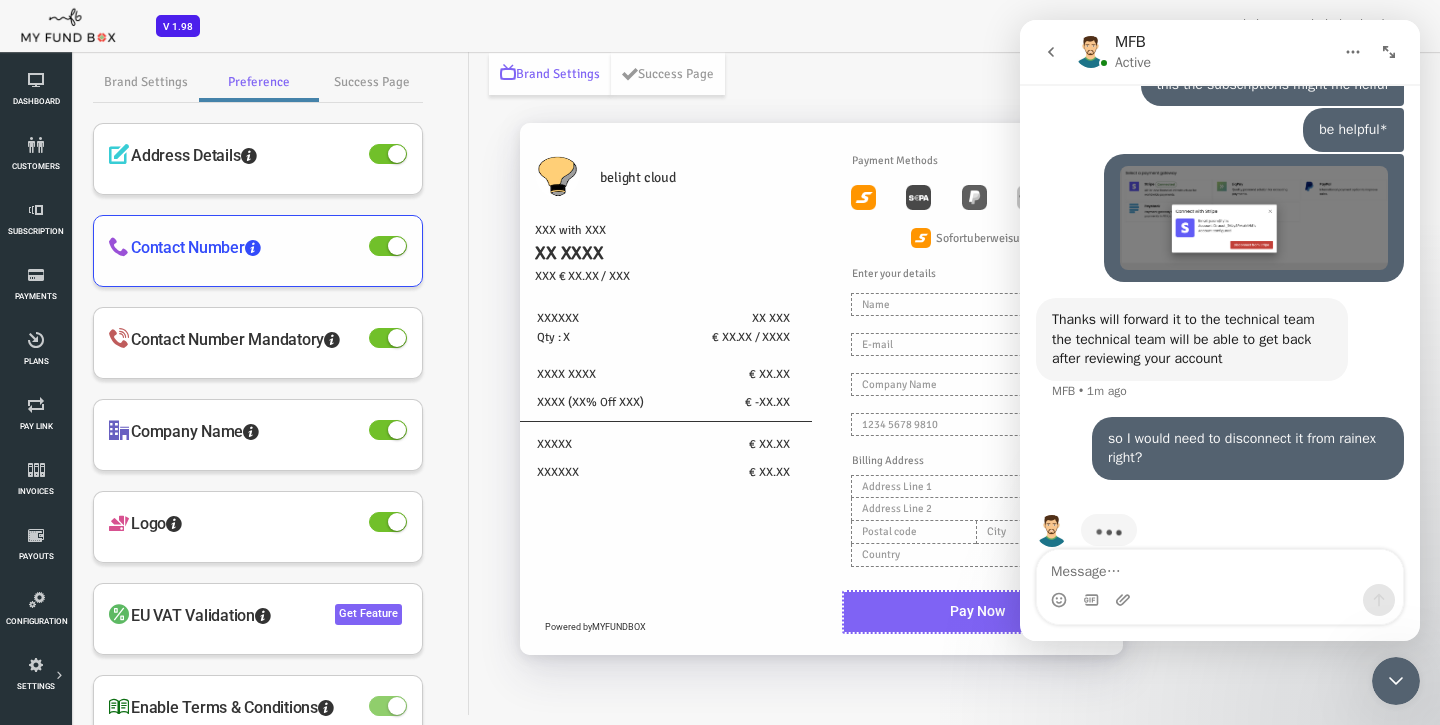 scroll, scrollTop: 89, scrollLeft: 0, axis: vertical 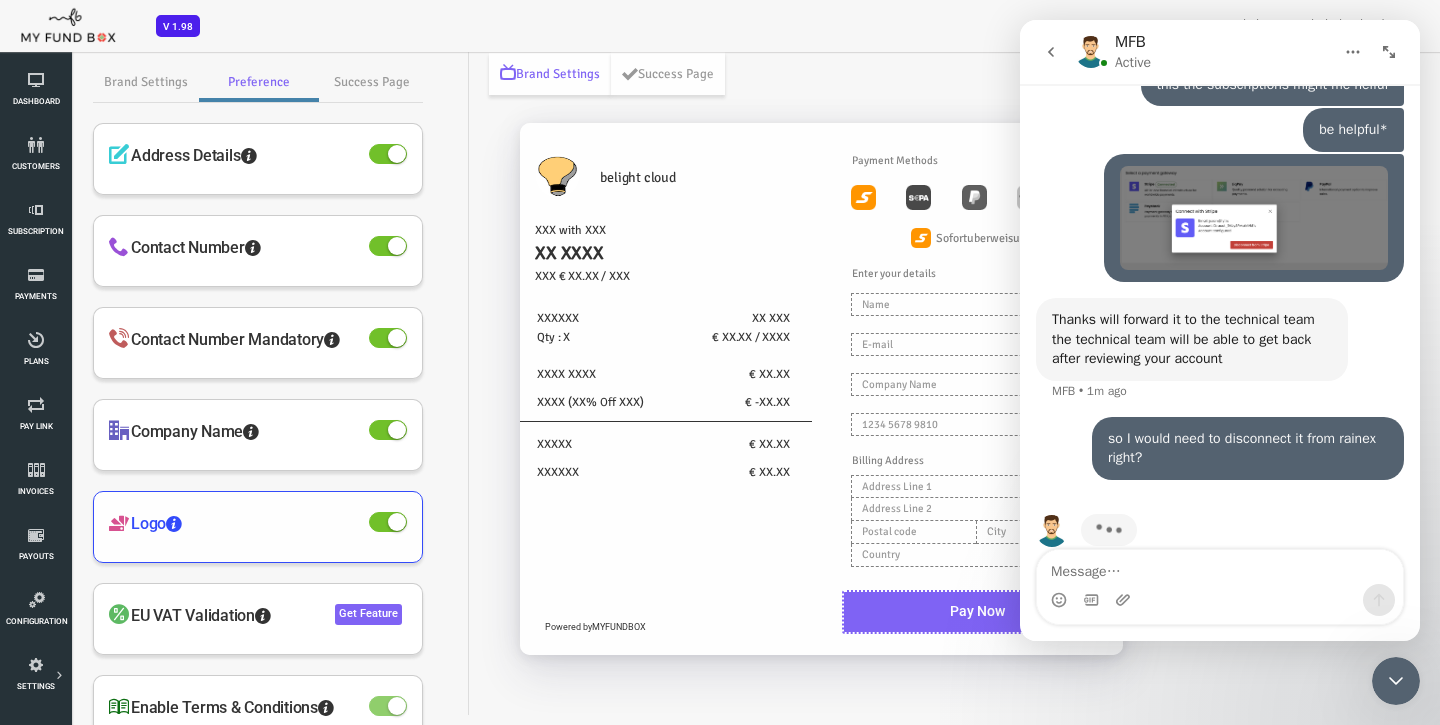 click at bounding box center (339, 522) 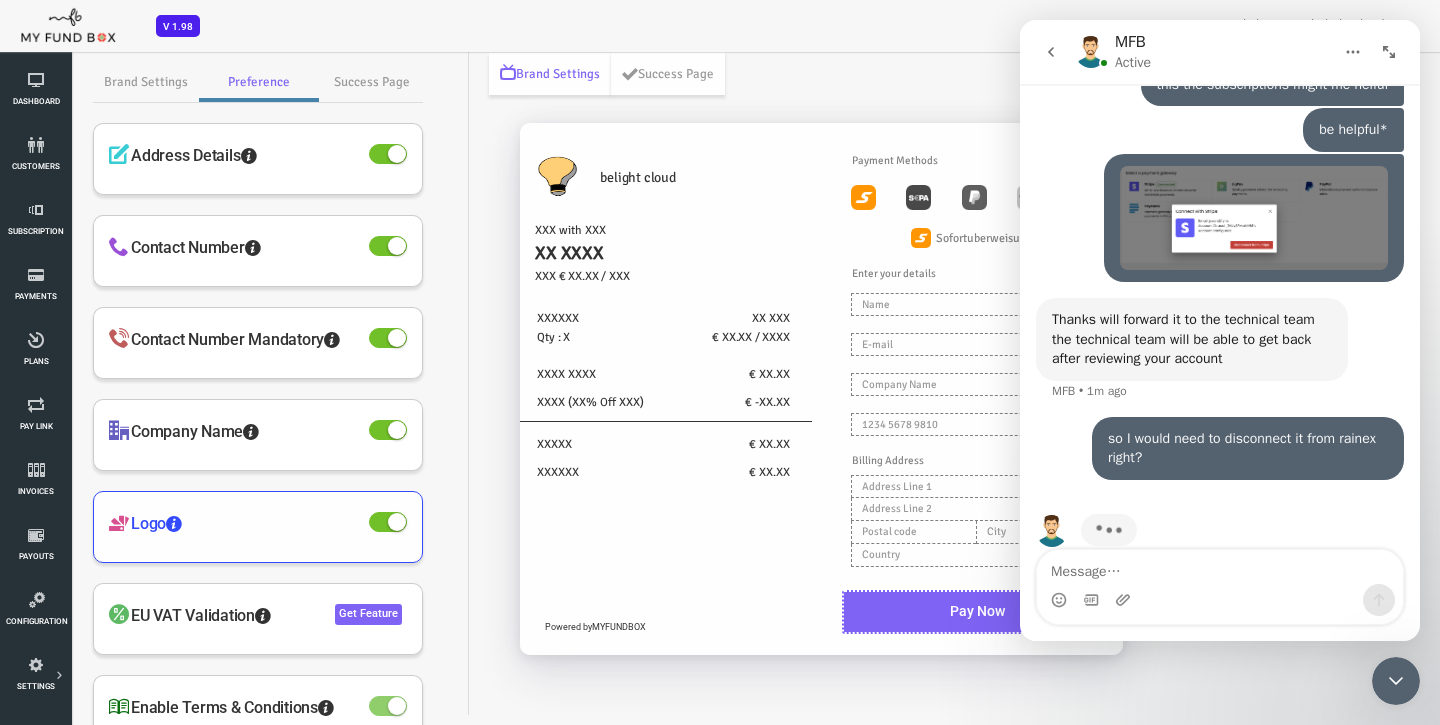 click at bounding box center (0, 50) 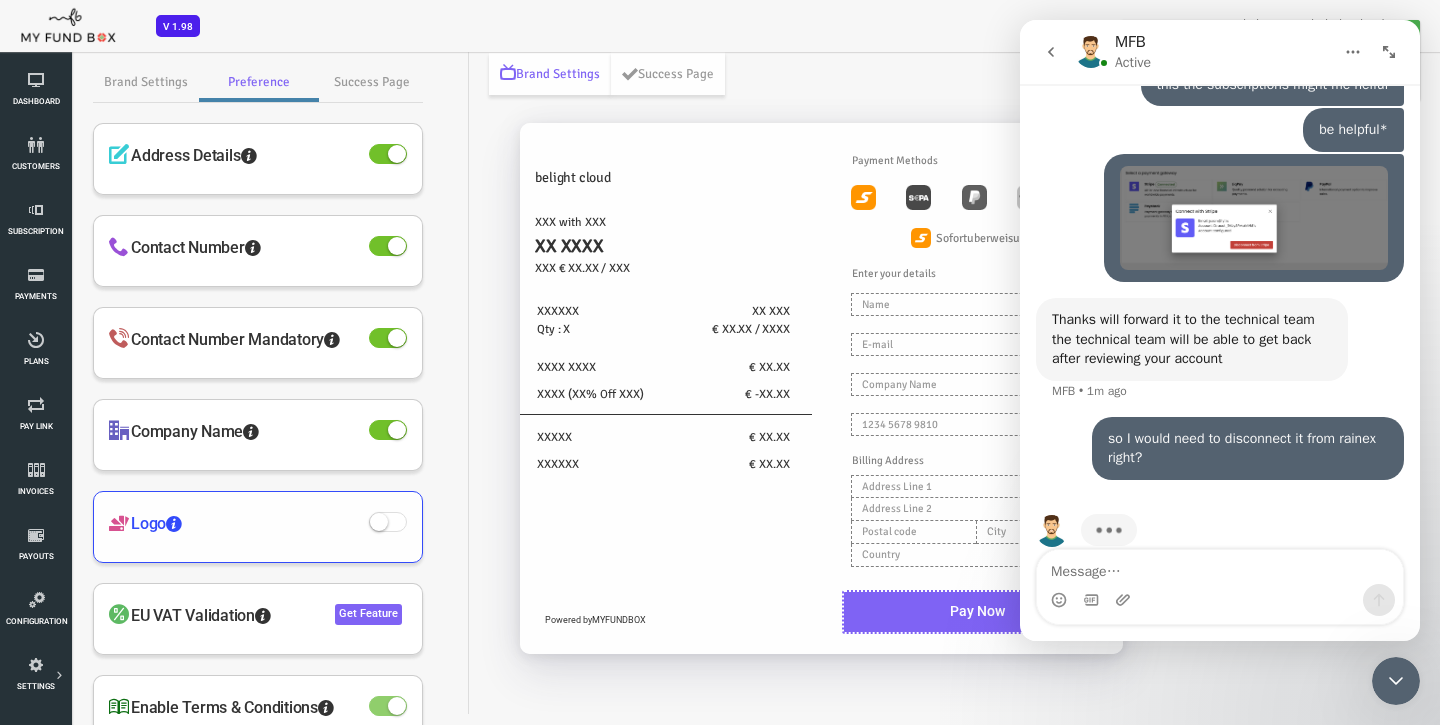 click at bounding box center [330, 522] 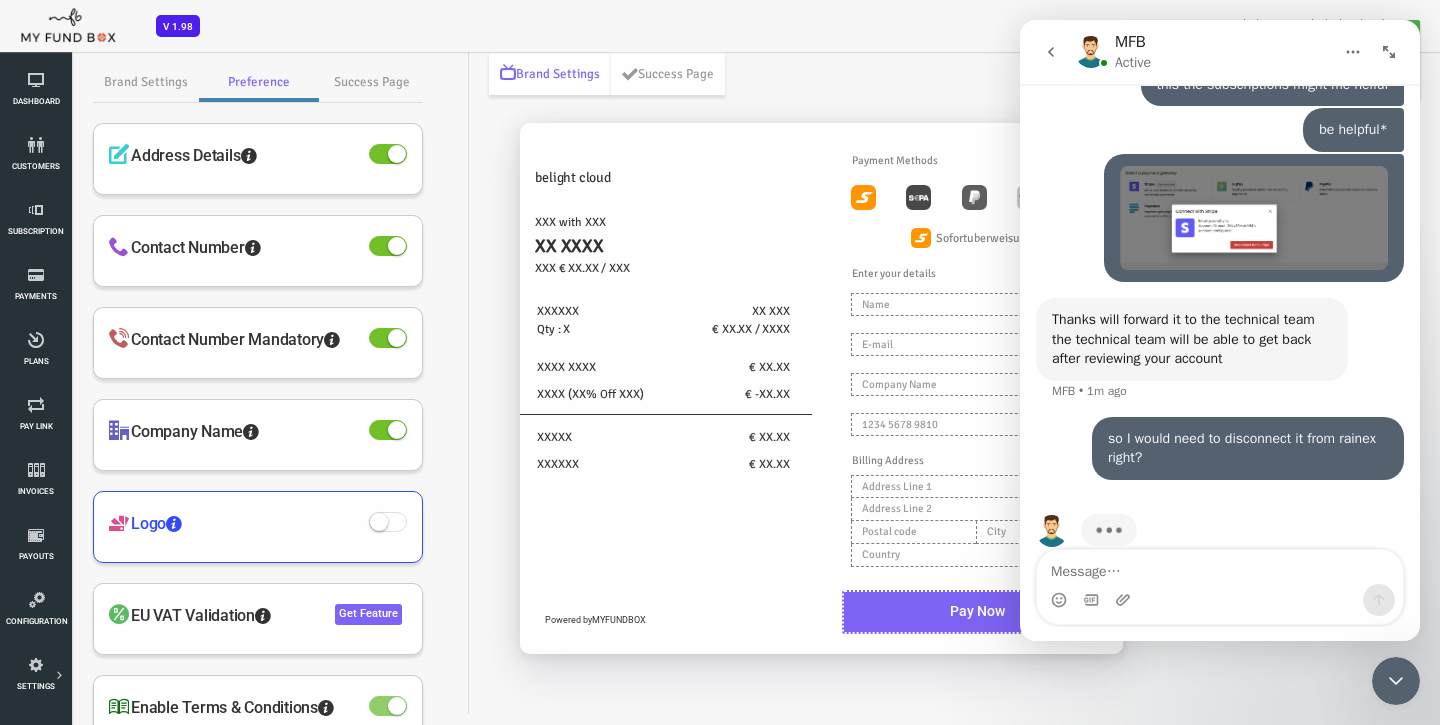 click at bounding box center [0, 50] 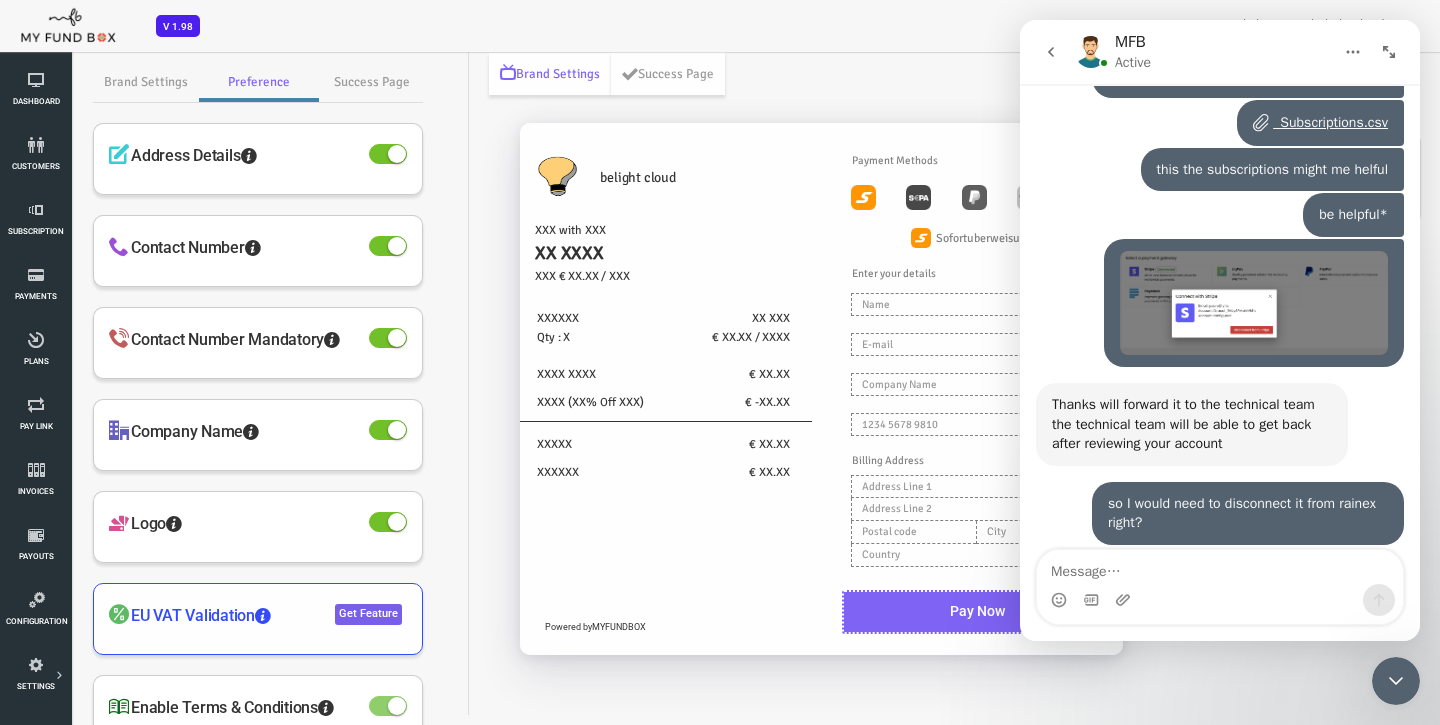 scroll, scrollTop: 4657, scrollLeft: 0, axis: vertical 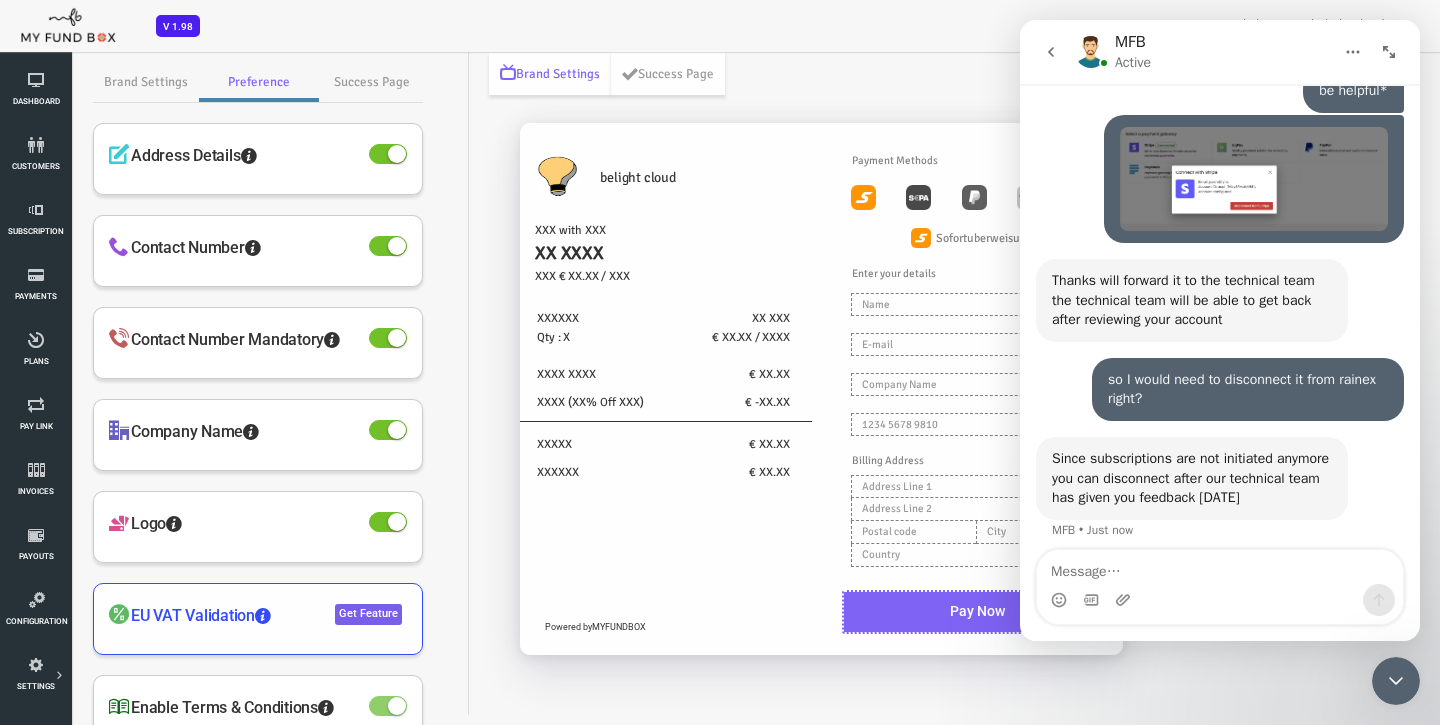 click on "Get feature" at bounding box center (310, 614) 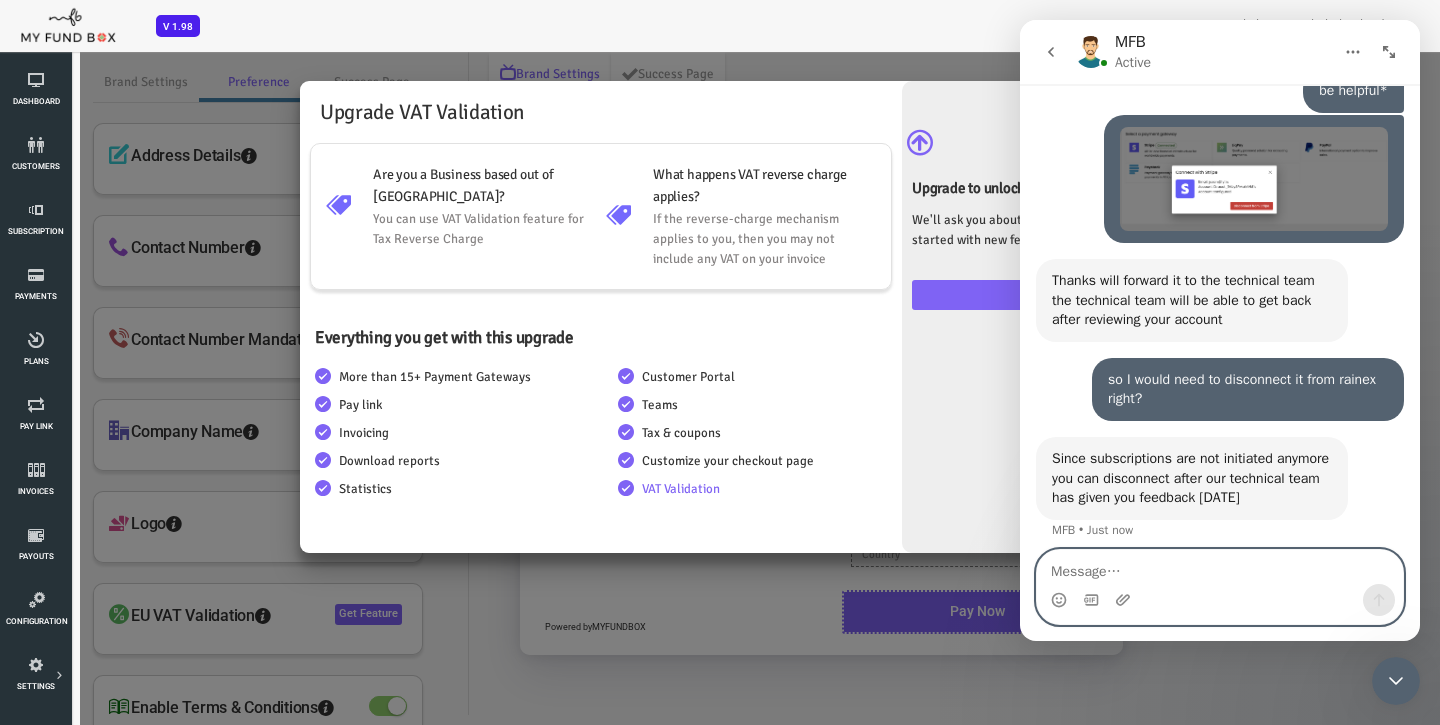 click at bounding box center [1220, 567] 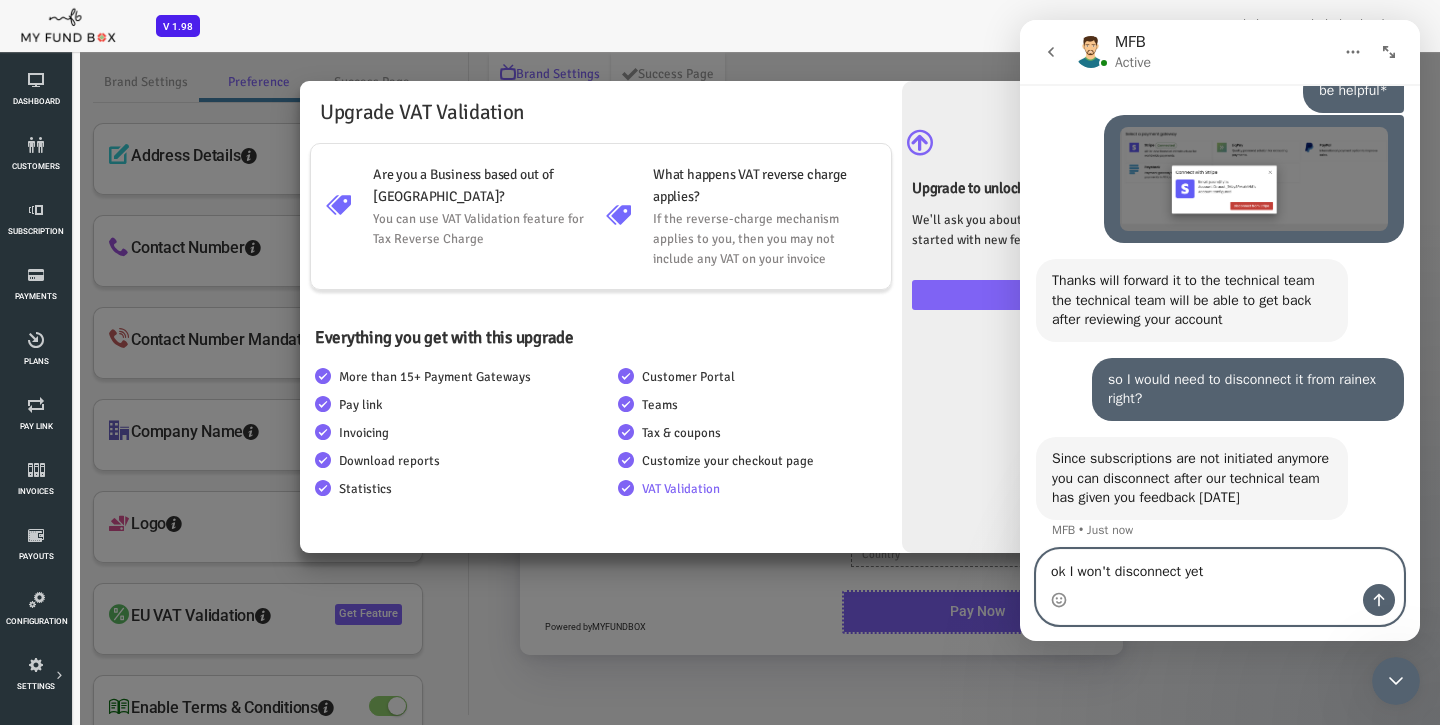 type on "ok I won't disconnect yet." 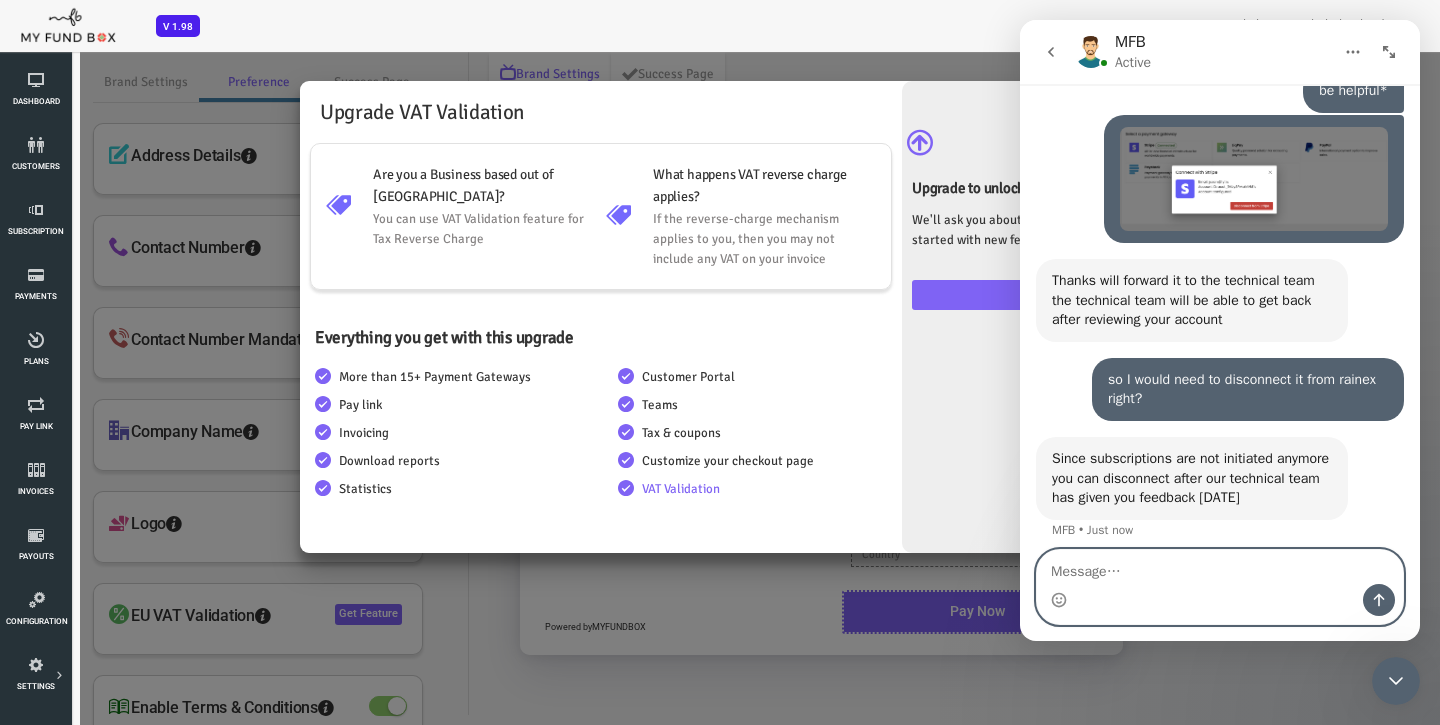scroll, scrollTop: 4716, scrollLeft: 0, axis: vertical 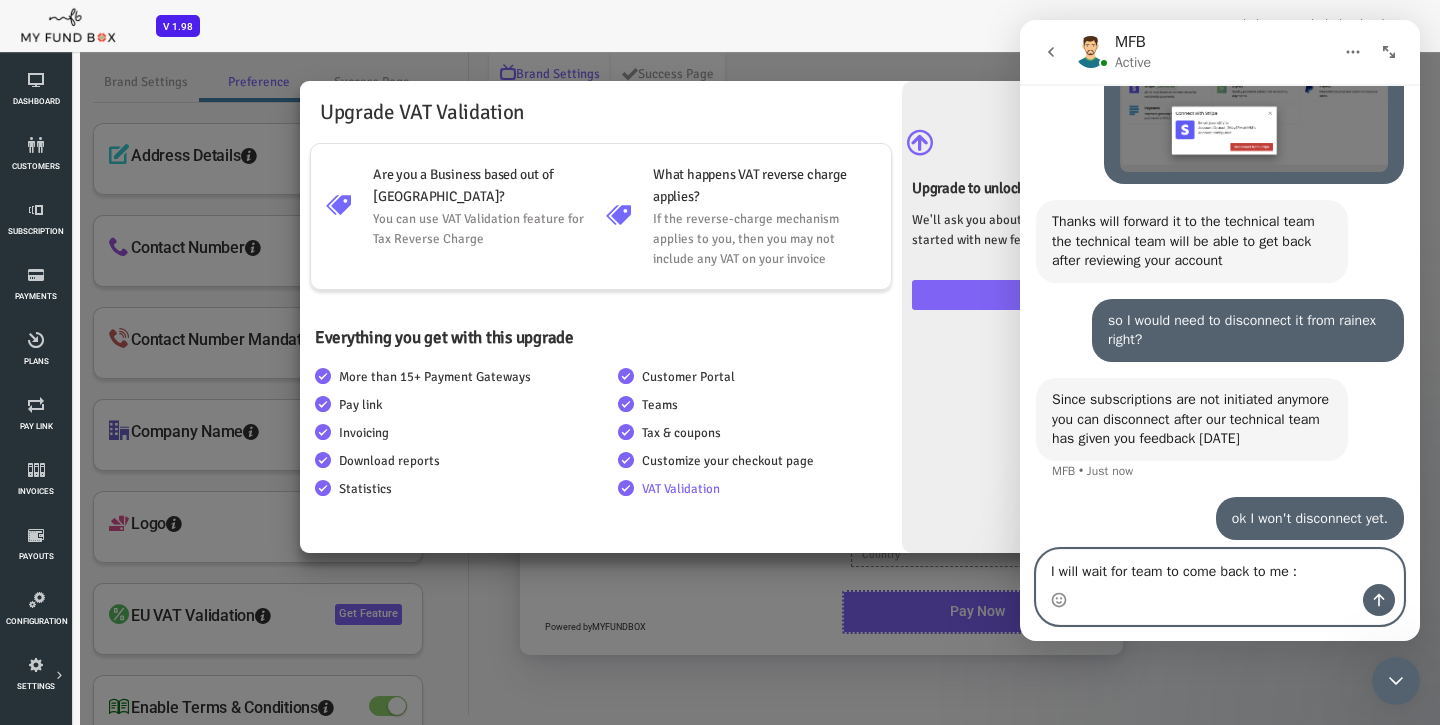 type on "I will wait for team to come back to me :)" 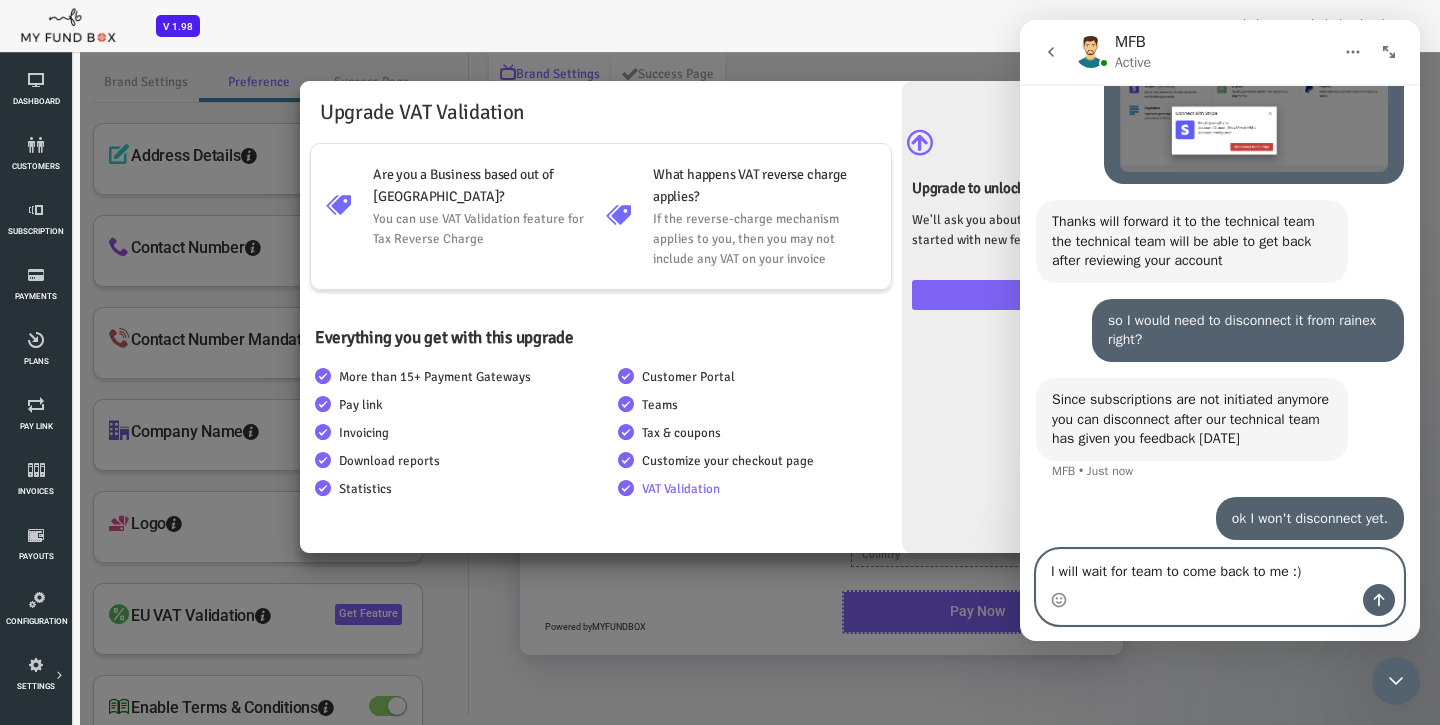 type 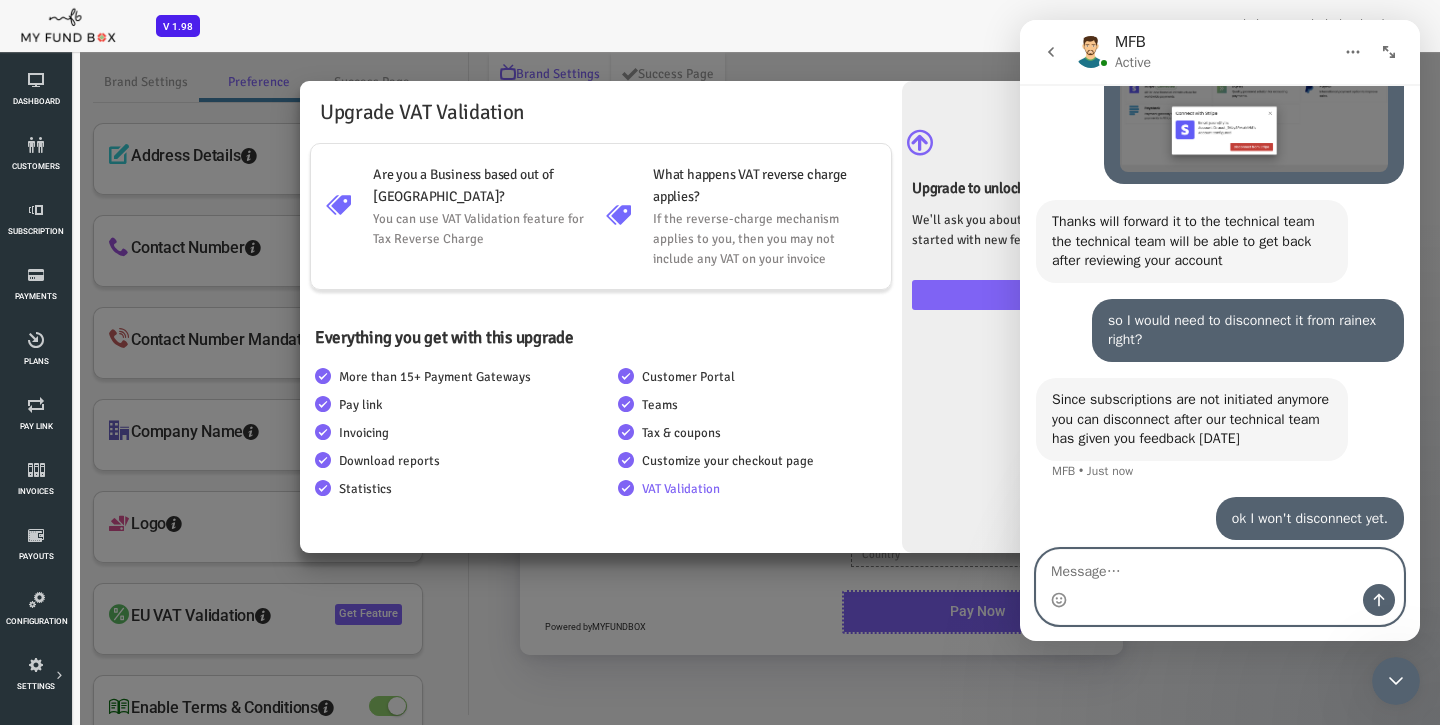 scroll, scrollTop: 4761, scrollLeft: 0, axis: vertical 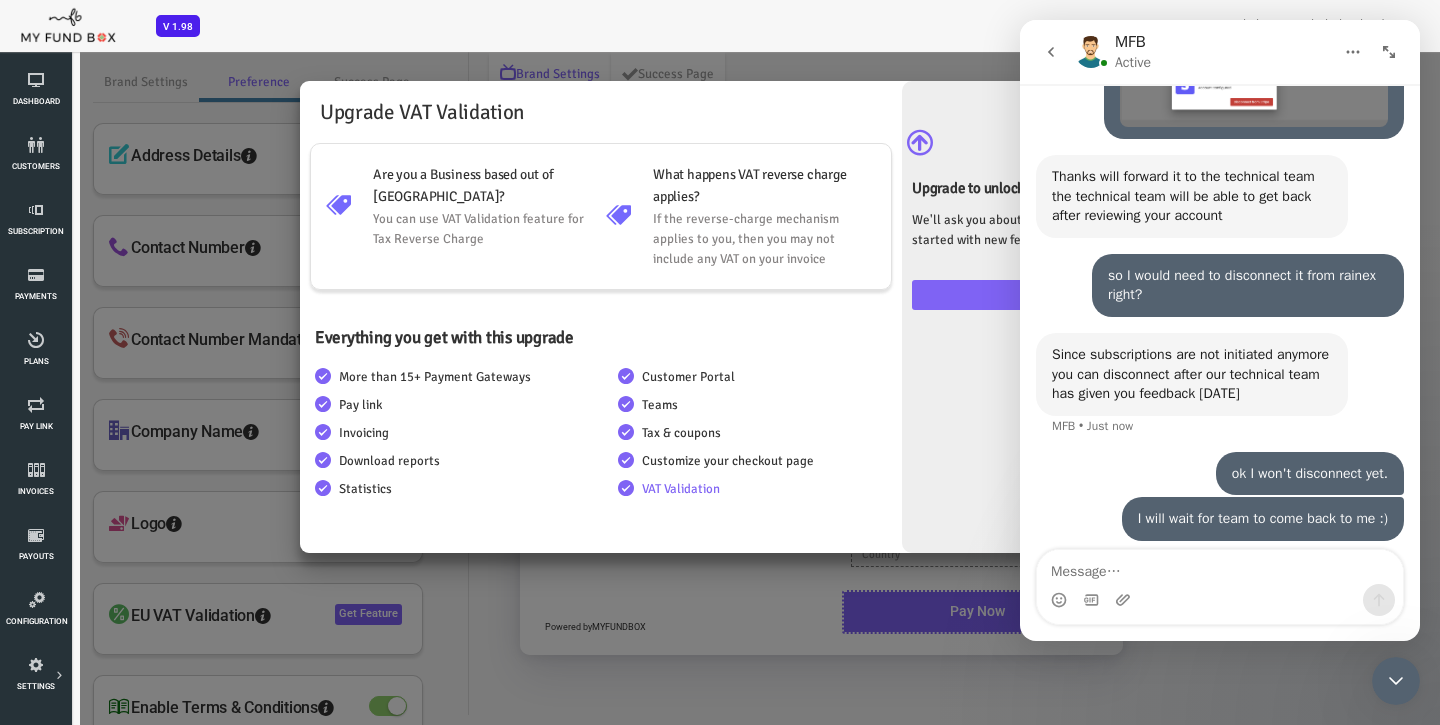 click 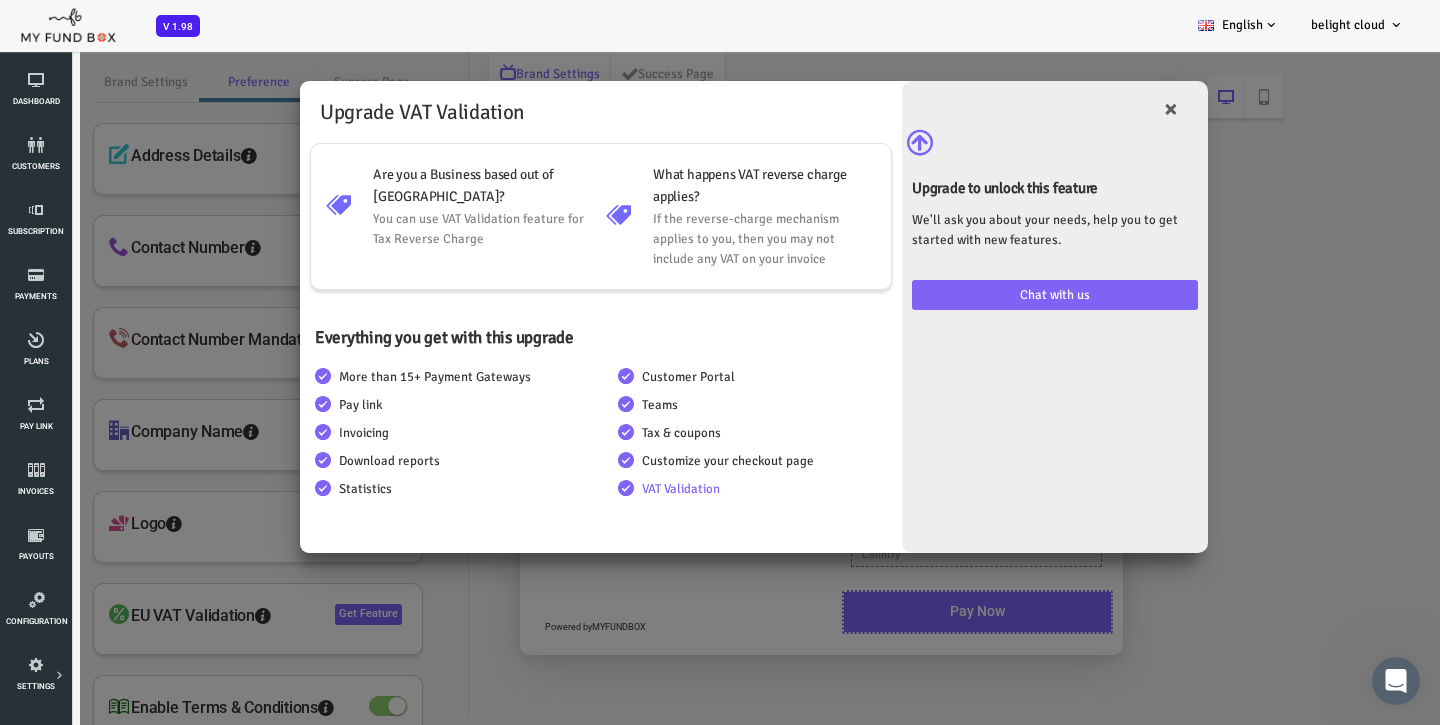 click on "Customer Portal" at bounding box center [701, 377] 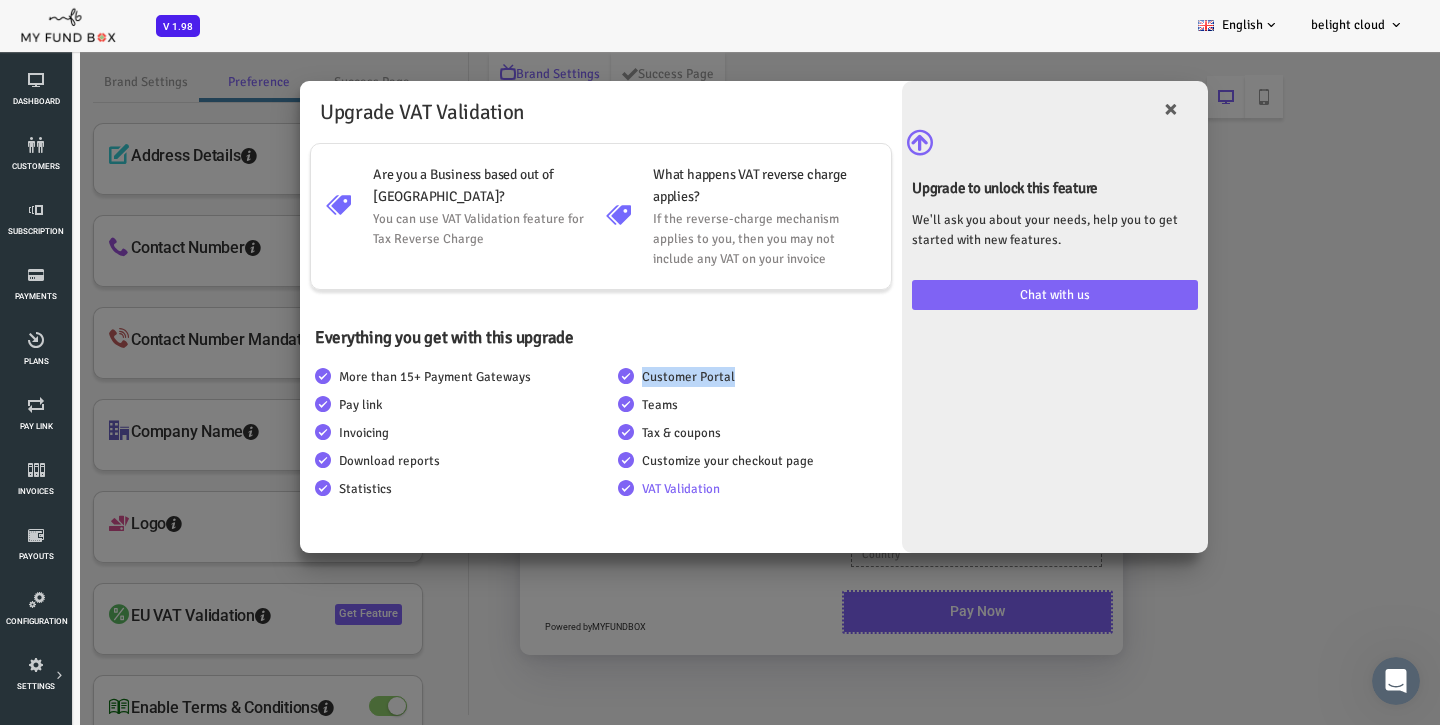 click on "Customer Portal" at bounding box center (701, 377) 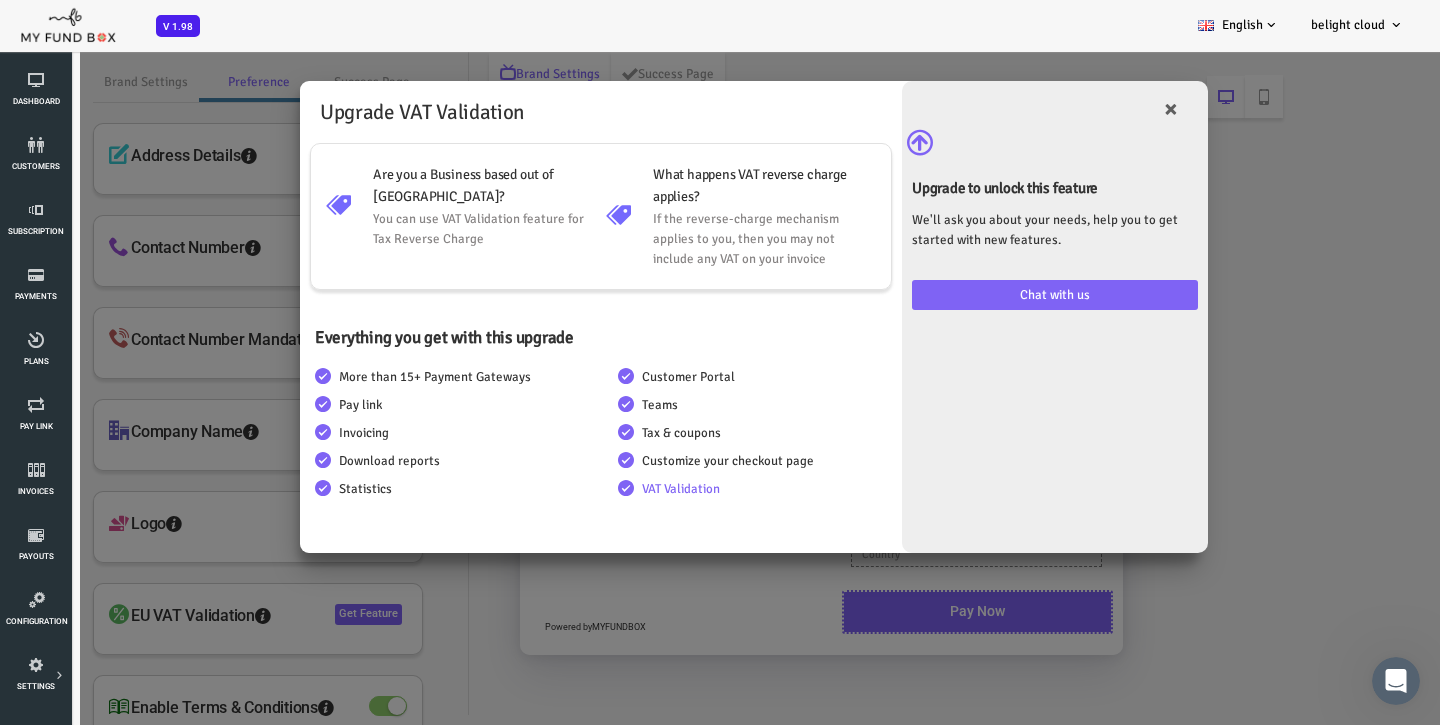 click on "Everything you get with this upgrade" at bounding box center (540, 338) 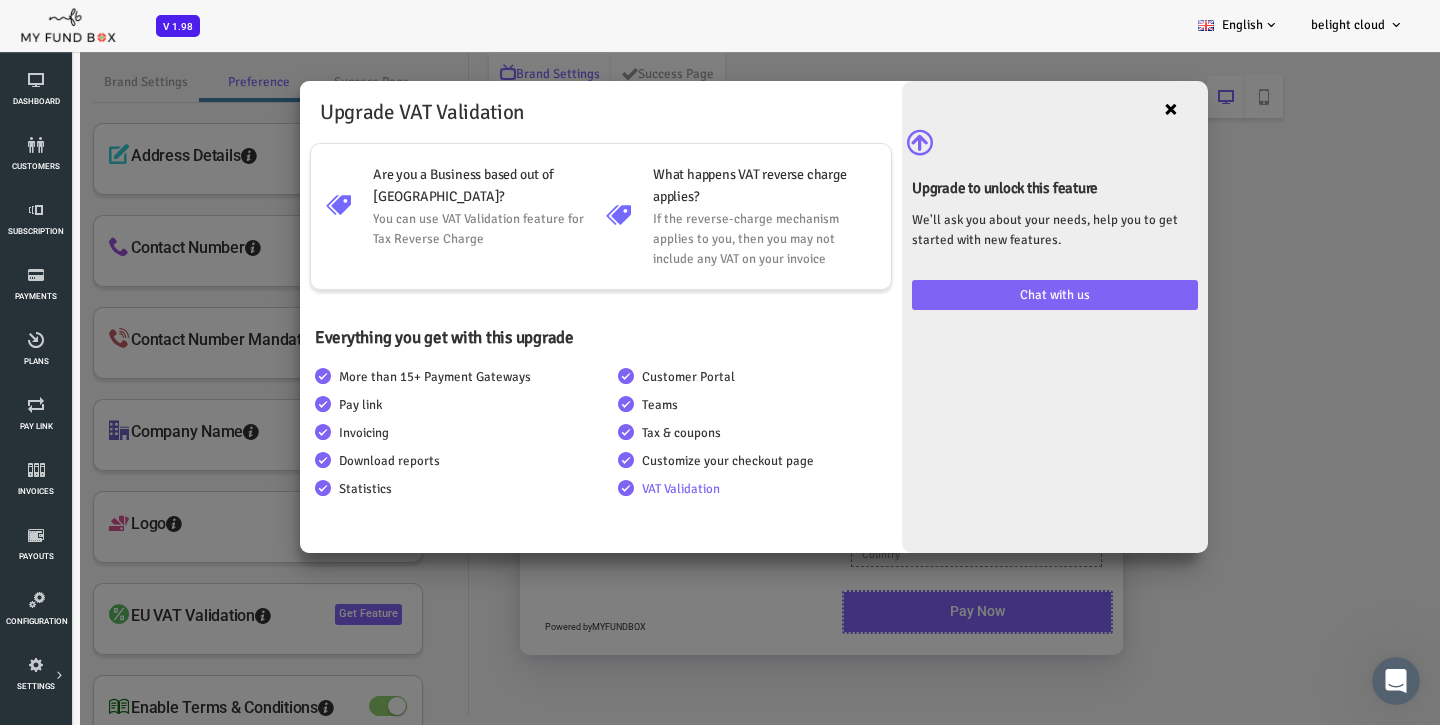 click on "×" at bounding box center [1113, 109] 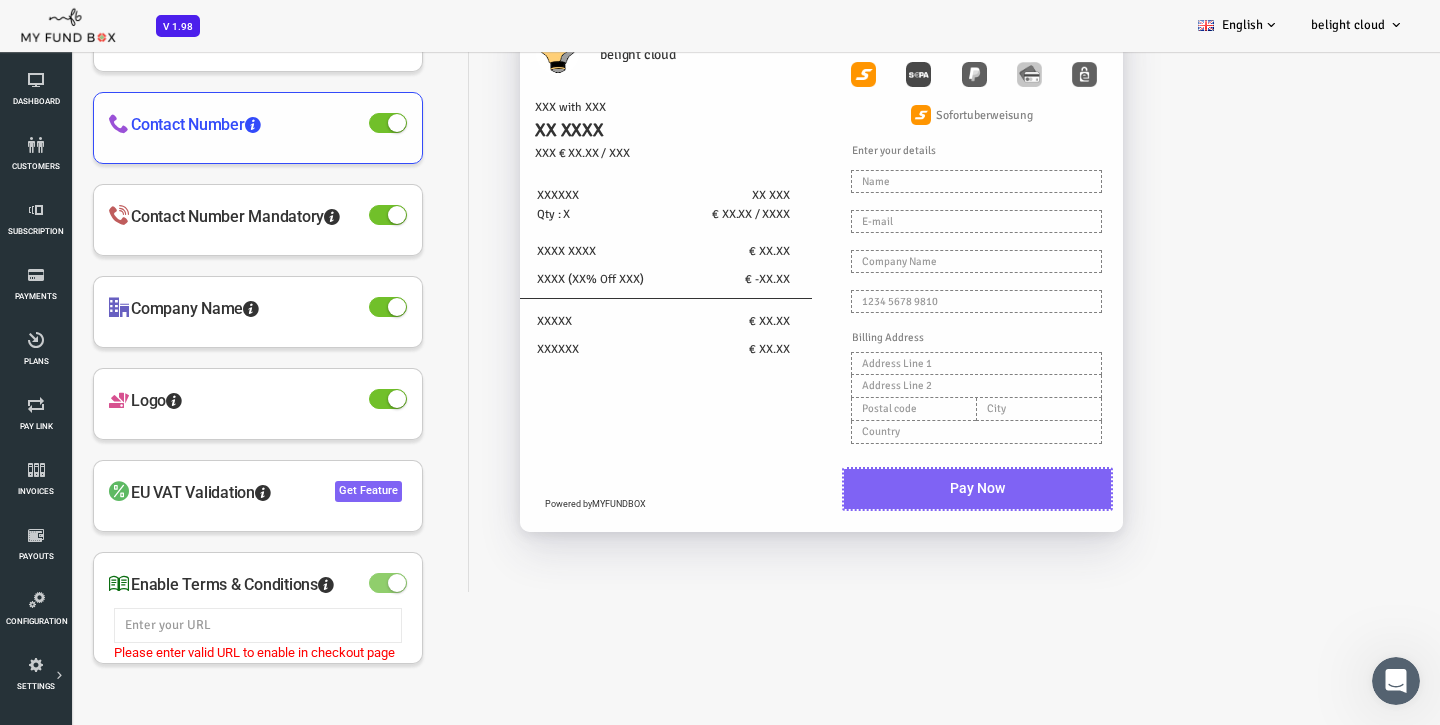 scroll, scrollTop: 50, scrollLeft: 0, axis: vertical 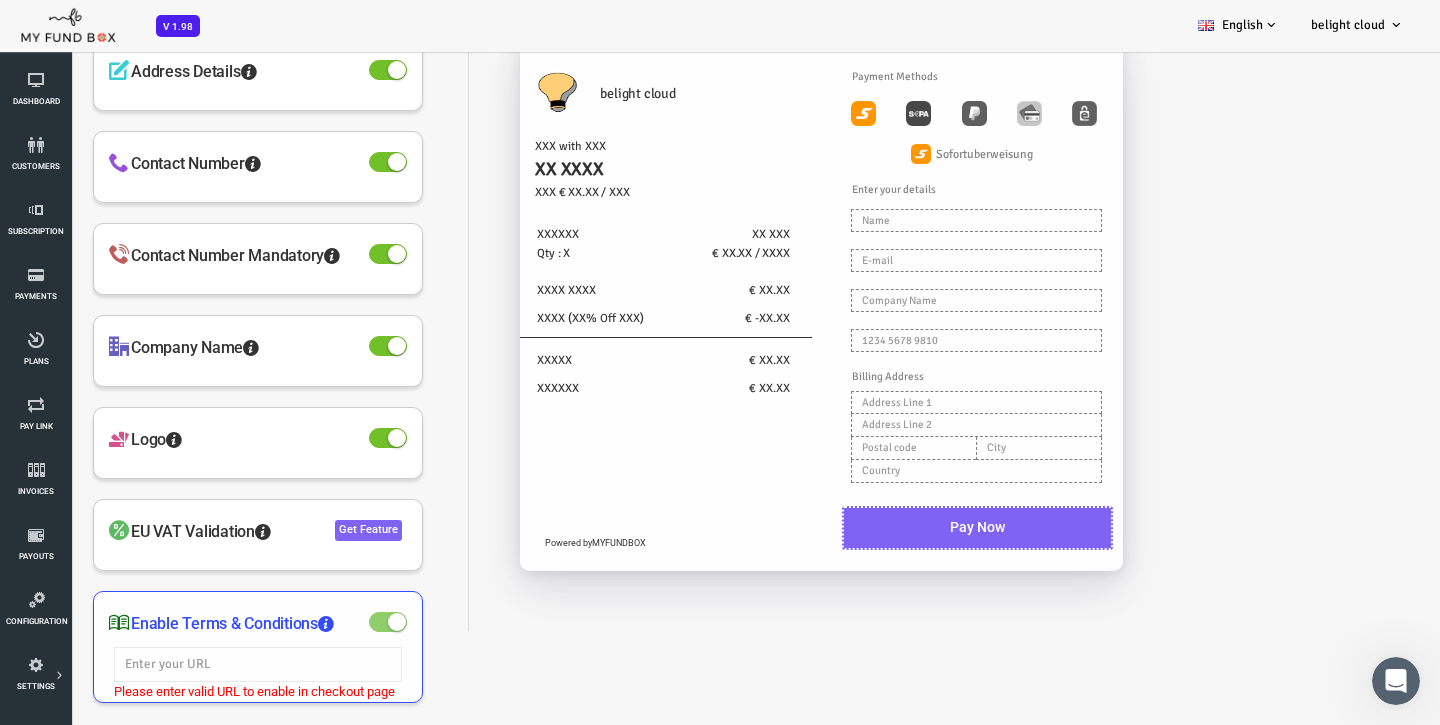click at bounding box center [330, 622] 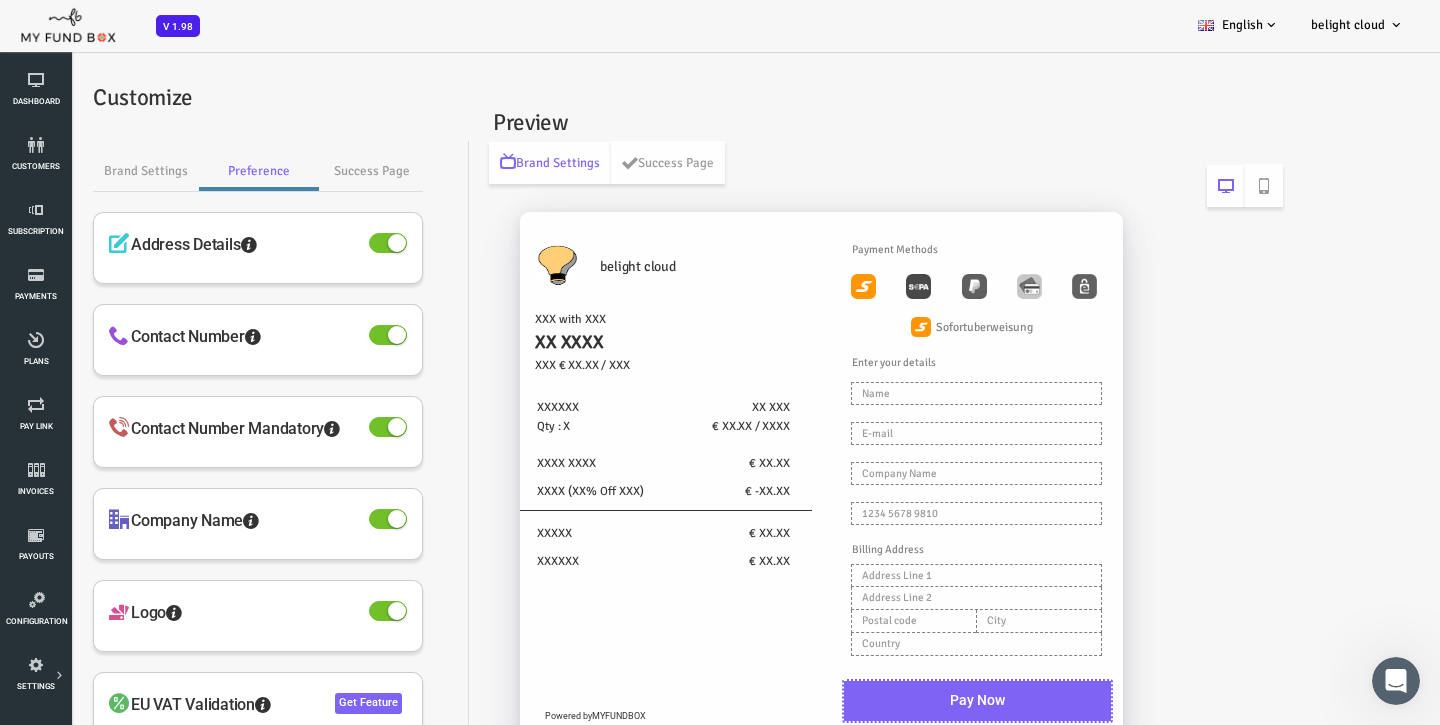 scroll, scrollTop: 0, scrollLeft: 0, axis: both 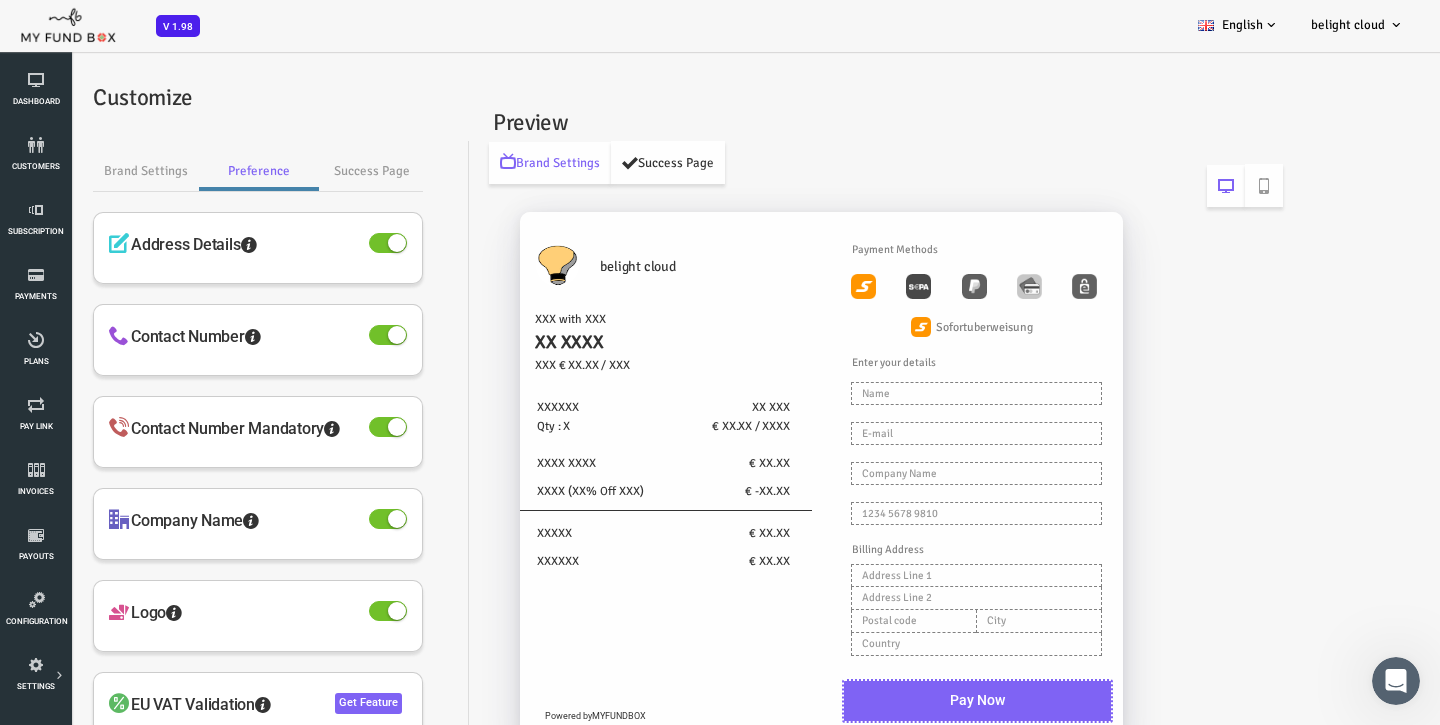 click on "Success Page" at bounding box center [610, 162] 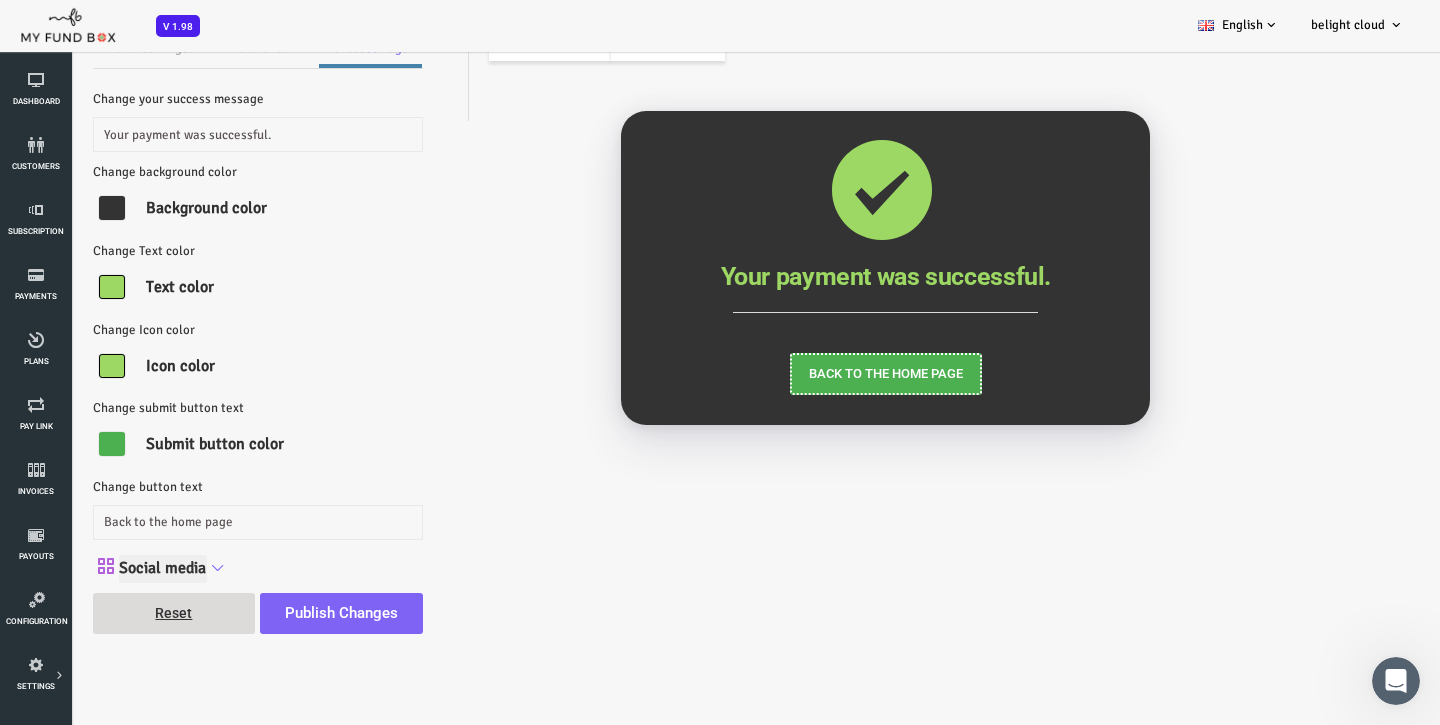 scroll, scrollTop: 123, scrollLeft: 0, axis: vertical 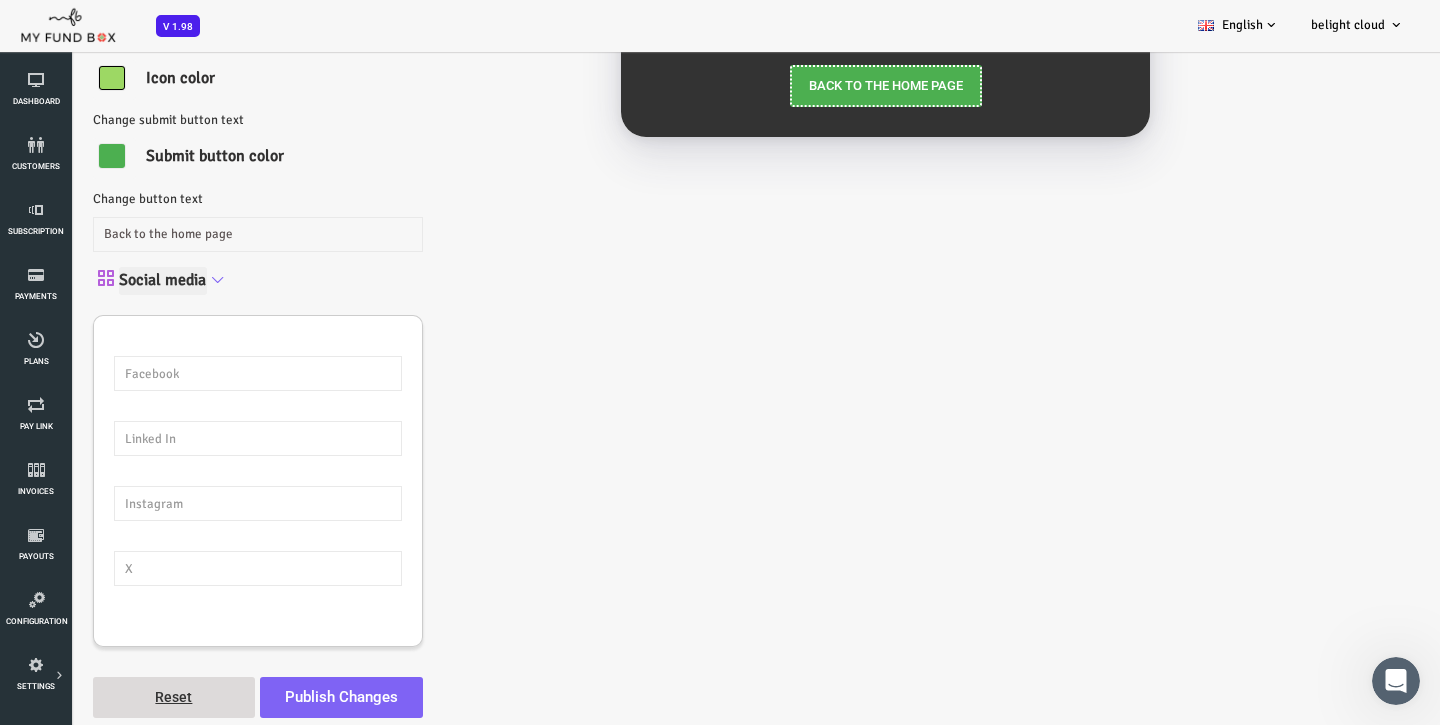 click at bounding box center (160, 280) 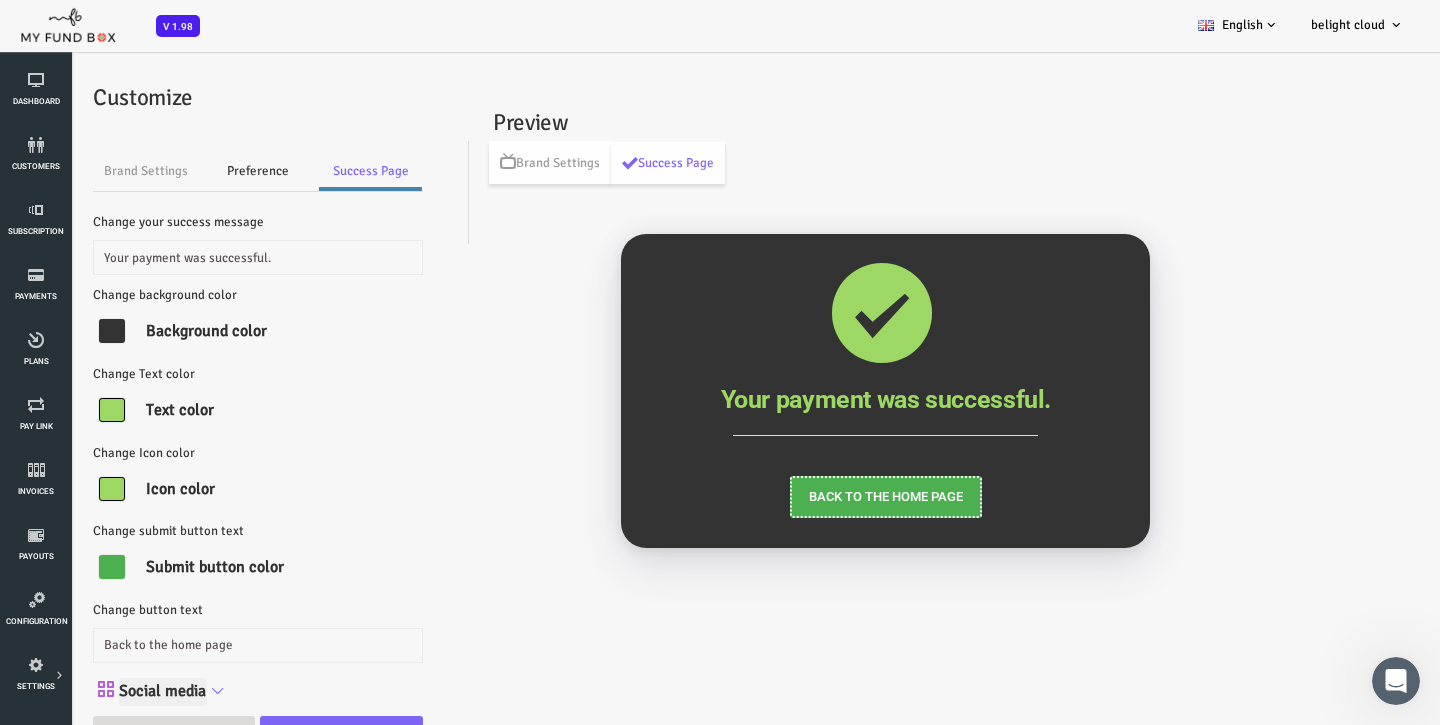 scroll, scrollTop: 0, scrollLeft: 0, axis: both 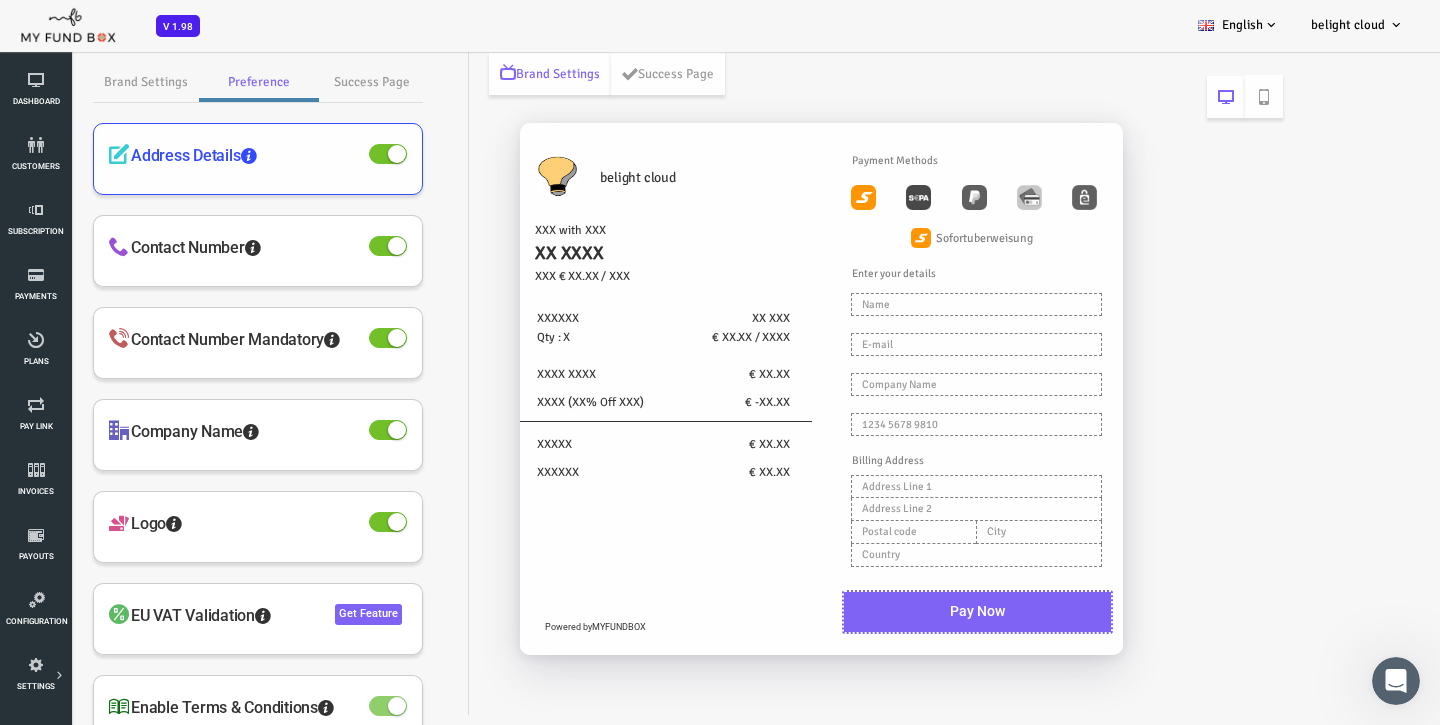 click at bounding box center (330, 154) 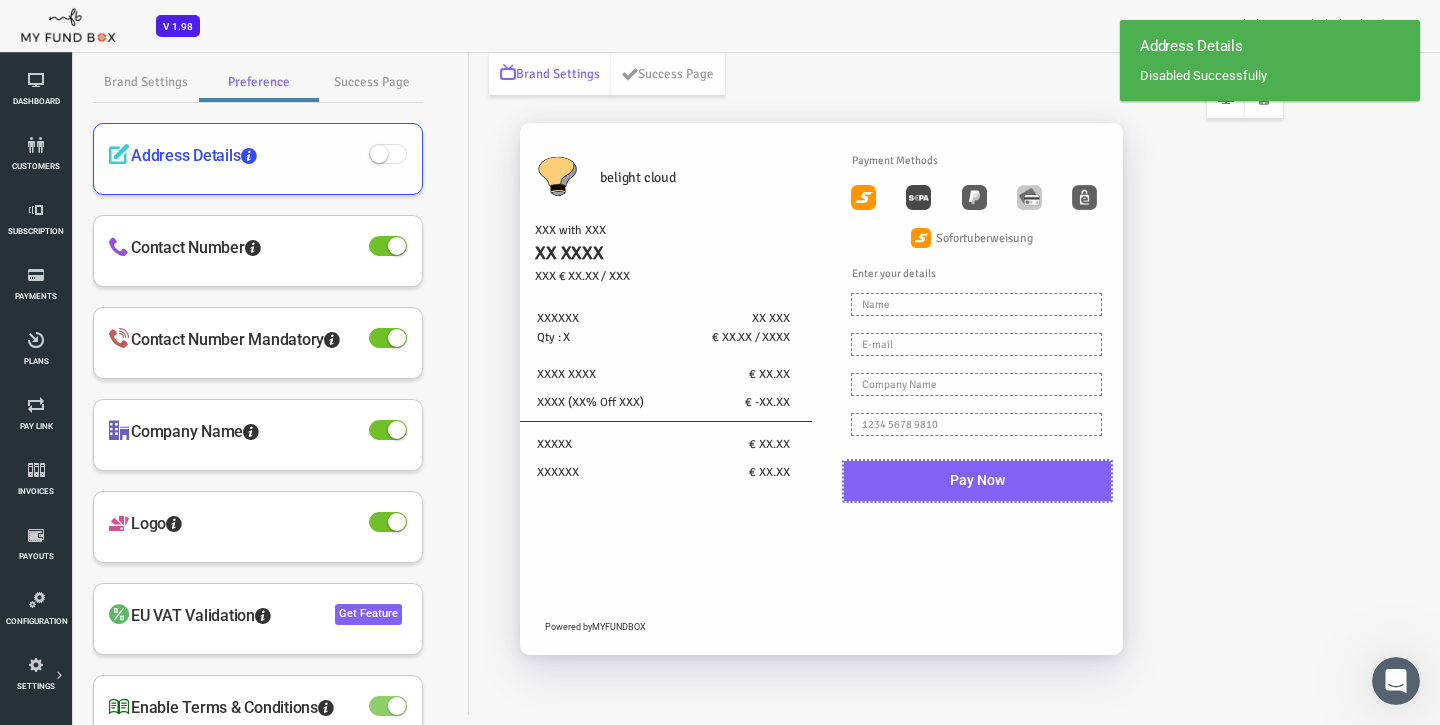 click at bounding box center (321, 154) 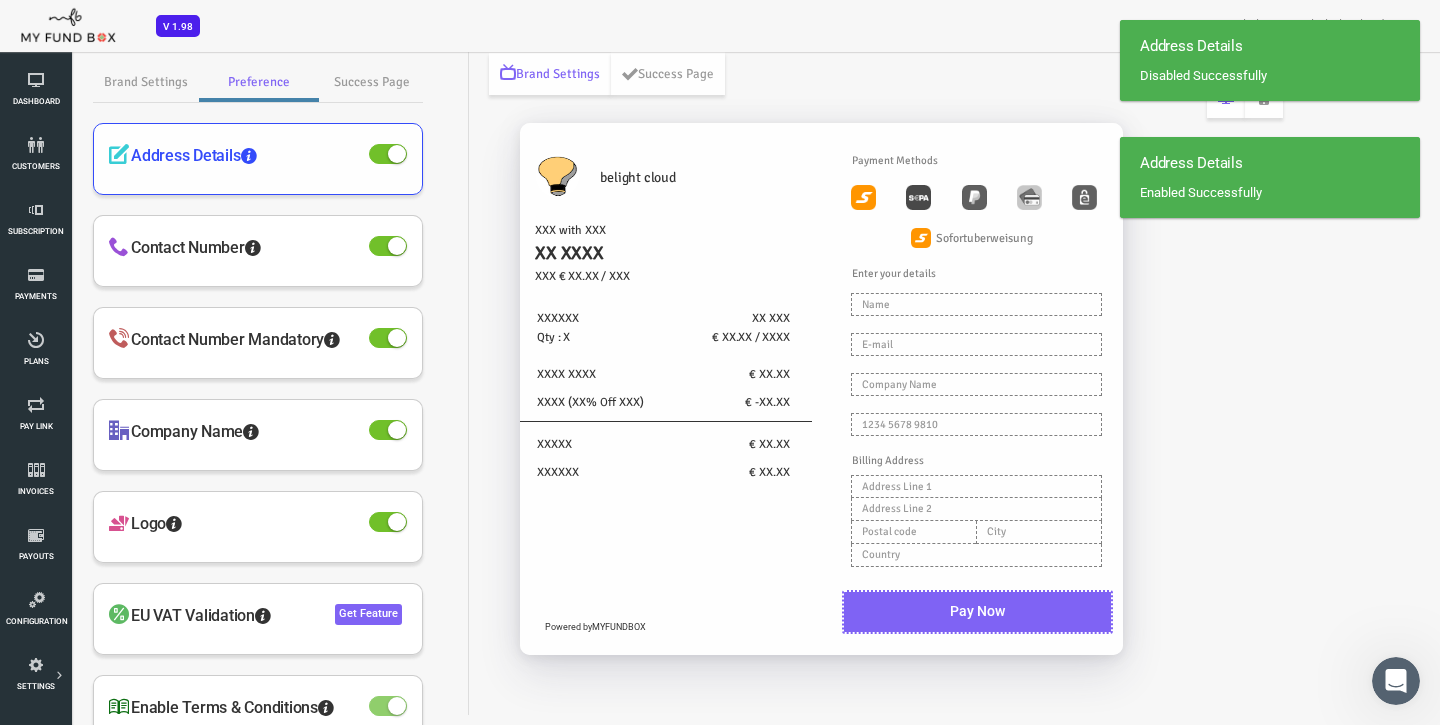 click at bounding box center [330, 154] 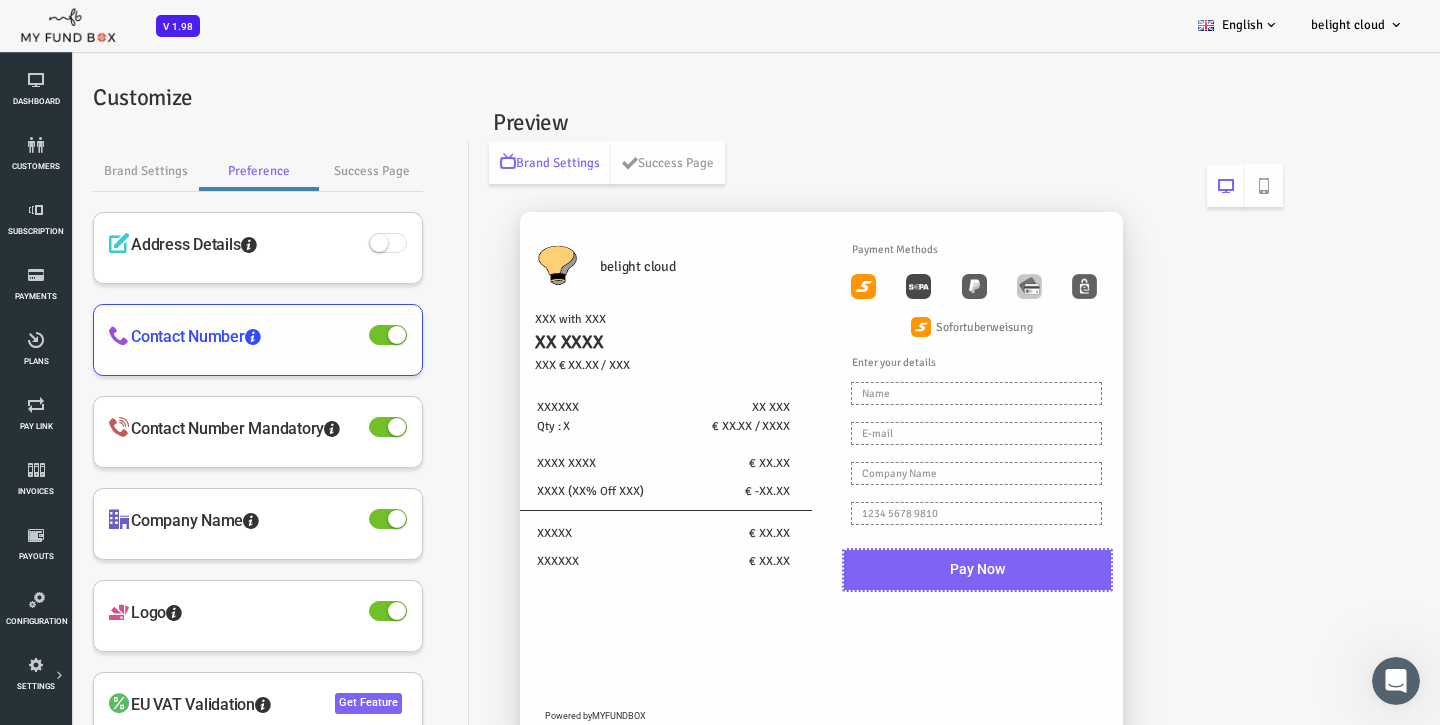scroll, scrollTop: 0, scrollLeft: 0, axis: both 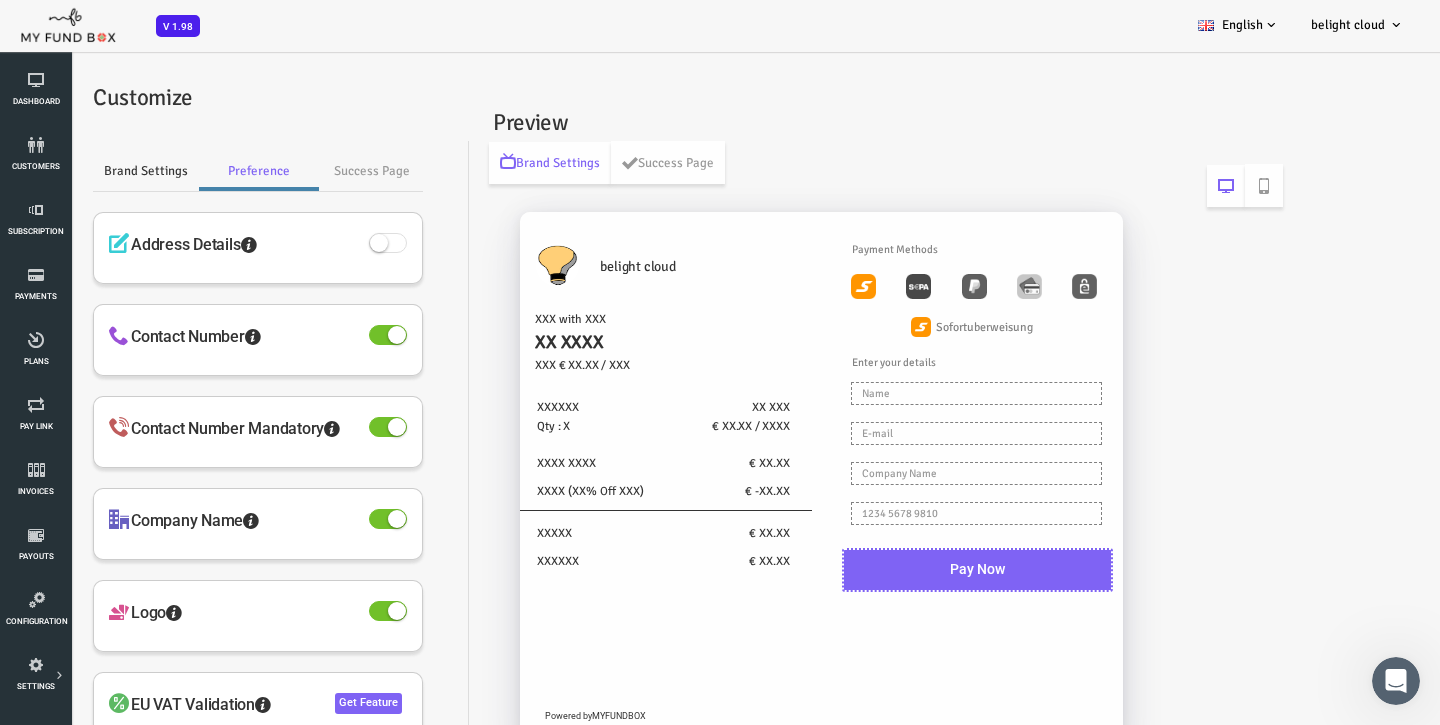 click on "Brand Settings" at bounding box center (87, 171) 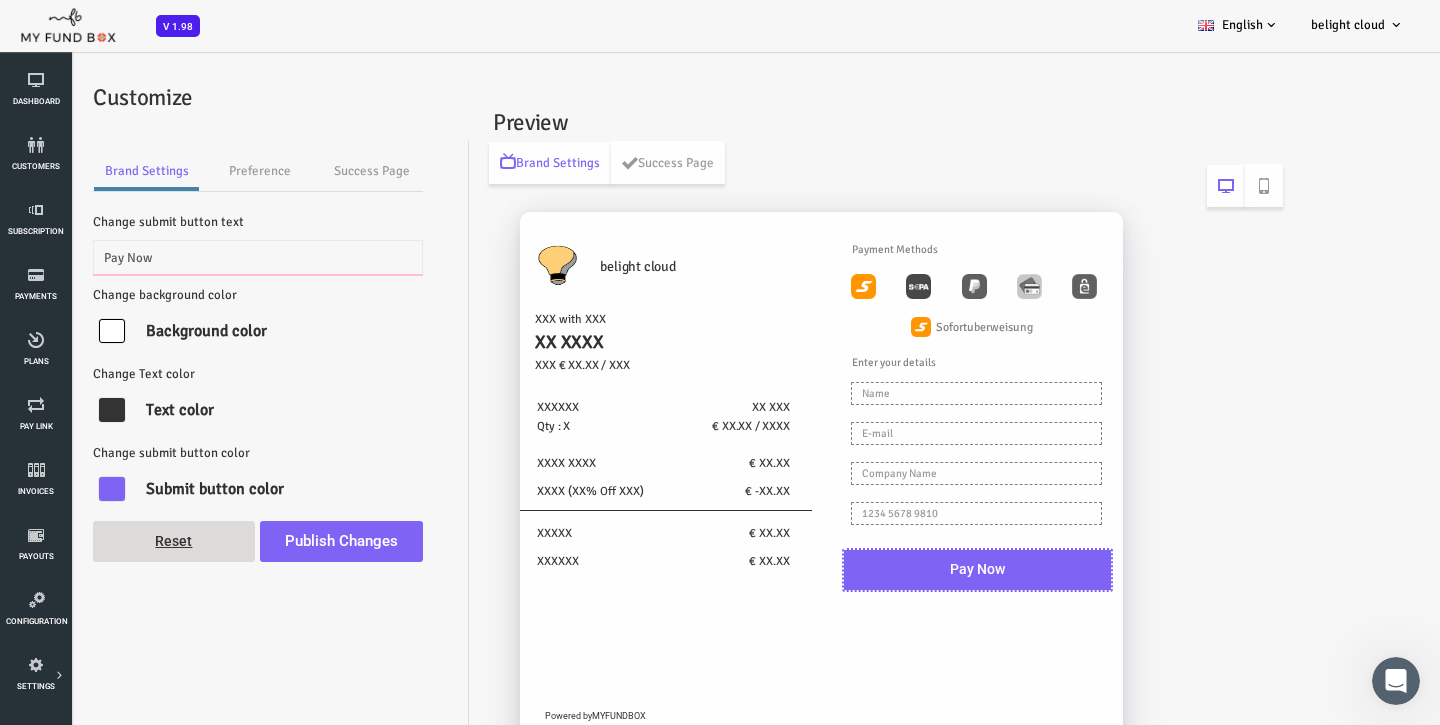 click on "Pay Now" at bounding box center [200, 257] 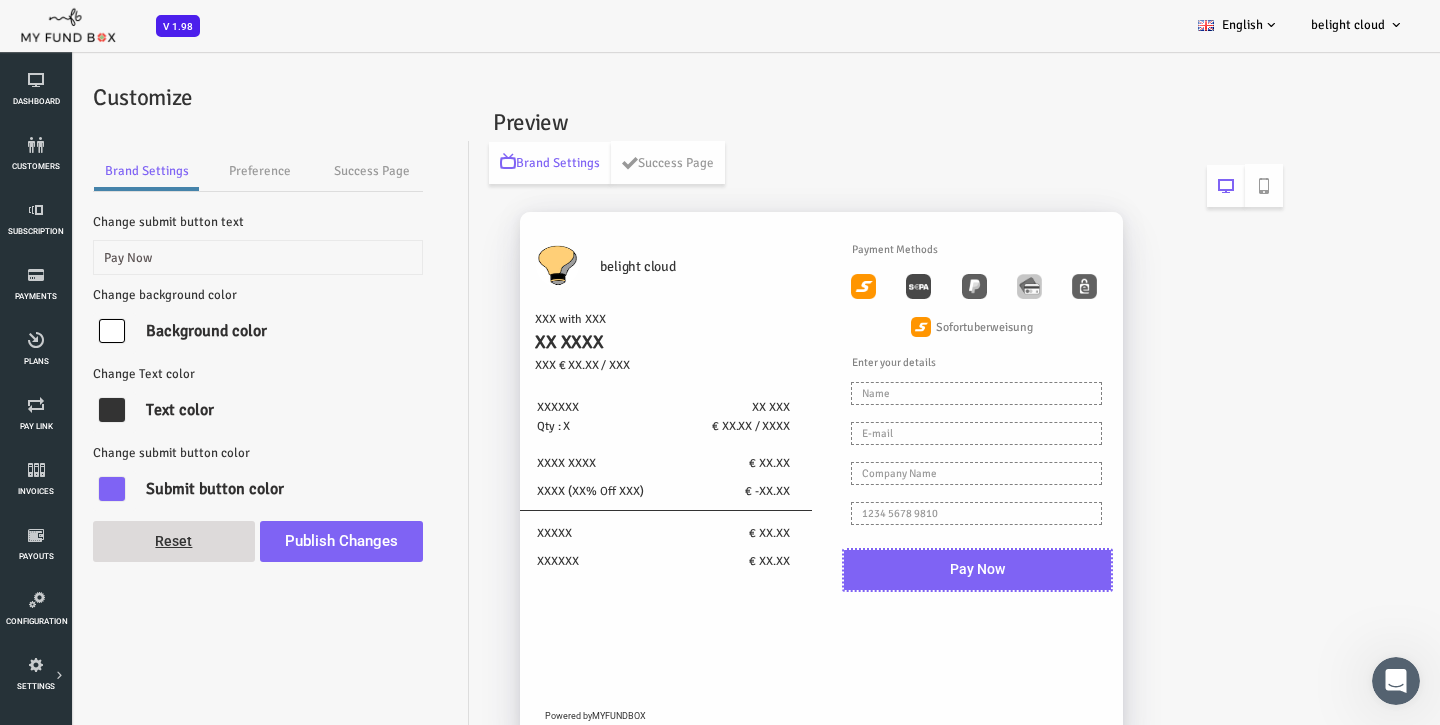 click at bounding box center [1396, 681] 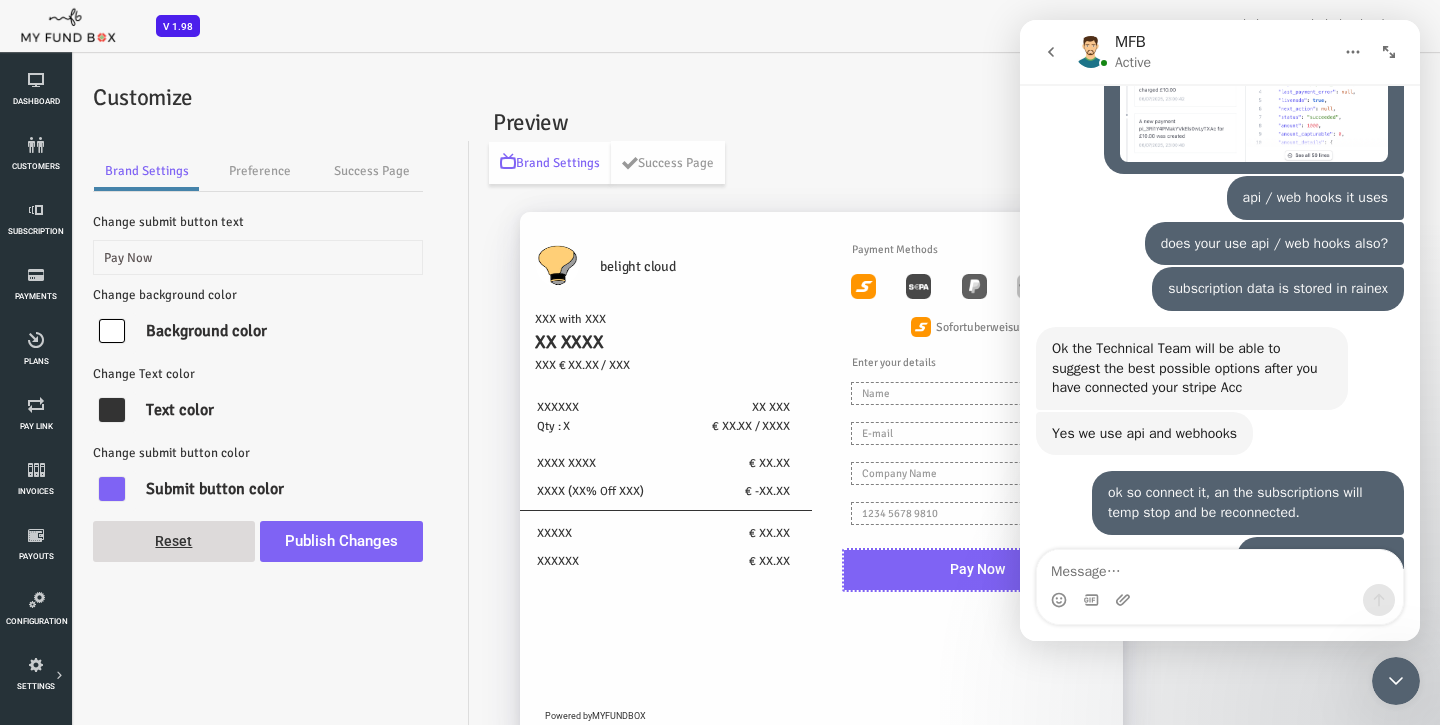 scroll, scrollTop: 4838, scrollLeft: 0, axis: vertical 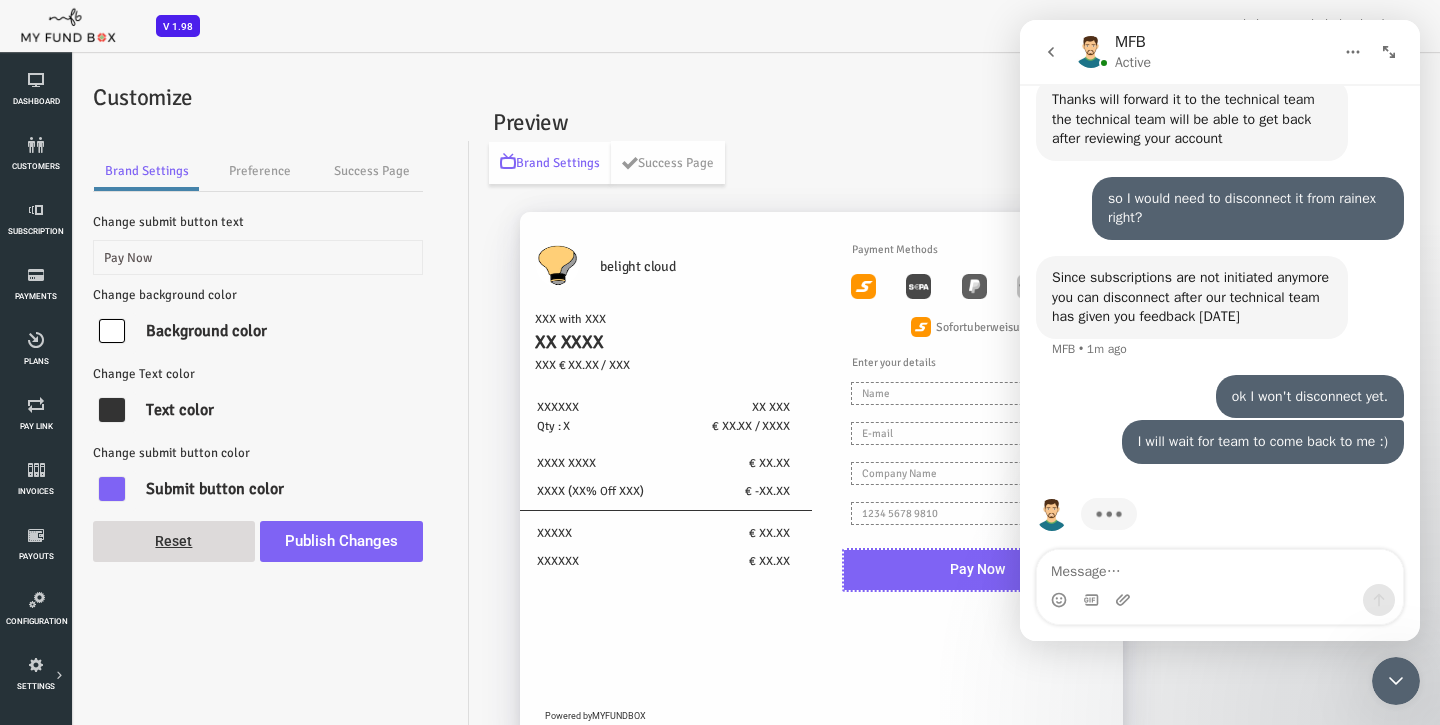 click 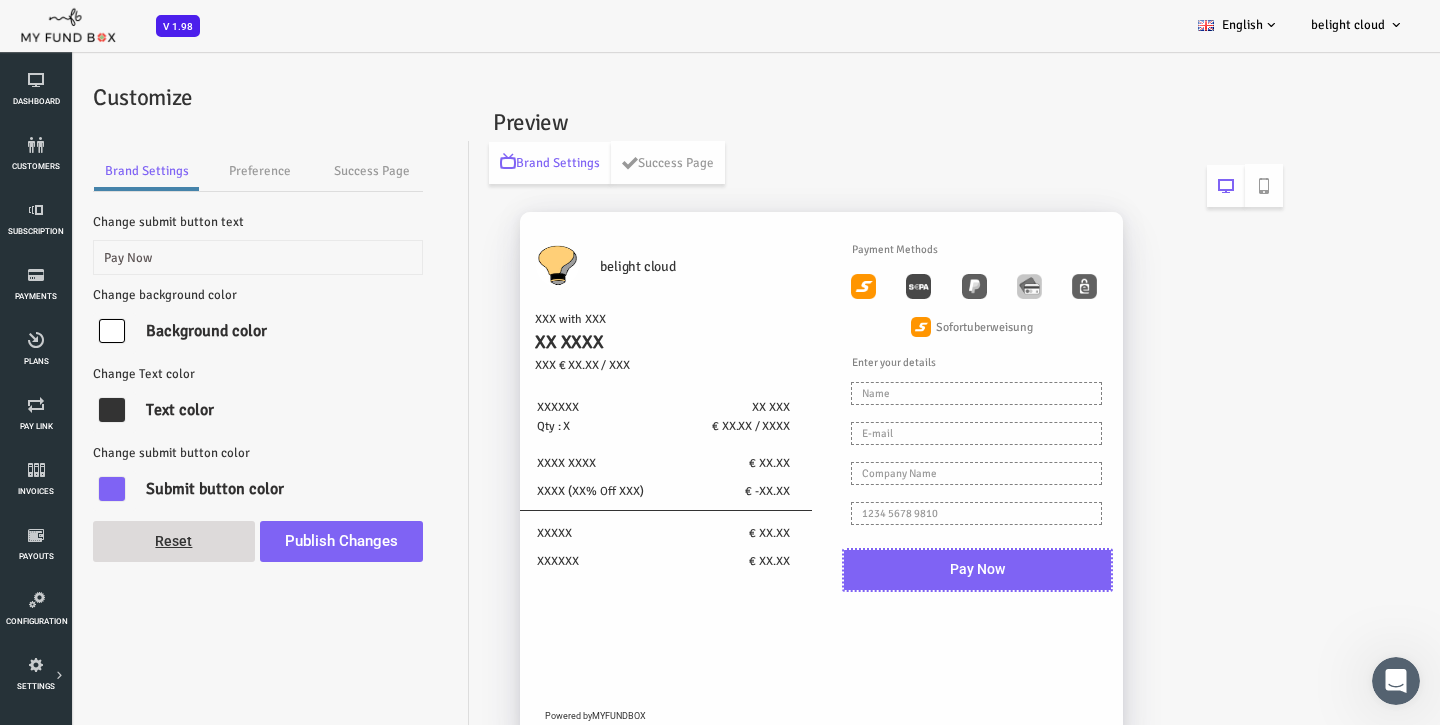 click at bounding box center [499, 264] 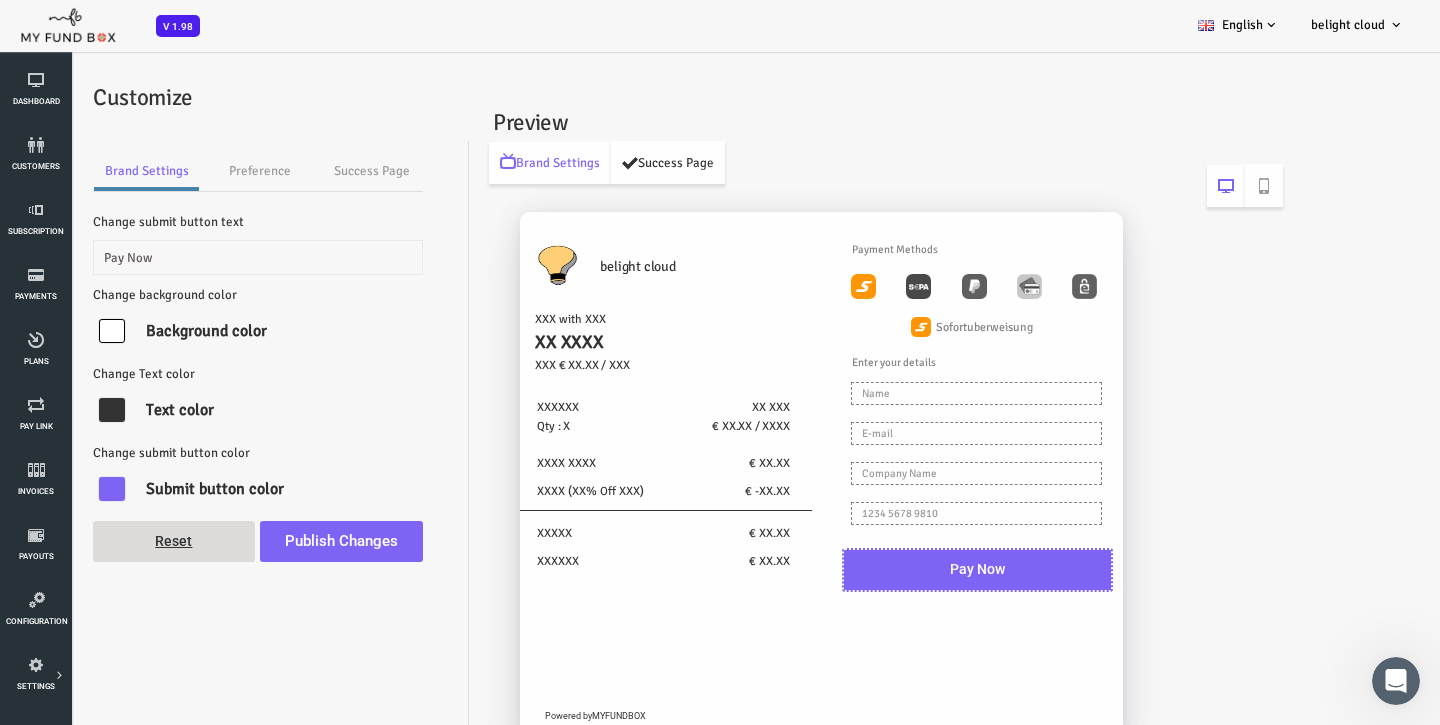 click on "Success Page" at bounding box center [610, 162] 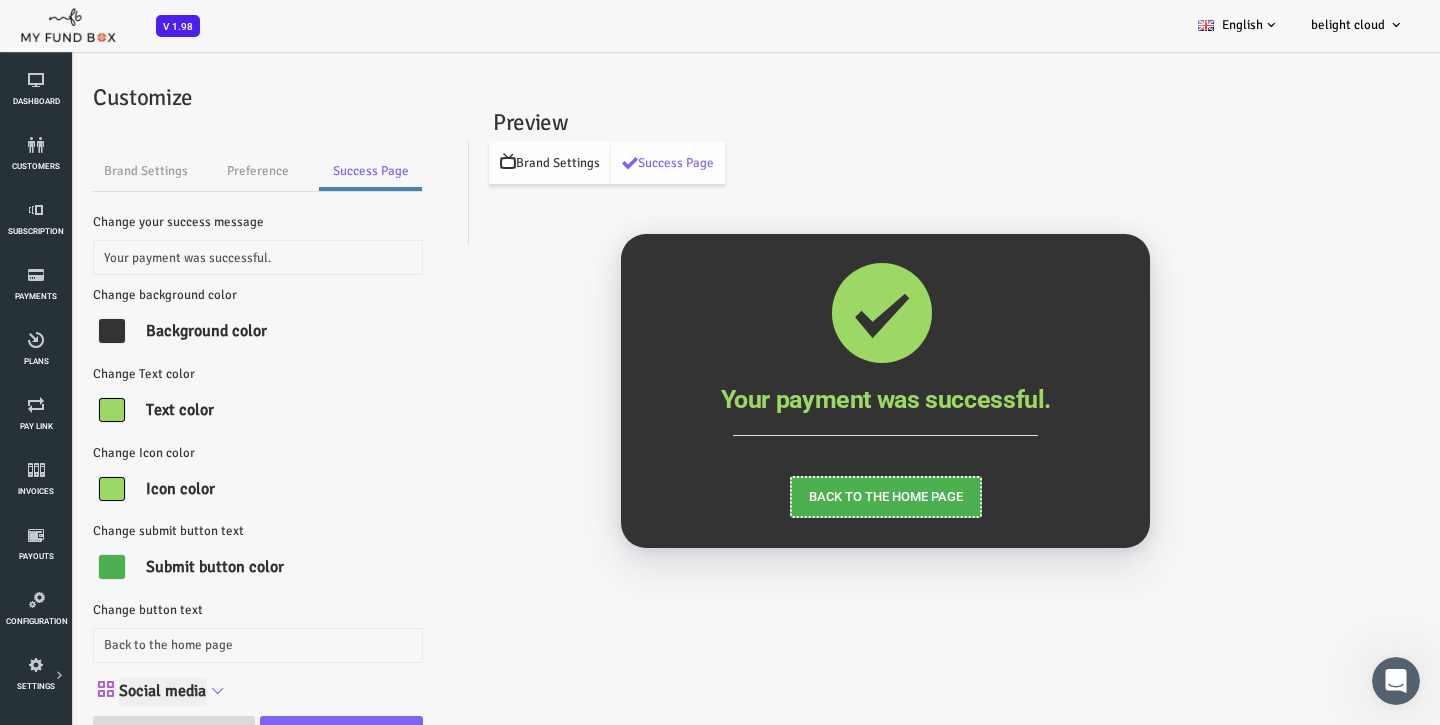 click on "Brand Settings" at bounding box center [492, 162] 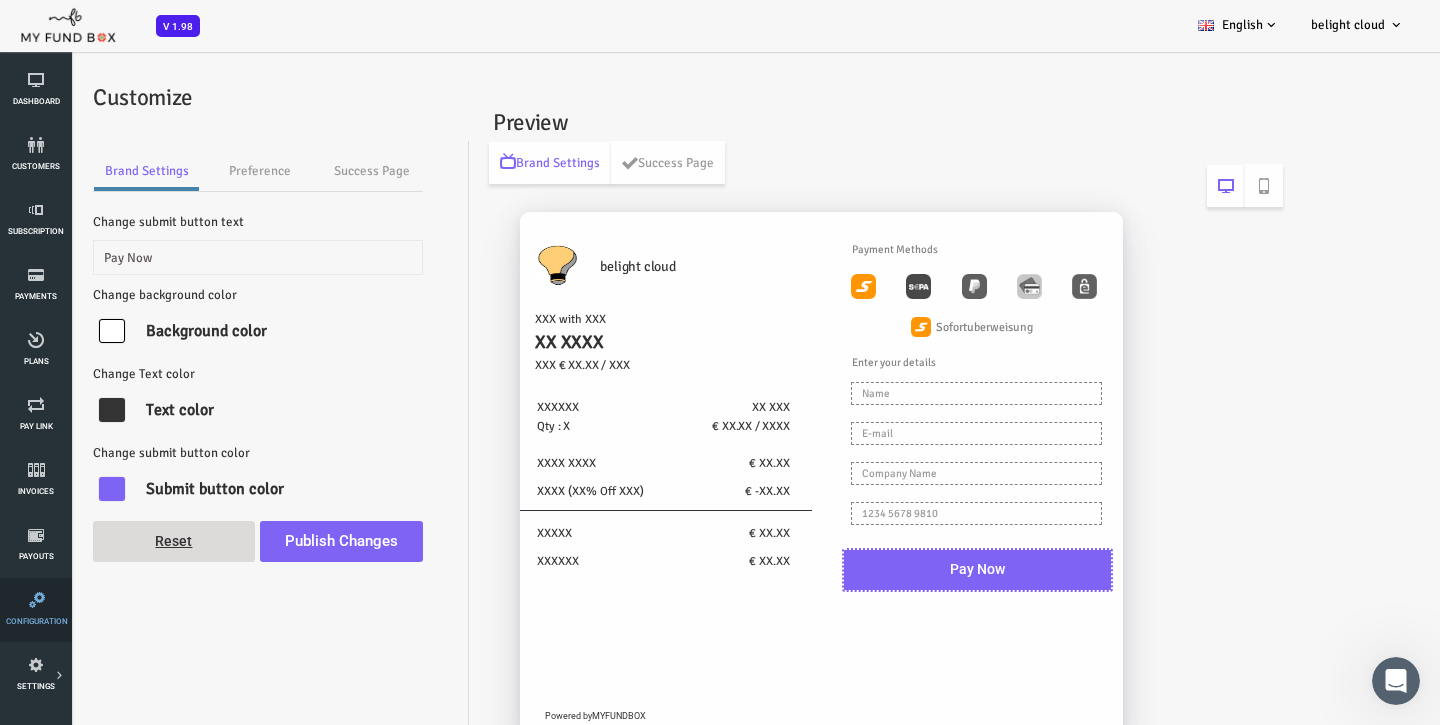 click on "Configuration" at bounding box center (36, 610) 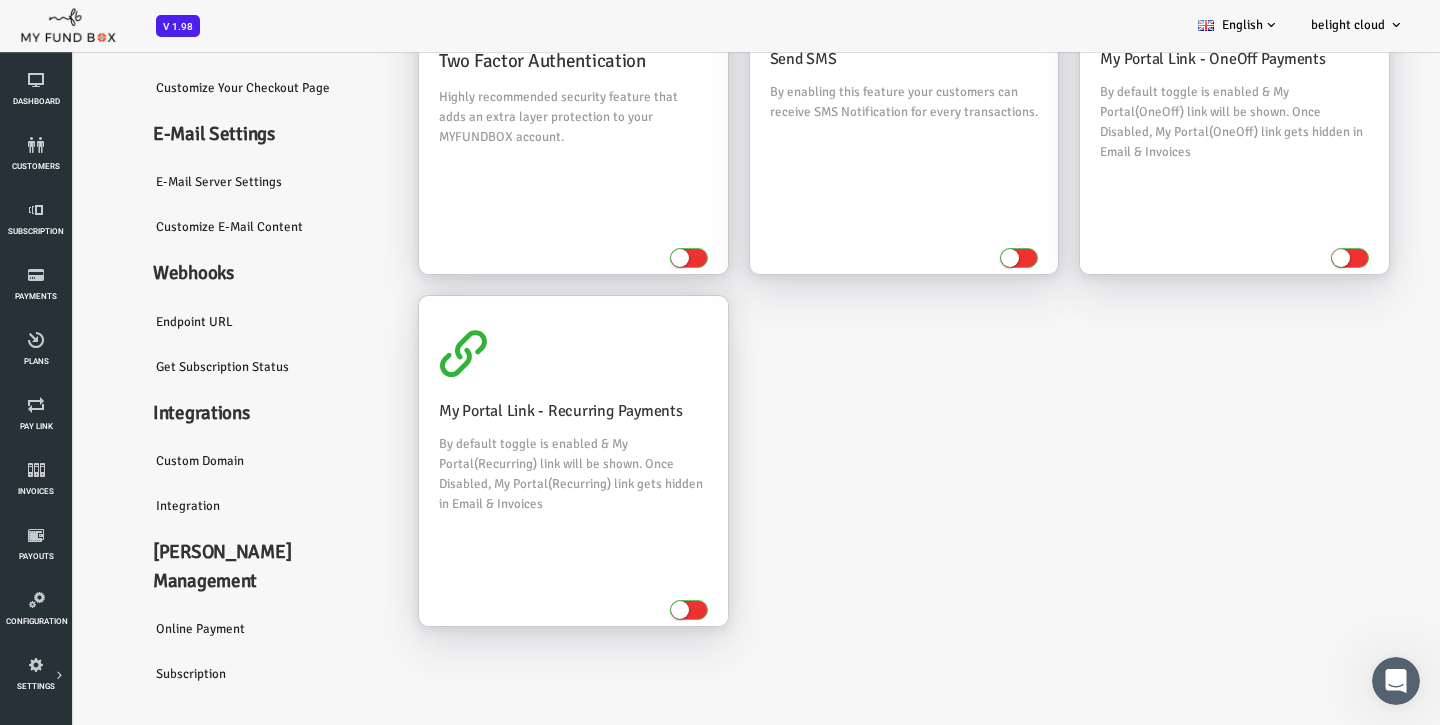 scroll, scrollTop: 191, scrollLeft: 0, axis: vertical 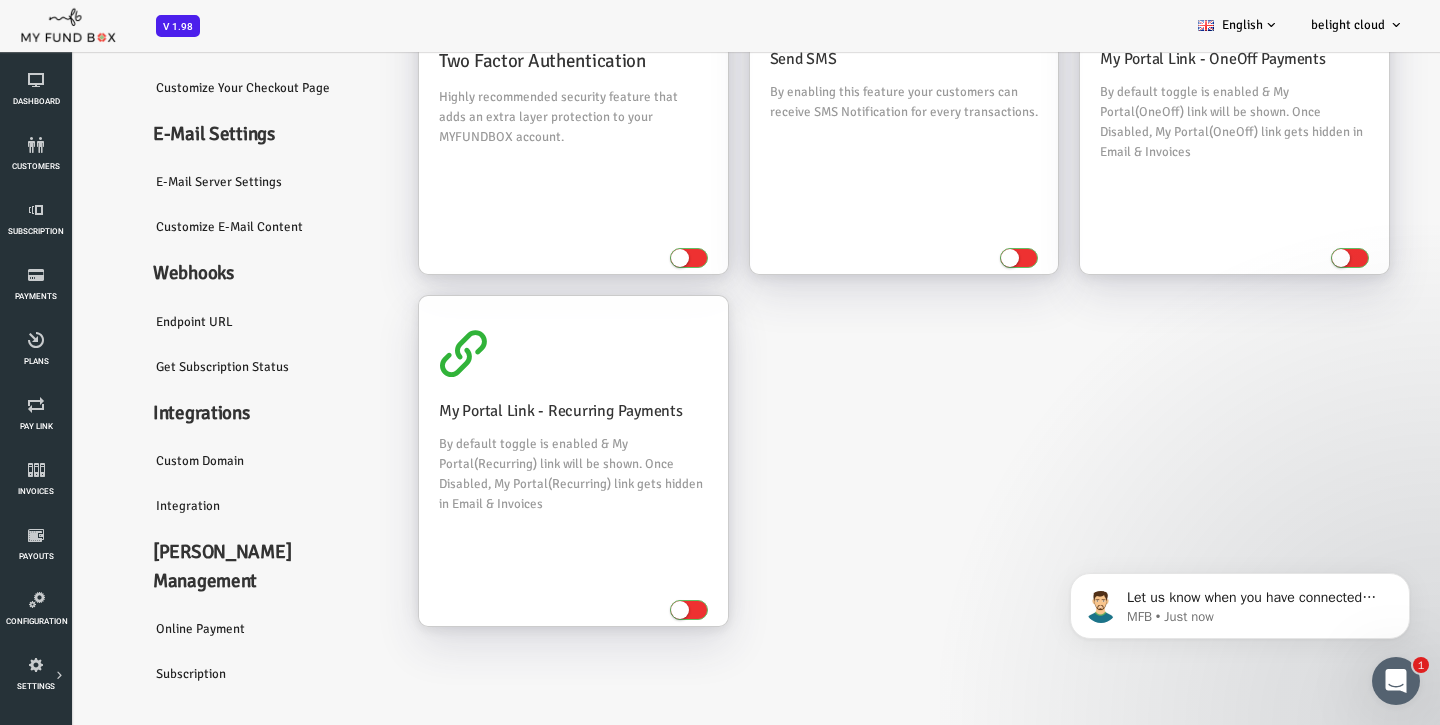 click on "Custom Domain" at bounding box center (210, 461) 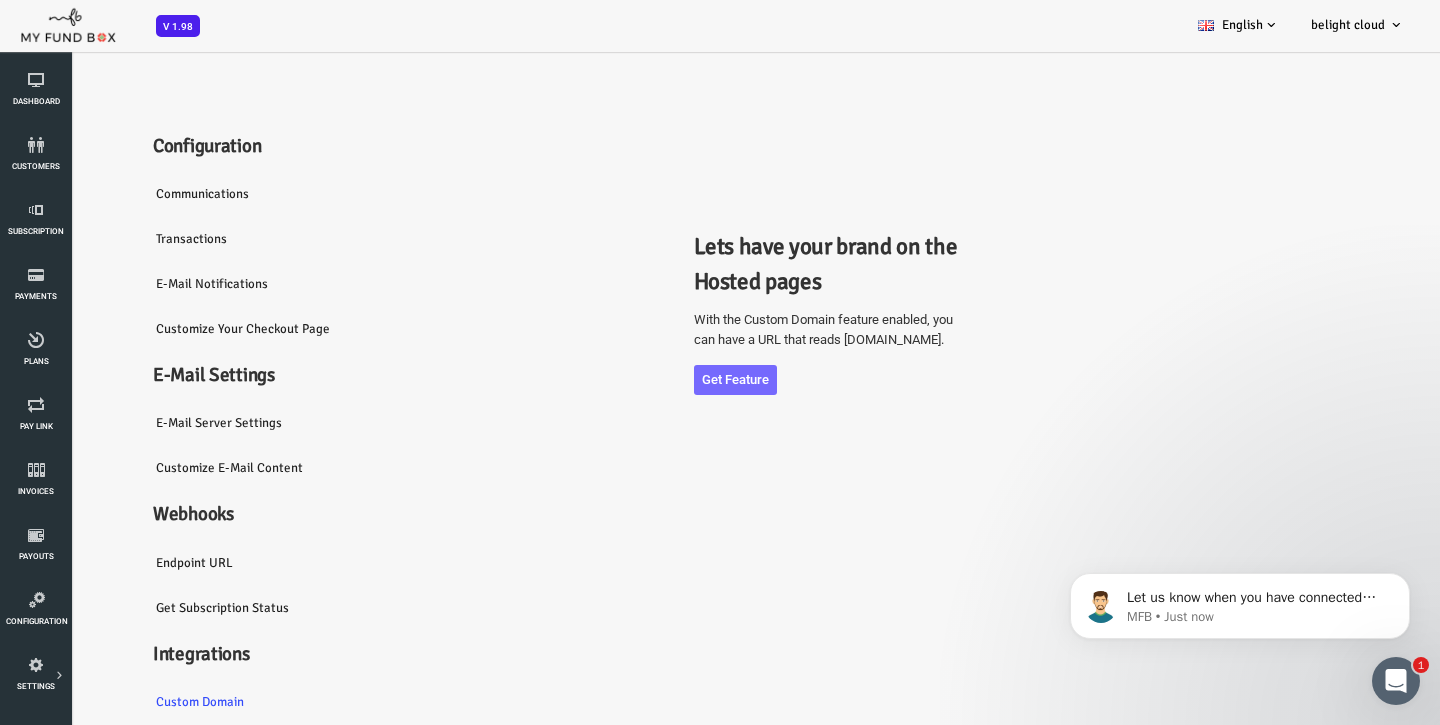 scroll, scrollTop: 0, scrollLeft: 0, axis: both 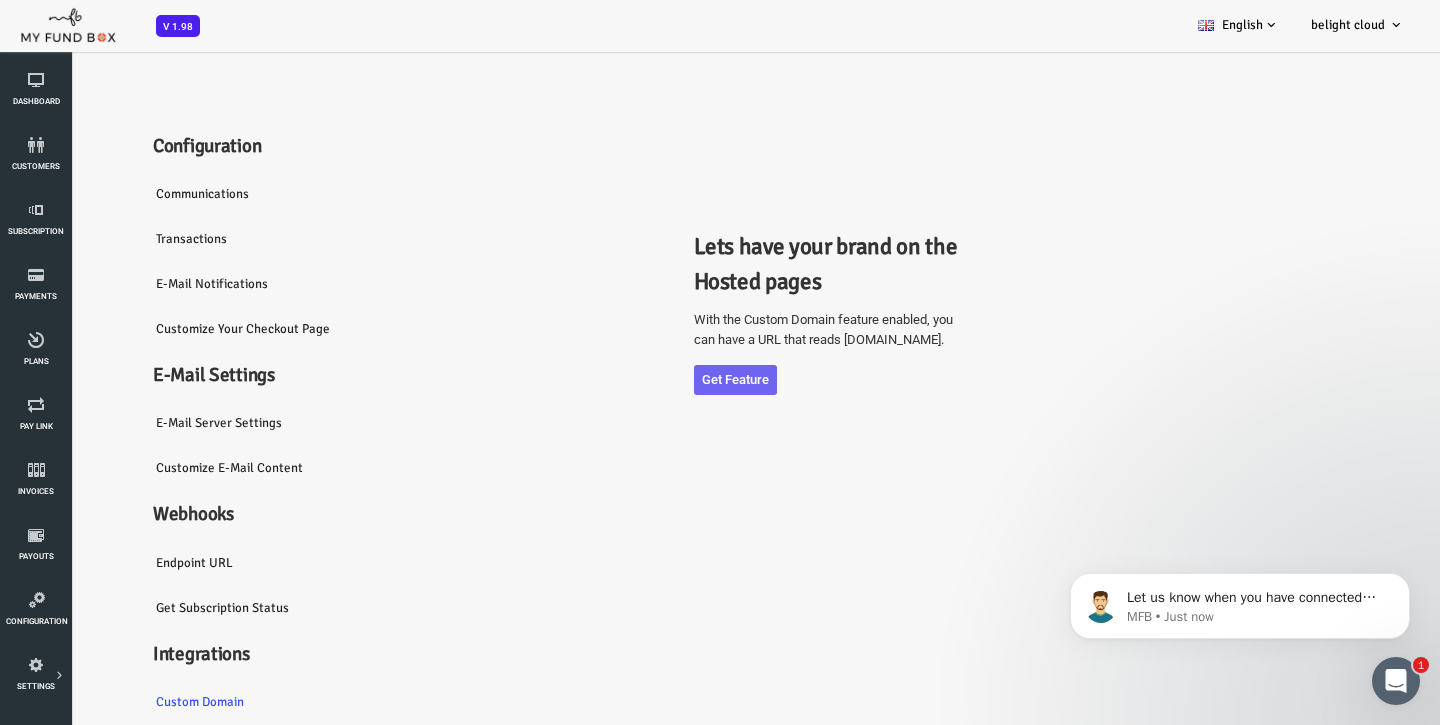 click on "Get feature" at bounding box center (677, 380) 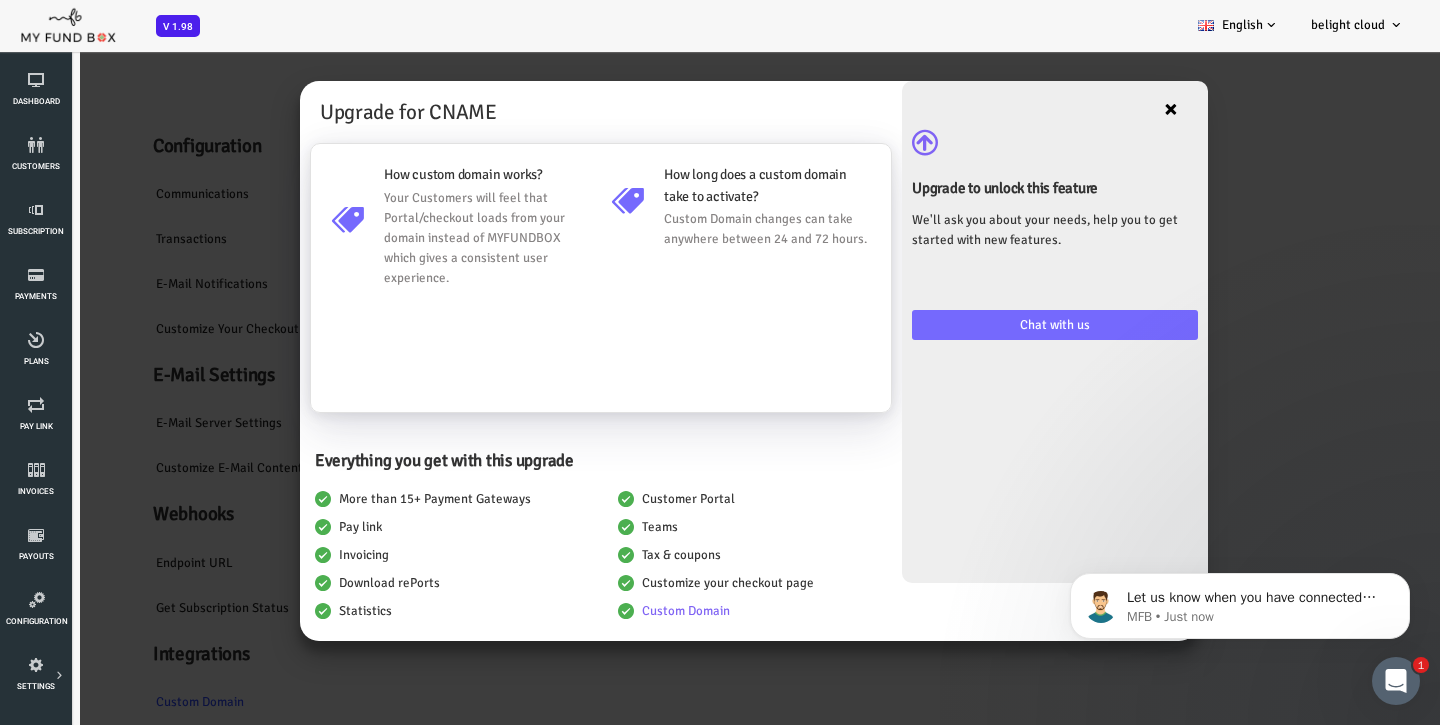 click on "×" at bounding box center (1113, 109) 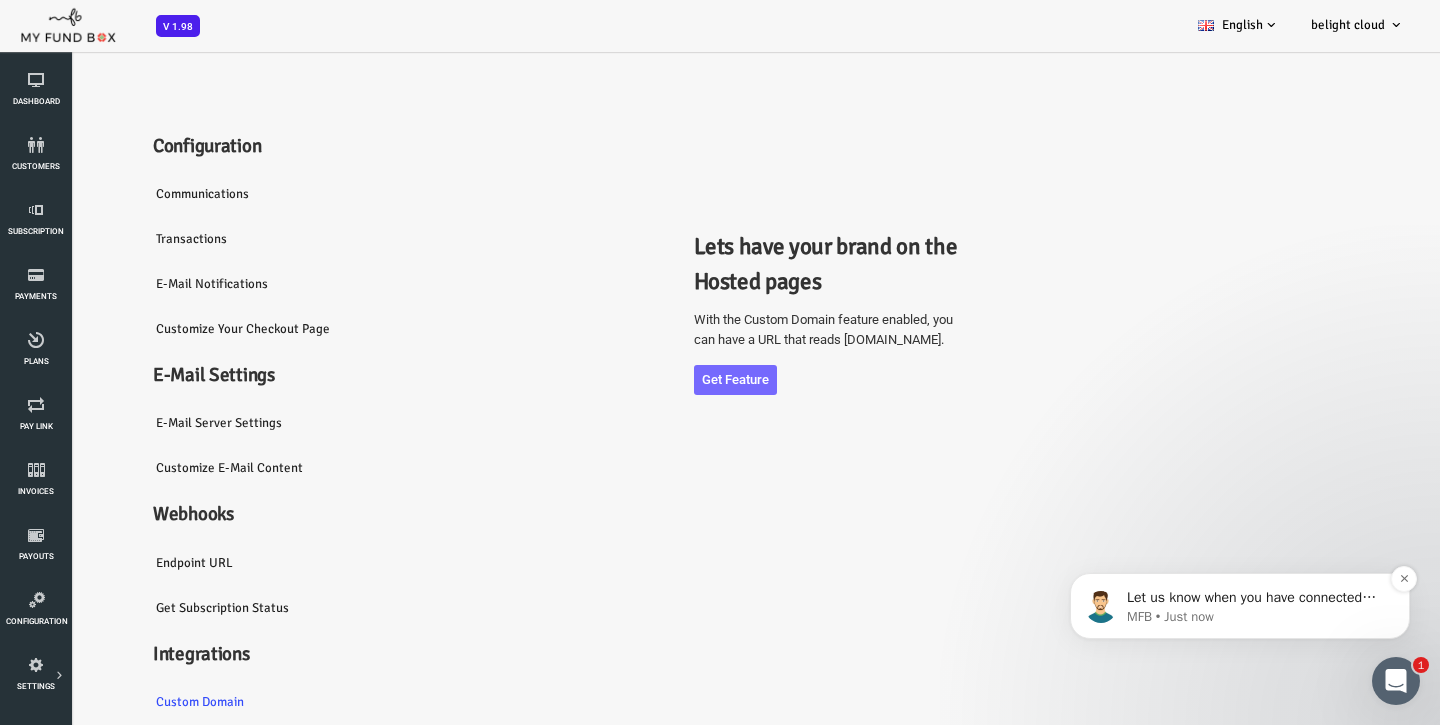 click on "Let us know when you have connected stripe account please" at bounding box center (1256, 598) 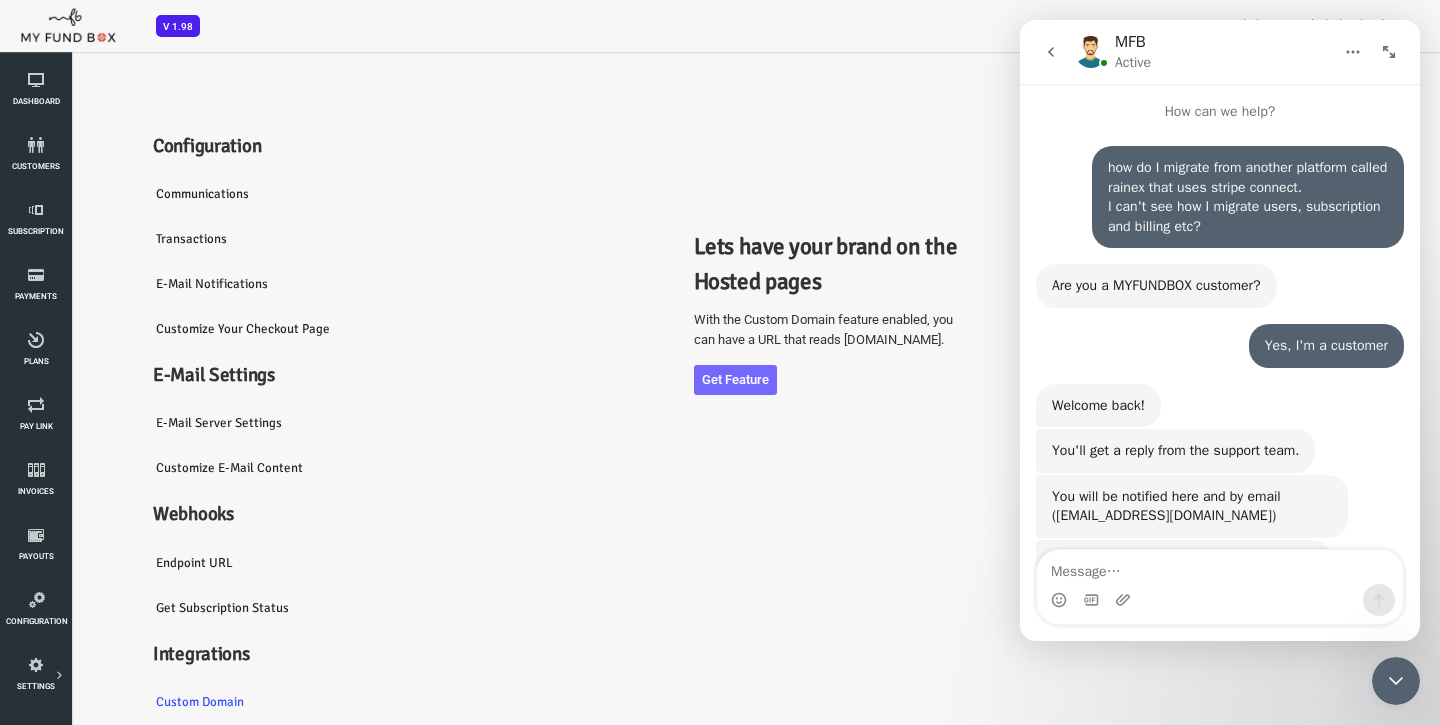 scroll, scrollTop: 169, scrollLeft: 0, axis: vertical 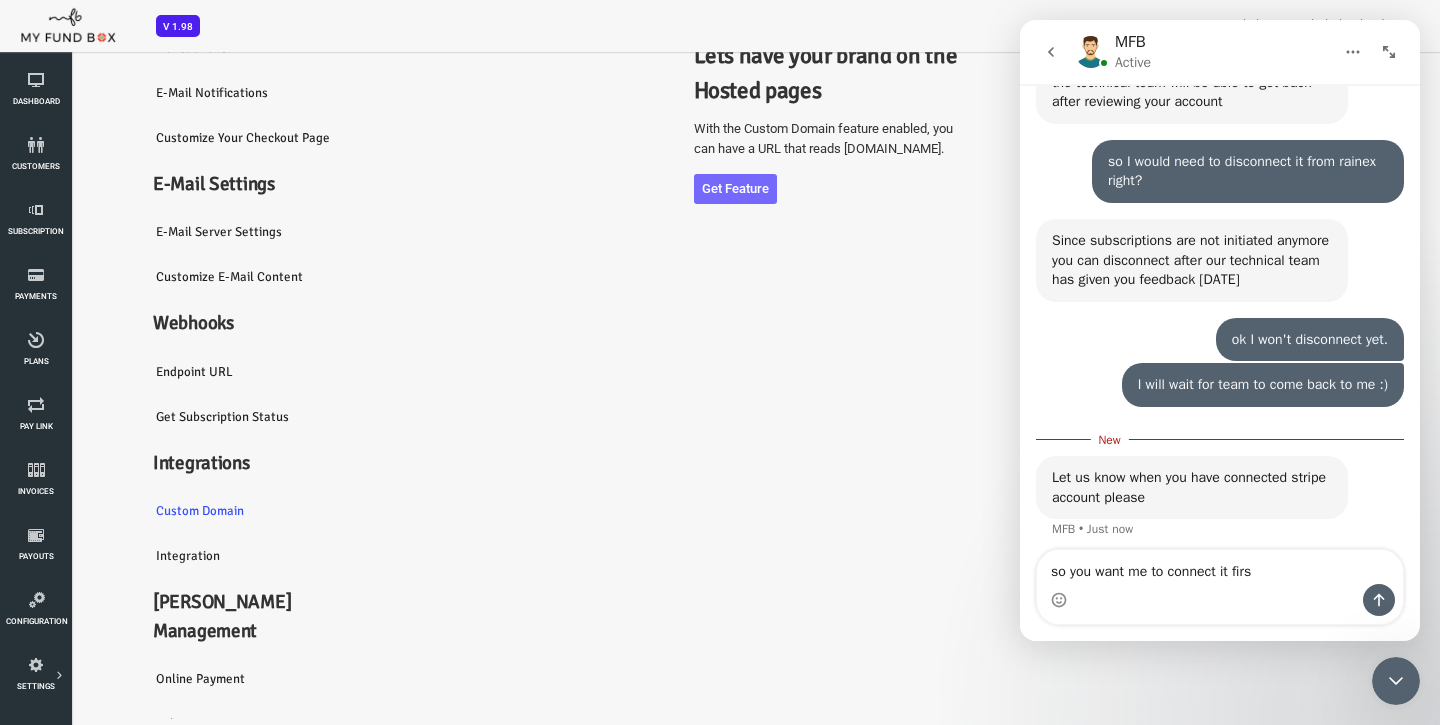 type on "so you want me to connect it first" 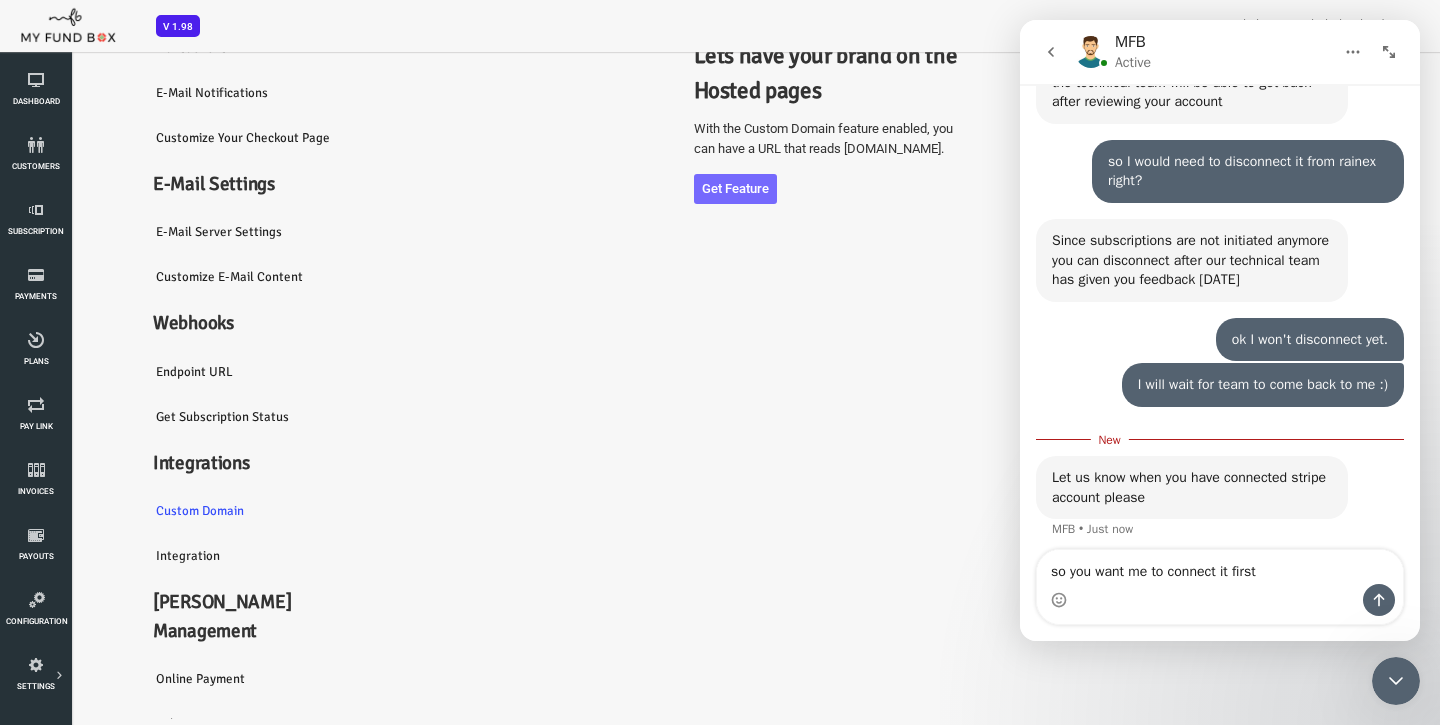 type 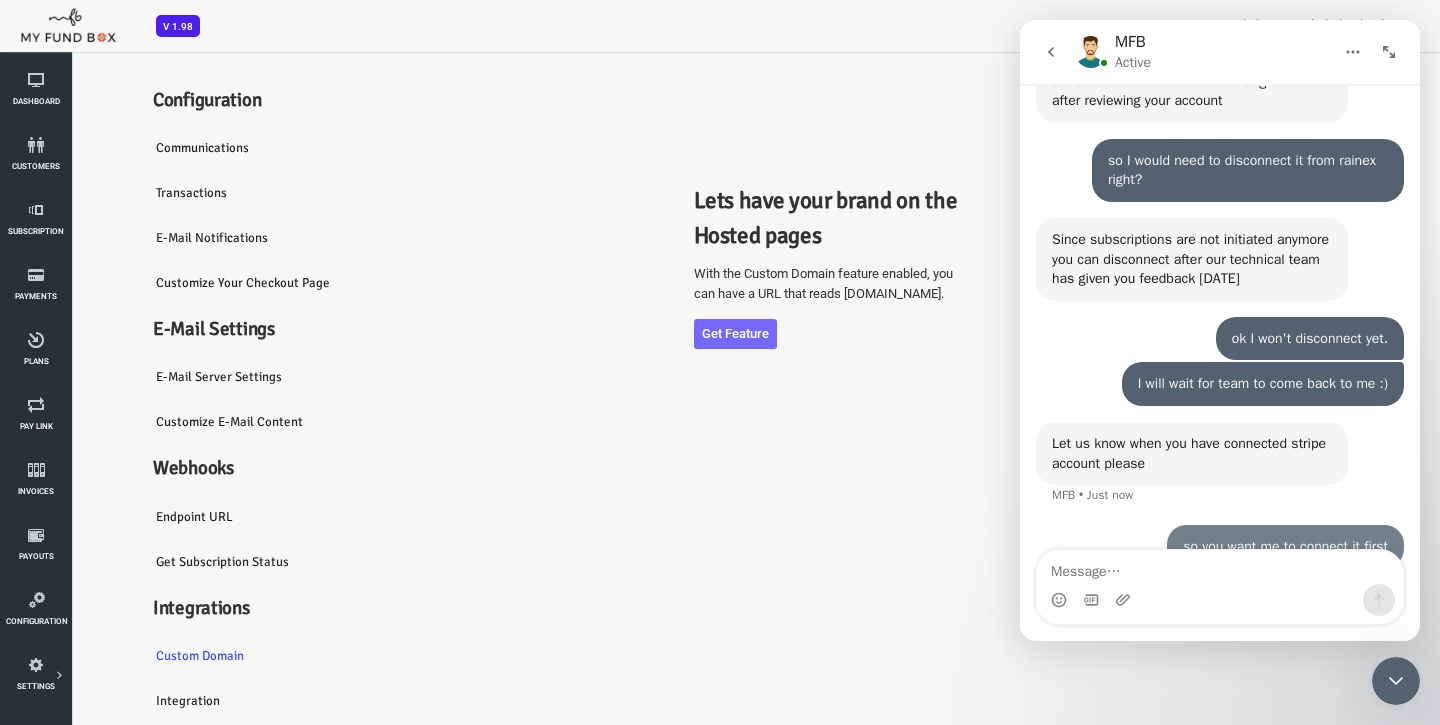 scroll, scrollTop: 4898, scrollLeft: 0, axis: vertical 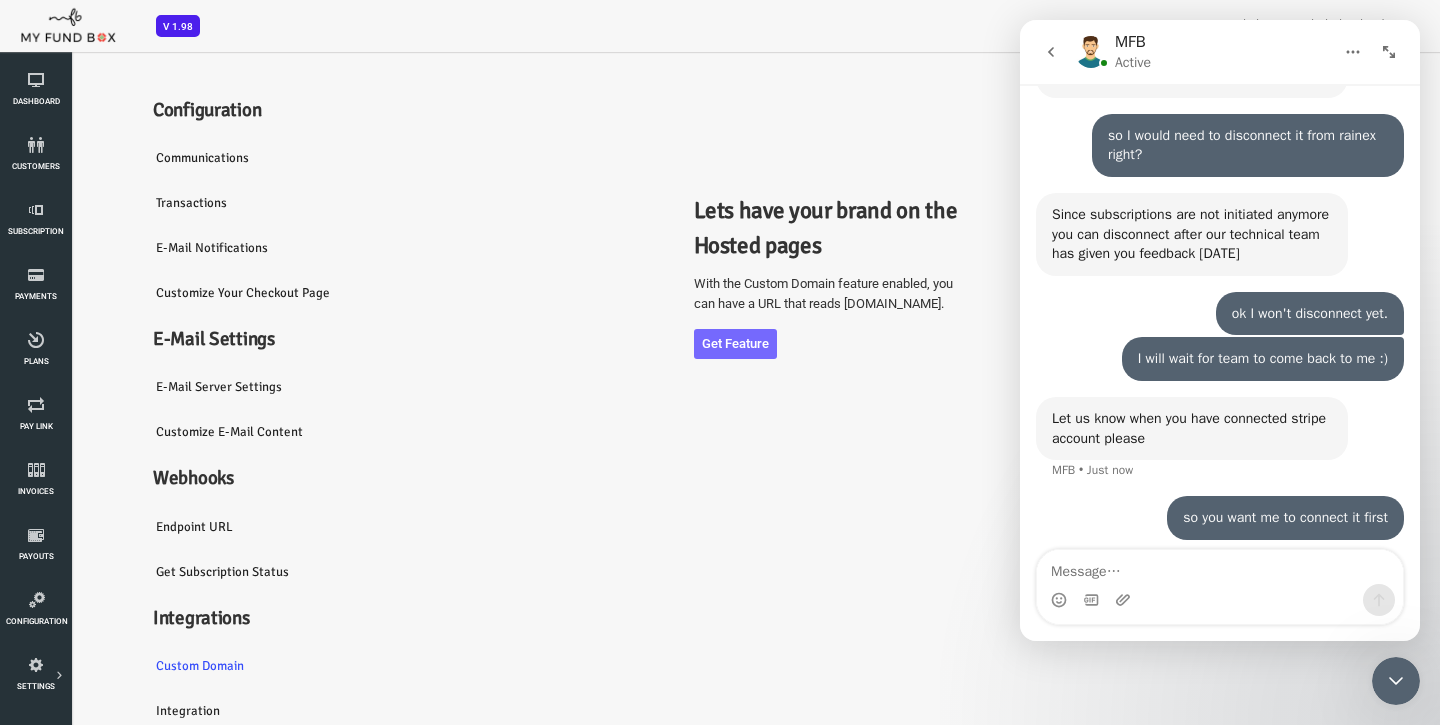 click 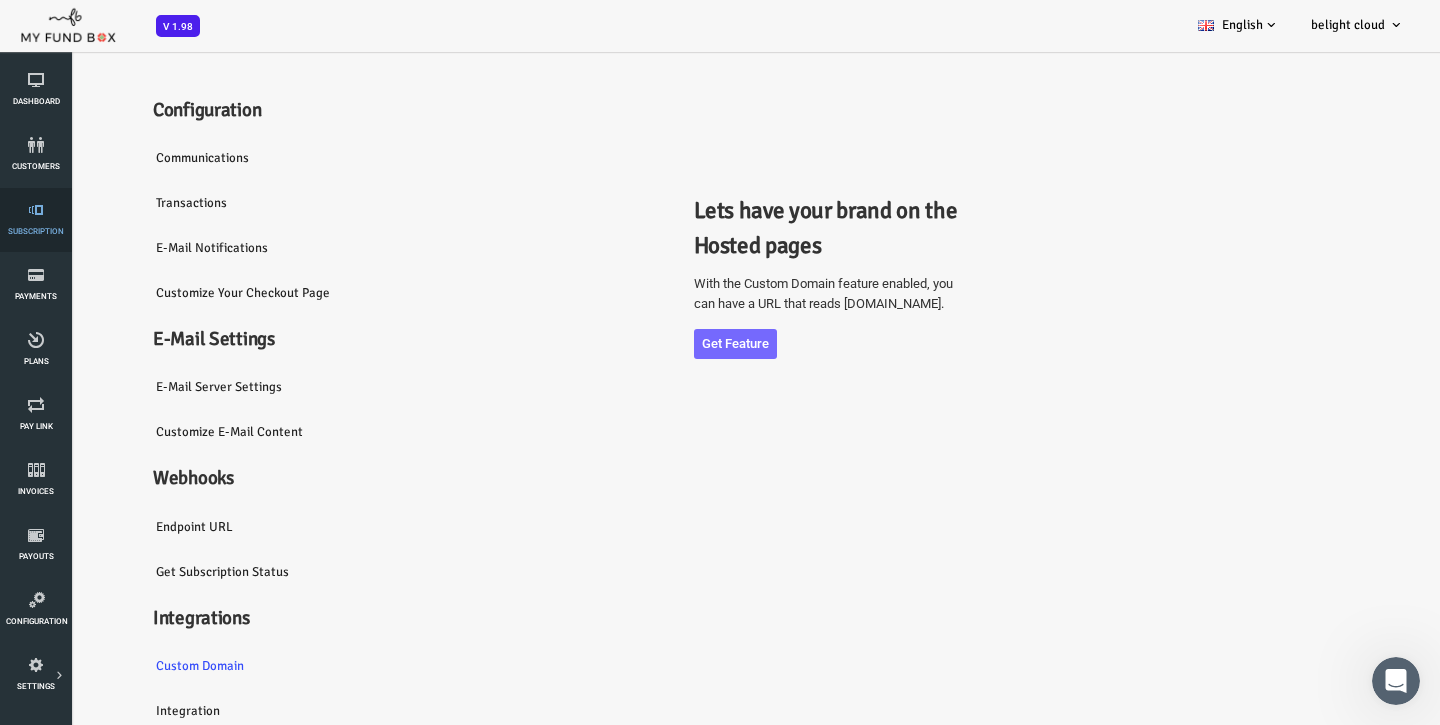 click on "Subscription" at bounding box center (36, 220) 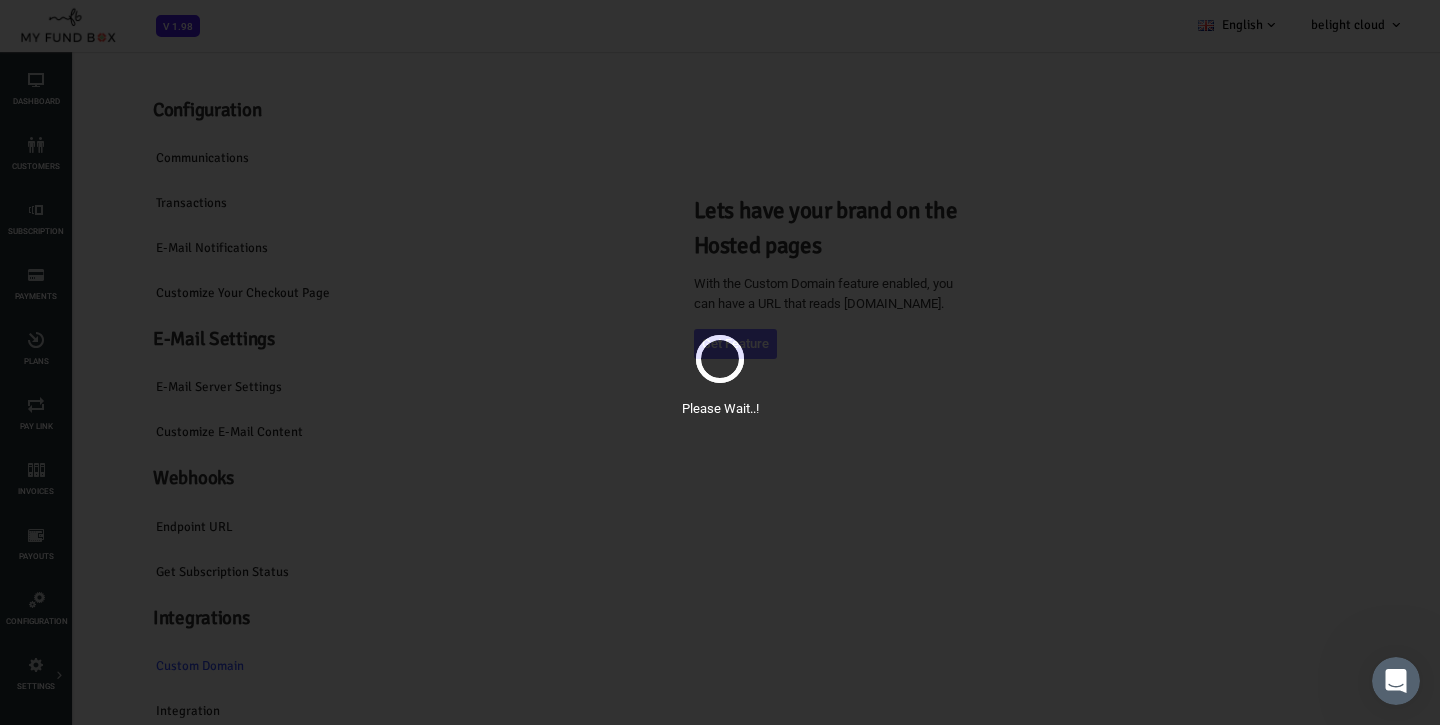 scroll, scrollTop: 0, scrollLeft: 0, axis: both 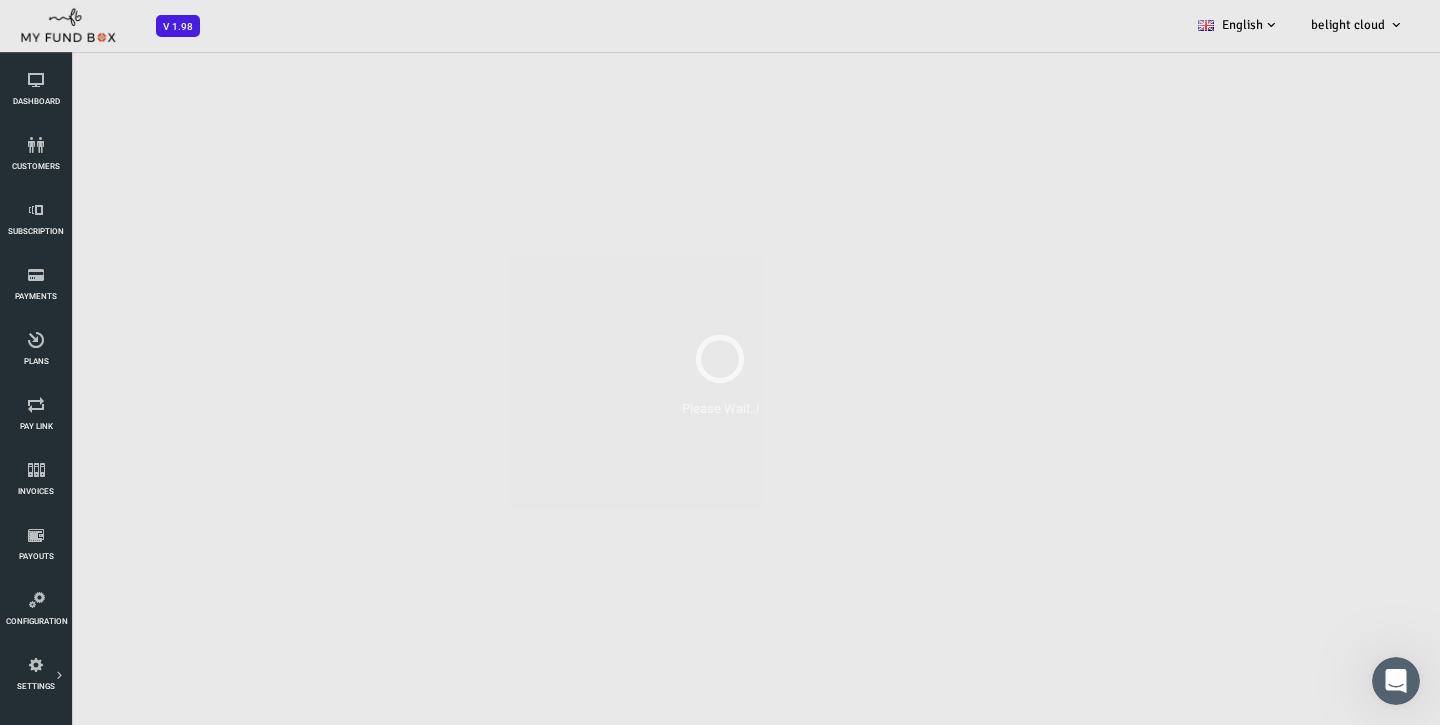 select on "100" 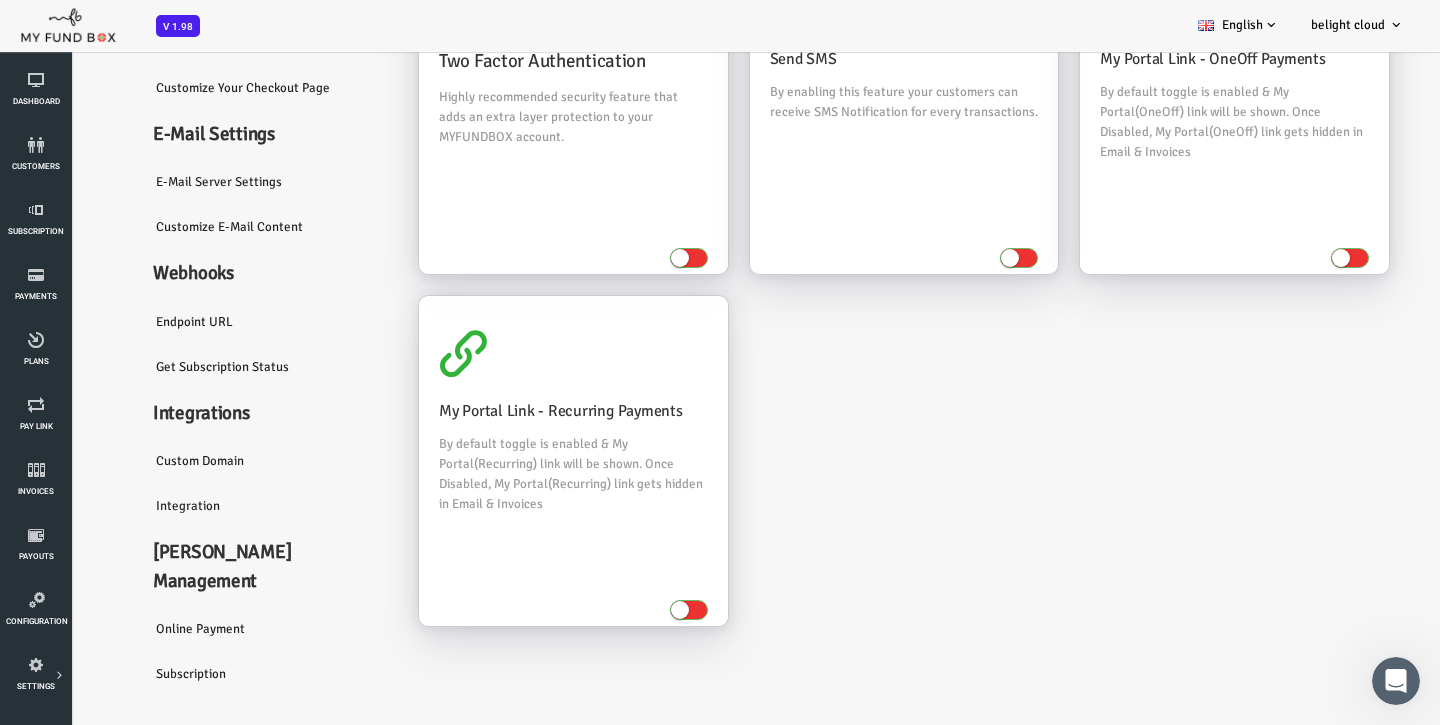 scroll, scrollTop: 191, scrollLeft: 0, axis: vertical 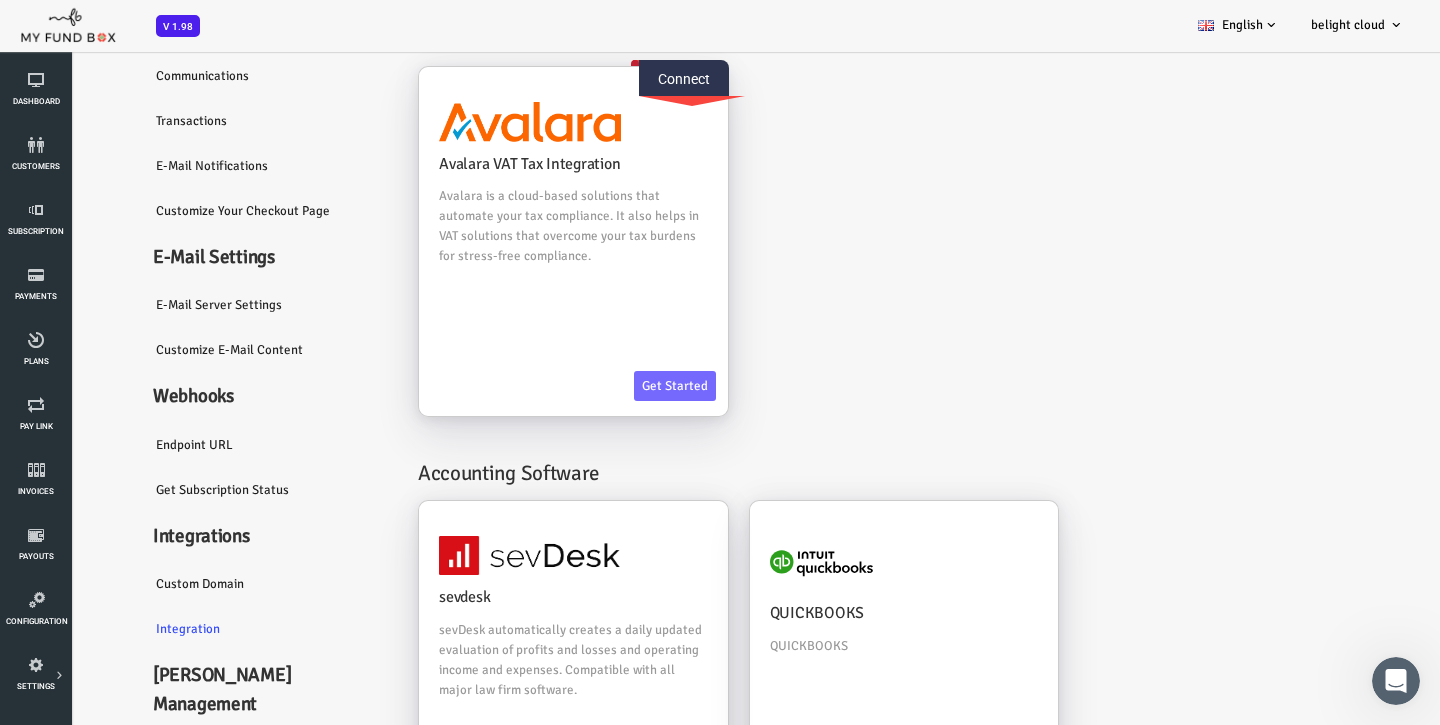 click on "Get Subscription Status" at bounding box center [210, 490] 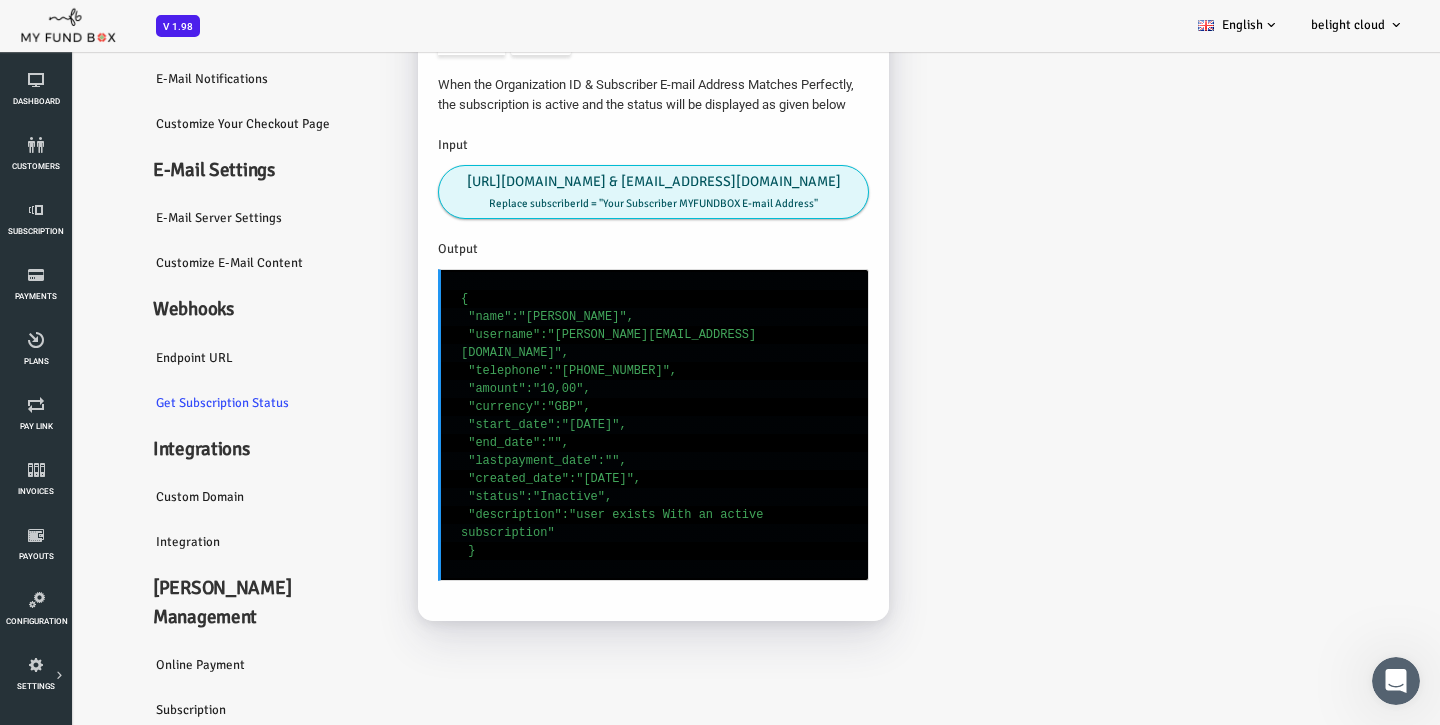 click on "Dunning Management" at bounding box center [210, 603] 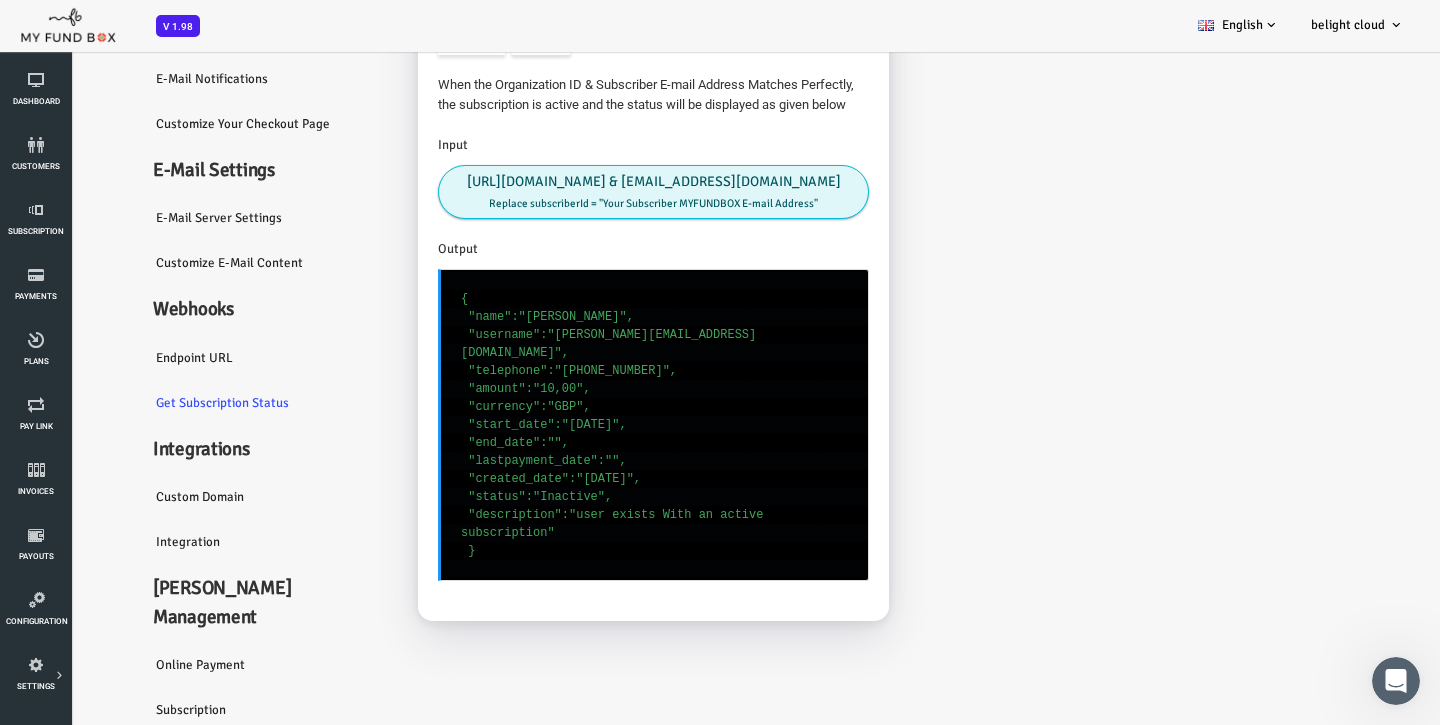 click on "Online payment" at bounding box center (210, 665) 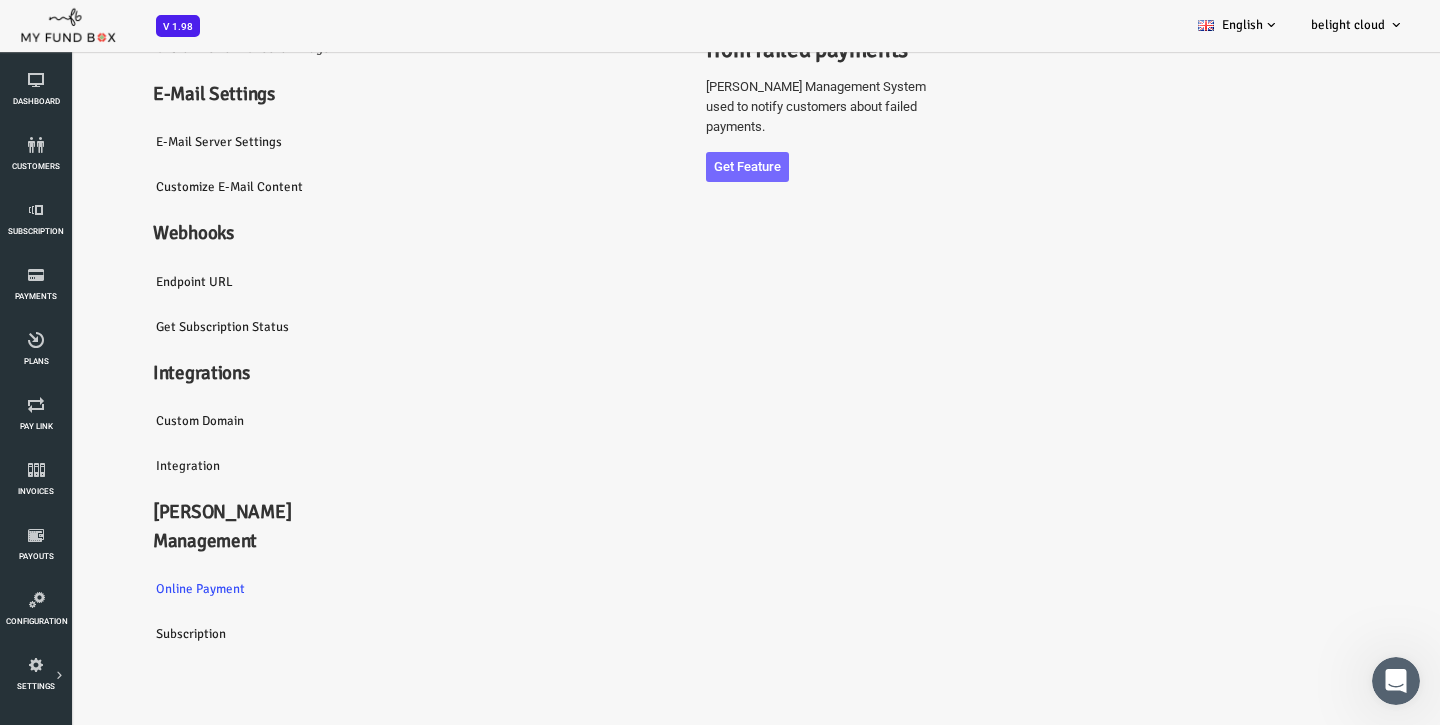 click on "Subscription" at bounding box center [210, 634] 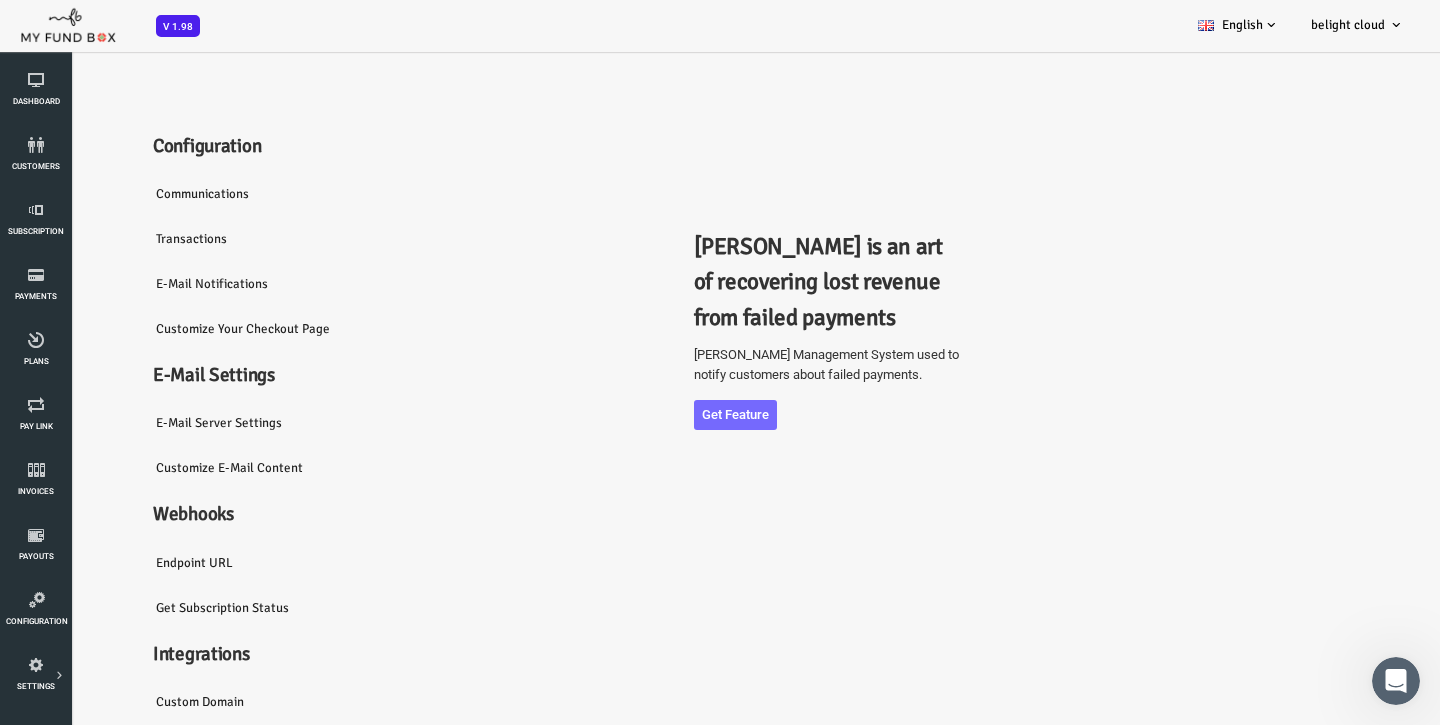 click on "Communications" at bounding box center (210, 194) 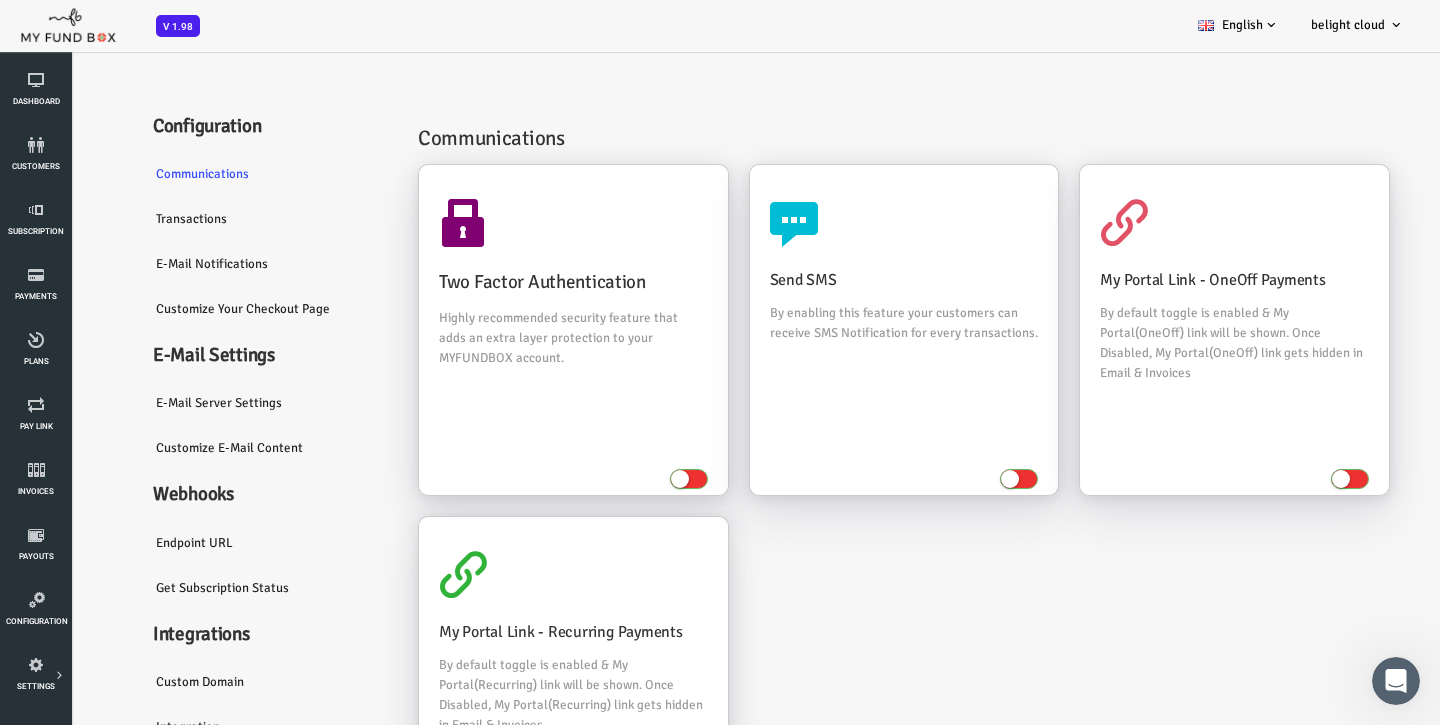 click on "Transactions" at bounding box center (210, 219) 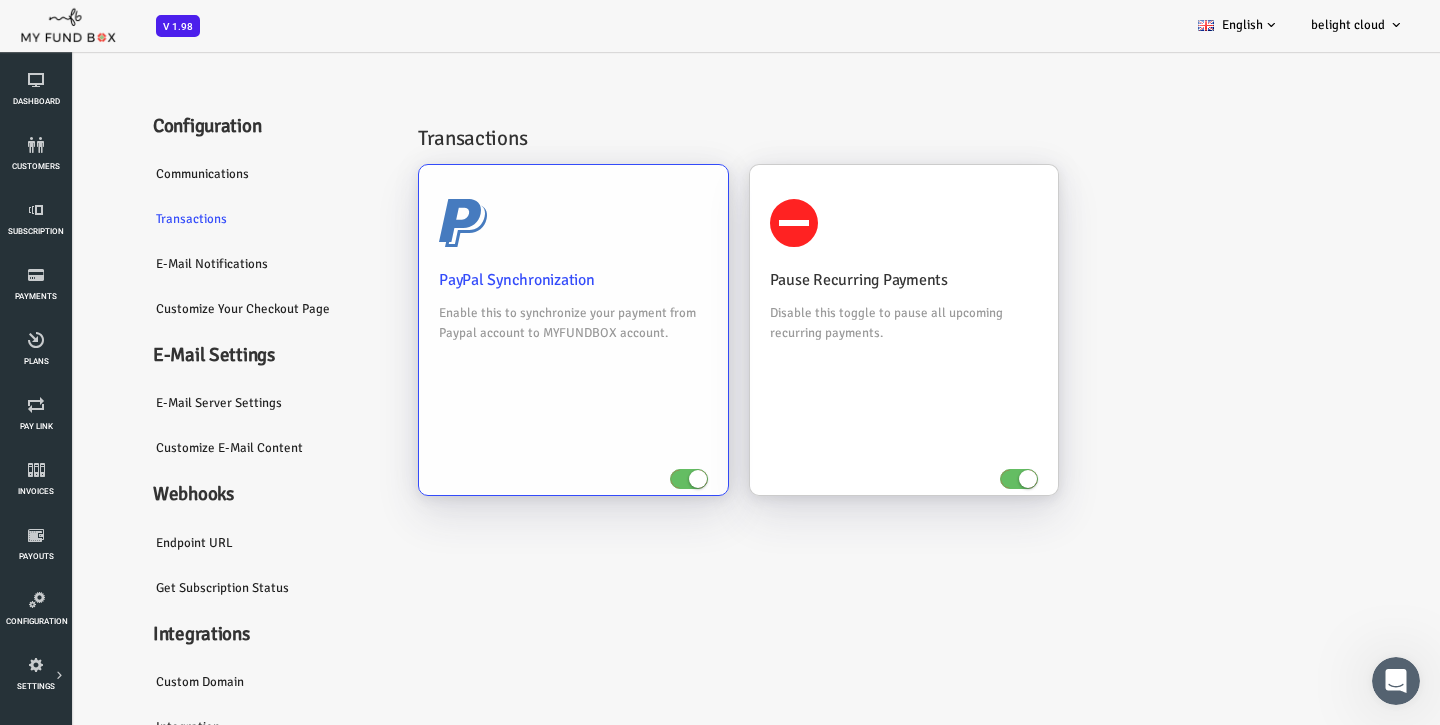 click at bounding box center (631, 479) 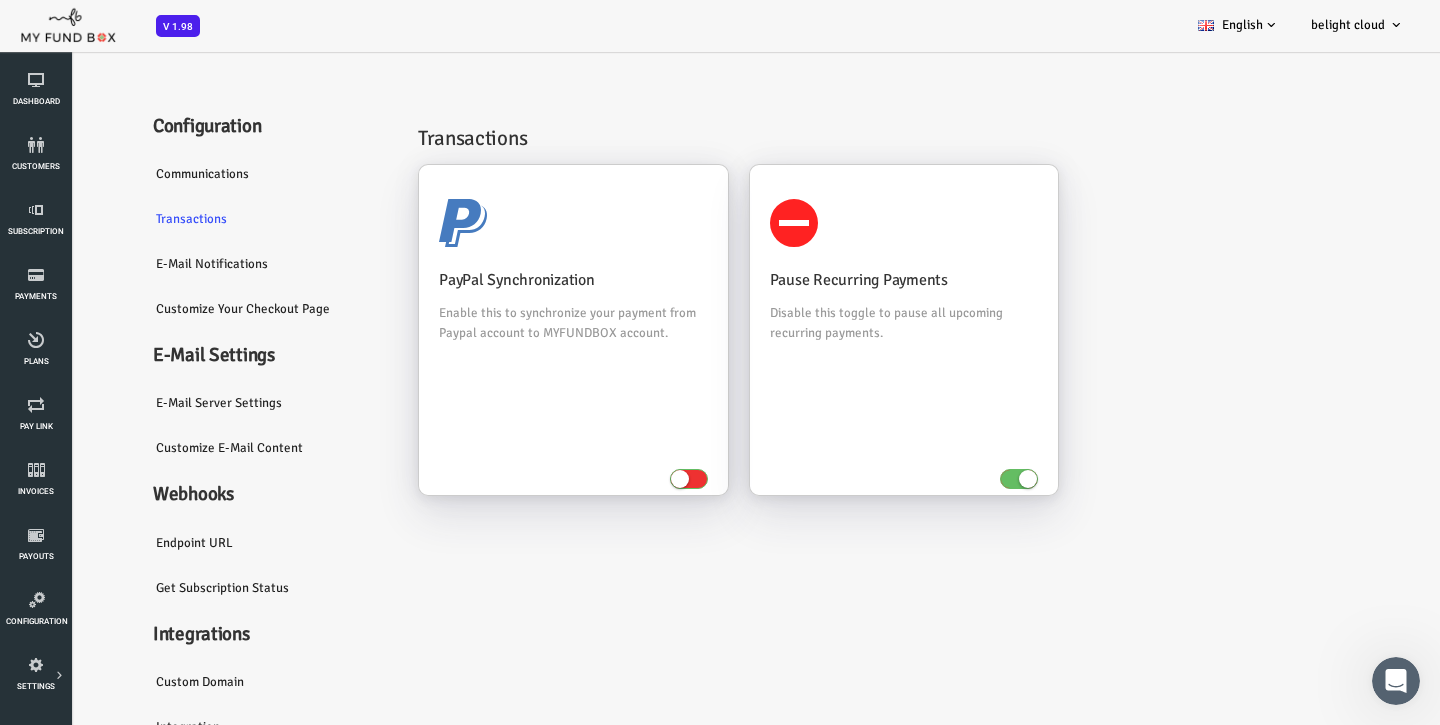 click on "E-Mail Notifications" at bounding box center (210, 264) 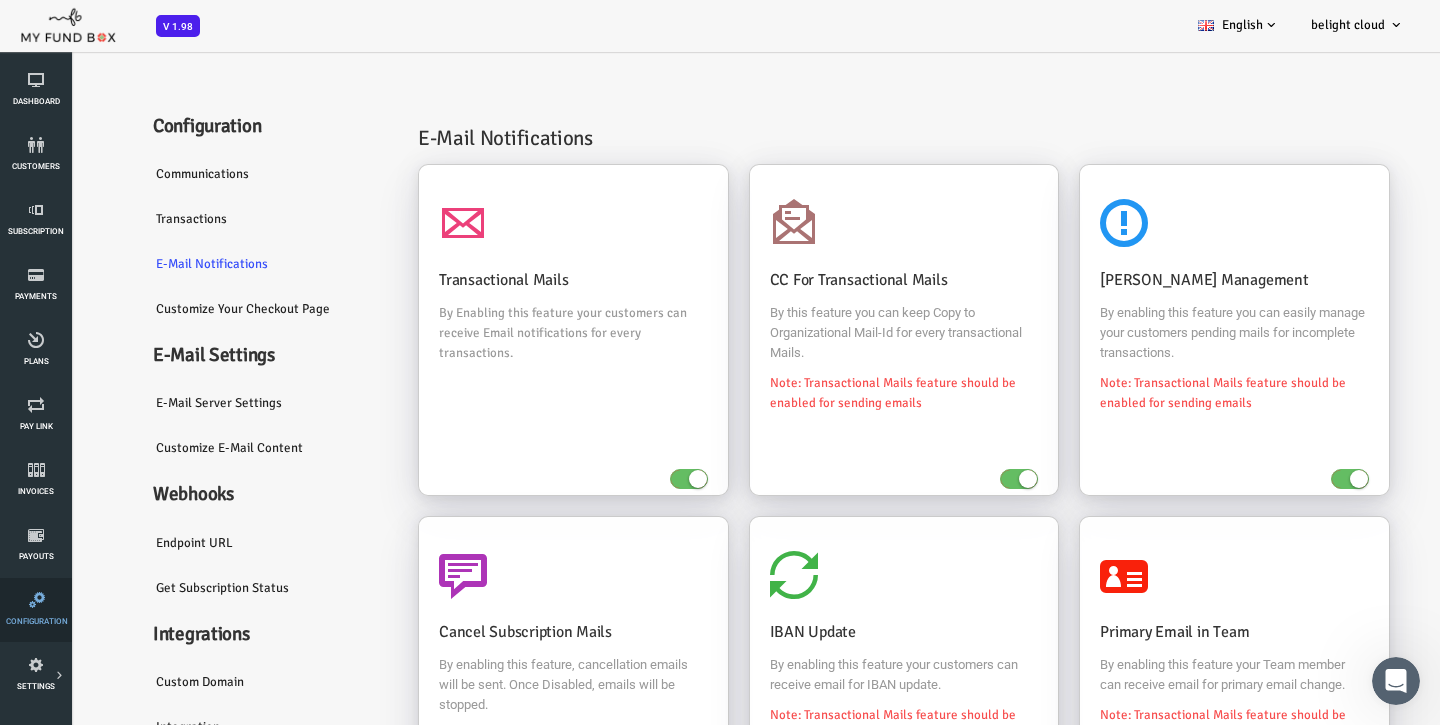 click on "Configuration" at bounding box center (36, 610) 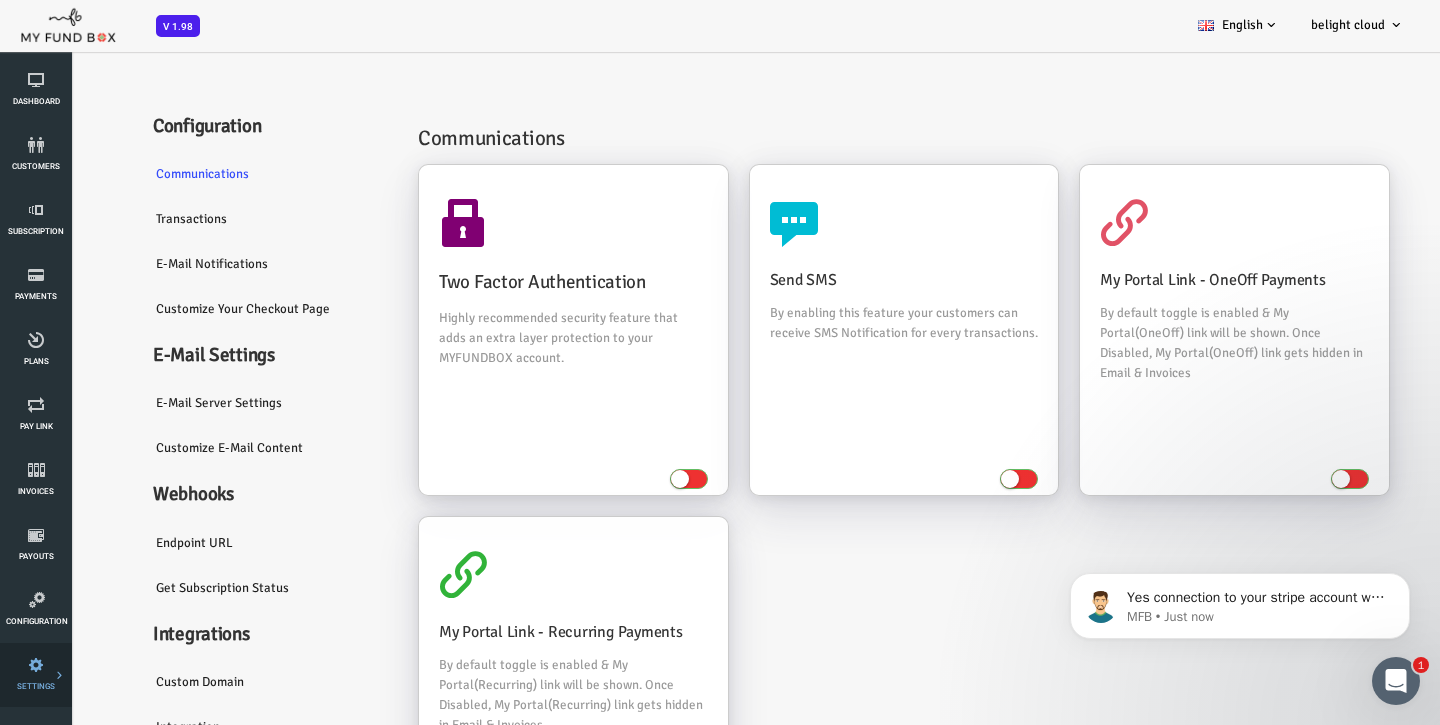 click on "Team" at bounding box center [0, 0] 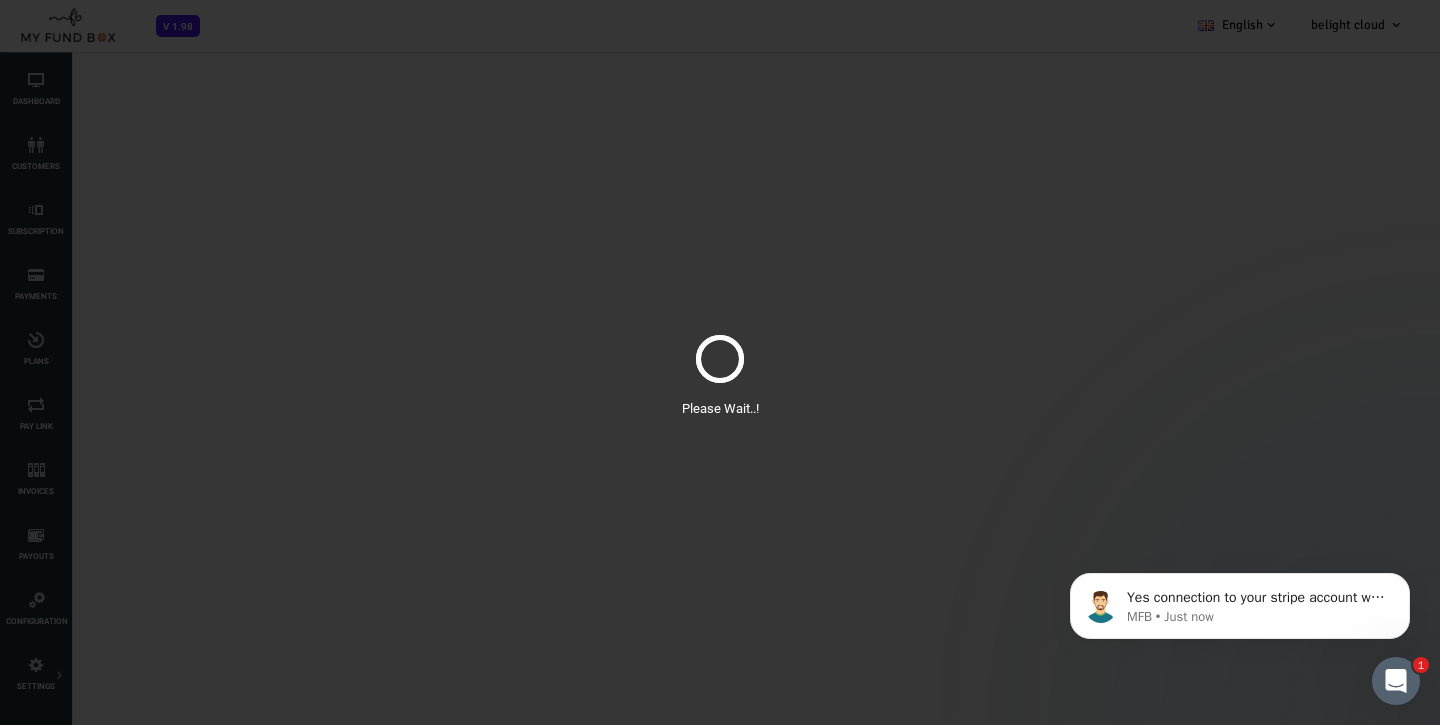 select on "100" 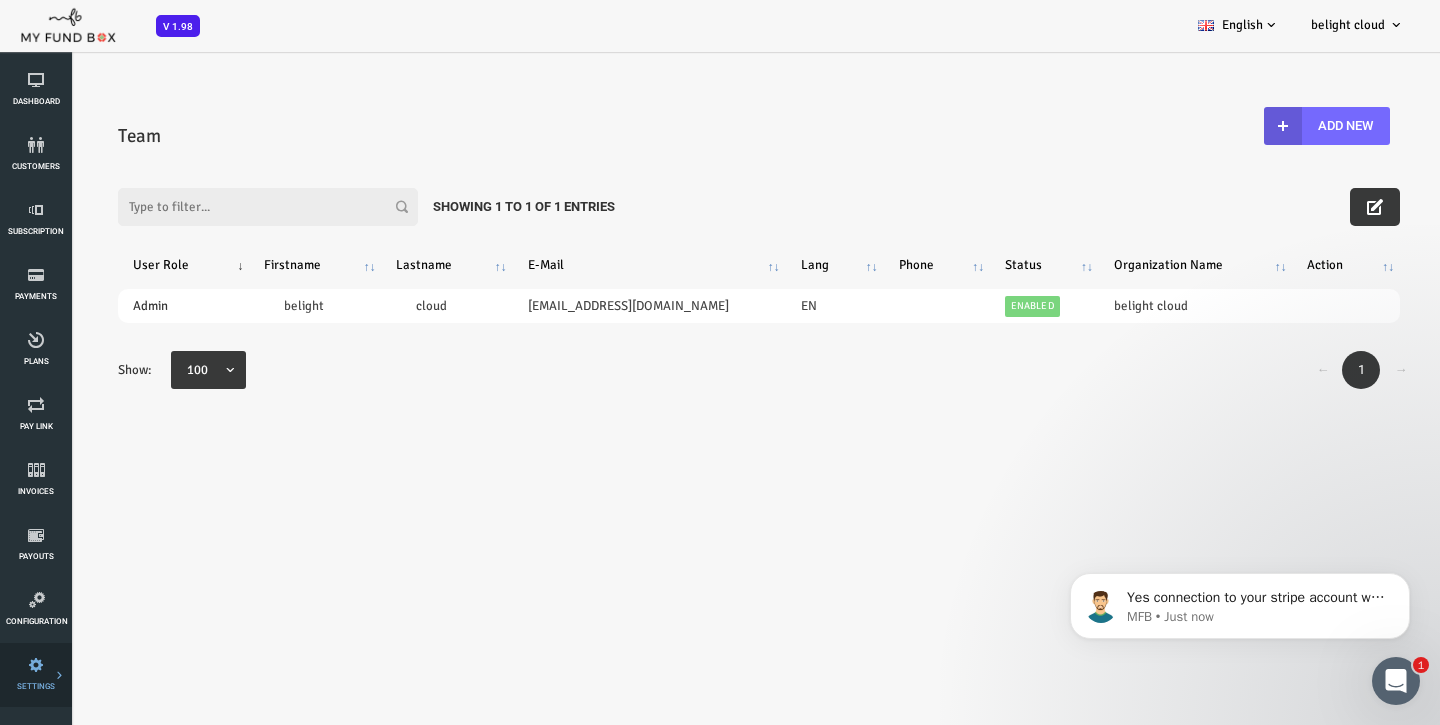 click at bounding box center (0, 0) 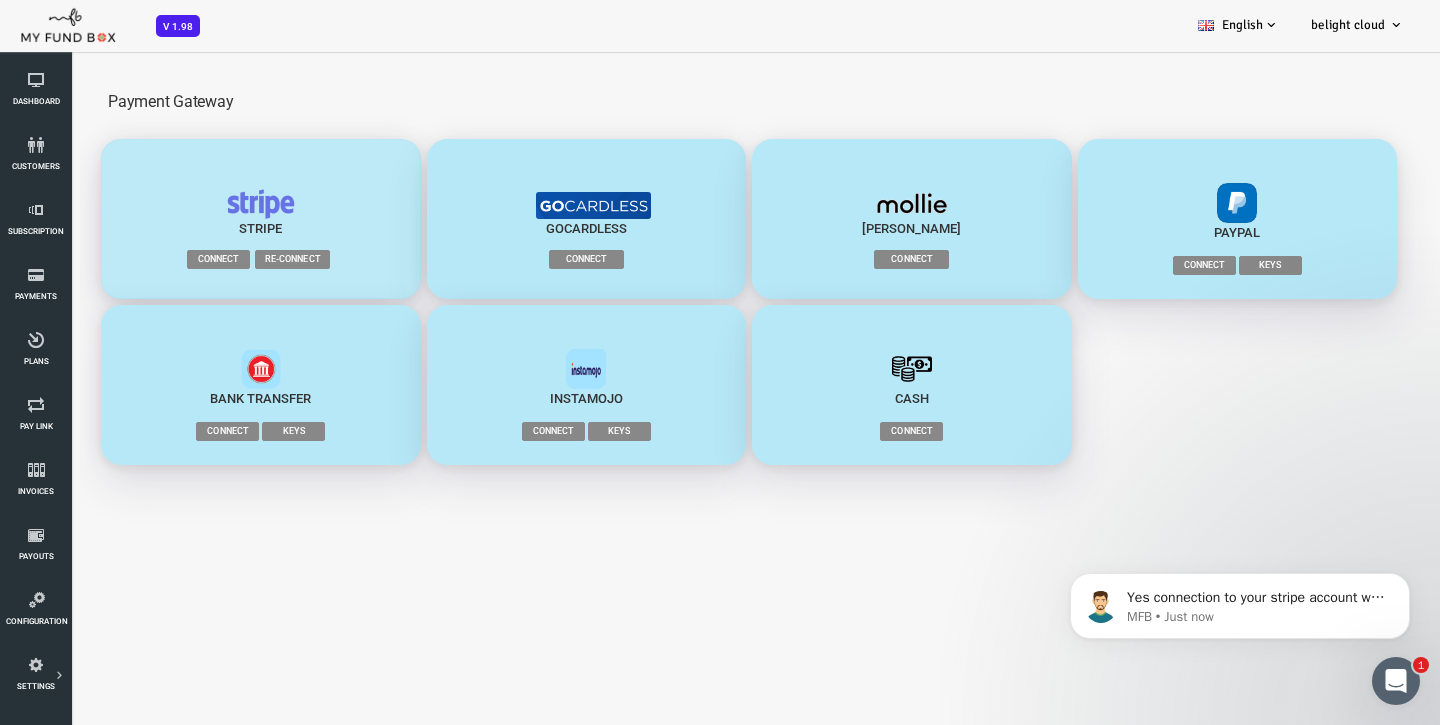 click on "Connect" at bounding box center [160, 259] 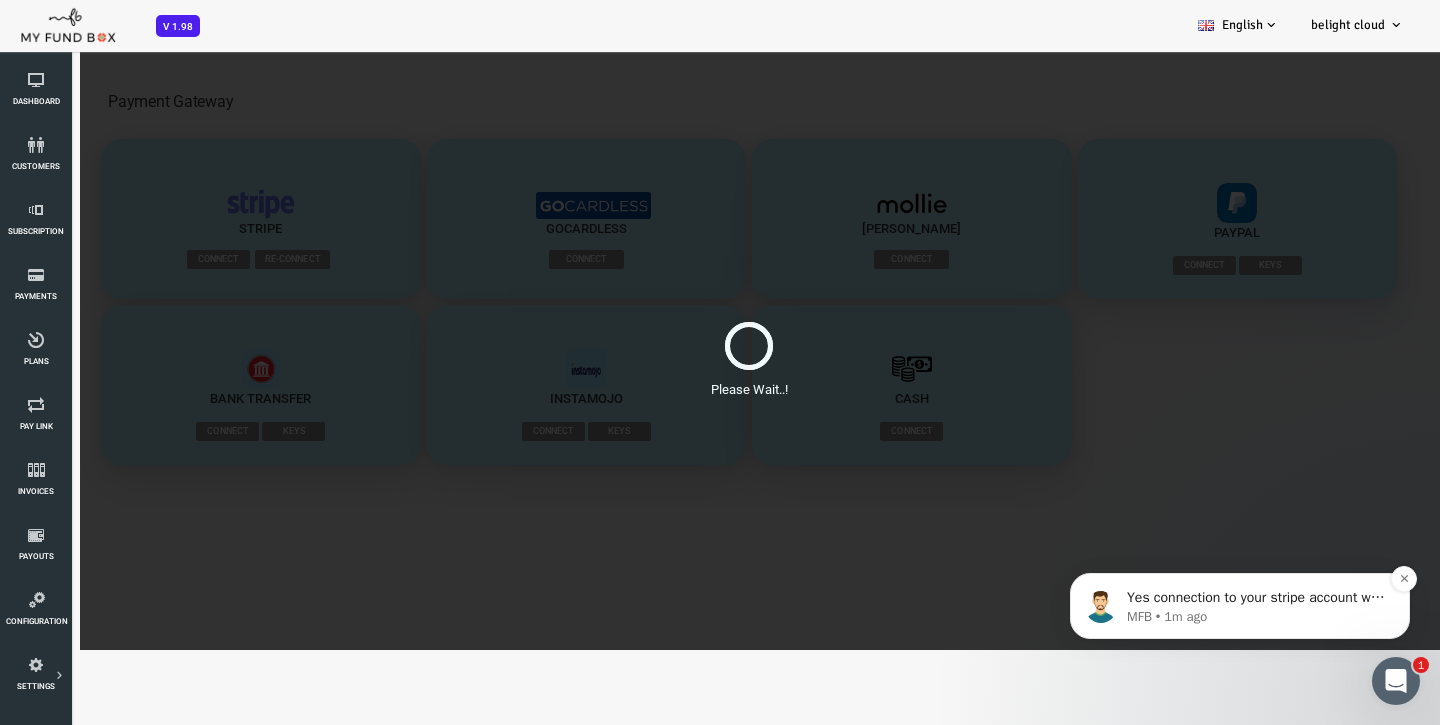 click on "Yes connection to your stripe account we will be able to review current subscriptions and recommend next steps" at bounding box center (1256, 598) 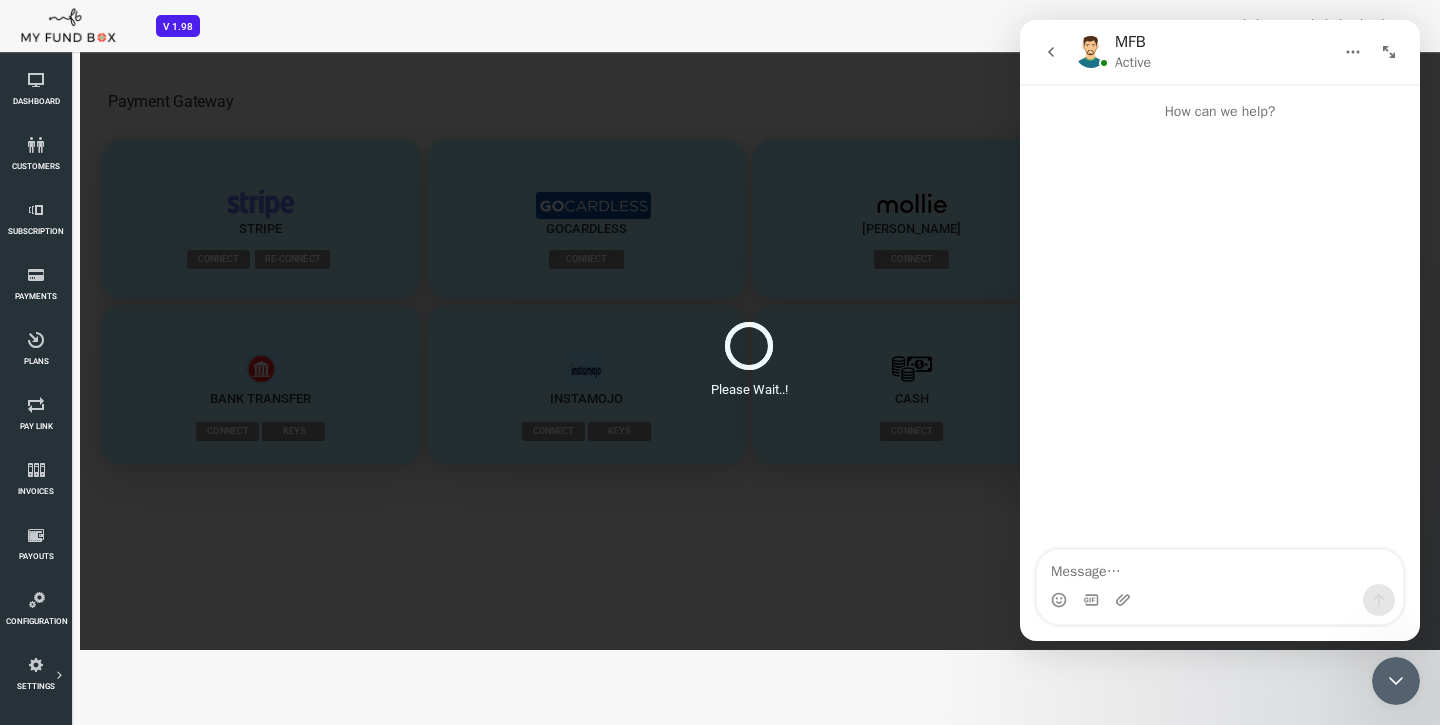 scroll, scrollTop: 3, scrollLeft: 0, axis: vertical 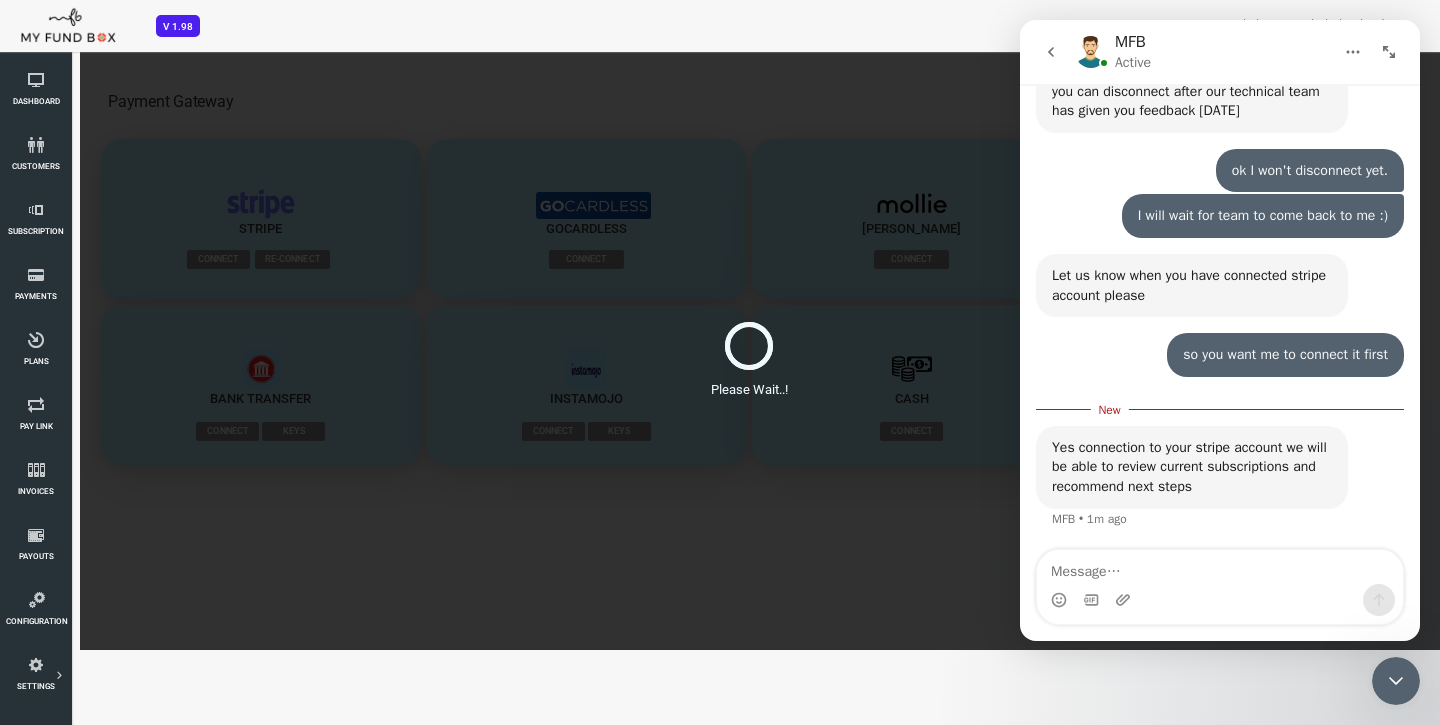 click at bounding box center [1220, 567] 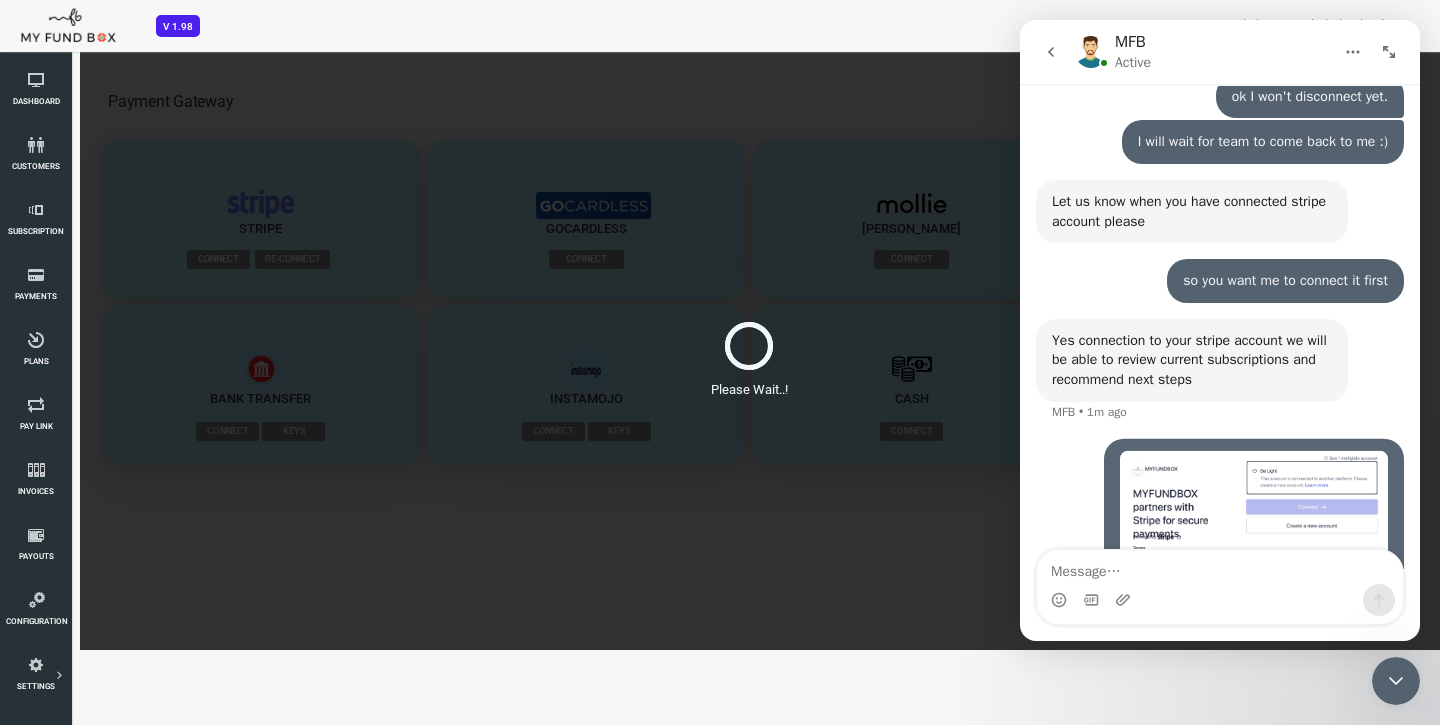 scroll, scrollTop: 5165, scrollLeft: 0, axis: vertical 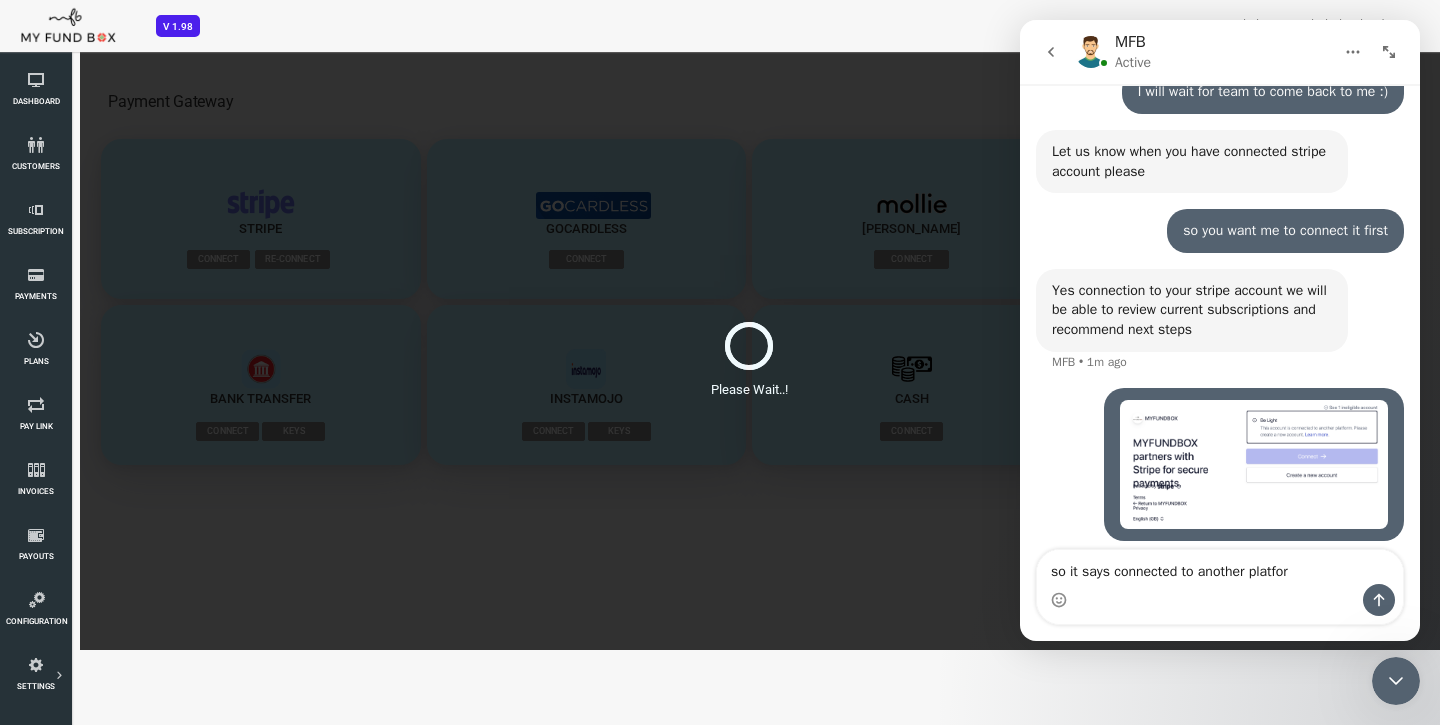 type on "so it says connected to another platform" 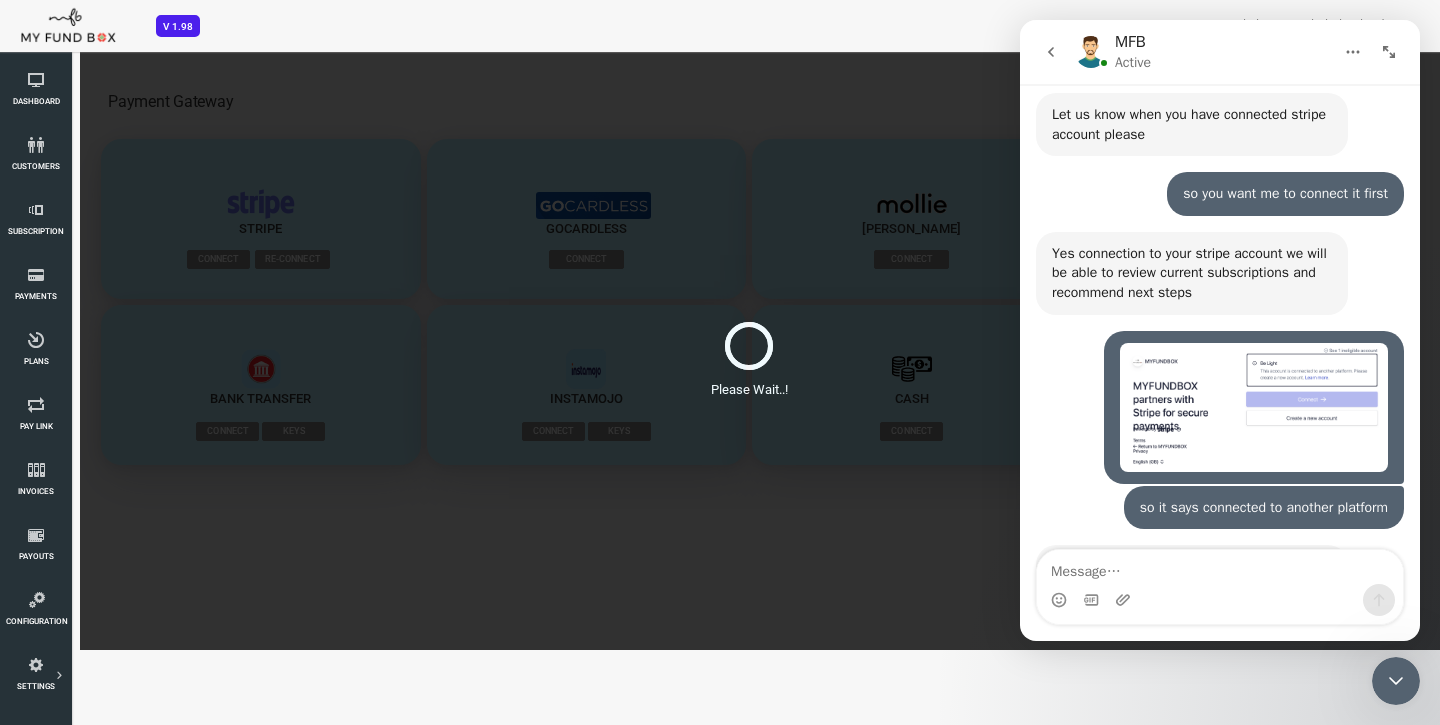 scroll, scrollTop: 5307, scrollLeft: 0, axis: vertical 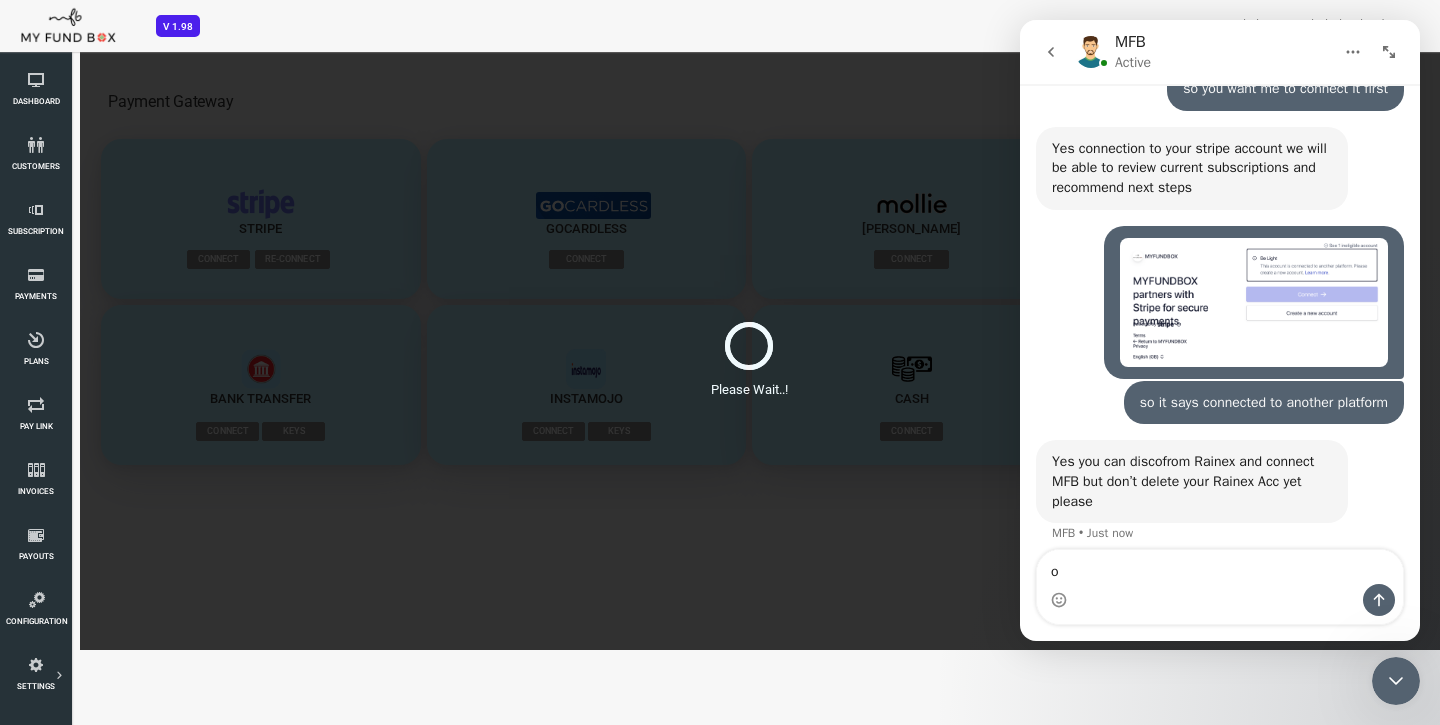 type on "ok" 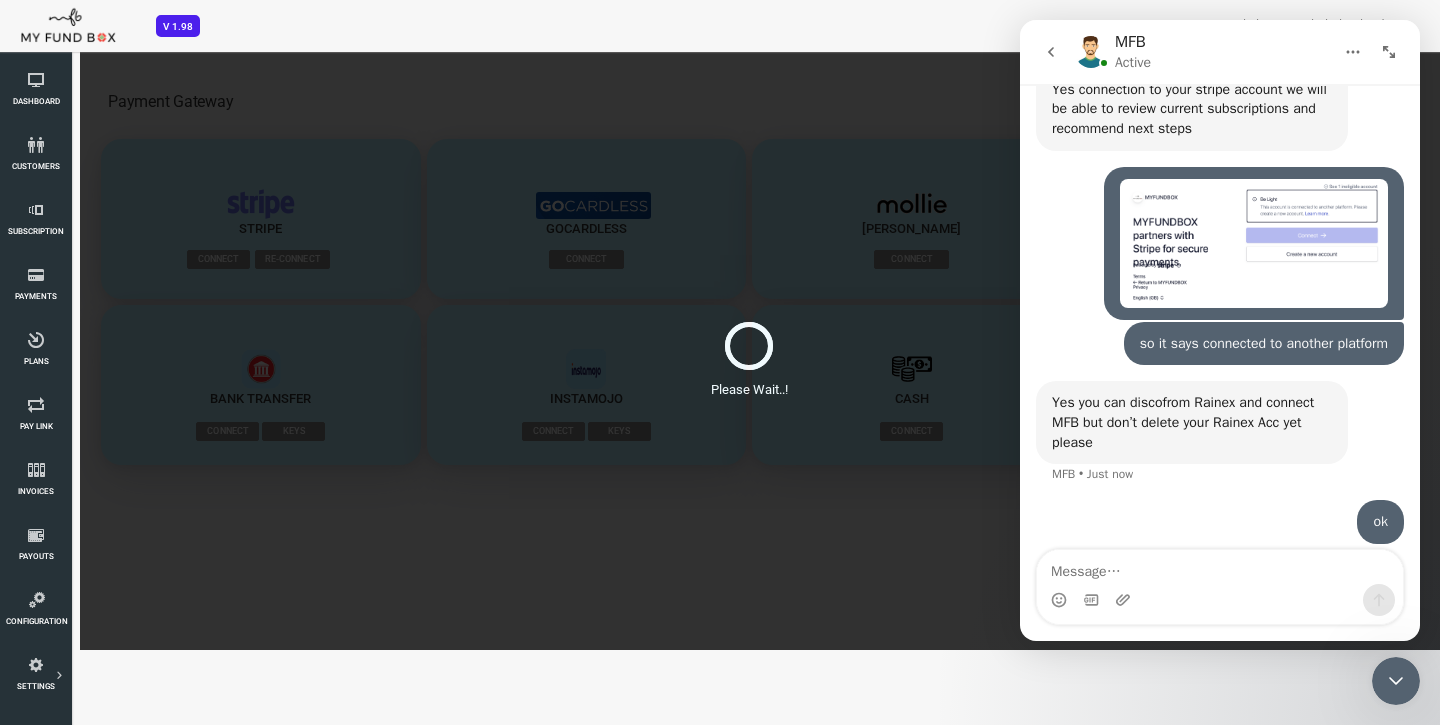 scroll, scrollTop: 5443, scrollLeft: 0, axis: vertical 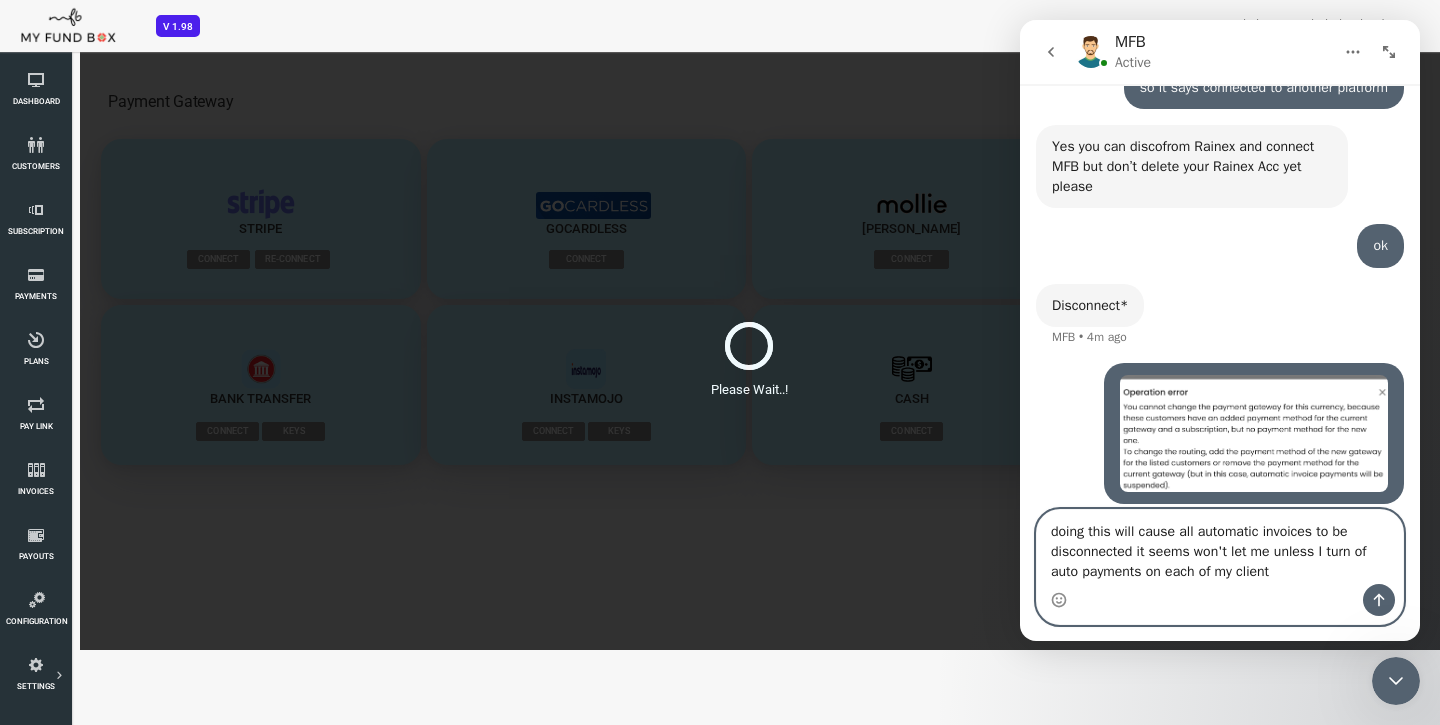 type on "doing this will cause all automatic invoices to be disconnected it seems won't let me unless I turn of auto payments on each of my clients" 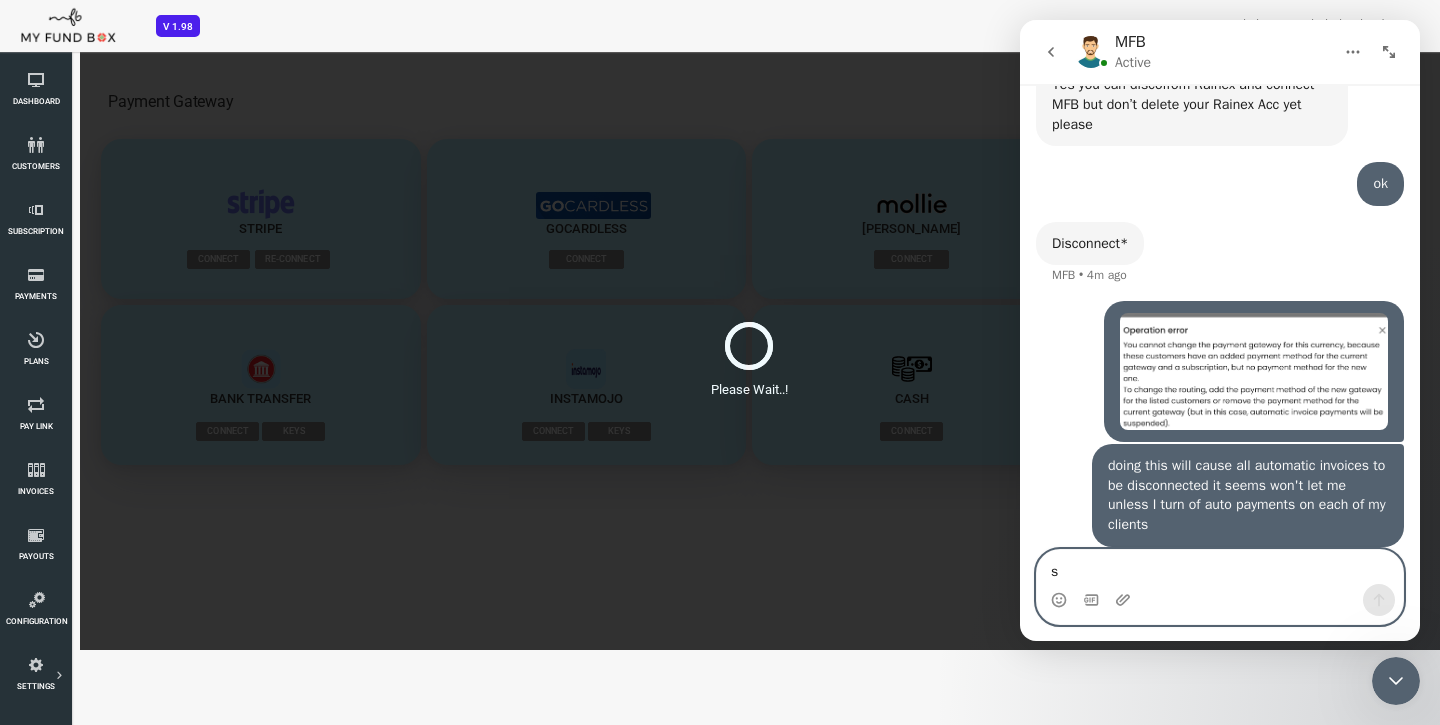 scroll, scrollTop: 5683, scrollLeft: 0, axis: vertical 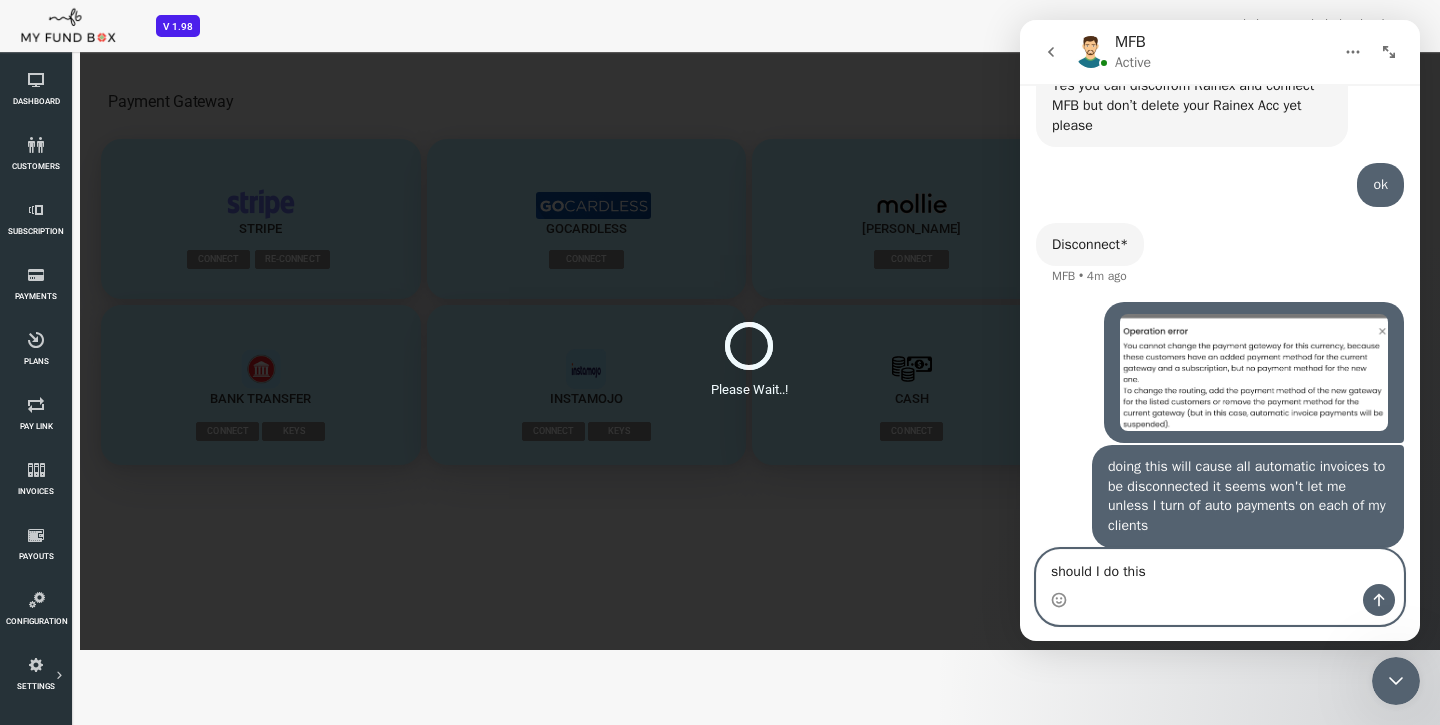 type on "should I do this?" 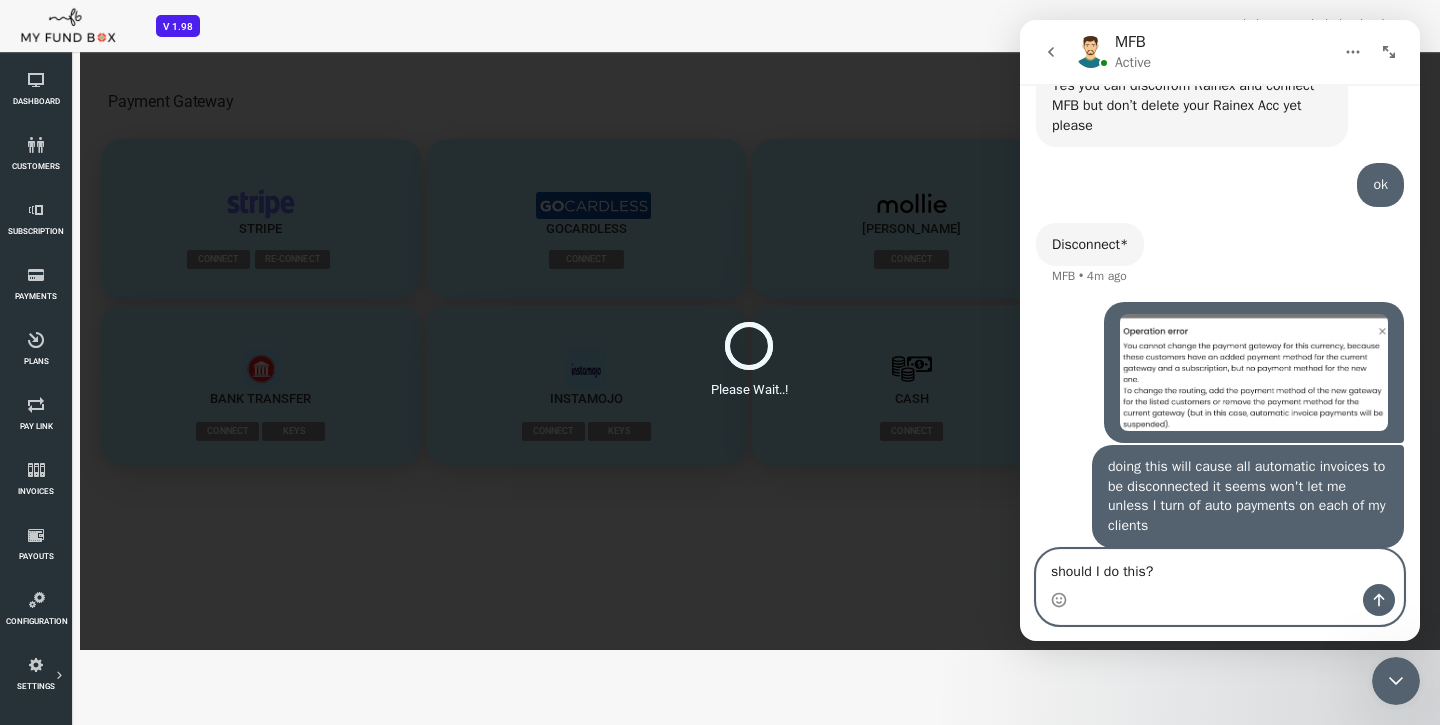type 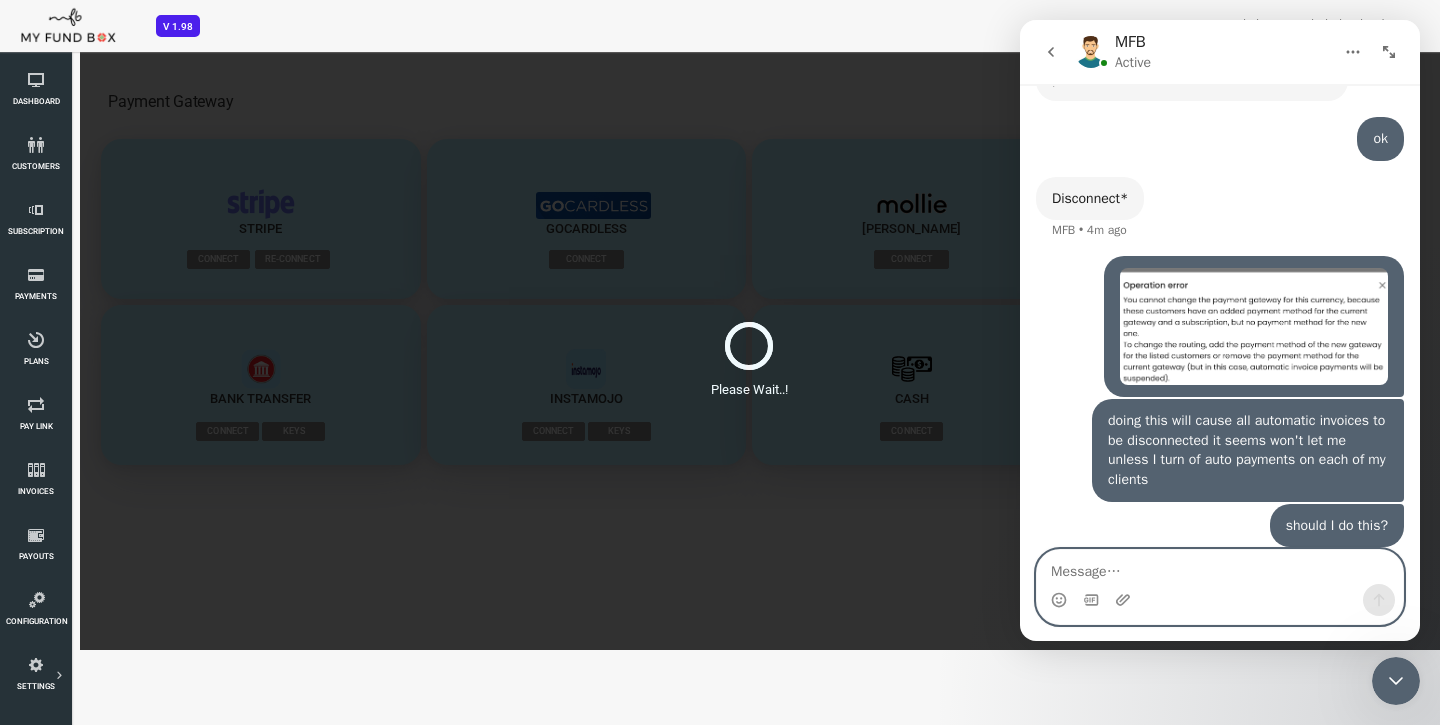 scroll, scrollTop: 5728, scrollLeft: 0, axis: vertical 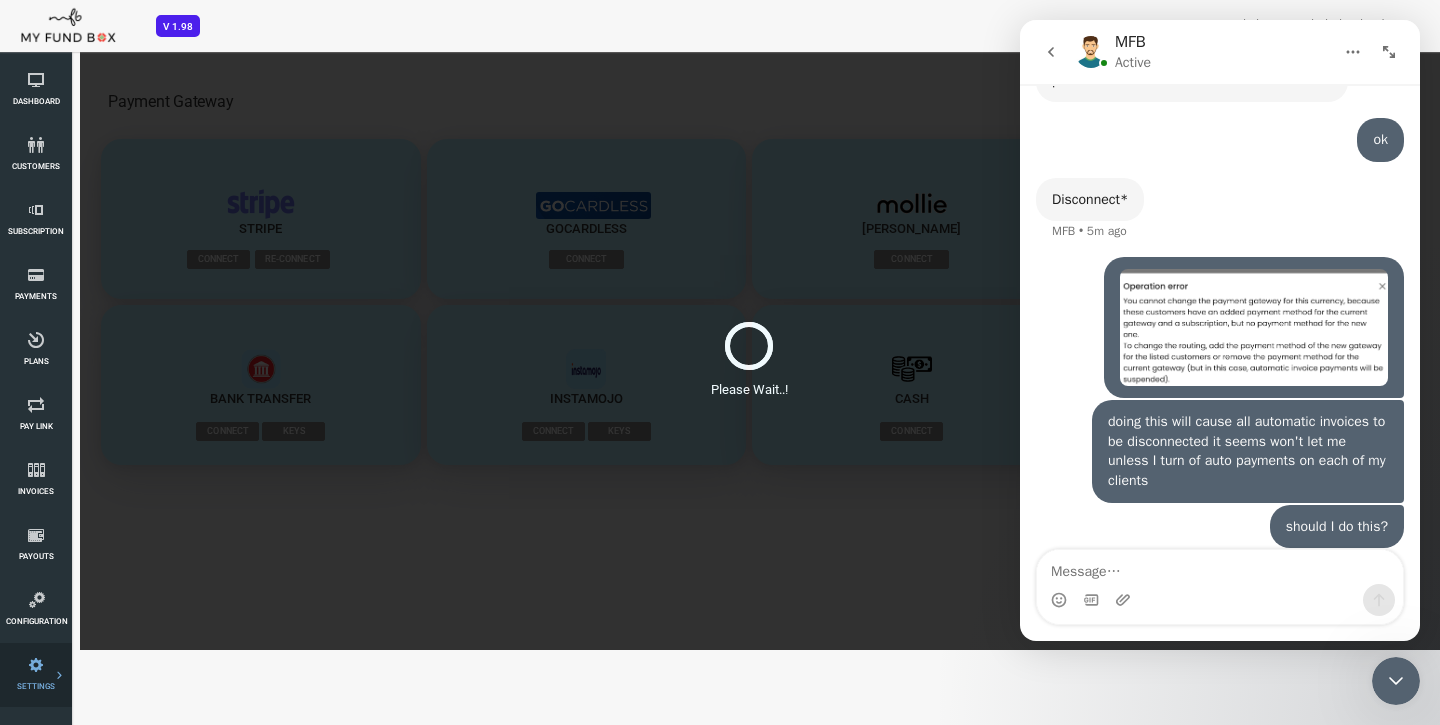 click on "Payment Gateway" at bounding box center [0, 0] 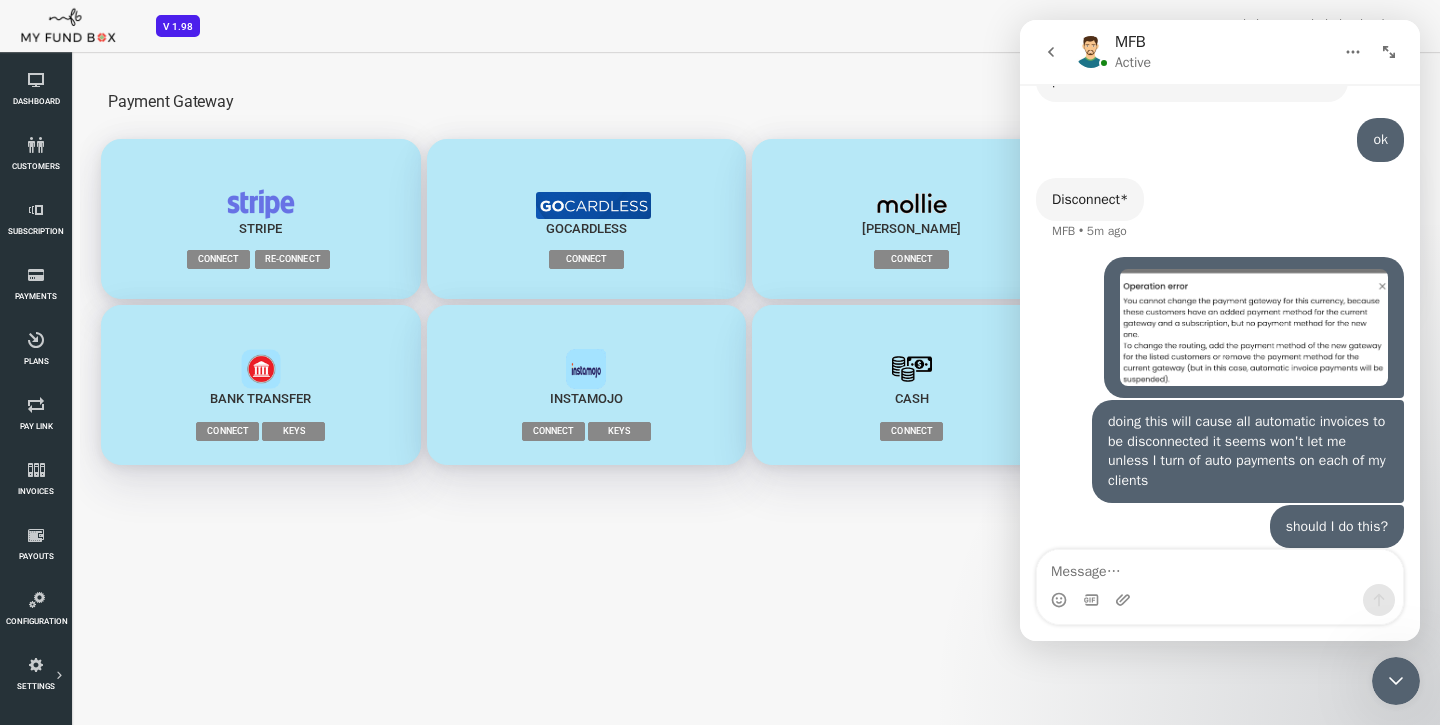 scroll, scrollTop: 0, scrollLeft: 0, axis: both 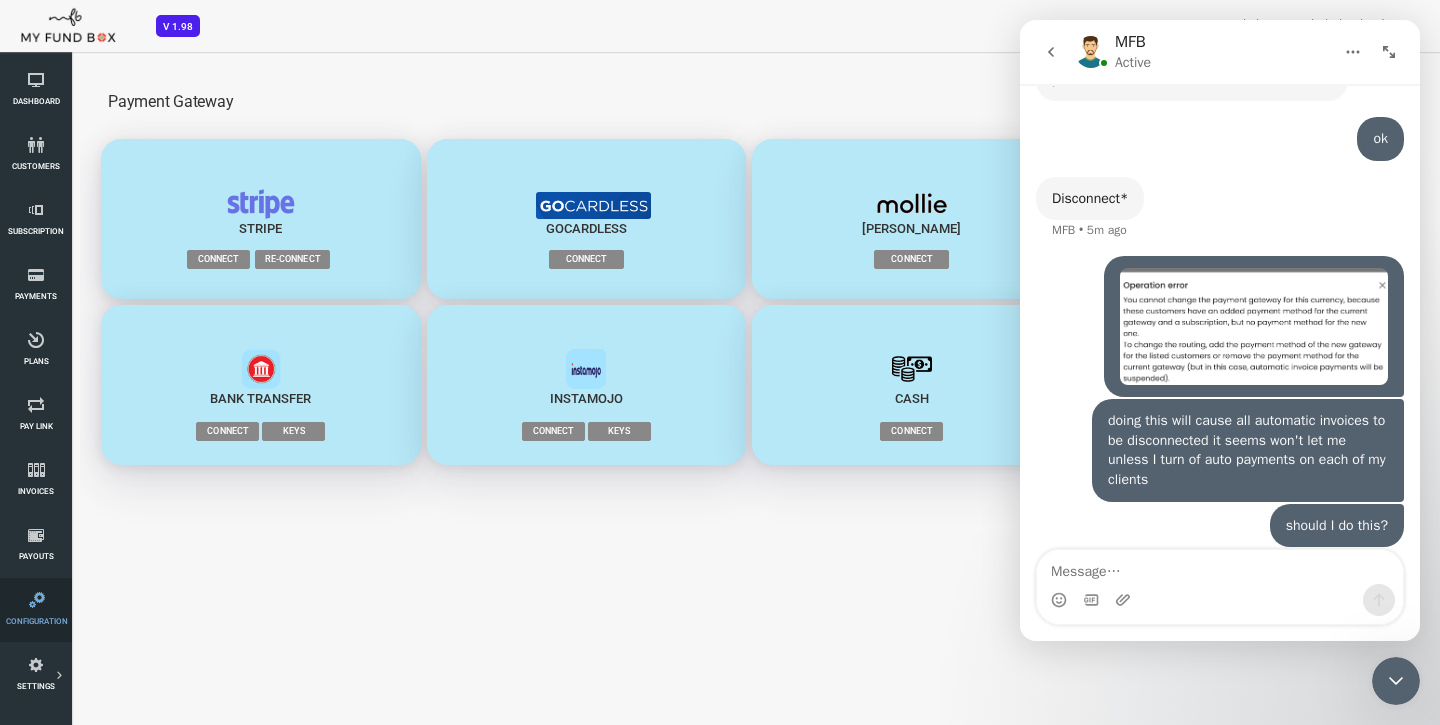 click at bounding box center (37, 600) 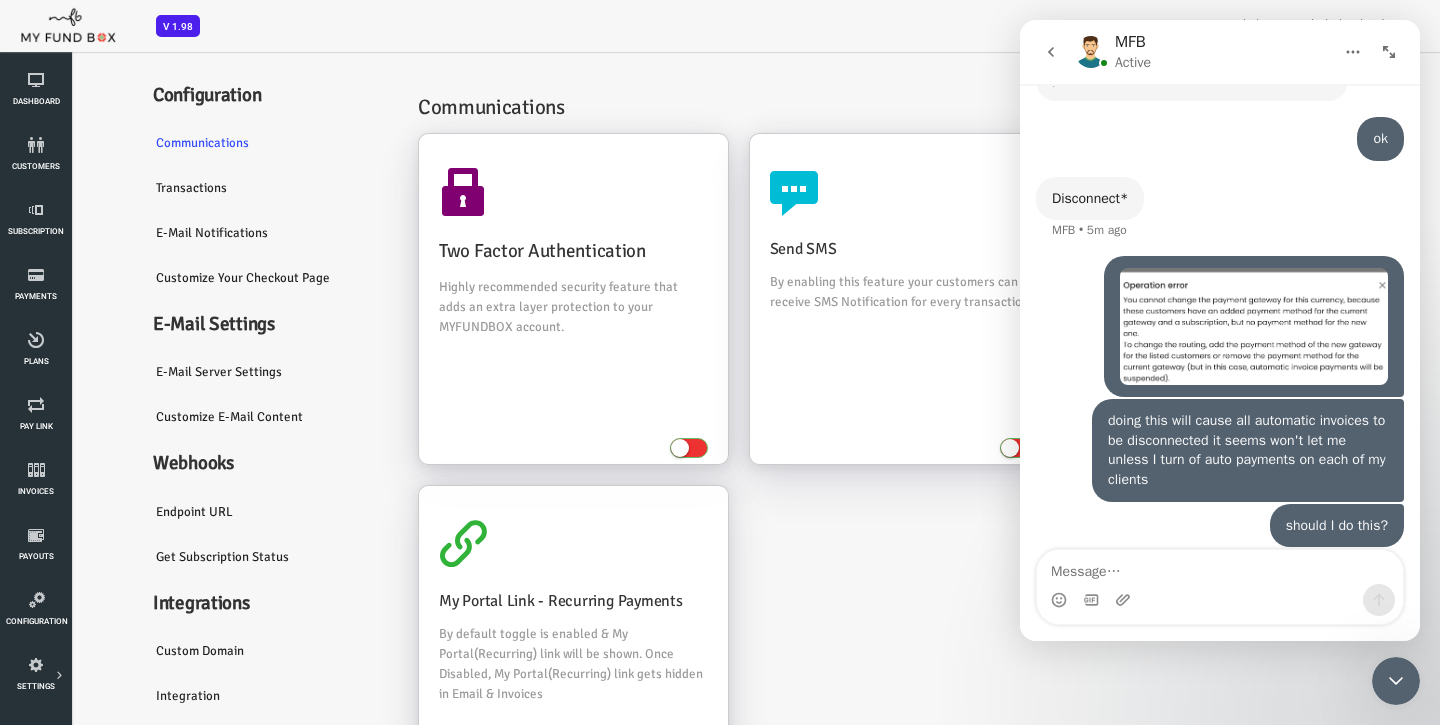 scroll, scrollTop: 30, scrollLeft: 0, axis: vertical 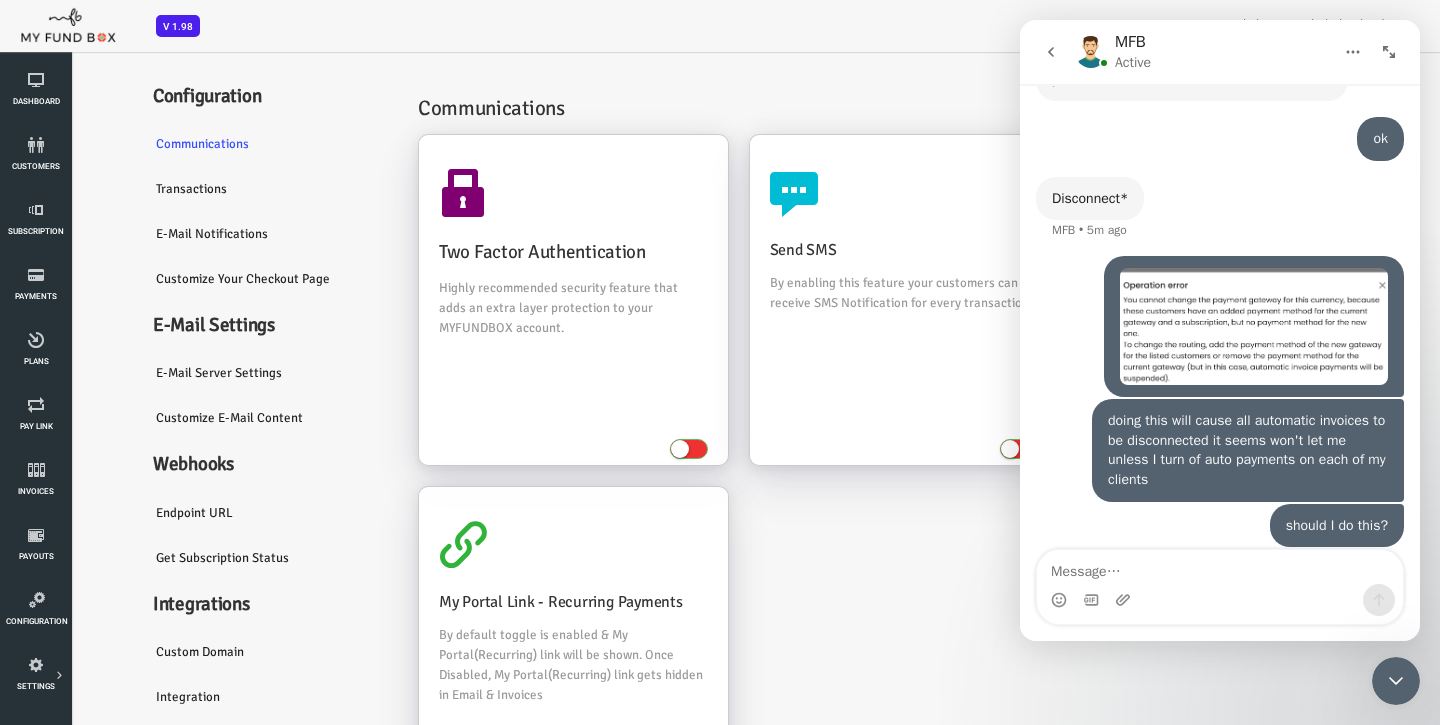 click on "Custom Domain" at bounding box center [210, 652] 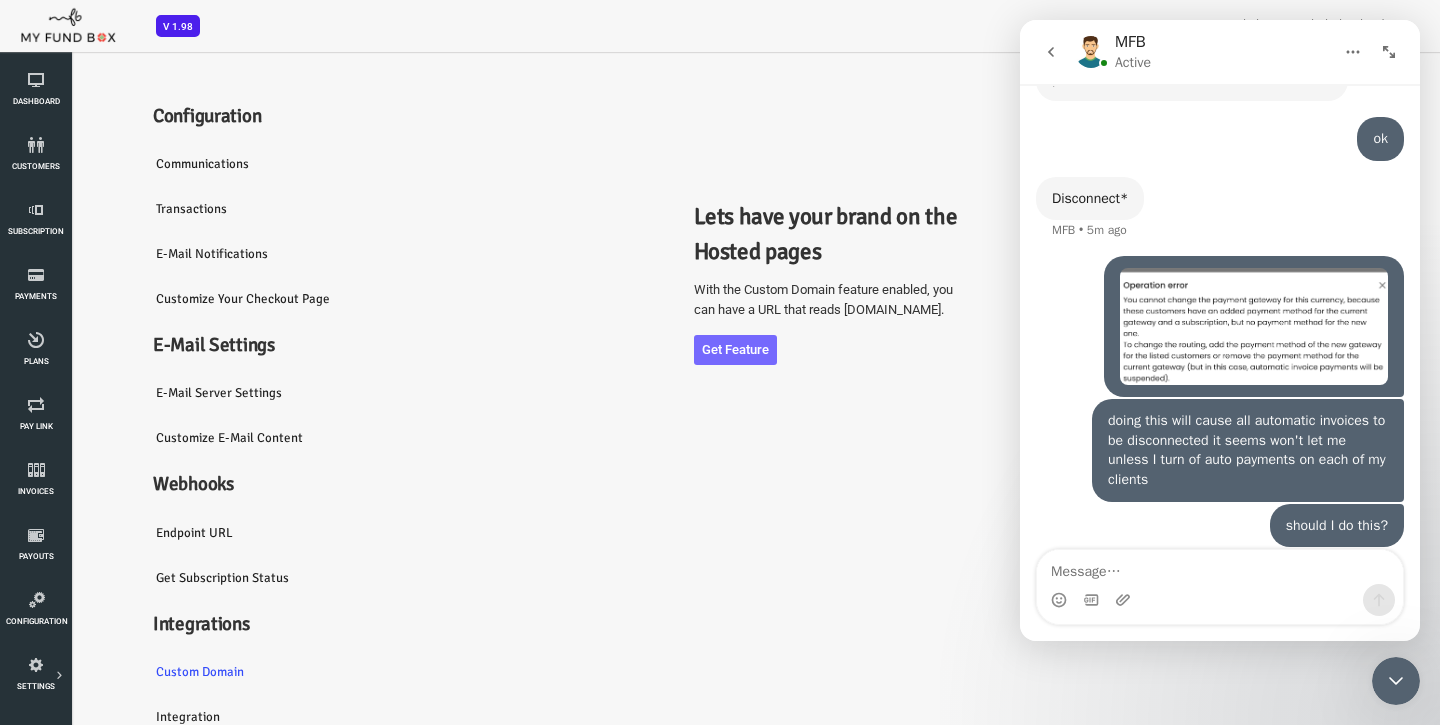 click at bounding box center [523, 477] 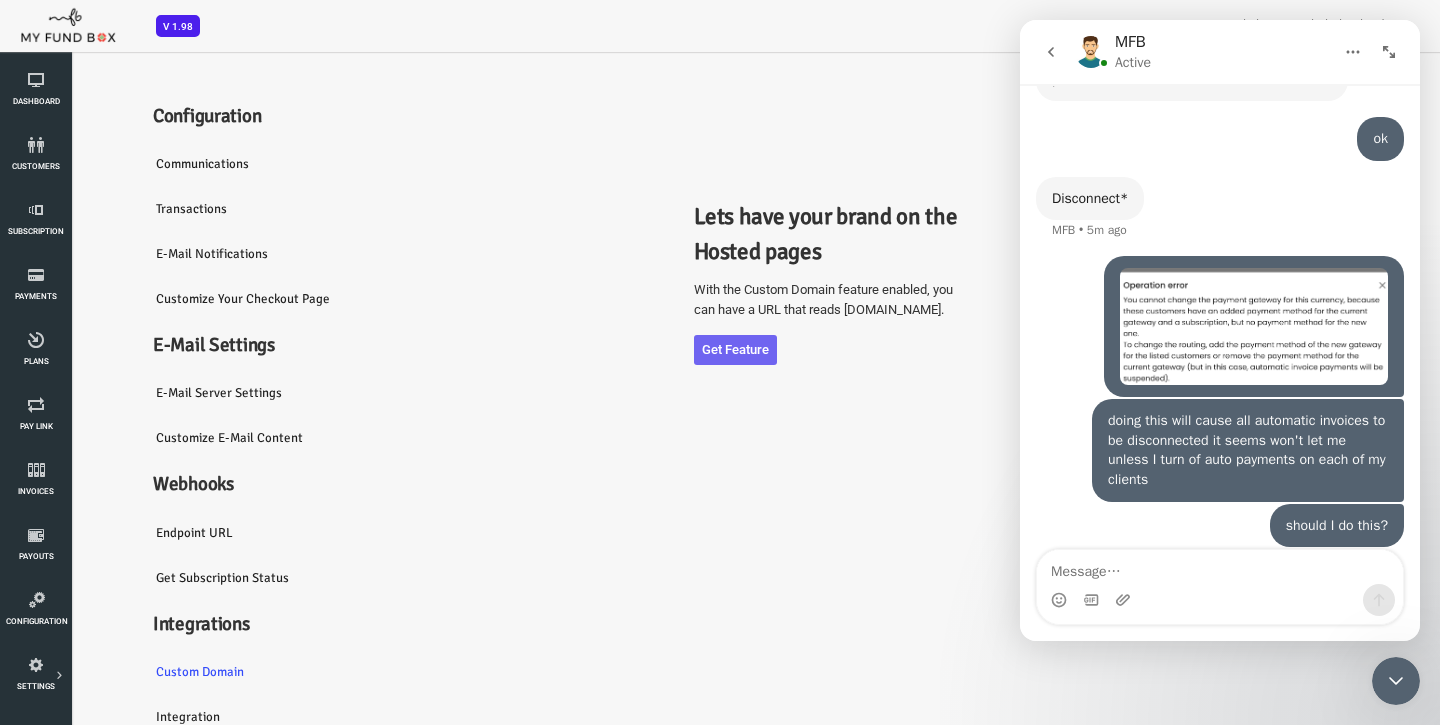 click on "Get feature" at bounding box center [677, 350] 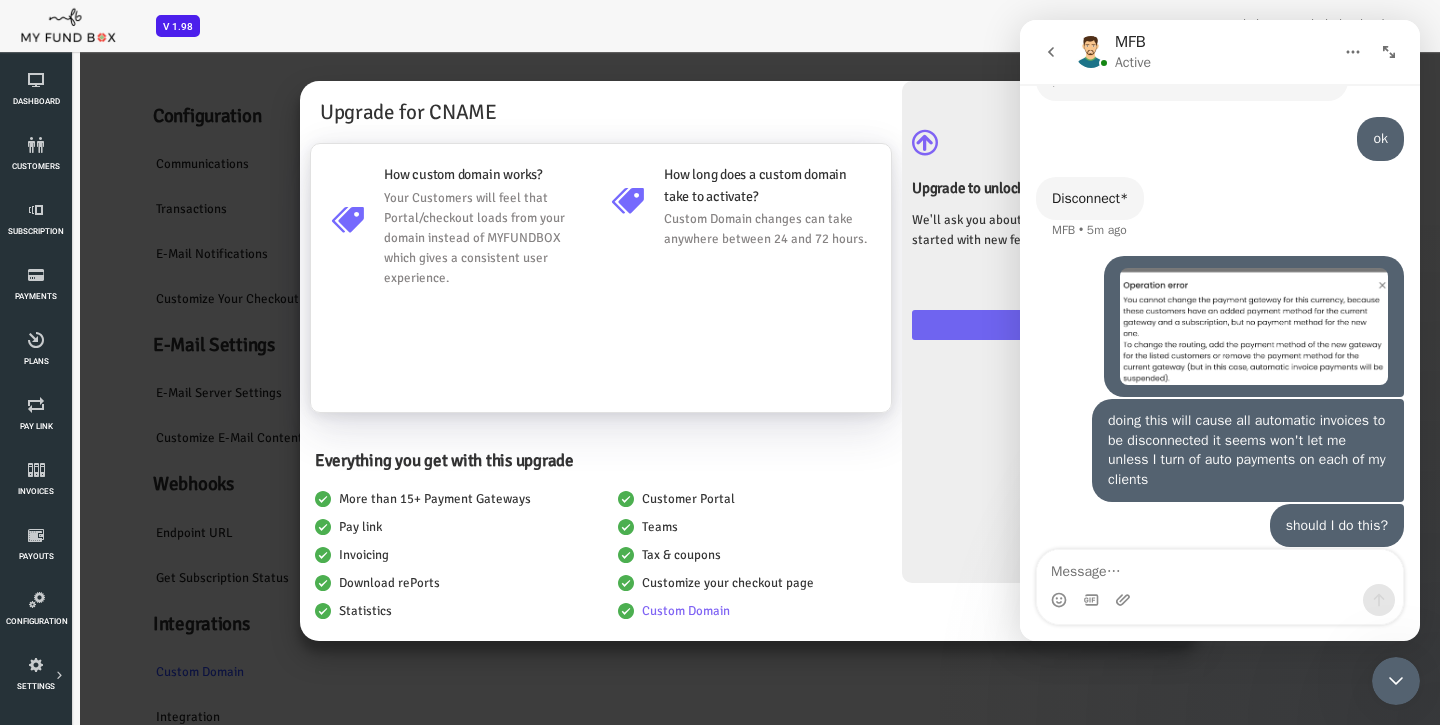 click on "Chat with us" at bounding box center (997, 325) 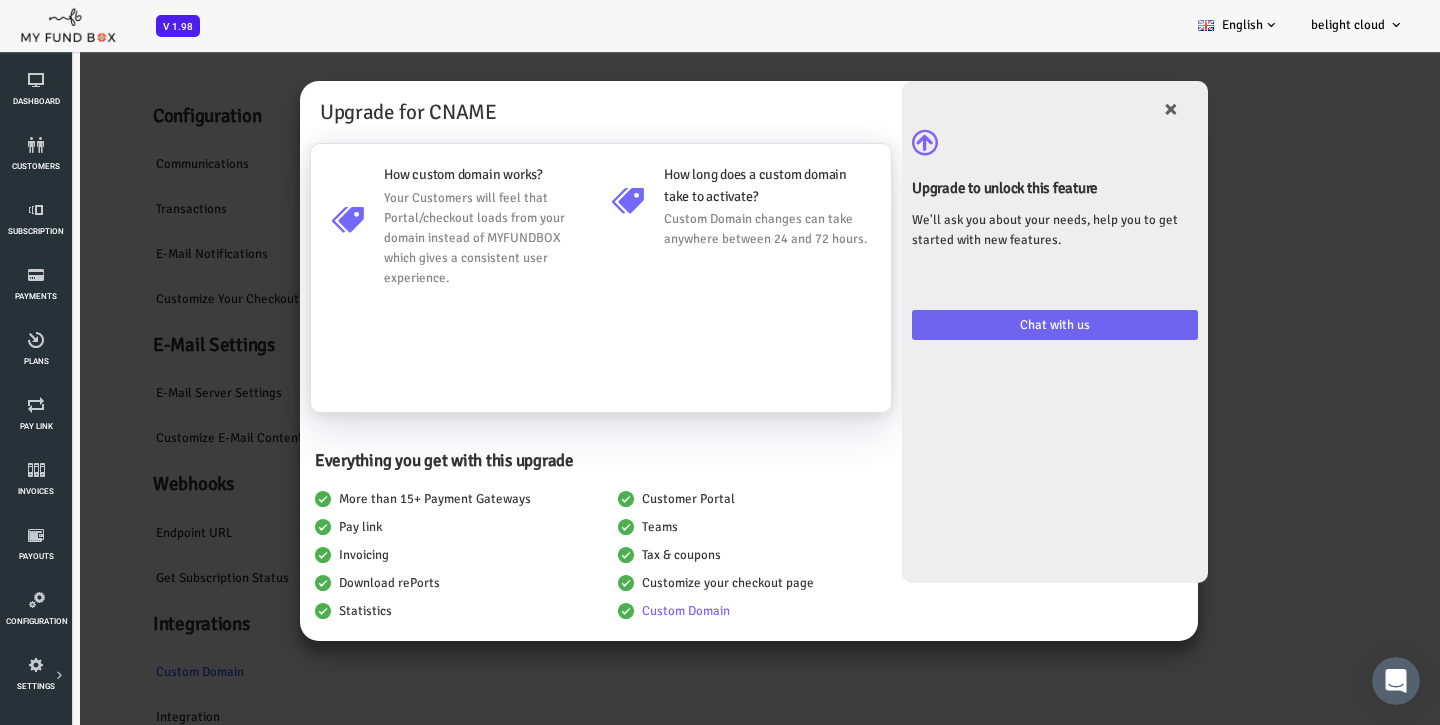 click on "Chat with us" at bounding box center [997, 325] 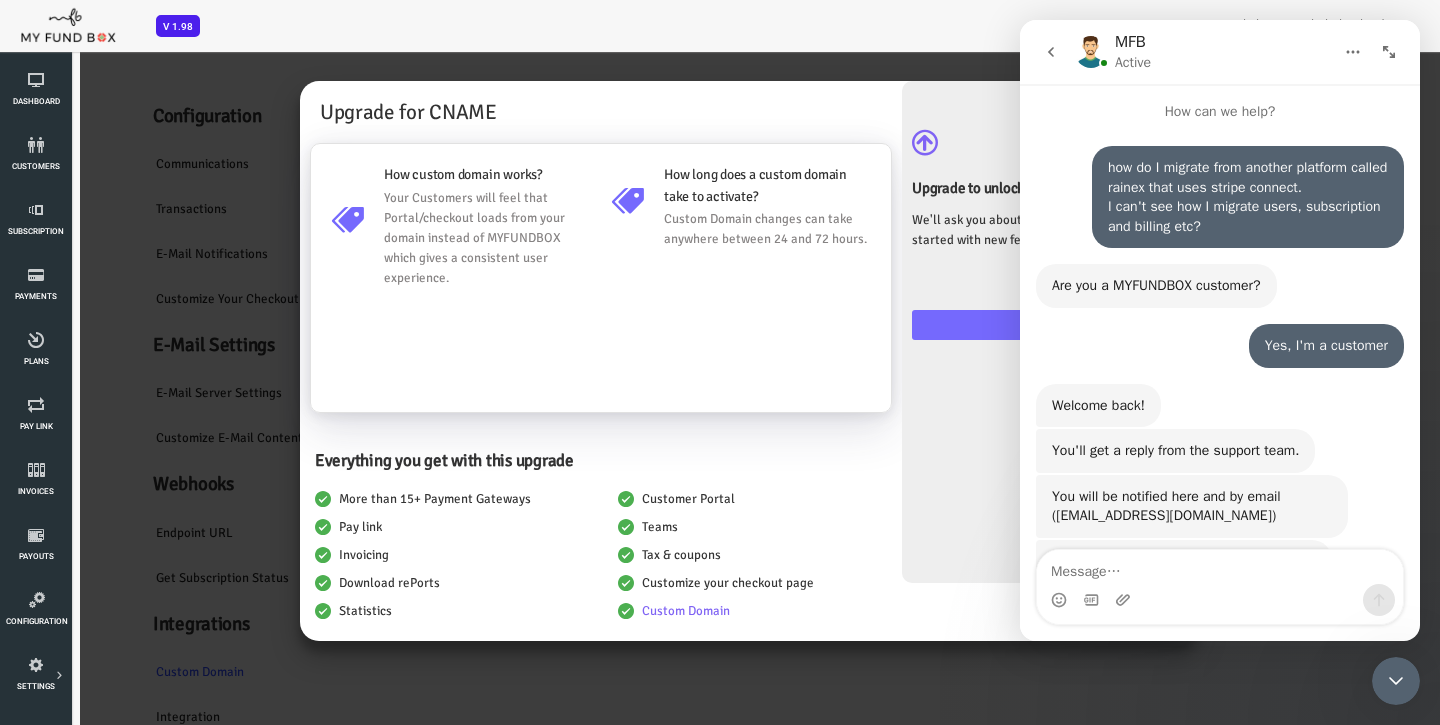 scroll, scrollTop: 5729, scrollLeft: 0, axis: vertical 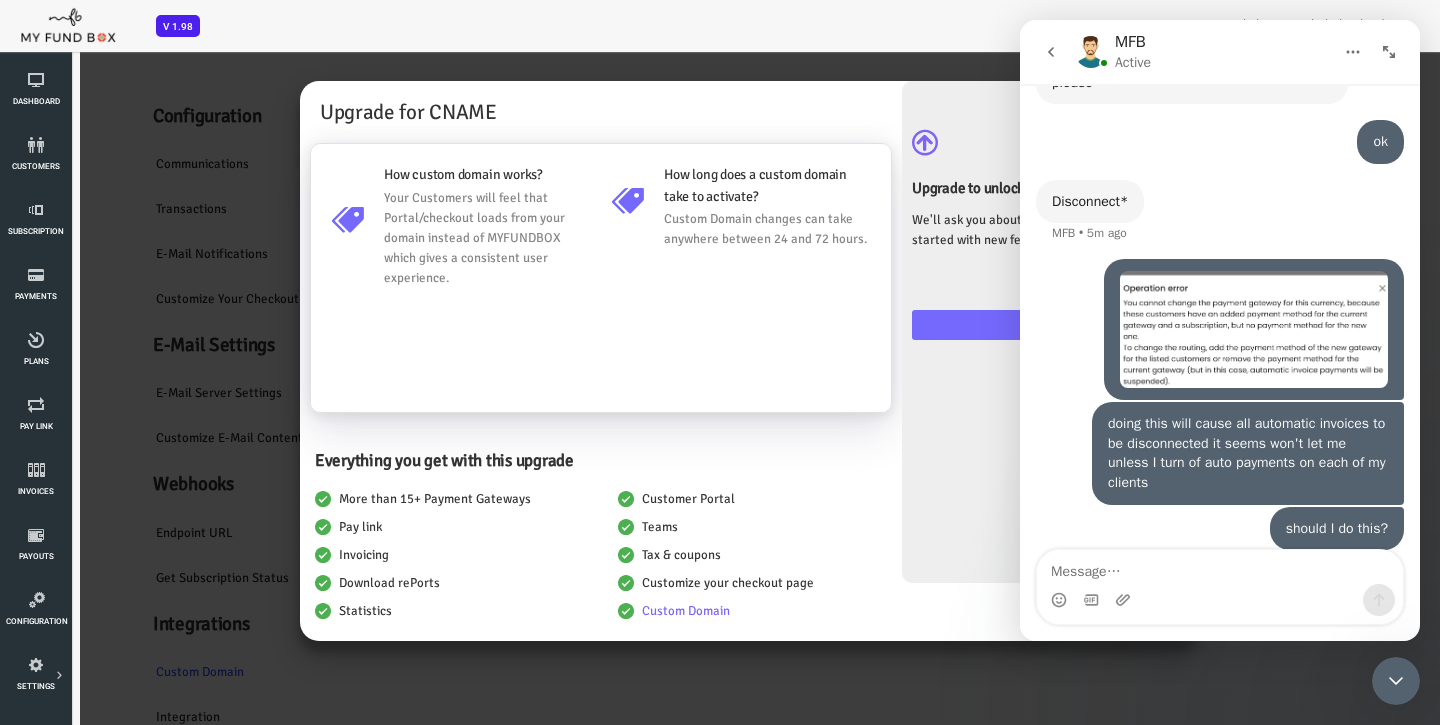 click on "×
Upgrade to unlock this feature
We'll ask you about your needs, help you to get started with new features.
Chat with us" at bounding box center [997, 332] 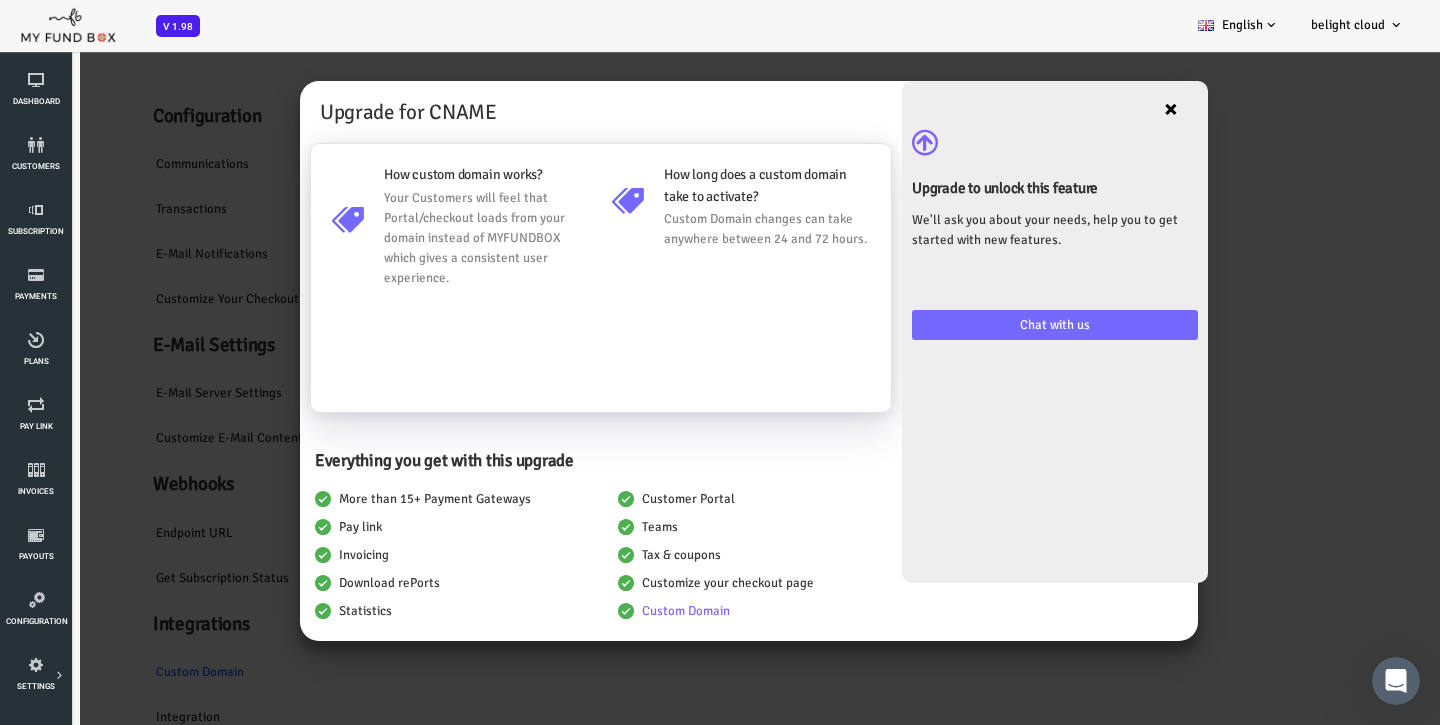 click on "×" at bounding box center (1113, 109) 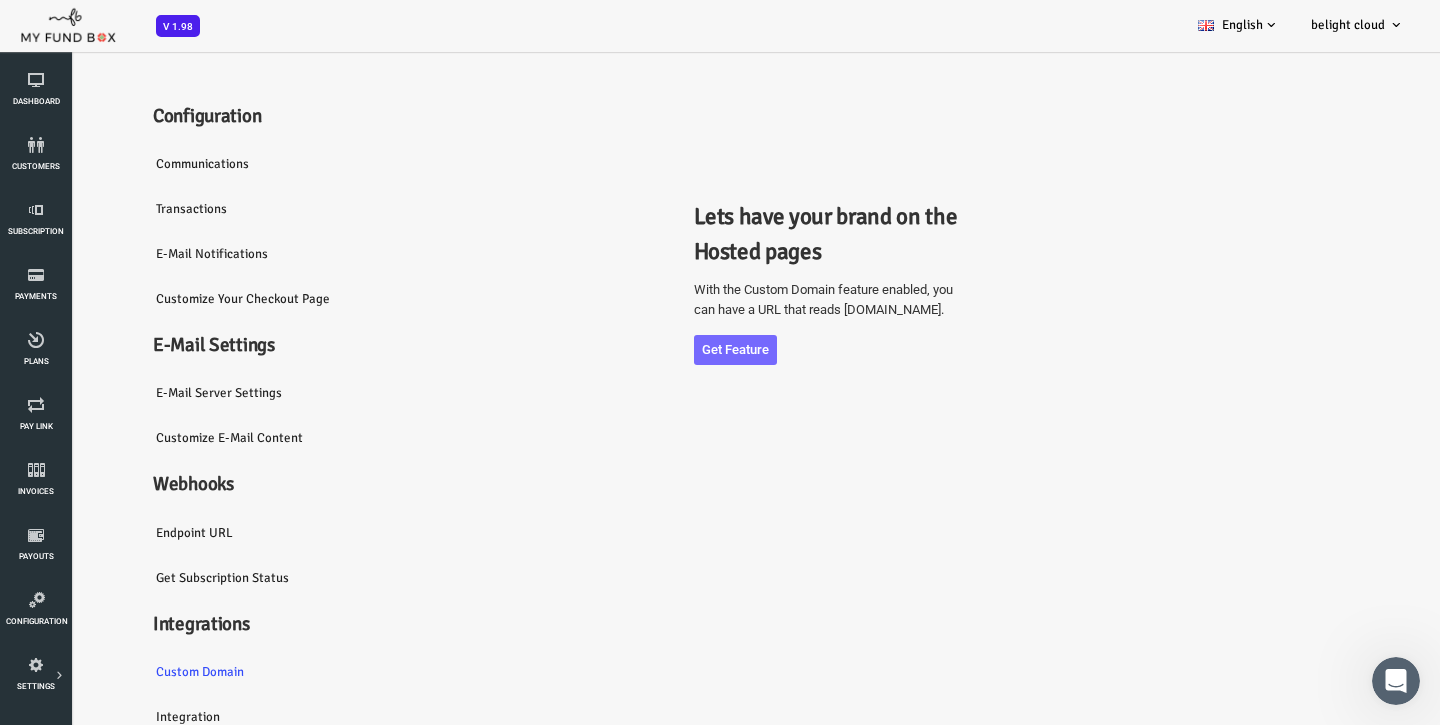 click at bounding box center (1396, 681) 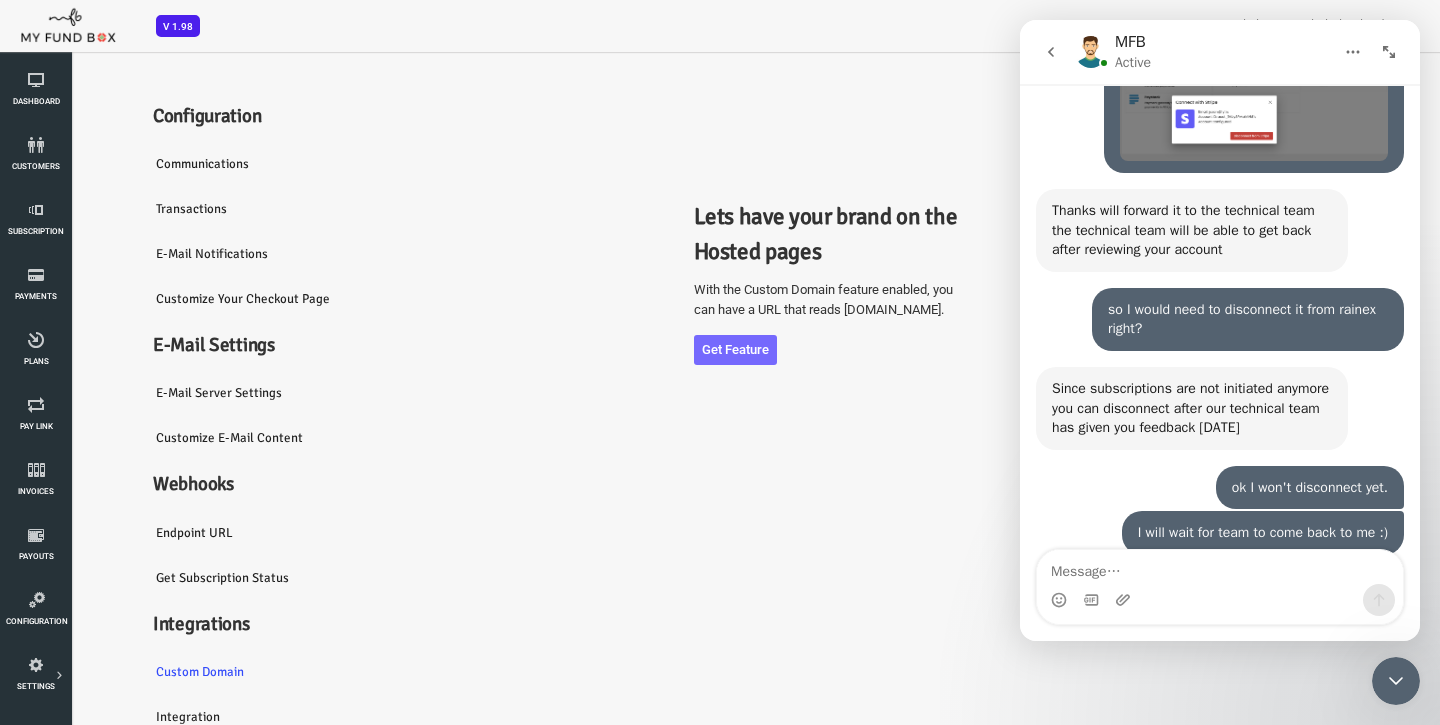 scroll, scrollTop: 5729, scrollLeft: 0, axis: vertical 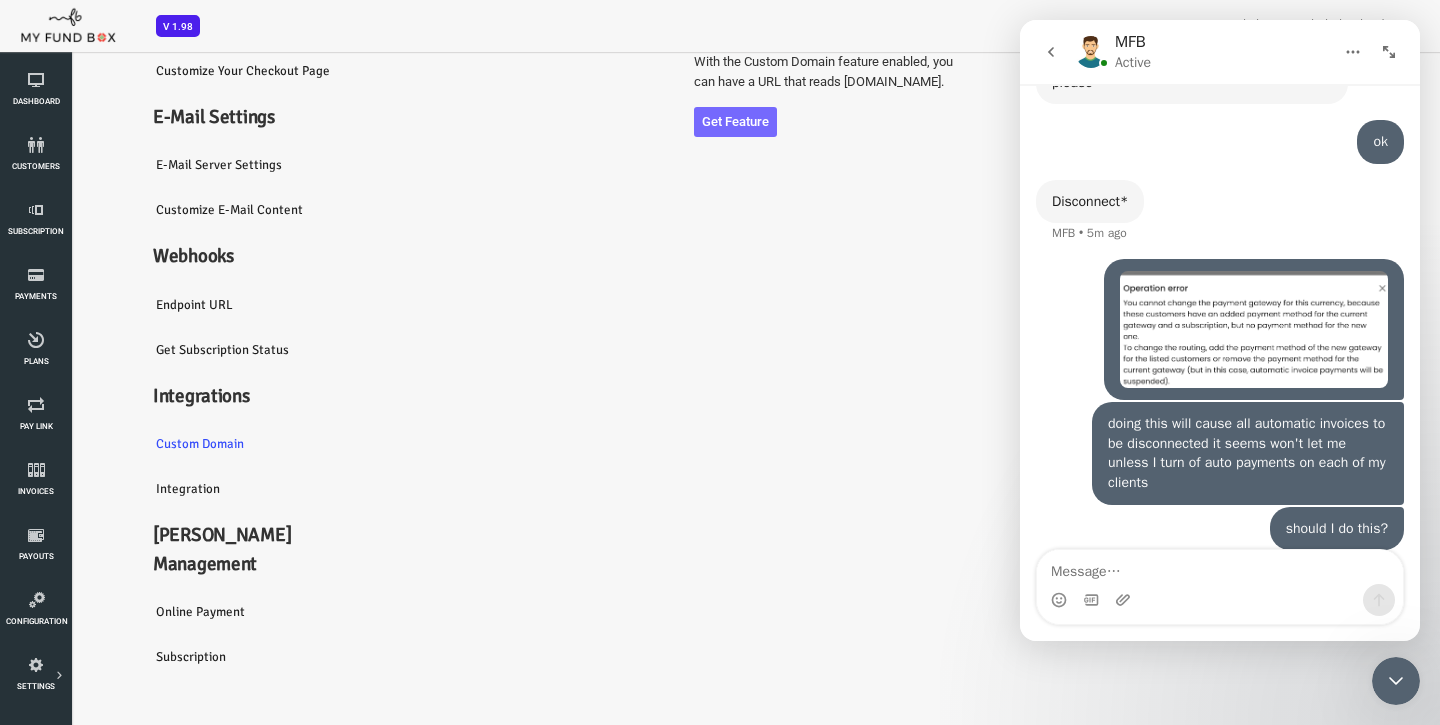 click on "Online payment" at bounding box center [210, 612] 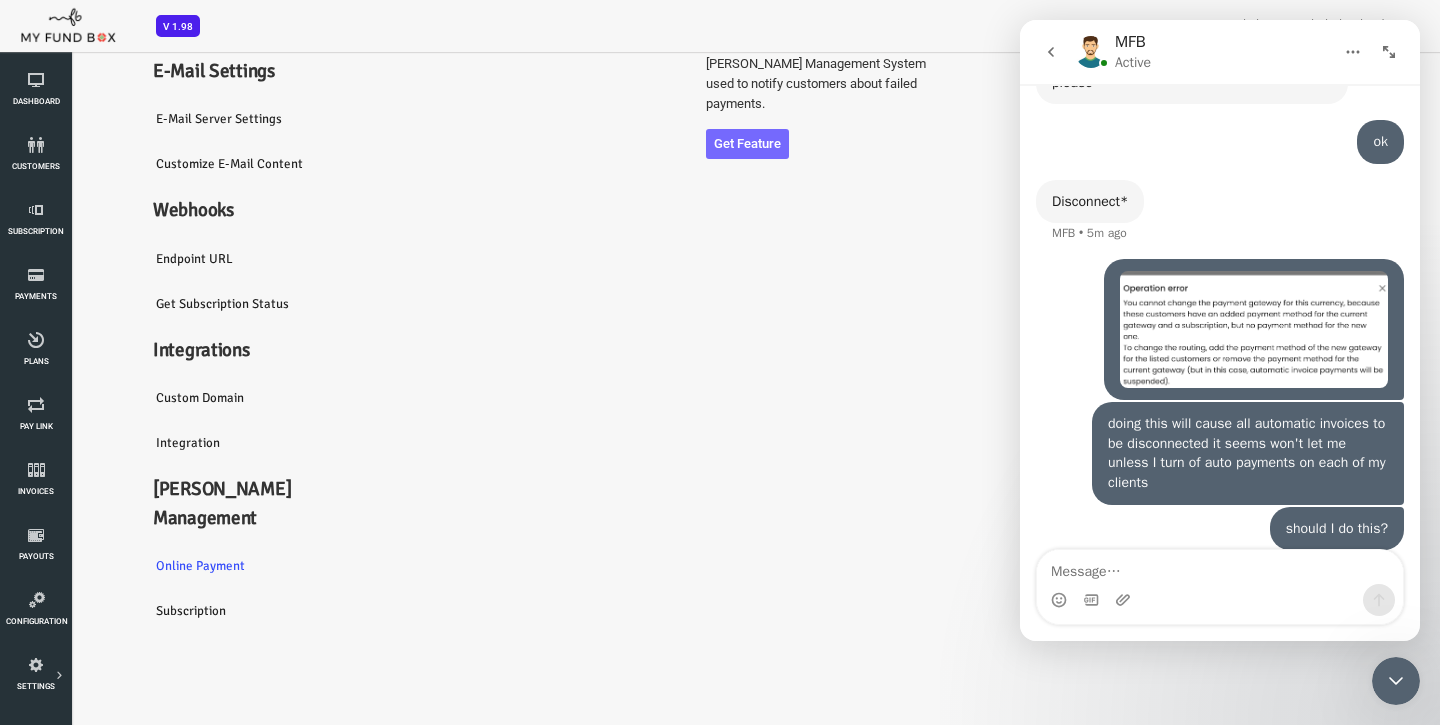 scroll, scrollTop: 299, scrollLeft: 0, axis: vertical 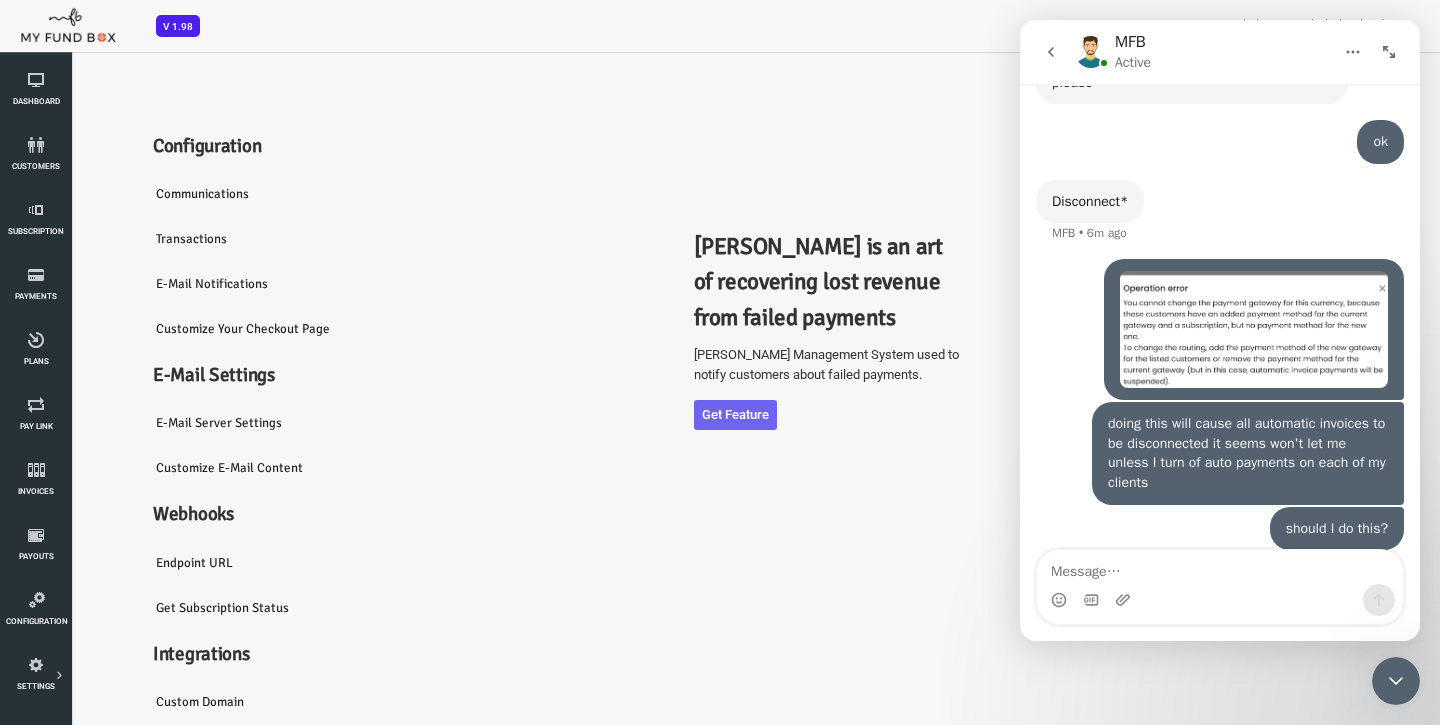 click on "Get feature" at bounding box center [677, 415] 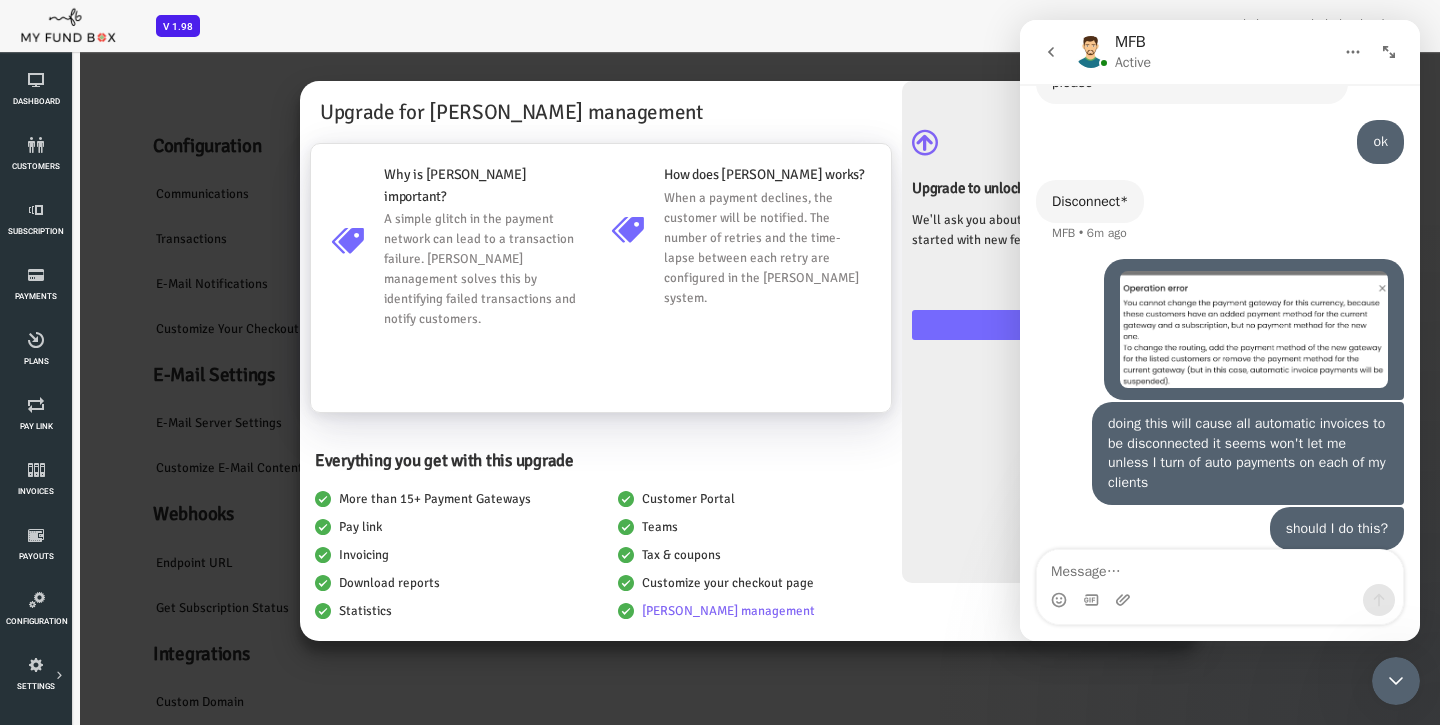 click on "Upgrade for Dunning management
Why is dunning important?
A simple glitch in the payment network can lead to a transaction failure. Dunning management solves this by identifying failed transactions and notify customers.
How does dunning works?
When a payment declines, the customer will be notified. The number of retries and the time-lapse between each retry are configured in the dunning system.
Everything you get with this upgrade
More than 15+ Payment Gateways
Pay link" at bounding box center [691, 538] 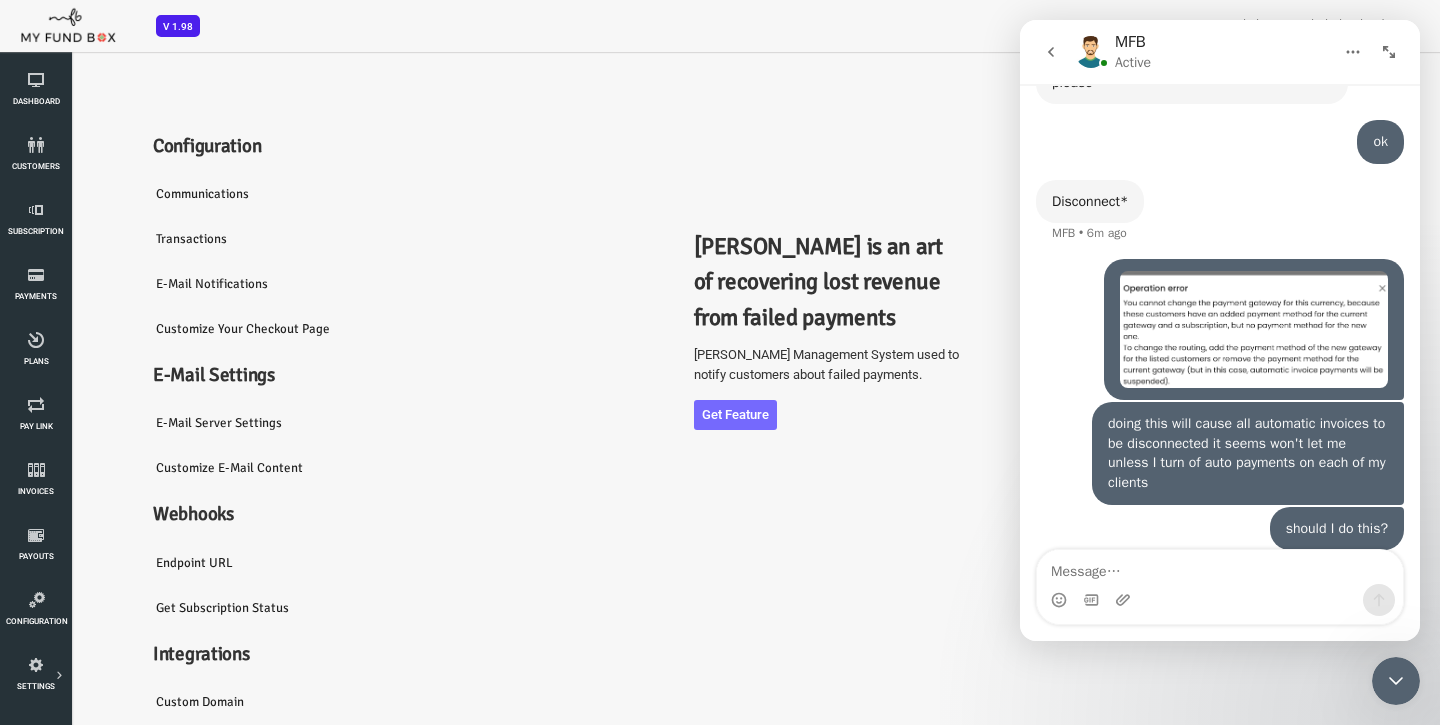 click 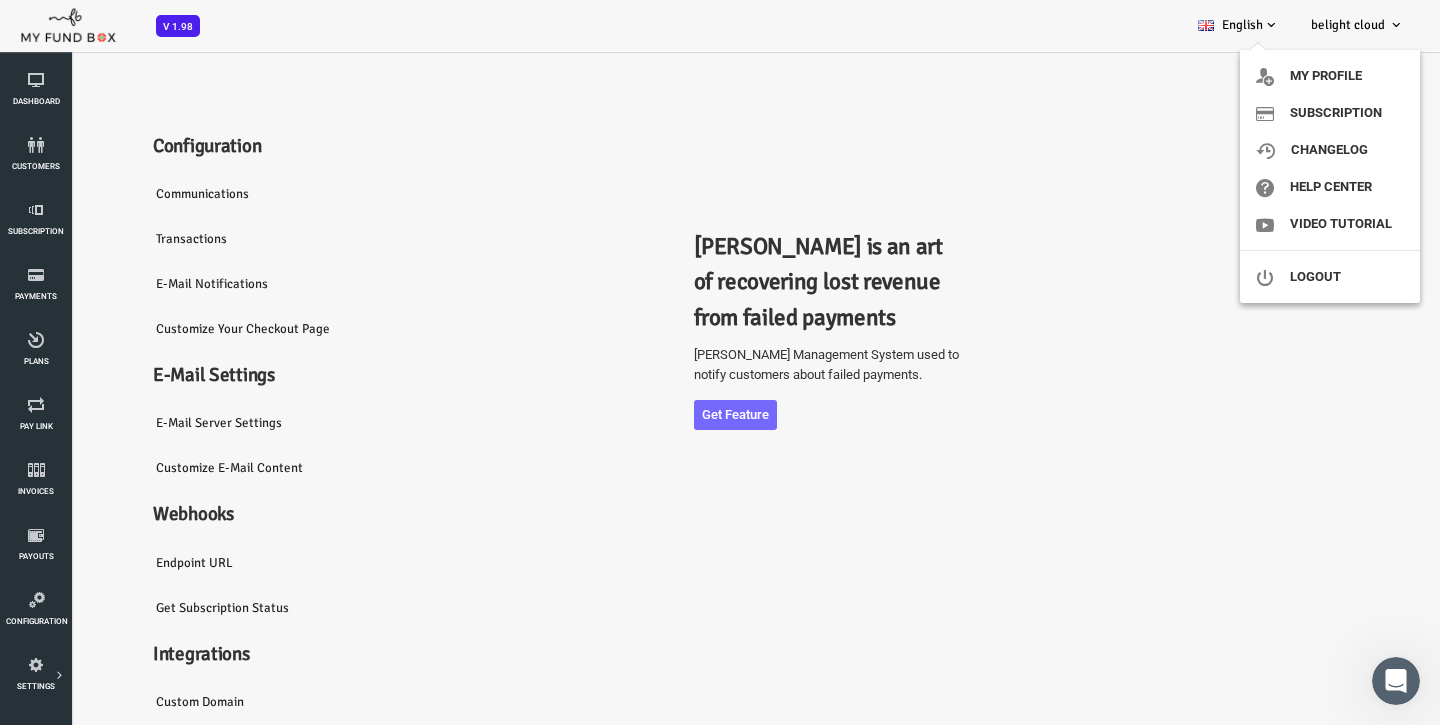 click on "belight cloud" at bounding box center (1348, 25) 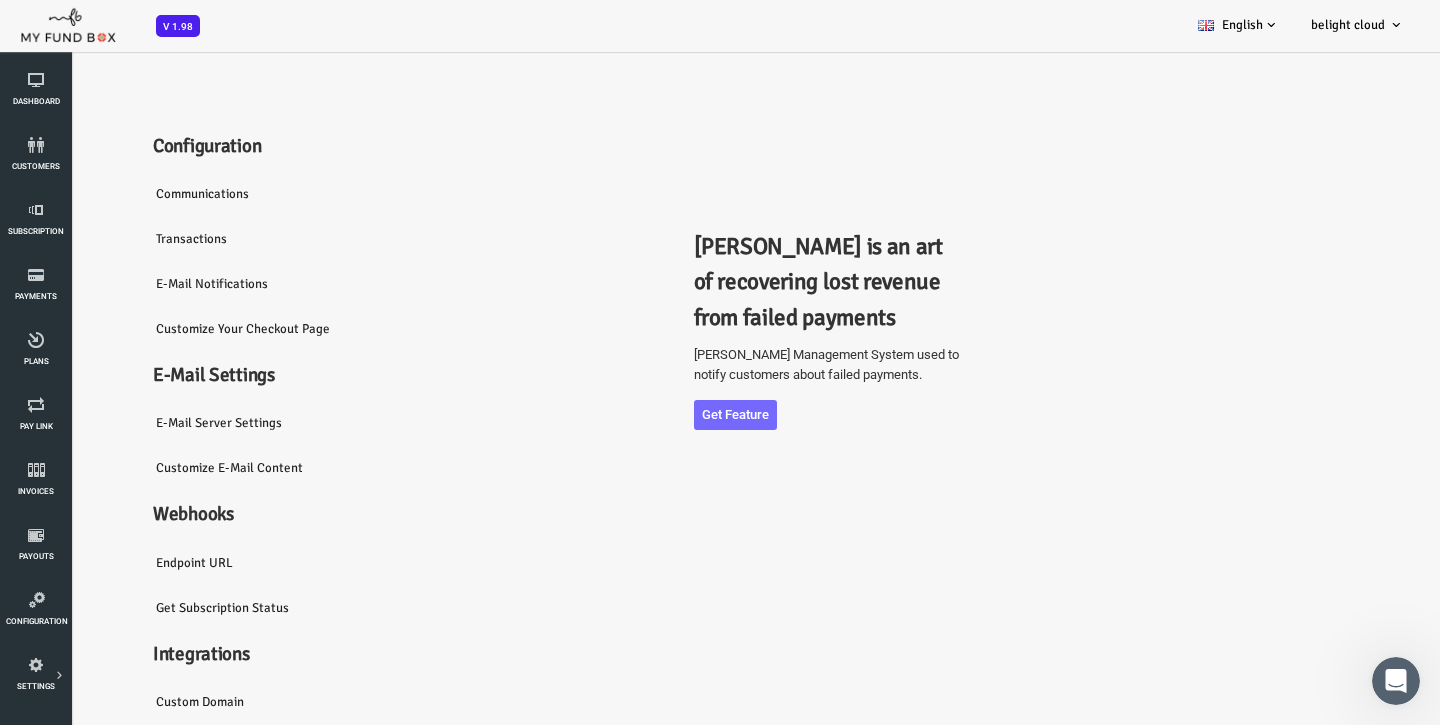 click on "belight cloud" at bounding box center (1348, 25) 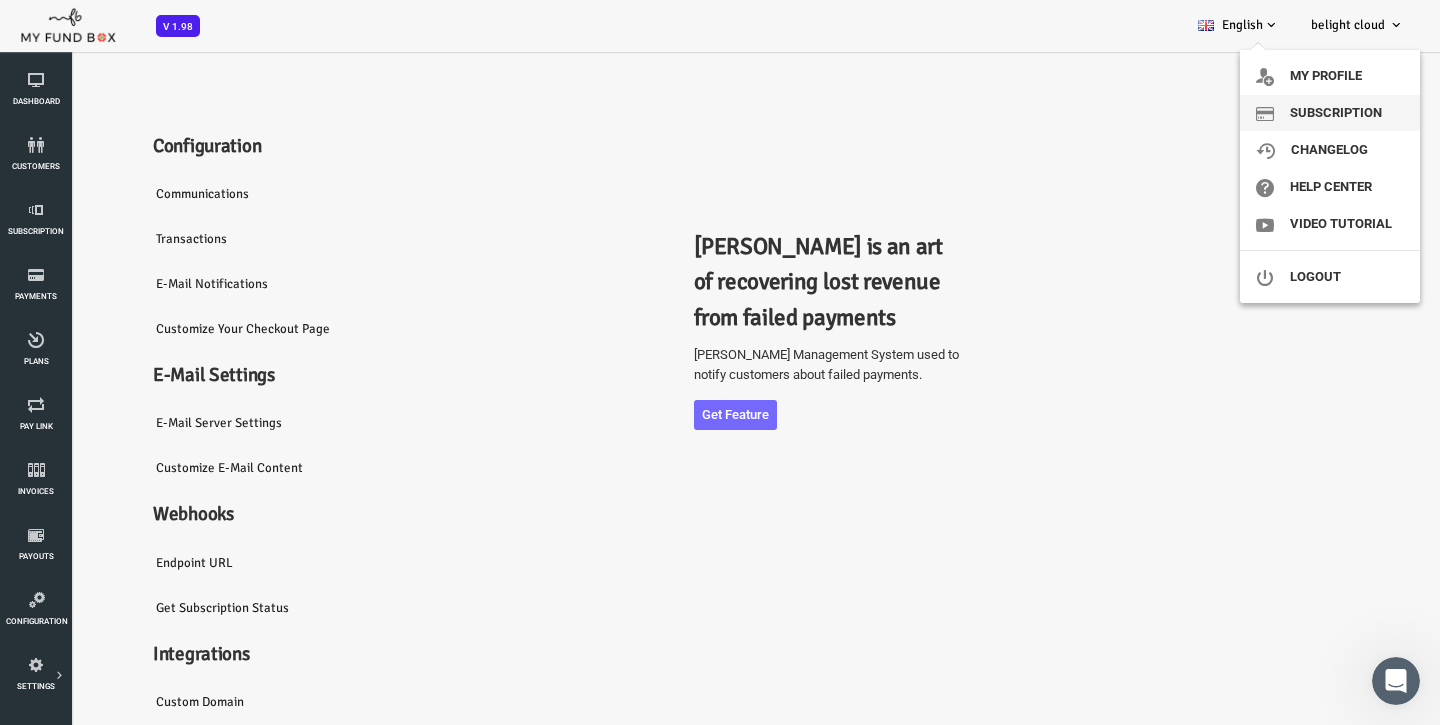 click on "Subscription" at bounding box center (1330, 113) 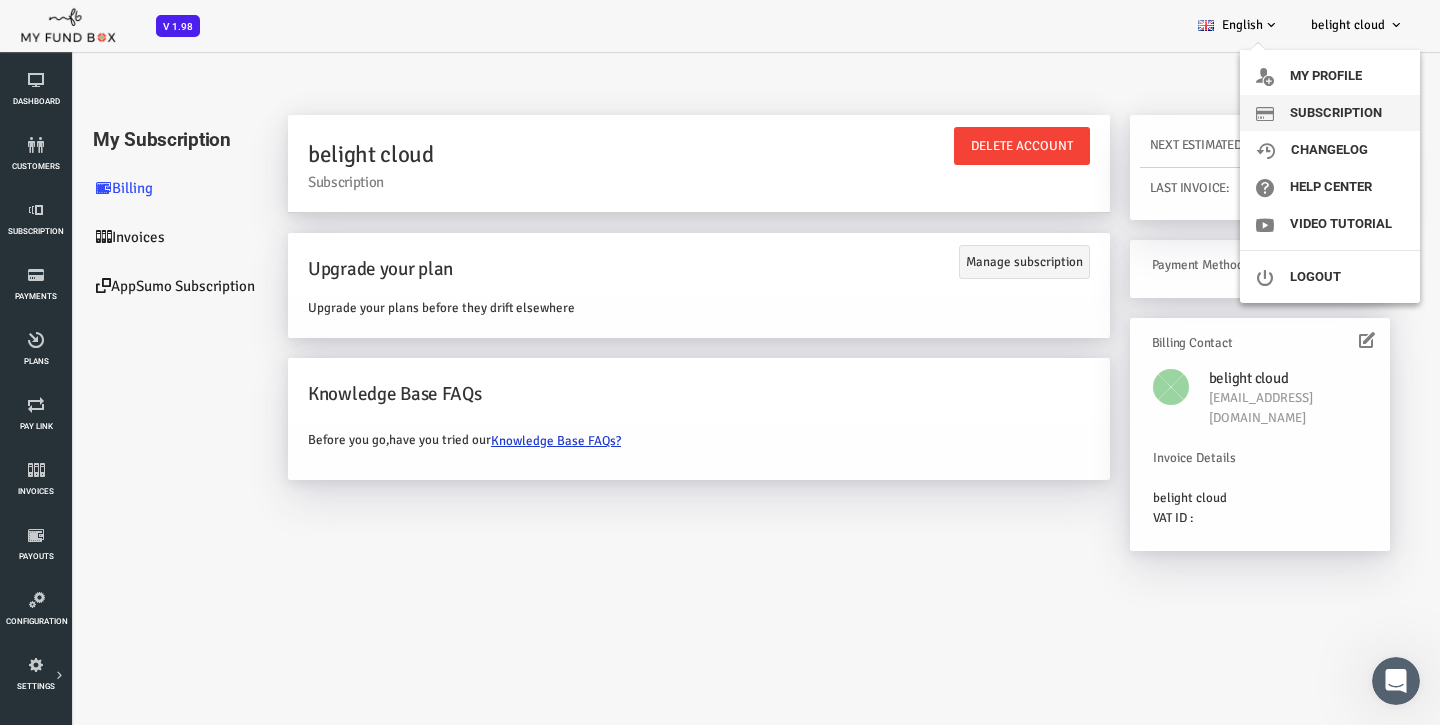 scroll, scrollTop: 0, scrollLeft: 0, axis: both 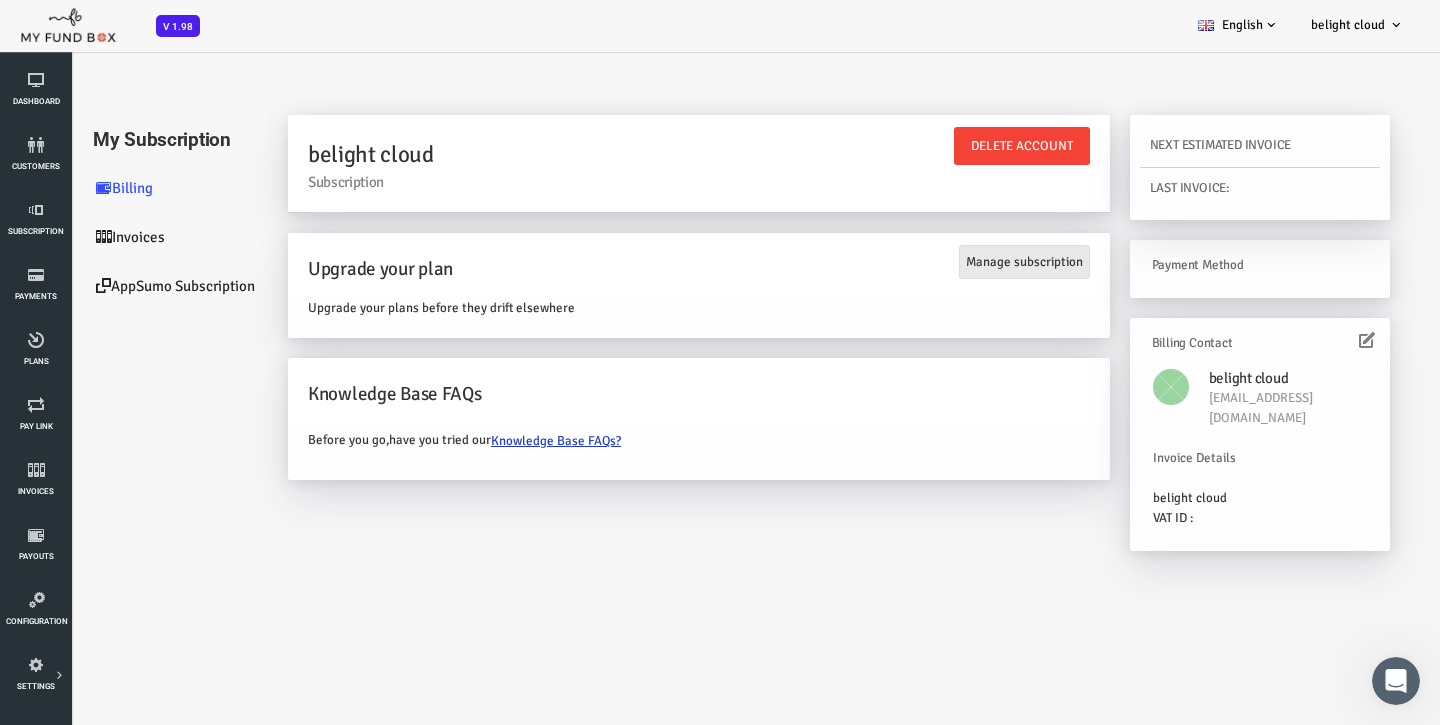 click on "Manage subscription" at bounding box center [966, 262] 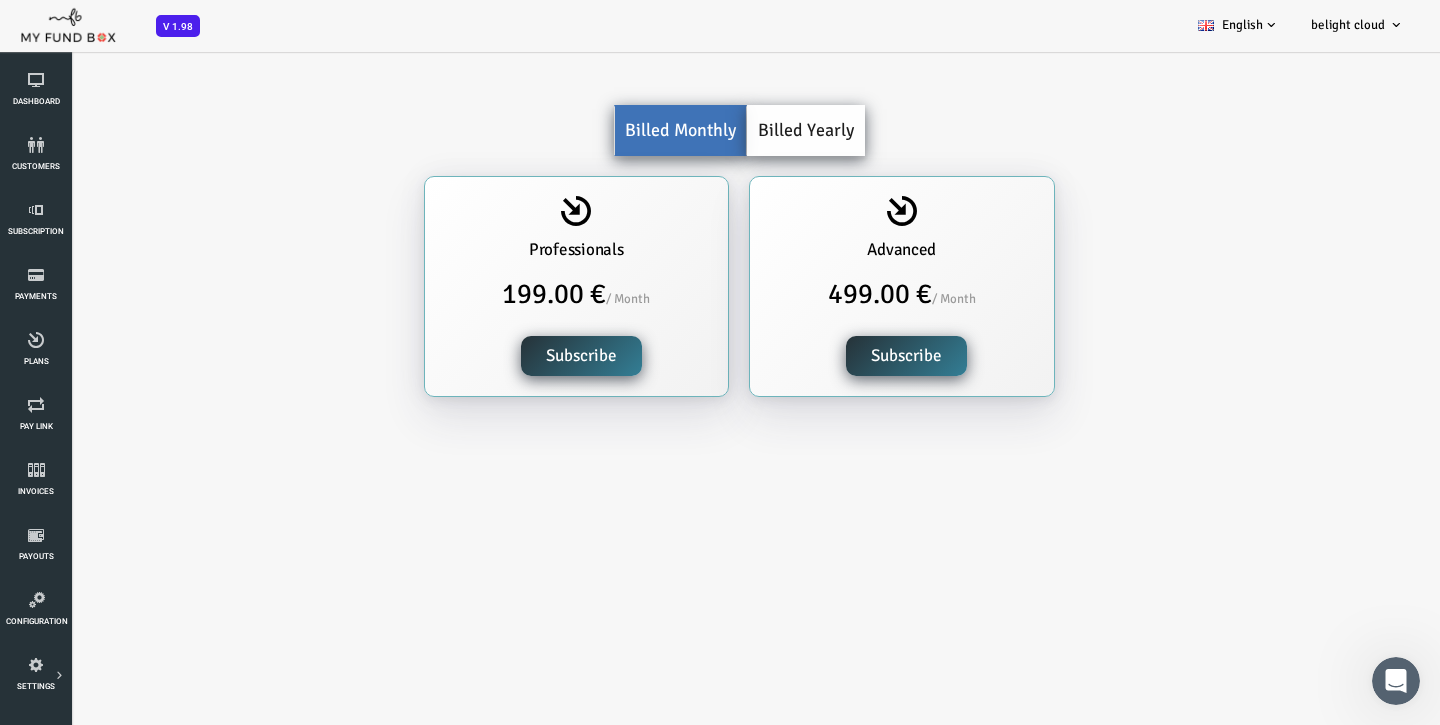 scroll, scrollTop: 0, scrollLeft: 0, axis: both 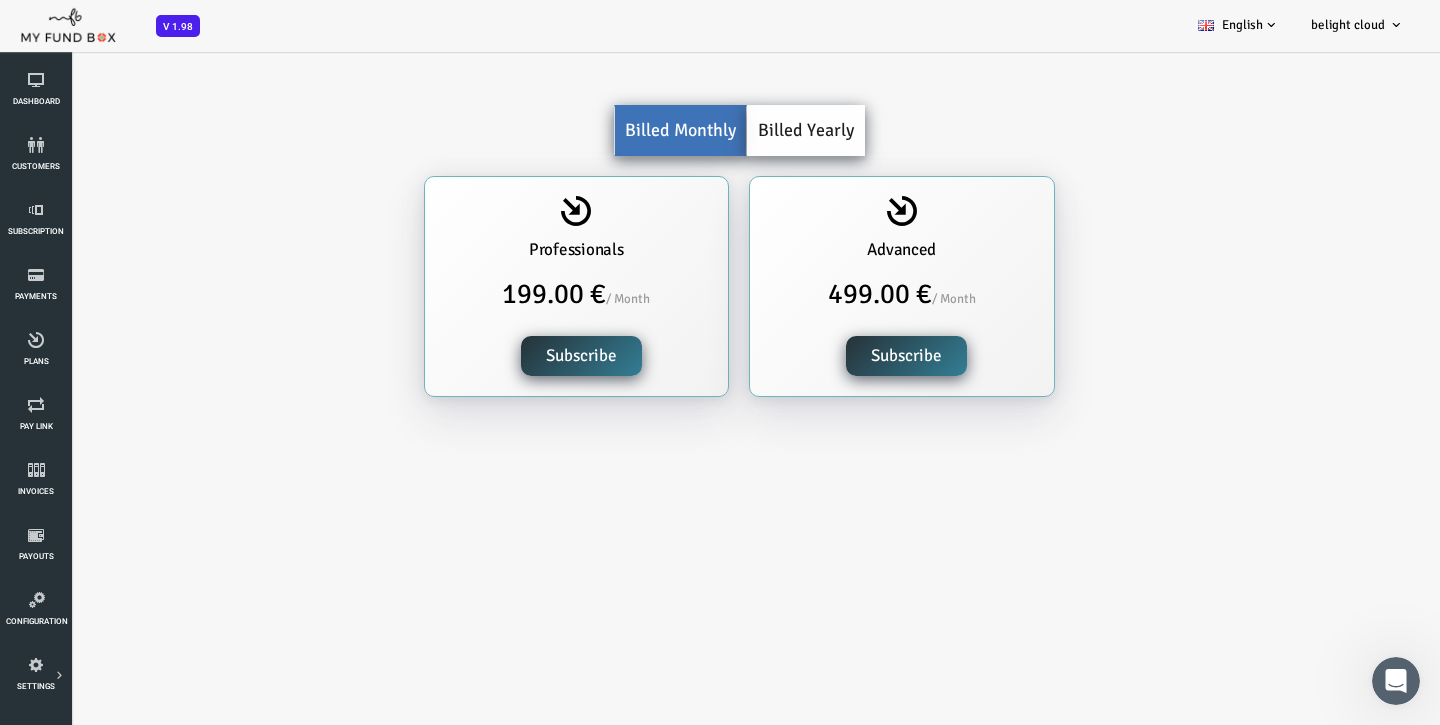 click on "Billed Yearly" at bounding box center (748, 130) 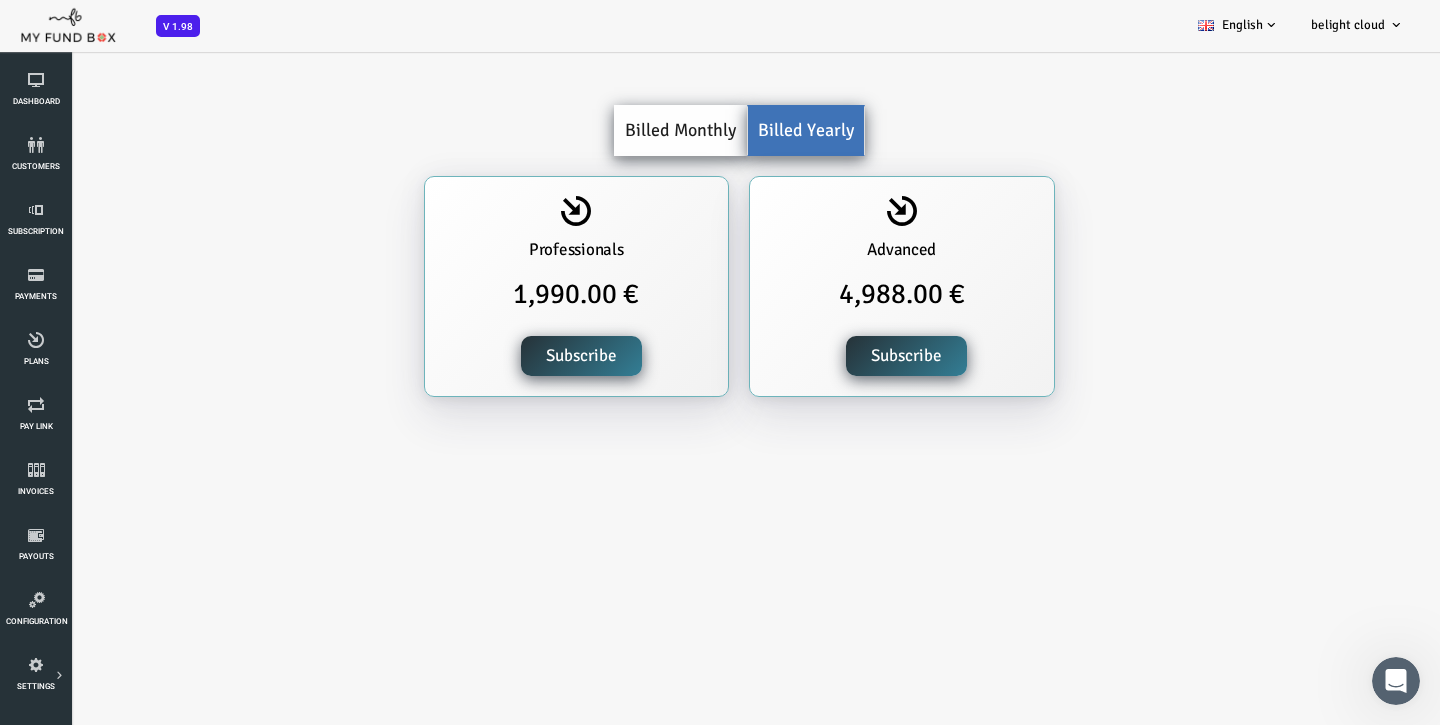 click on "Billed Monthly" at bounding box center [622, 130] 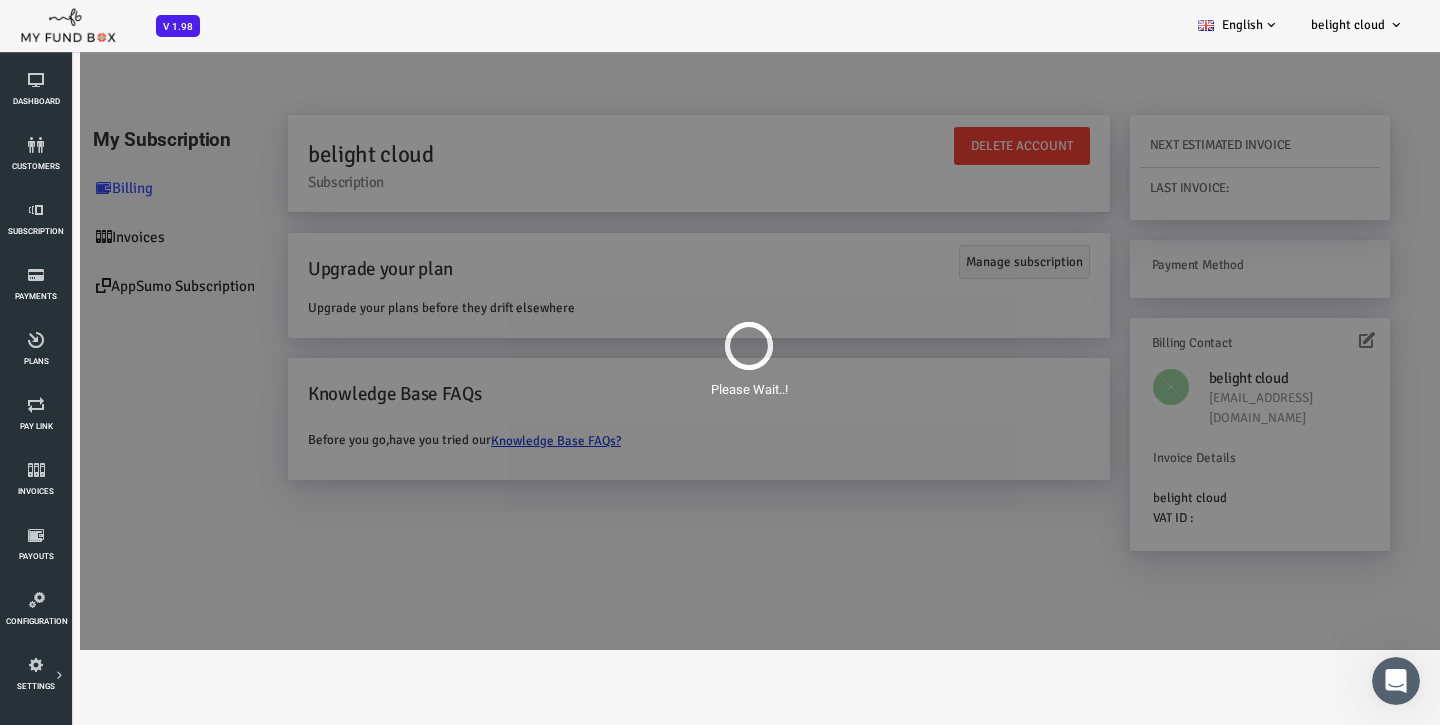 scroll, scrollTop: 0, scrollLeft: 0, axis: both 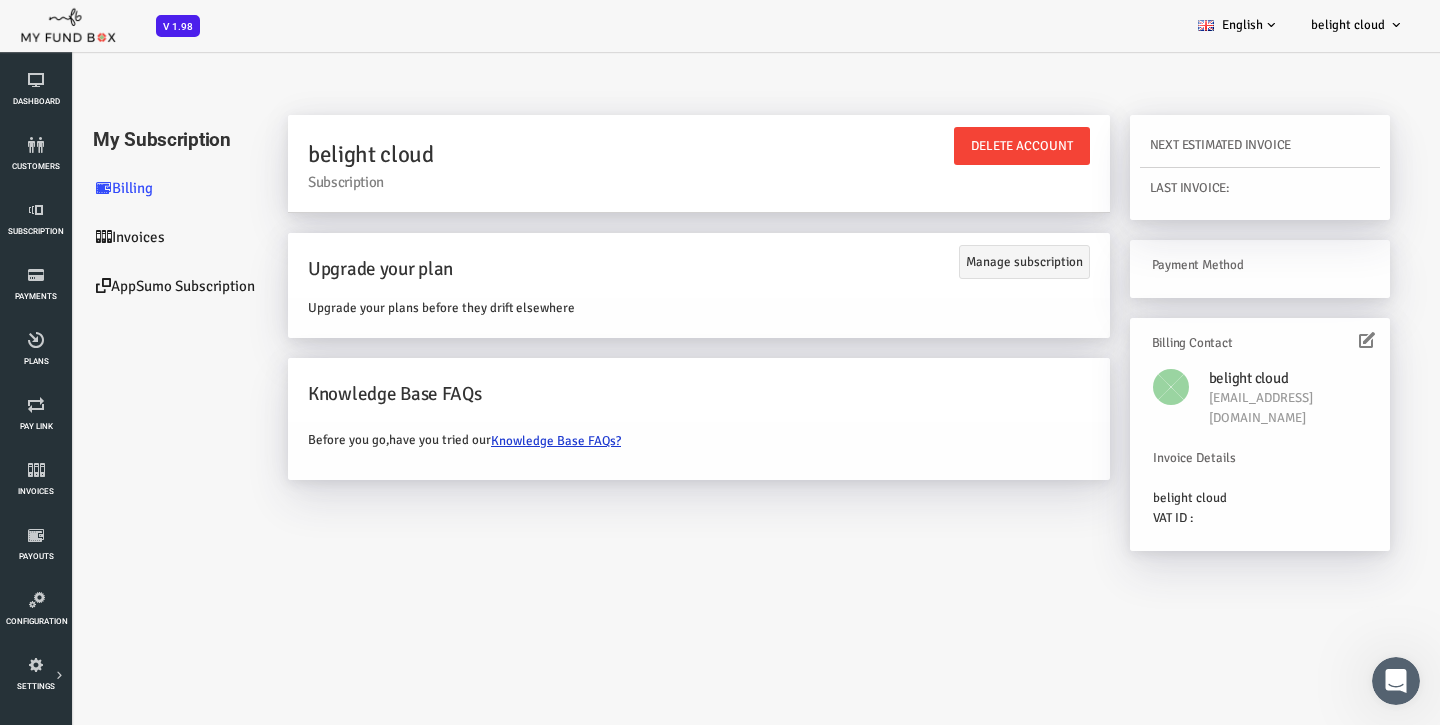 click on "Subscription" at bounding box center (641, 182) 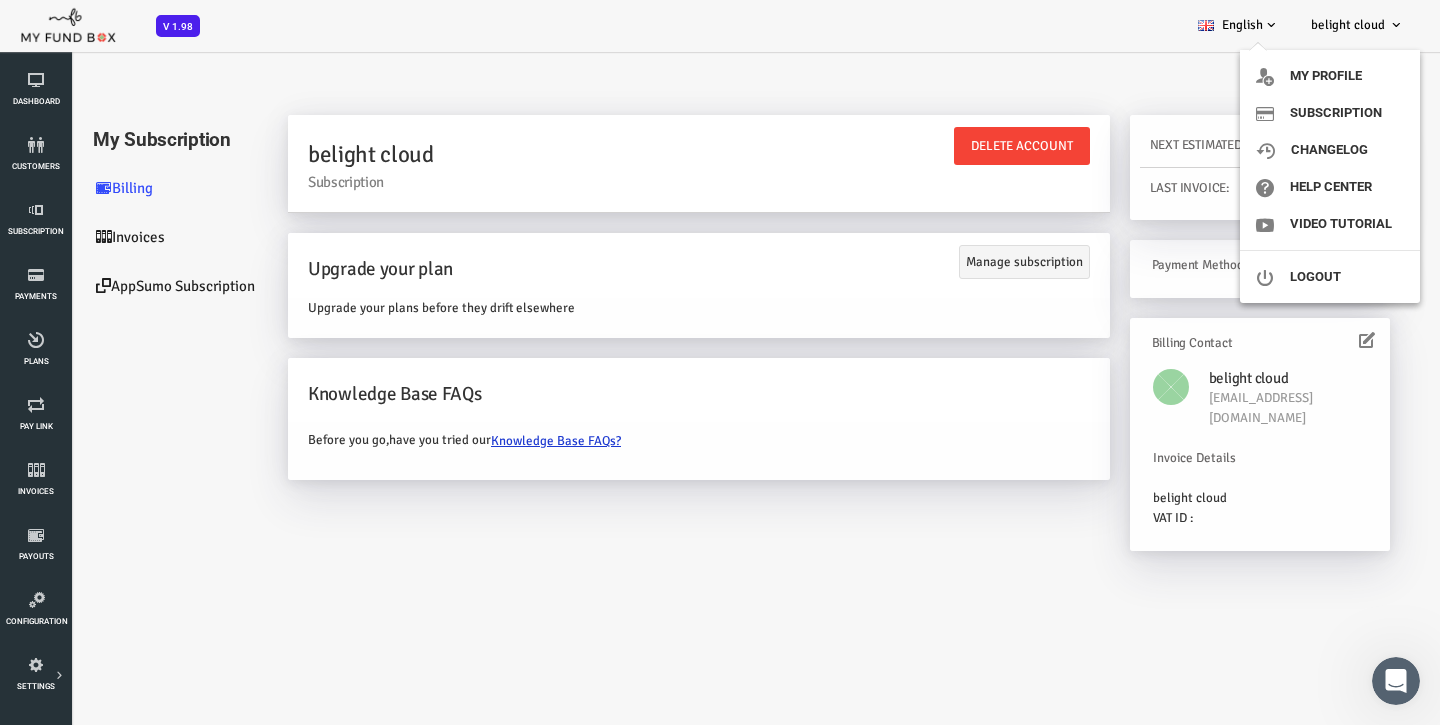 click on "My profile
Subscription
ChangeLog
Help Center
Video Tutorial
Logout" at bounding box center [1330, 176] 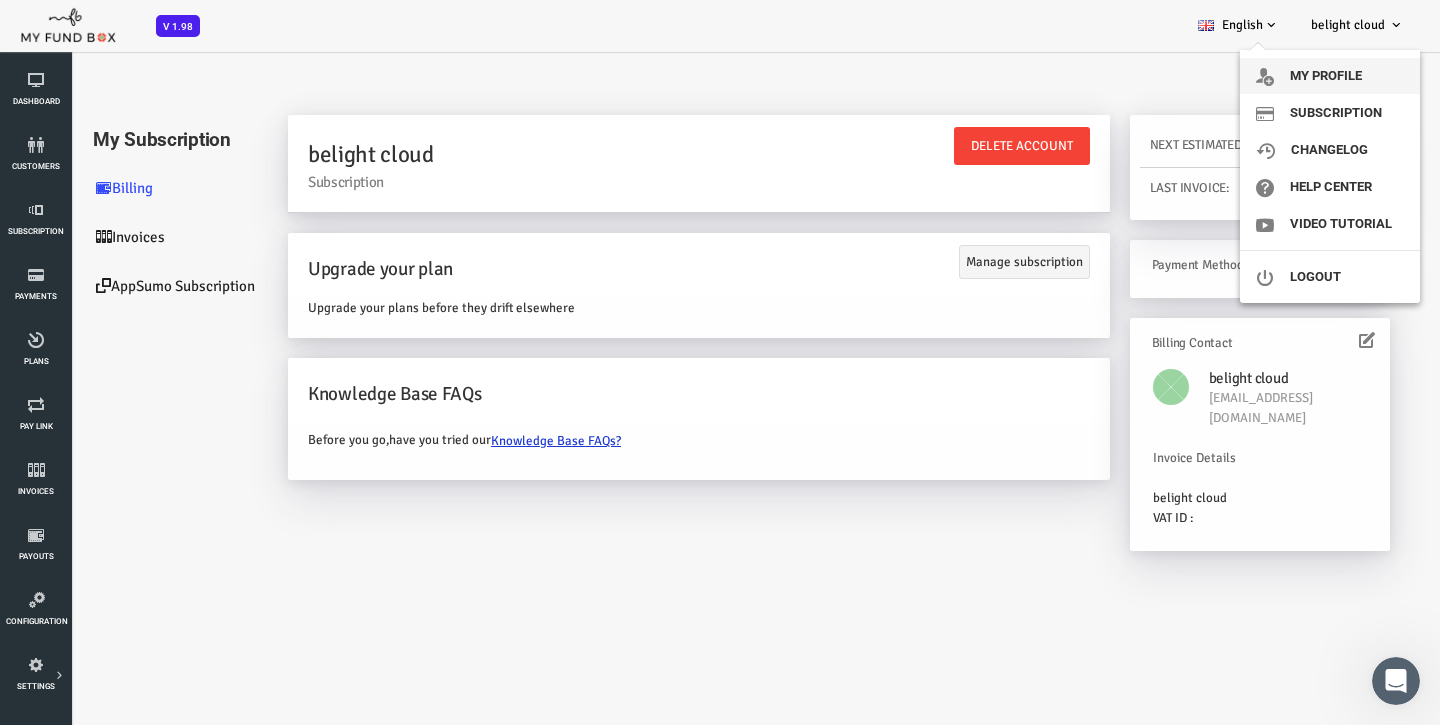 click on "My profile" at bounding box center (1330, 76) 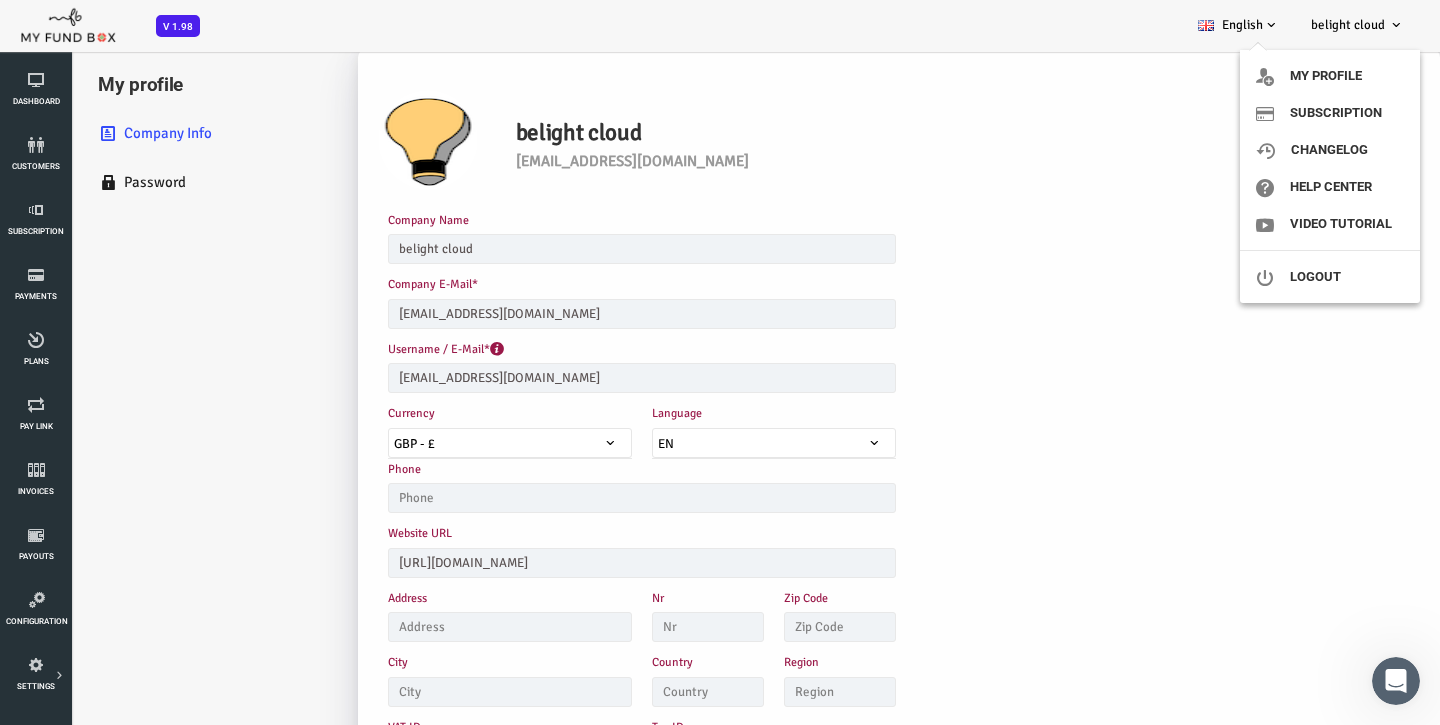 scroll, scrollTop: 0, scrollLeft: 0, axis: both 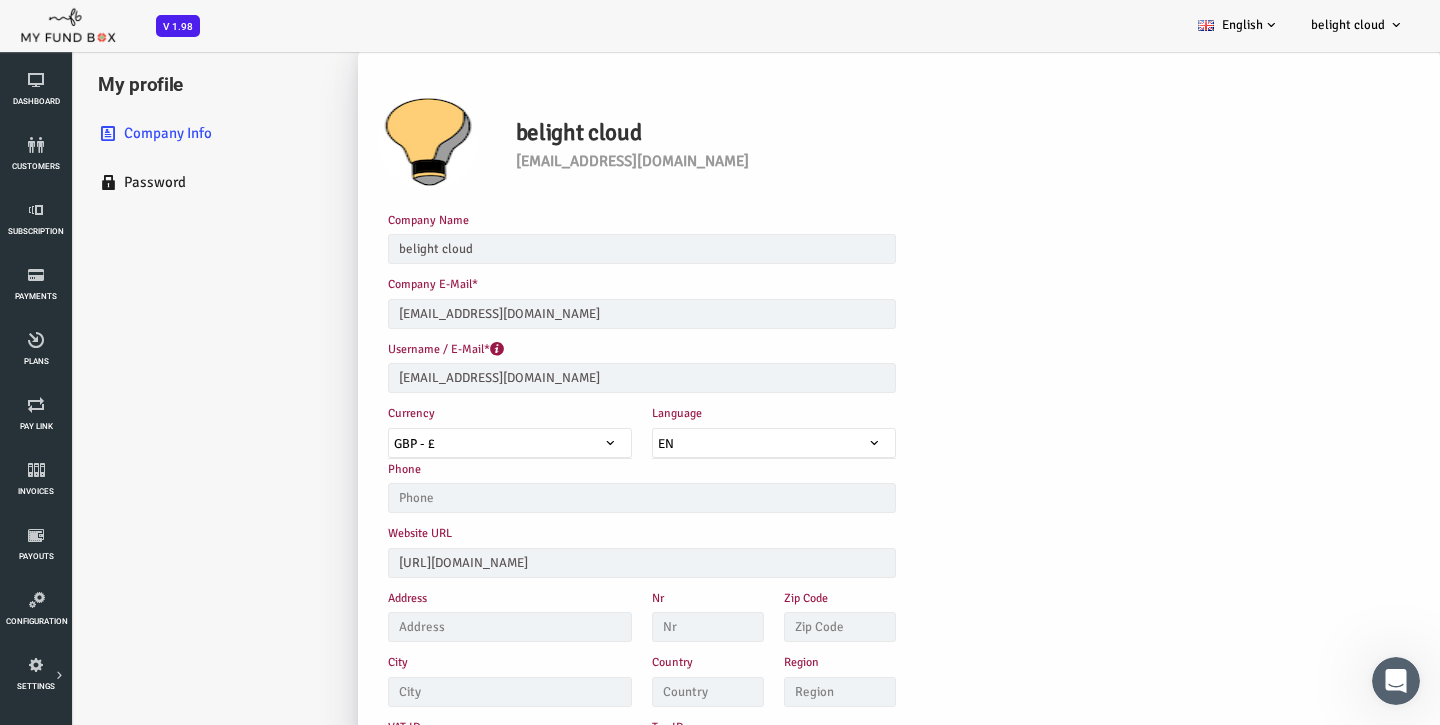 click on "belight cloud" at bounding box center (1348, 25) 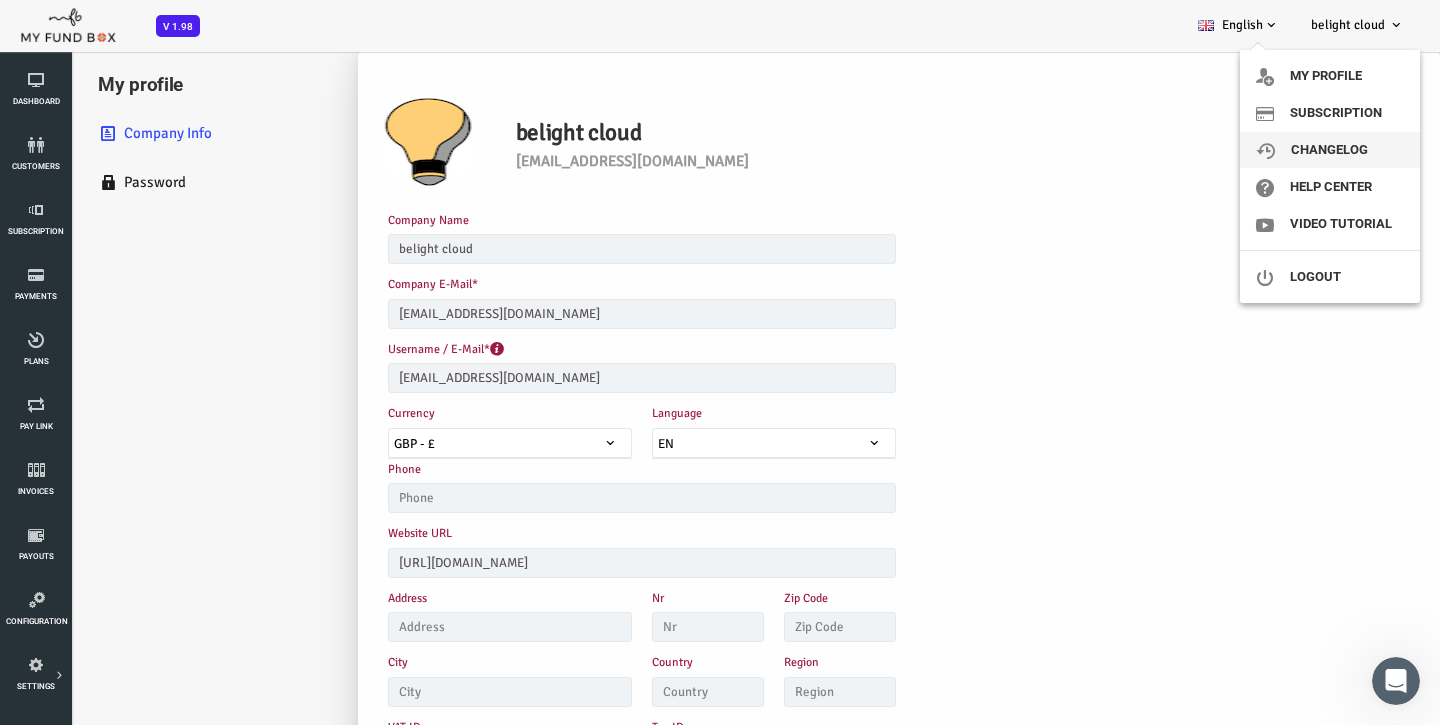 click on "ChangeLog" at bounding box center (1330, 150) 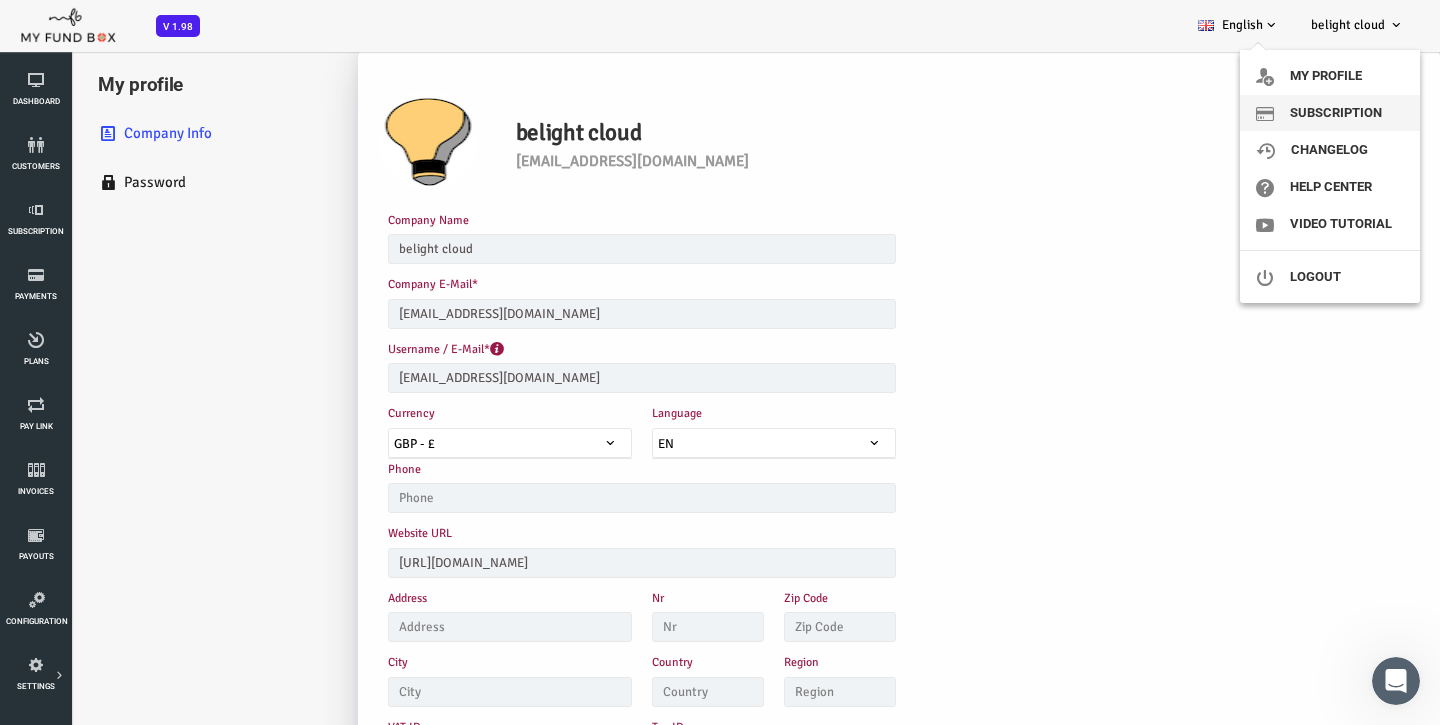 click on "Subscription" at bounding box center [1330, 113] 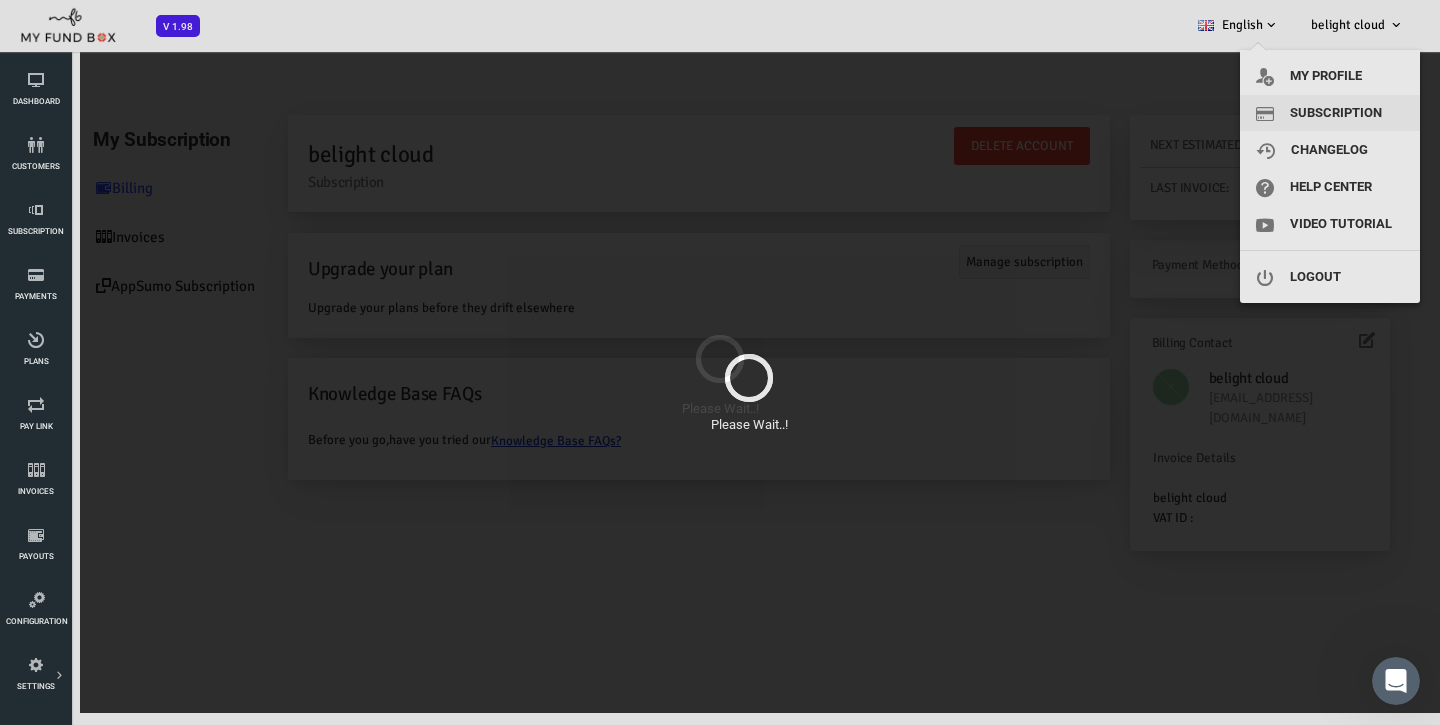 scroll, scrollTop: 0, scrollLeft: 0, axis: both 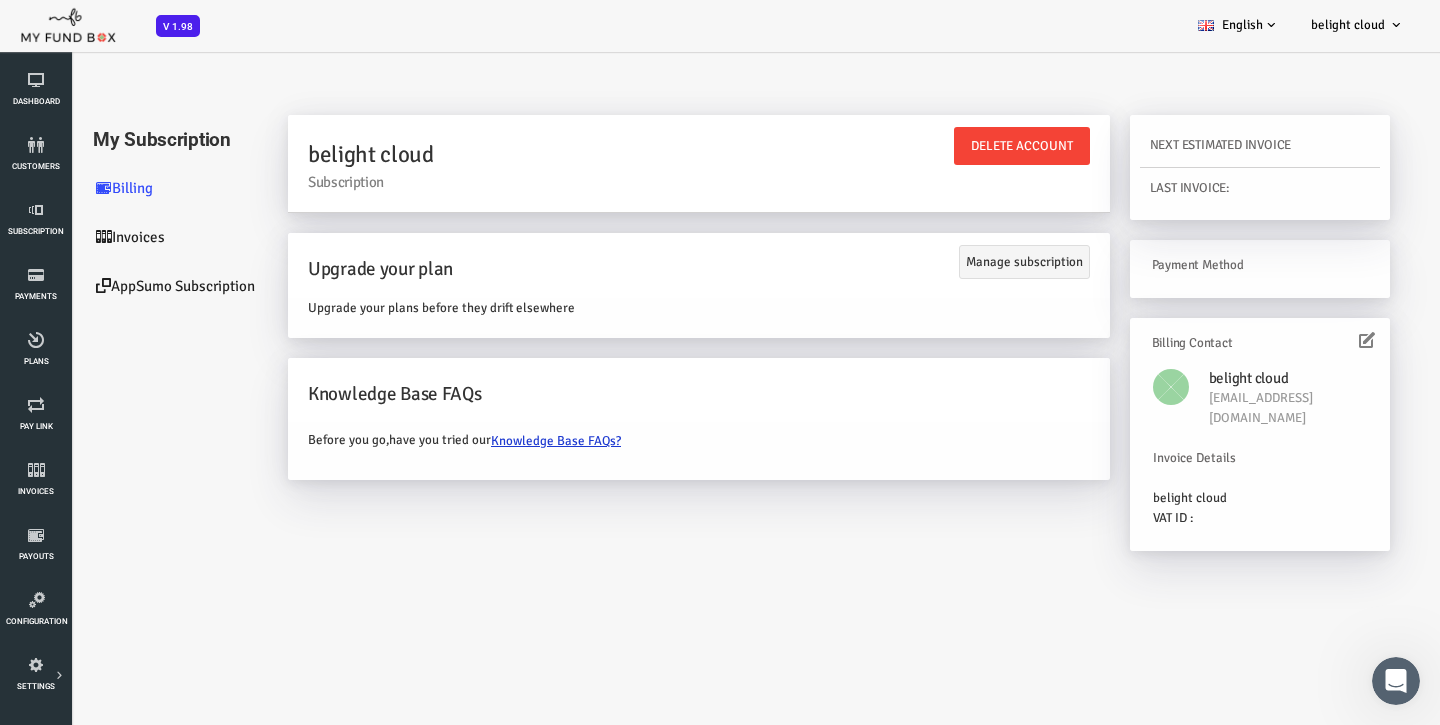 click on "Upgrade your plan" at bounding box center (641, 269) 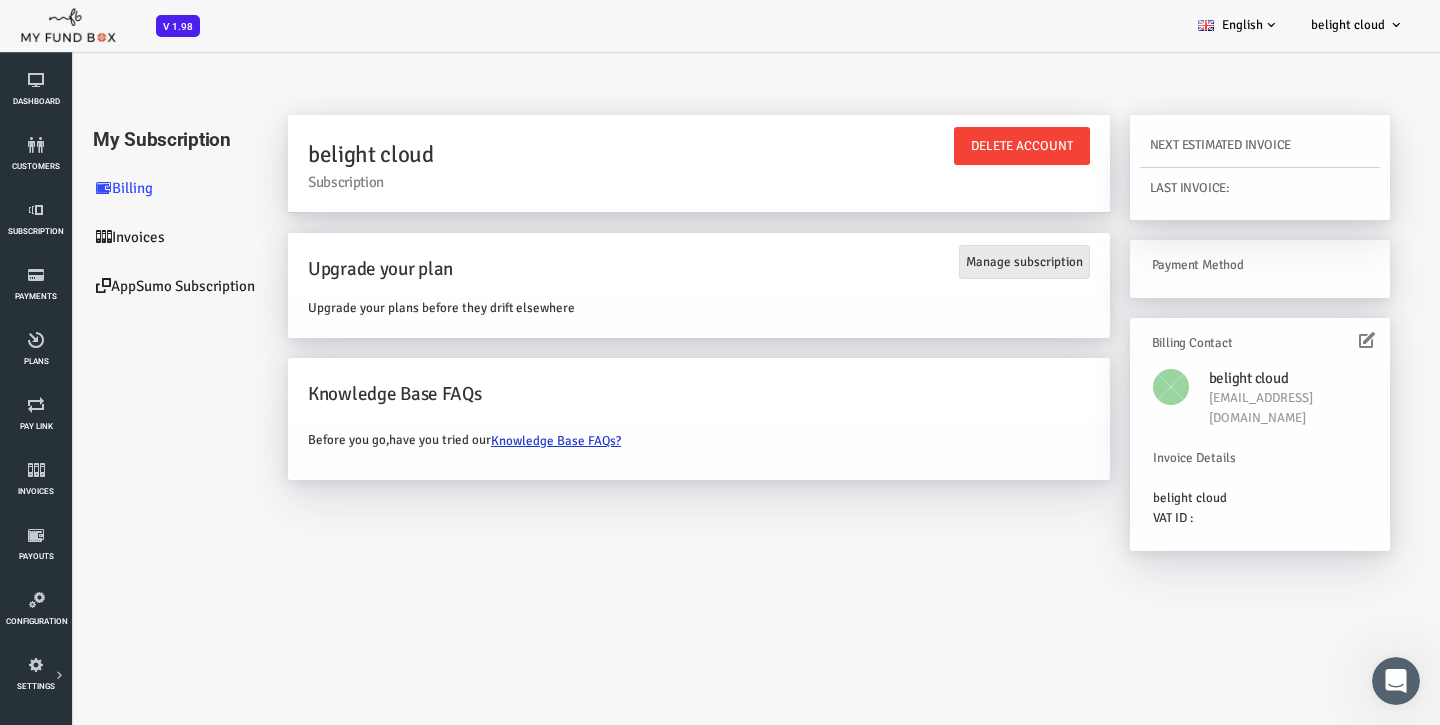 click on "Manage subscription" at bounding box center (966, 262) 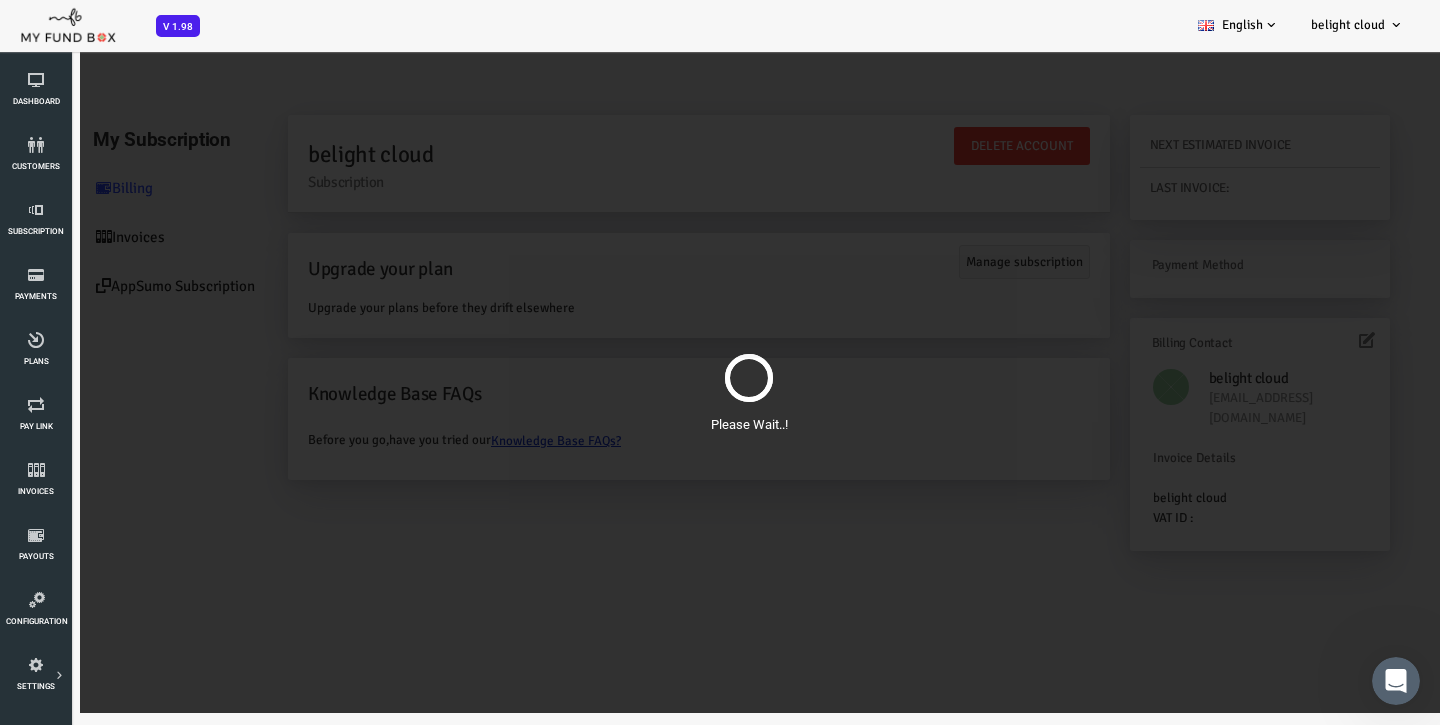 scroll, scrollTop: 0, scrollLeft: 0, axis: both 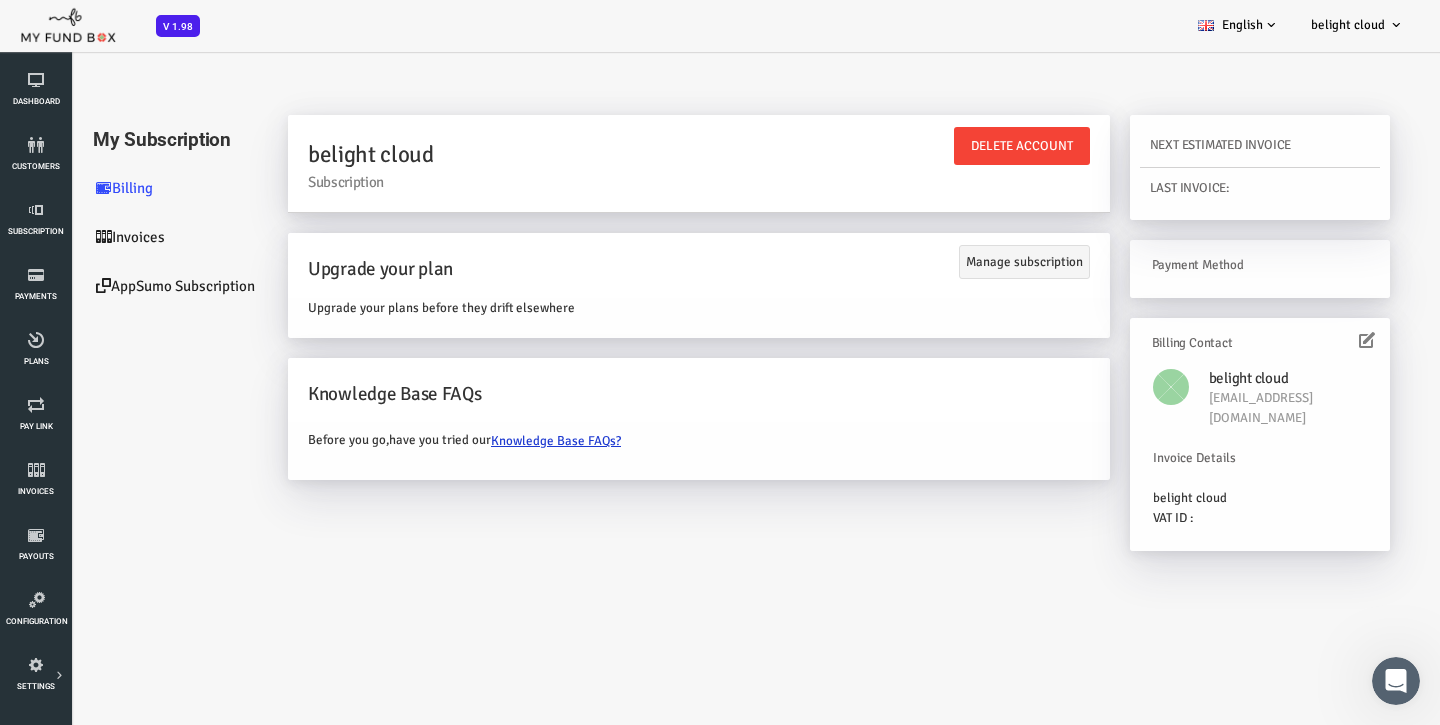 click on "Knowledge Base FAQs?" at bounding box center (506, 441) 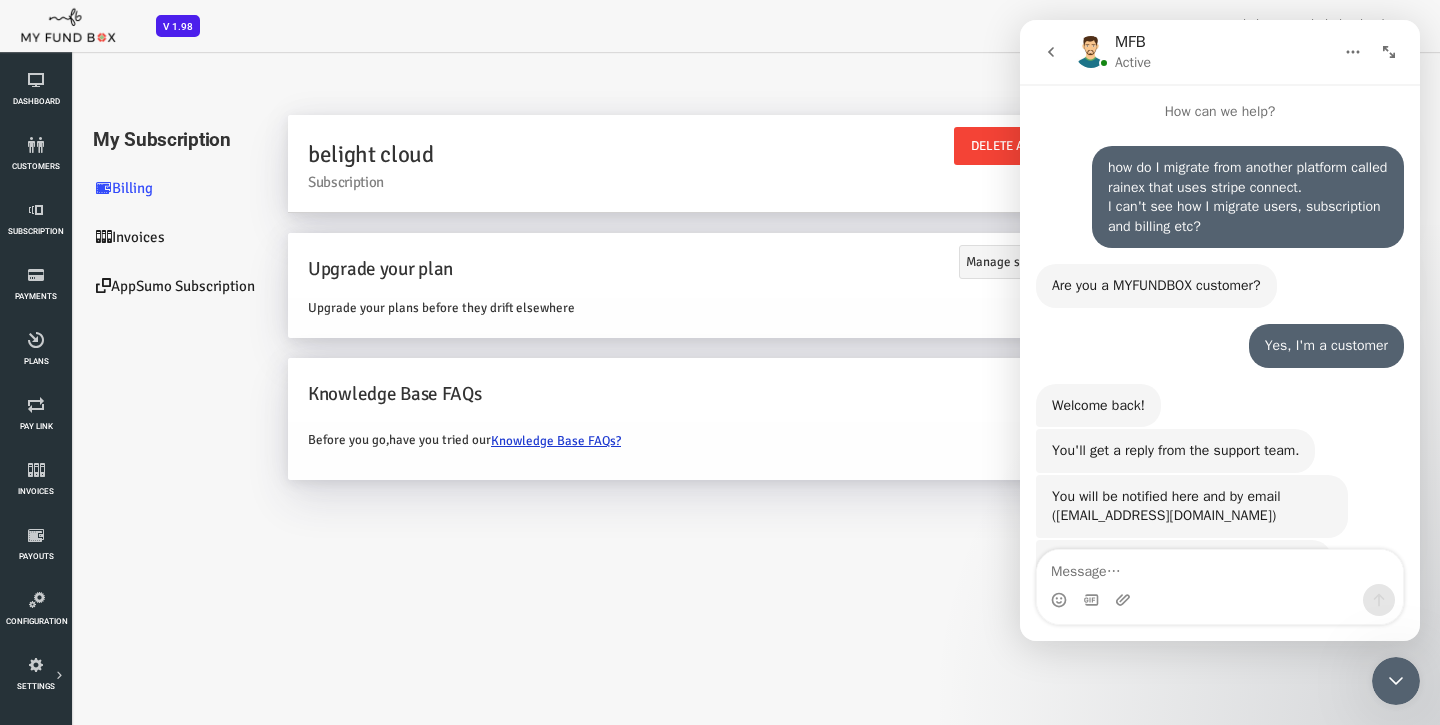 scroll, scrollTop: 5806, scrollLeft: 0, axis: vertical 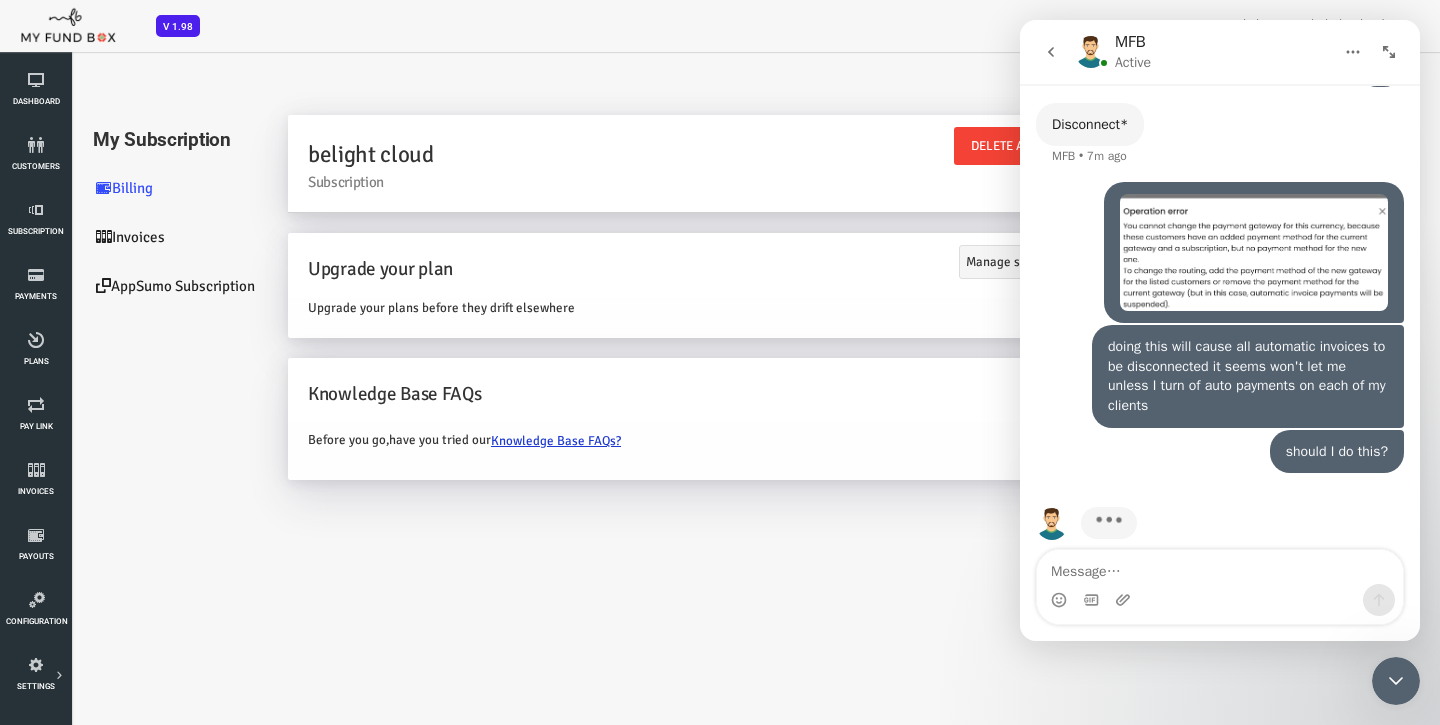click on "Invoices" at bounding box center (120, 237) 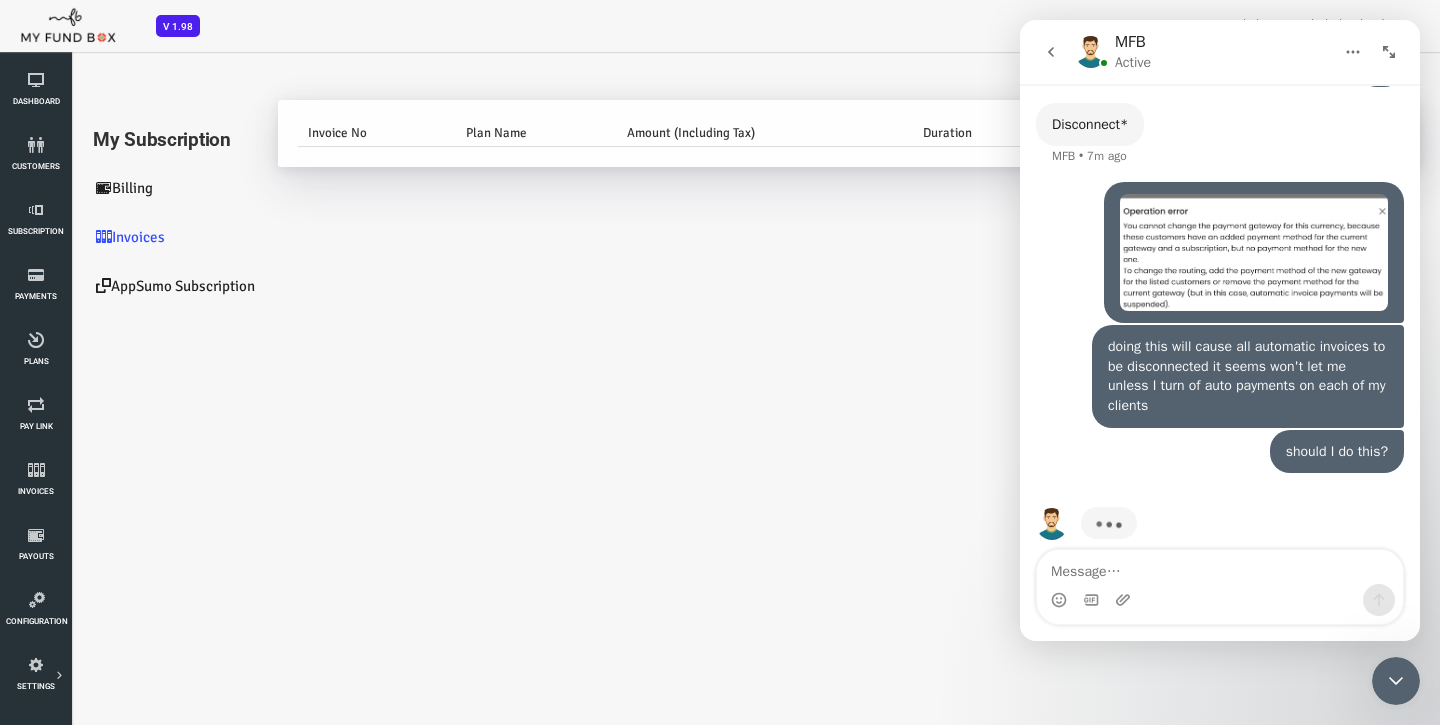 click on "AppSumo Subscription" at bounding box center [120, 286] 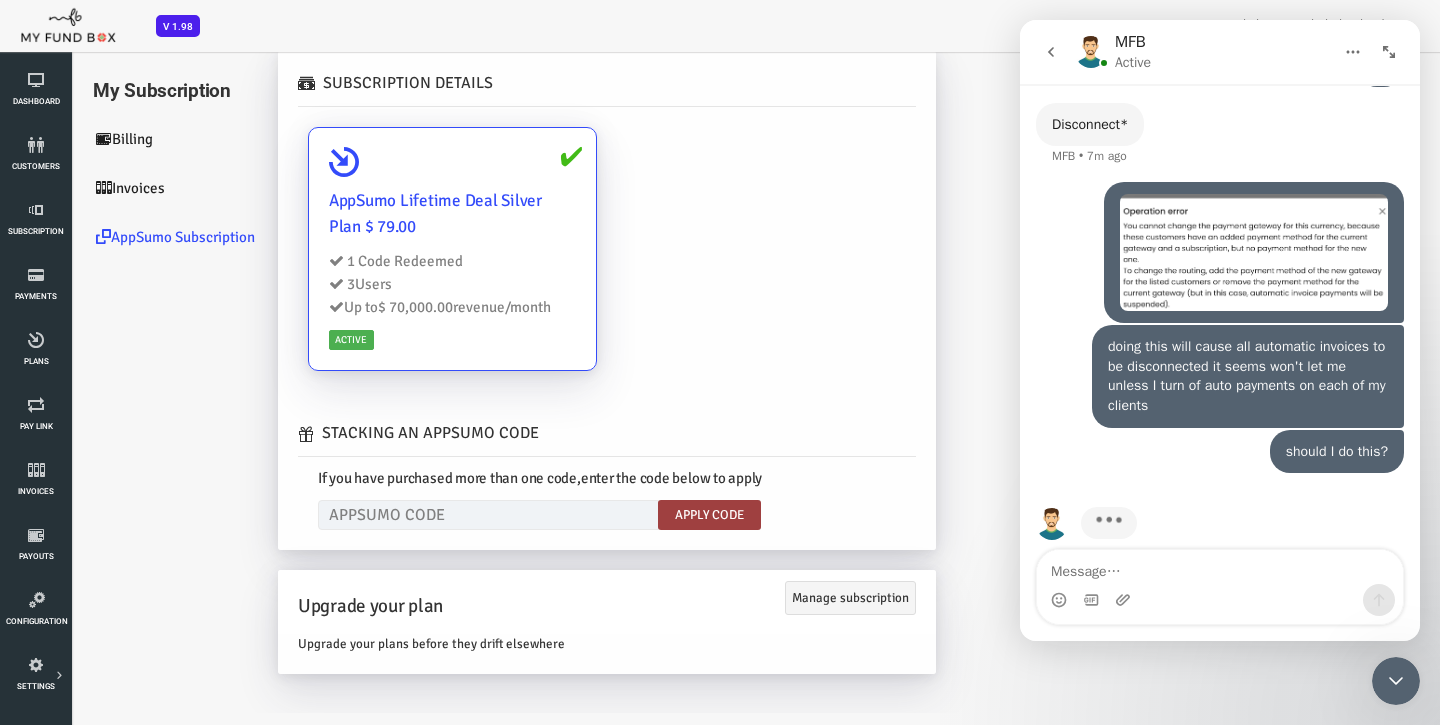 scroll, scrollTop: 48, scrollLeft: 0, axis: vertical 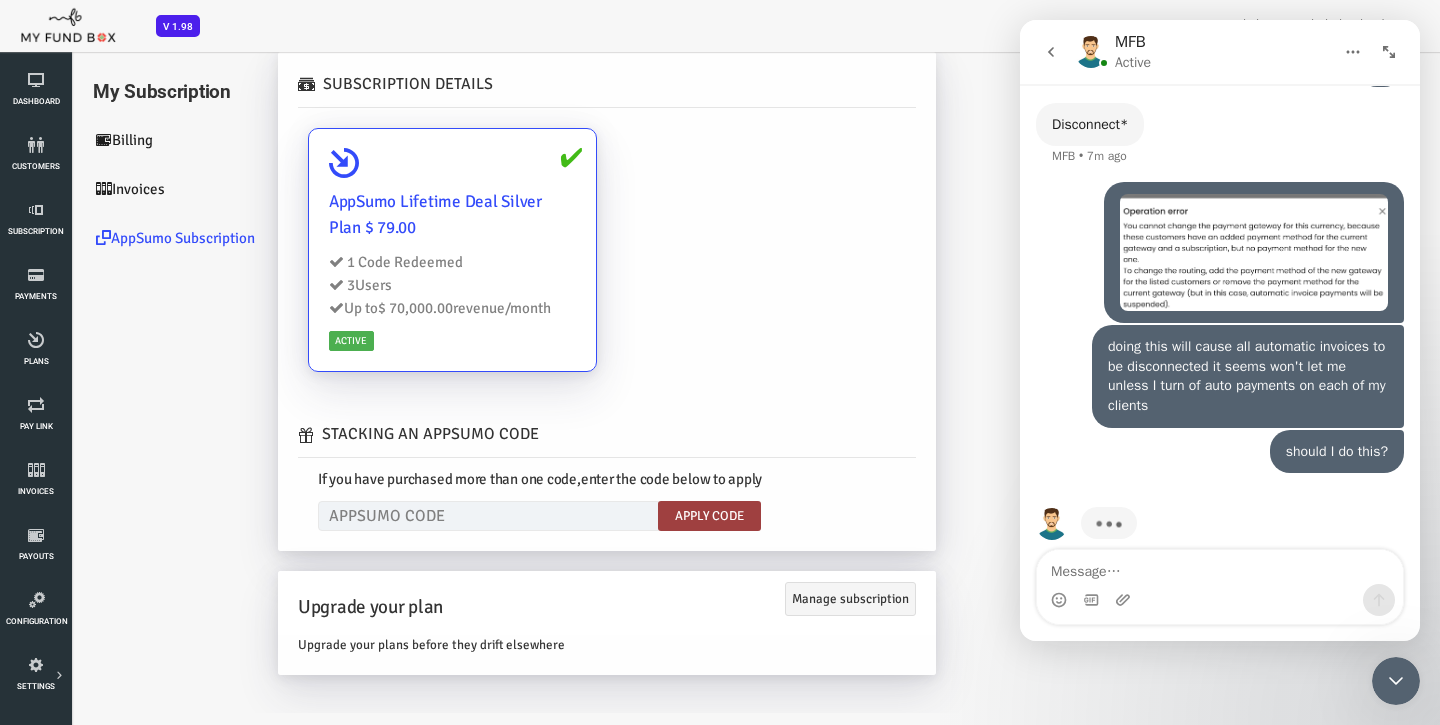 click on "Active" at bounding box center [293, 341] 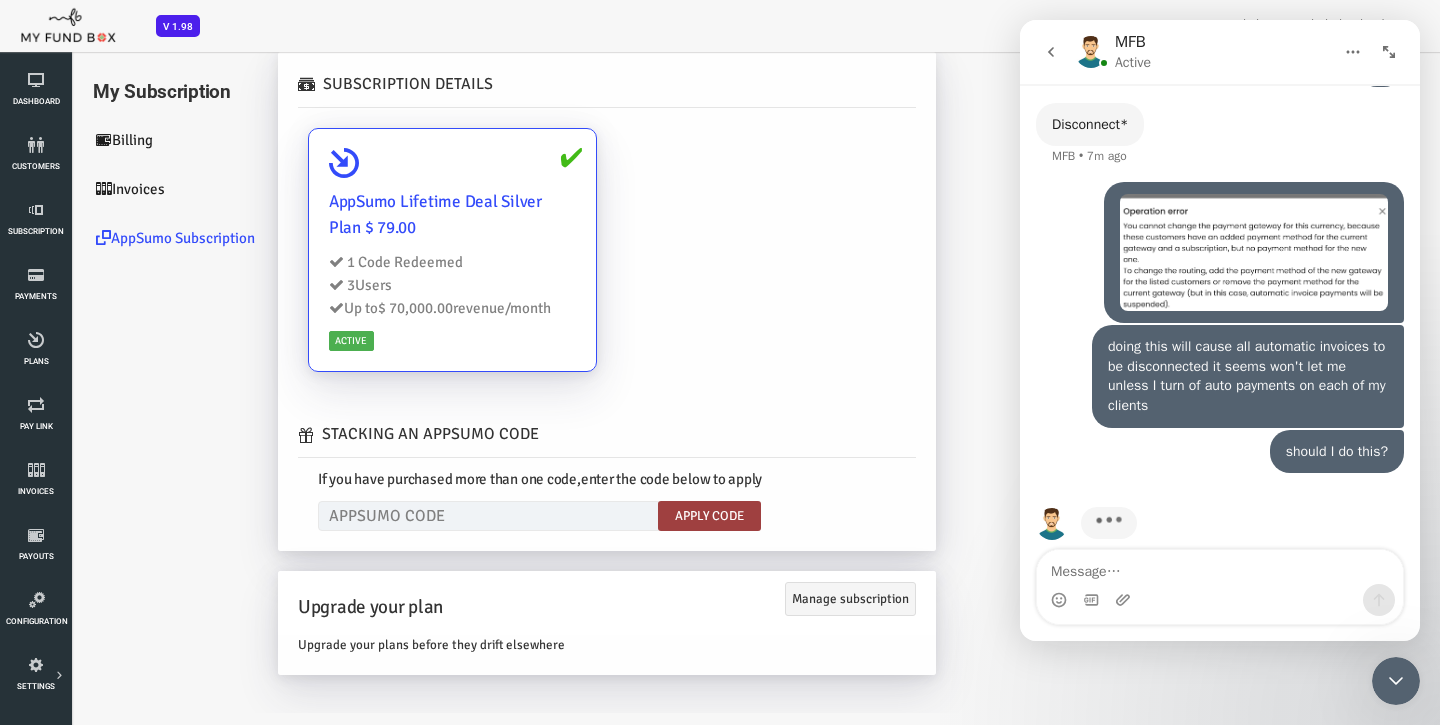 click on "AppSumo Lifetime Deal Silver Plan $ 79.00" at bounding box center [394, 215] 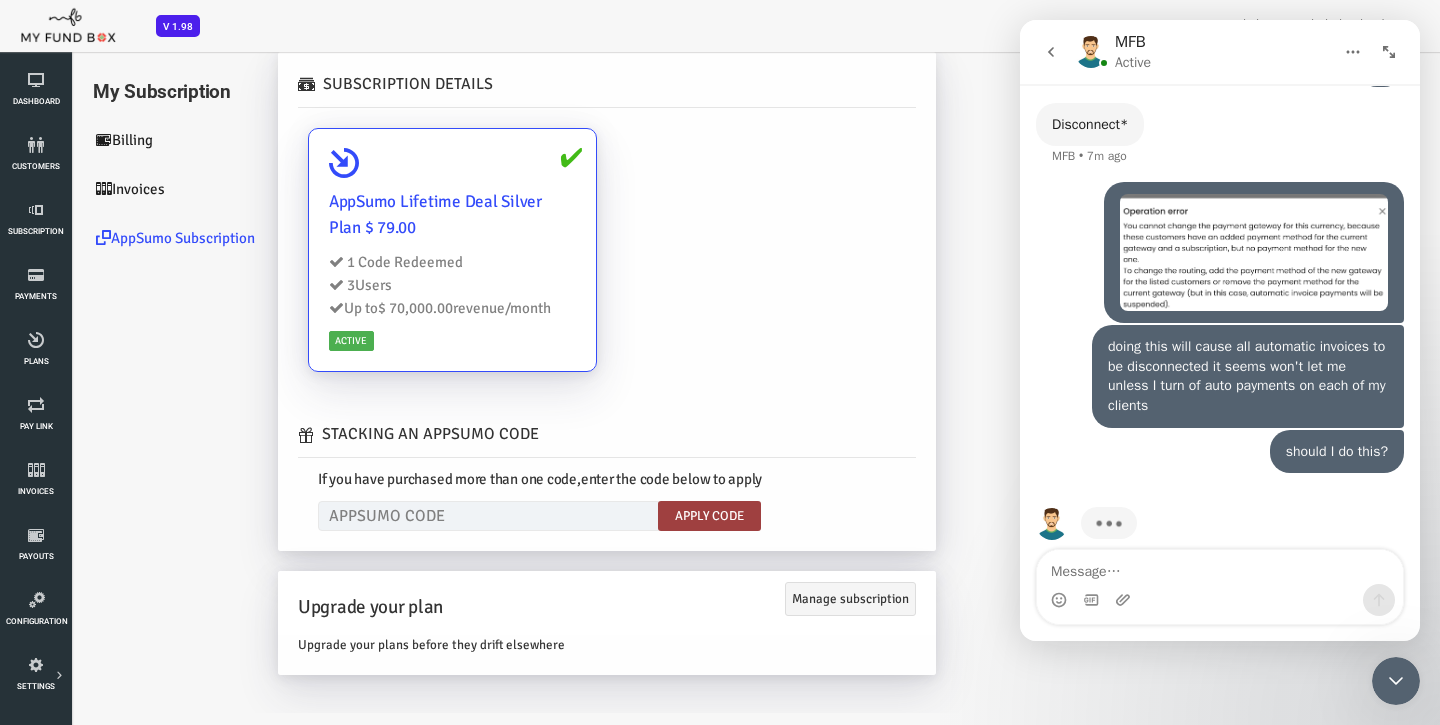 click on "AppSumo Lifetime Deal Silver Plan $ 79.00" at bounding box center (394, 215) 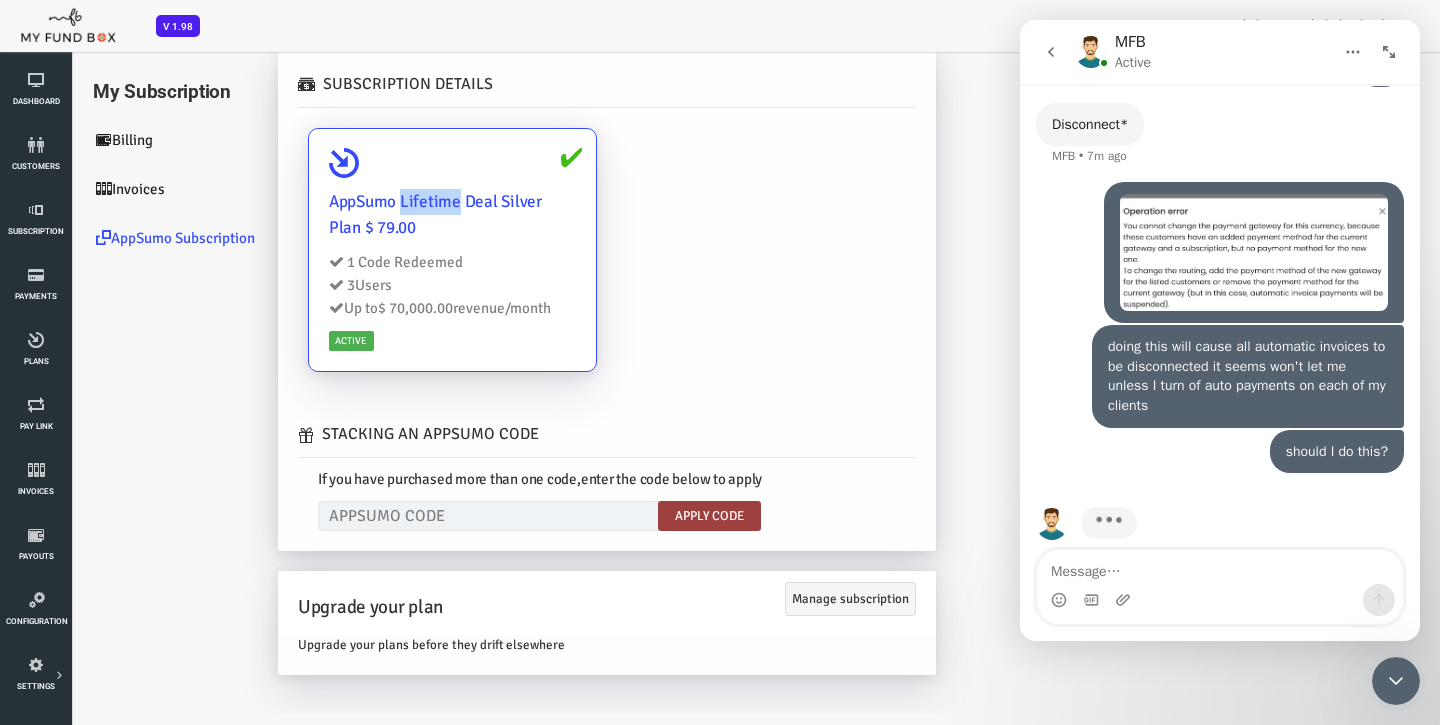 click on "AppSumo Lifetime Deal Silver Plan $ 79.00" at bounding box center [394, 215] 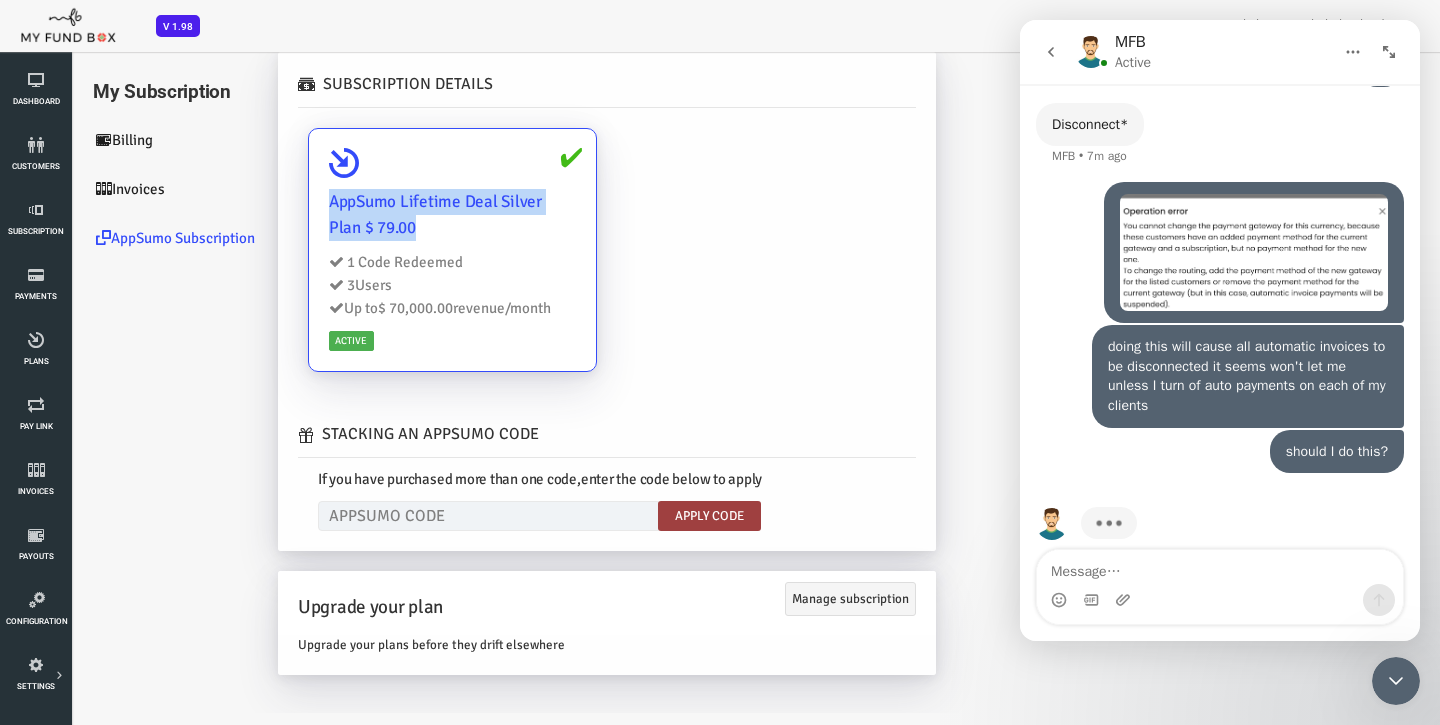 click on "AppSumo Lifetime Deal Silver Plan $ 79.00" at bounding box center [394, 215] 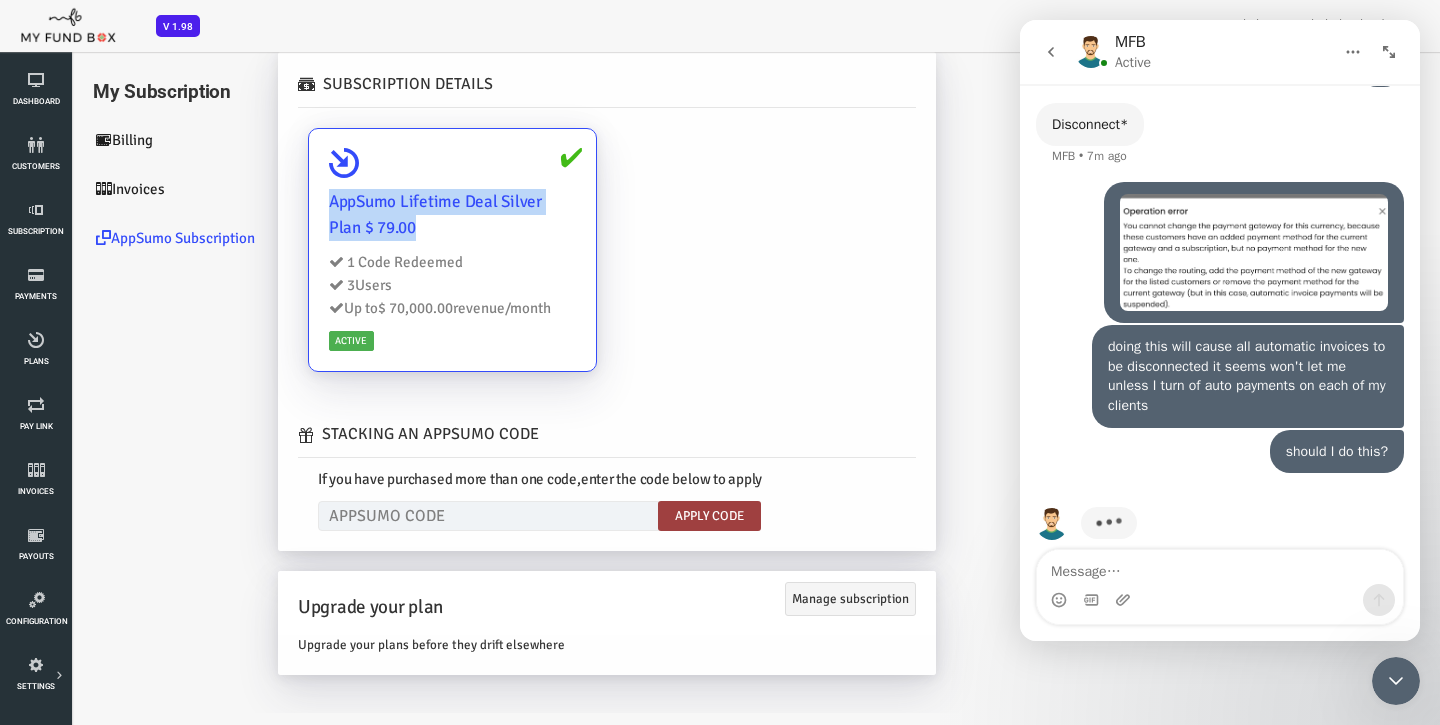 click on "AppSumo Lifetime Deal Silver Plan $ 79.00" at bounding box center [394, 215] 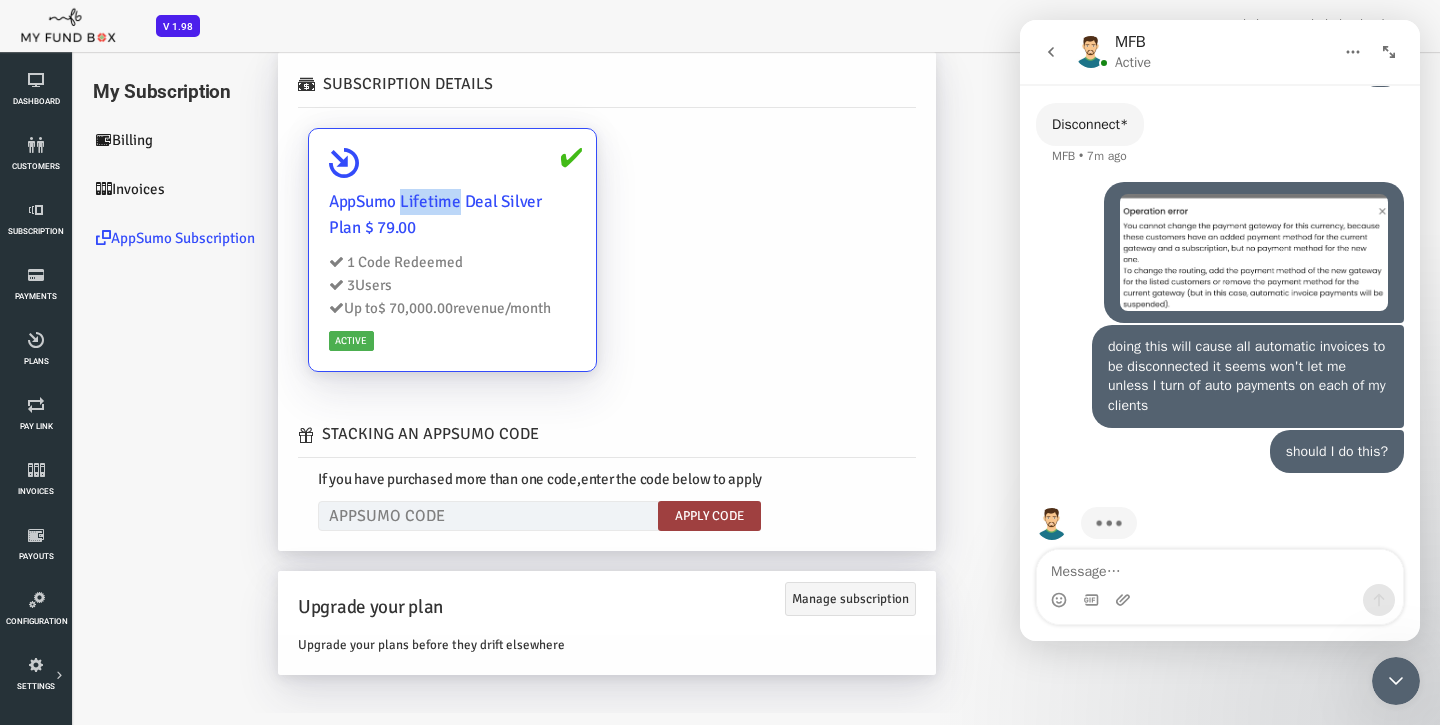 click on "AppSumo Lifetime Deal Silver Plan $ 79.00" at bounding box center [394, 215] 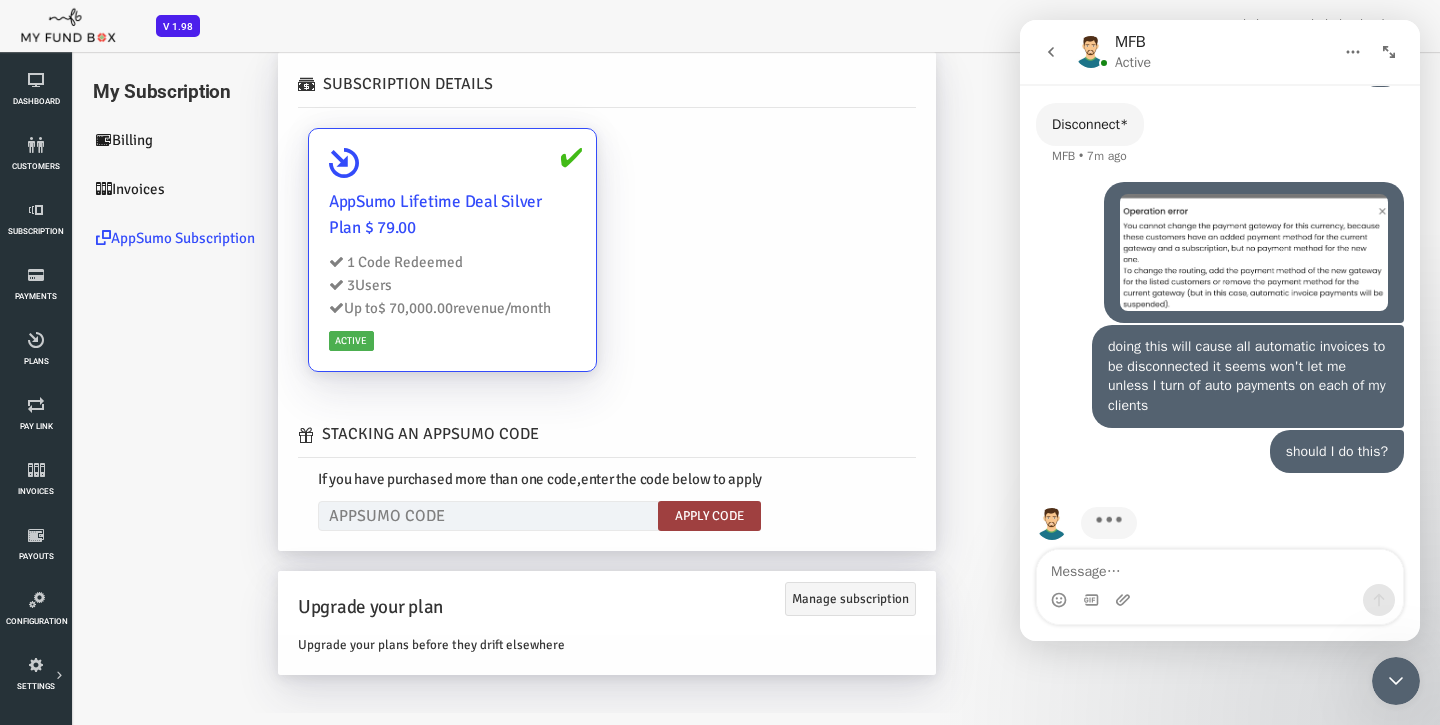 click on "AppSumo Lifetime Deal Silver Plan $ 79.00" at bounding box center [394, 215] 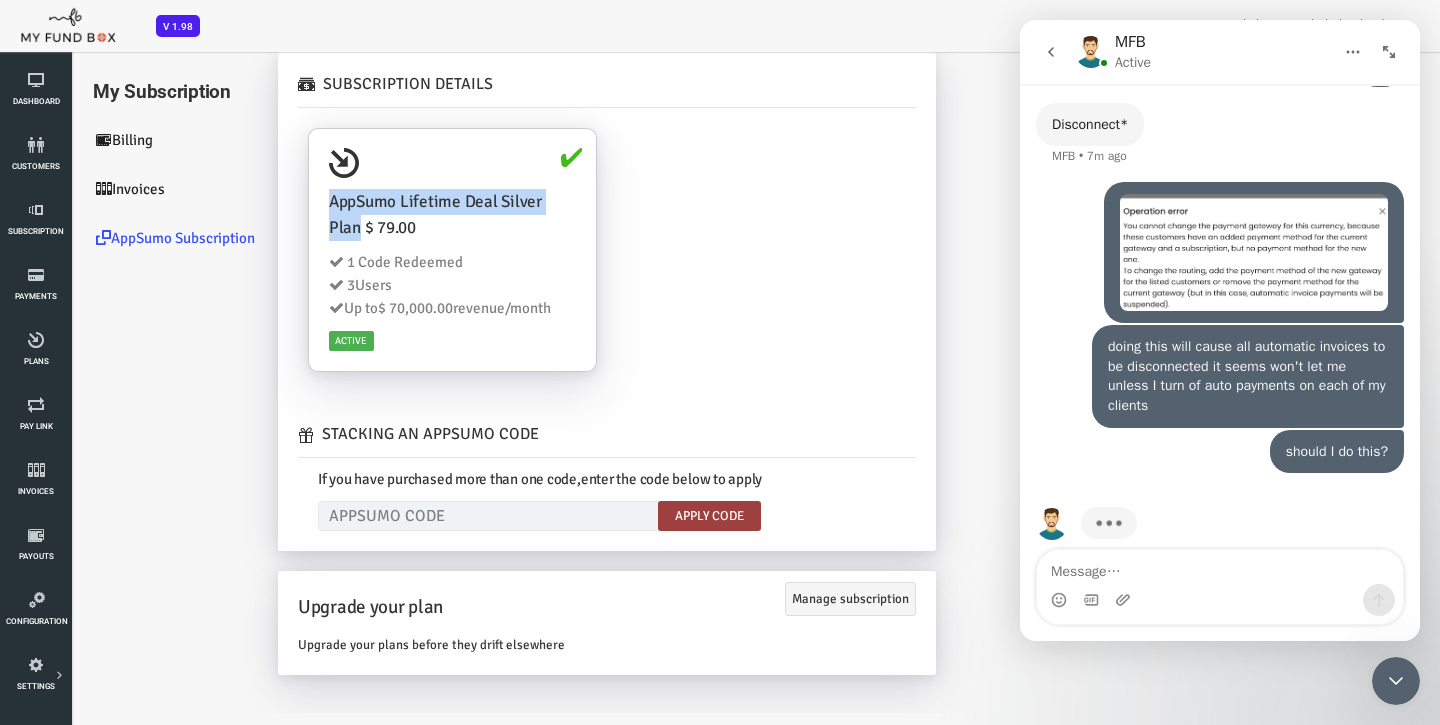 drag, startPoint x: 515, startPoint y: 201, endPoint x: 242, endPoint y: 189, distance: 273.2636 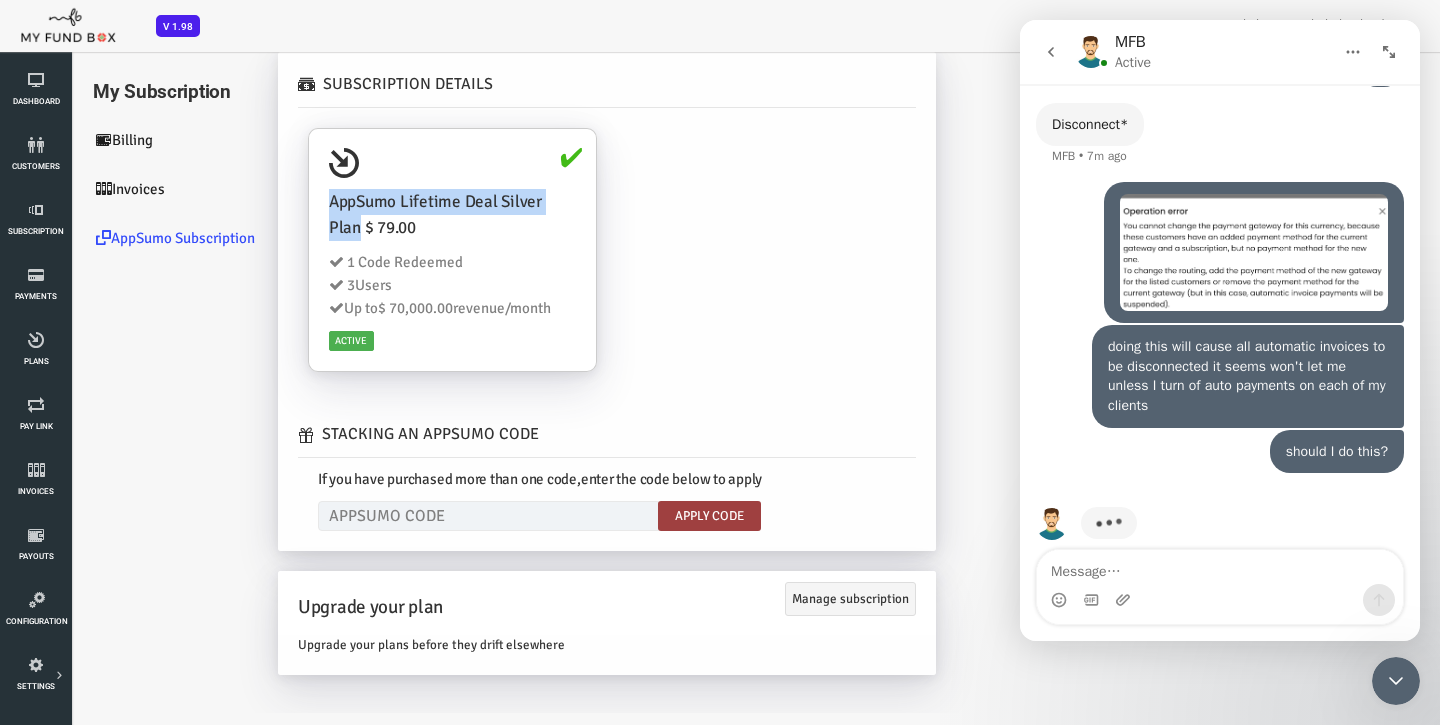 click on "AppSumo Lifetime Deal Silver Plan $ 79.00
1    Code Redeemed
3   Users
Up to
$ 70,000.00
revenue/month
Active" at bounding box center (394, 260) 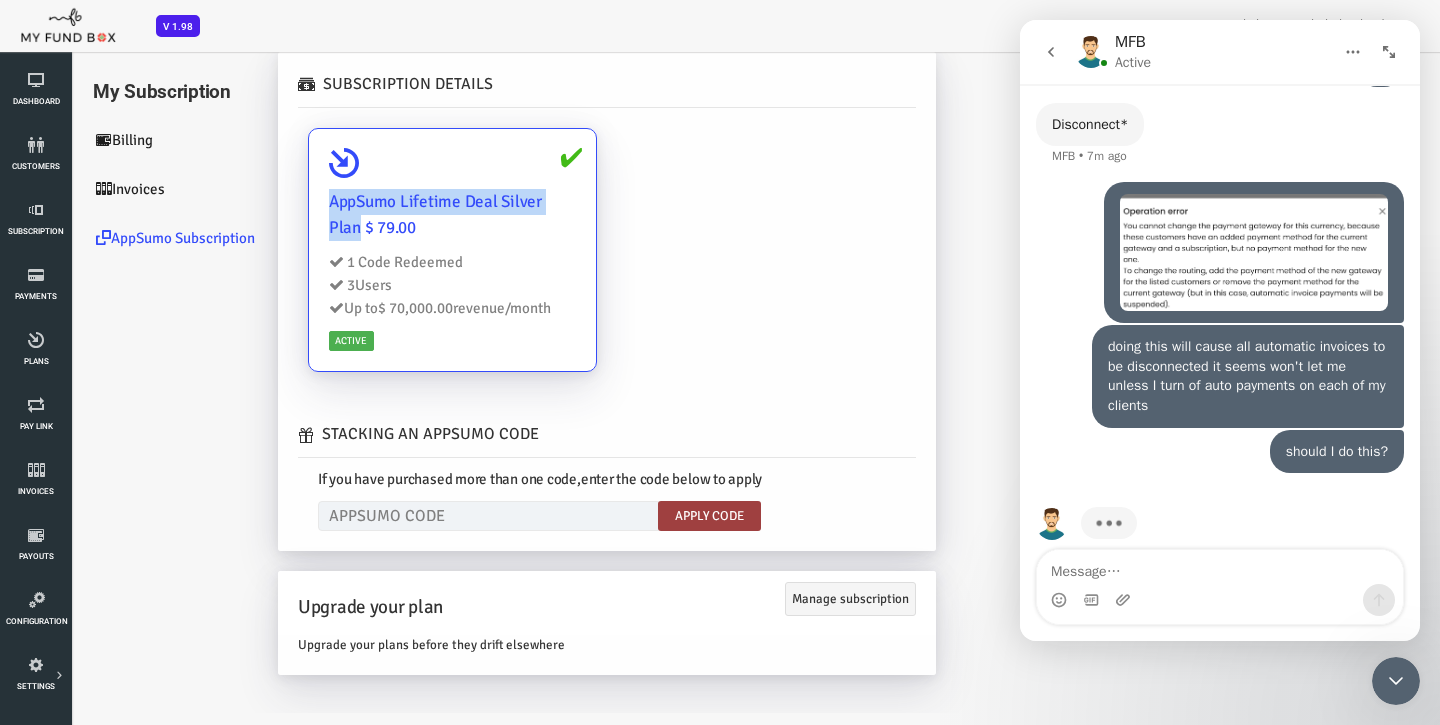 copy on "AppSumo Lifetime Deal Silver Plan" 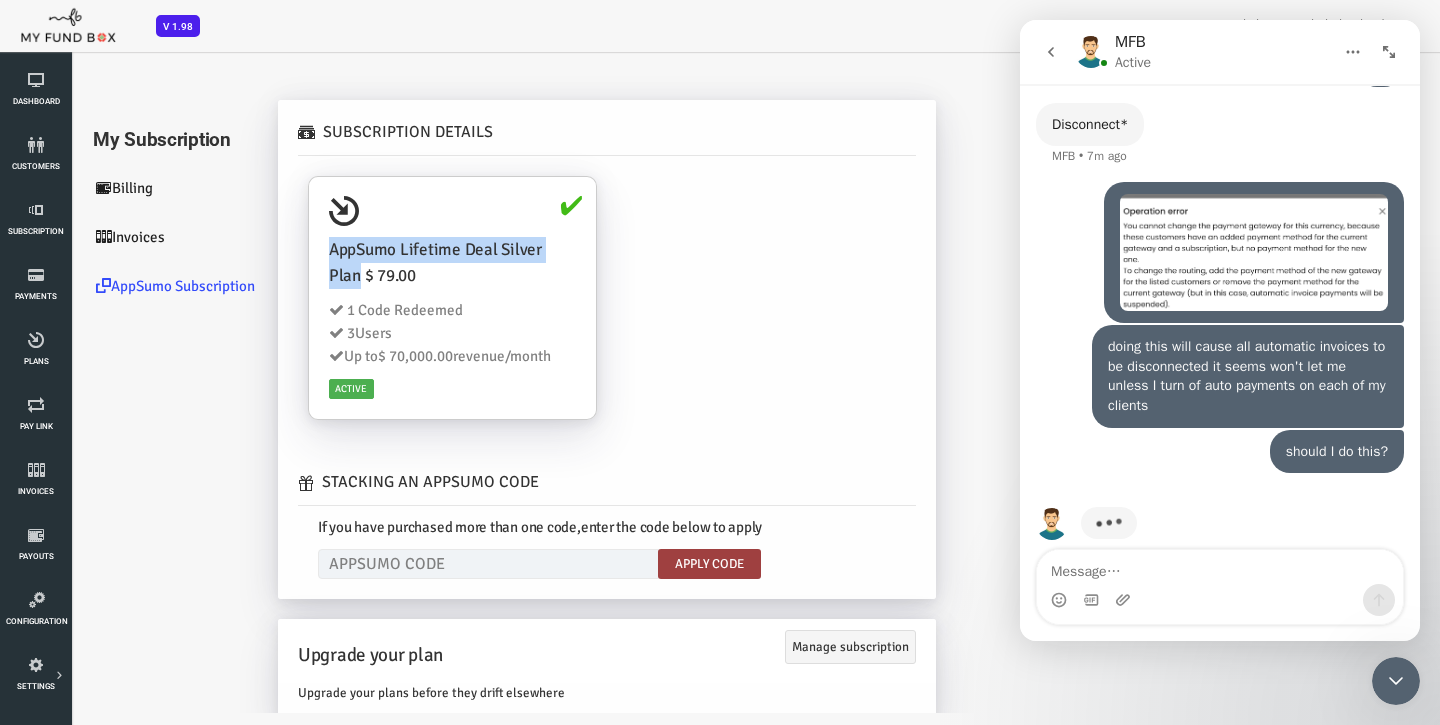 scroll, scrollTop: 0, scrollLeft: 0, axis: both 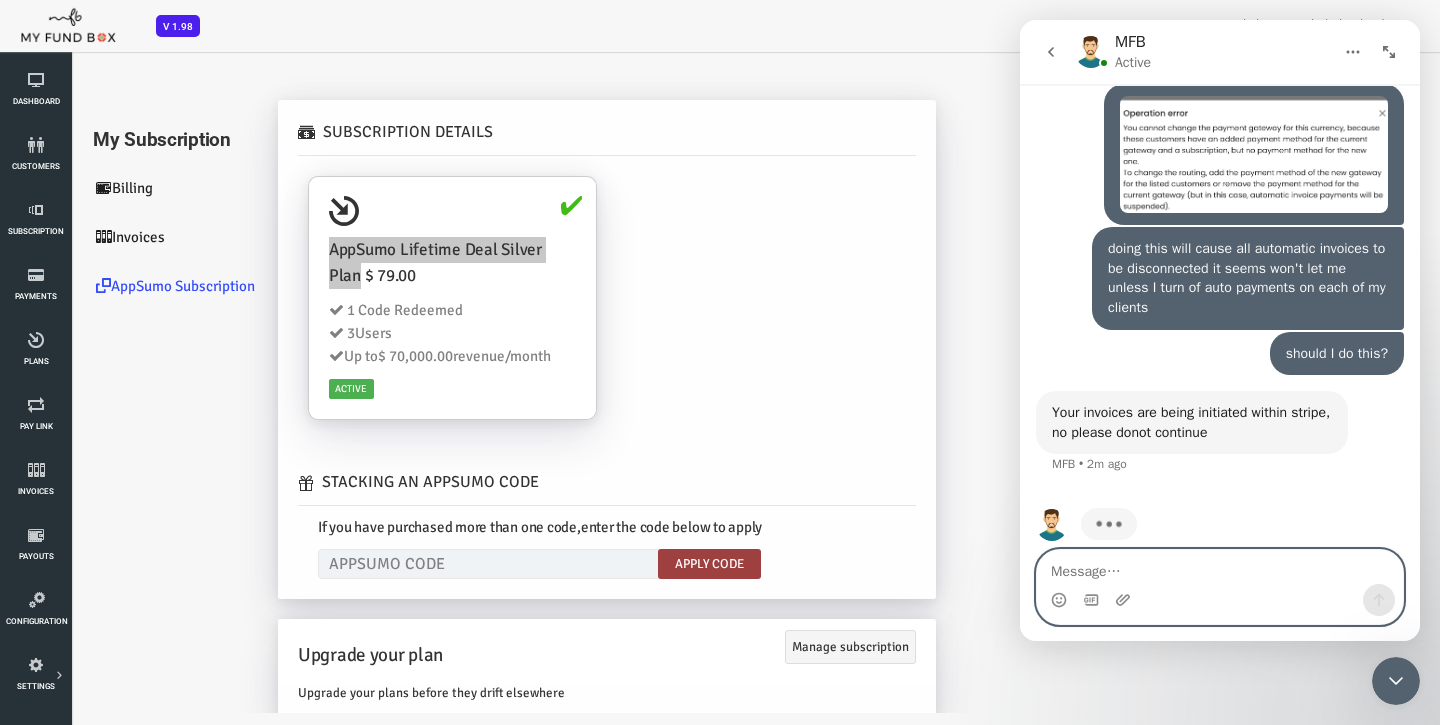 click at bounding box center (1220, 567) 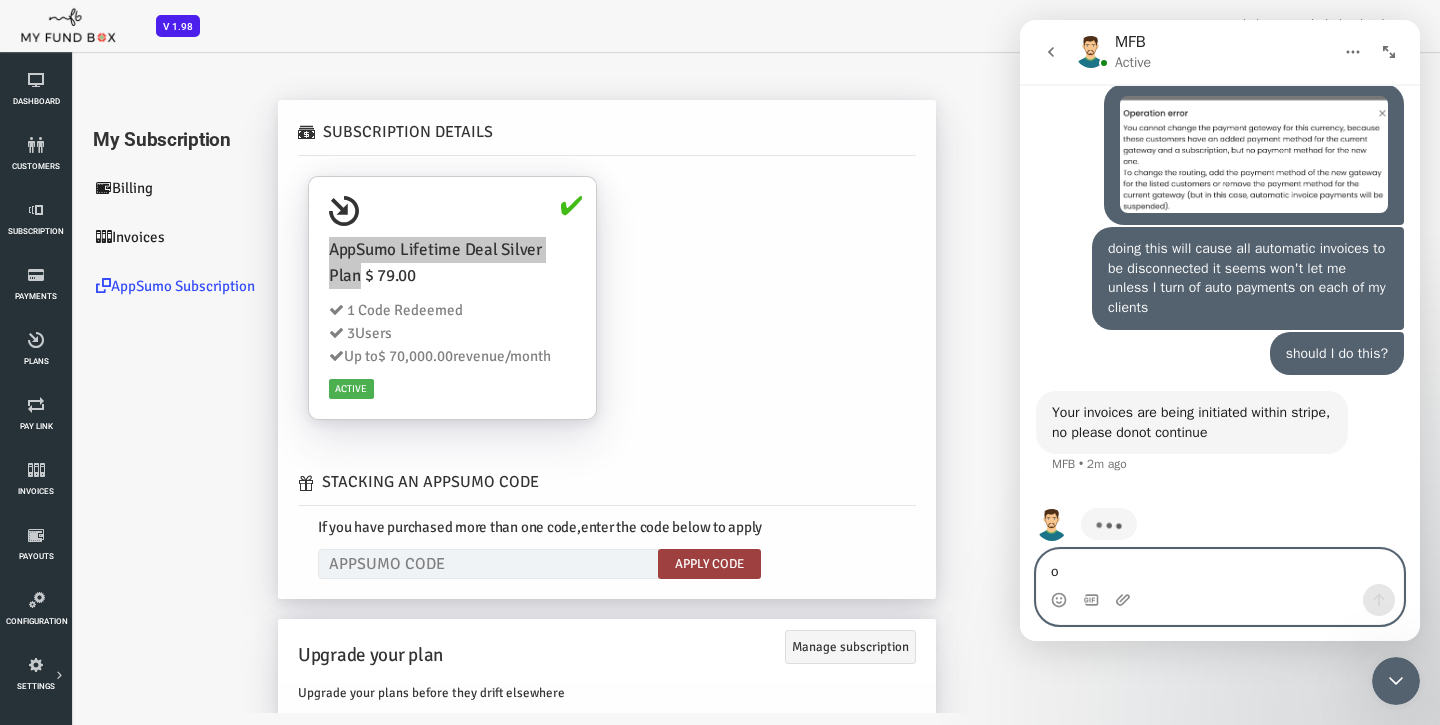 type on "ok" 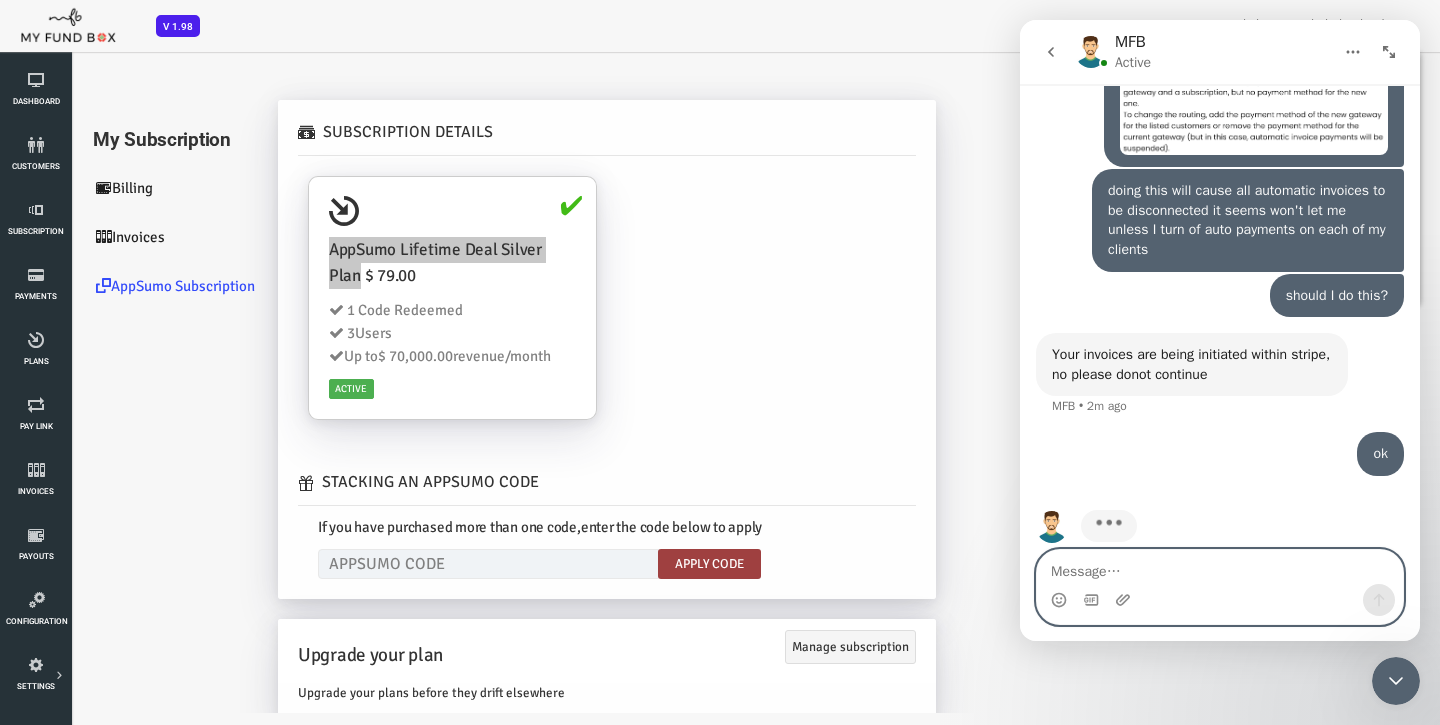 scroll, scrollTop: 5943, scrollLeft: 0, axis: vertical 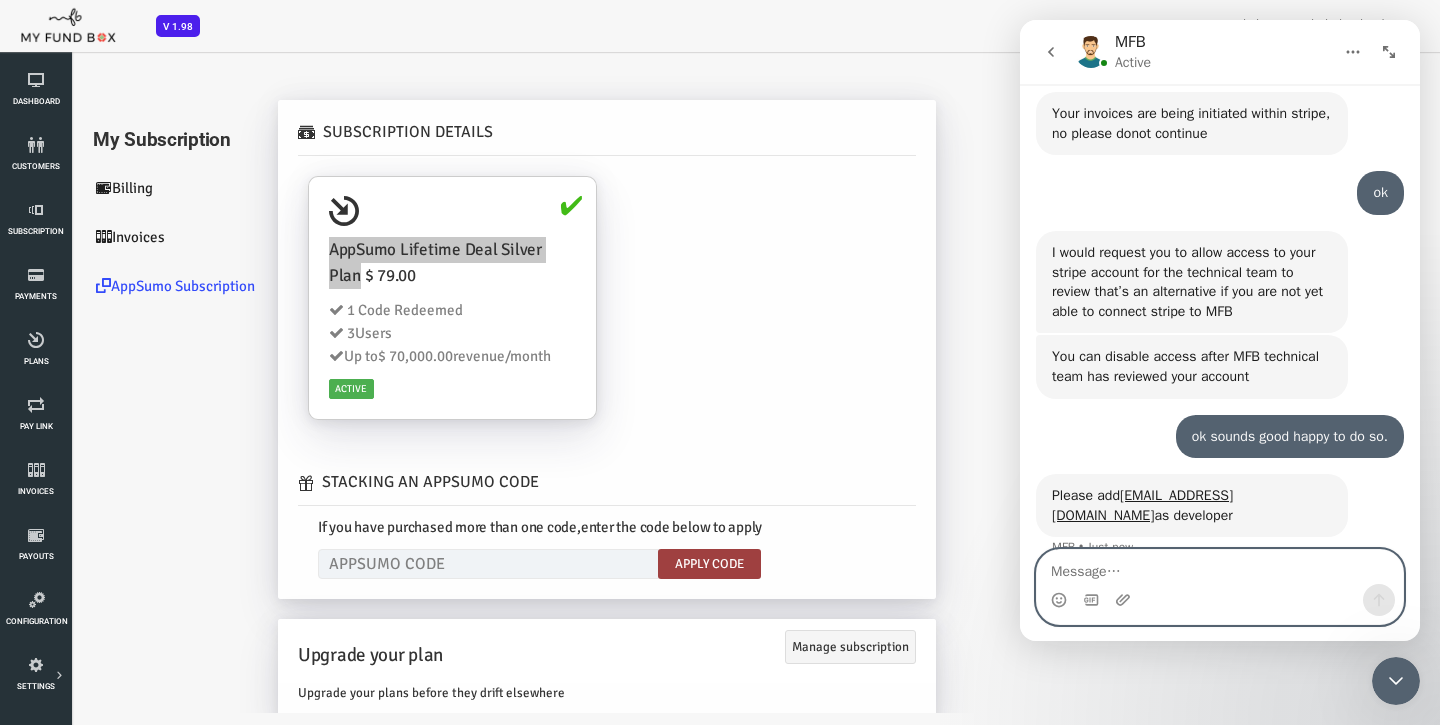 click at bounding box center (1220, 567) 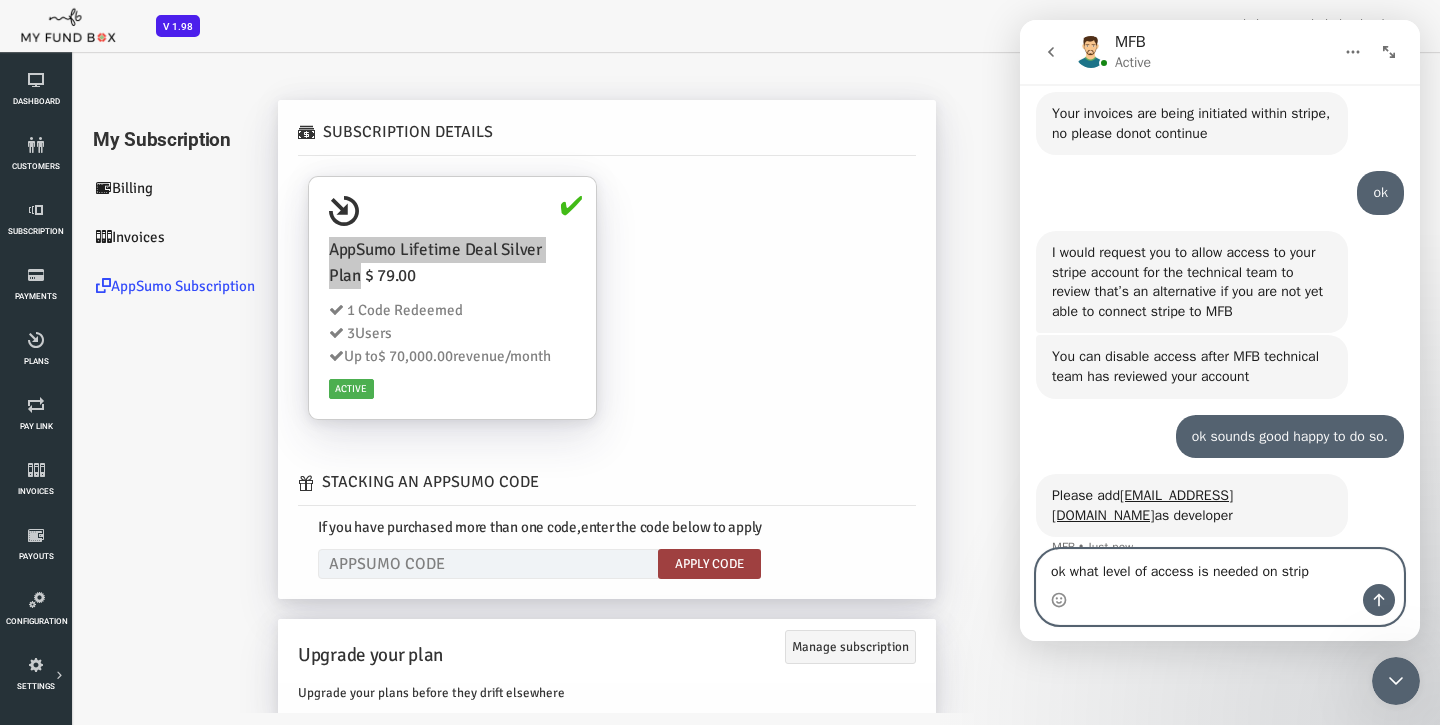 type on "ok what level of access is needed on stripe" 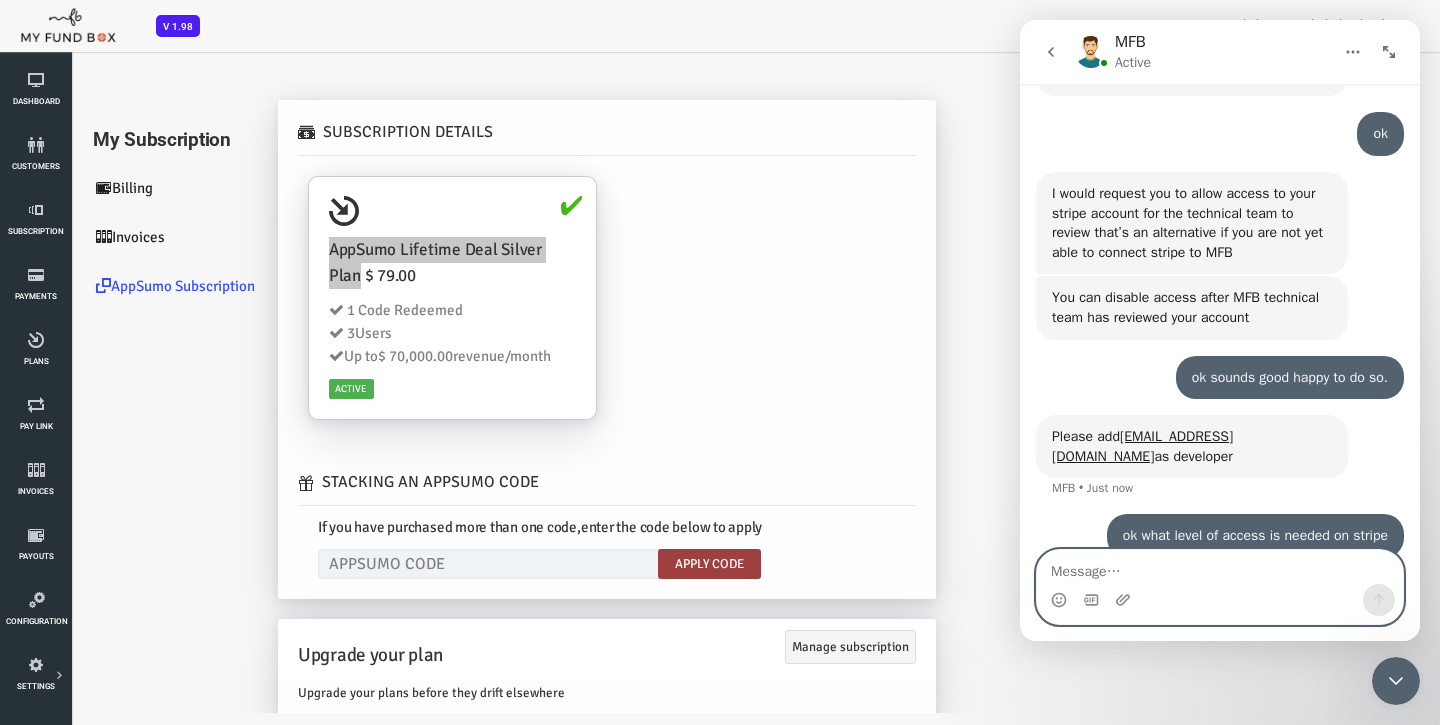 scroll, scrollTop: 6241, scrollLeft: 0, axis: vertical 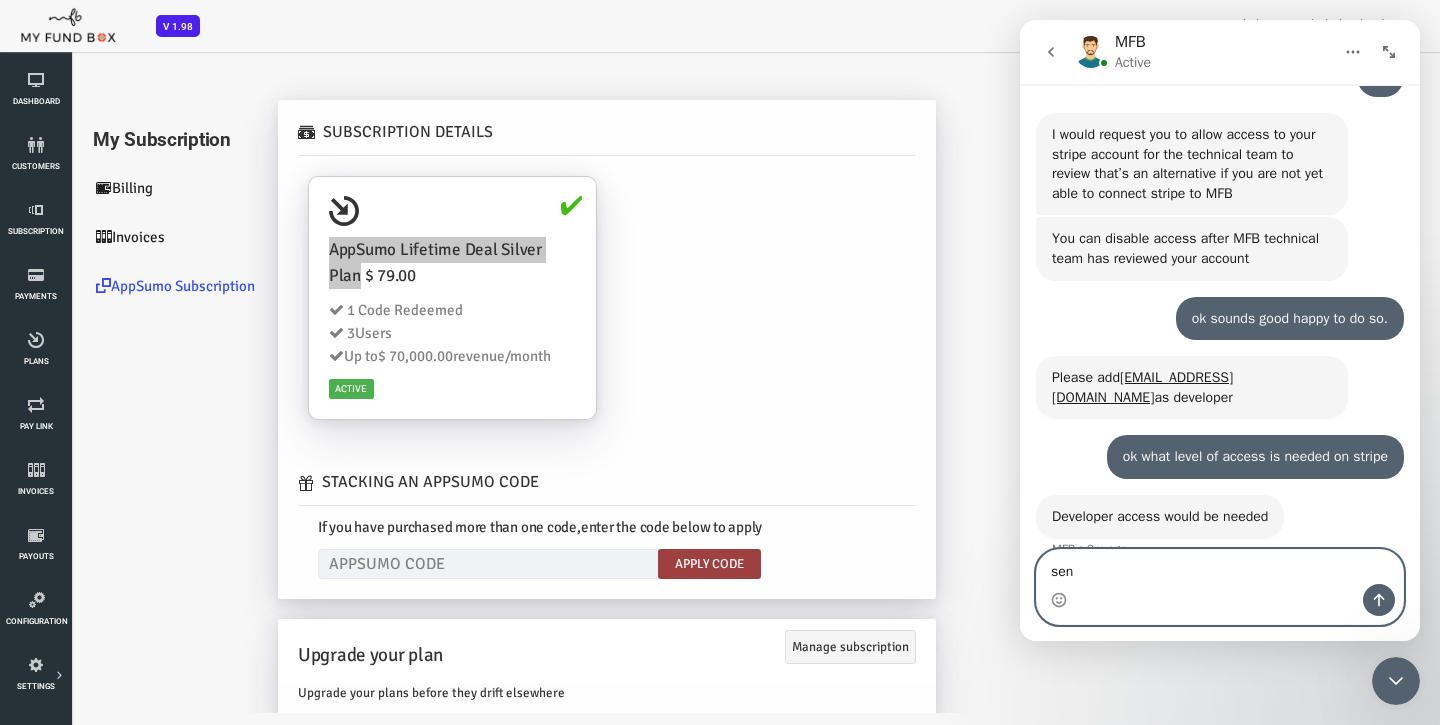 type on "sent" 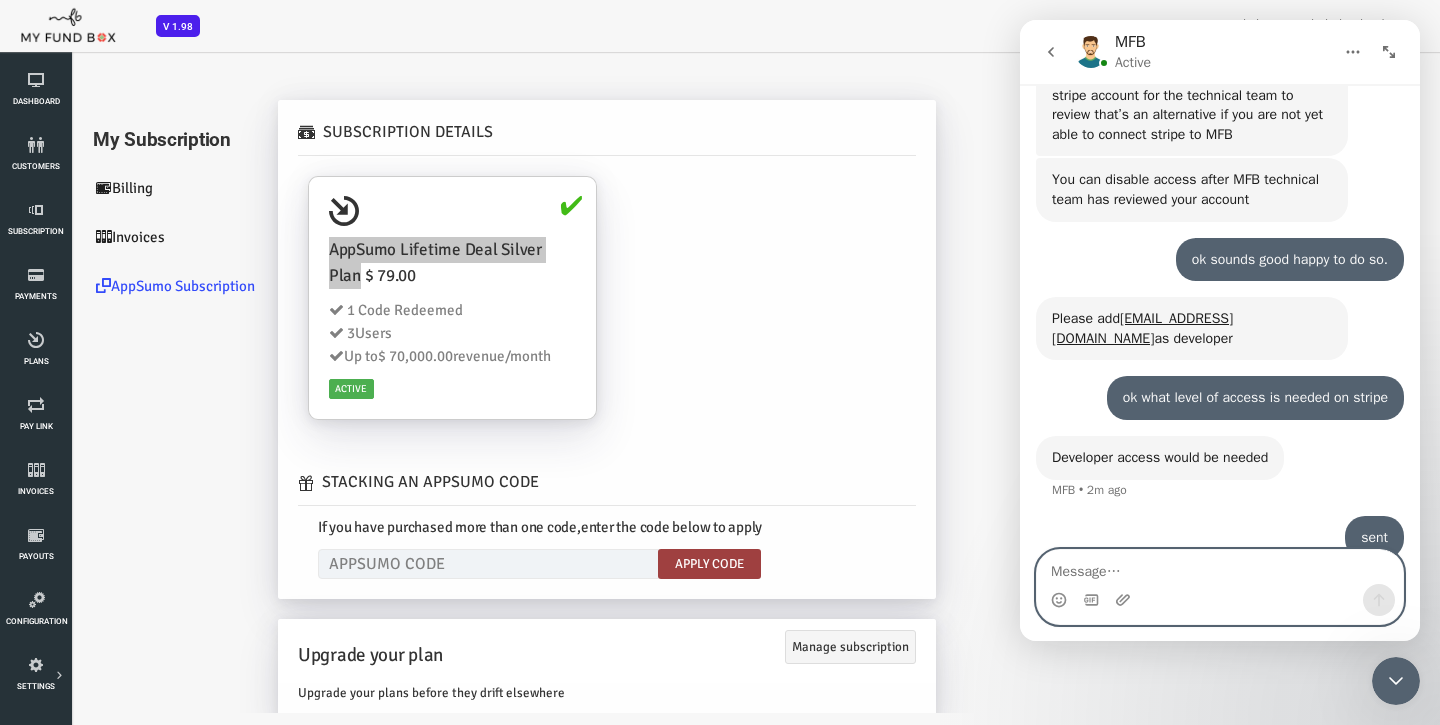scroll, scrollTop: 6359, scrollLeft: 0, axis: vertical 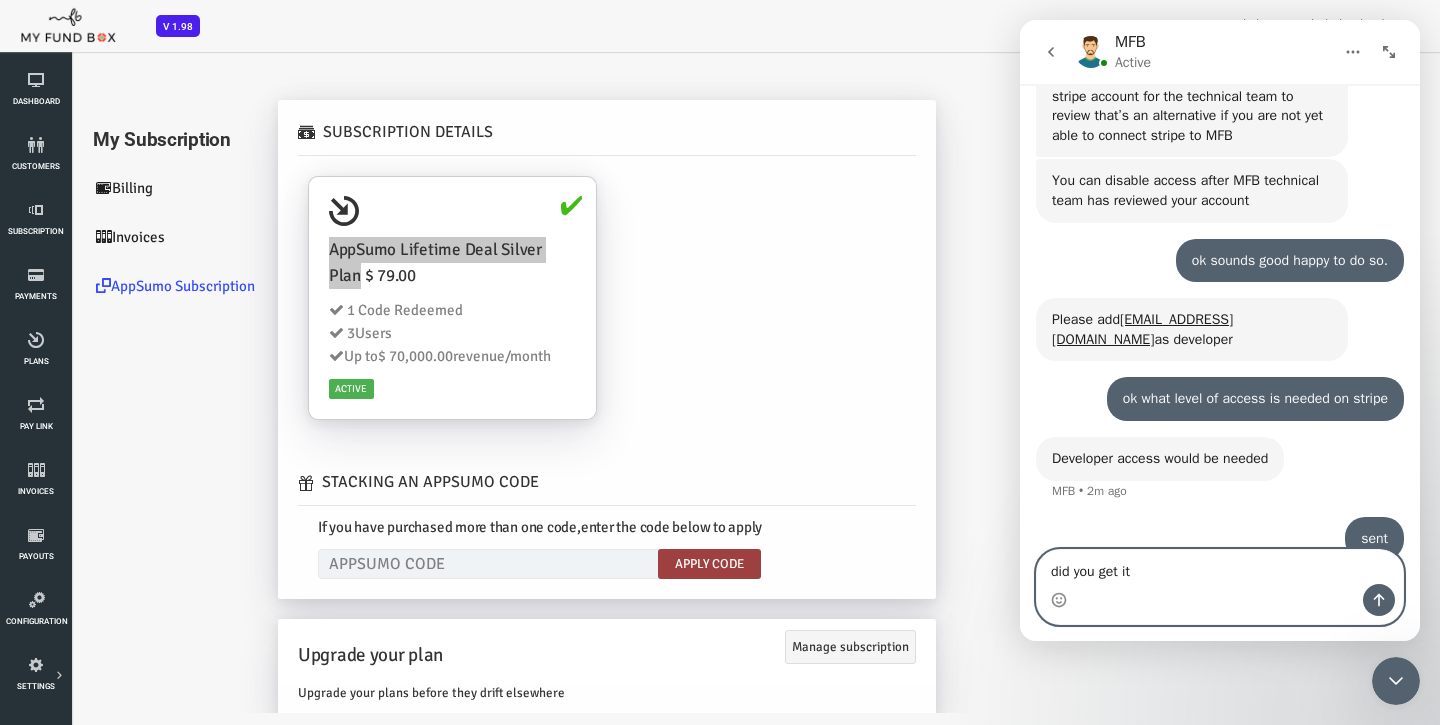type on "did you get it?" 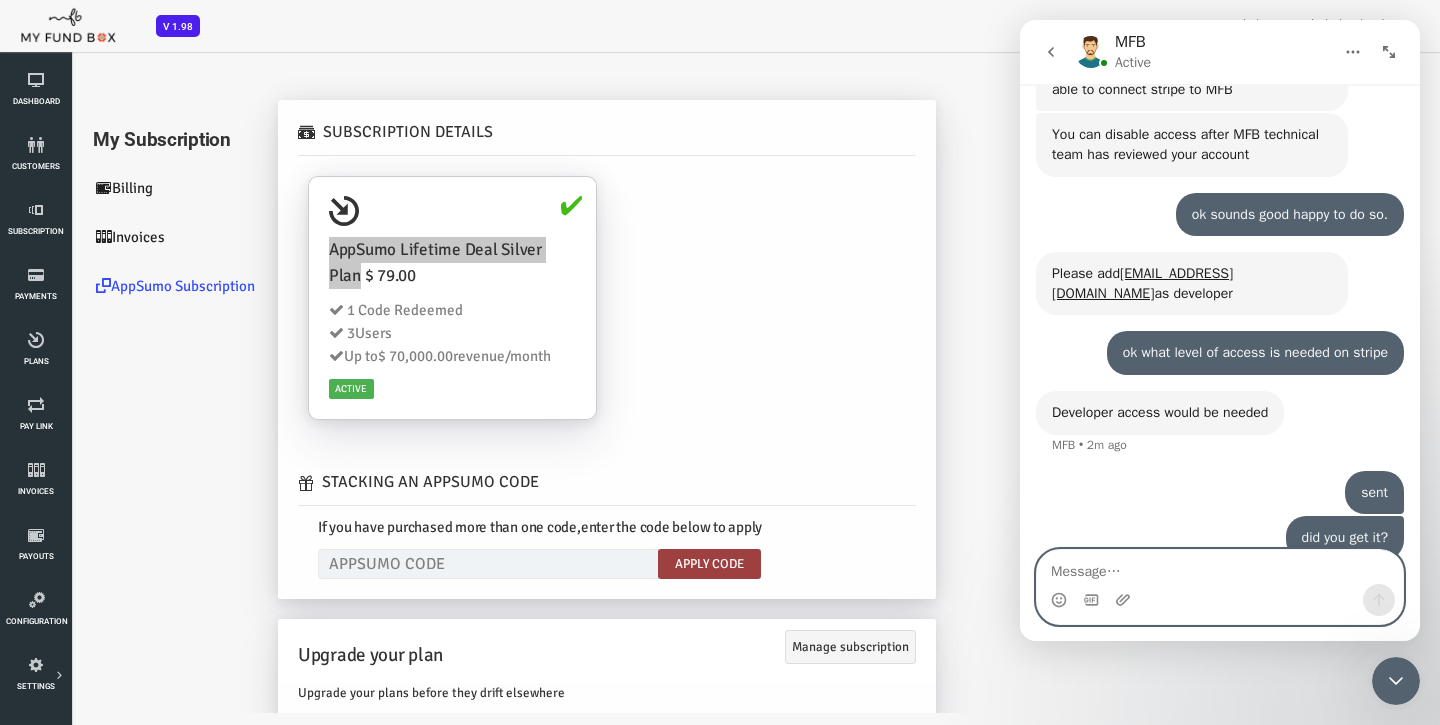 scroll, scrollTop: 6404, scrollLeft: 0, axis: vertical 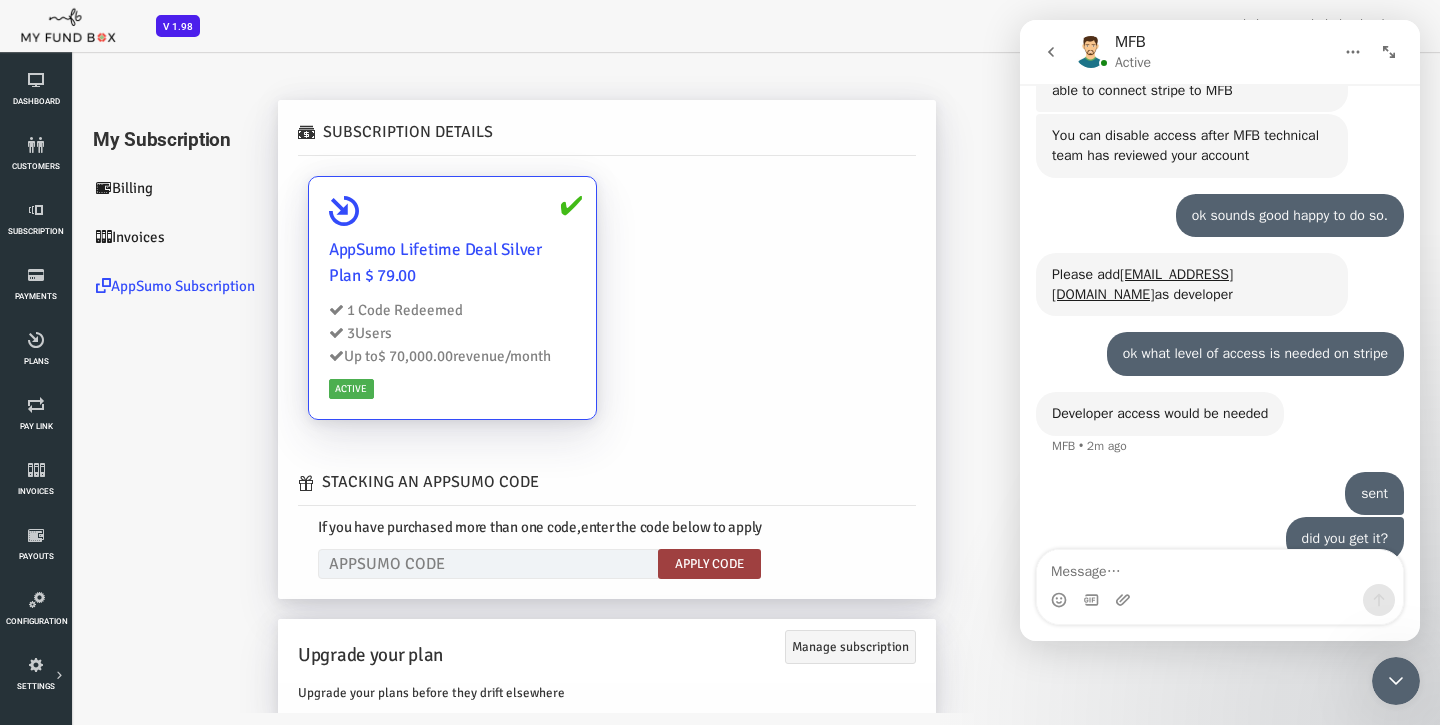 click on "AppSumo Lifetime Deal Silver Plan $ 79.00" at bounding box center [394, 263] 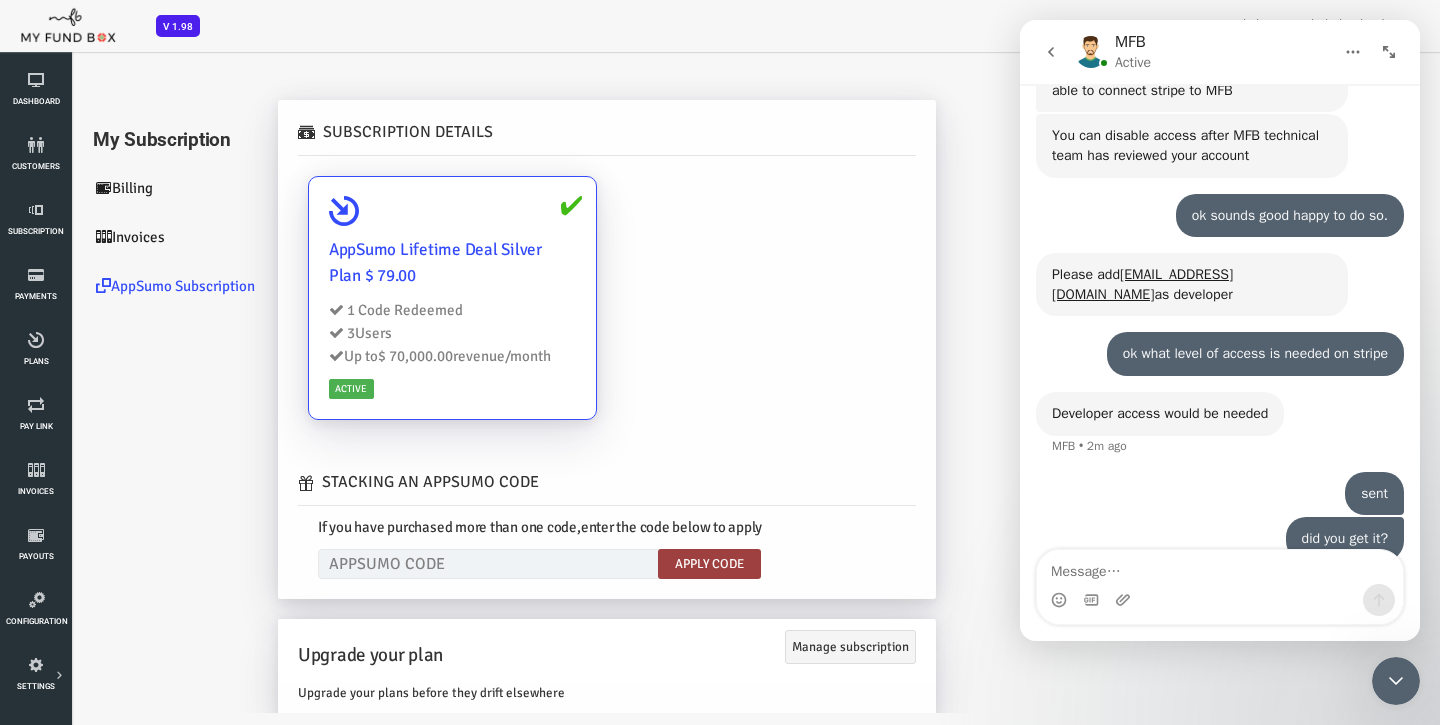 drag, startPoint x: 508, startPoint y: 358, endPoint x: 273, endPoint y: 249, distance: 259.04825 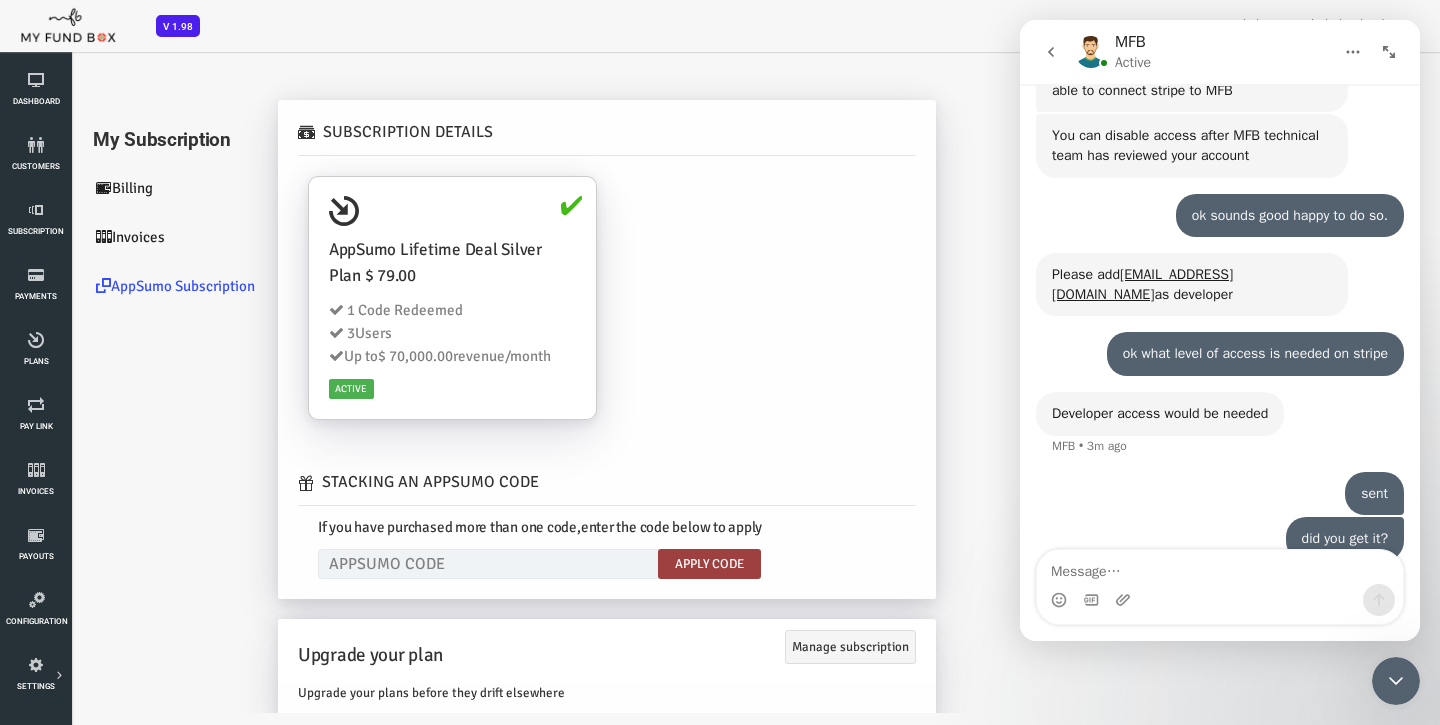 scroll, scrollTop: 6405, scrollLeft: 0, axis: vertical 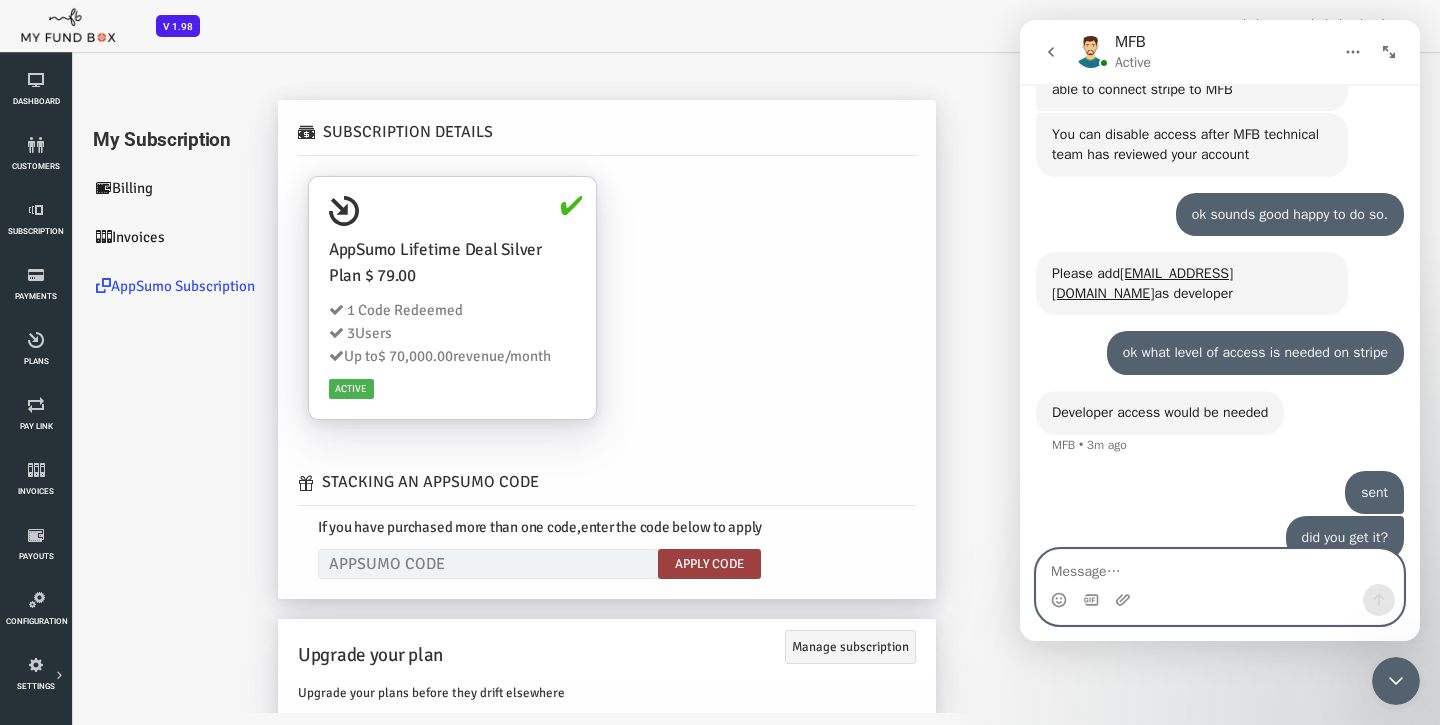click at bounding box center (1220, 567) 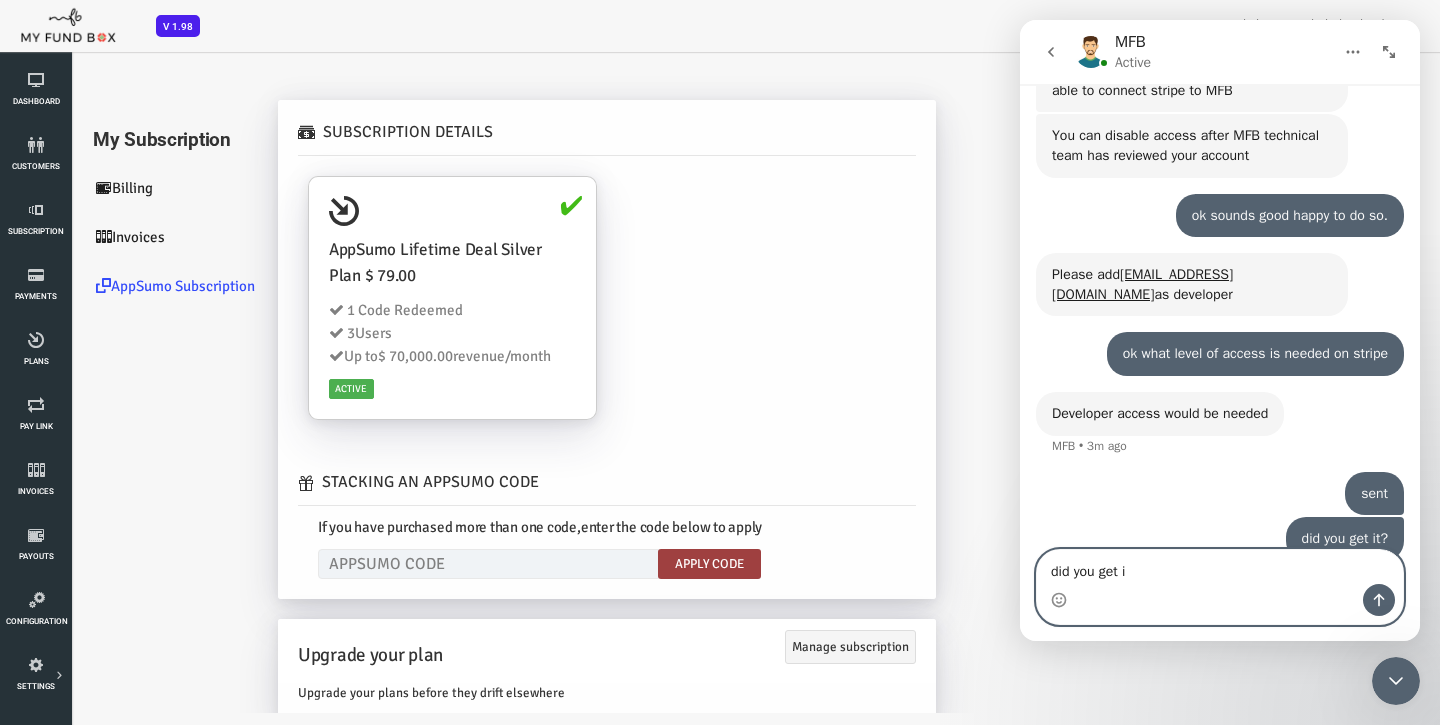 type on "did you get it" 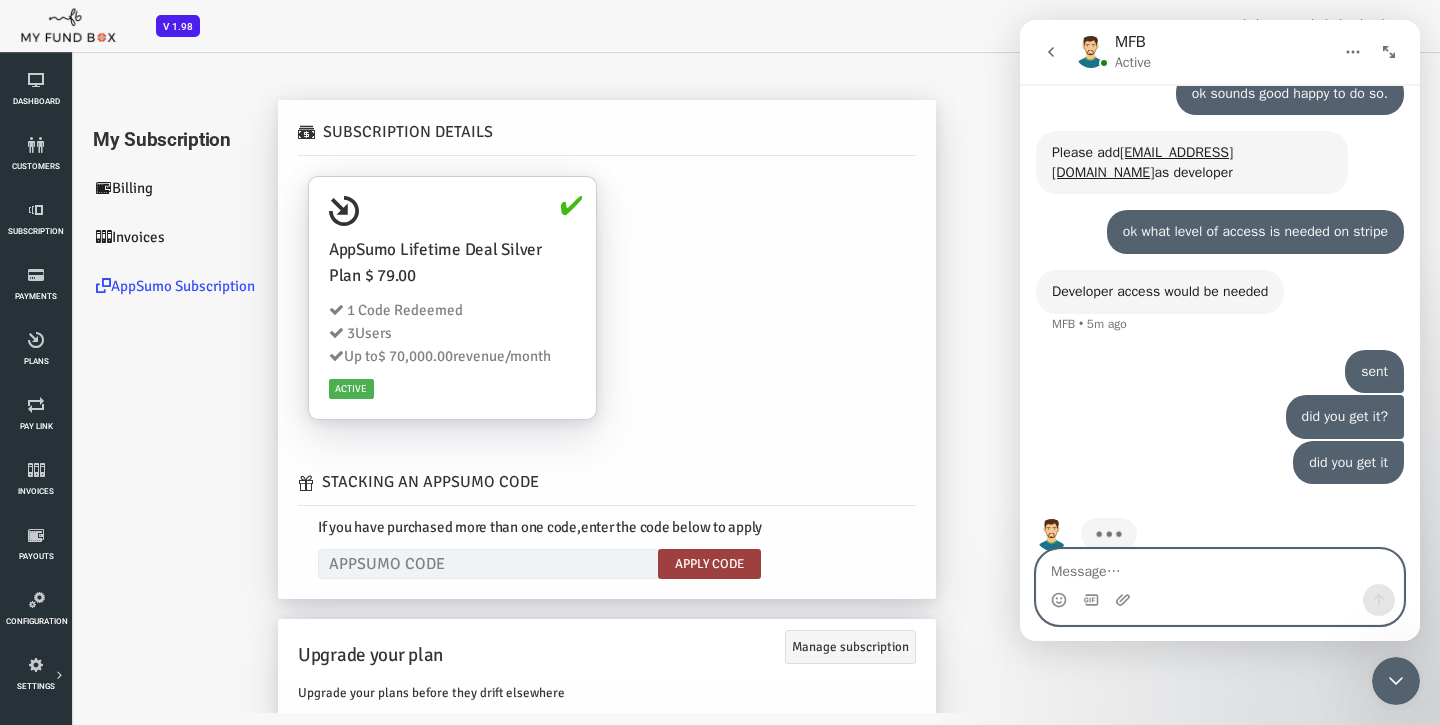 scroll, scrollTop: 6527, scrollLeft: 0, axis: vertical 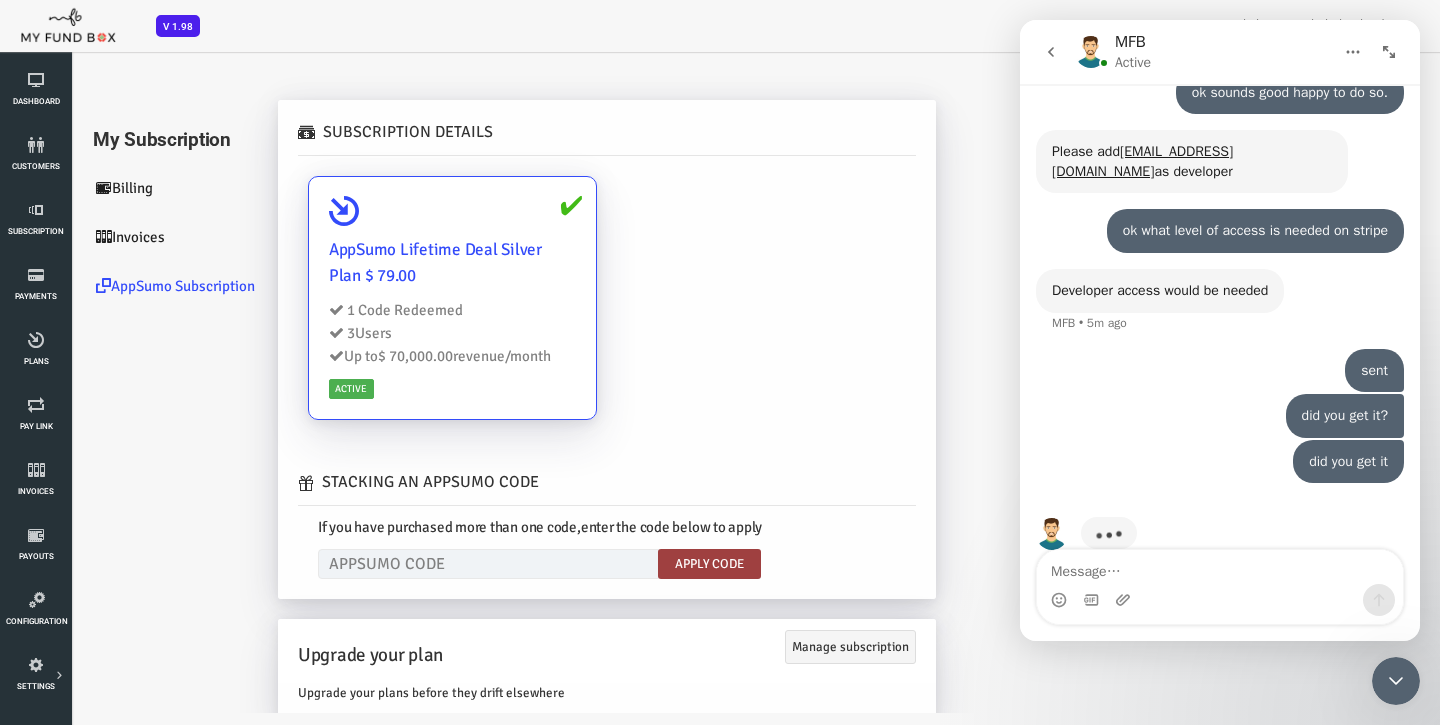 copy on "AppSumo Lifetime Deal Silver Plan $ 79.00
1    Code Redeemed
3   Users
Up to
$ 70,000.00
revenue/month" 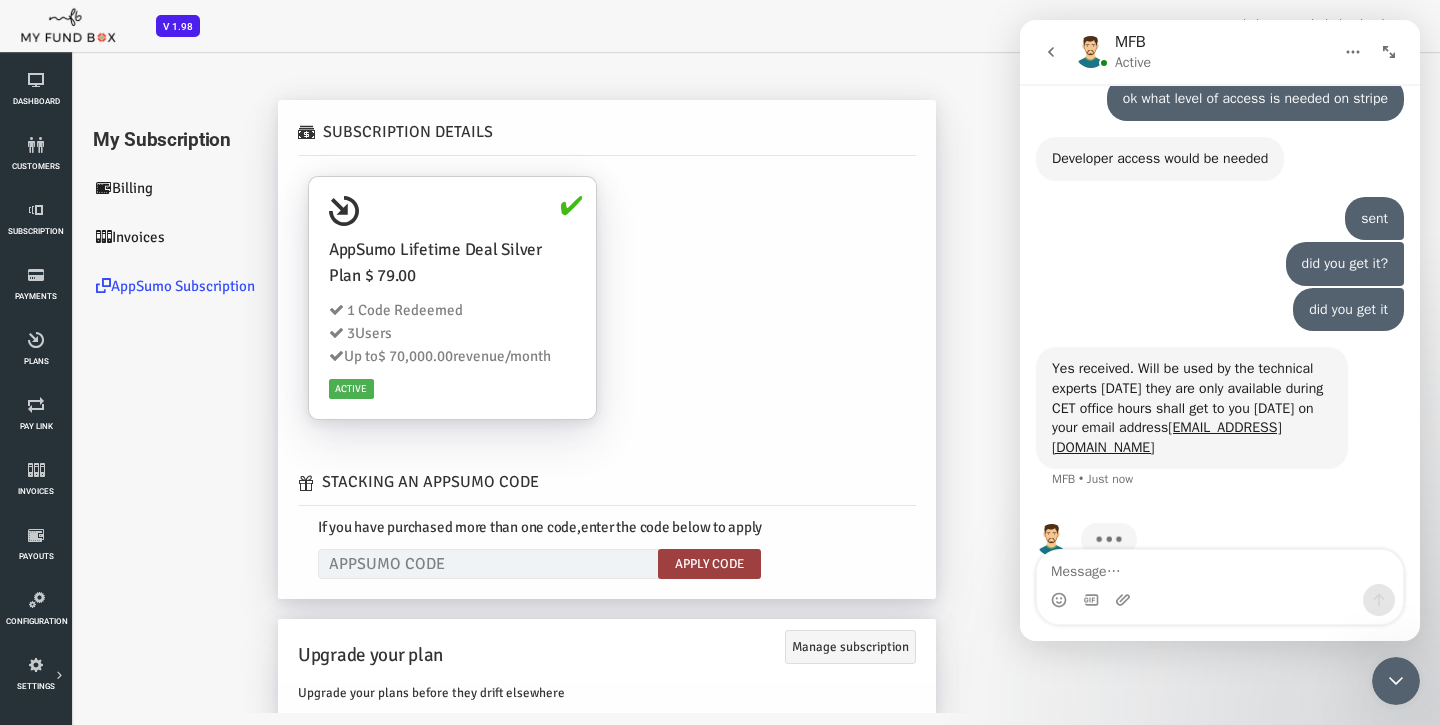 scroll, scrollTop: 6662, scrollLeft: 0, axis: vertical 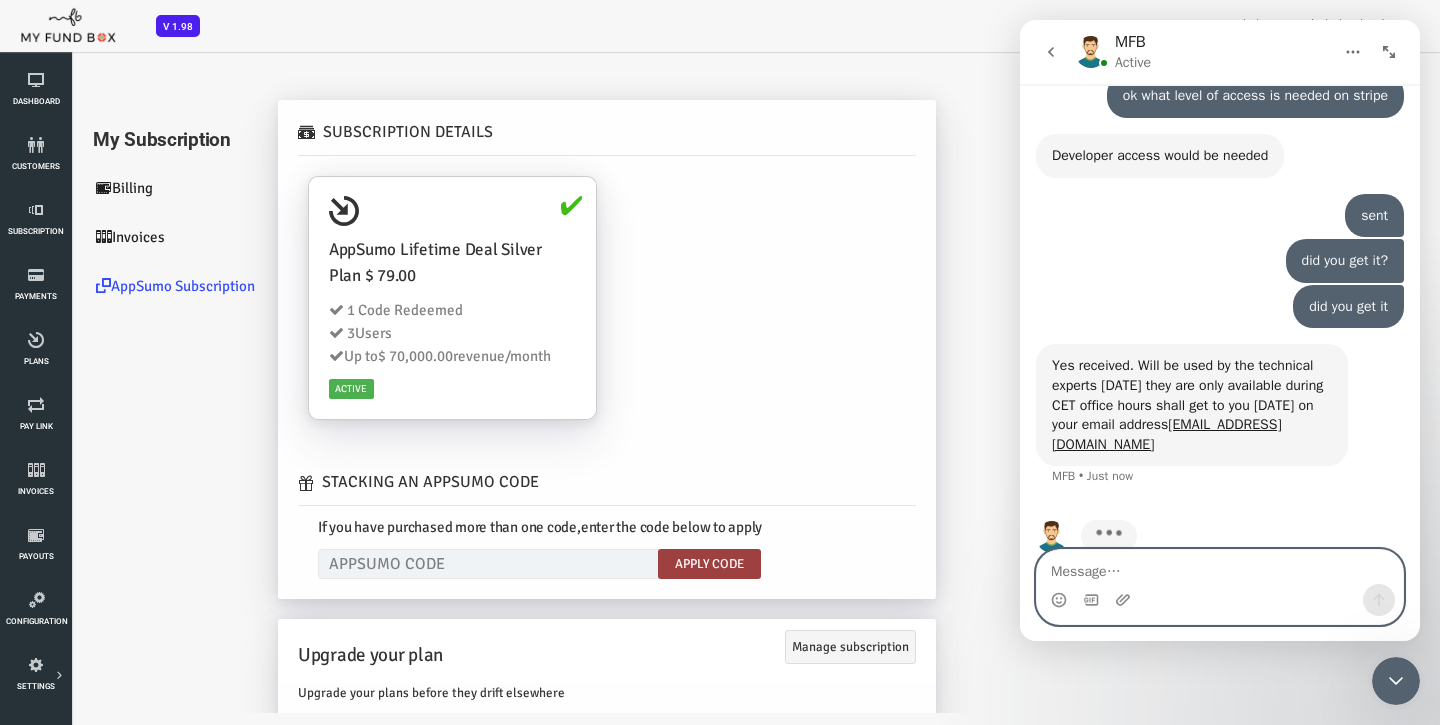 click at bounding box center [1220, 567] 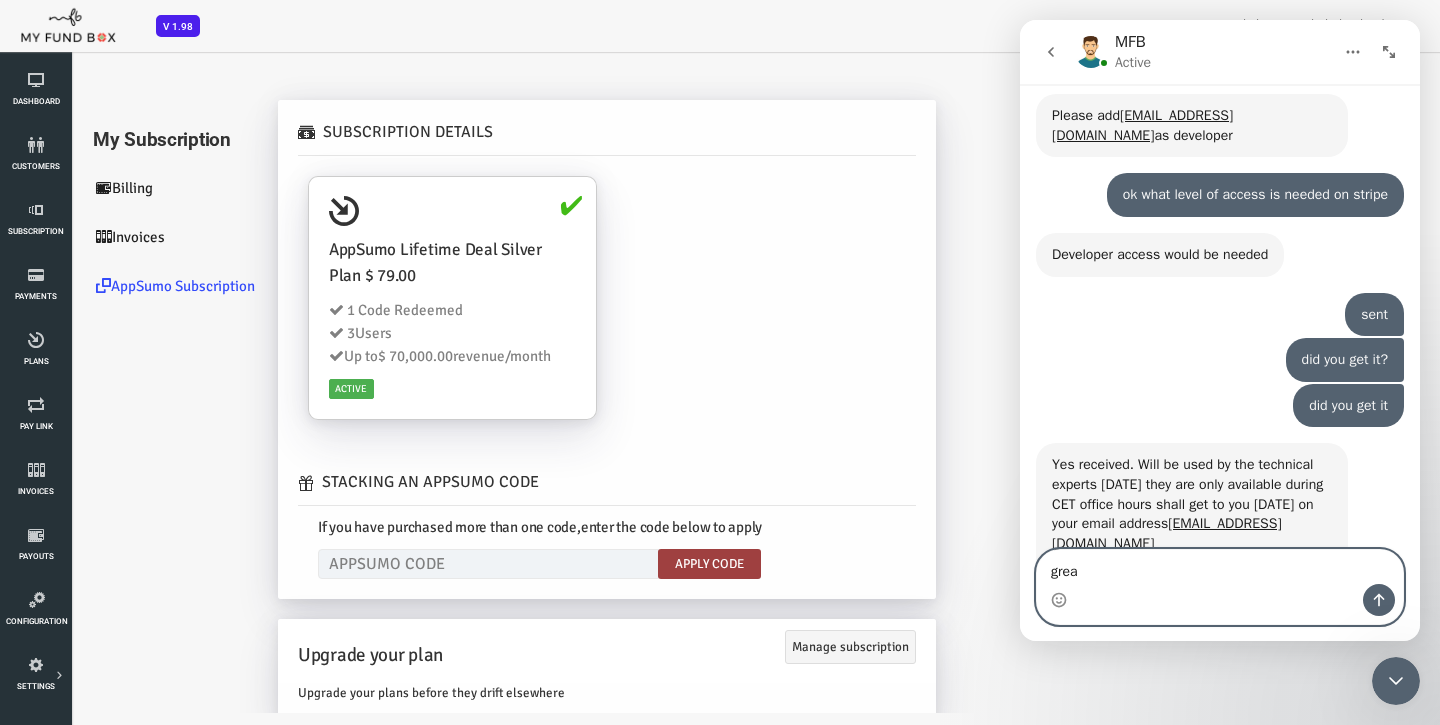 type on "great" 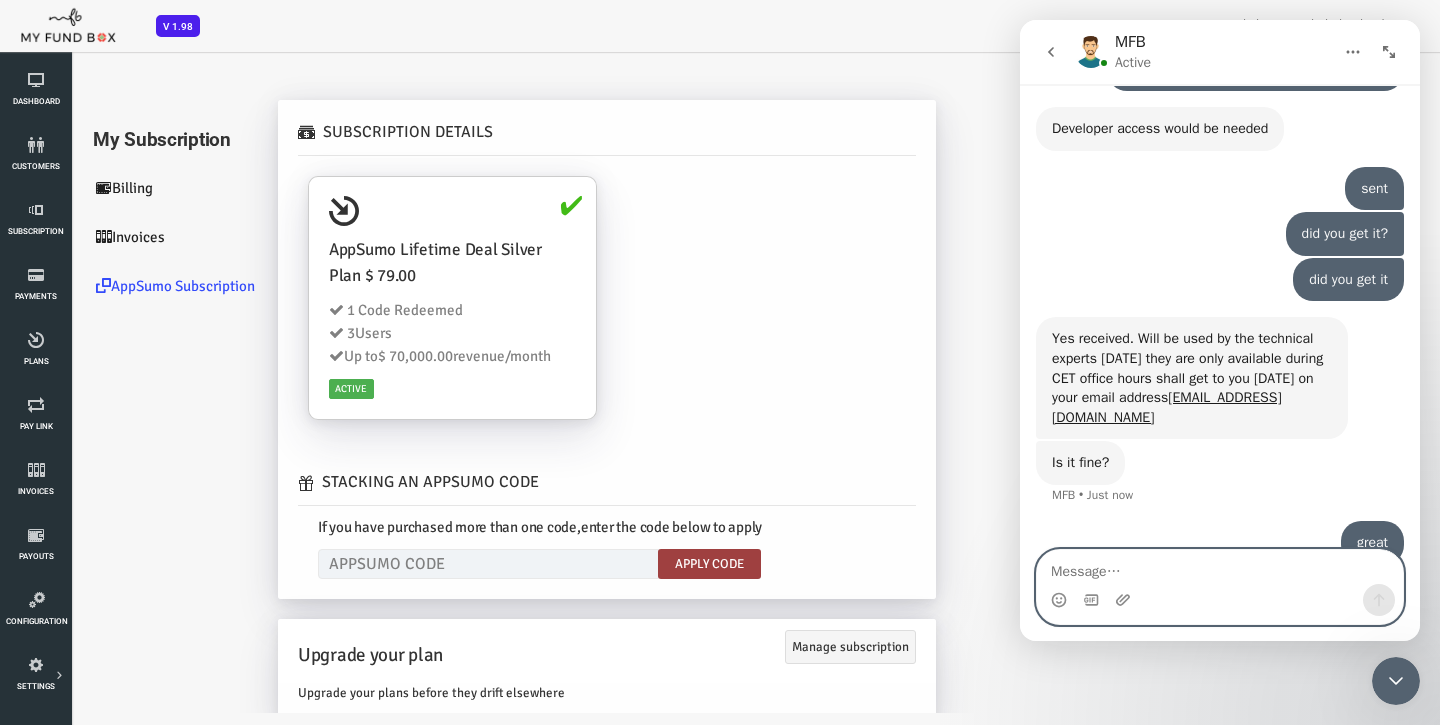 scroll, scrollTop: 6688, scrollLeft: 0, axis: vertical 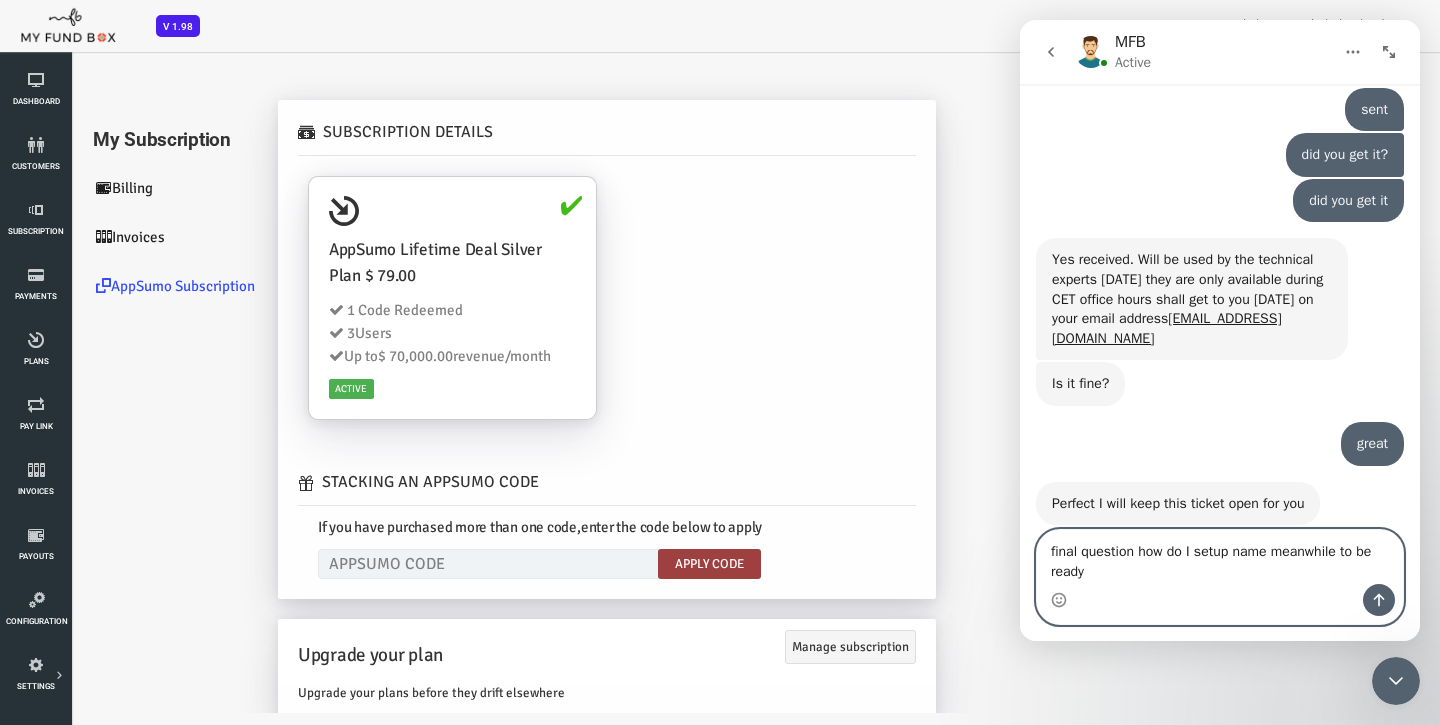 click on "final question how do I setup name meanwhile to be ready" at bounding box center [1220, 557] 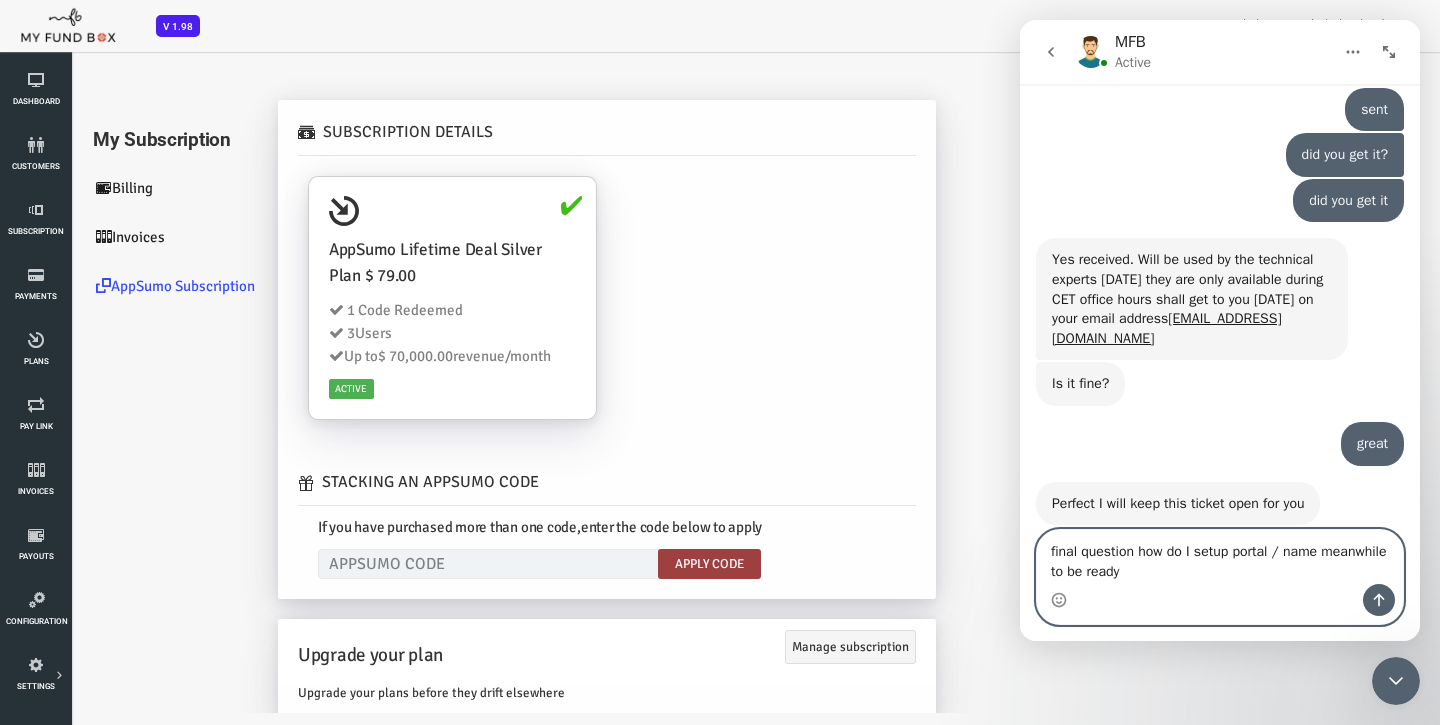 click on "final question how do I setup portal / name meanwhile to be ready" at bounding box center [1220, 557] 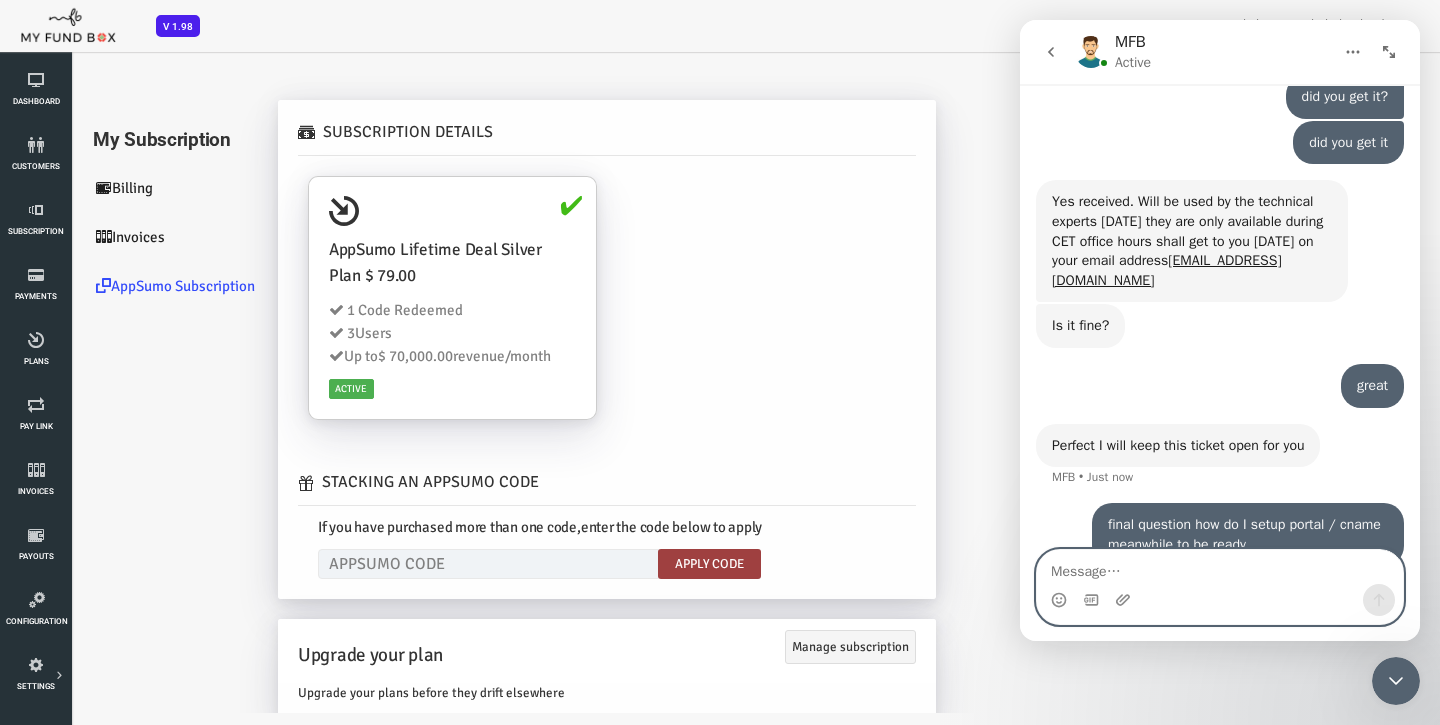 scroll, scrollTop: 6825, scrollLeft: 0, axis: vertical 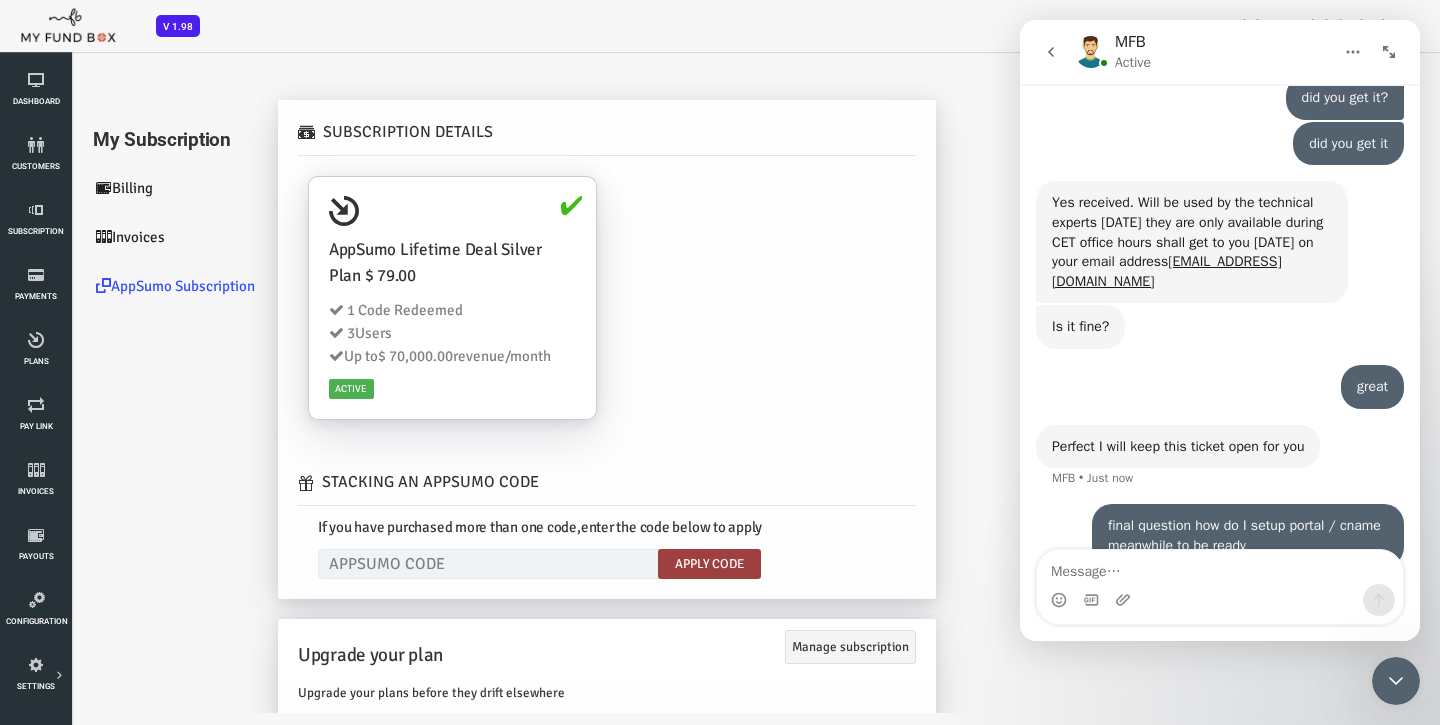 click on "Perfect I will keep this ticket open for you" at bounding box center (1178, 447) 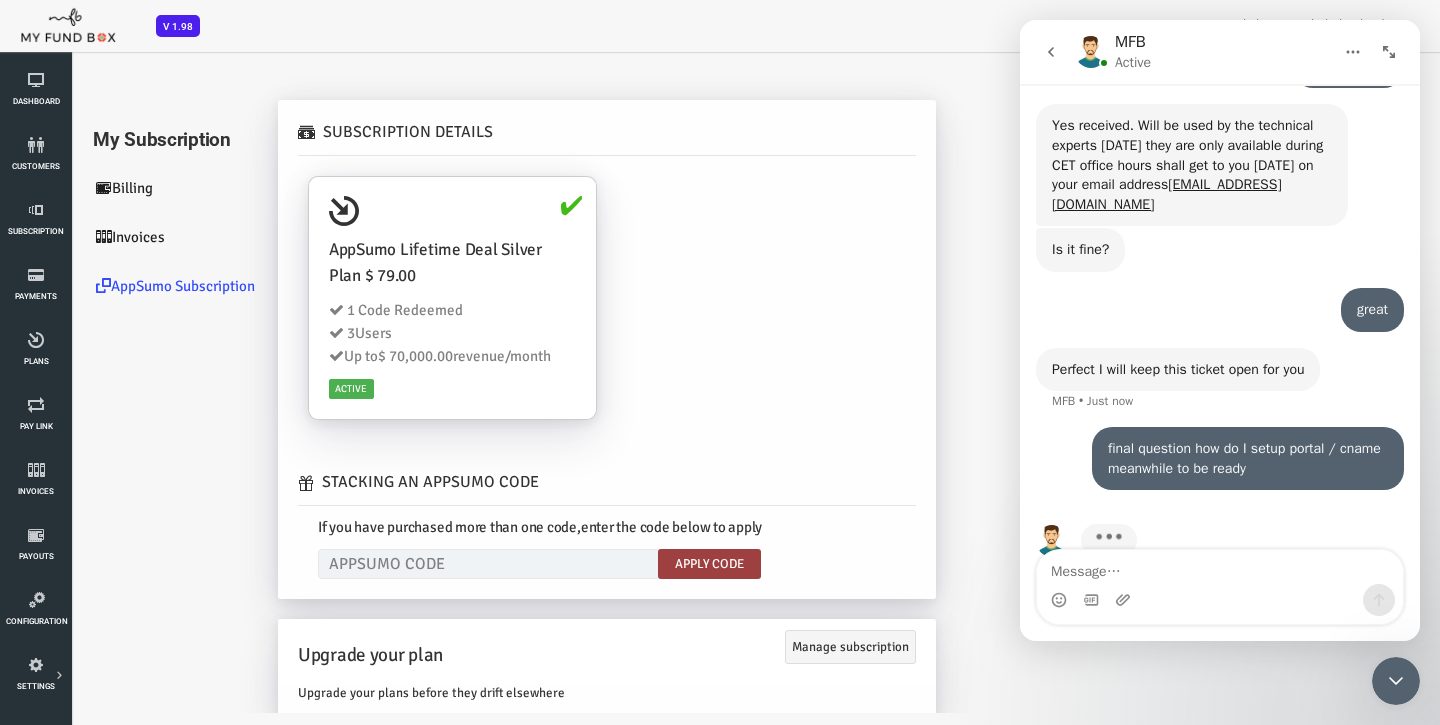 scroll, scrollTop: 6903, scrollLeft: 0, axis: vertical 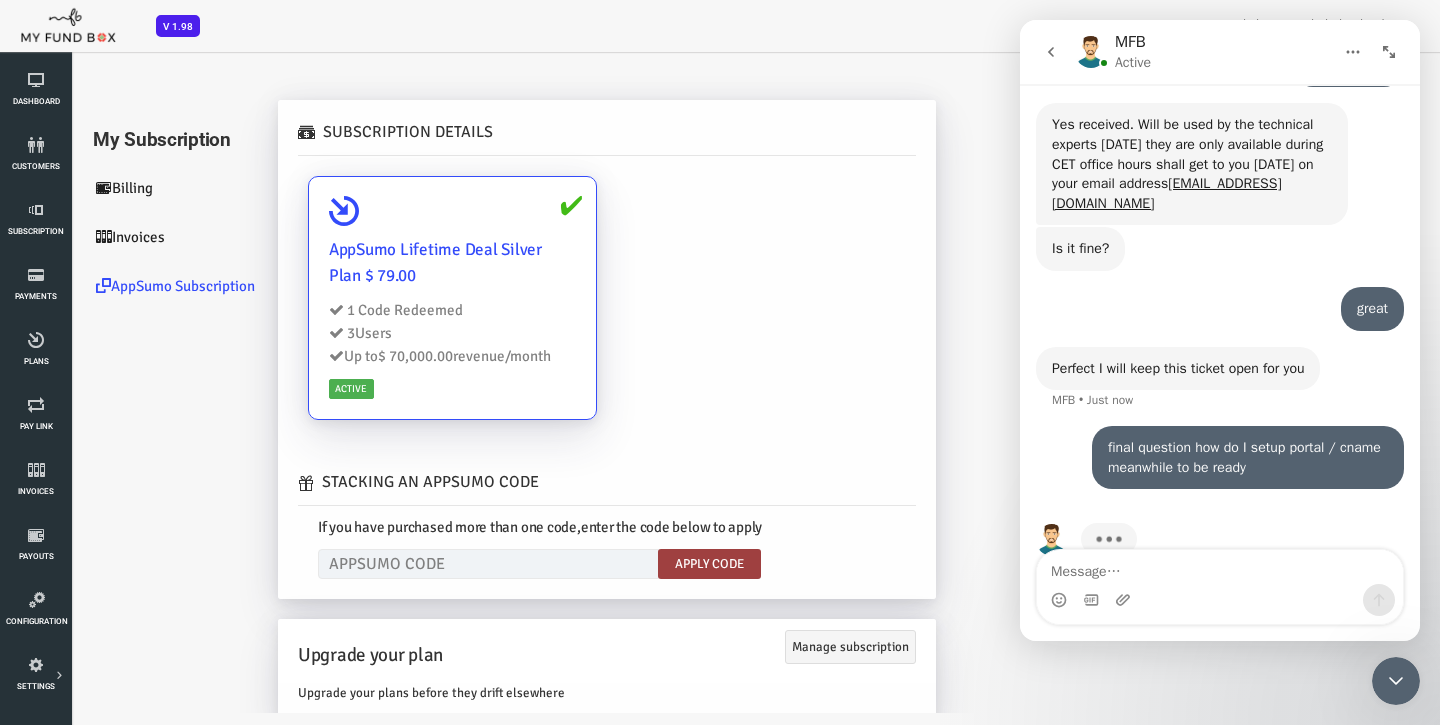 click on "AppSumo Lifetime Deal Silver Plan $ 79.00" at bounding box center (394, 263) 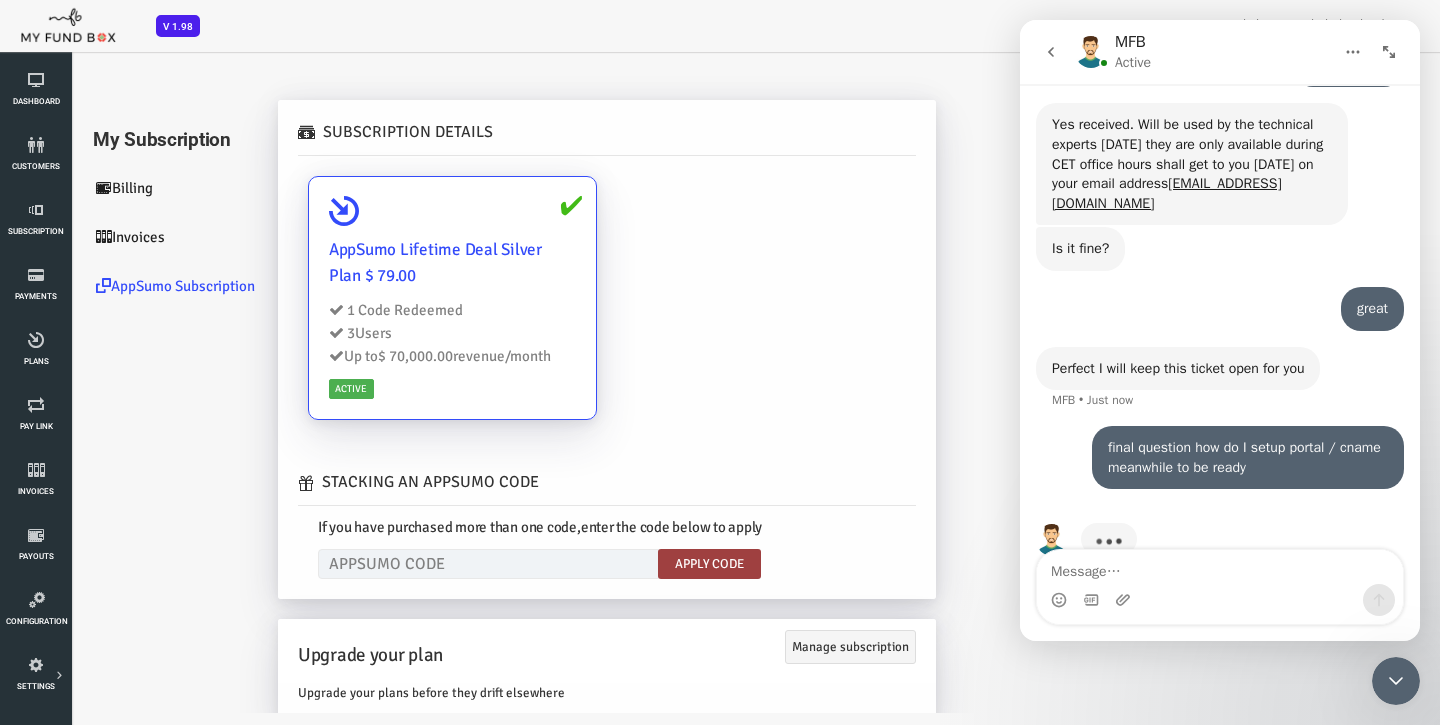 click on "AppSumo Lifetime Deal Silver Plan $ 79.00" at bounding box center [394, 263] 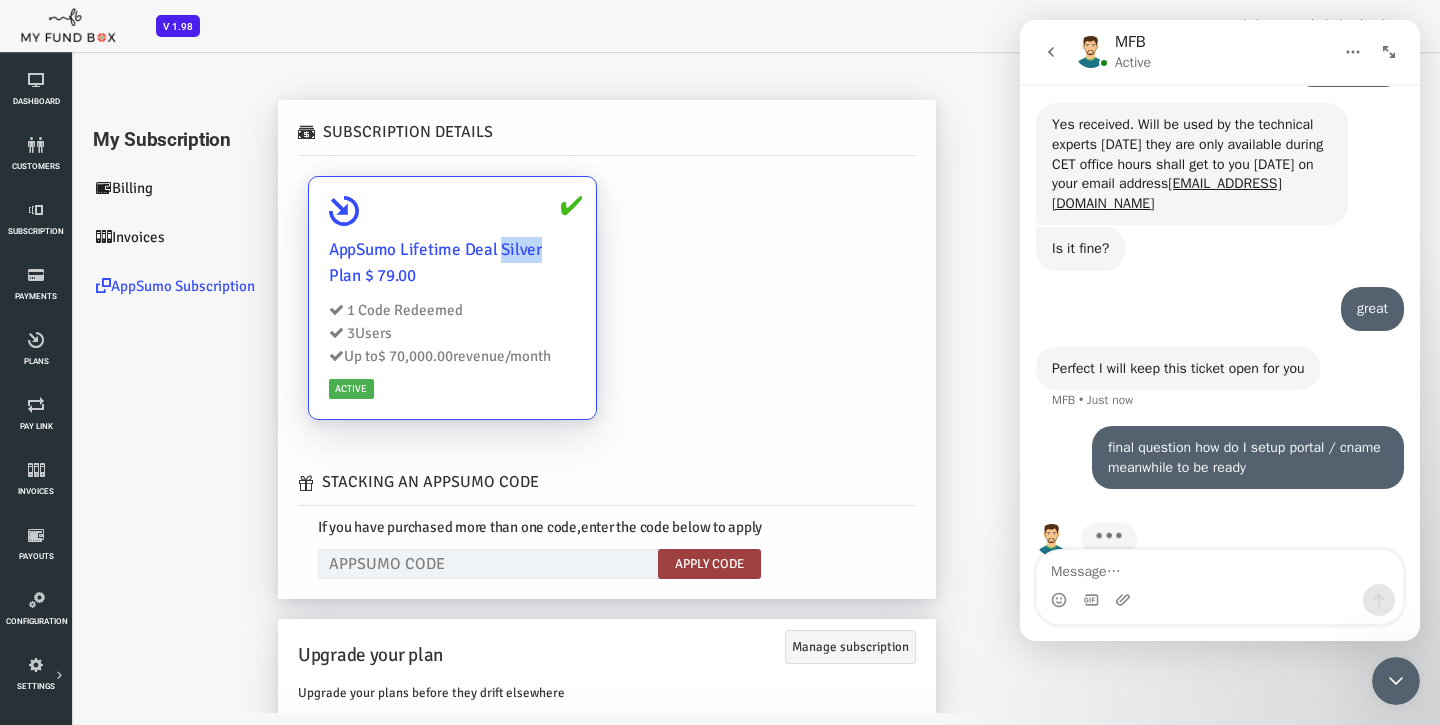 click on "AppSumo Lifetime Deal Silver Plan $ 79.00" at bounding box center [394, 263] 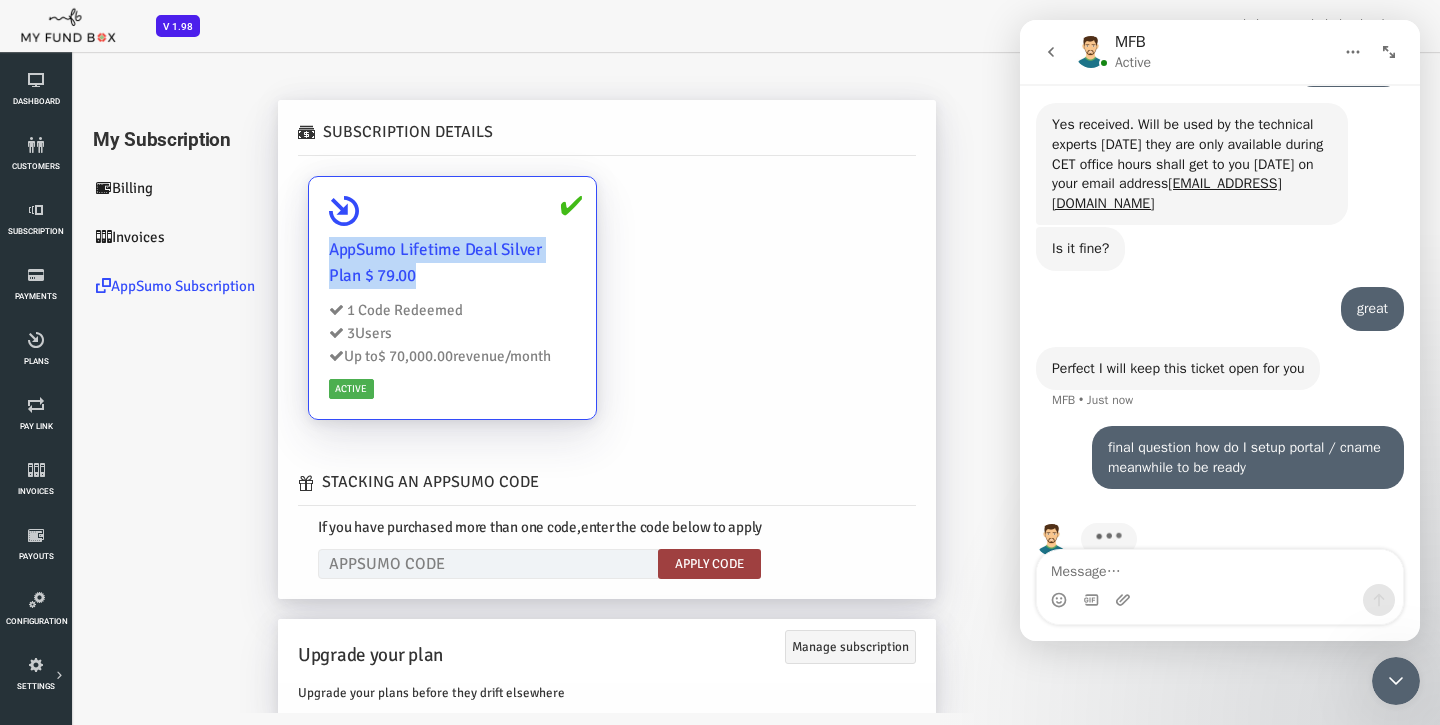 scroll, scrollTop: 6902, scrollLeft: 0, axis: vertical 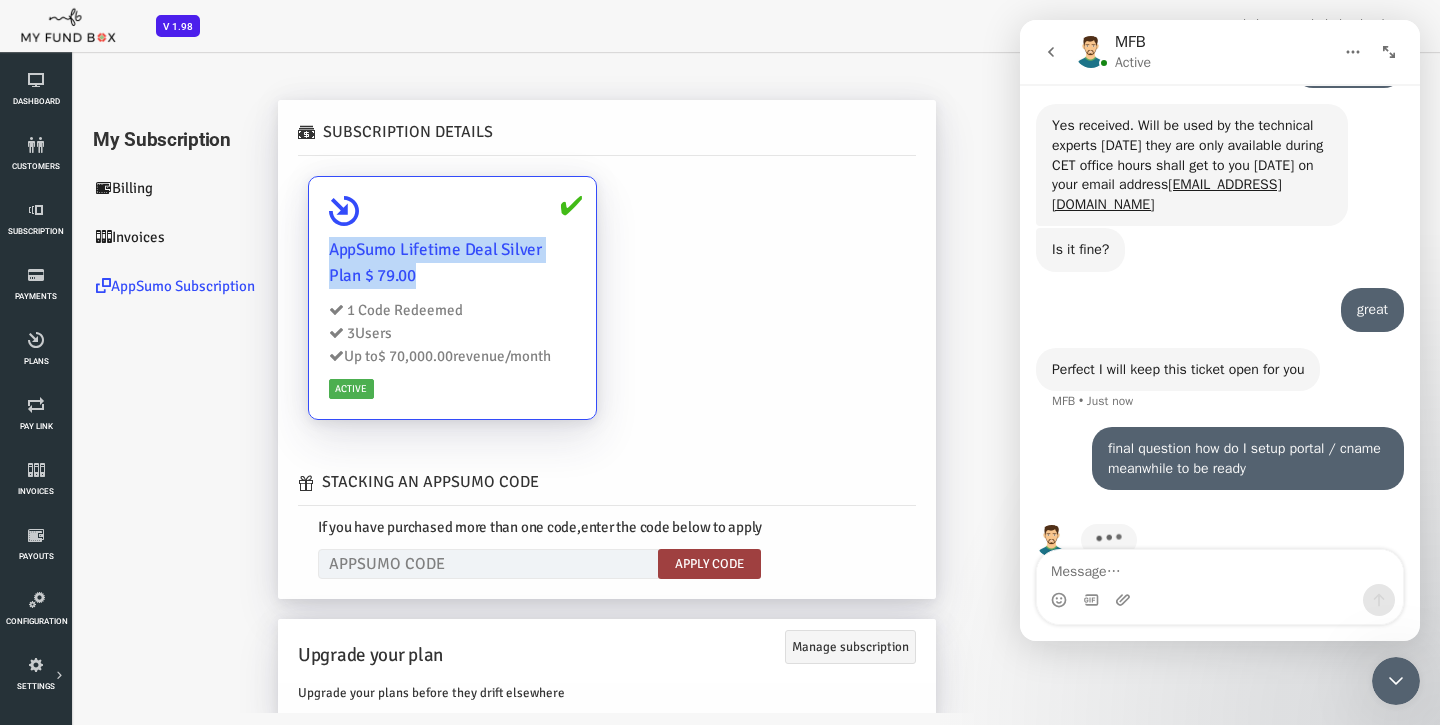 click on "AppSumo Lifetime Deal Silver Plan $ 79.00" at bounding box center [394, 263] 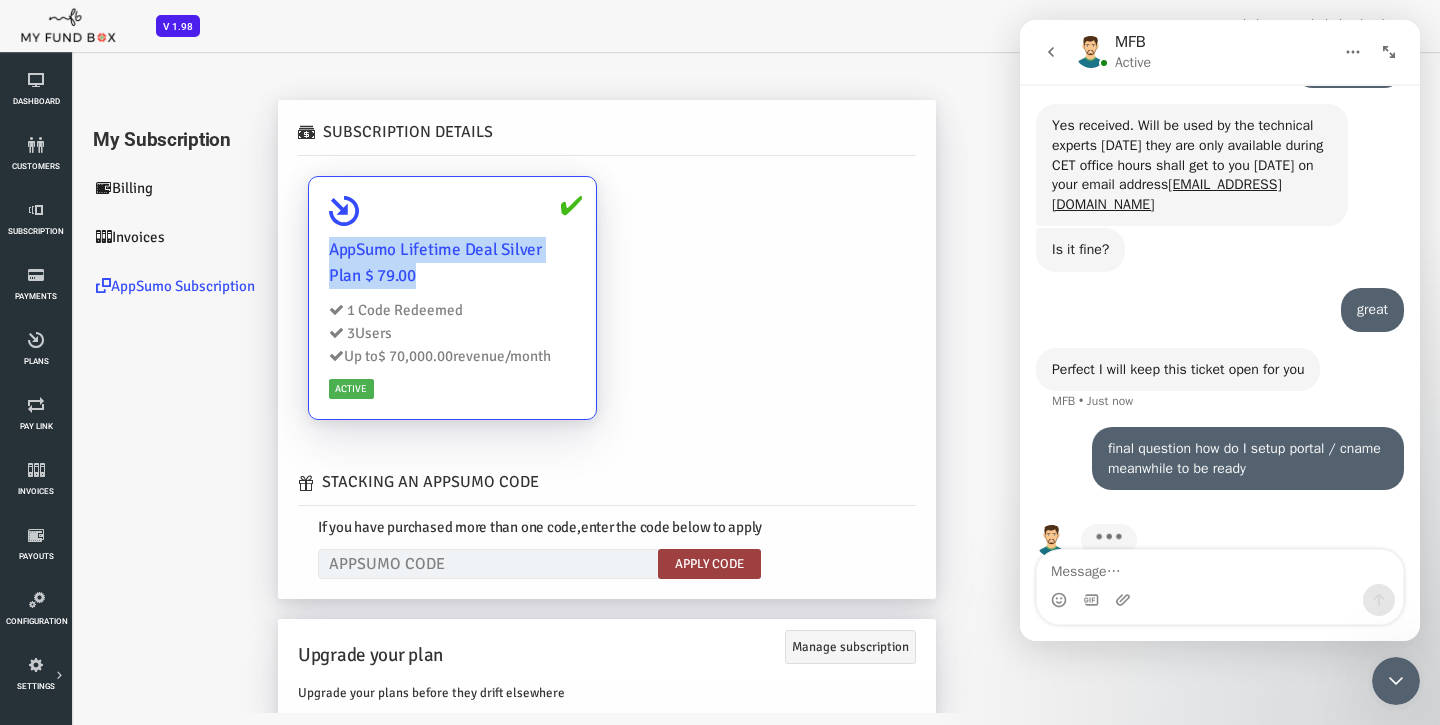 click on "AppSumo Lifetime Deal Silver Plan $ 79.00" at bounding box center (394, 263) 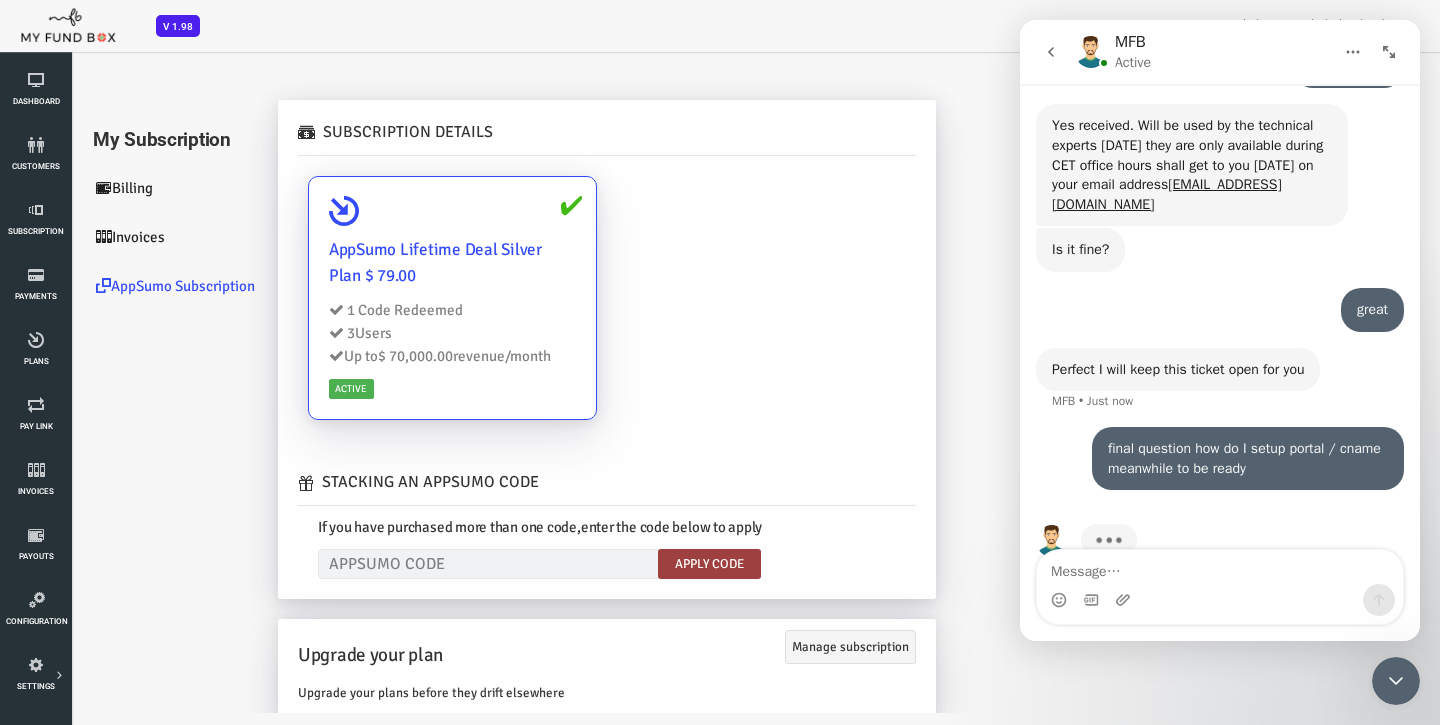 click on "AppSumo Lifetime Deal Silver Plan $ 79.00" at bounding box center [394, 263] 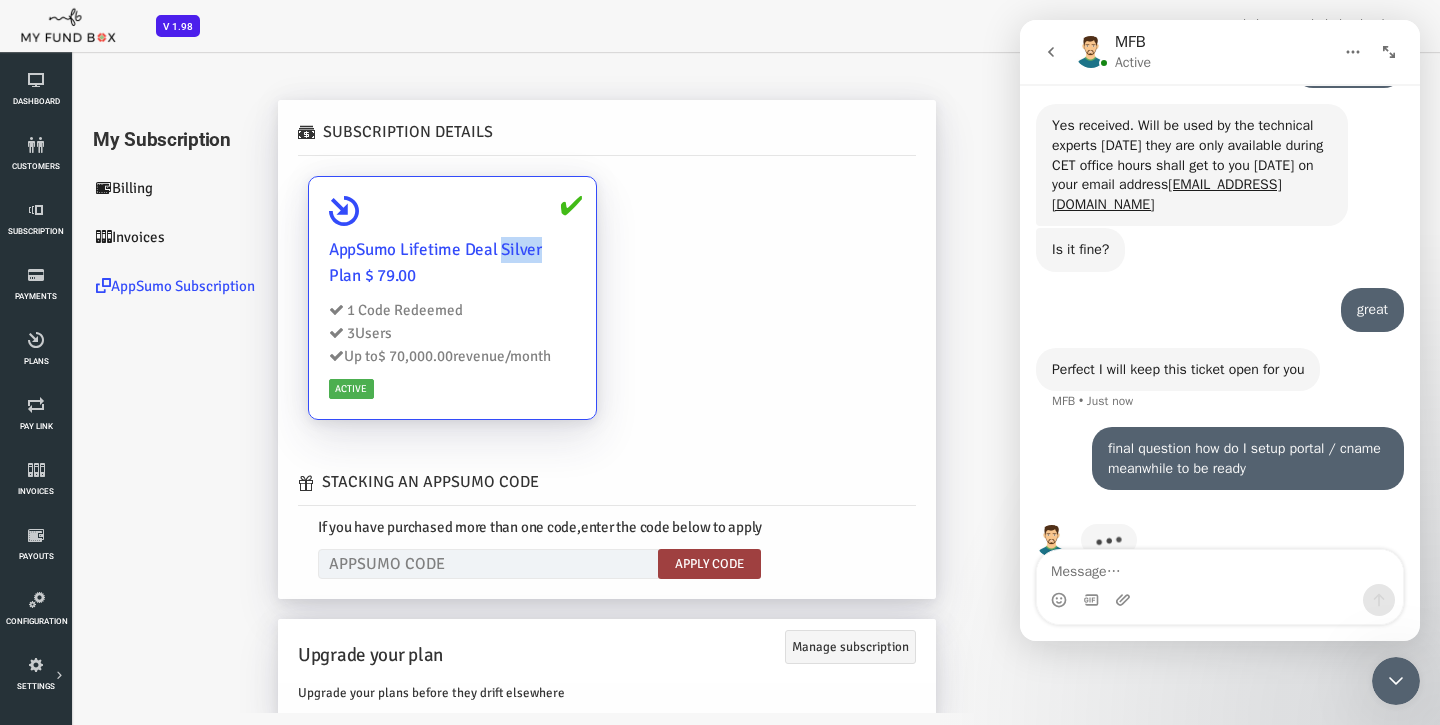 click on "AppSumo Lifetime Deal Silver Plan $ 79.00" at bounding box center [394, 263] 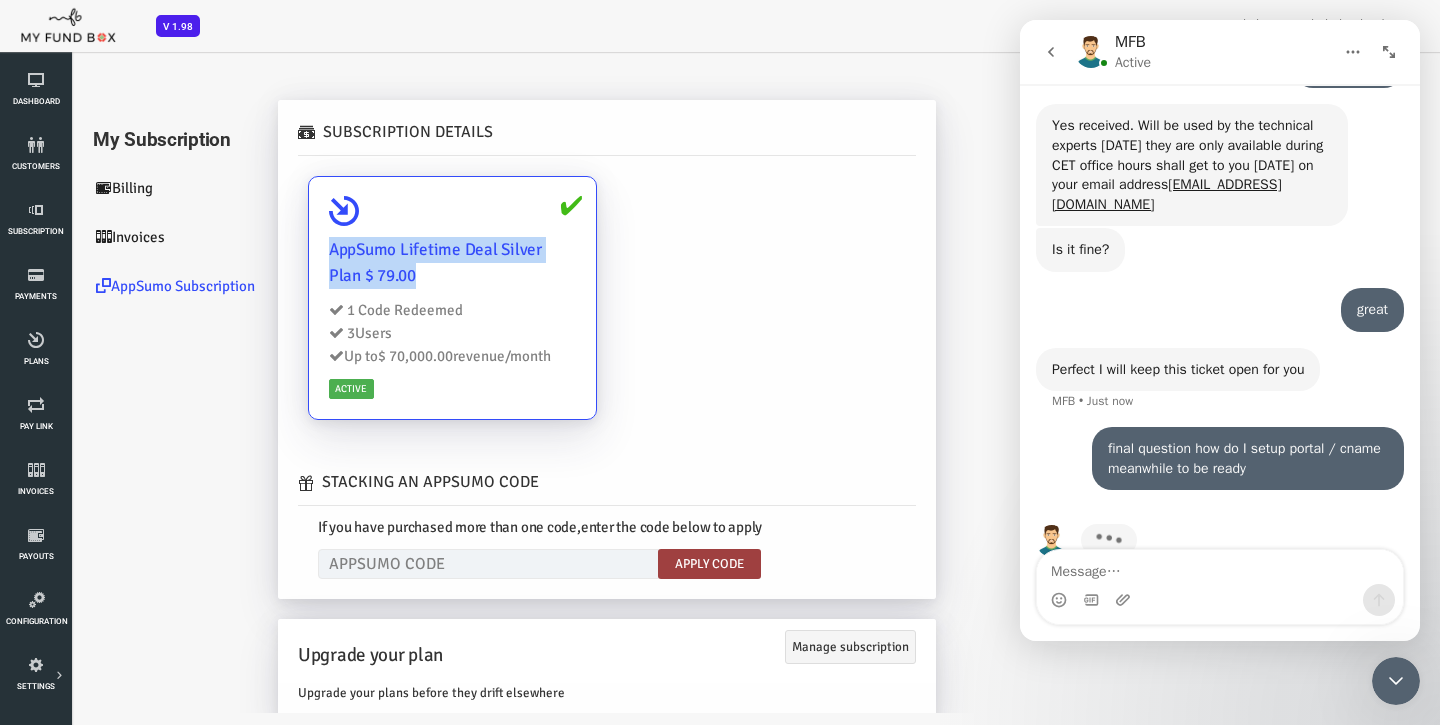 click on "AppSumo Lifetime Deal Silver Plan $ 79.00" at bounding box center (394, 263) 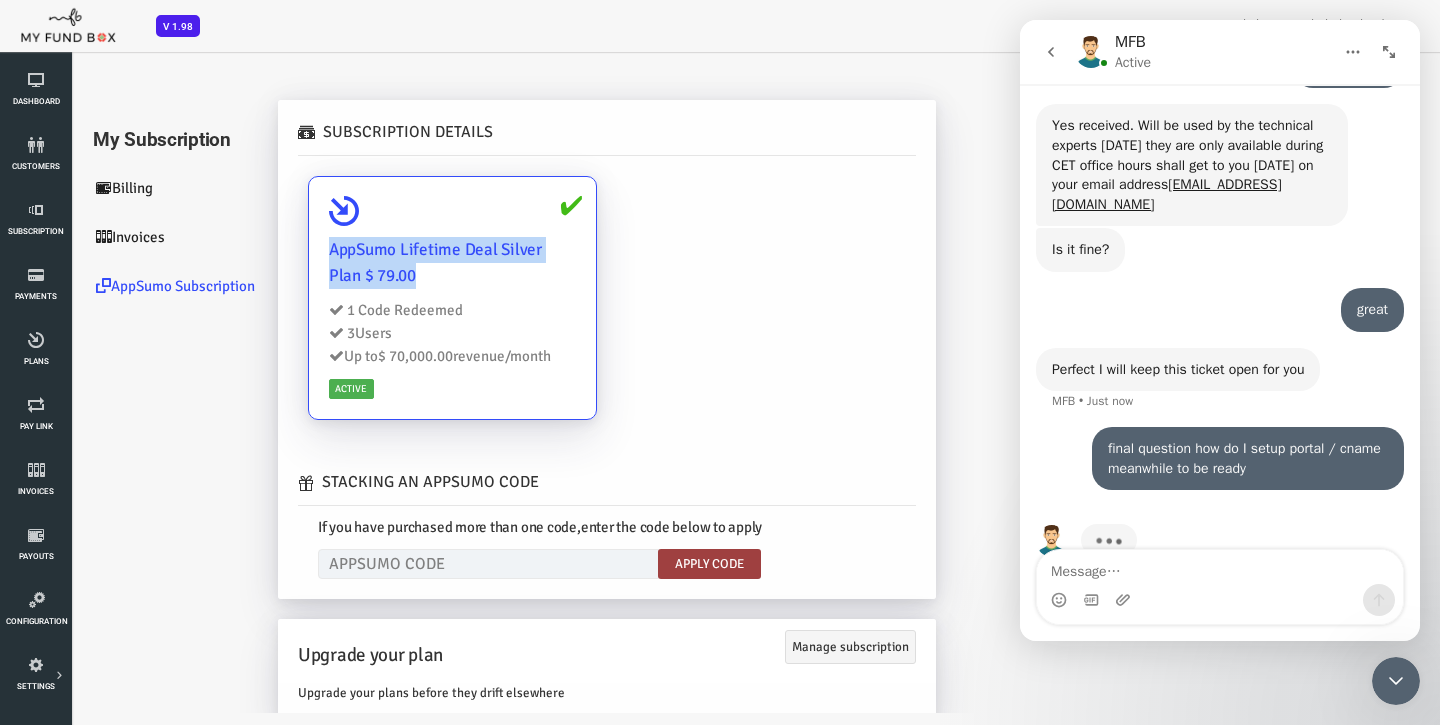 scroll, scrollTop: 6903, scrollLeft: 0, axis: vertical 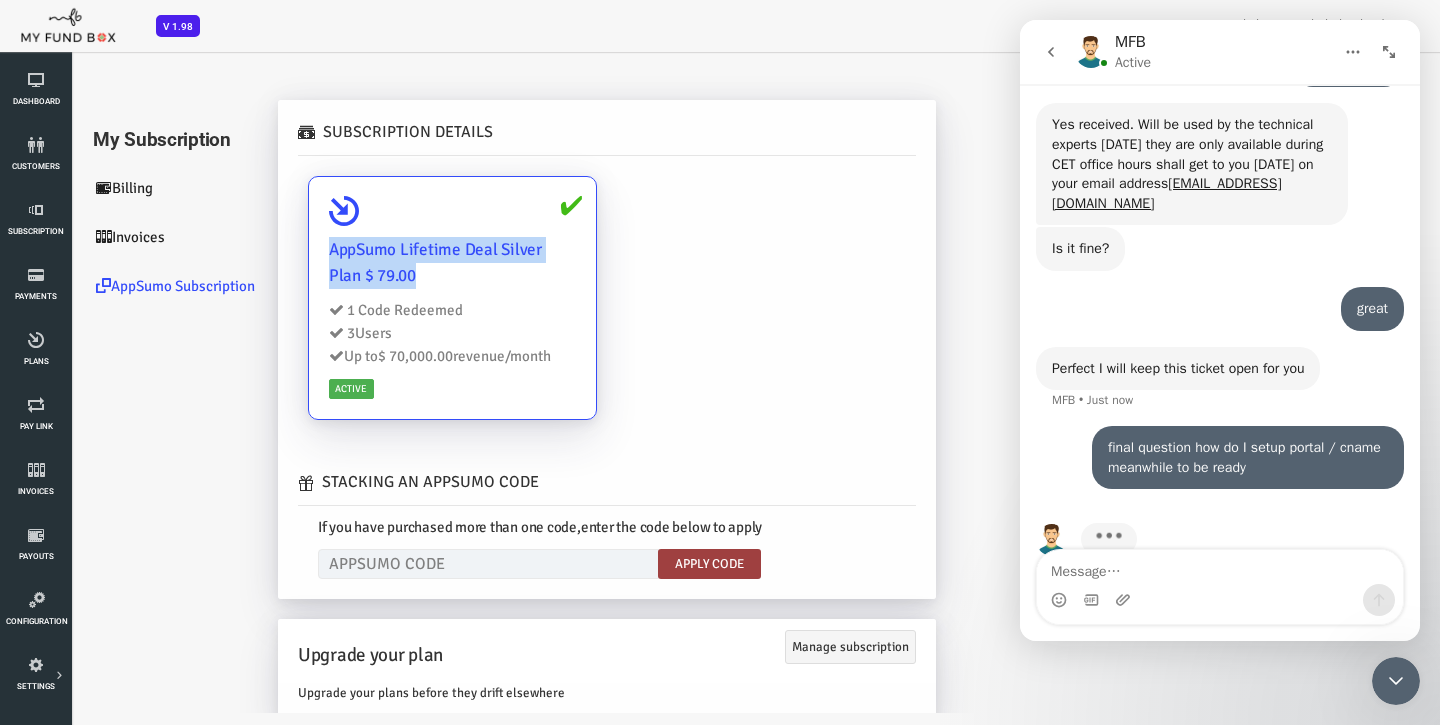 copy on "AppSumo Lifetime Deal Silver Plan $ 79.00" 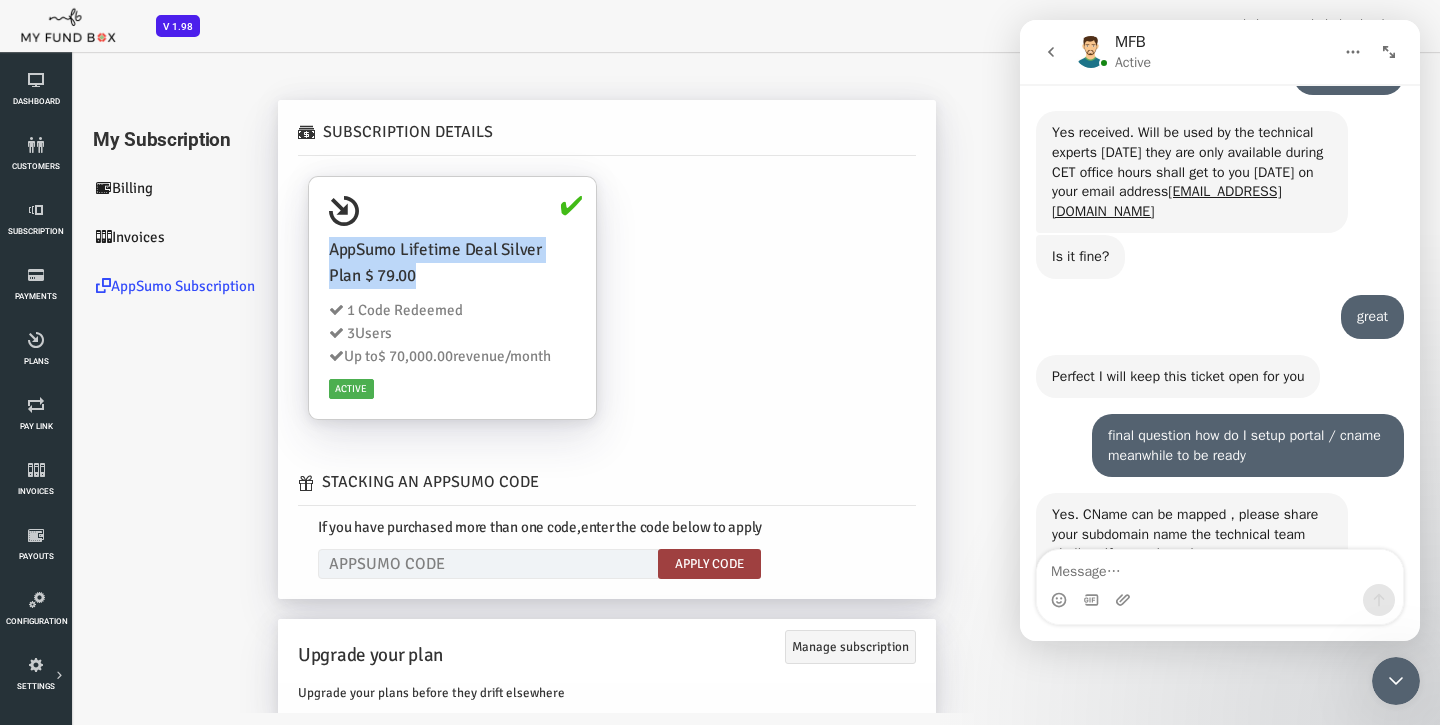 scroll, scrollTop: 7019, scrollLeft: 0, axis: vertical 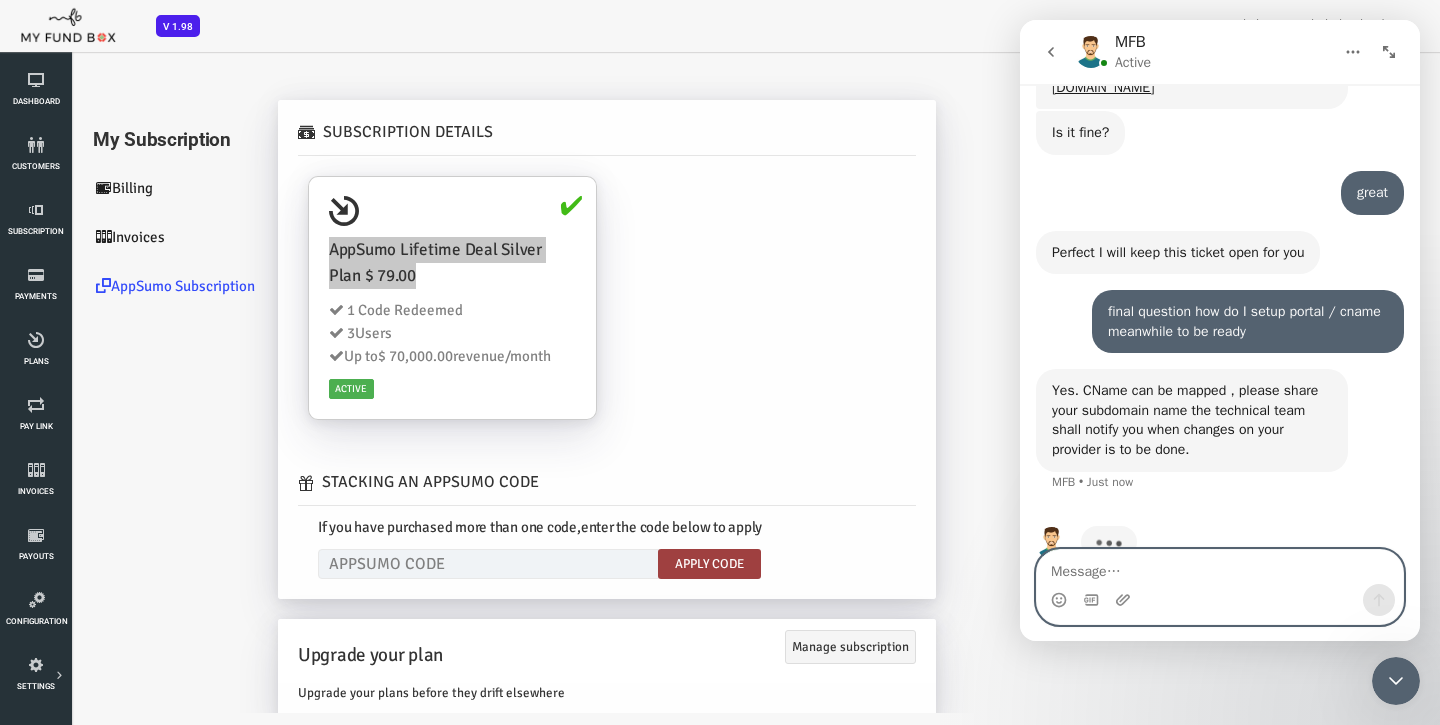 click at bounding box center [1220, 567] 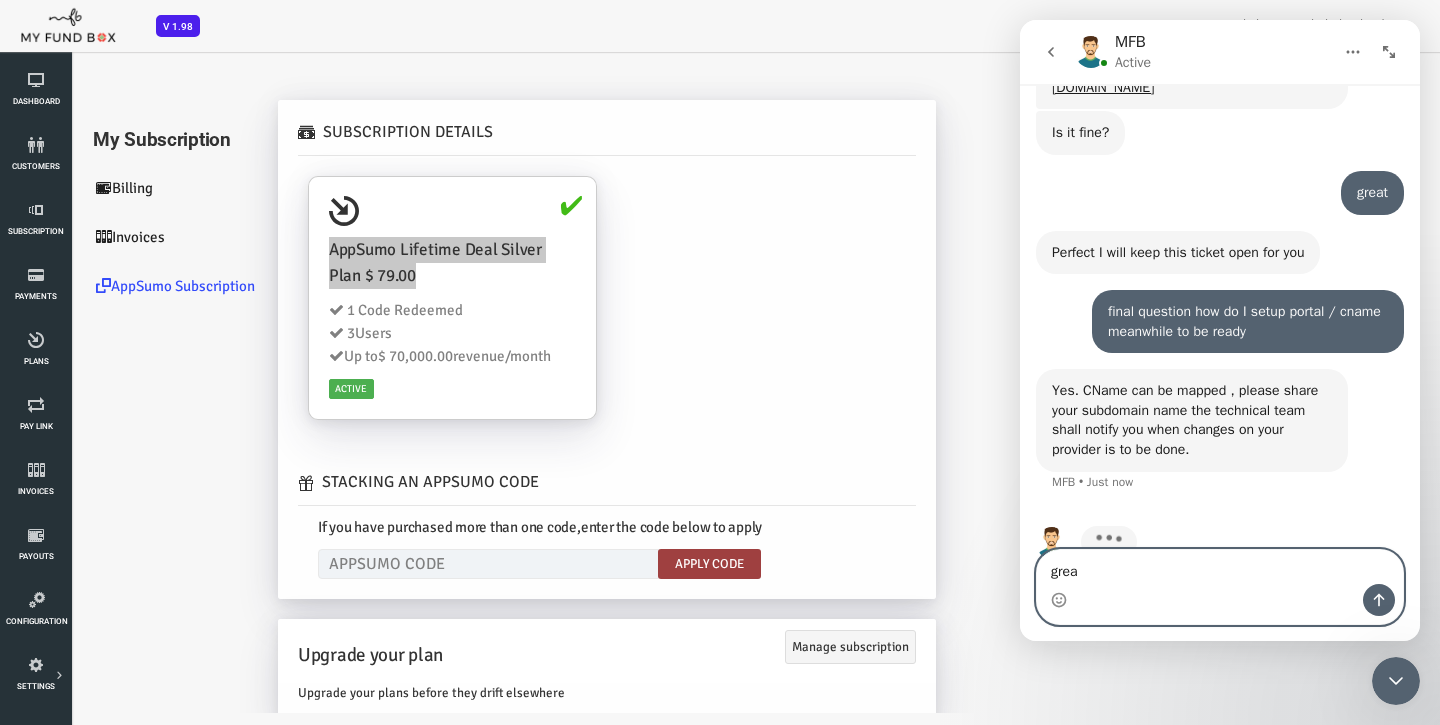 type on "great" 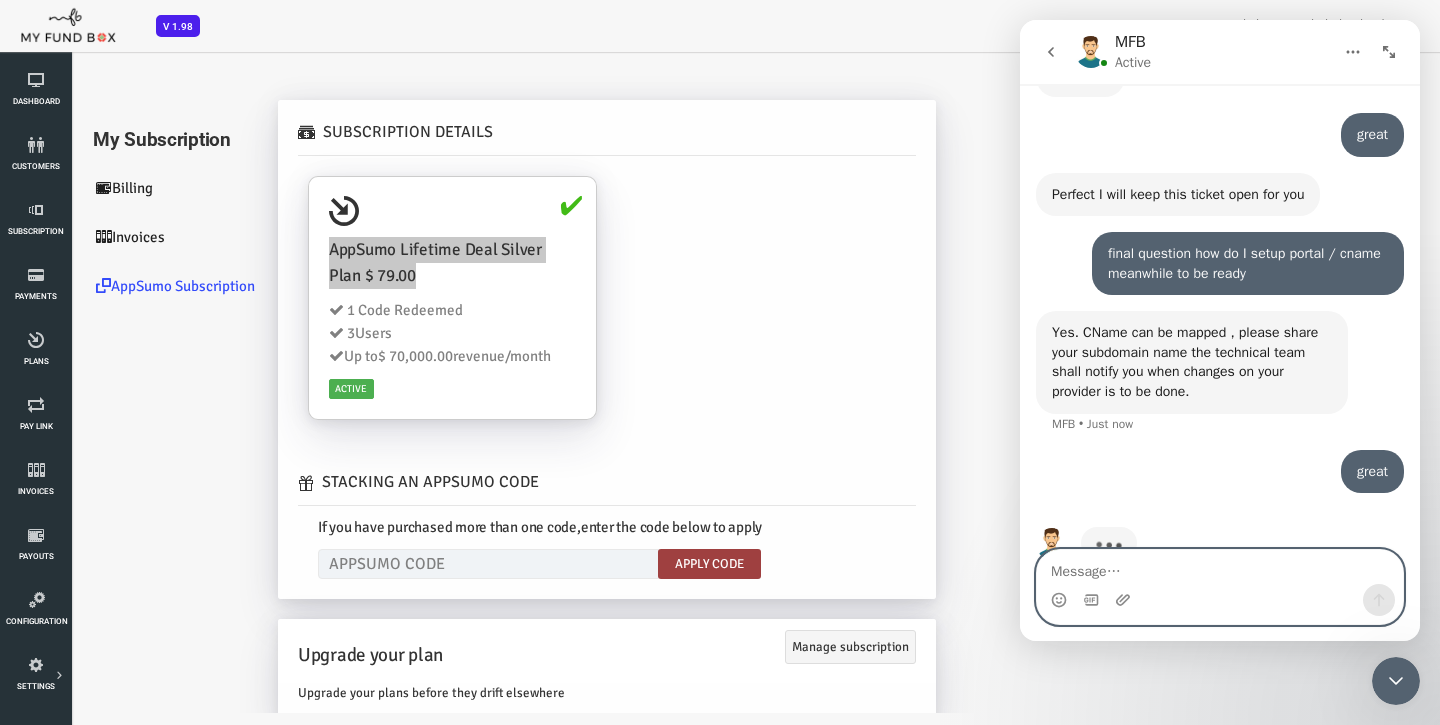 scroll, scrollTop: 7001, scrollLeft: 0, axis: vertical 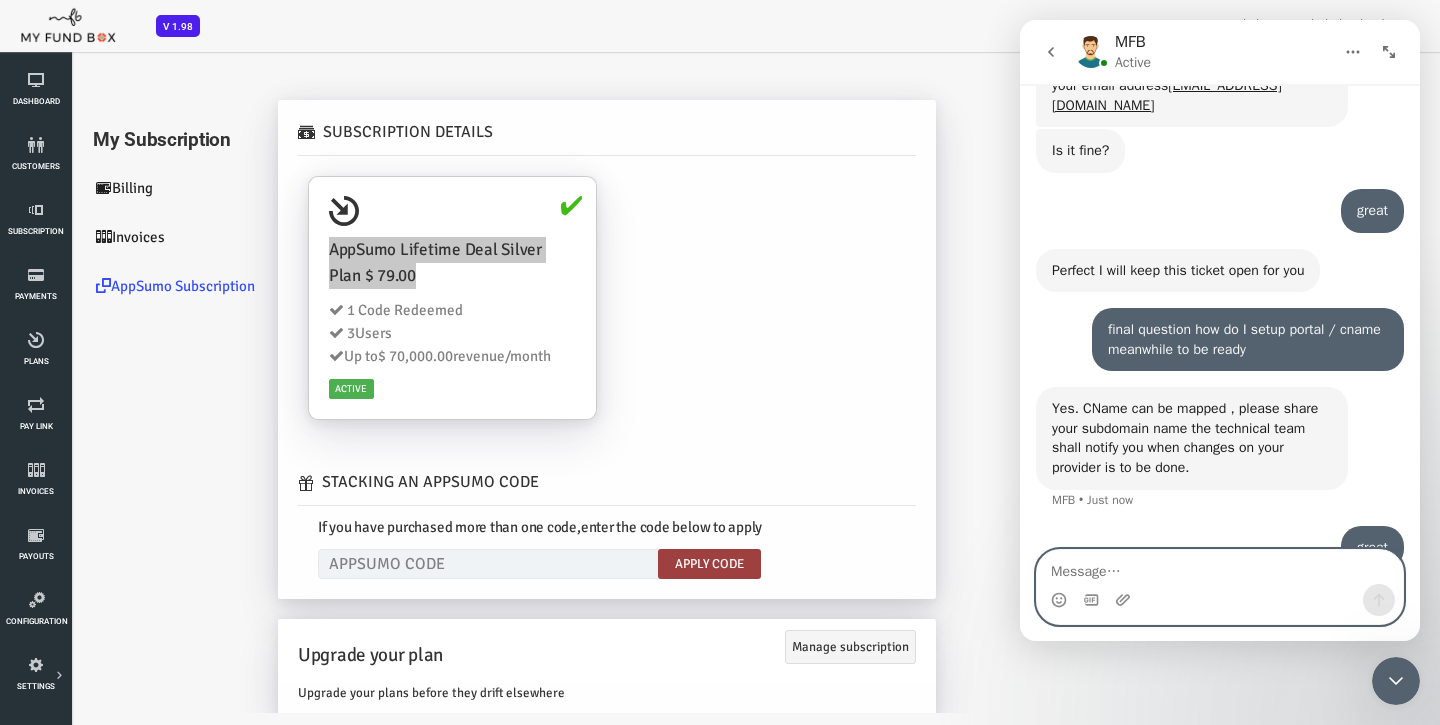 click at bounding box center (1220, 567) 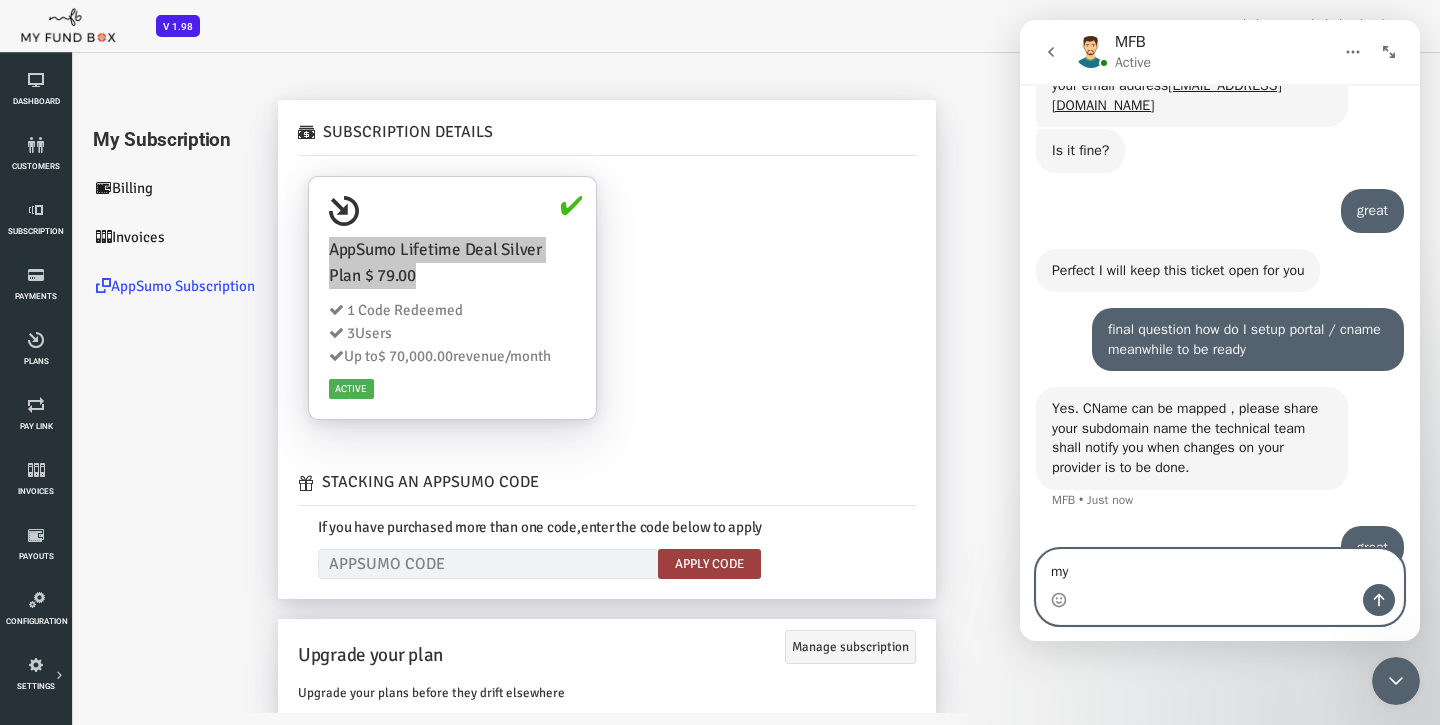 type on "m" 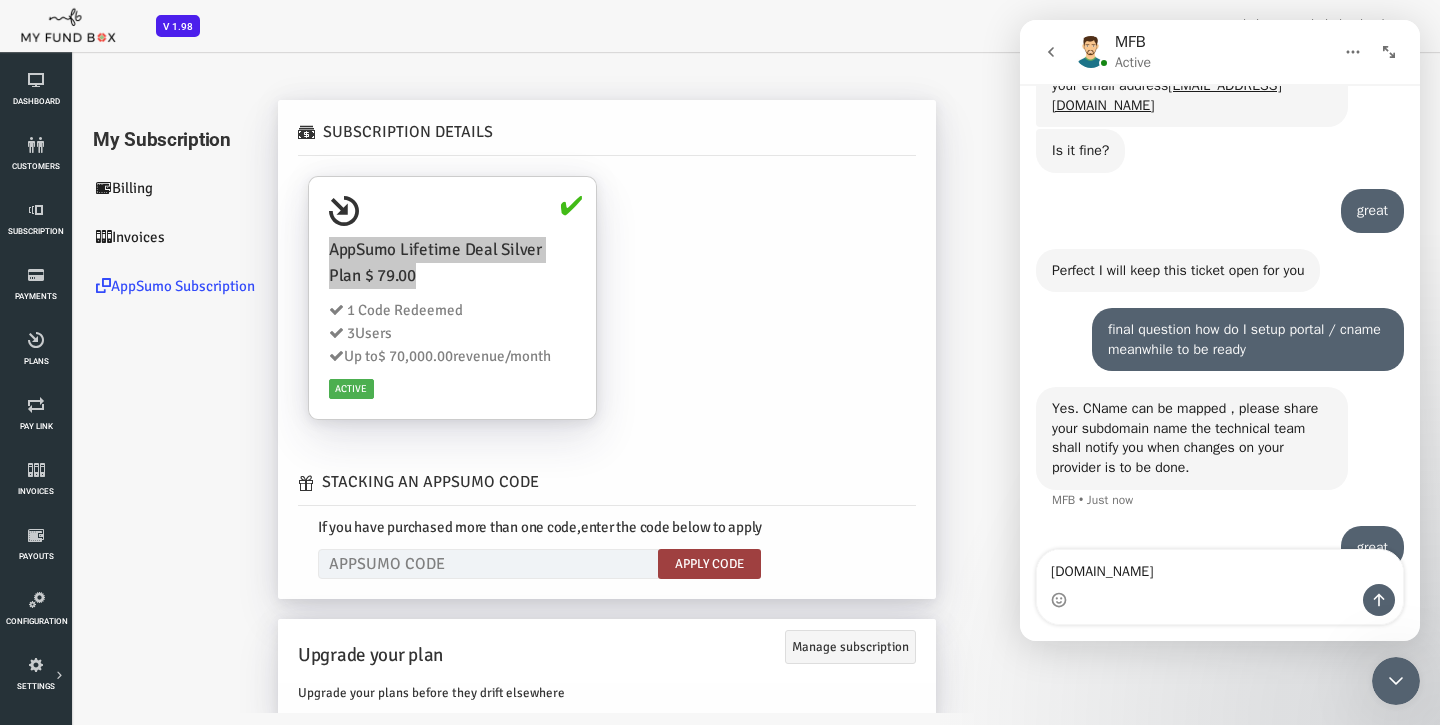 click at bounding box center (1220, 600) 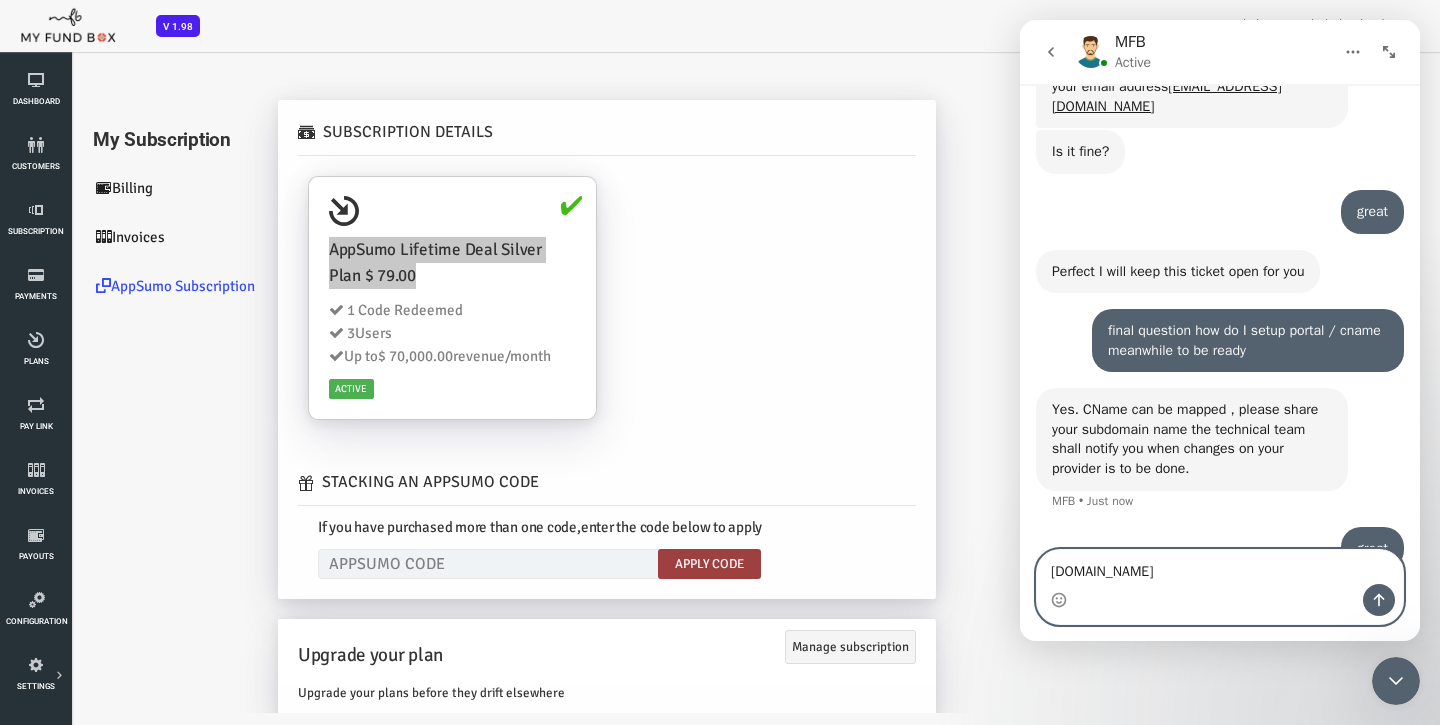 click on "pay.belight.cloud" at bounding box center (1220, 567) 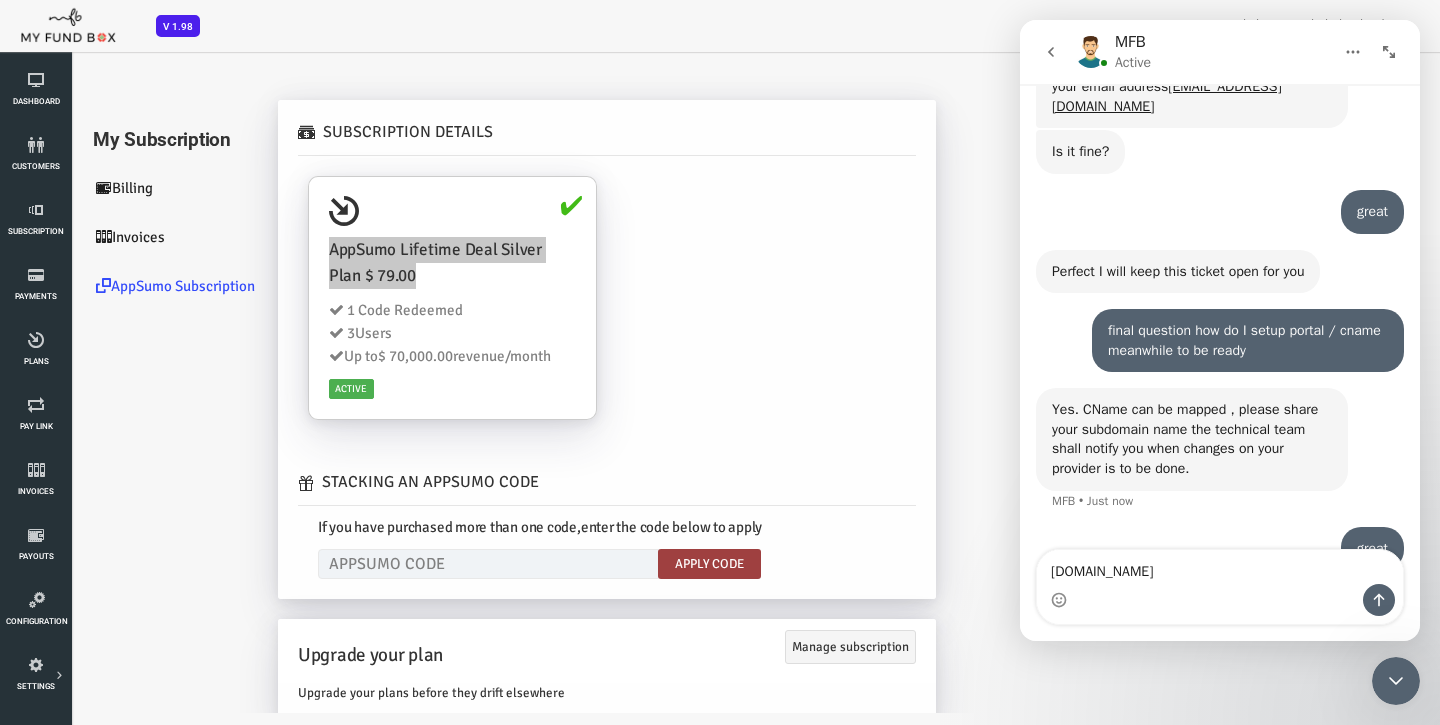 click at bounding box center (1220, 600) 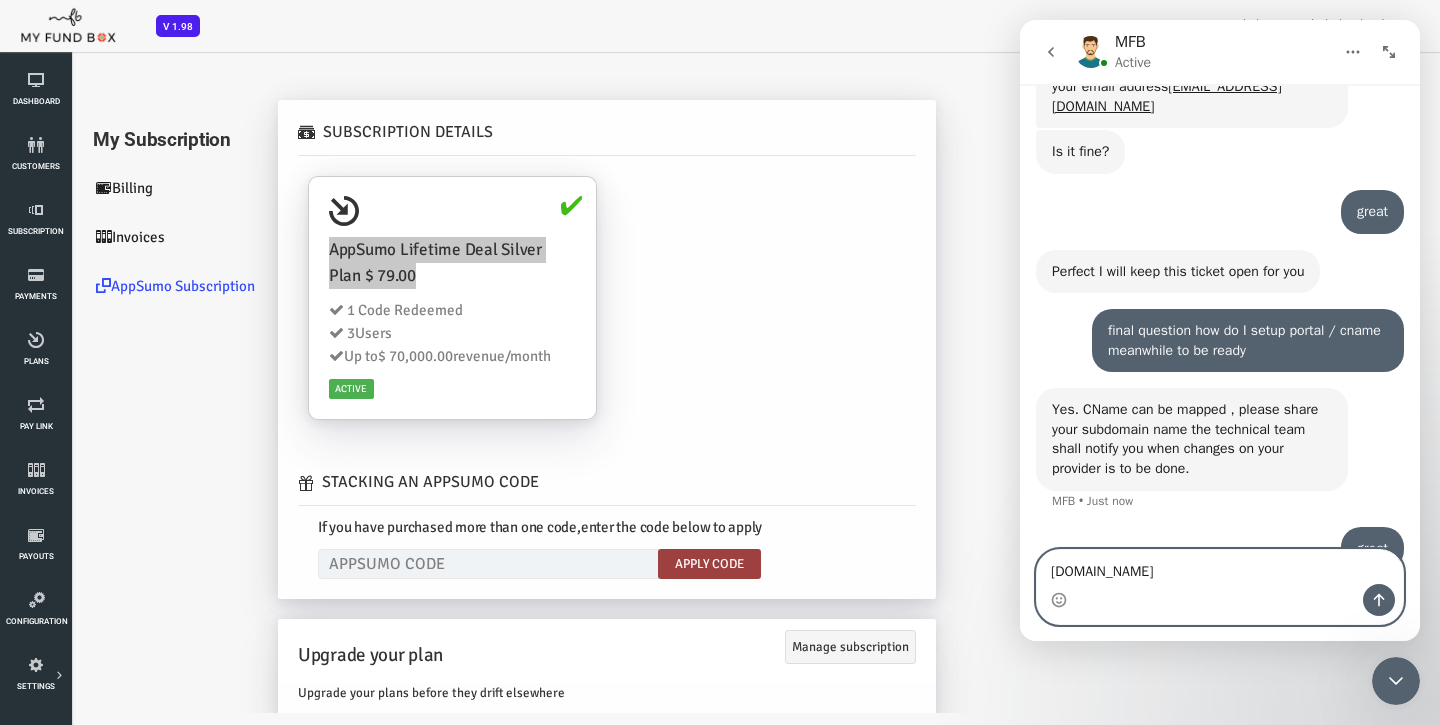 click on "billing.mybelight.cloud" at bounding box center [1220, 567] 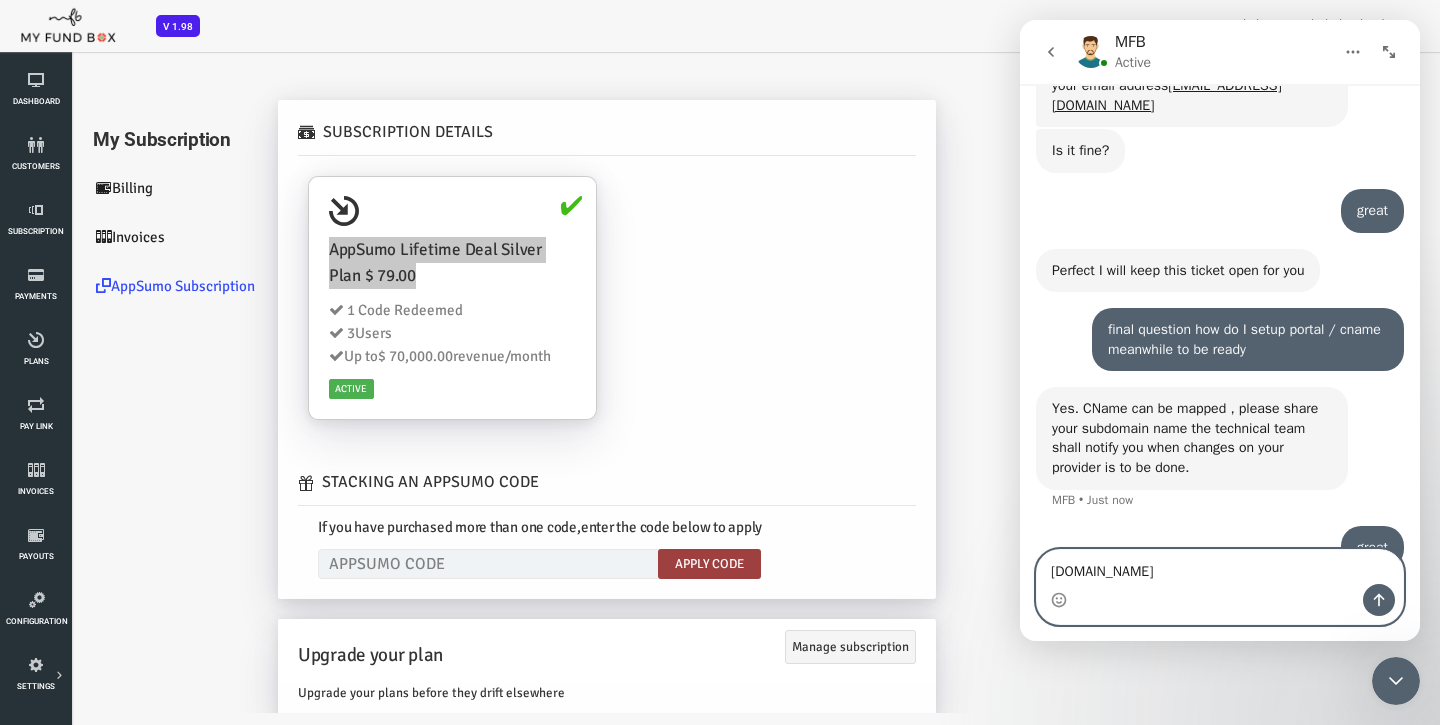 click on "billing.mybelight.cloud" at bounding box center (1220, 567) 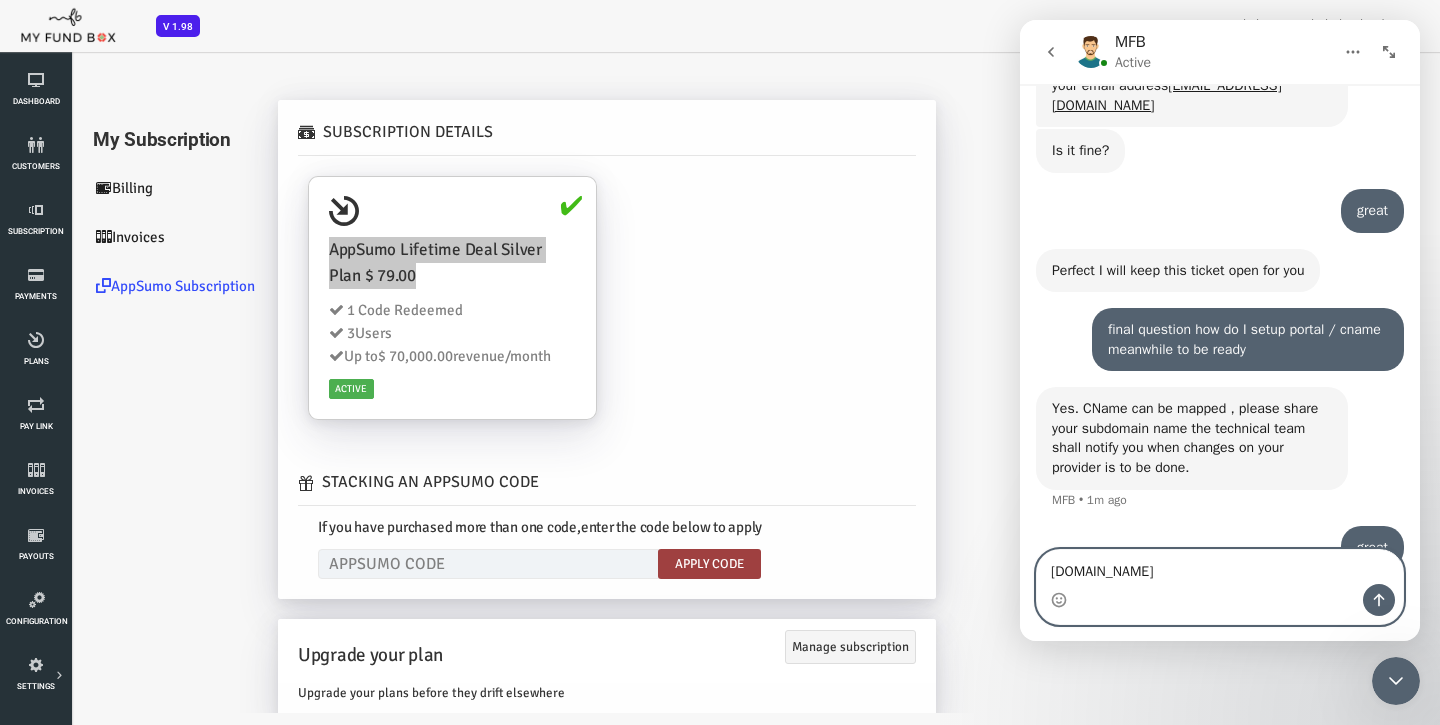 click on "billing.mybelight.cloud" at bounding box center [1220, 567] 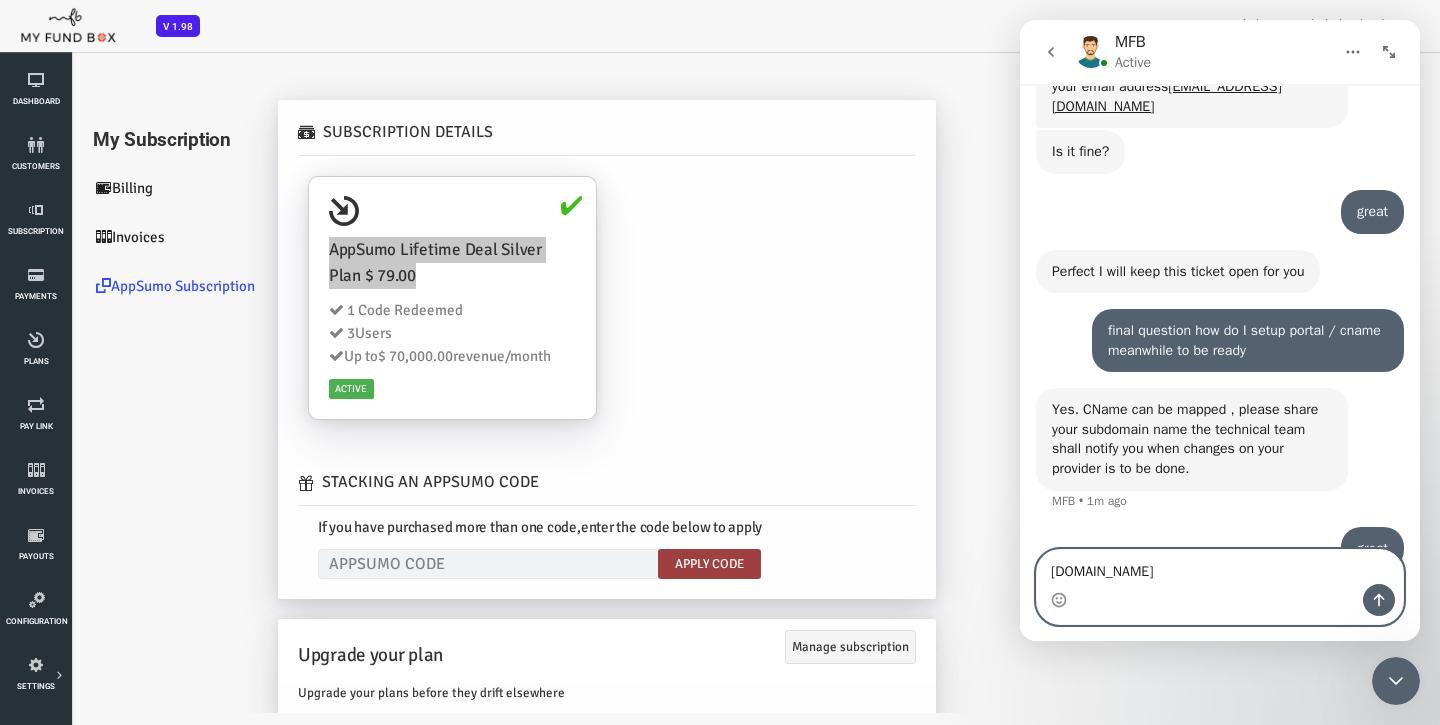 scroll, scrollTop: 7001, scrollLeft: 0, axis: vertical 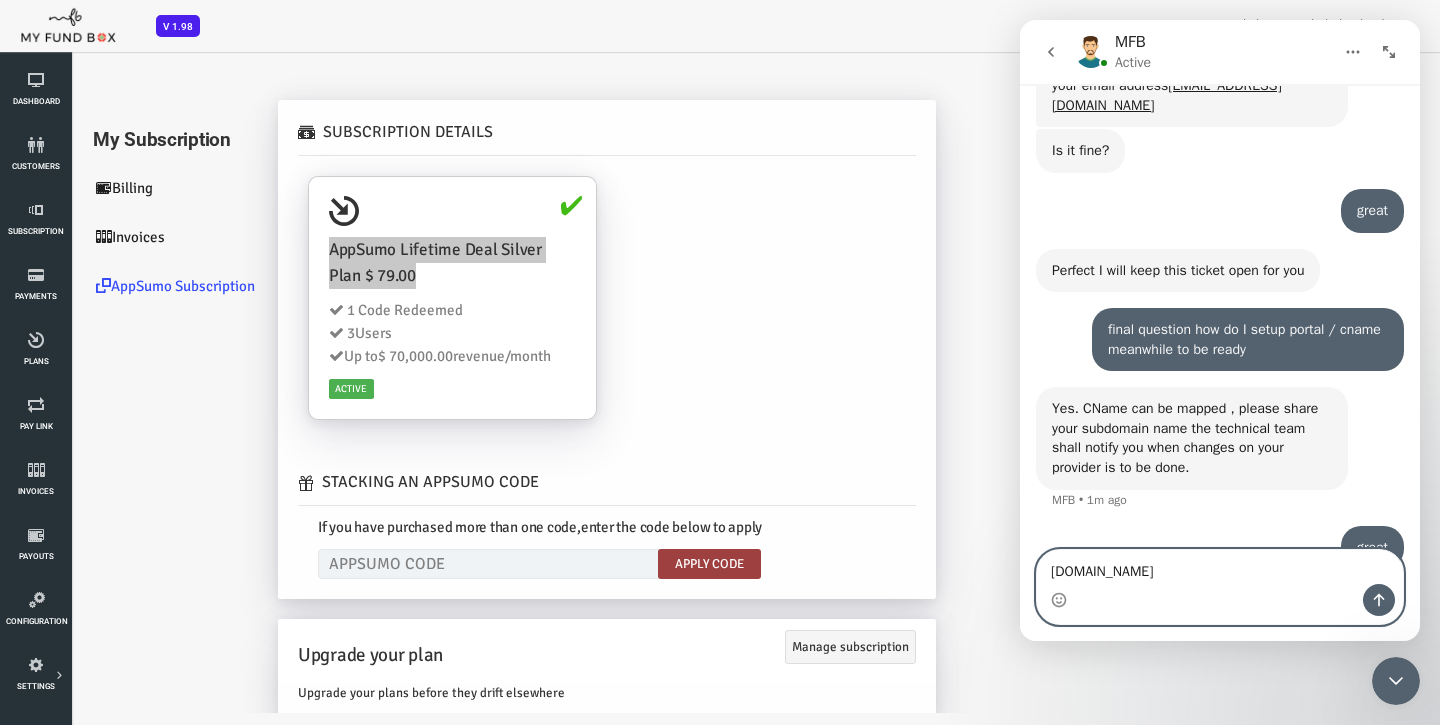 click on "billing.mybelight.cloud" at bounding box center (1220, 567) 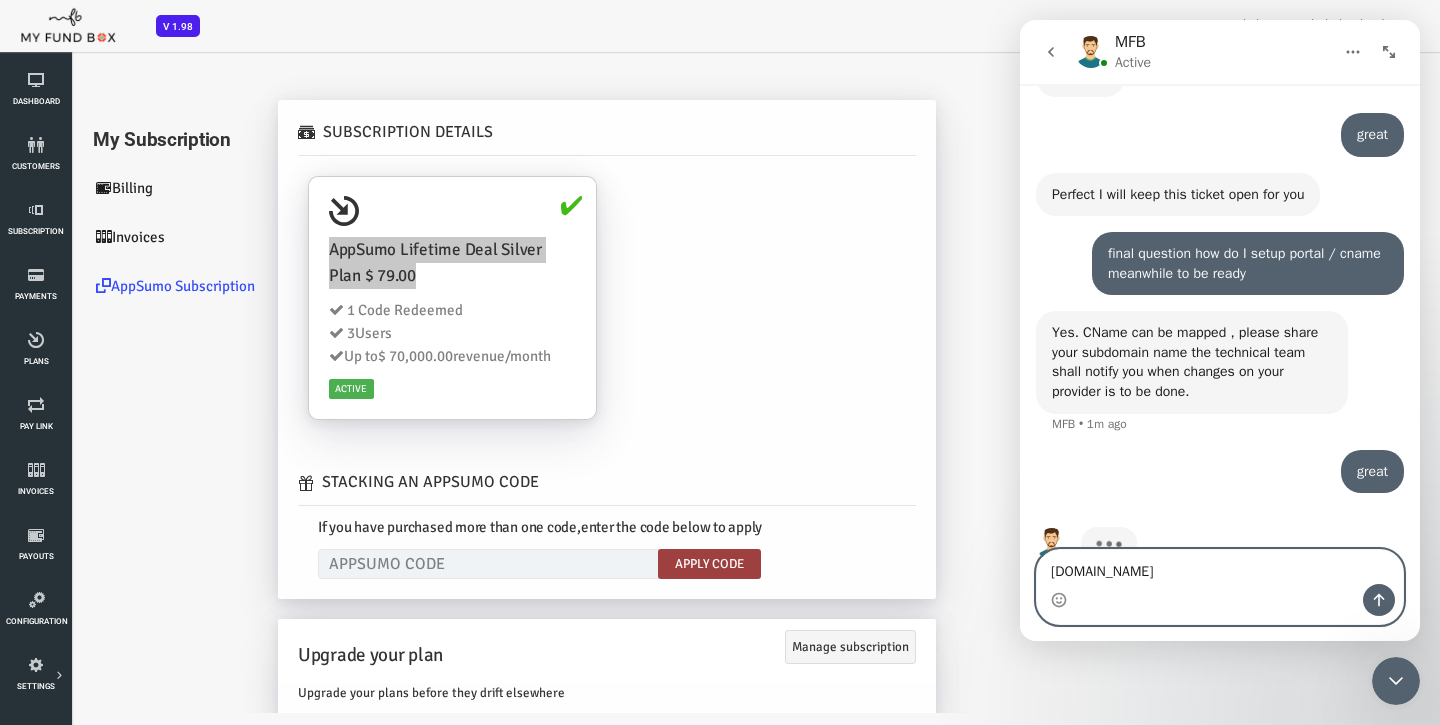 scroll, scrollTop: 7078, scrollLeft: 0, axis: vertical 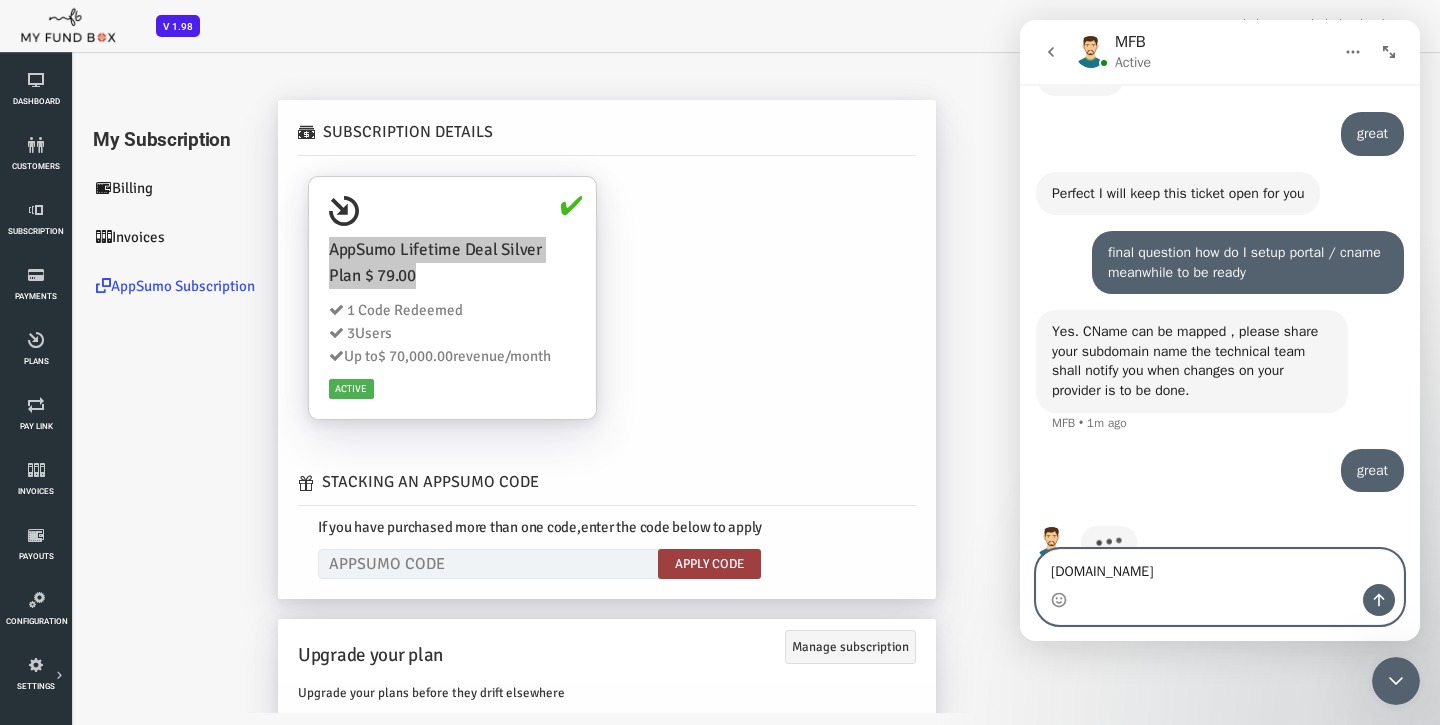 type on "billing.mybelight.cloud" 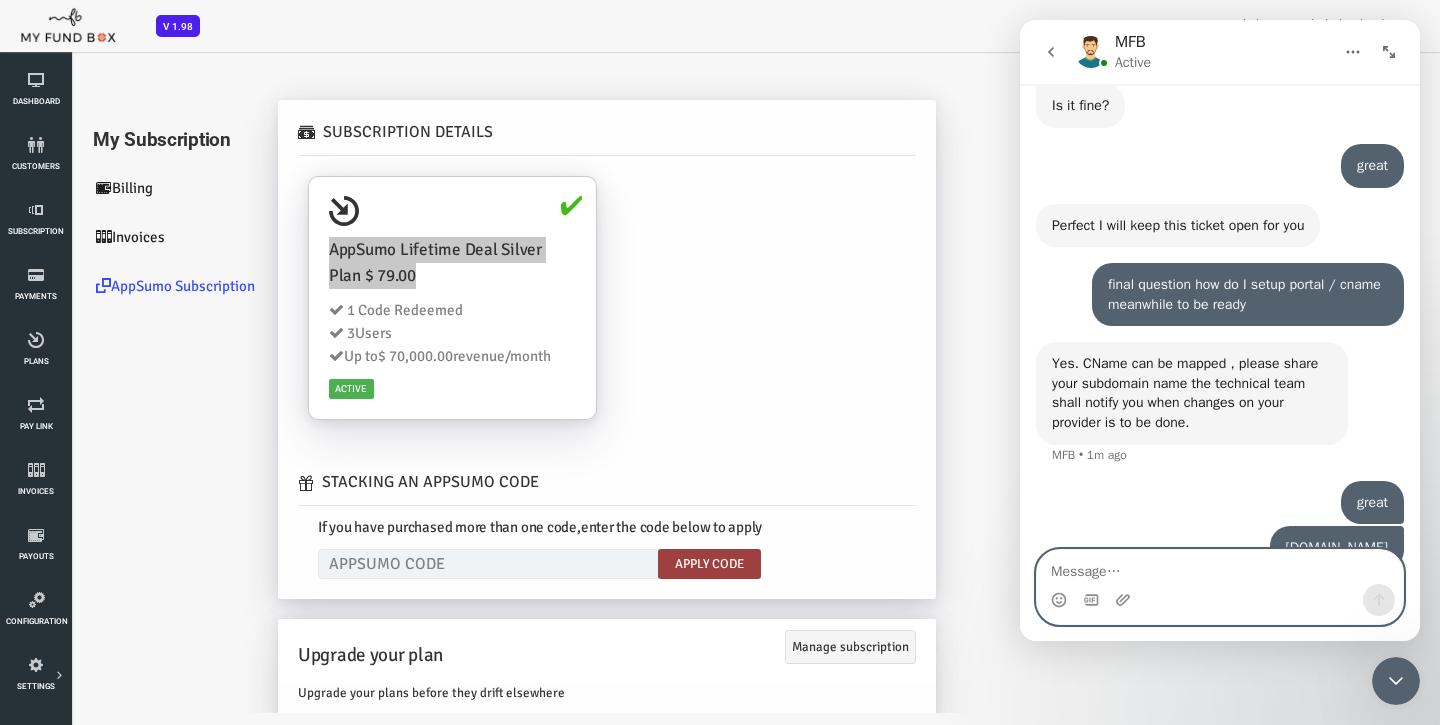 scroll, scrollTop: 7123, scrollLeft: 0, axis: vertical 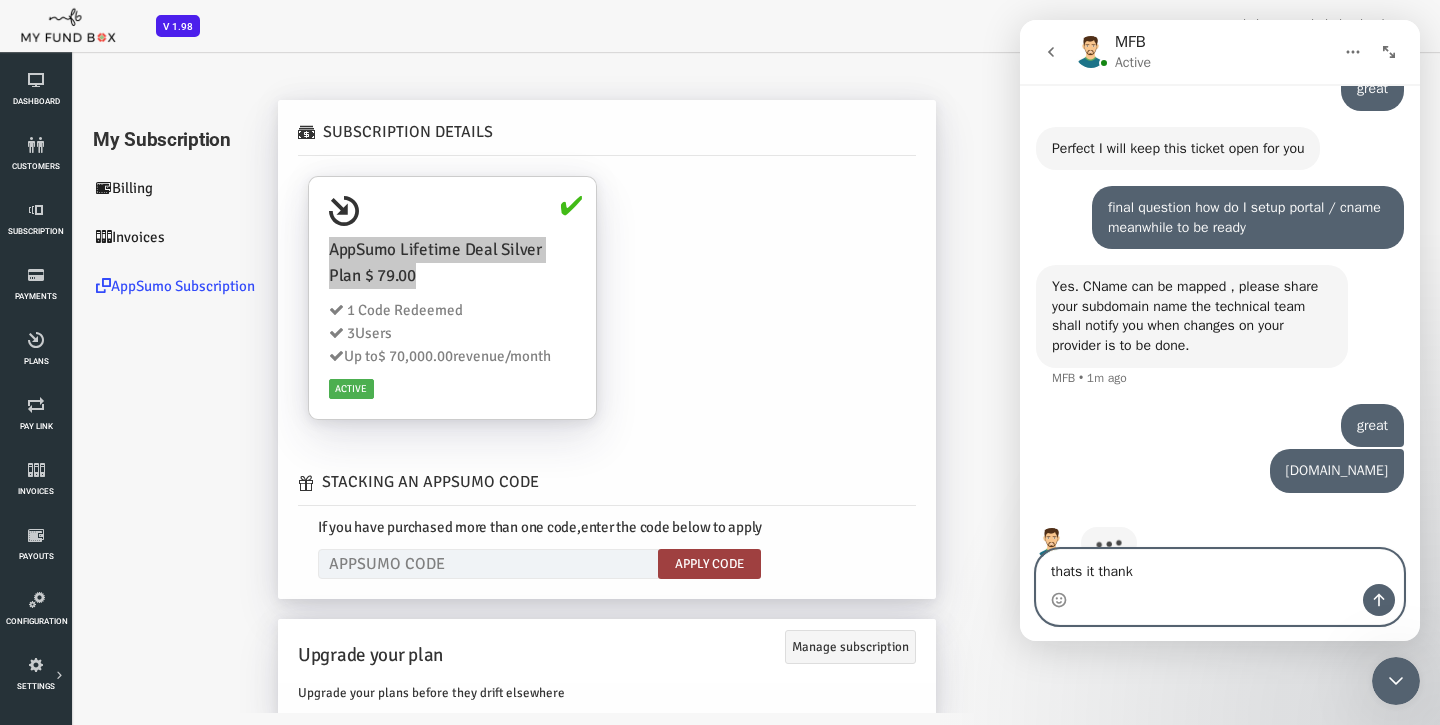 type on "thats it thanks" 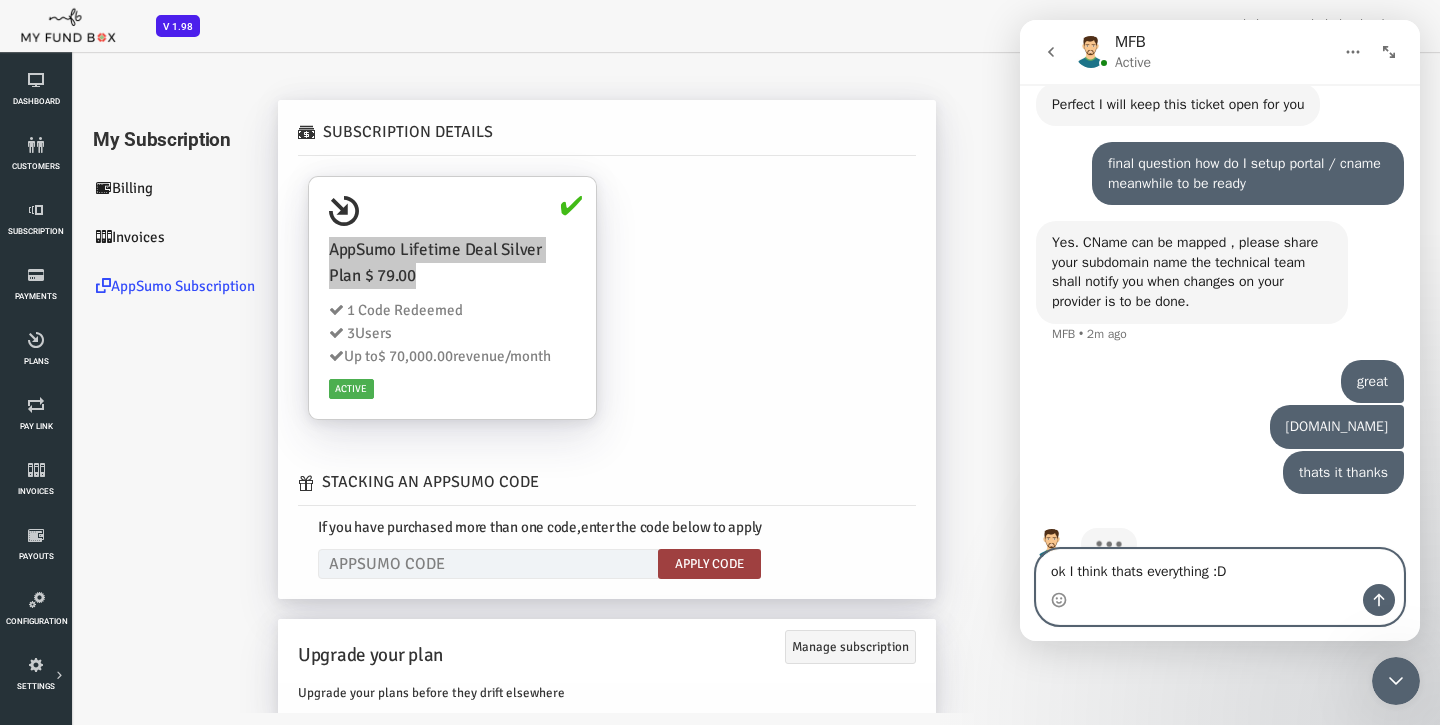 scroll, scrollTop: 7168, scrollLeft: 0, axis: vertical 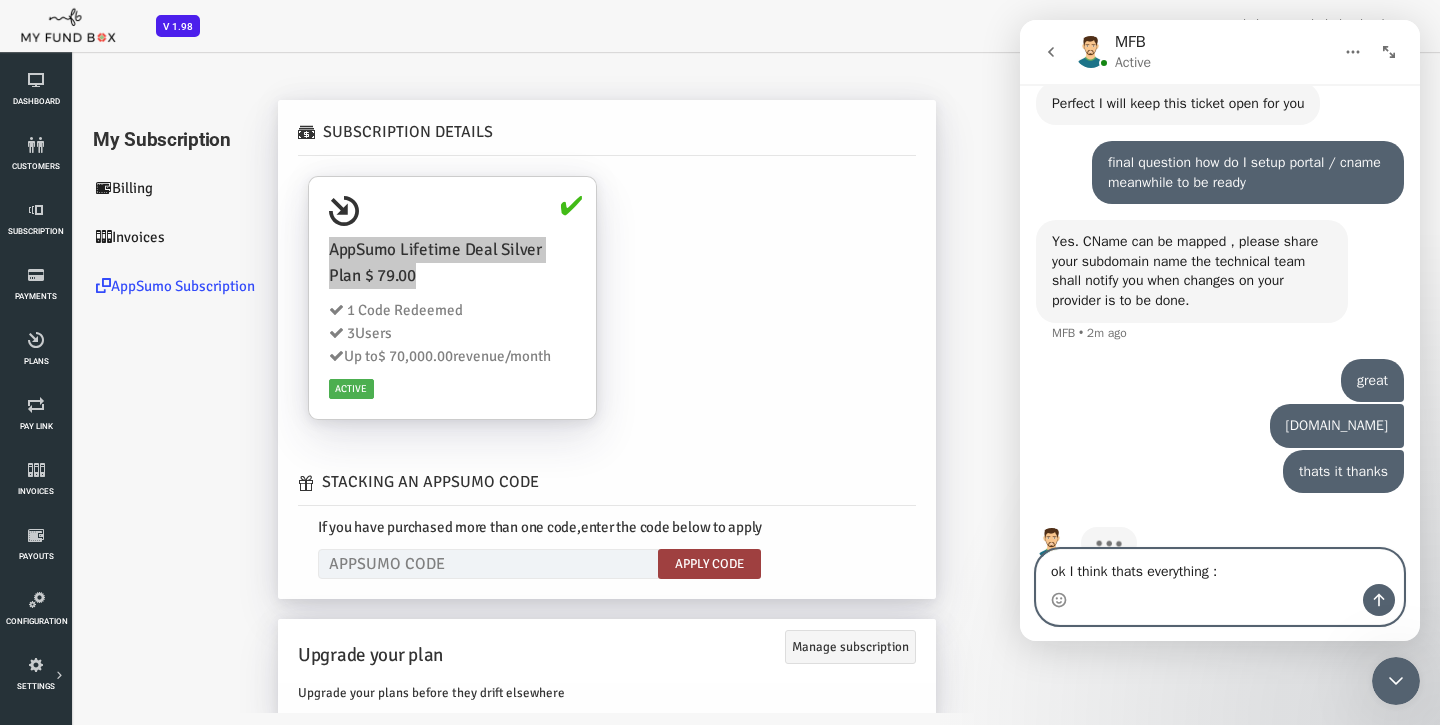 type on "ok I think thats everything :)" 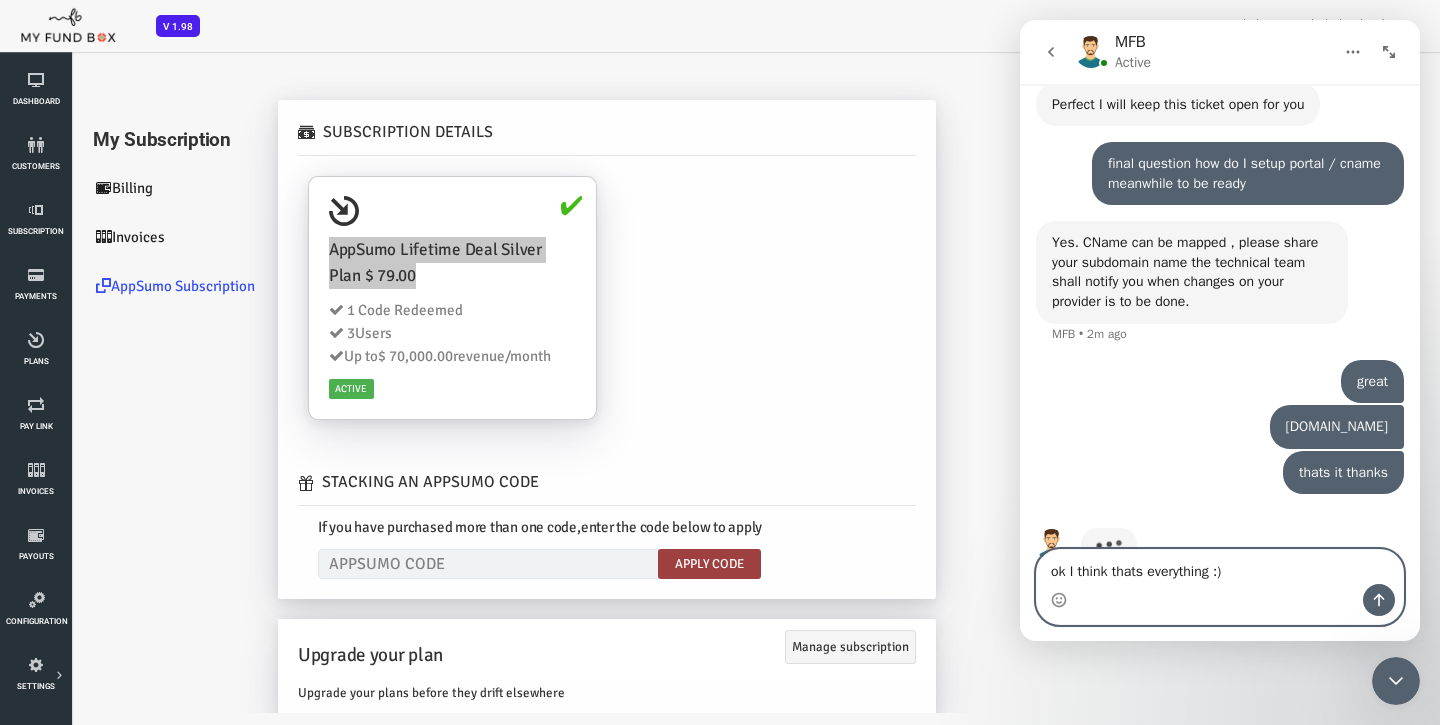 type 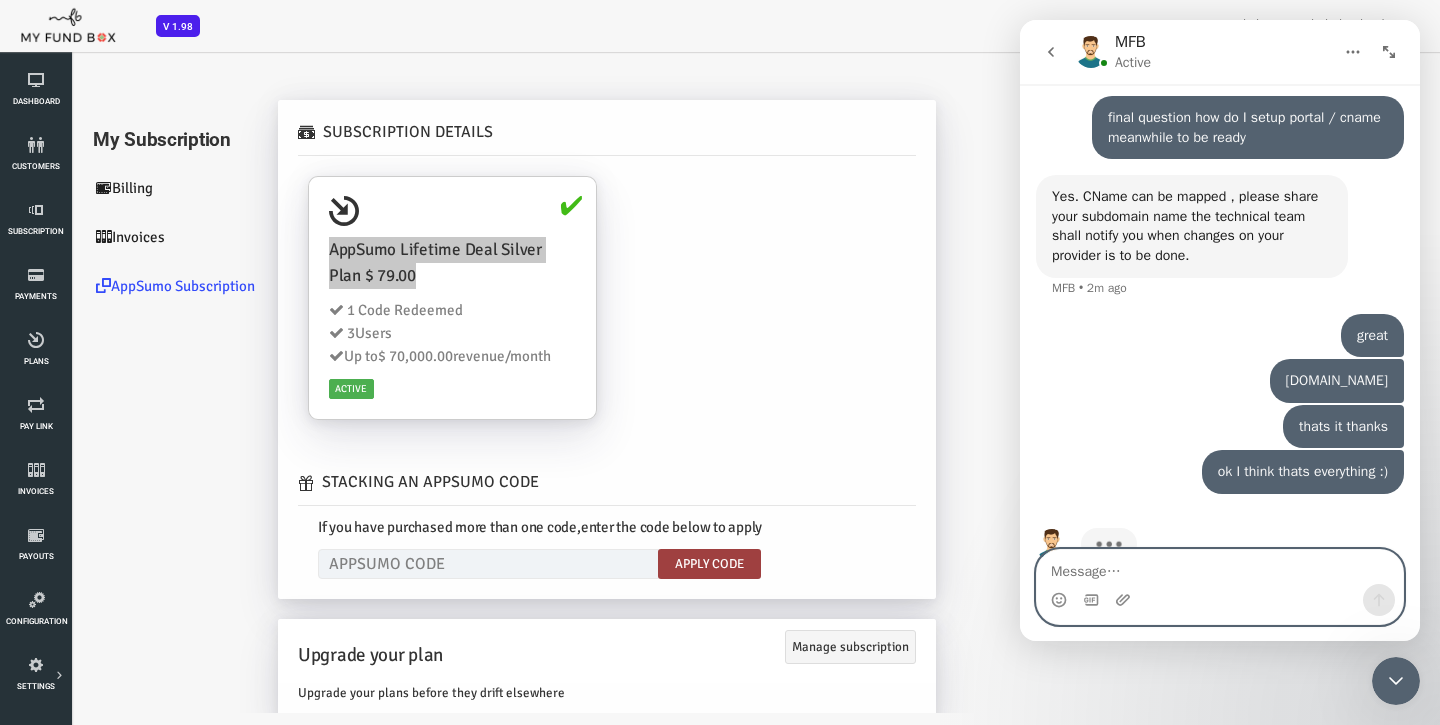 scroll, scrollTop: 7212, scrollLeft: 0, axis: vertical 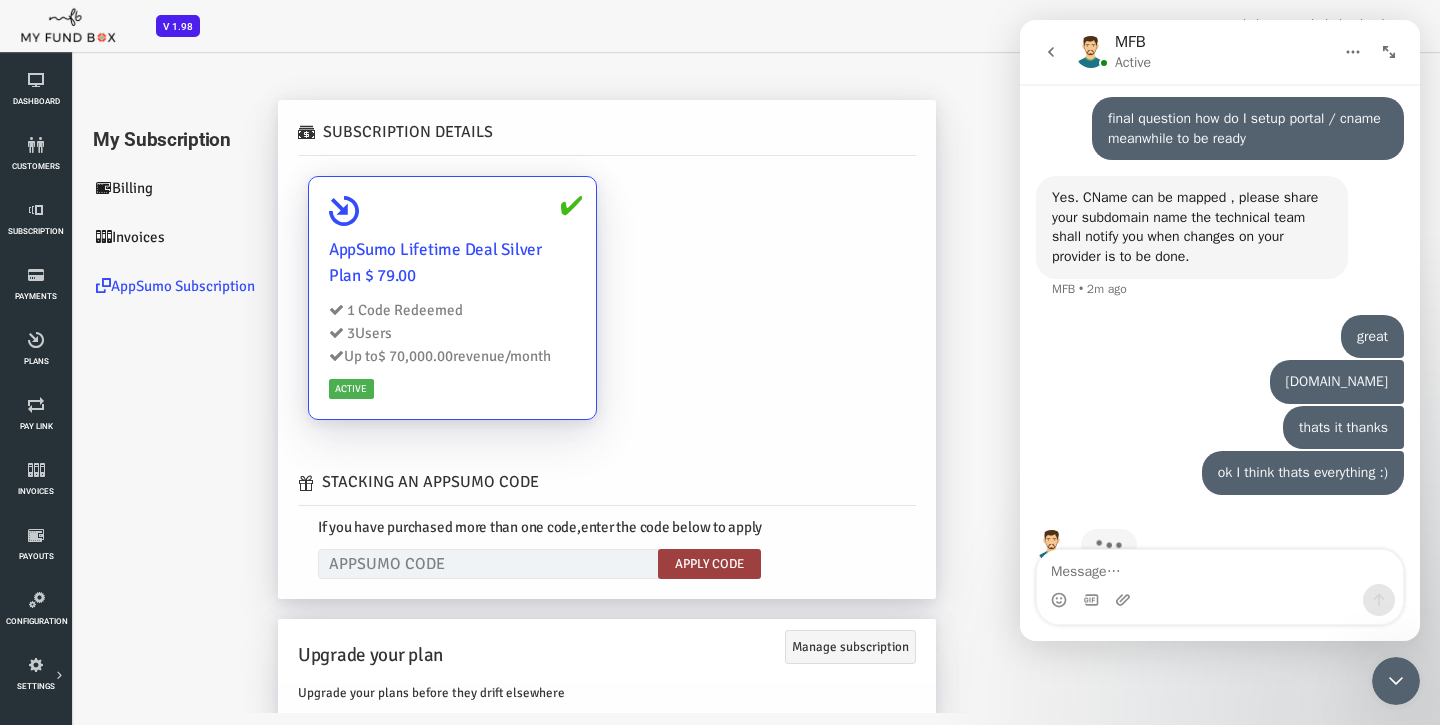 click on "Code Redeemed" at bounding box center (352, 310) 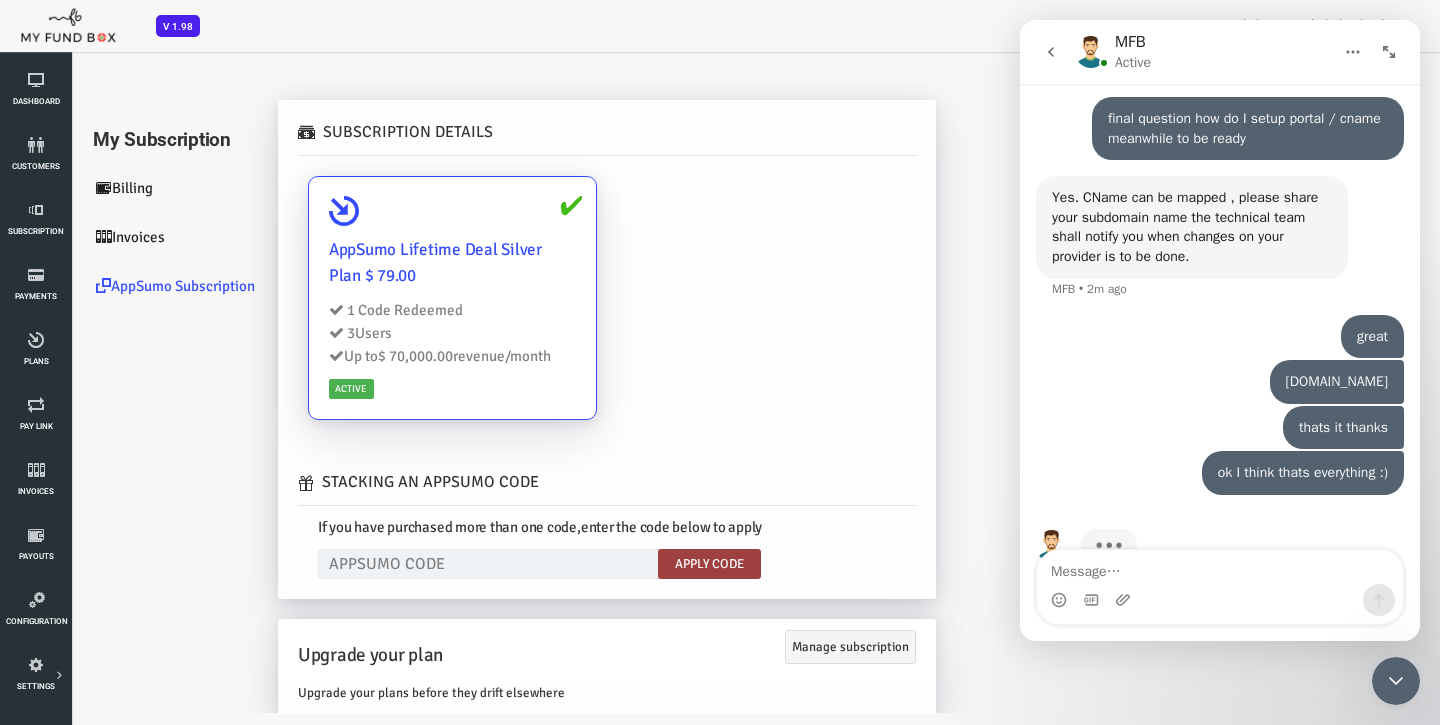 click on "1    Code Redeemed" at bounding box center [394, 310] 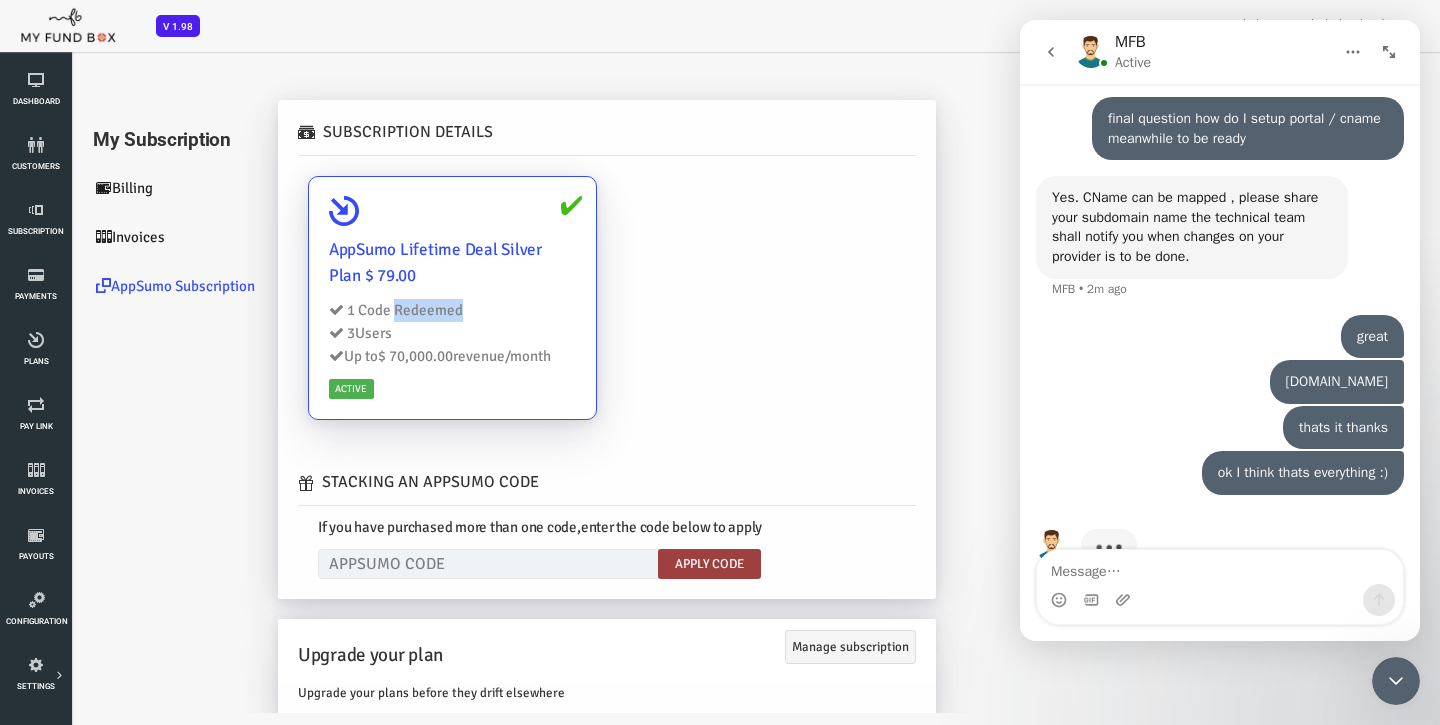 click on "1    Code Redeemed" at bounding box center [394, 310] 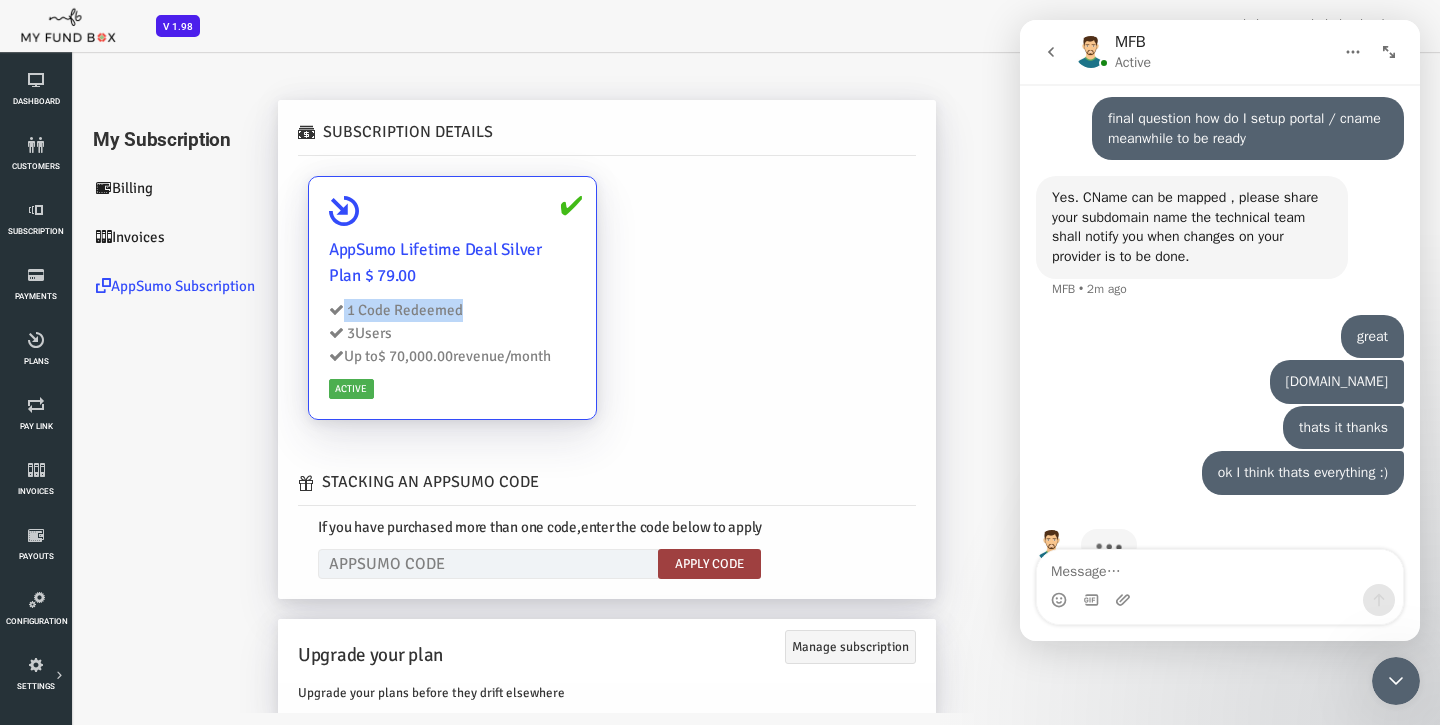 click on "1    Code Redeemed" at bounding box center (394, 310) 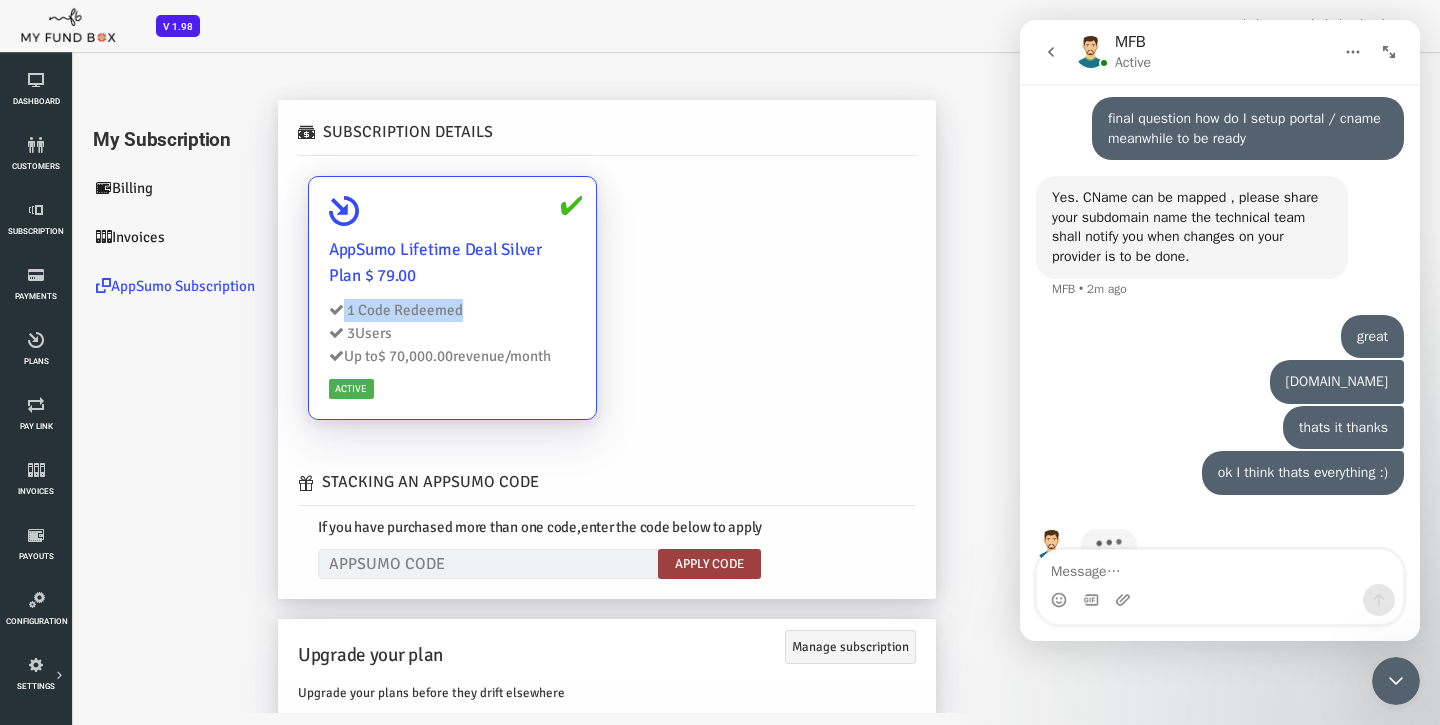 click on "1    Code Redeemed" at bounding box center (394, 310) 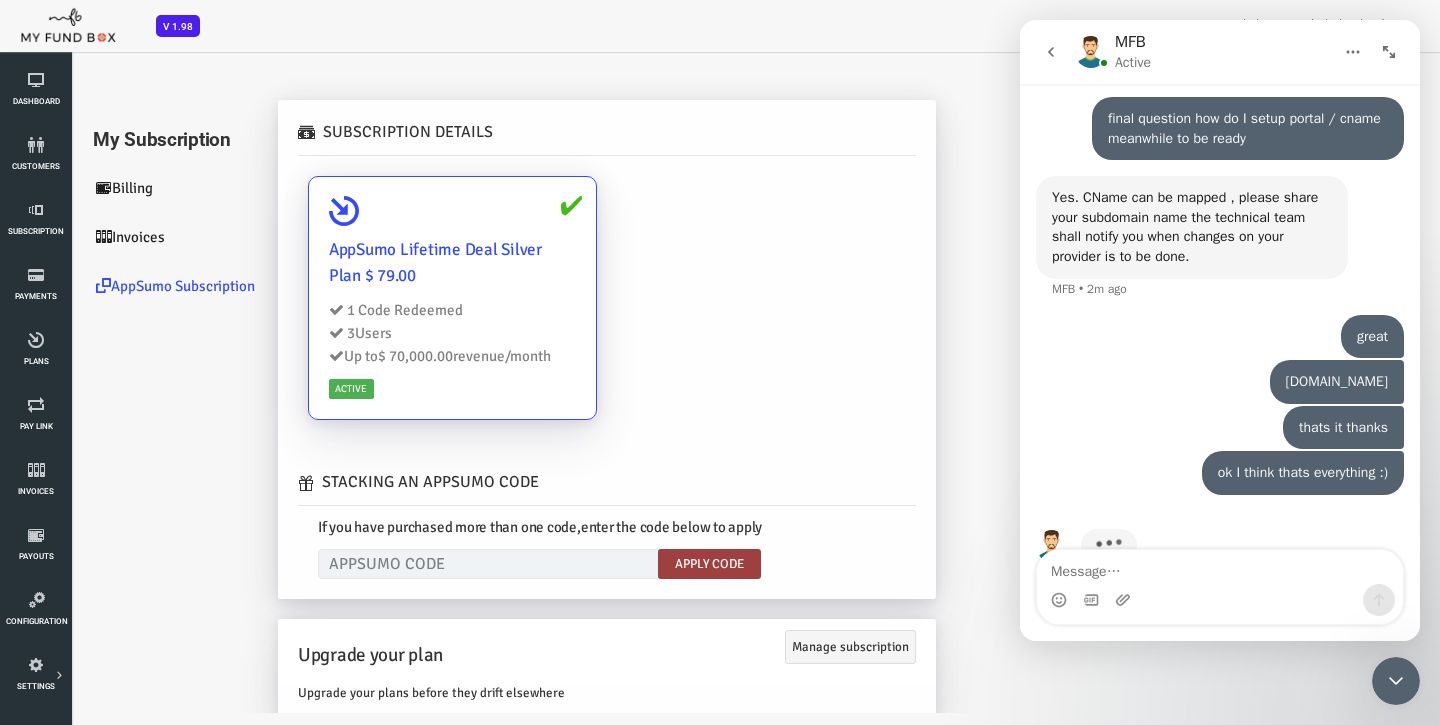 click on "AppSumo Lifetime Deal Silver Plan $ 79.00" at bounding box center [394, 263] 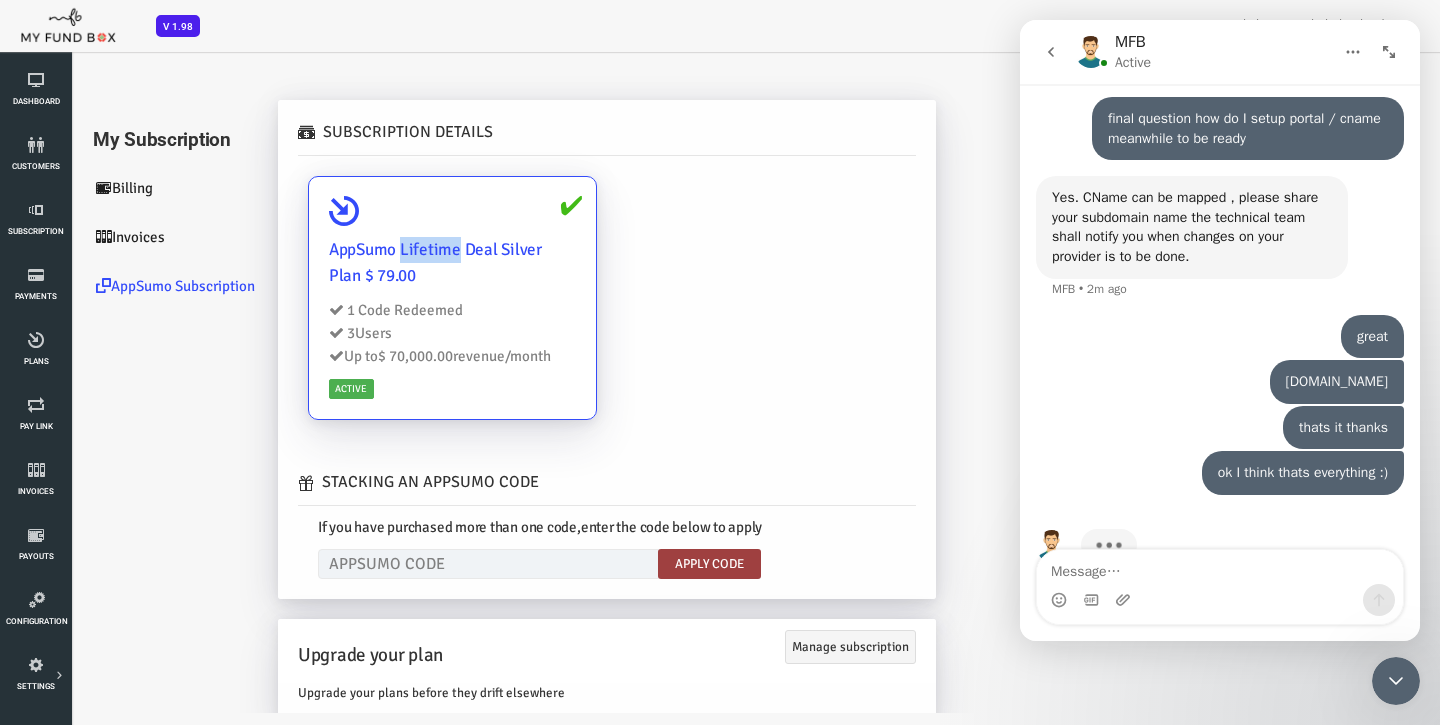 click on "AppSumo Lifetime Deal Silver Plan $ 79.00" at bounding box center [394, 263] 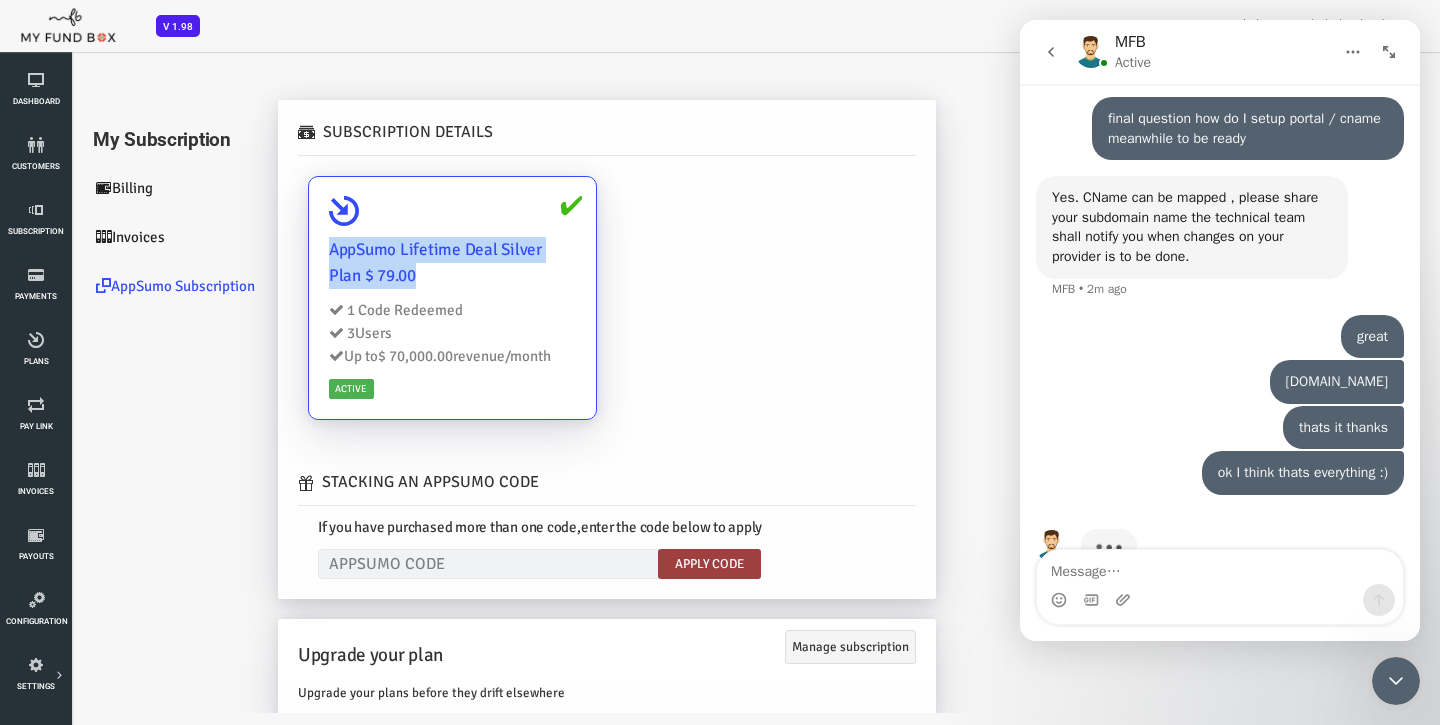 click on "AppSumo Lifetime Deal Silver Plan $ 79.00" at bounding box center (394, 263) 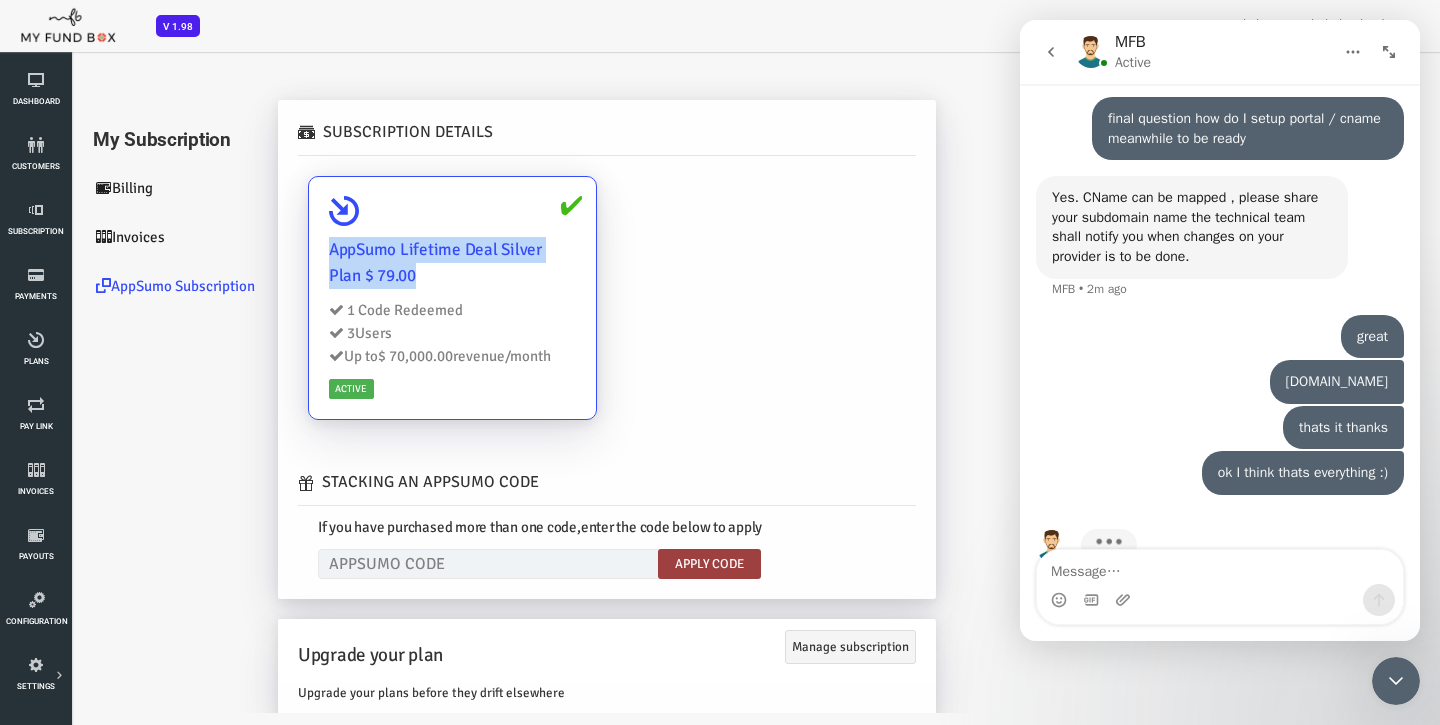 click on "AppSumo Lifetime Deal Silver Plan $ 79.00" at bounding box center (394, 263) 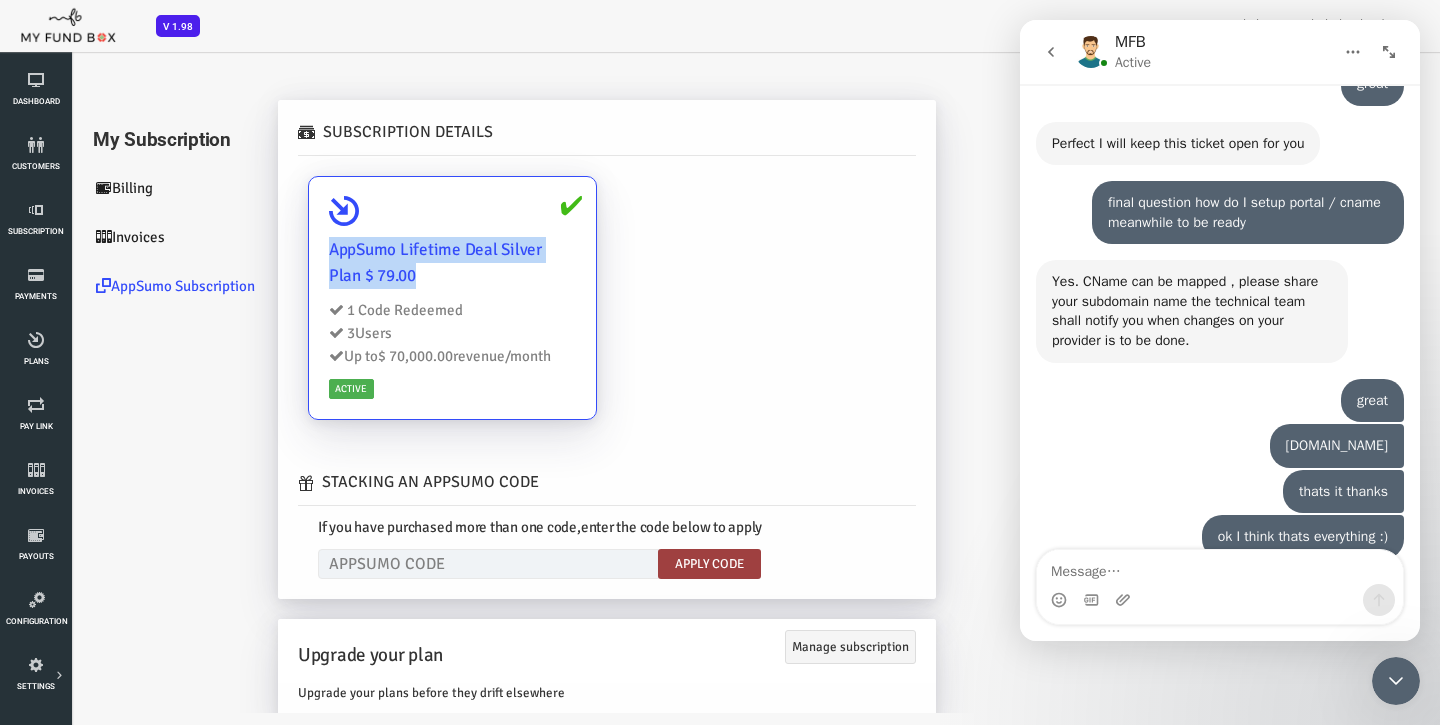 scroll, scrollTop: 7214, scrollLeft: 0, axis: vertical 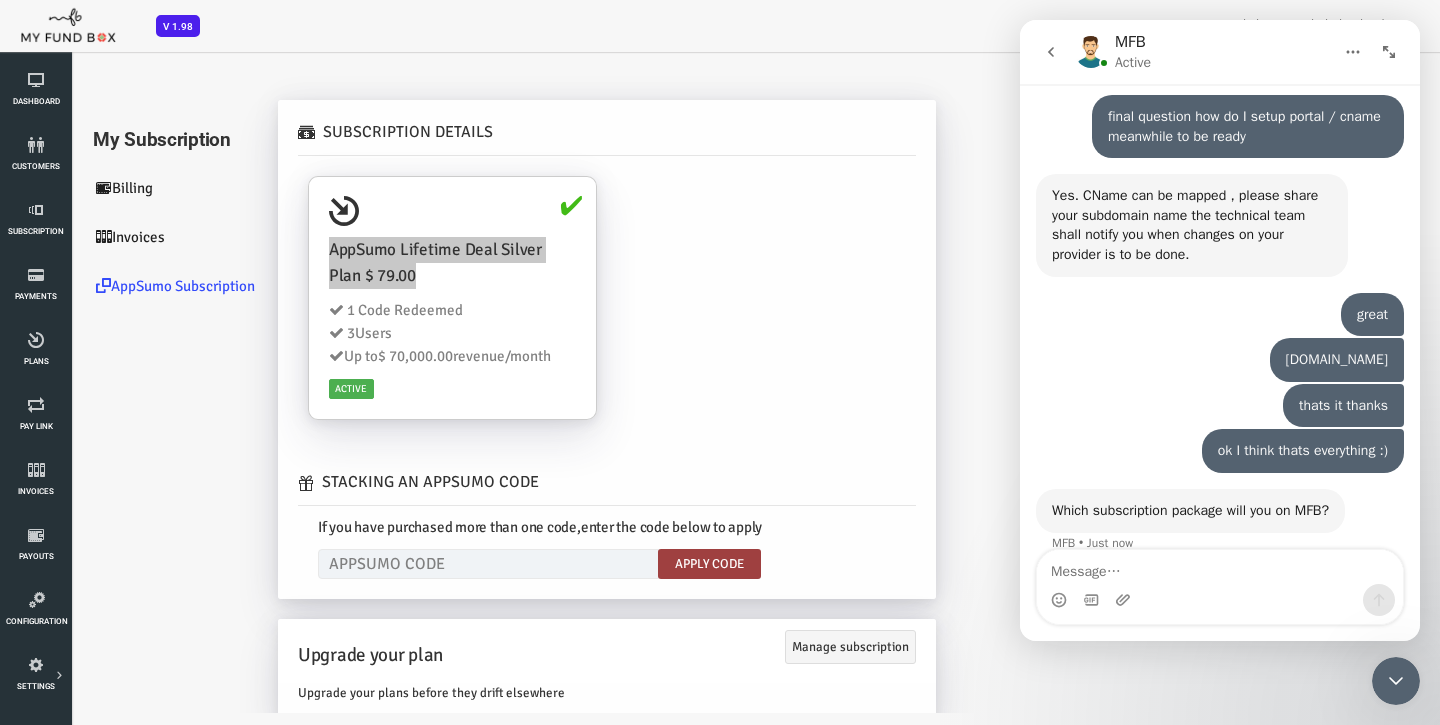 click on "ok I think thats everything :)    •   Just now" at bounding box center (1303, 451) 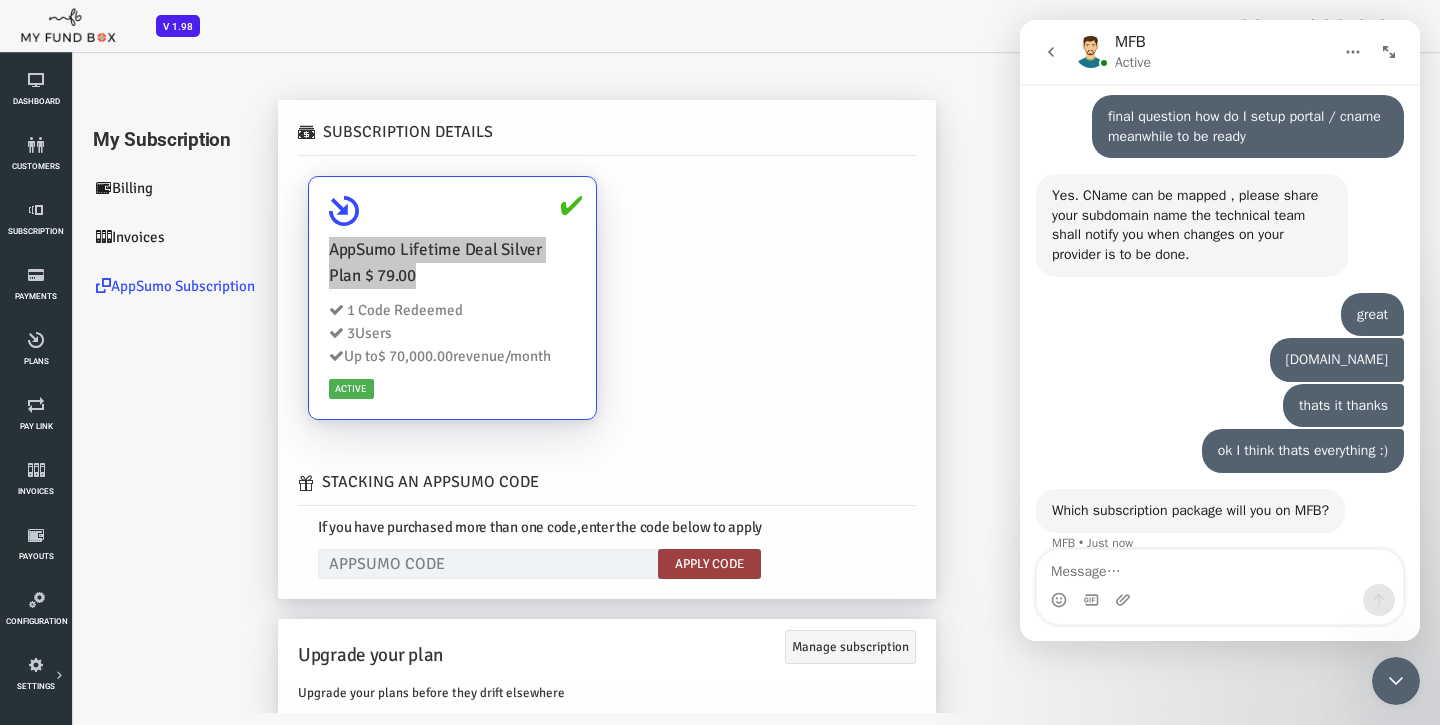 scroll, scrollTop: 7291, scrollLeft: 0, axis: vertical 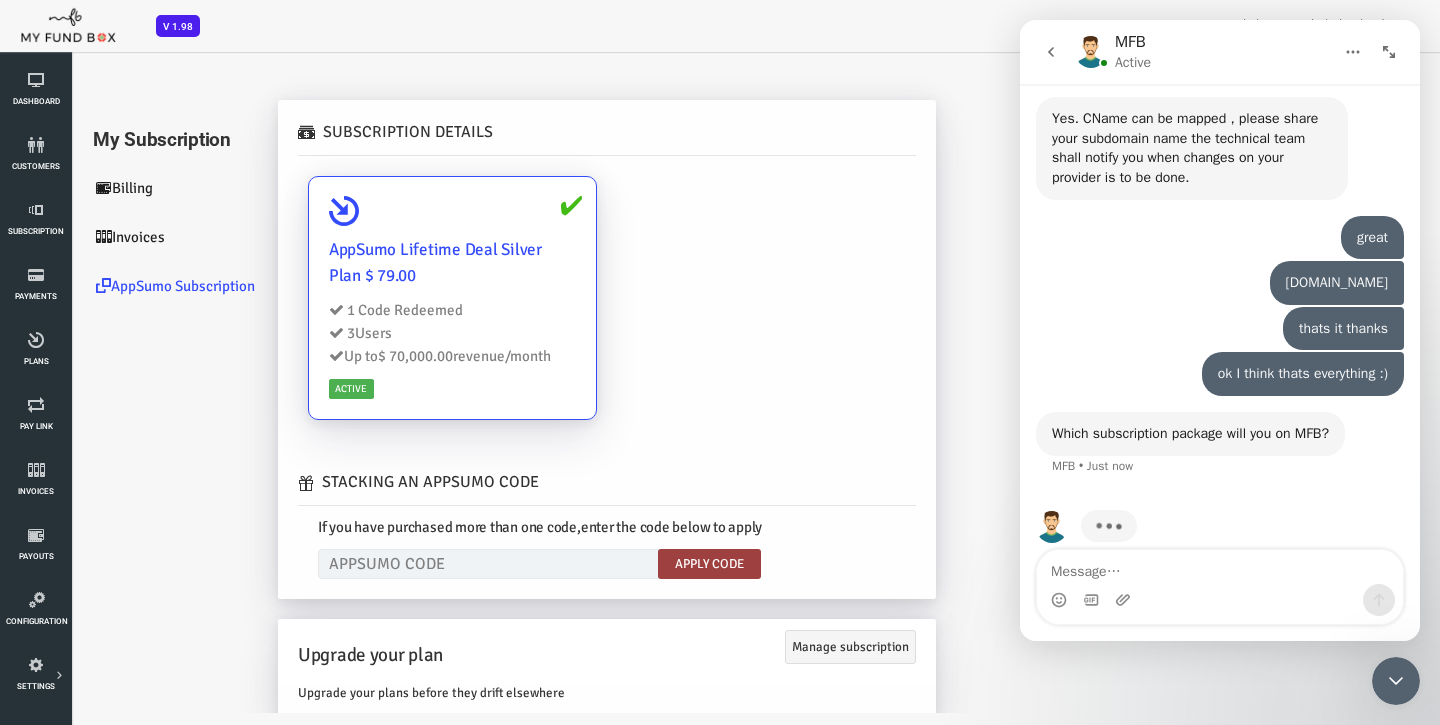 click on "AppSumo Lifetime Deal Silver Plan $ 79.00
1    Code Redeemed
3   Users
Up to
$ 70,000.00
revenue/month
Active" at bounding box center [394, 298] 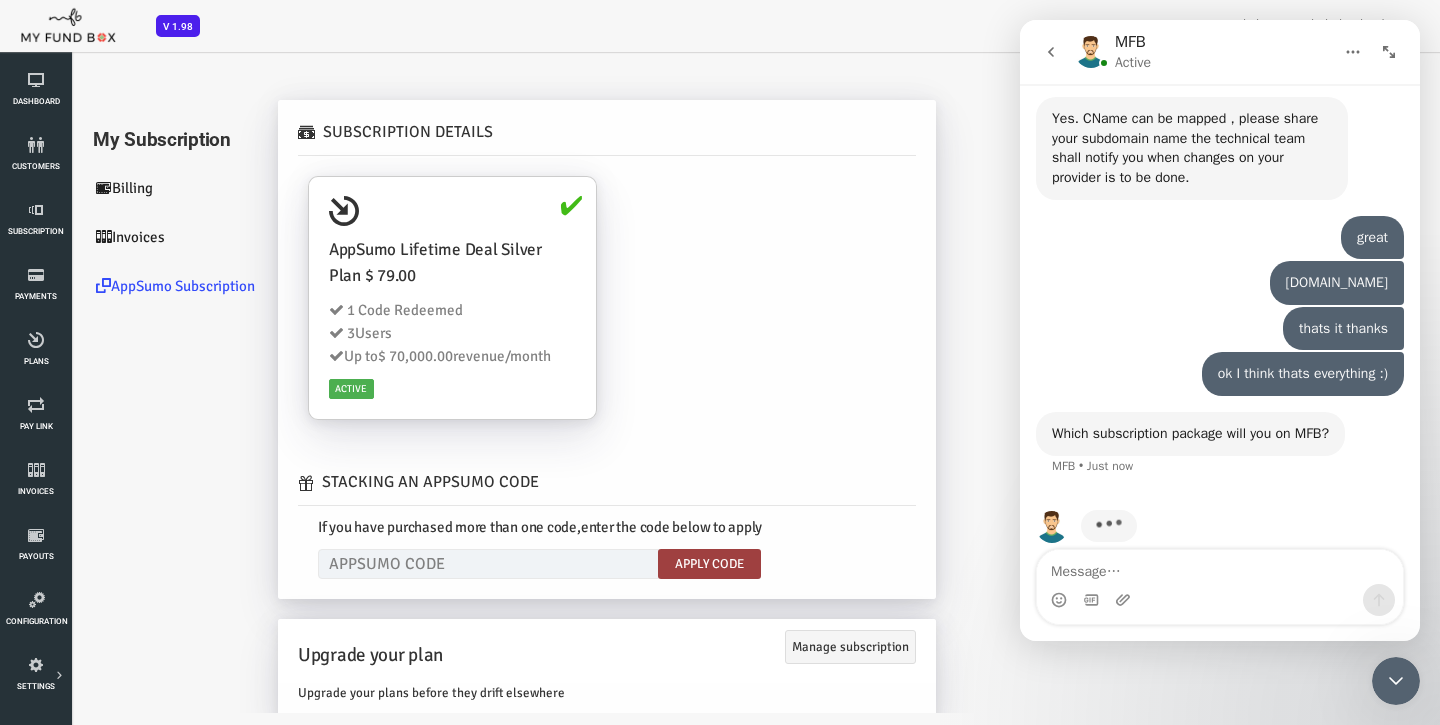 click 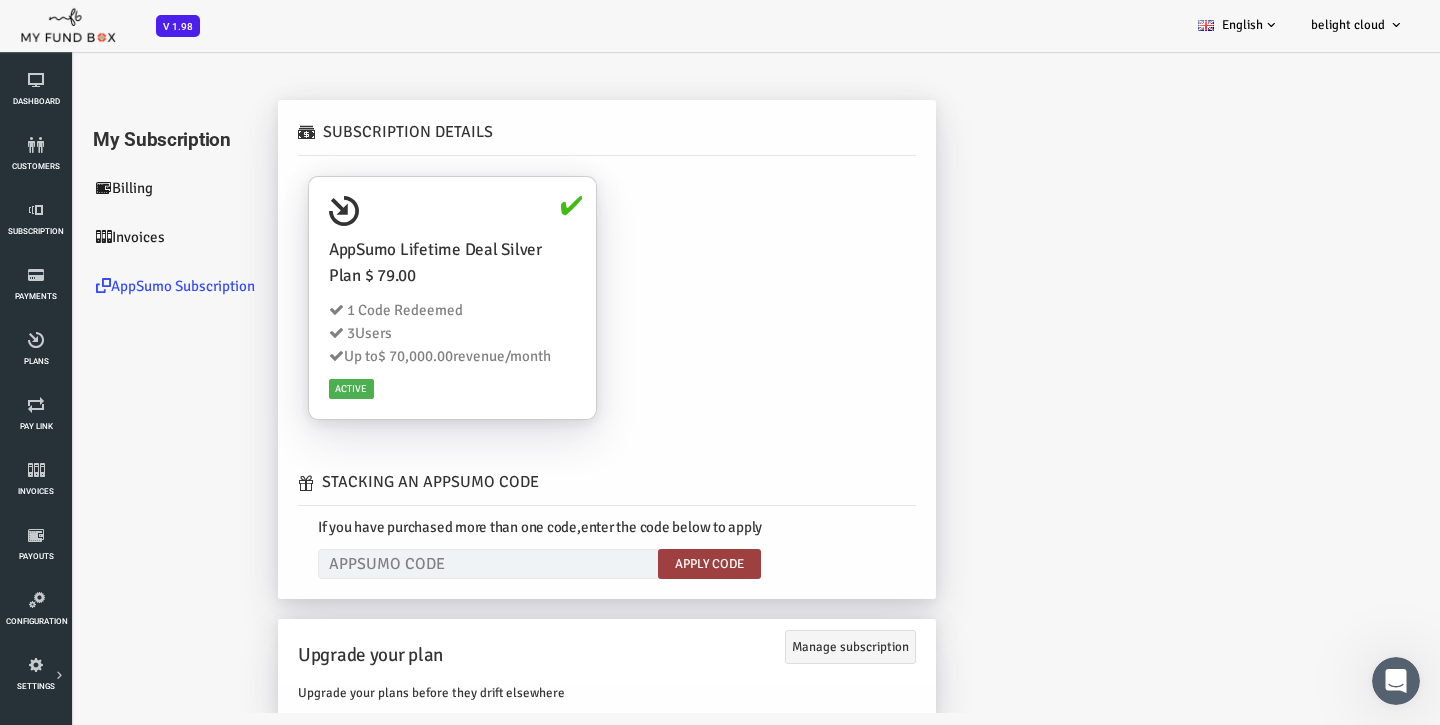 click 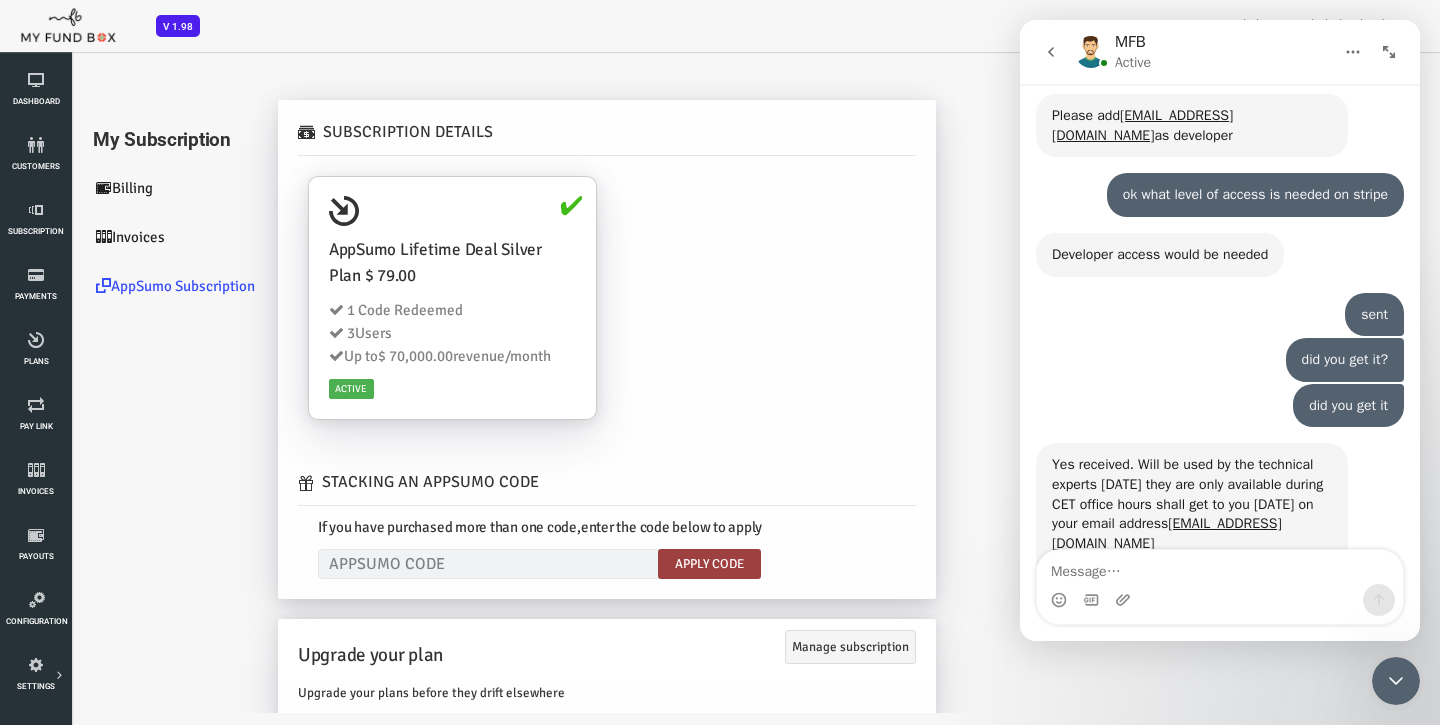 scroll, scrollTop: 7291, scrollLeft: 0, axis: vertical 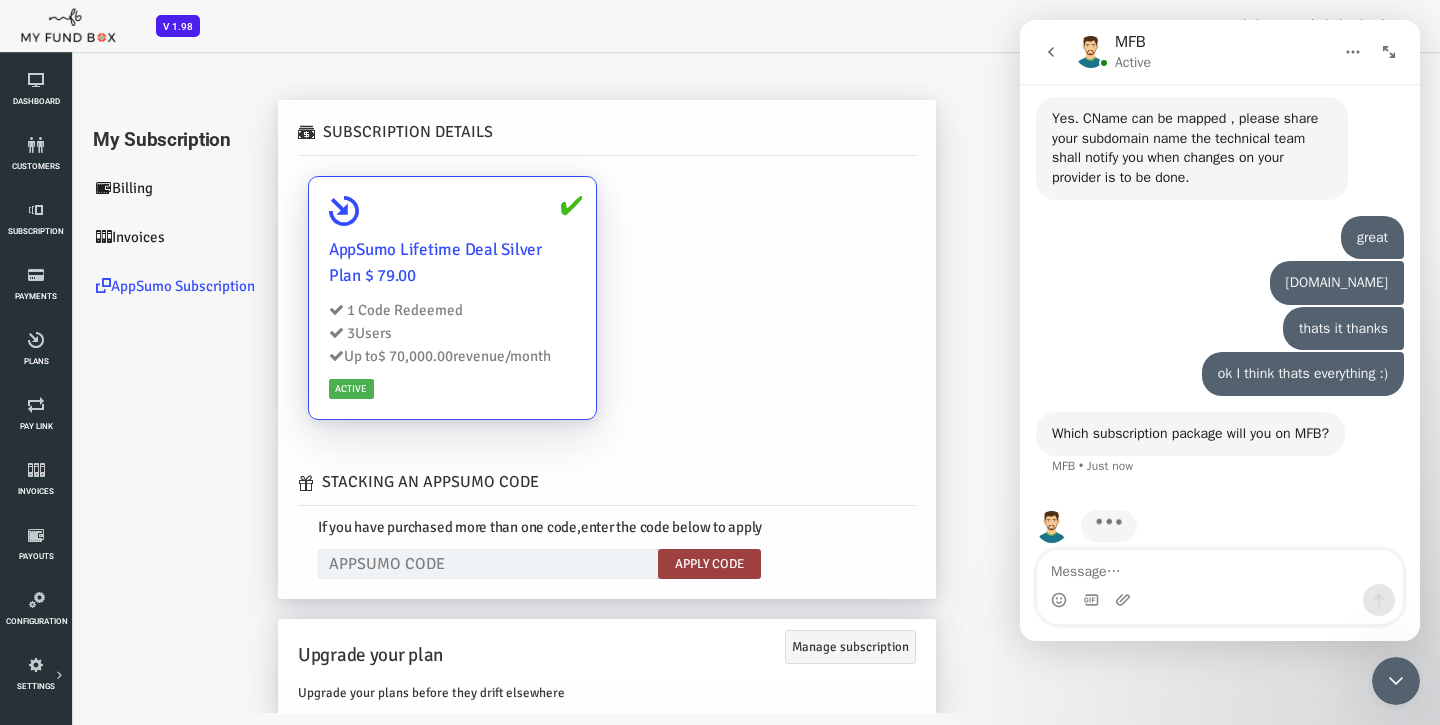 click on "AppSumo Lifetime Deal Silver Plan $ 79.00" at bounding box center (394, 263) 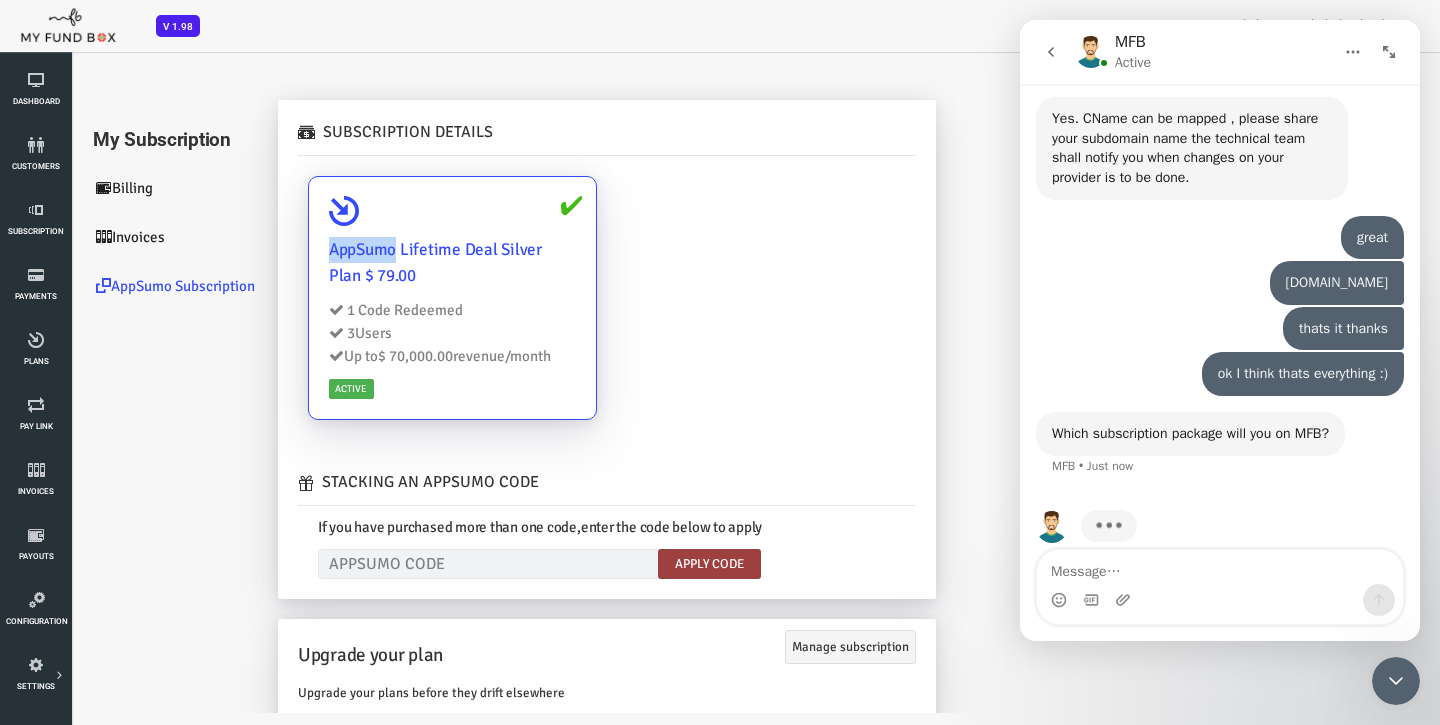 click on "AppSumo Lifetime Deal Silver Plan $ 79.00" at bounding box center [394, 263] 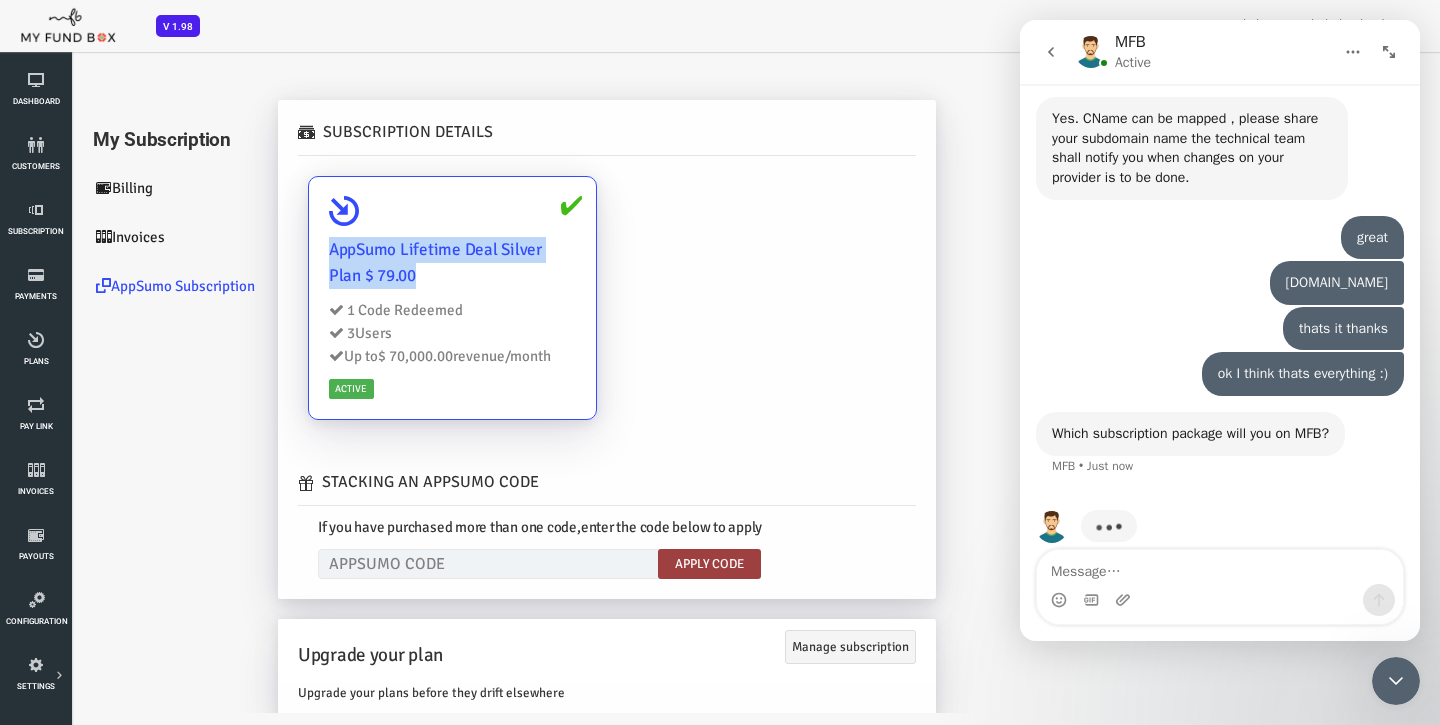 click on "AppSumo Lifetime Deal Silver Plan $ 79.00" at bounding box center [394, 263] 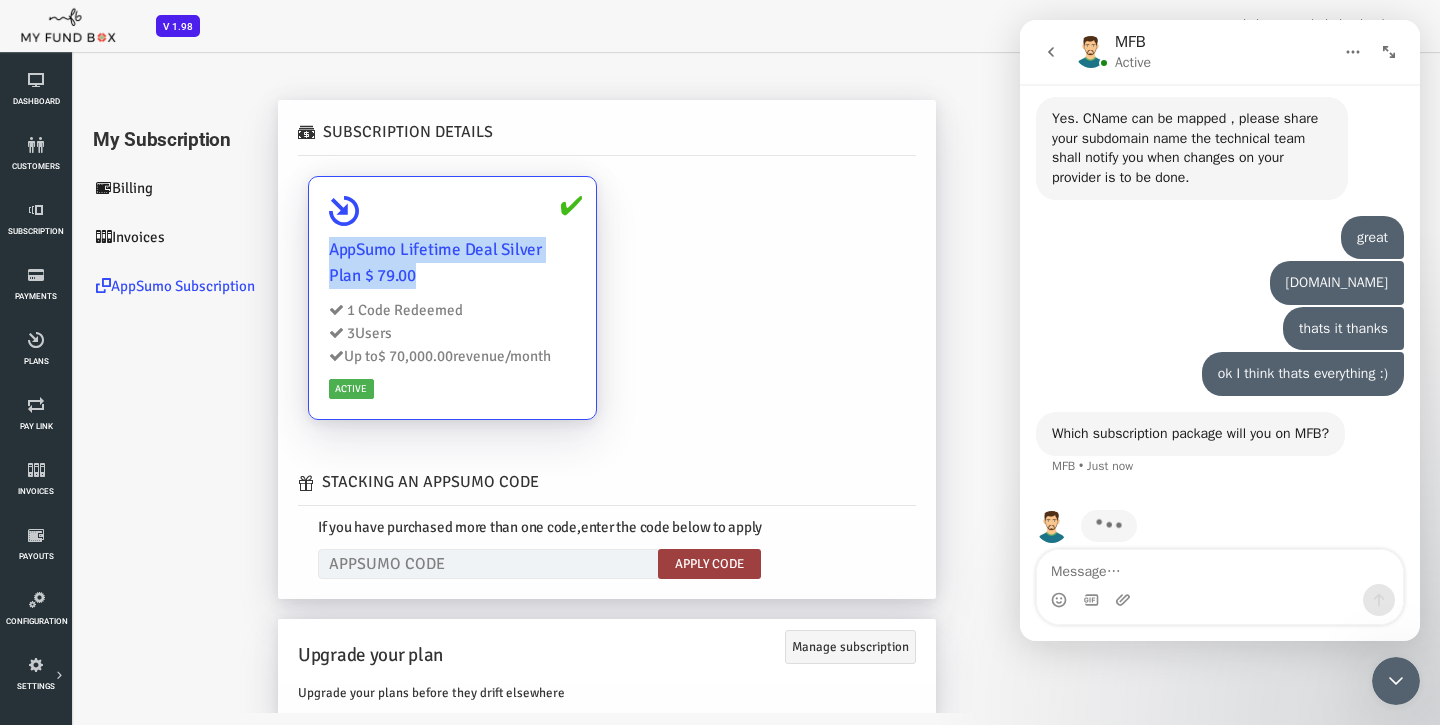 click on "AppSumo Lifetime Deal Silver Plan $ 79.00
1    Code Redeemed
3   Users
Up to
$ 70,000.00
revenue/month
Active" at bounding box center (394, 298) 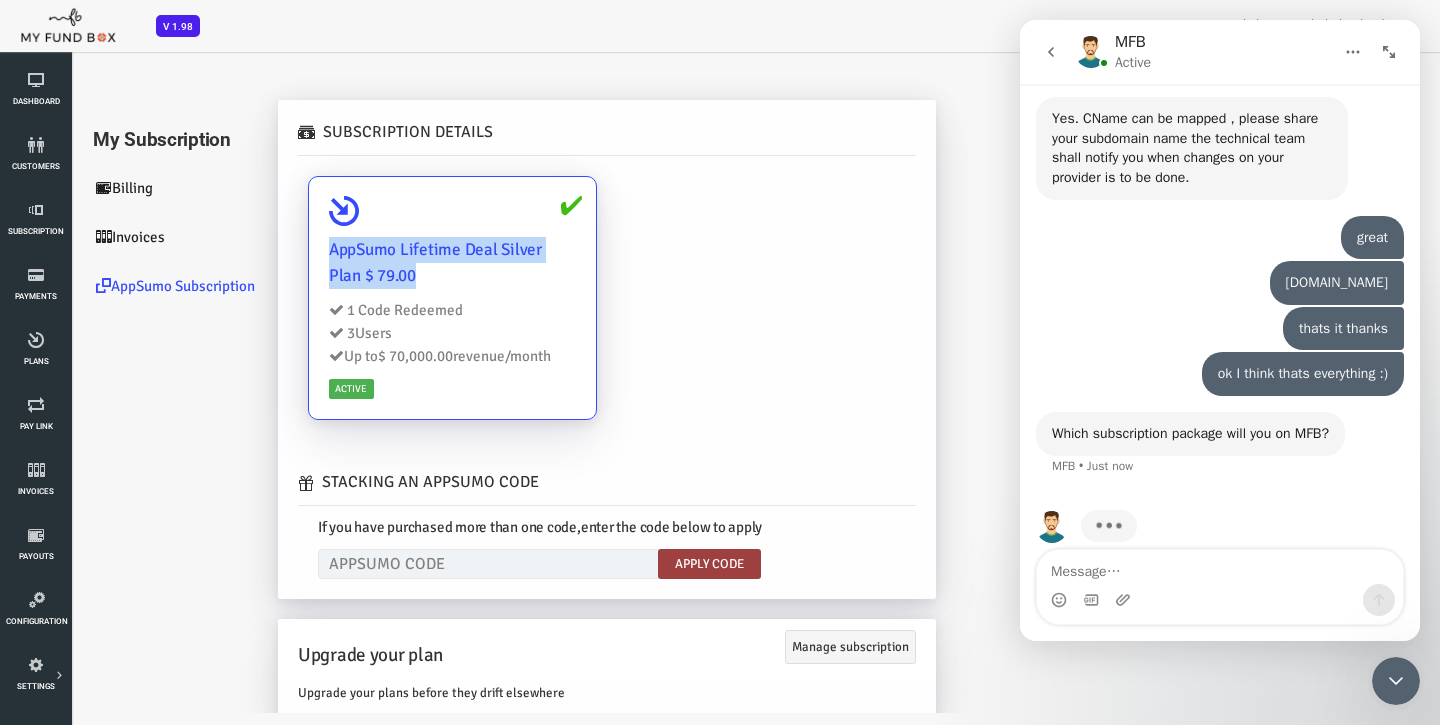 click on "AppSumo Lifetime Deal Silver Plan $ 79.00" at bounding box center (394, 263) 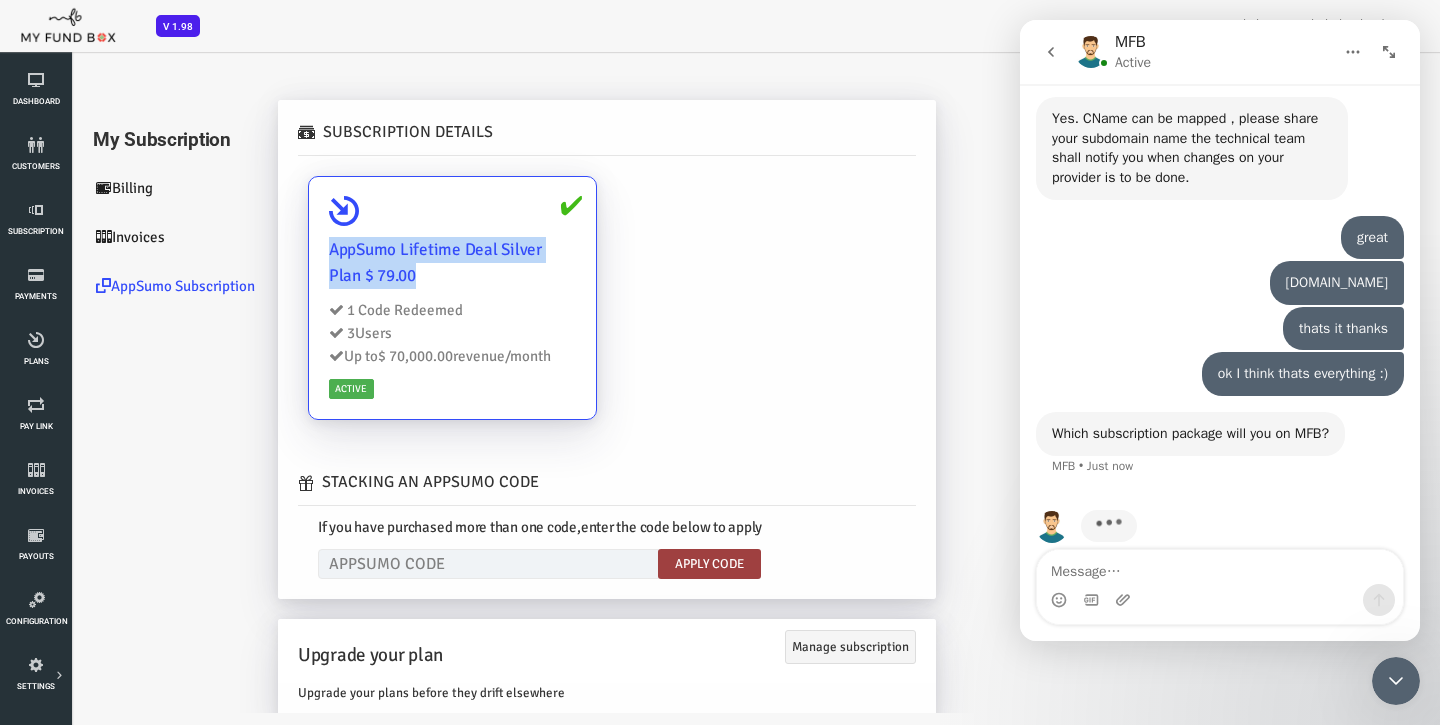 drag, startPoint x: 273, startPoint y: 246, endPoint x: 423, endPoint y: 286, distance: 155.24174 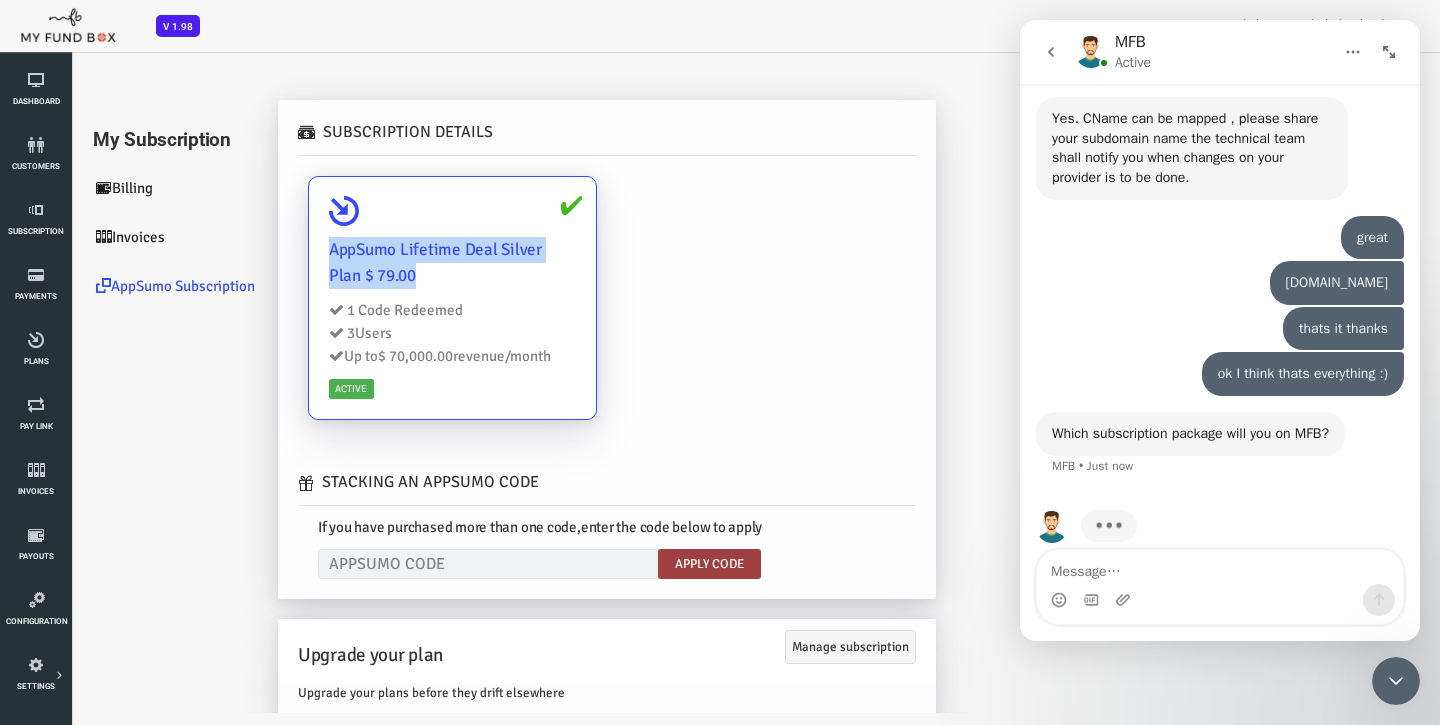 click on "AppSumo Lifetime Deal Silver Plan $ 79.00" at bounding box center (394, 263) 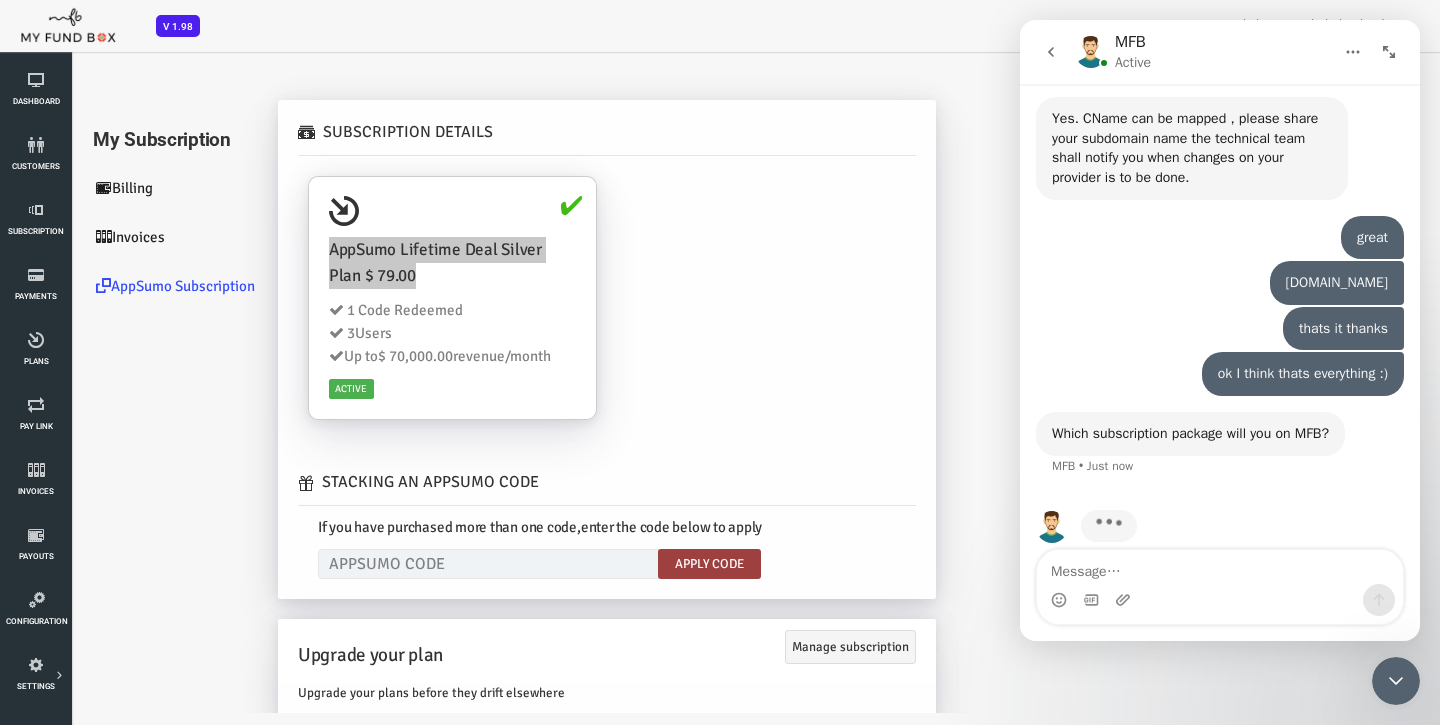 click 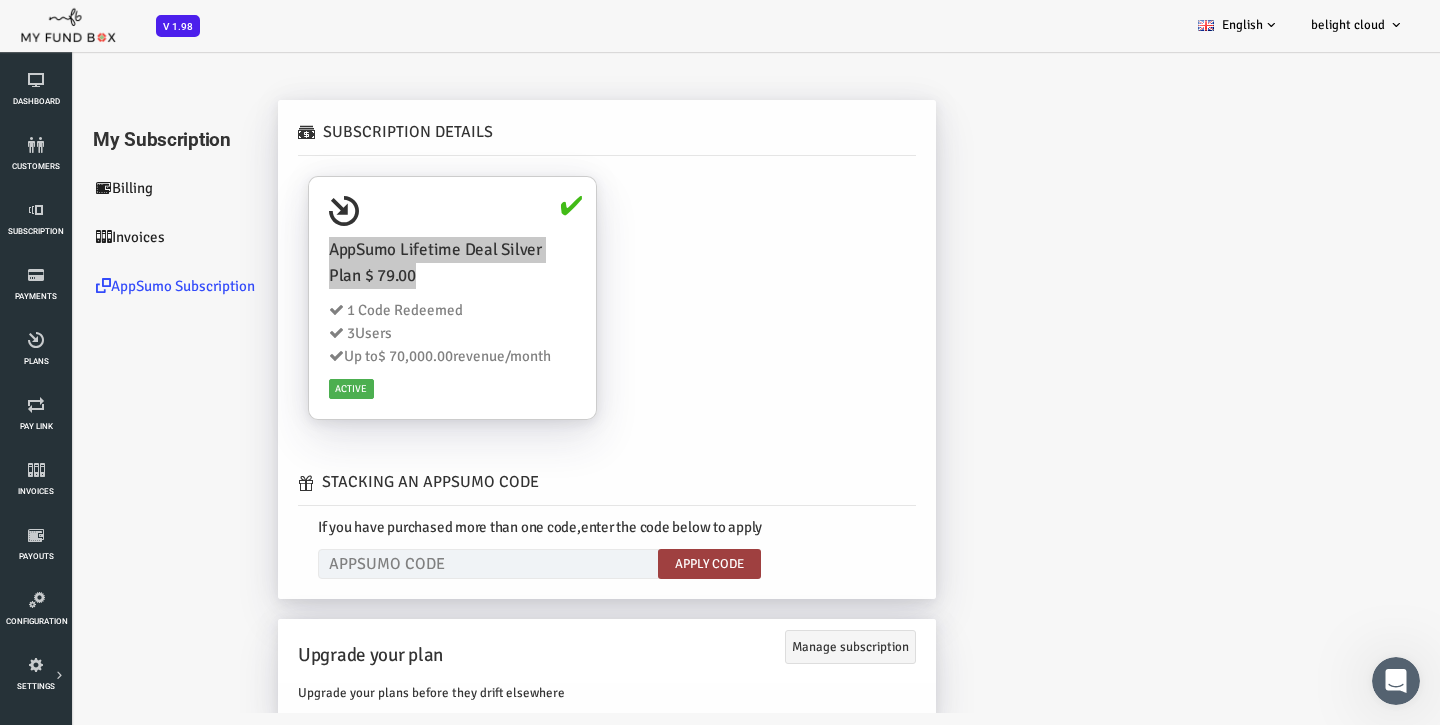 scroll, scrollTop: 0, scrollLeft: 0, axis: both 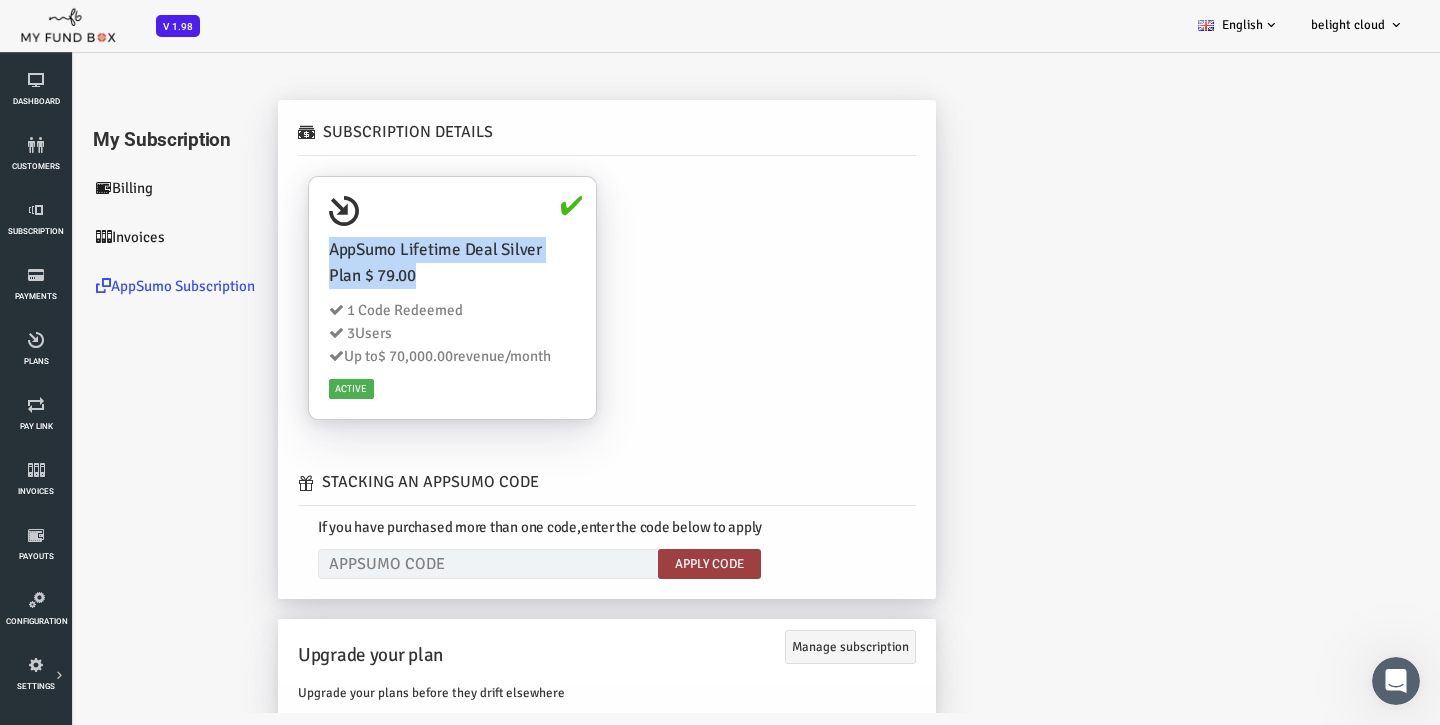 click on "Billing" at bounding box center (120, 188) 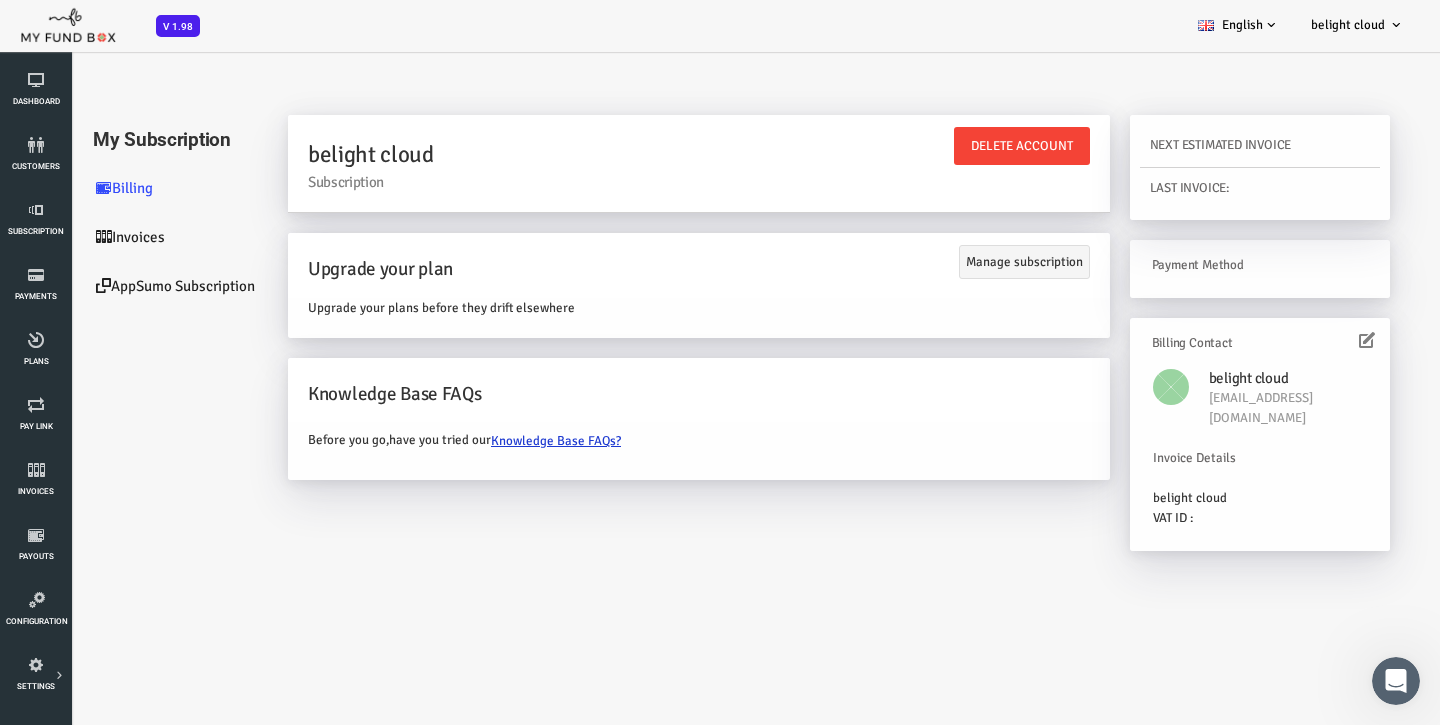 click on "Invoices" at bounding box center [120, 237] 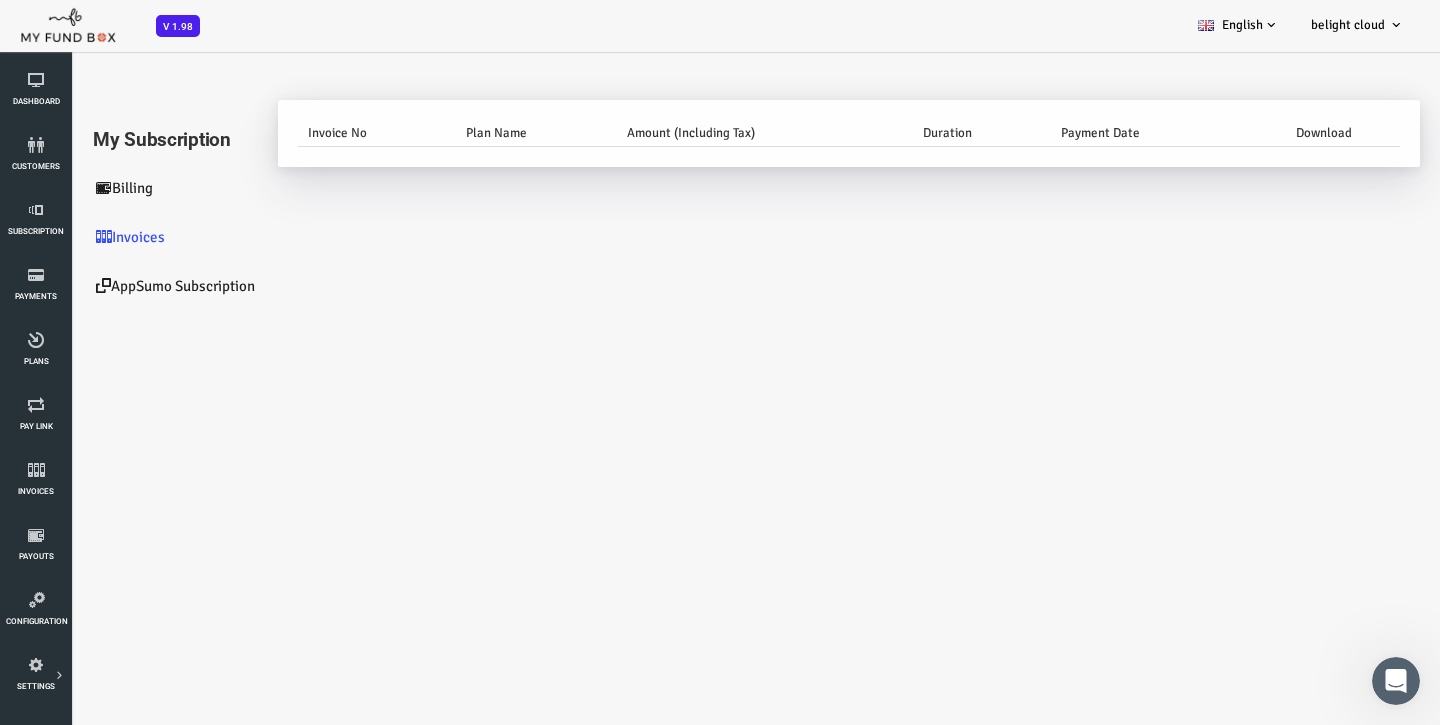 click on "AppSumo Subscription" at bounding box center (120, 286) 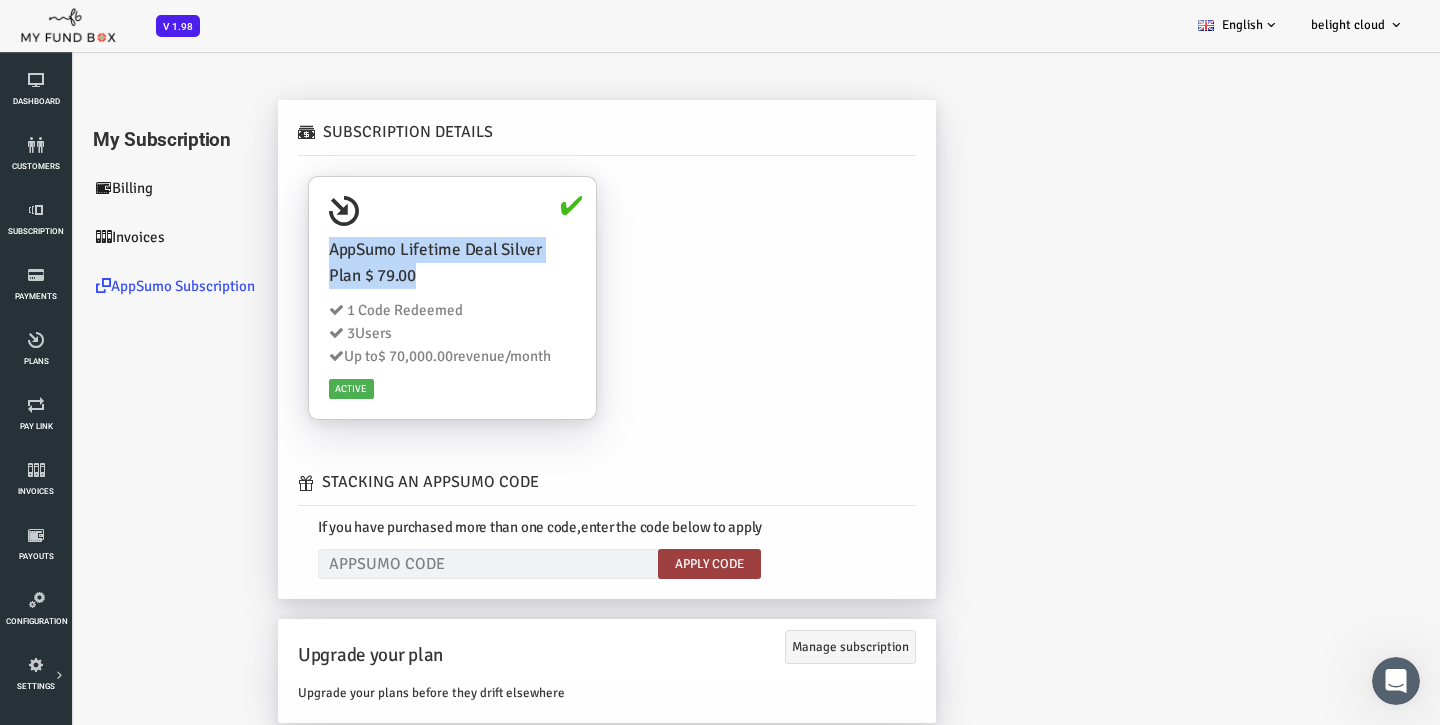 click on "Billing" at bounding box center [120, 188] 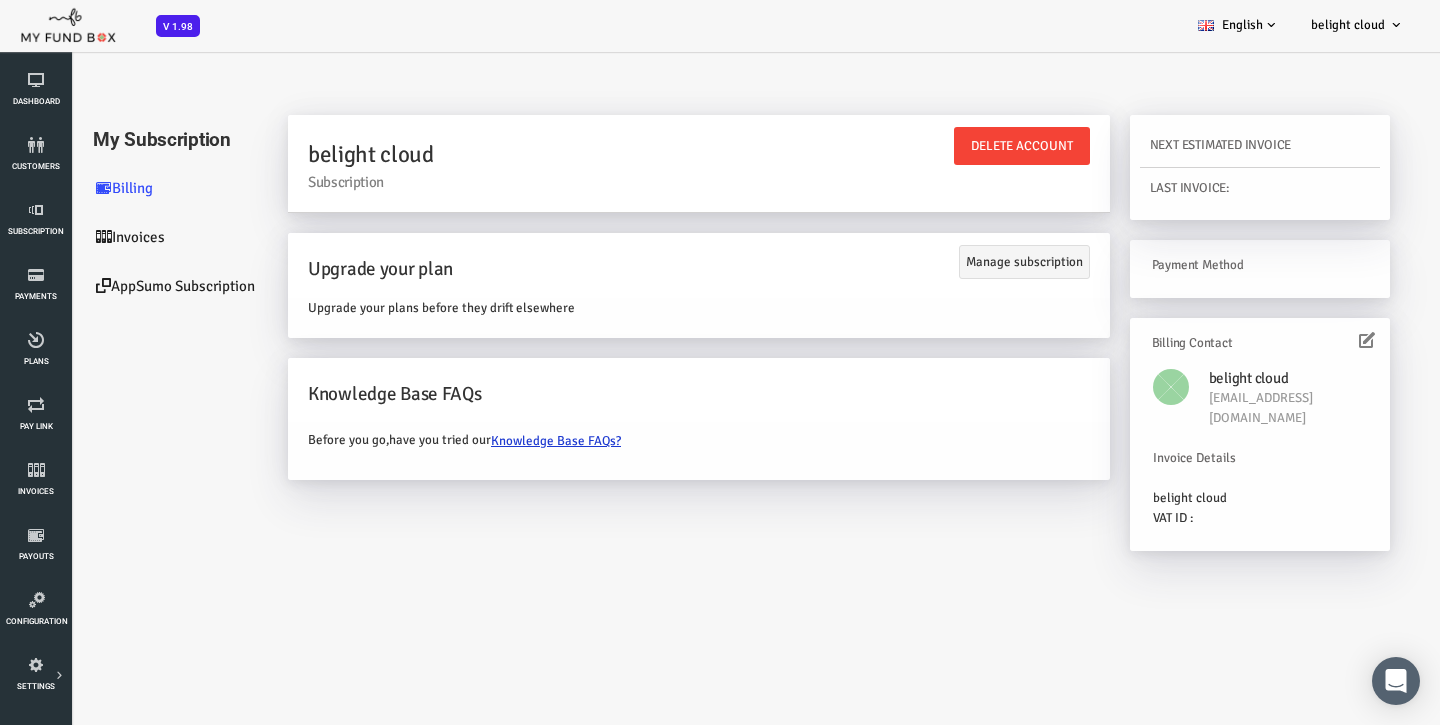 scroll, scrollTop: 0, scrollLeft: 0, axis: both 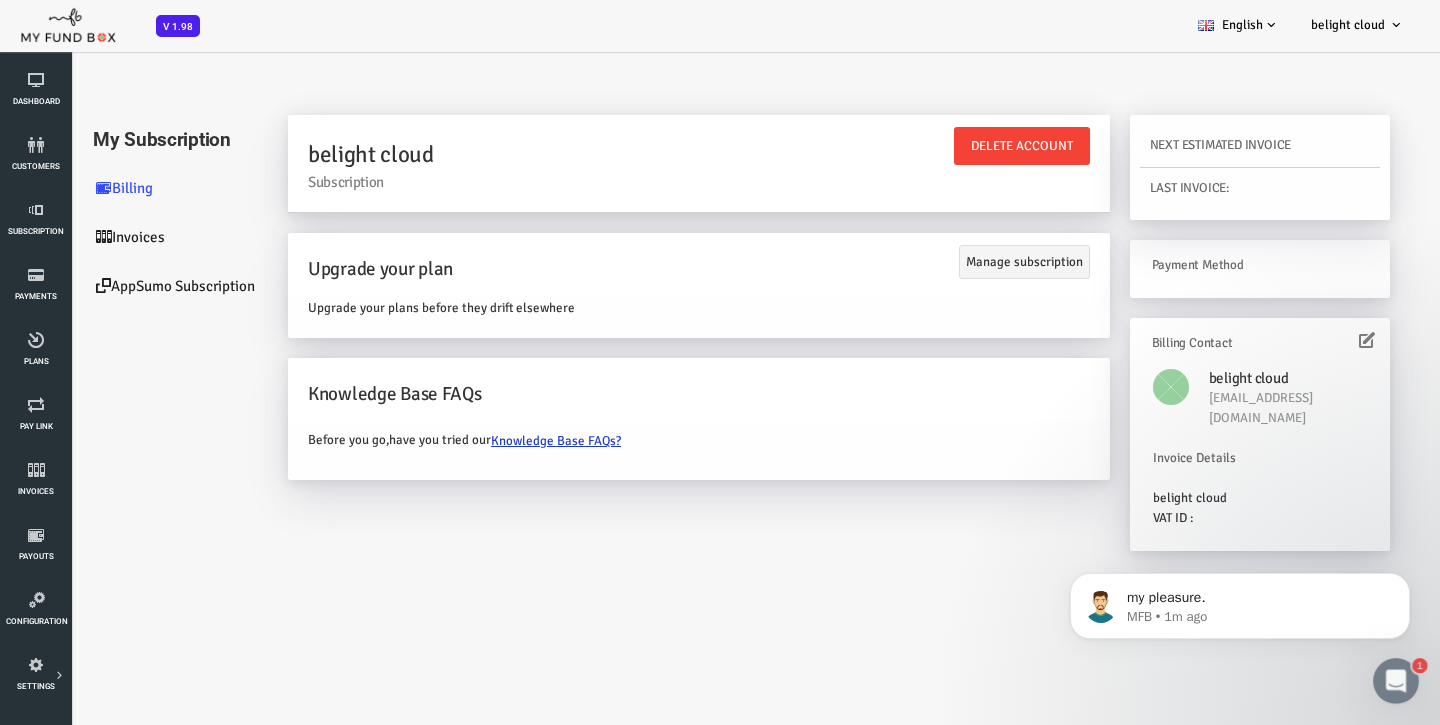 click 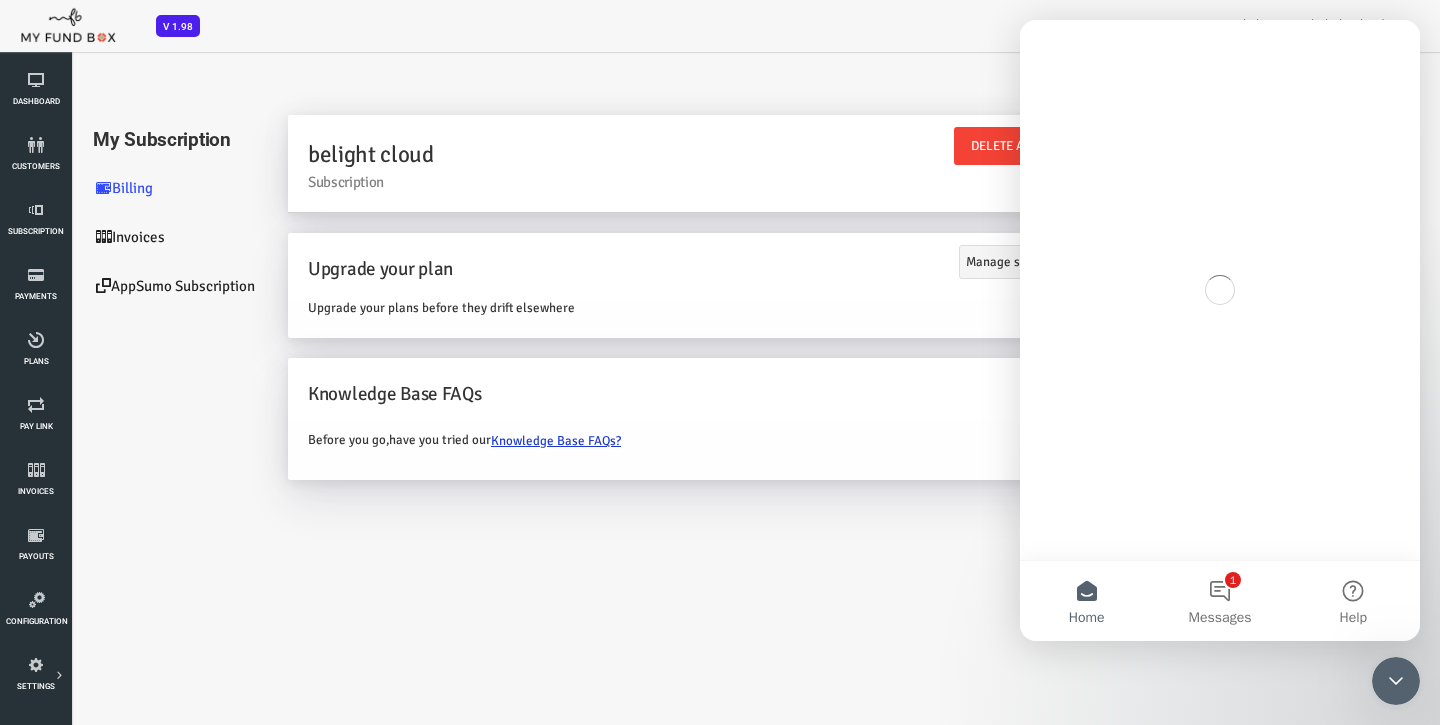scroll, scrollTop: 0, scrollLeft: 0, axis: both 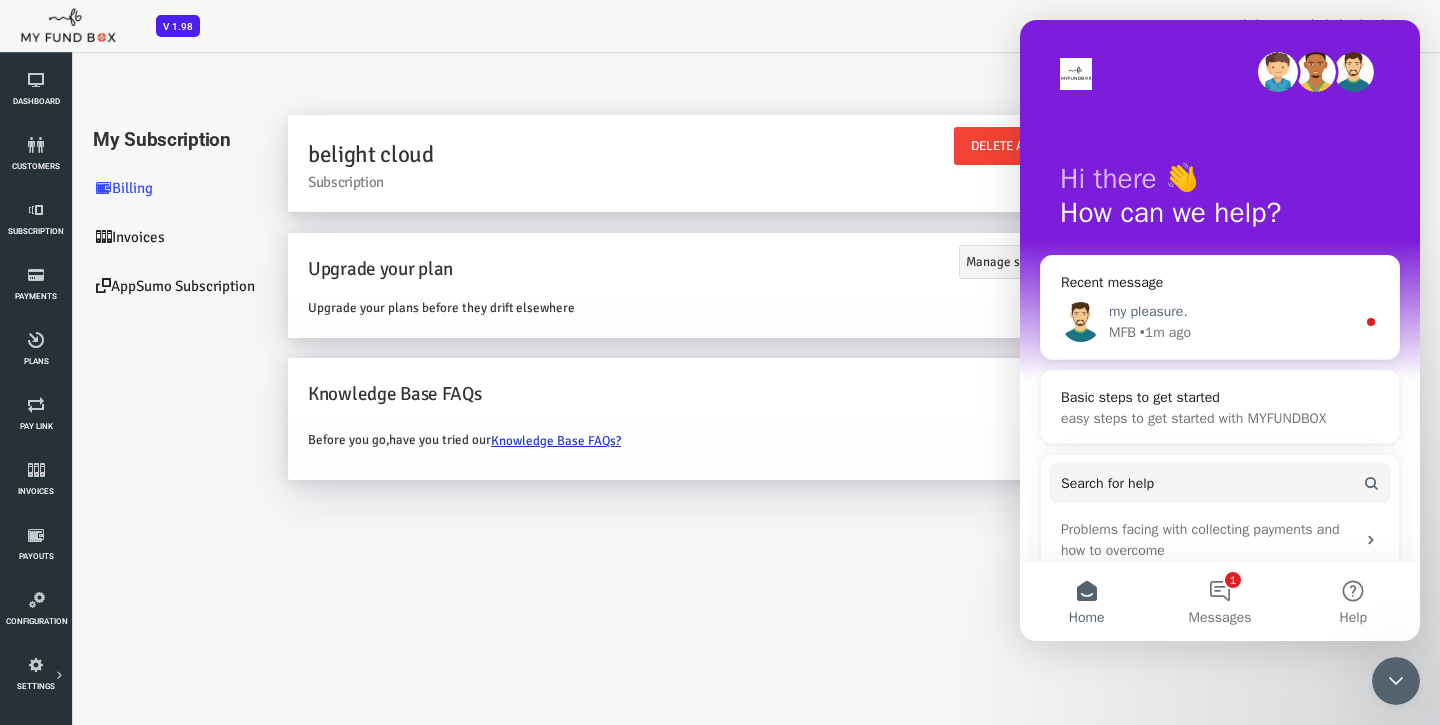 click on "•  1m ago" at bounding box center (1165, 332) 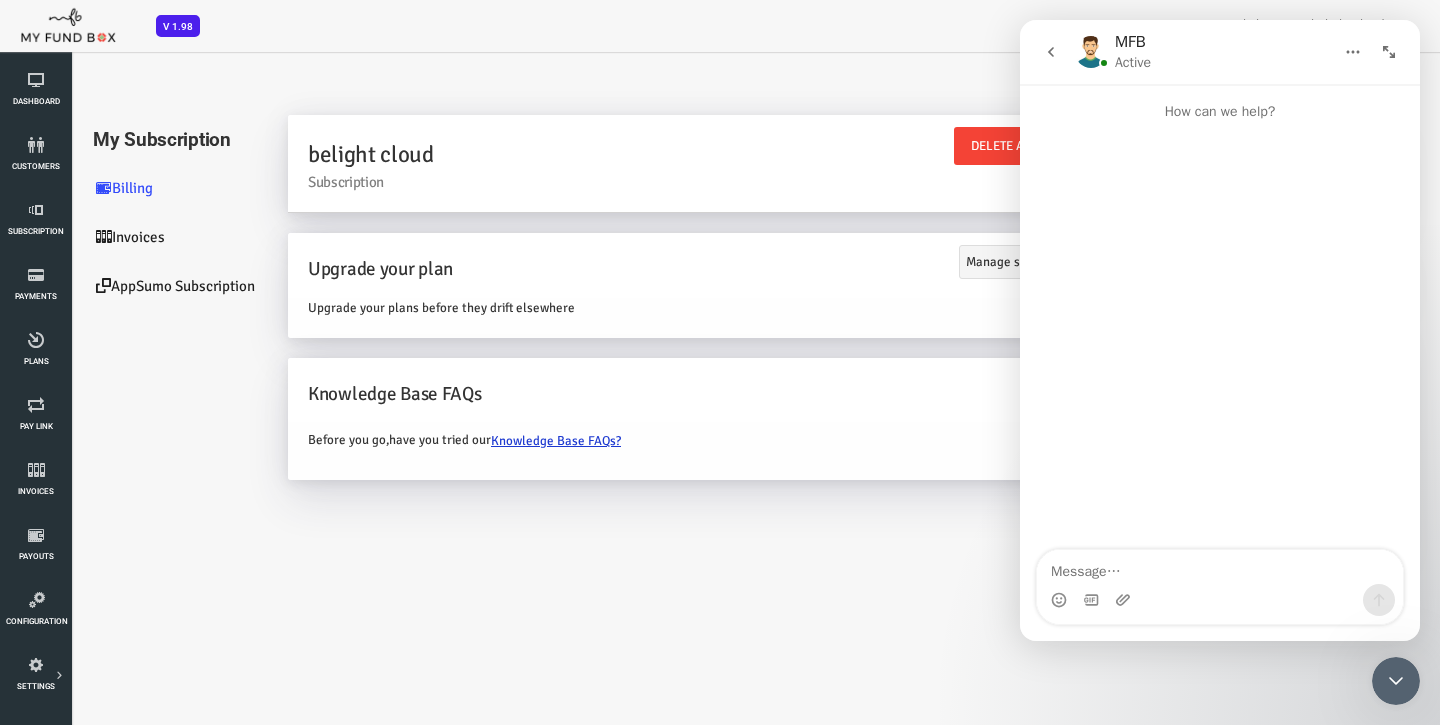 scroll, scrollTop: 3, scrollLeft: 0, axis: vertical 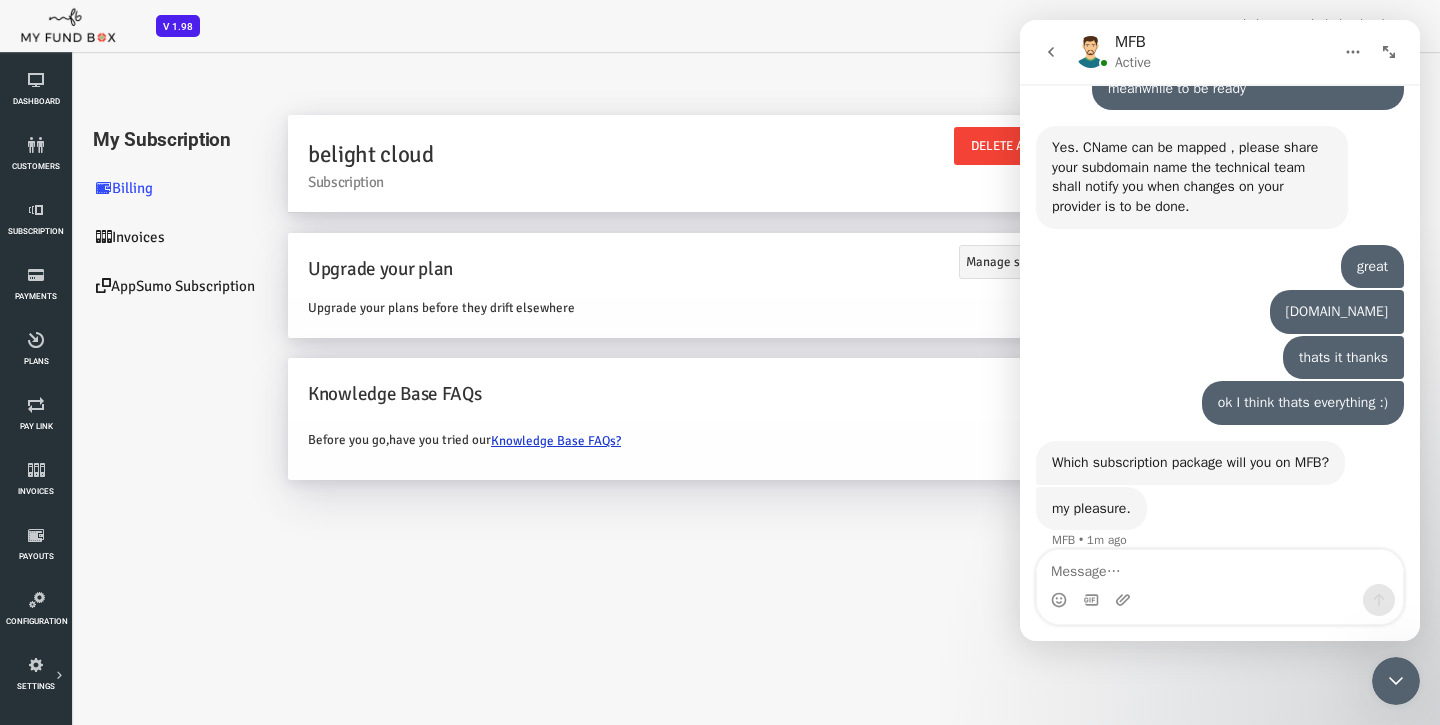 click at bounding box center (1220, 567) 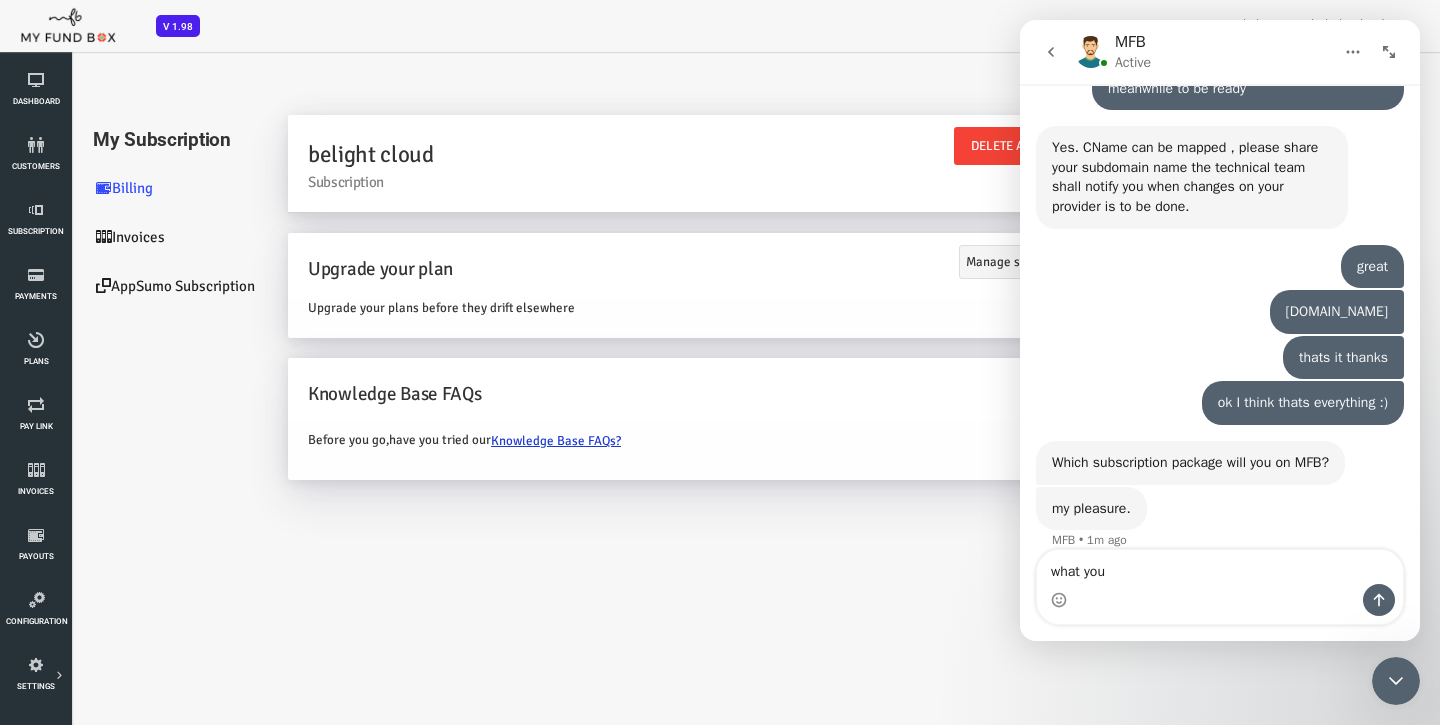 type on "what you" 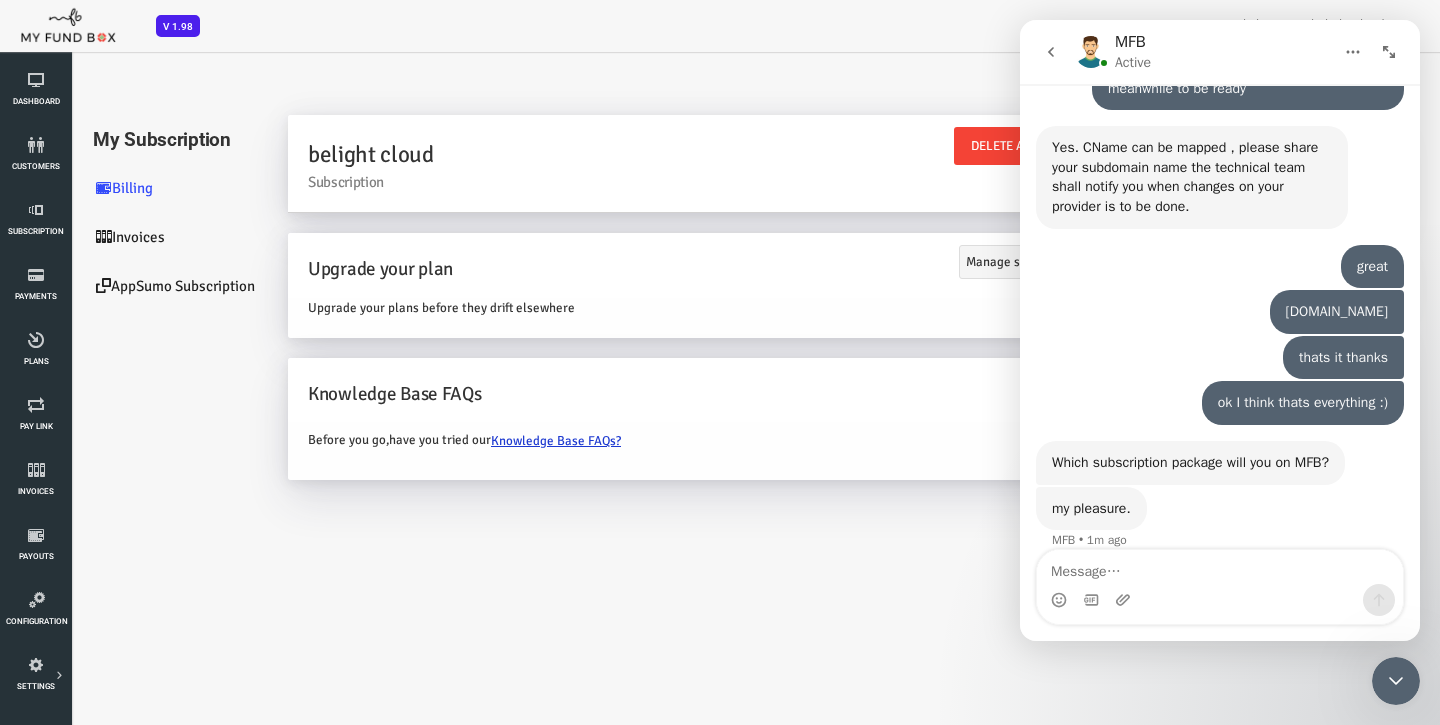 click at bounding box center (1396, 681) 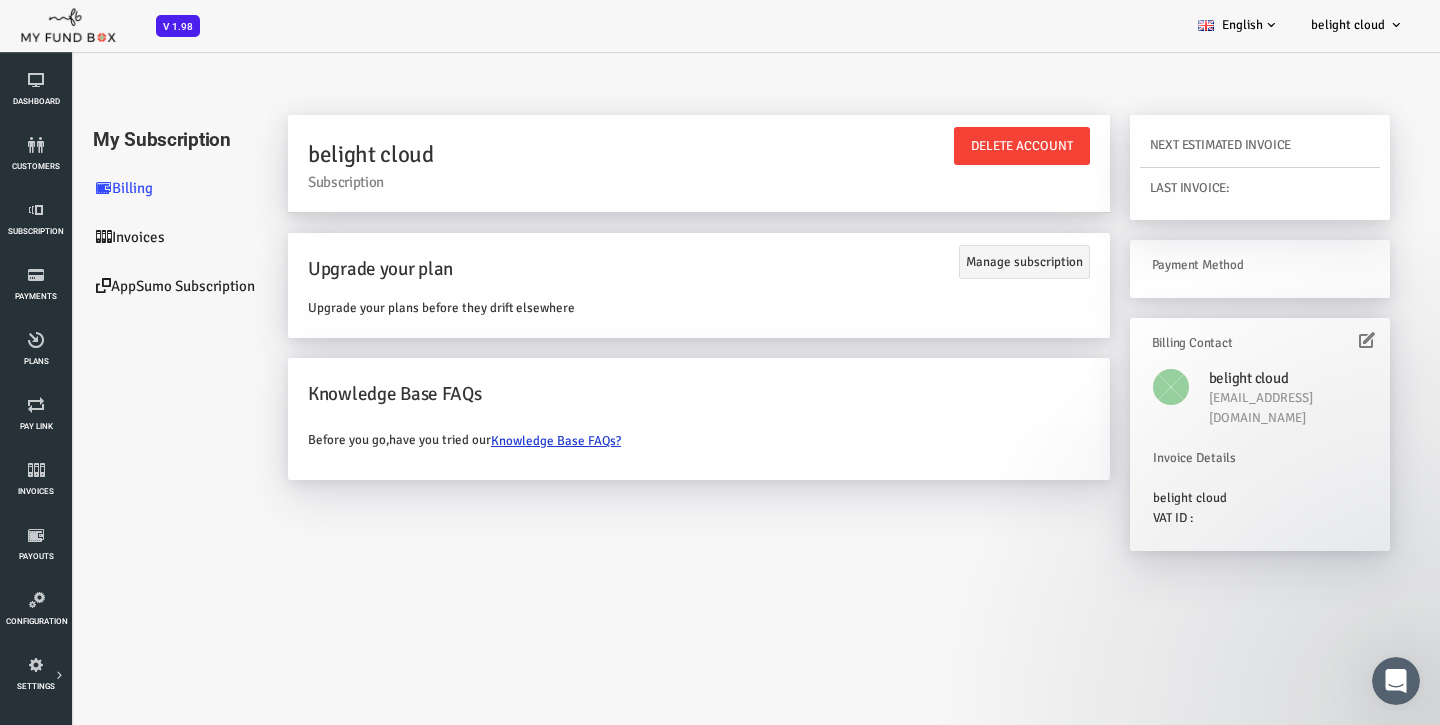 scroll, scrollTop: 0, scrollLeft: 0, axis: both 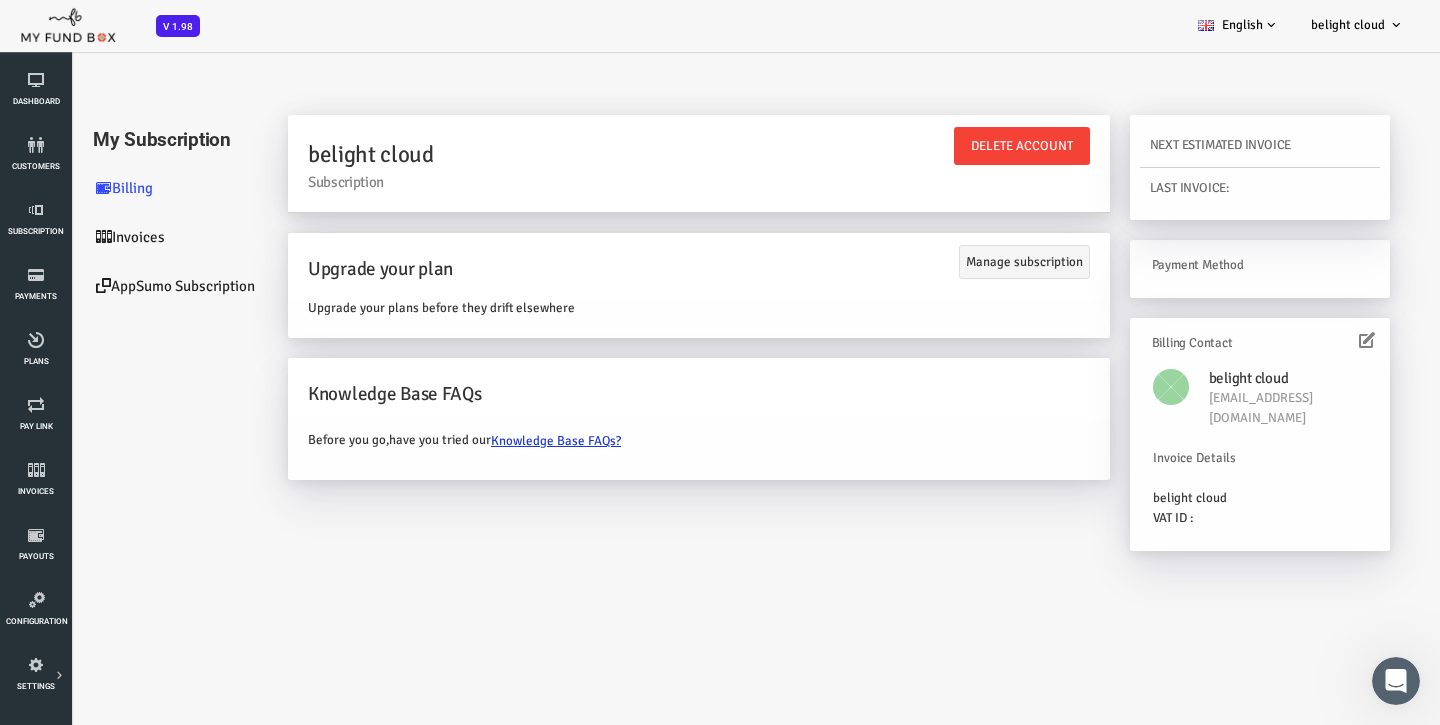 click 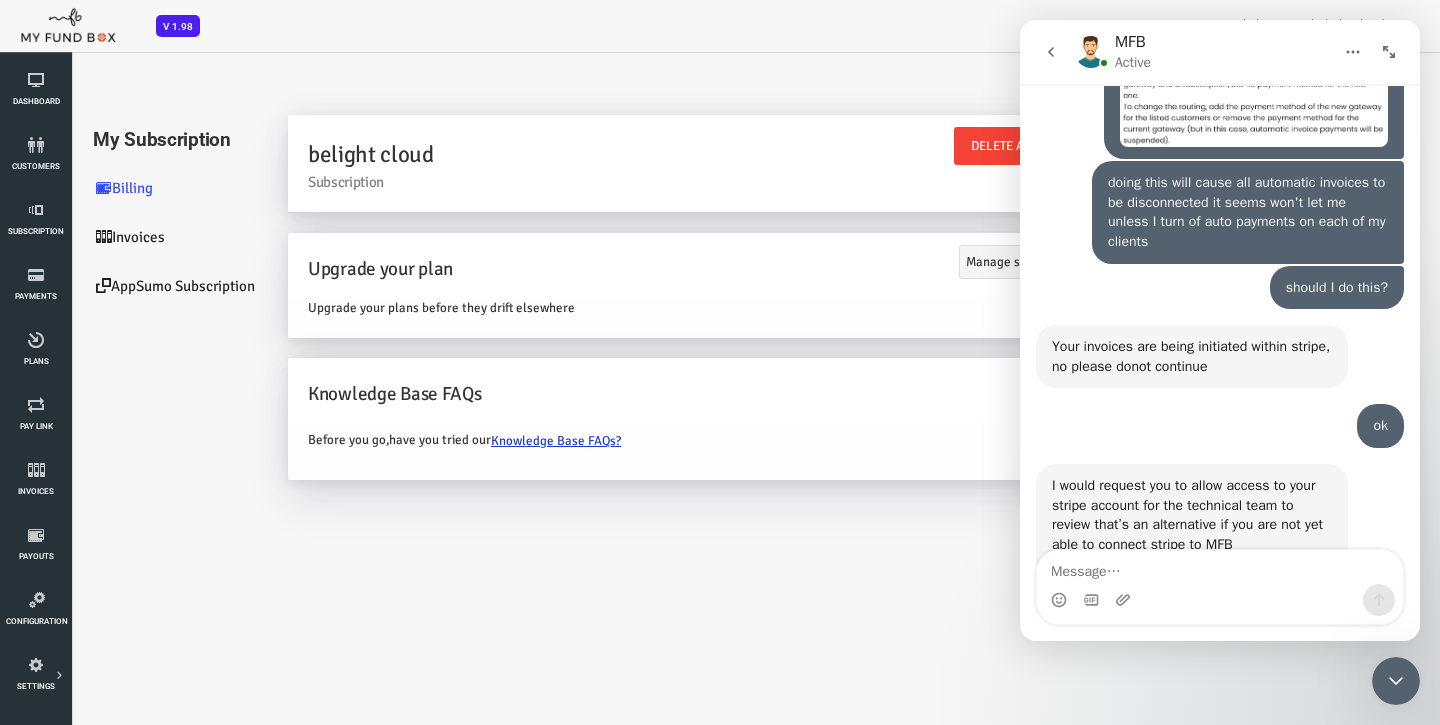 scroll, scrollTop: 7259, scrollLeft: 0, axis: vertical 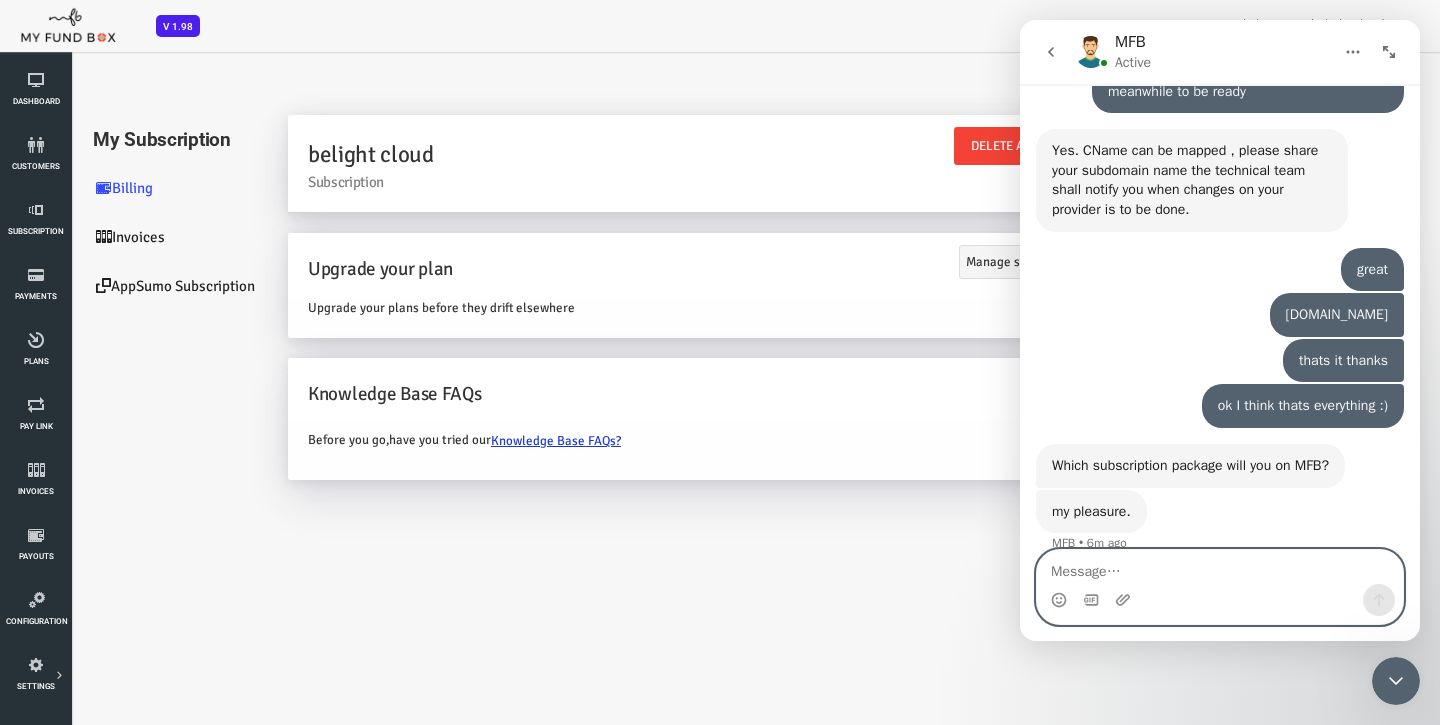 click at bounding box center [1220, 567] 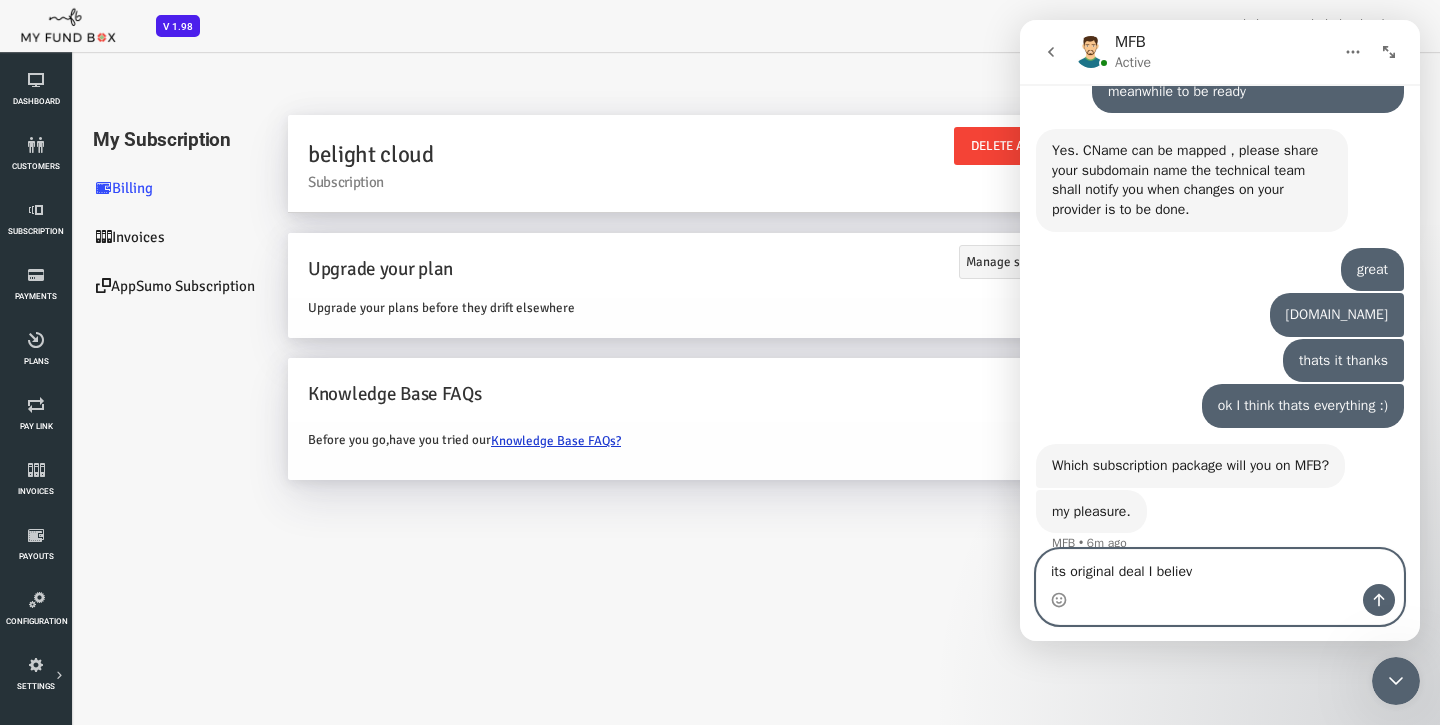 type on "its original deal I believe" 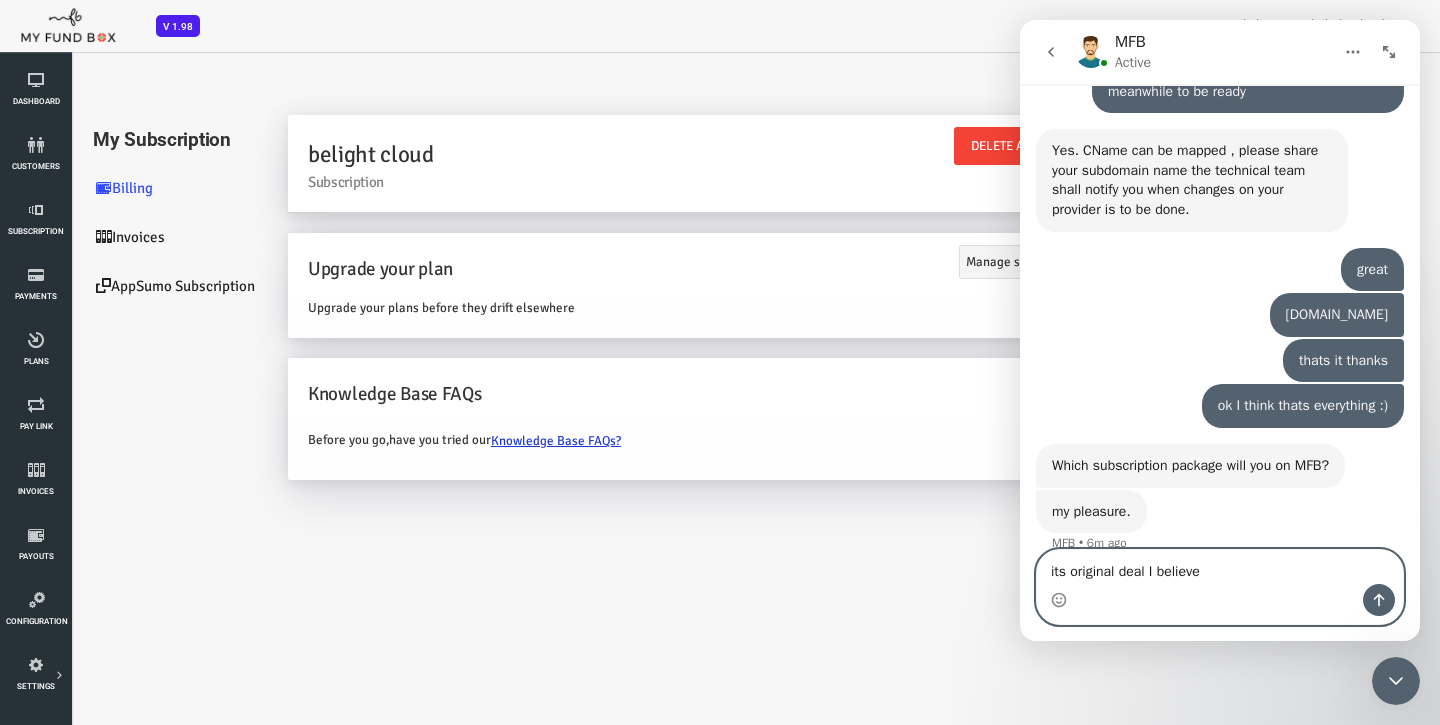 type 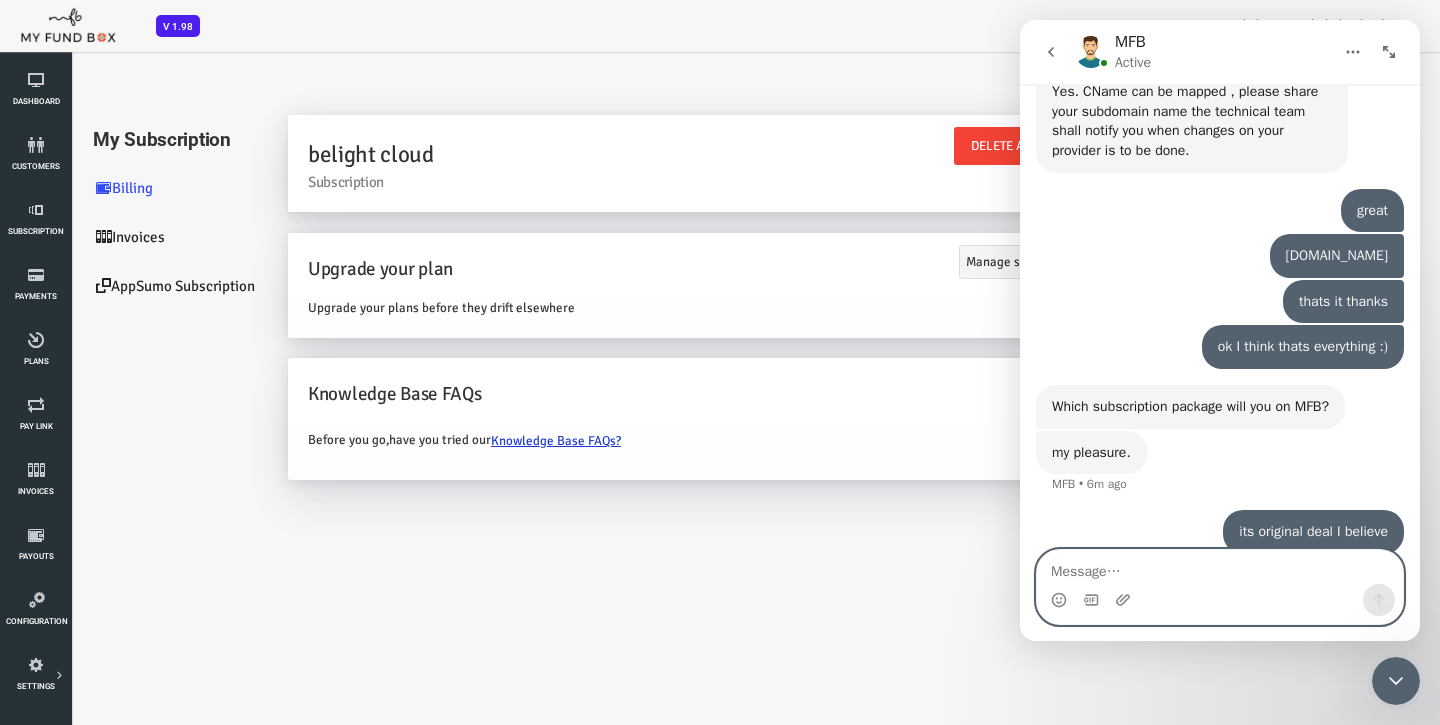 scroll, scrollTop: 7317, scrollLeft: 0, axis: vertical 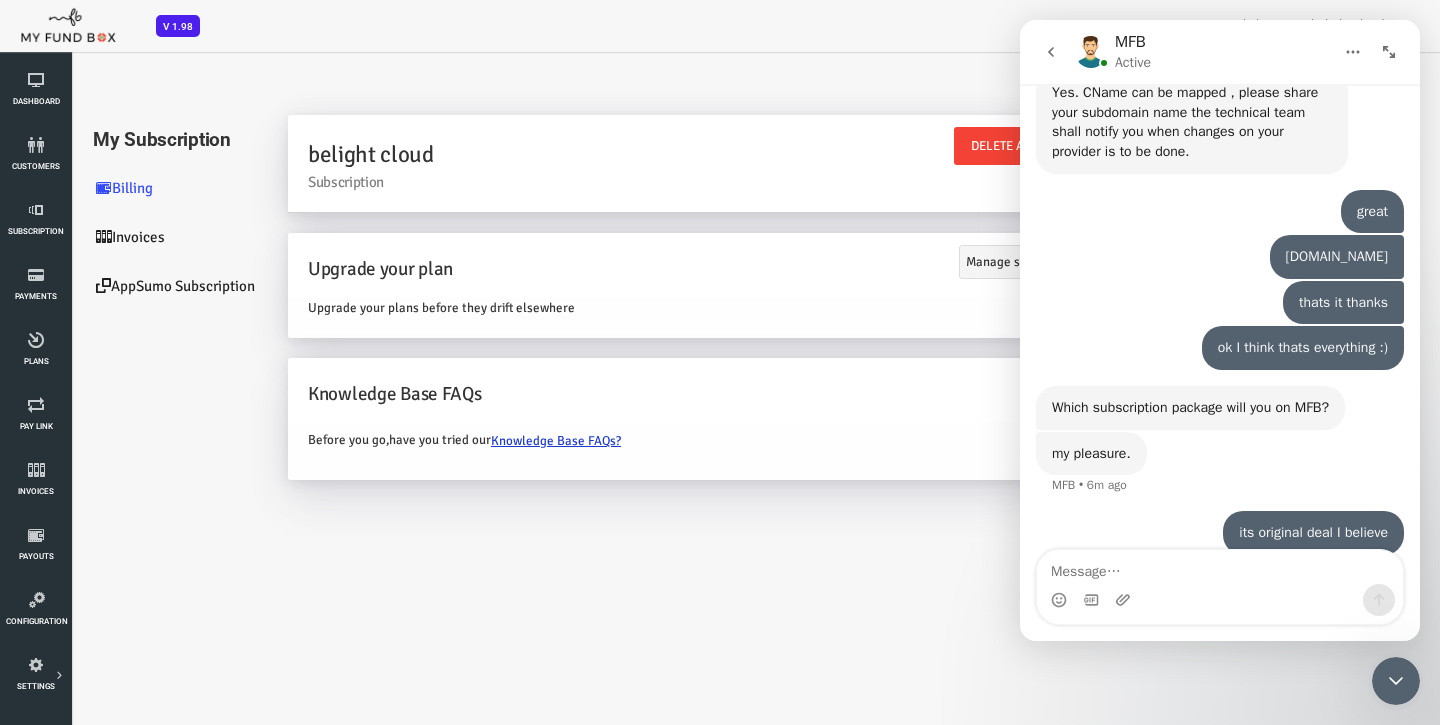 click 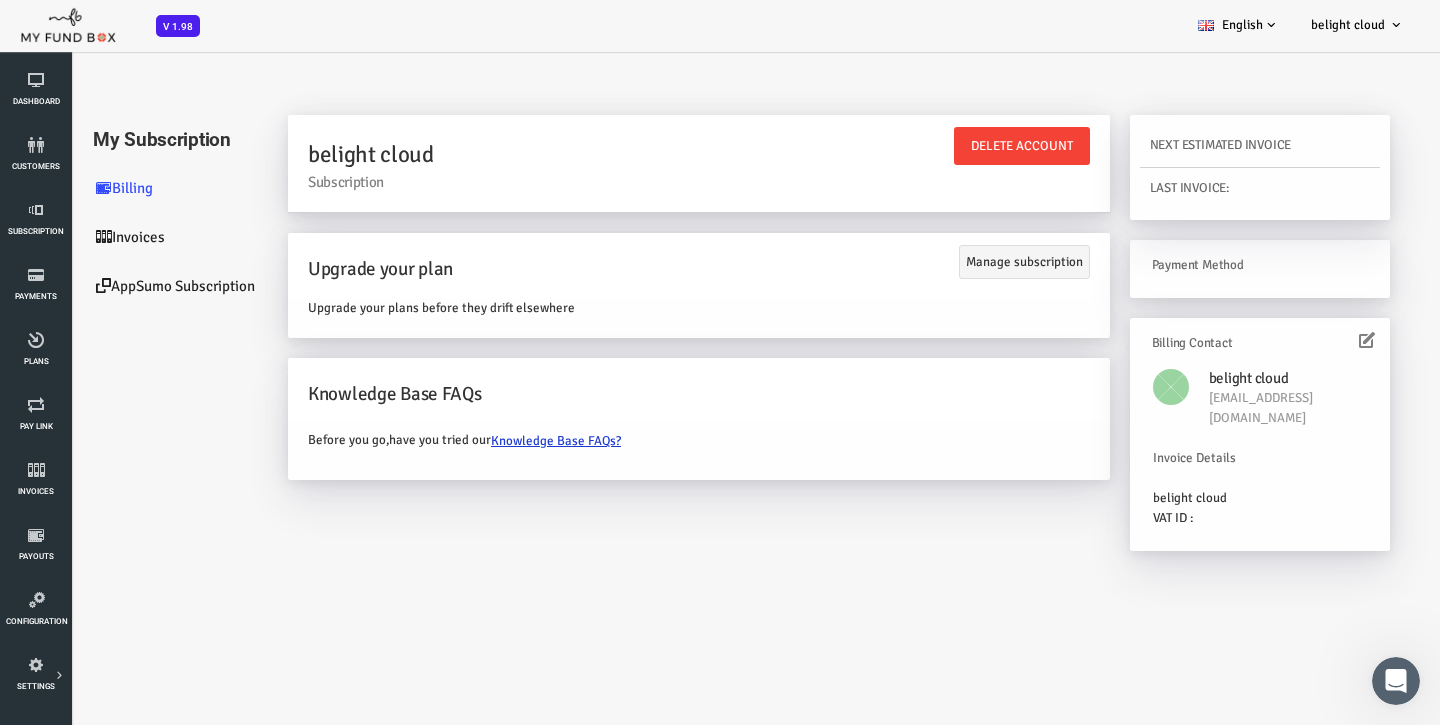 click 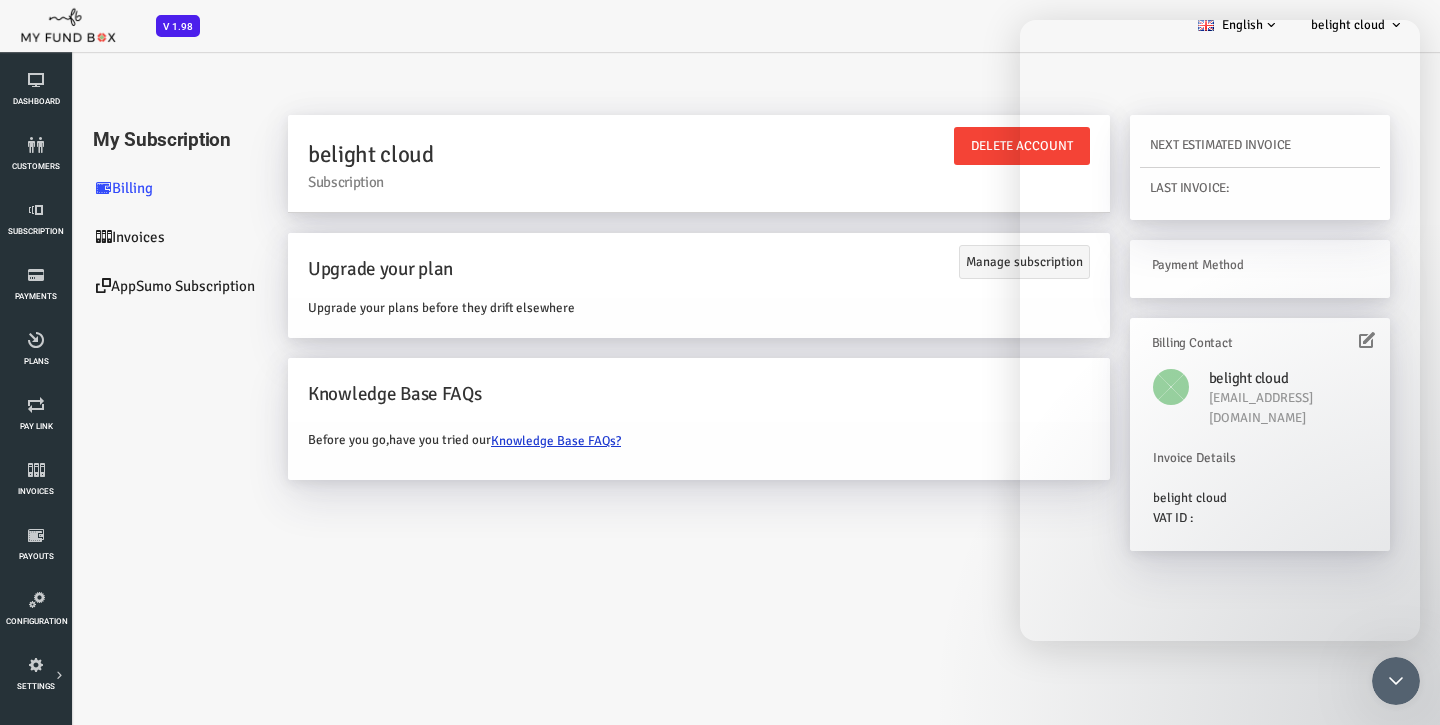 scroll, scrollTop: 7318, scrollLeft: 0, axis: vertical 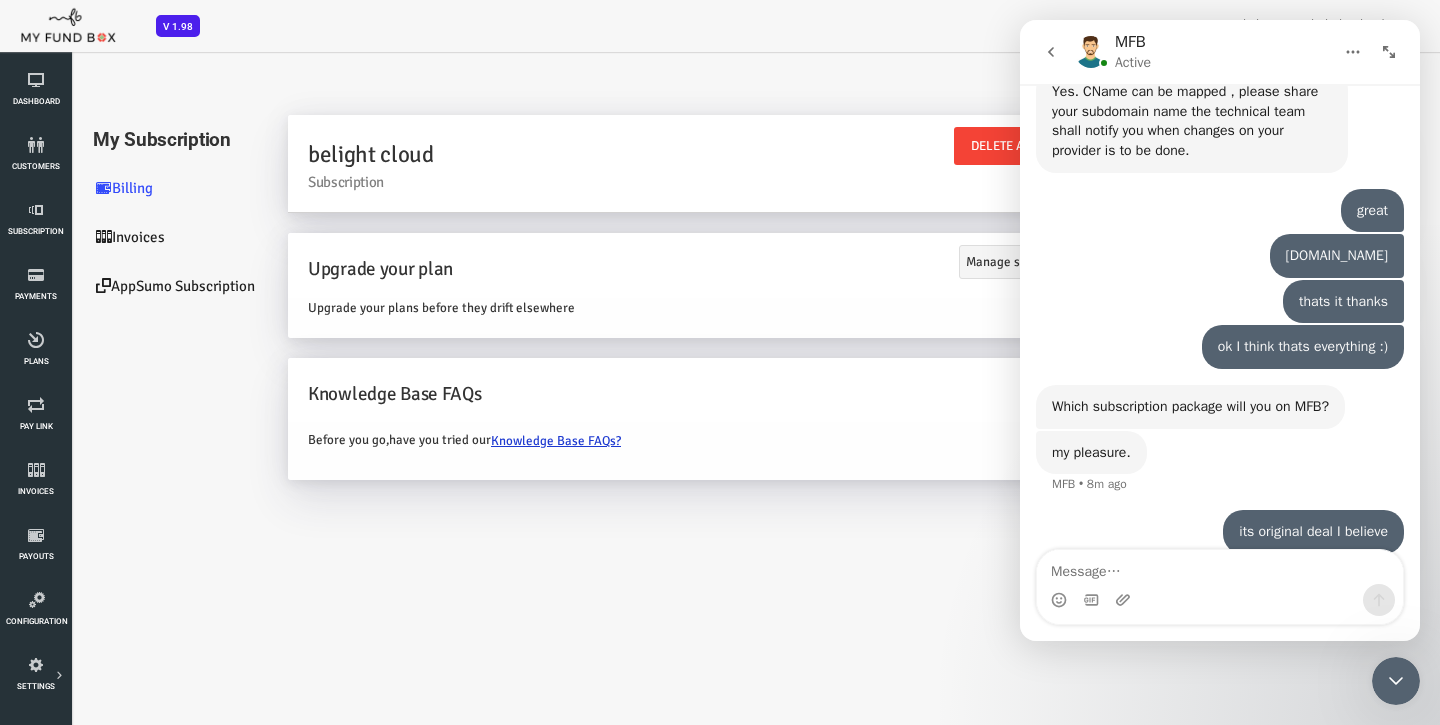 click 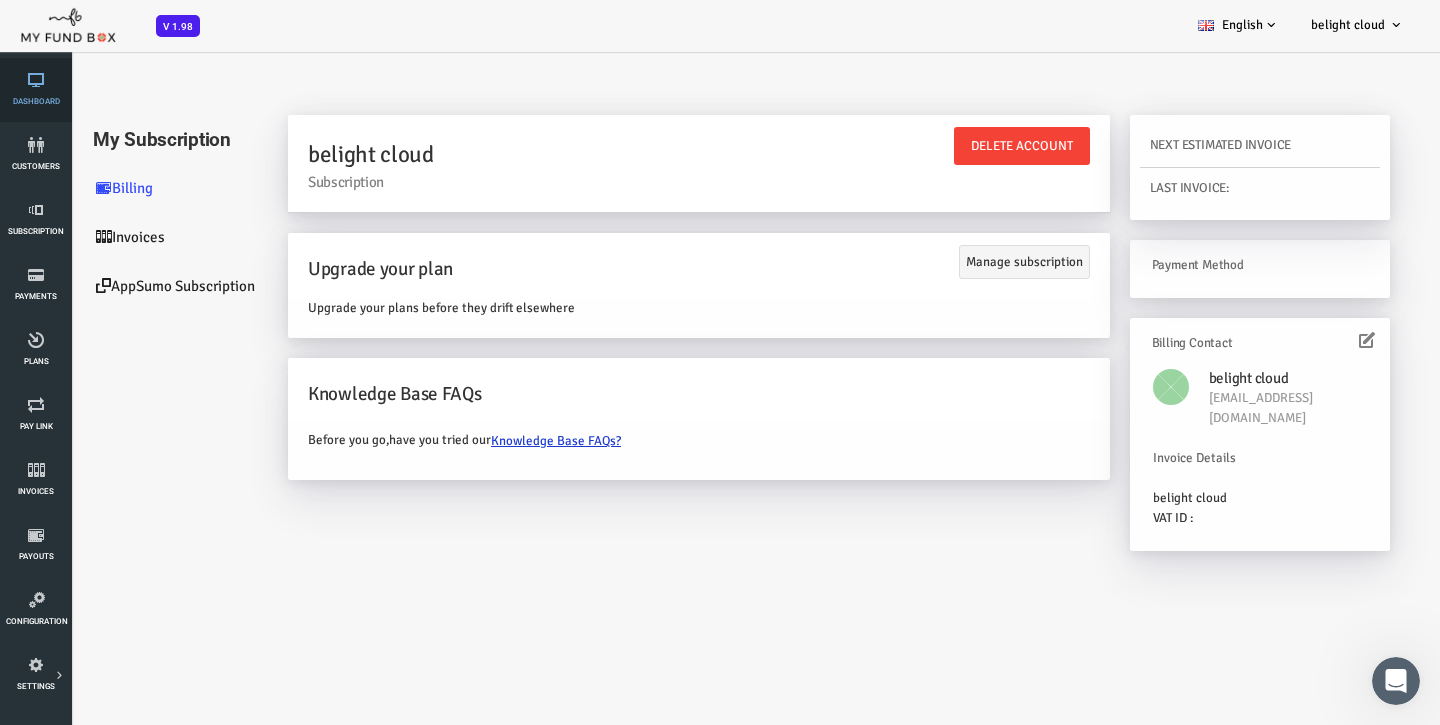 click on "Dashboard" at bounding box center [0, 0] 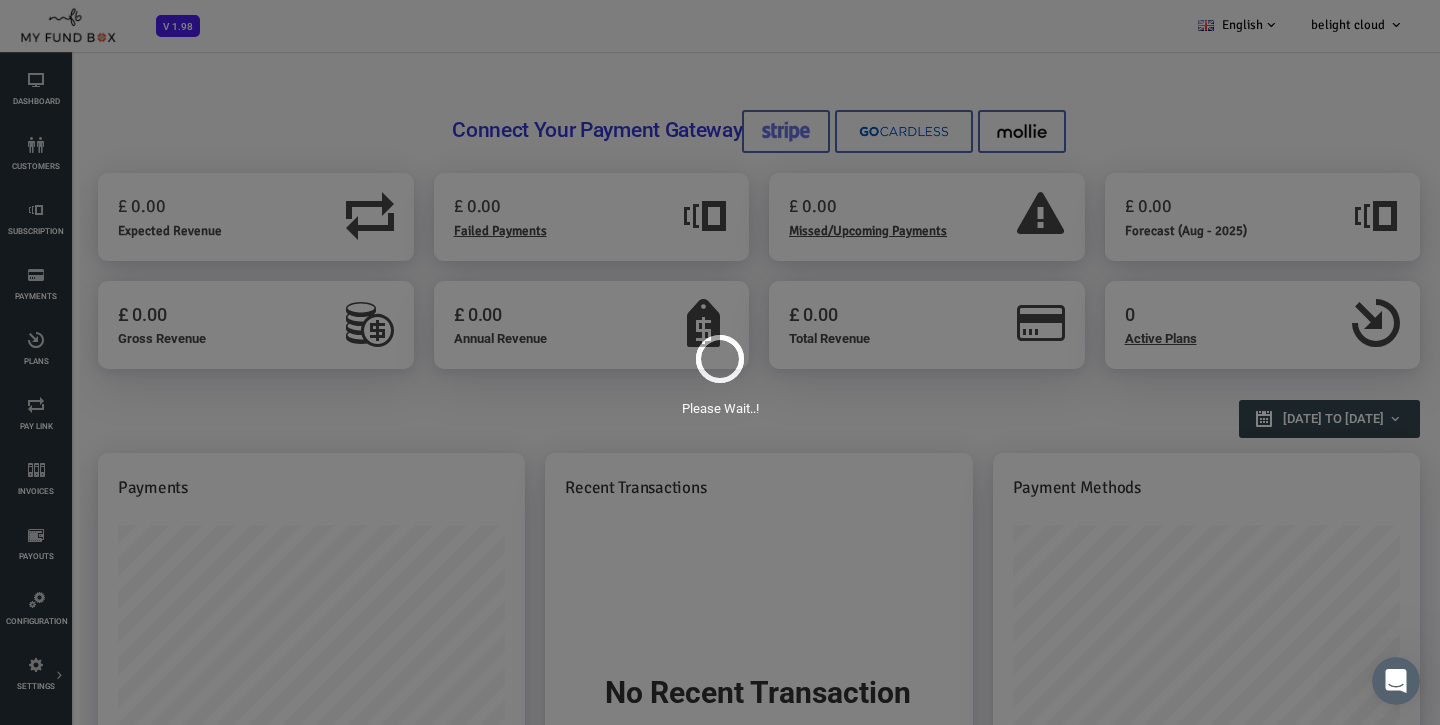 scroll, scrollTop: 0, scrollLeft: 0, axis: both 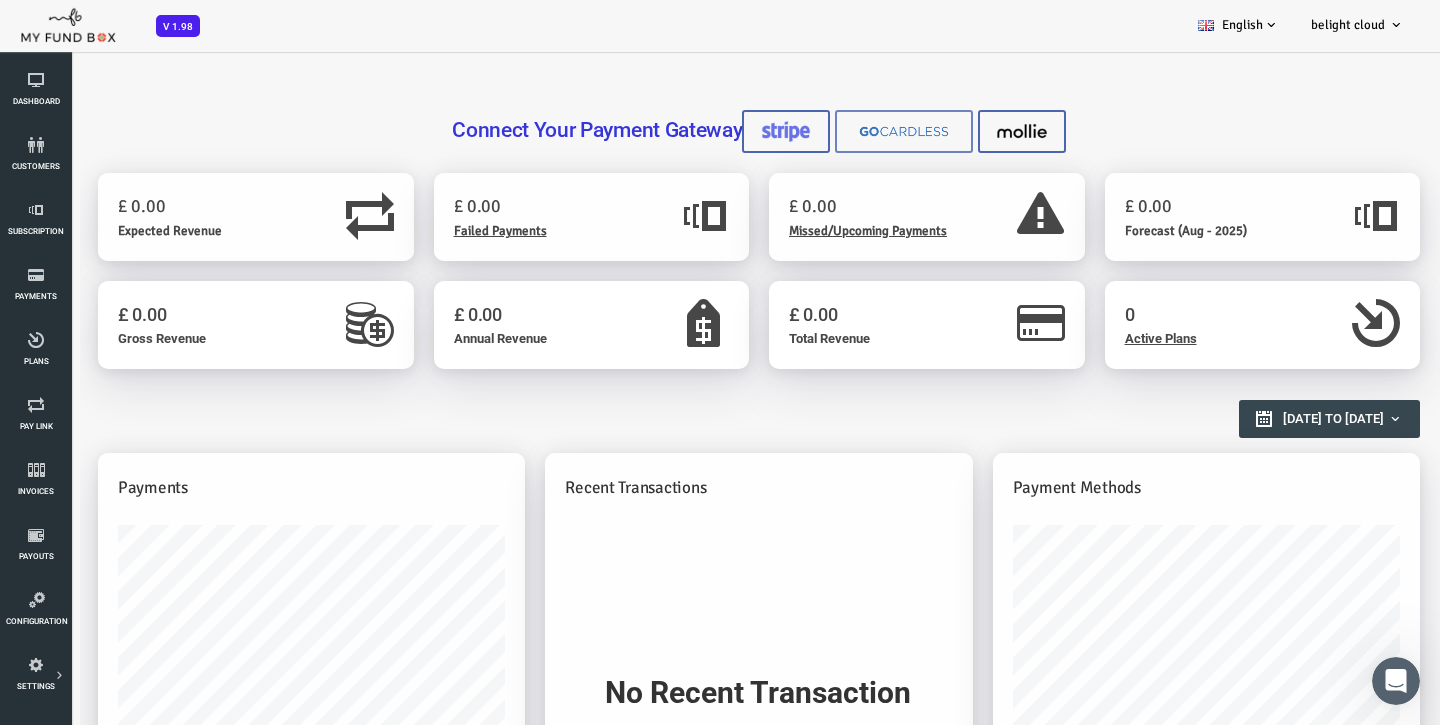 click at bounding box center (846, 131) 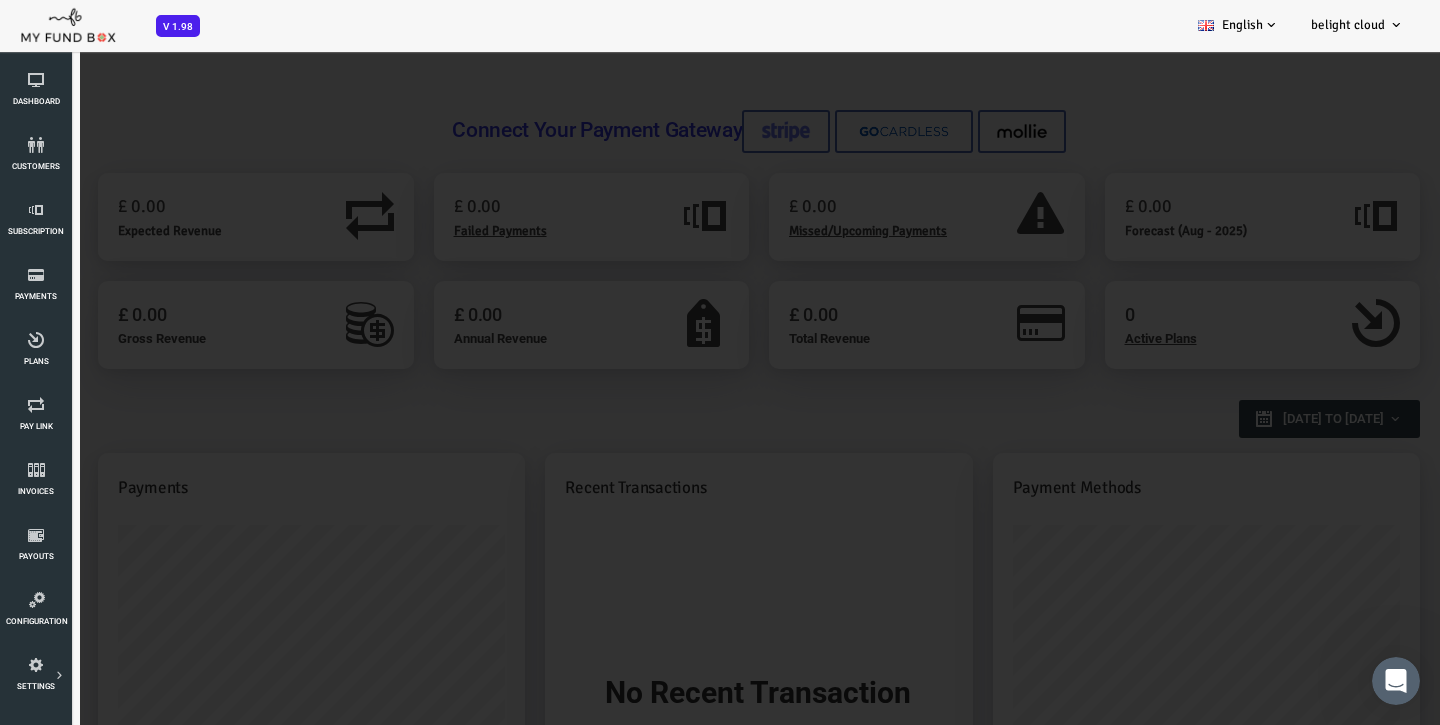 click on "Please Wait..!" at bounding box center [691, 971] 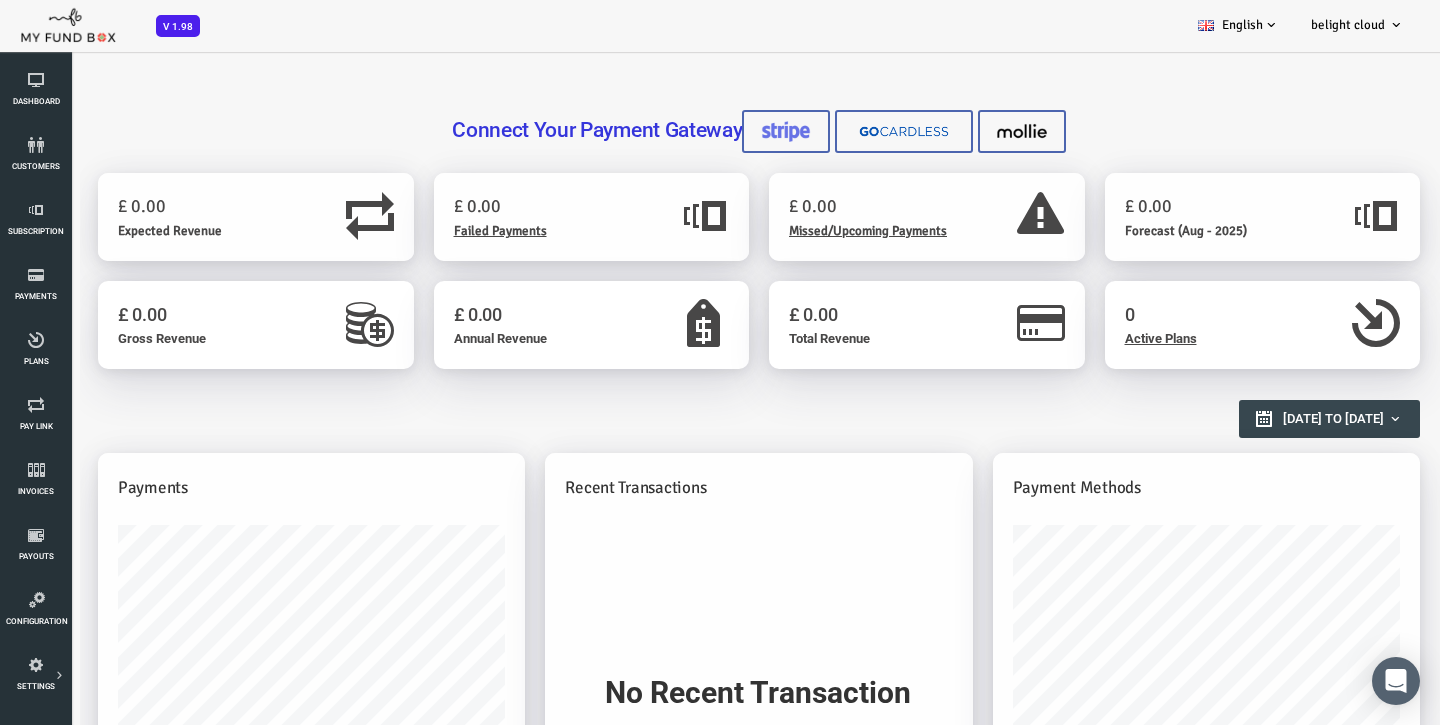 scroll, scrollTop: 0, scrollLeft: 0, axis: both 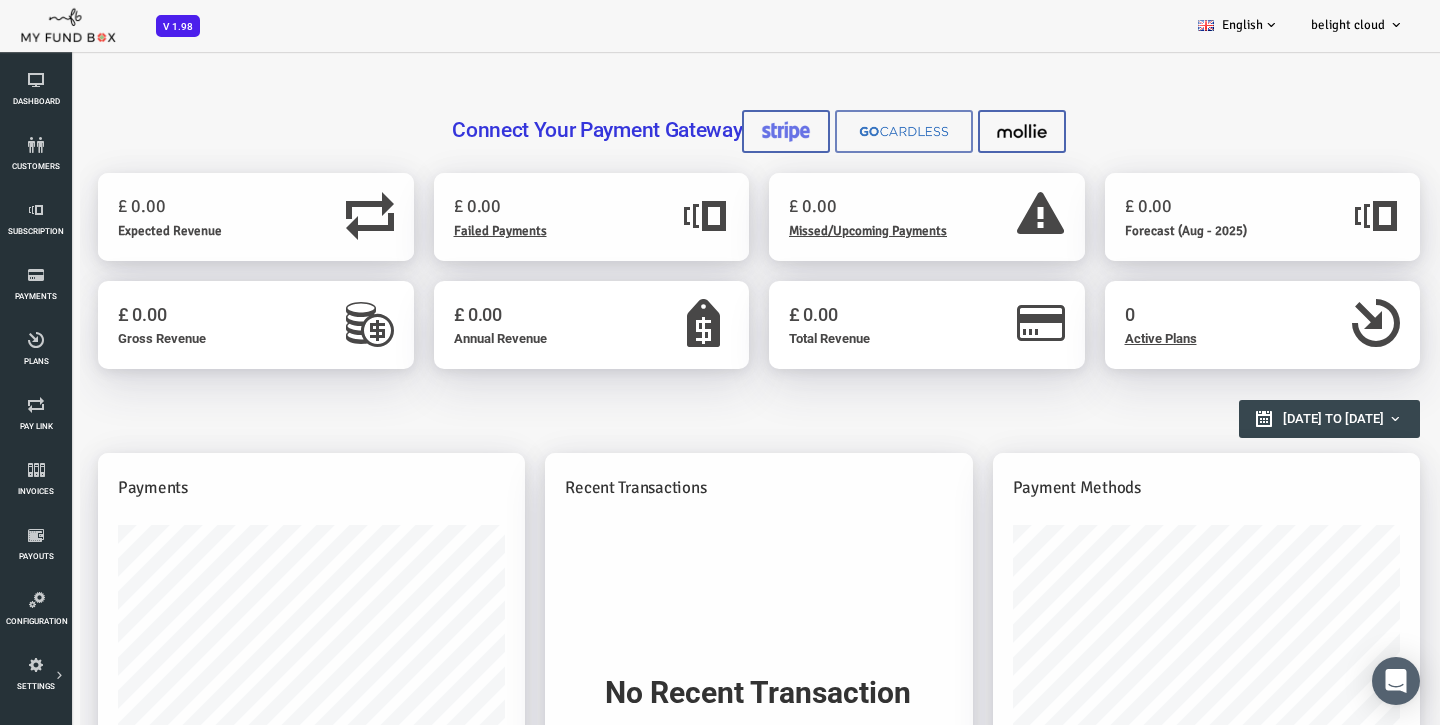 click at bounding box center (846, 131) 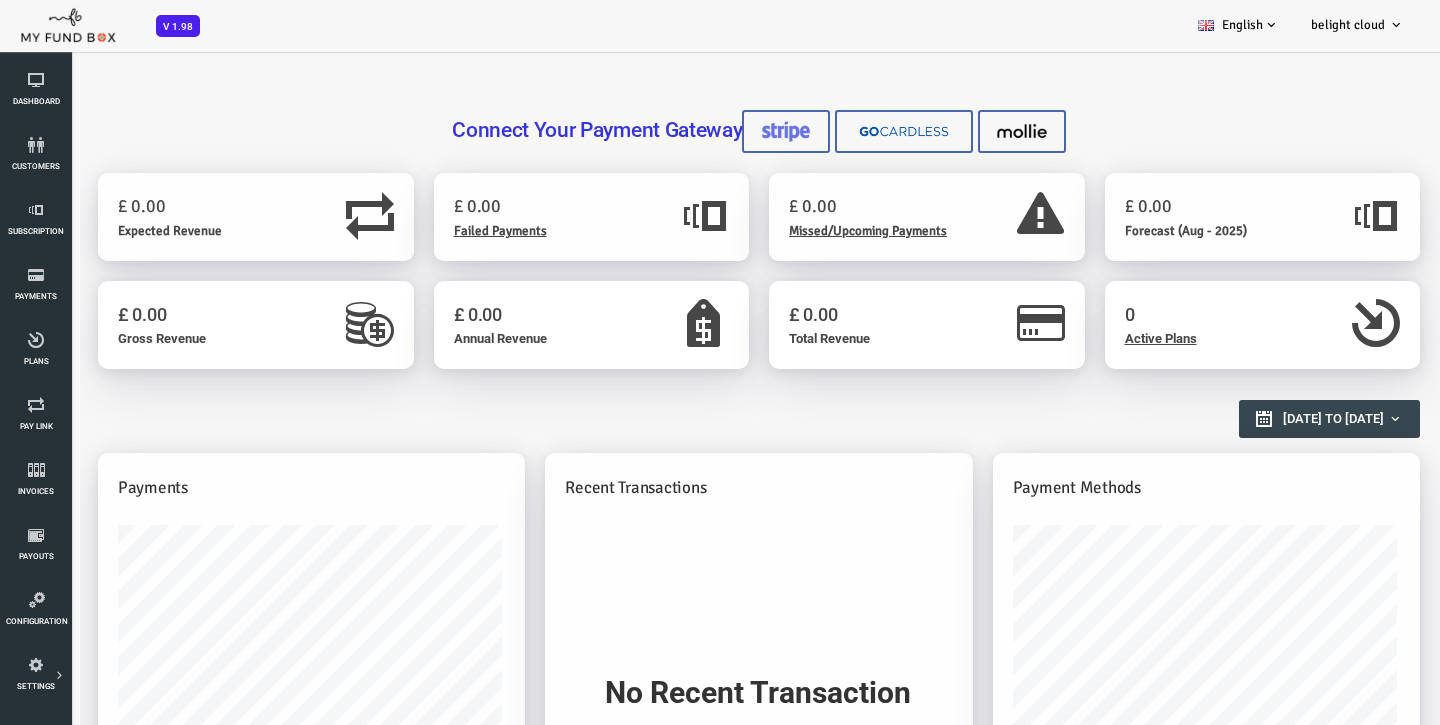 scroll, scrollTop: 0, scrollLeft: 0, axis: both 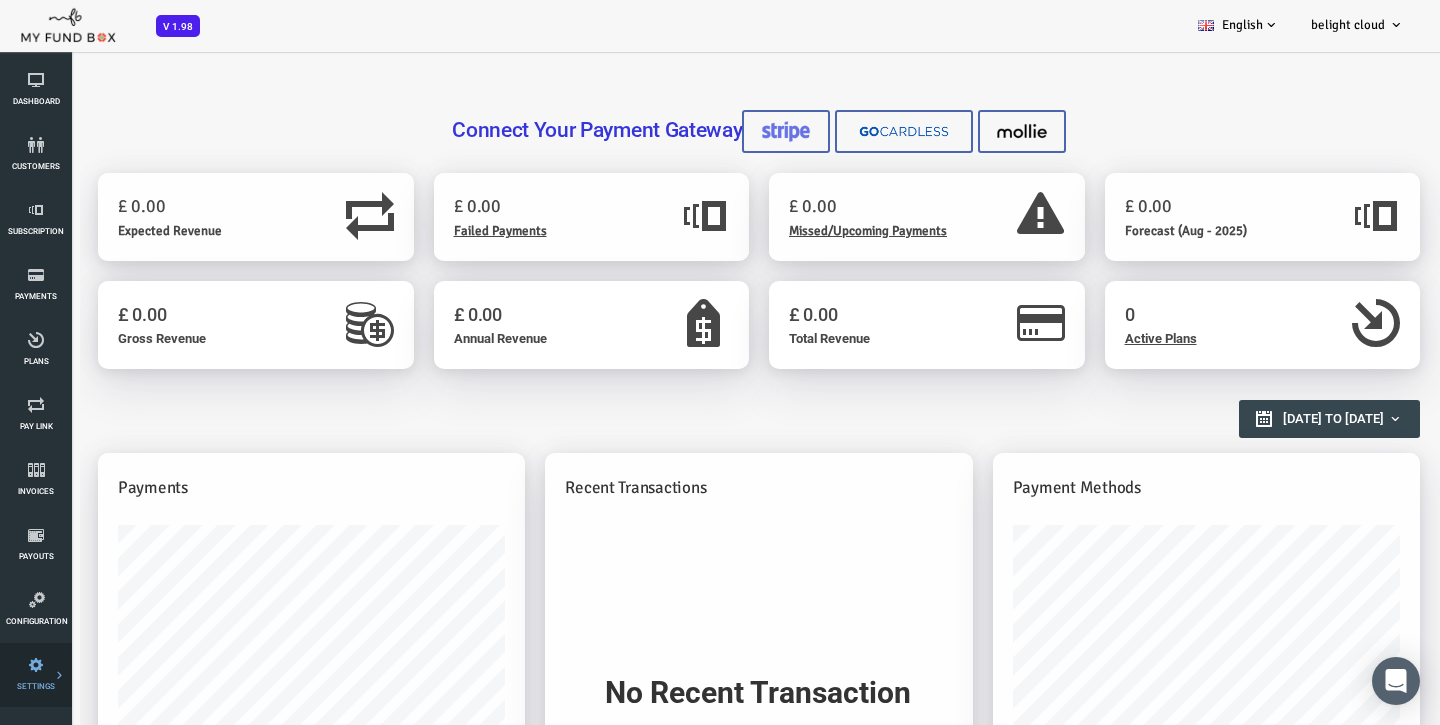 click at bounding box center (0, 0) 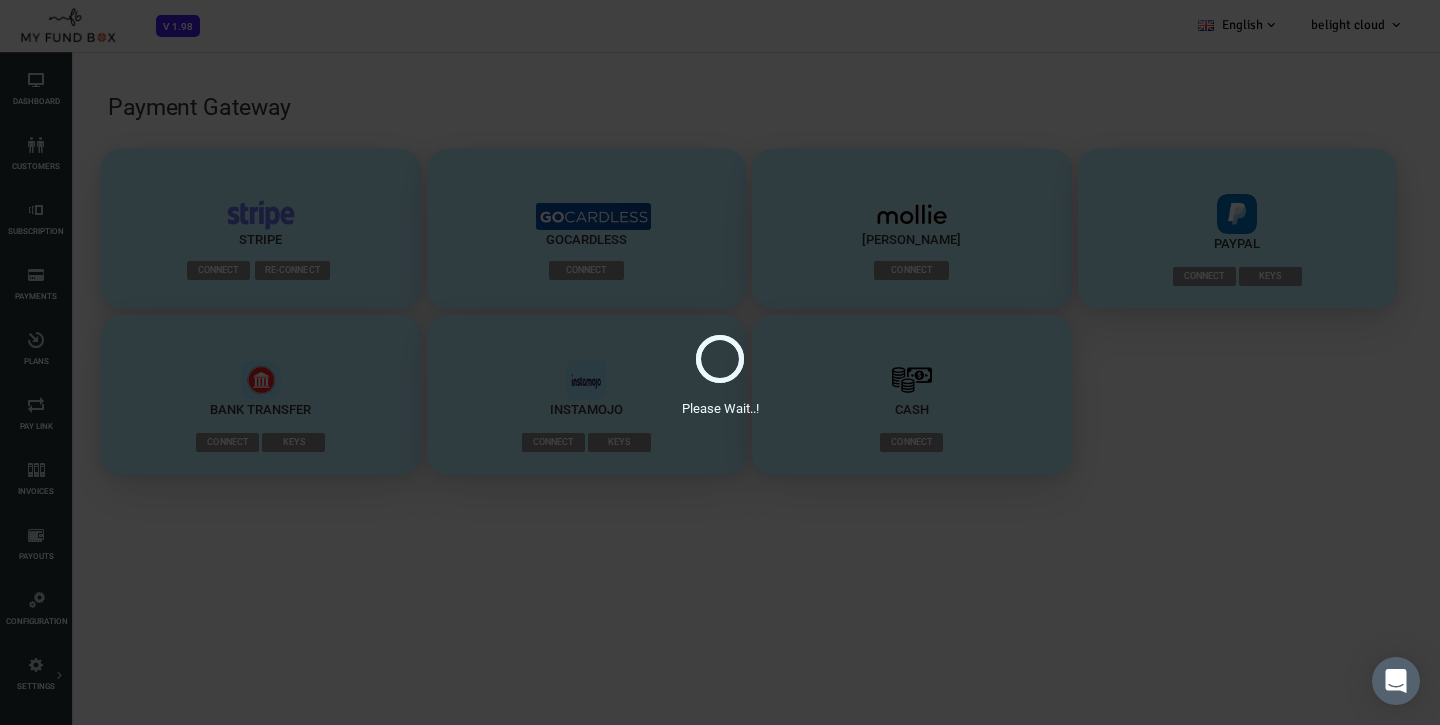scroll, scrollTop: 0, scrollLeft: 0, axis: both 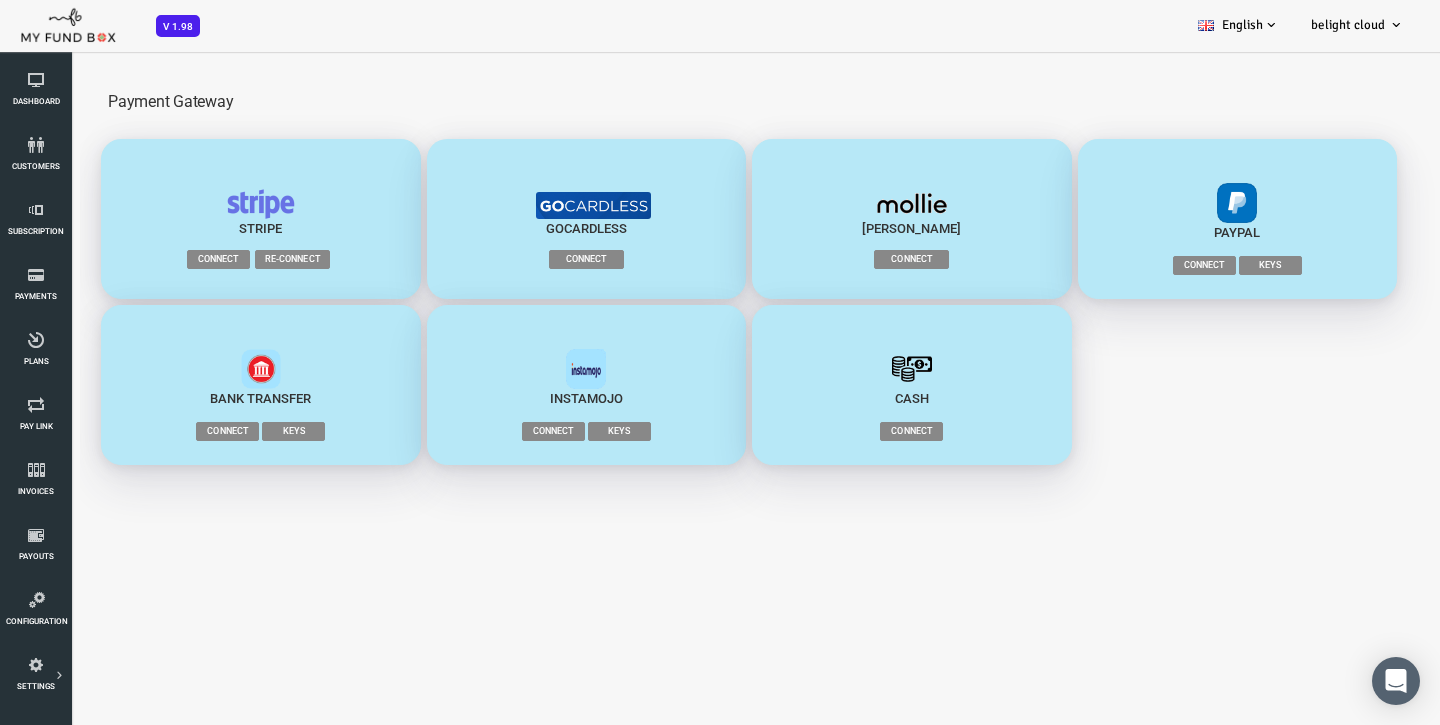 click on "Connect" at bounding box center [528, 259] 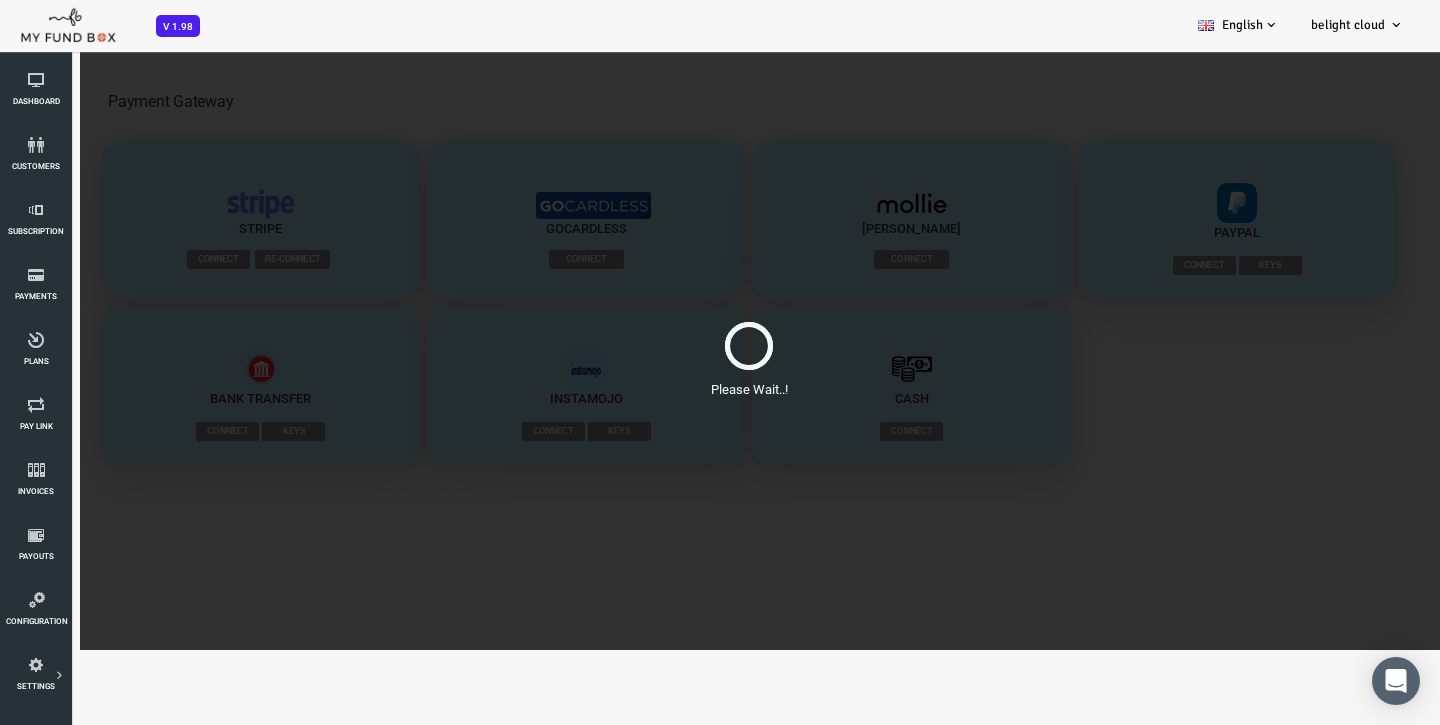 click on "Get feature" at bounding box center (720, 328) 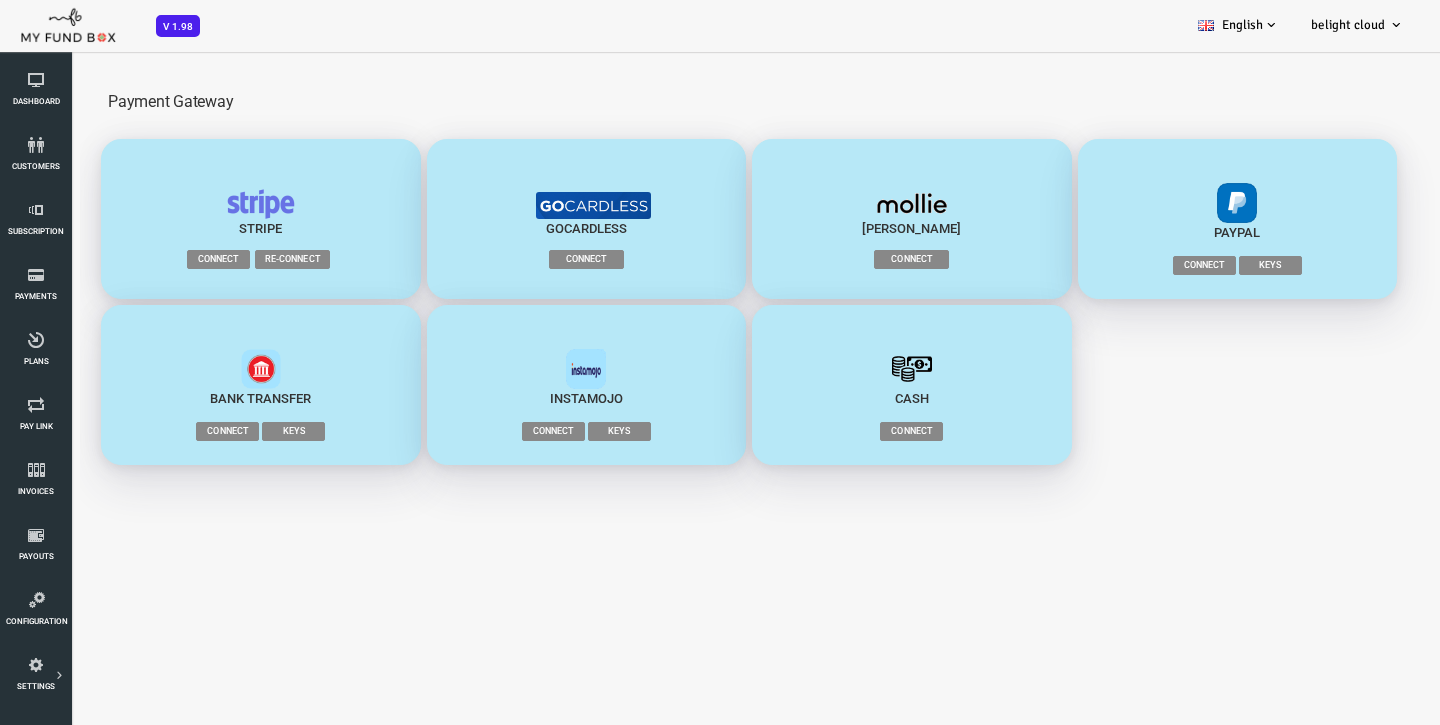scroll, scrollTop: 0, scrollLeft: 0, axis: both 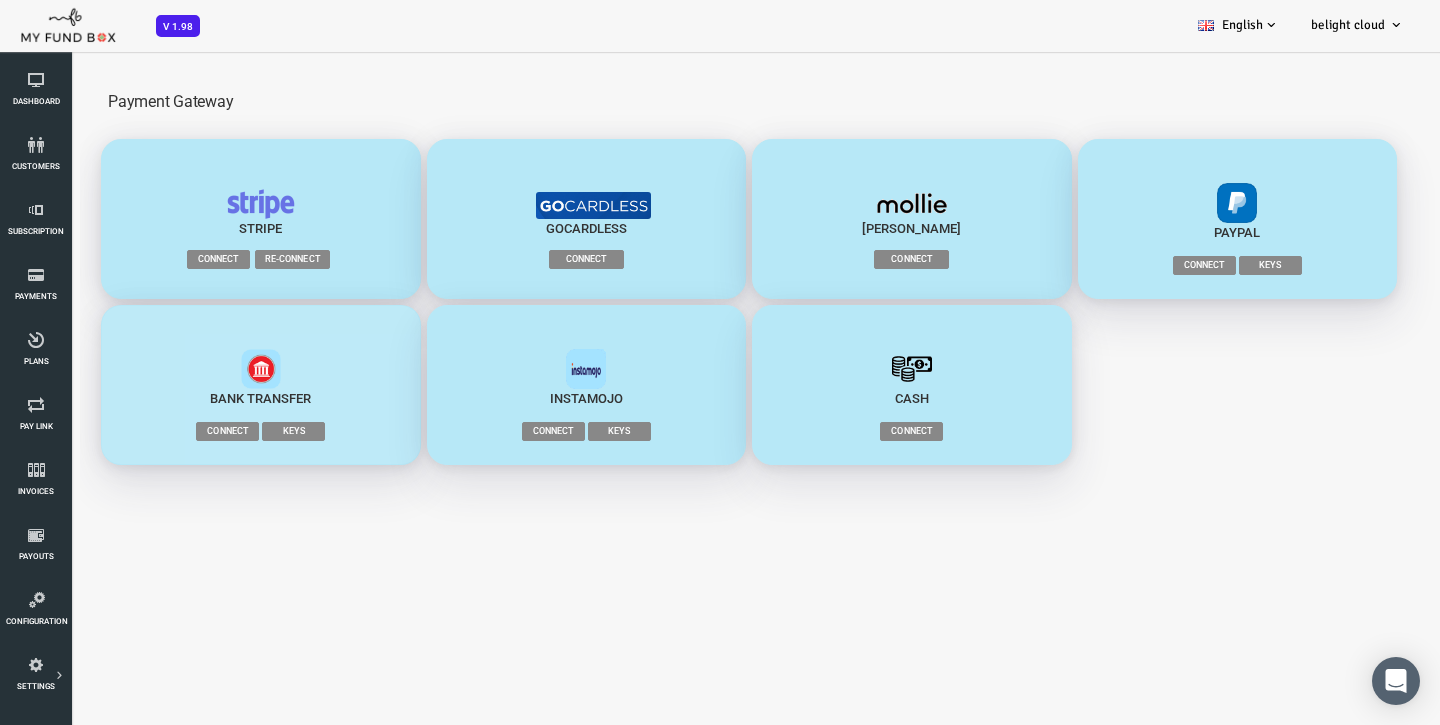 click on "Keys" at bounding box center [235, 431] 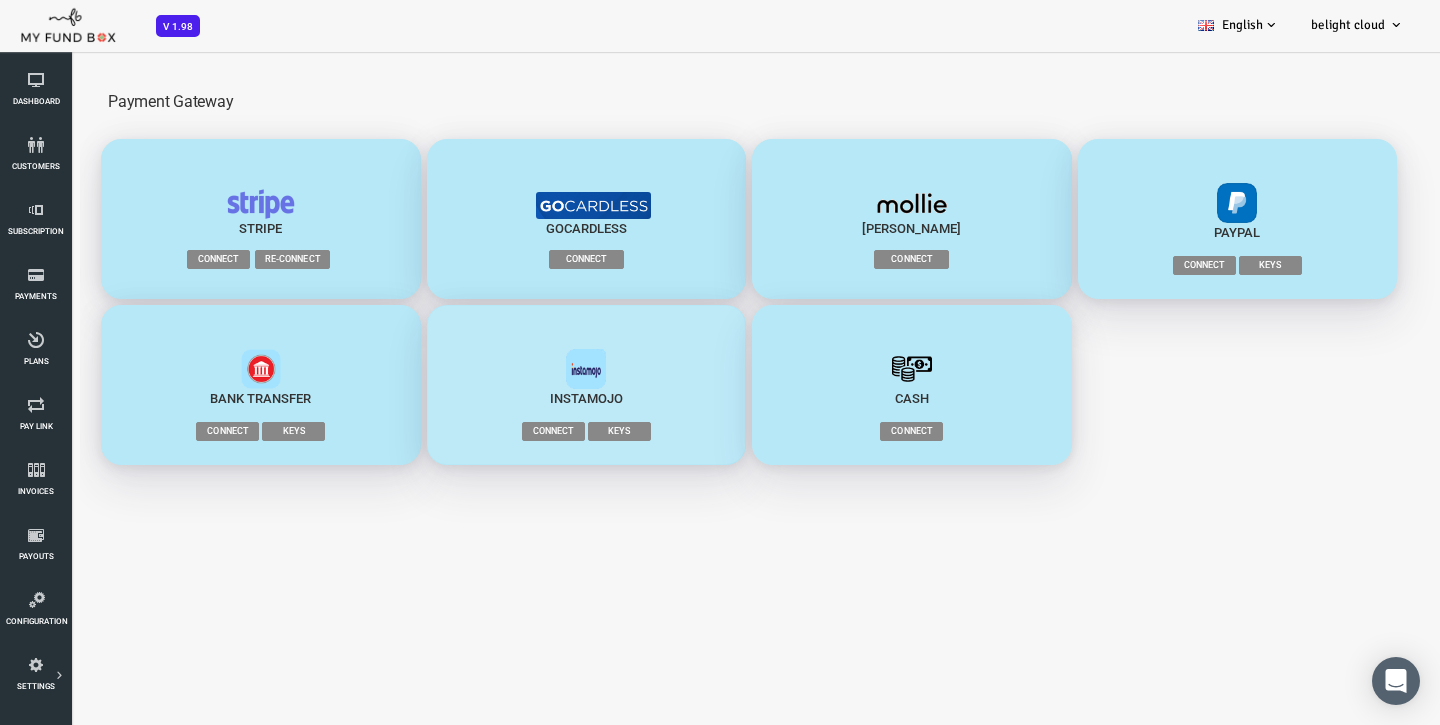 click on "Keys" at bounding box center [561, 431] 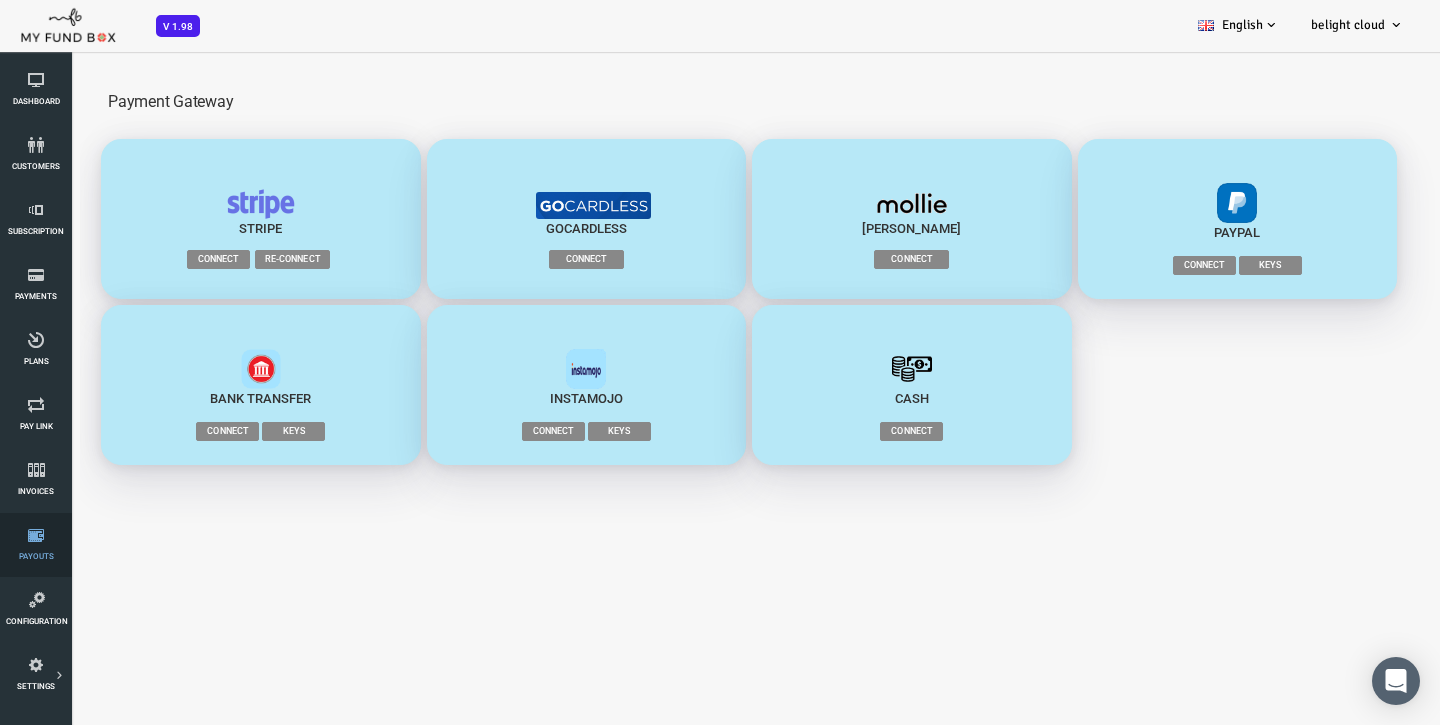 click on "Payouts" at bounding box center (36, 545) 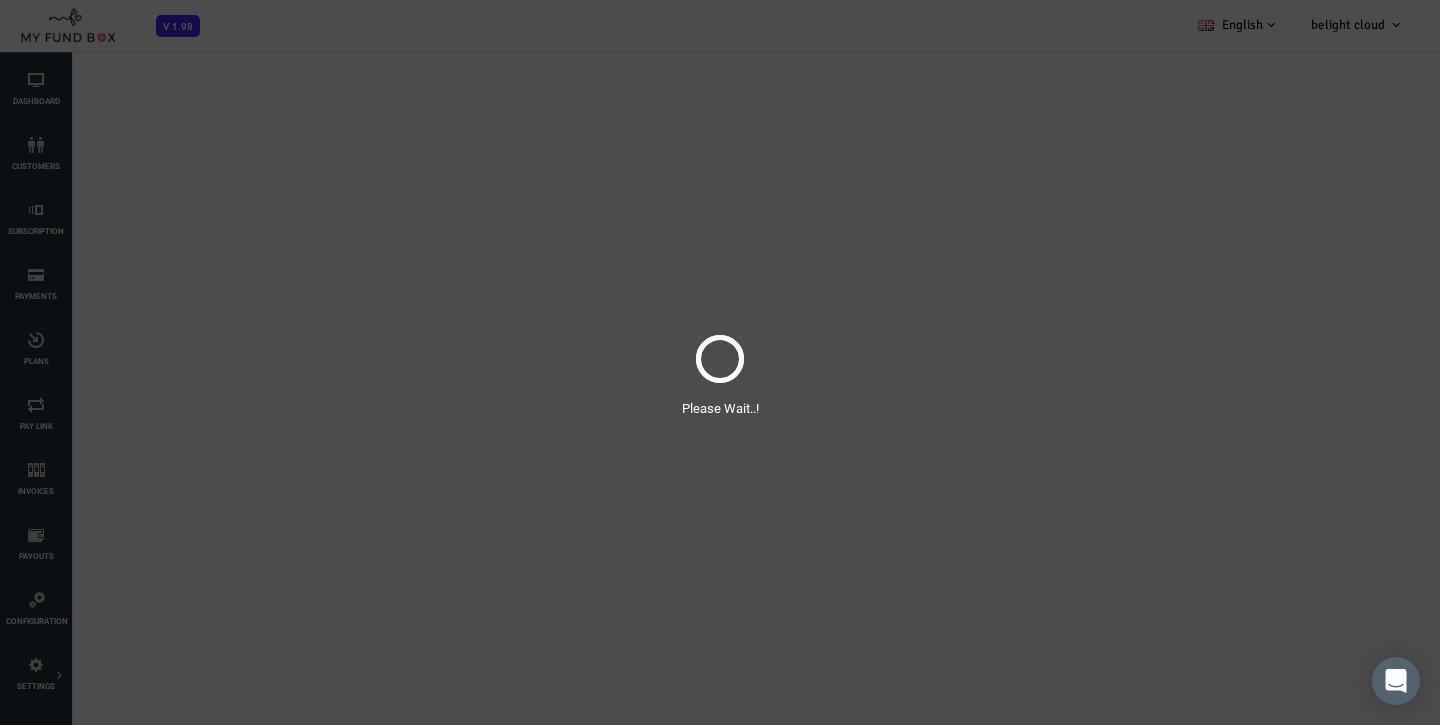 select on "100" 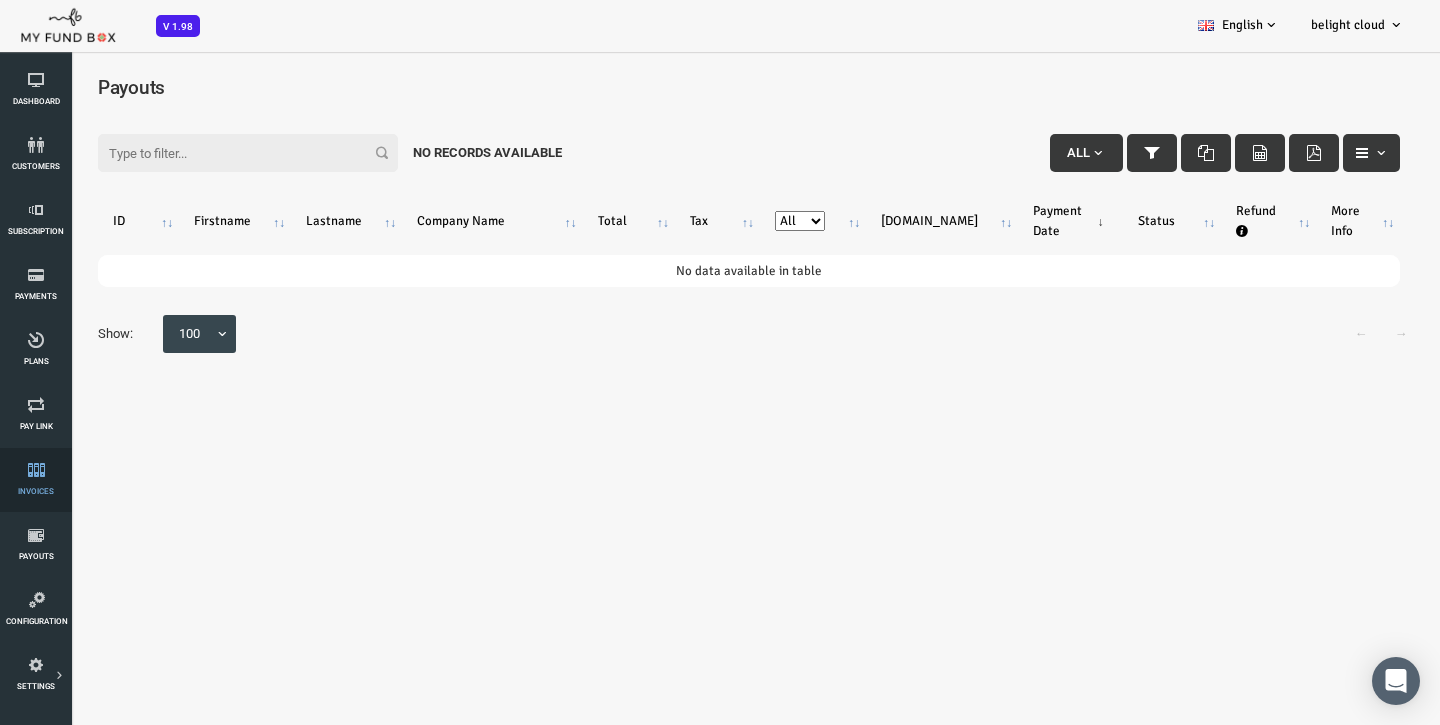 click at bounding box center [36, 470] 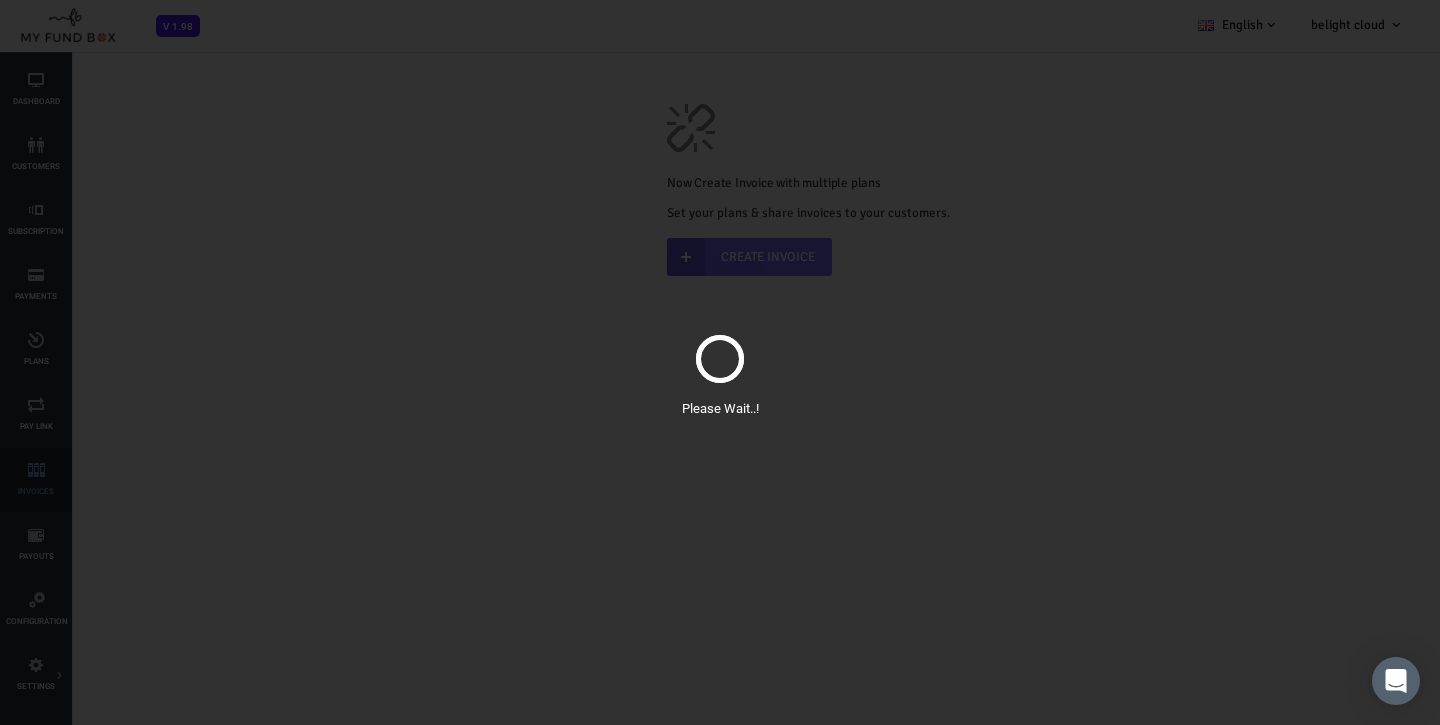 scroll, scrollTop: 0, scrollLeft: 0, axis: both 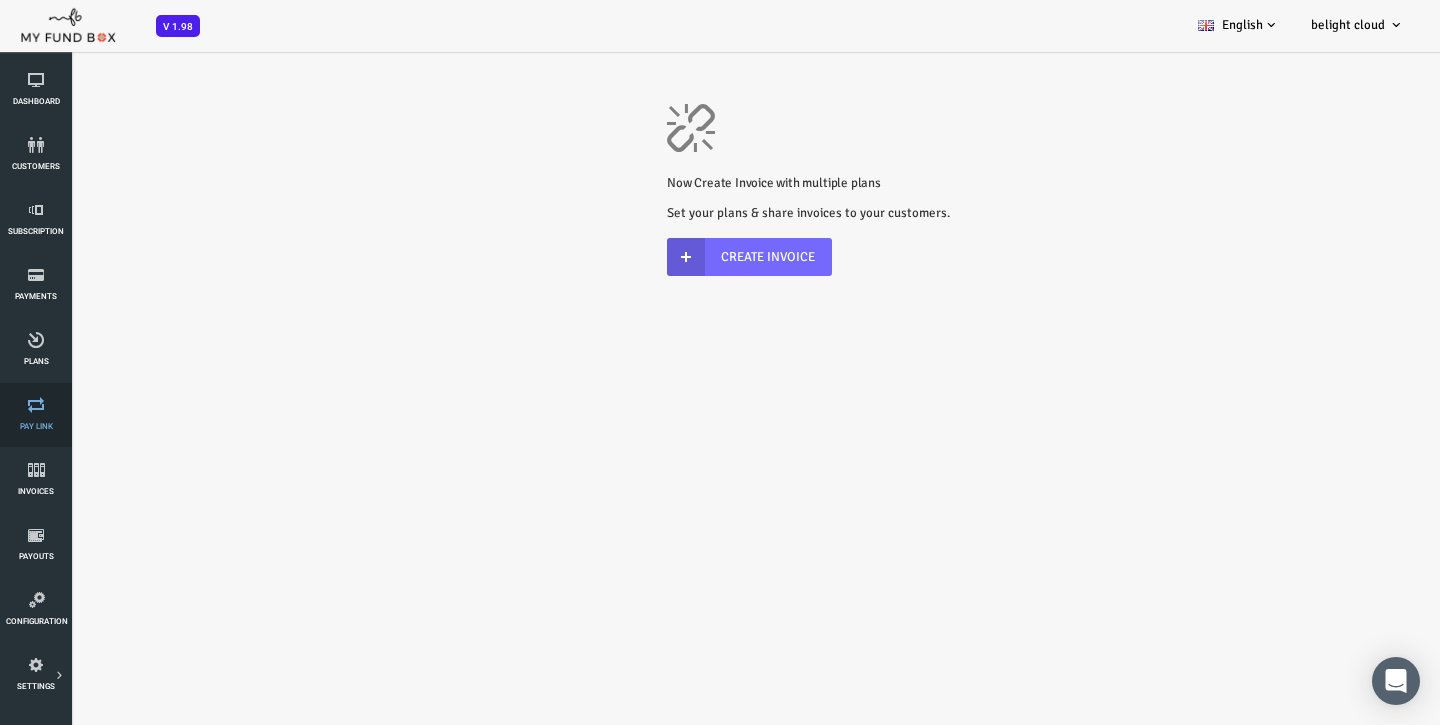 click at bounding box center (36, 405) 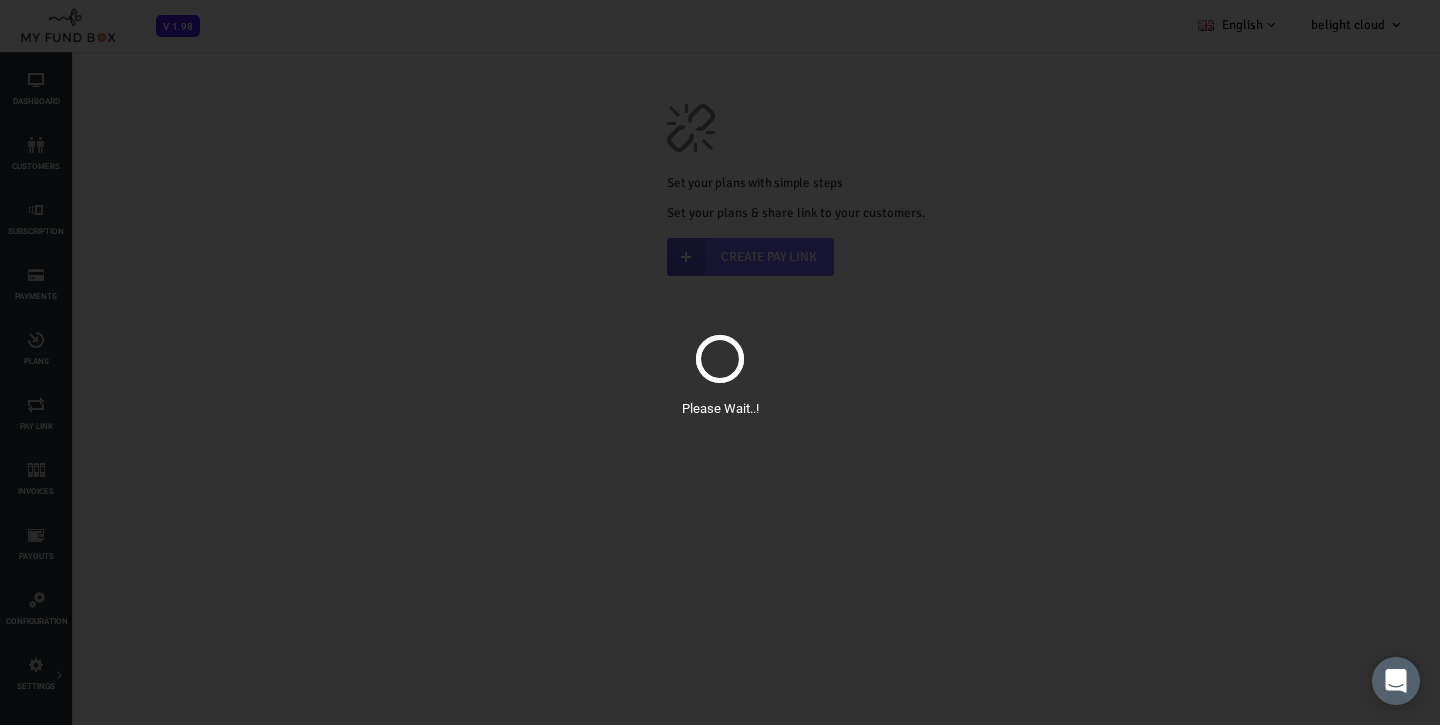scroll, scrollTop: 0, scrollLeft: 0, axis: both 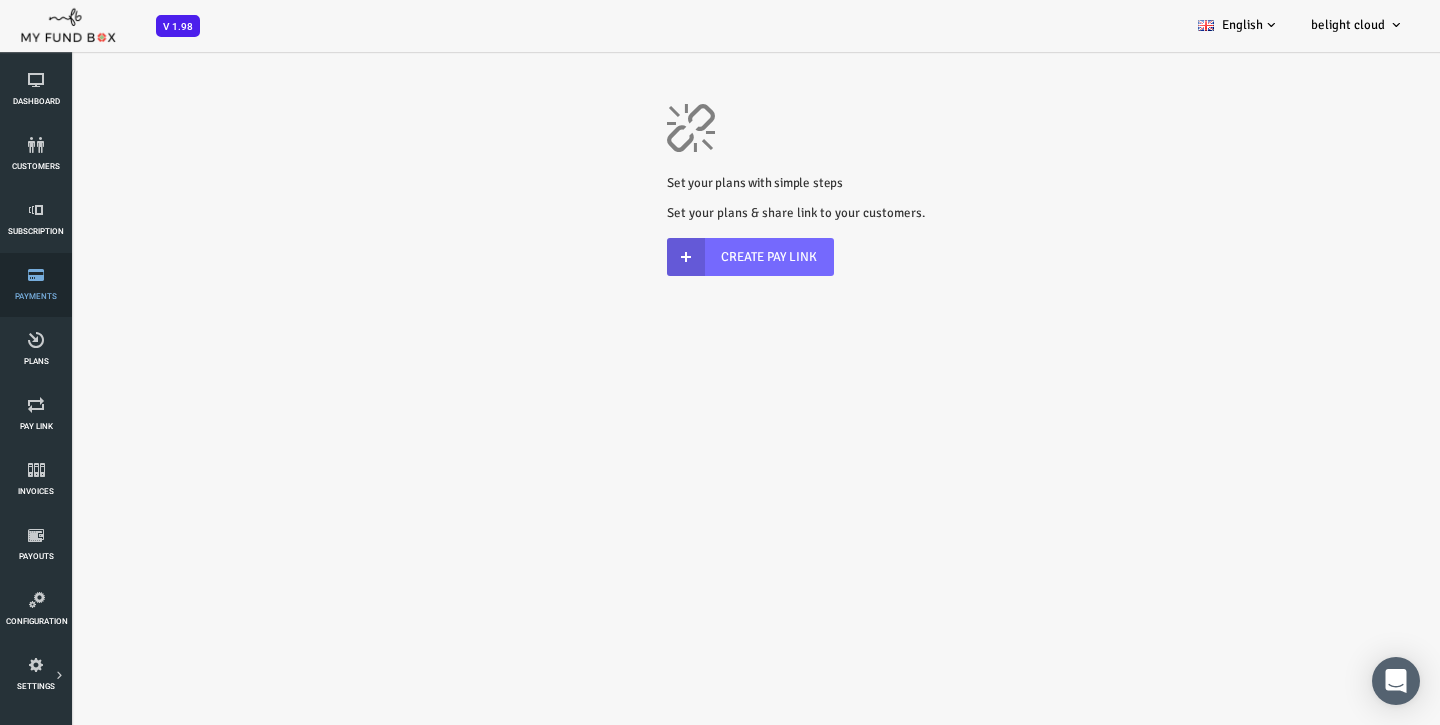click at bounding box center [36, 275] 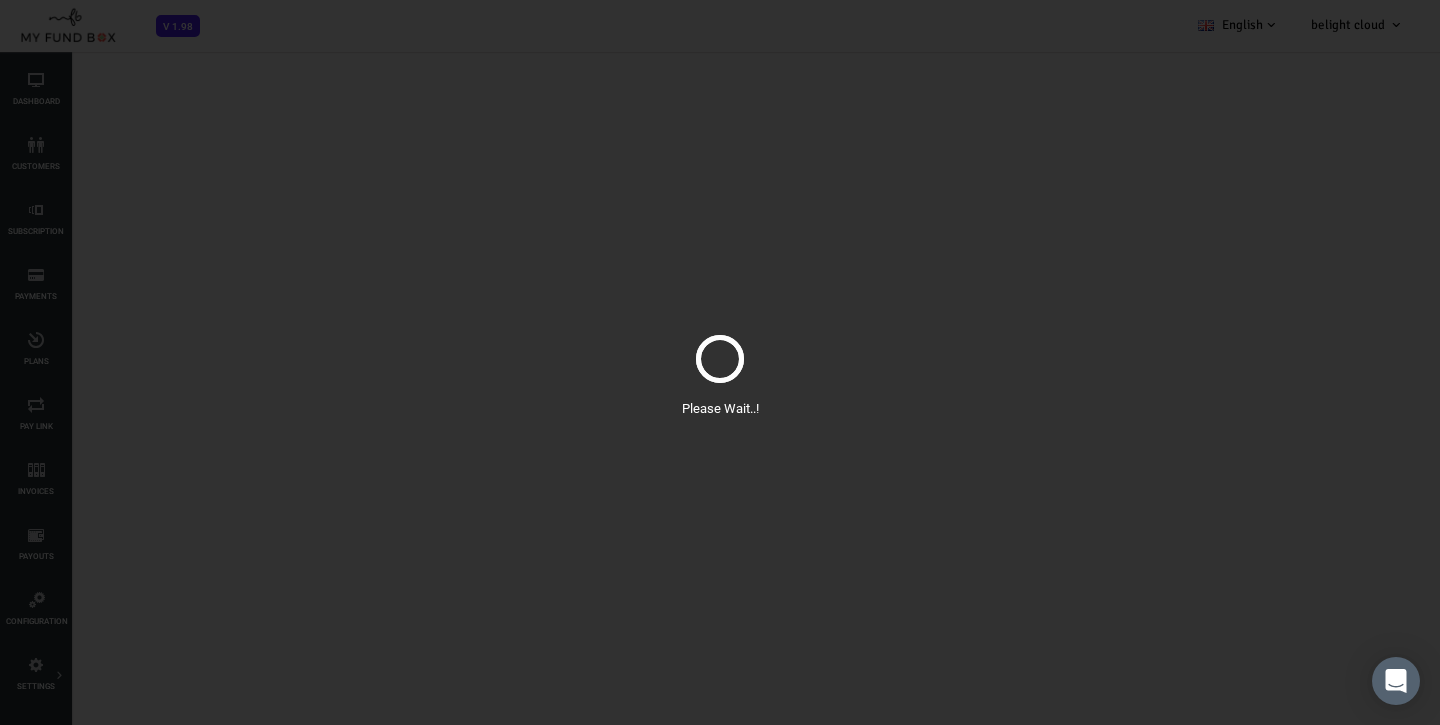 select on "100" 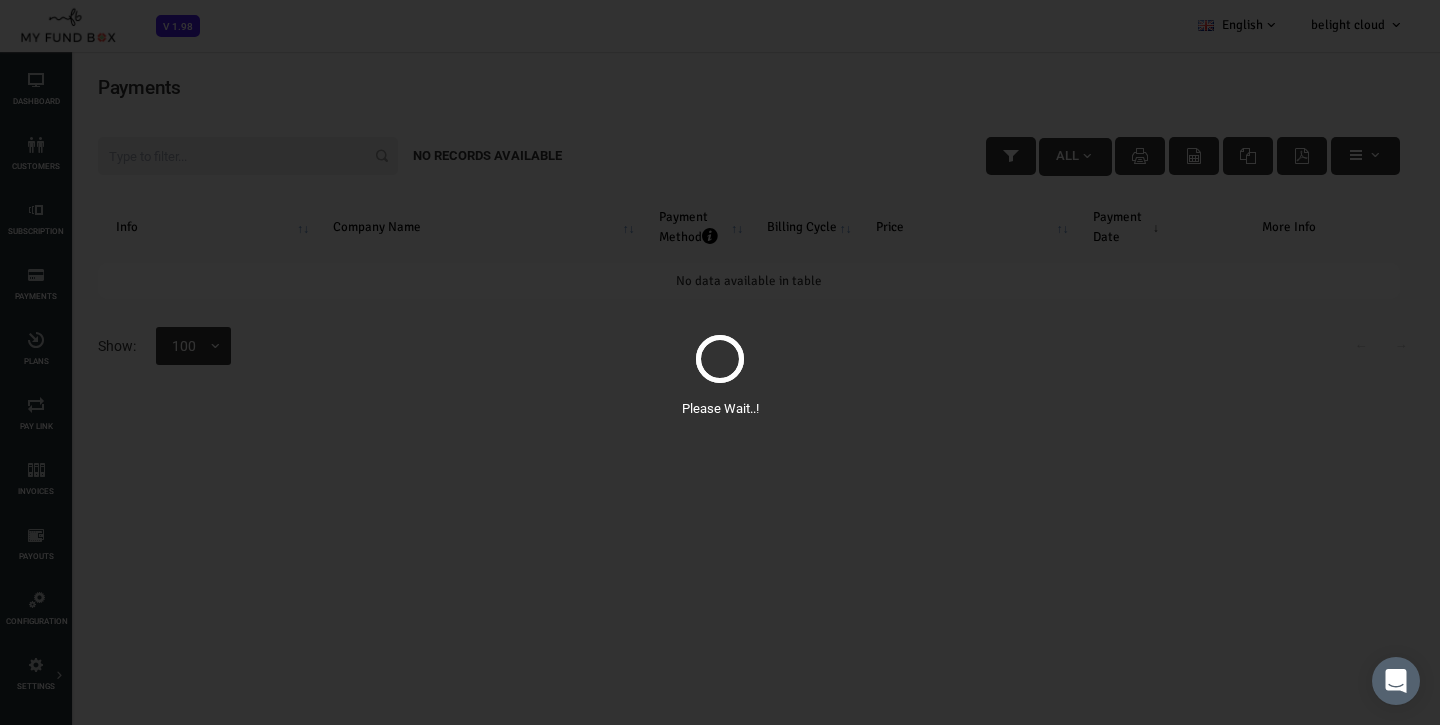 scroll, scrollTop: 0, scrollLeft: 0, axis: both 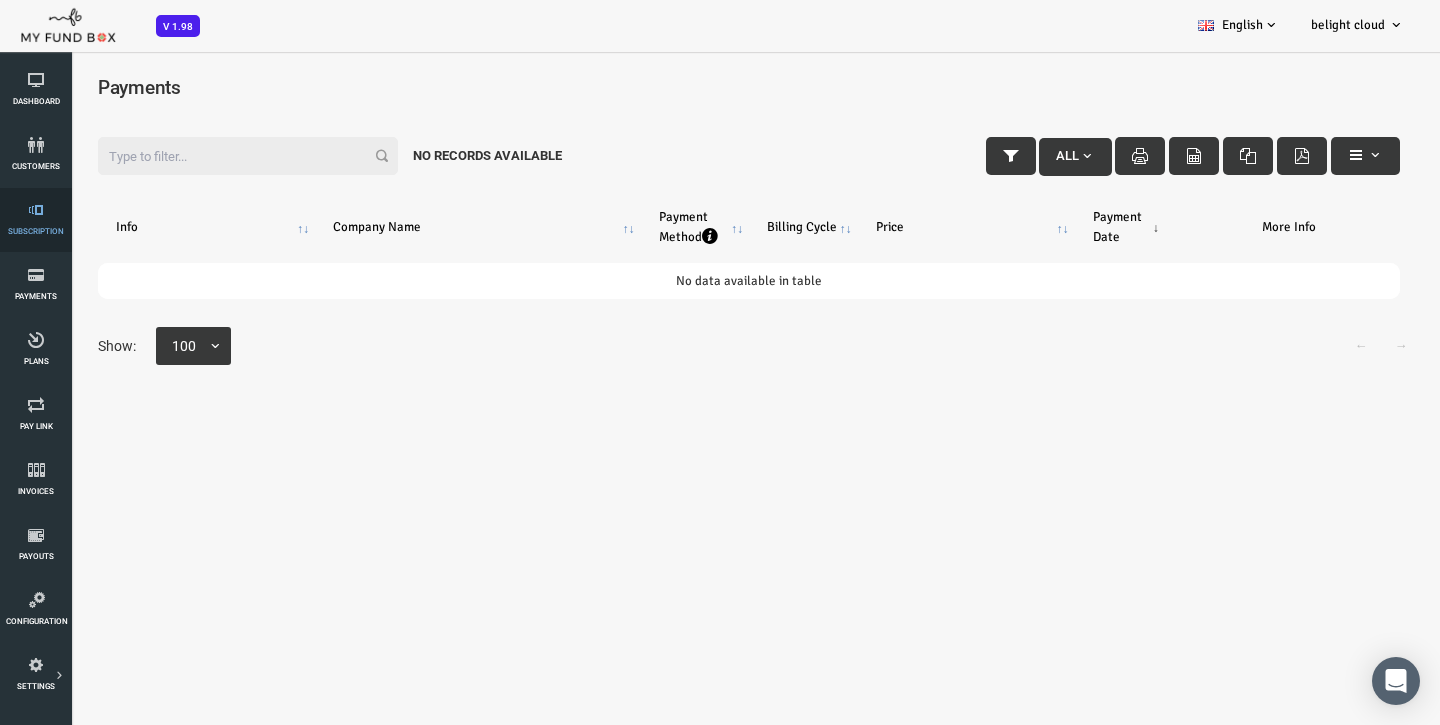click at bounding box center [36, 210] 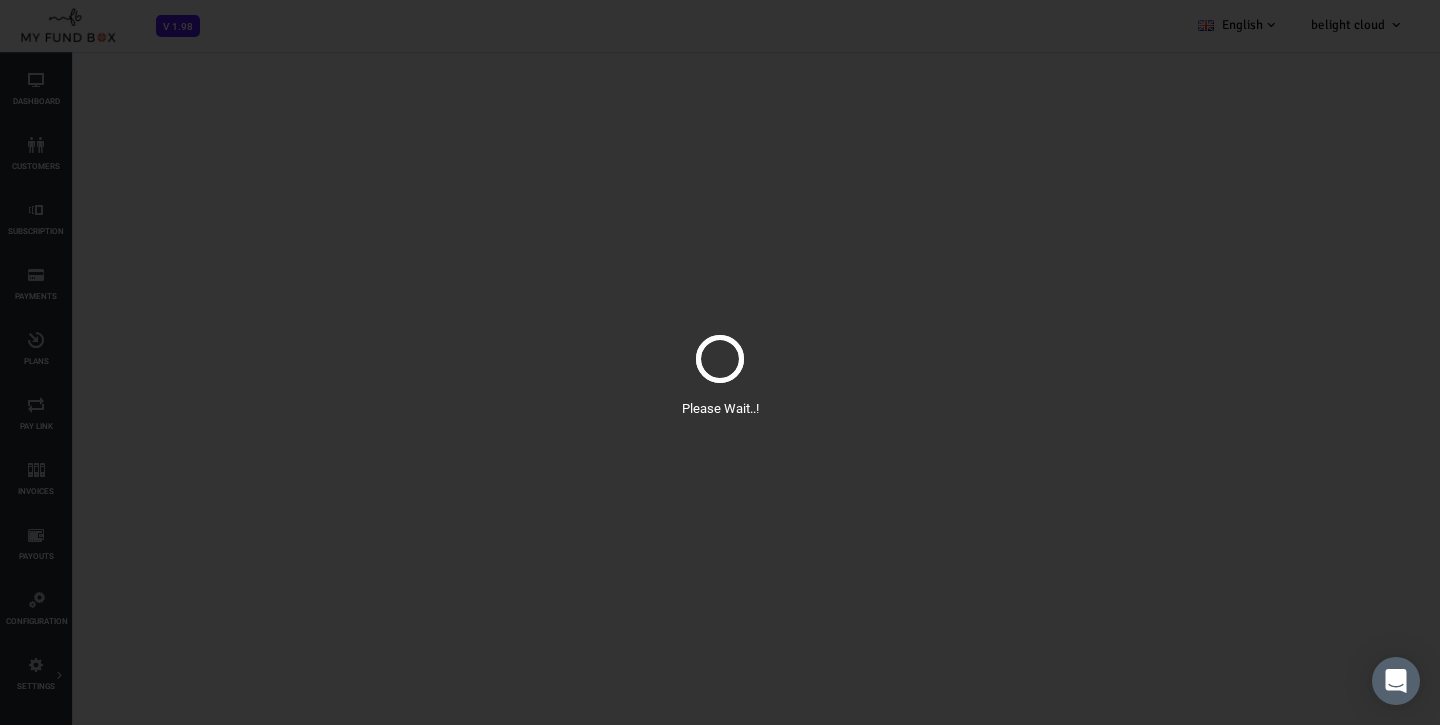 select on "100" 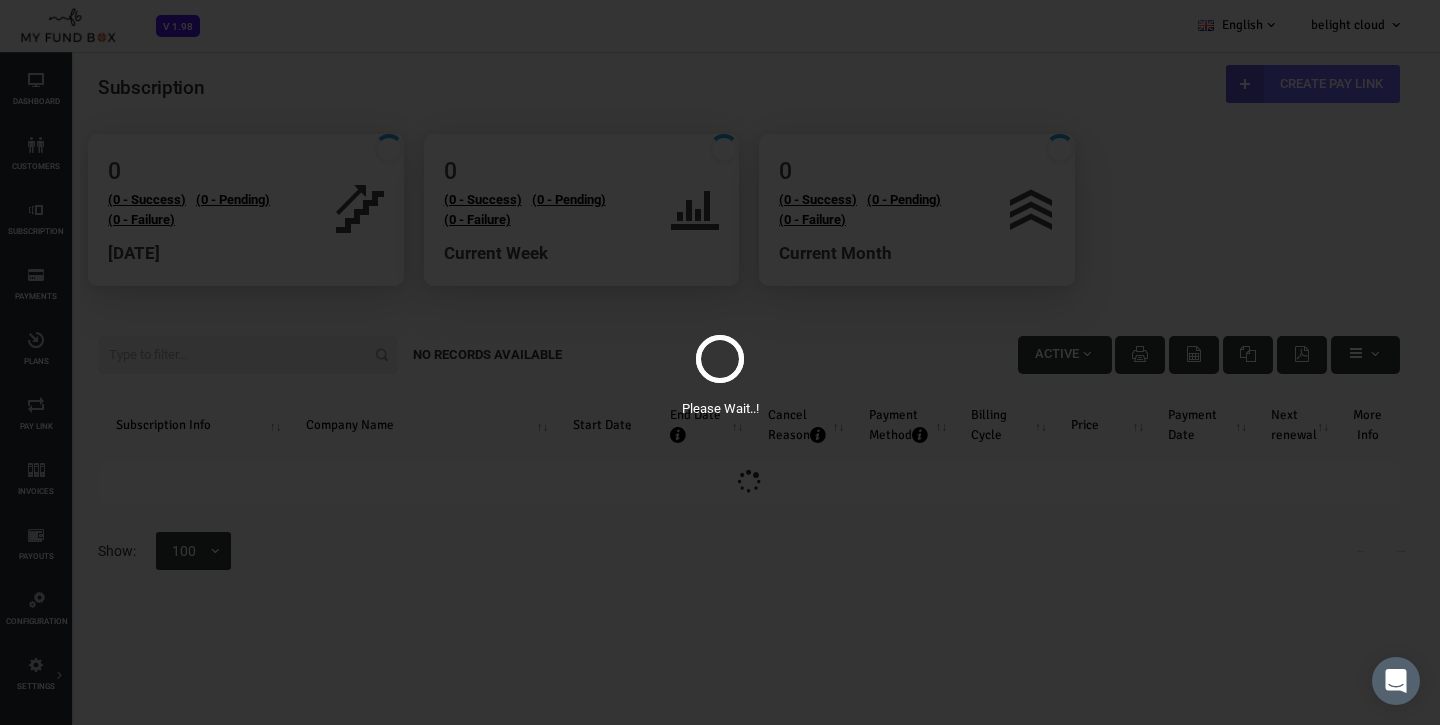 scroll, scrollTop: 0, scrollLeft: 0, axis: both 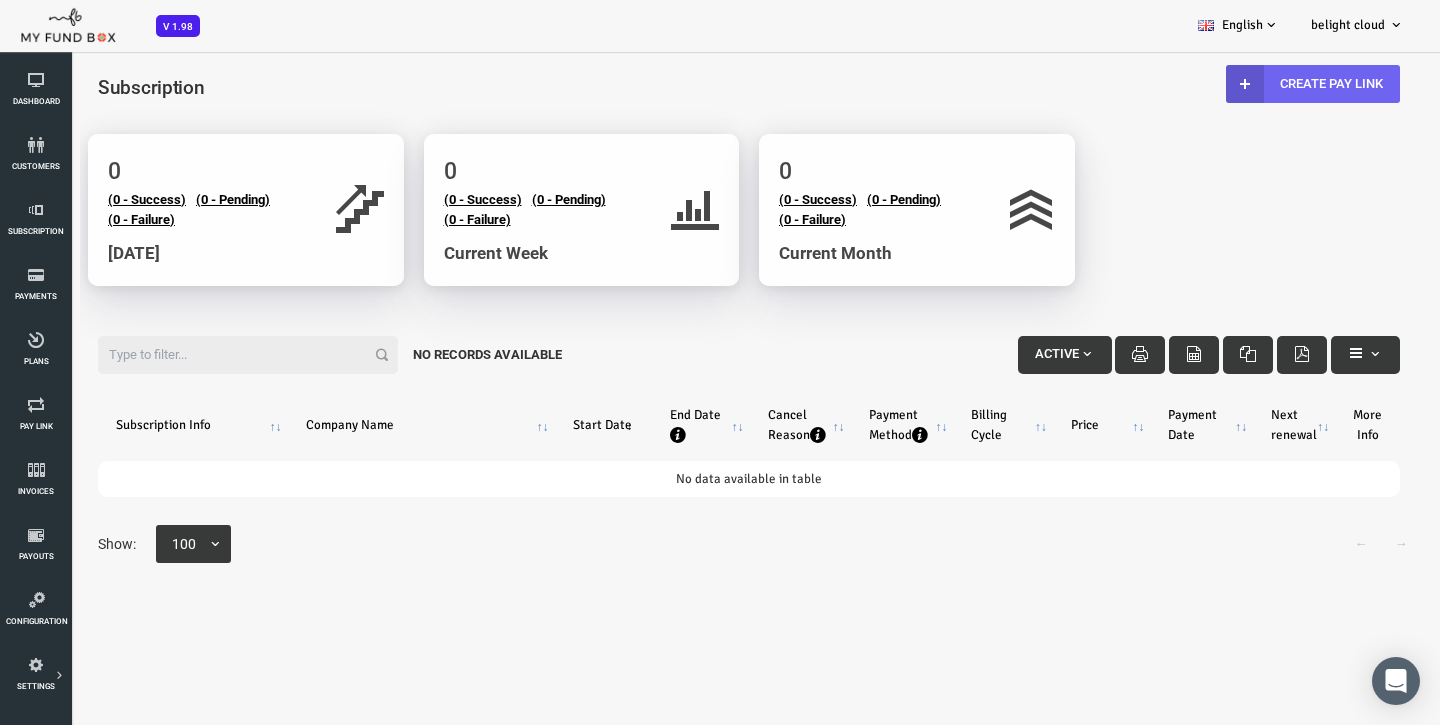 click on "Create Pay Link" at bounding box center (1255, 84) 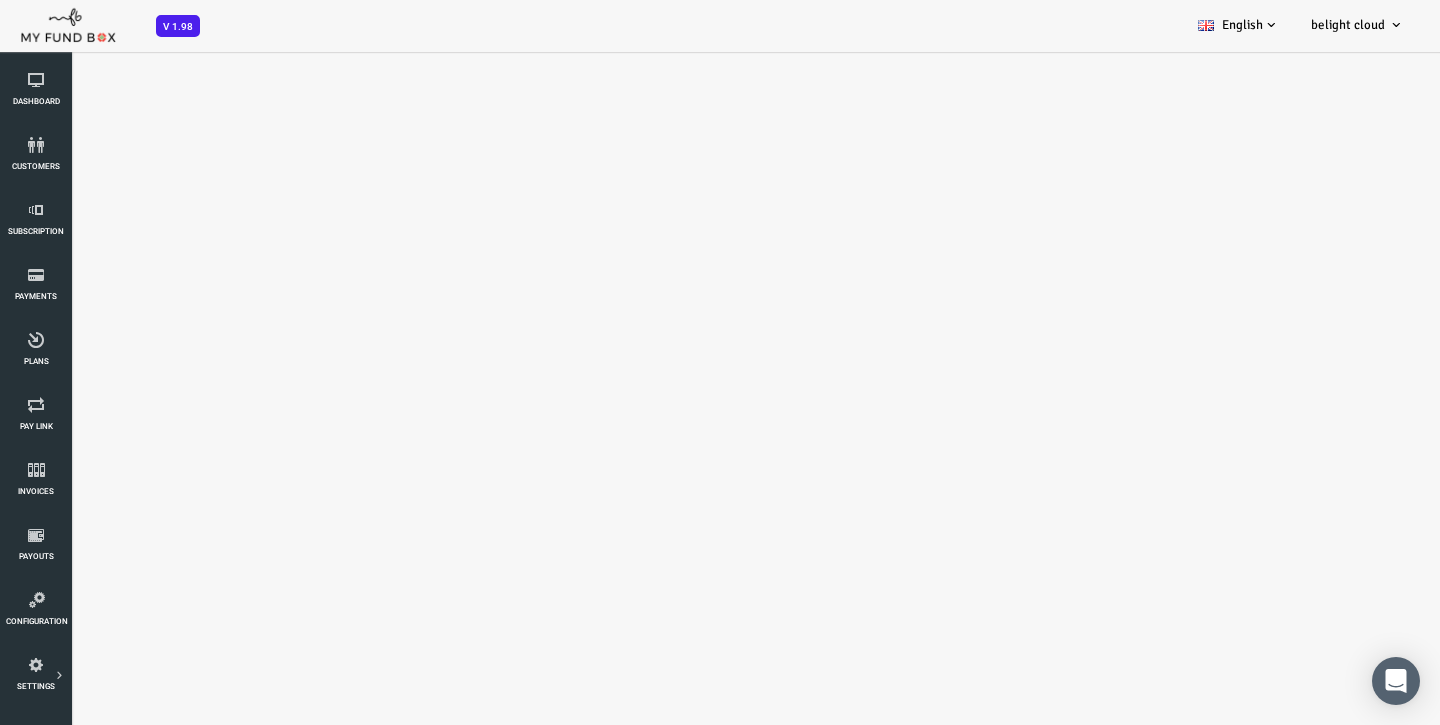 scroll, scrollTop: 0, scrollLeft: 0, axis: both 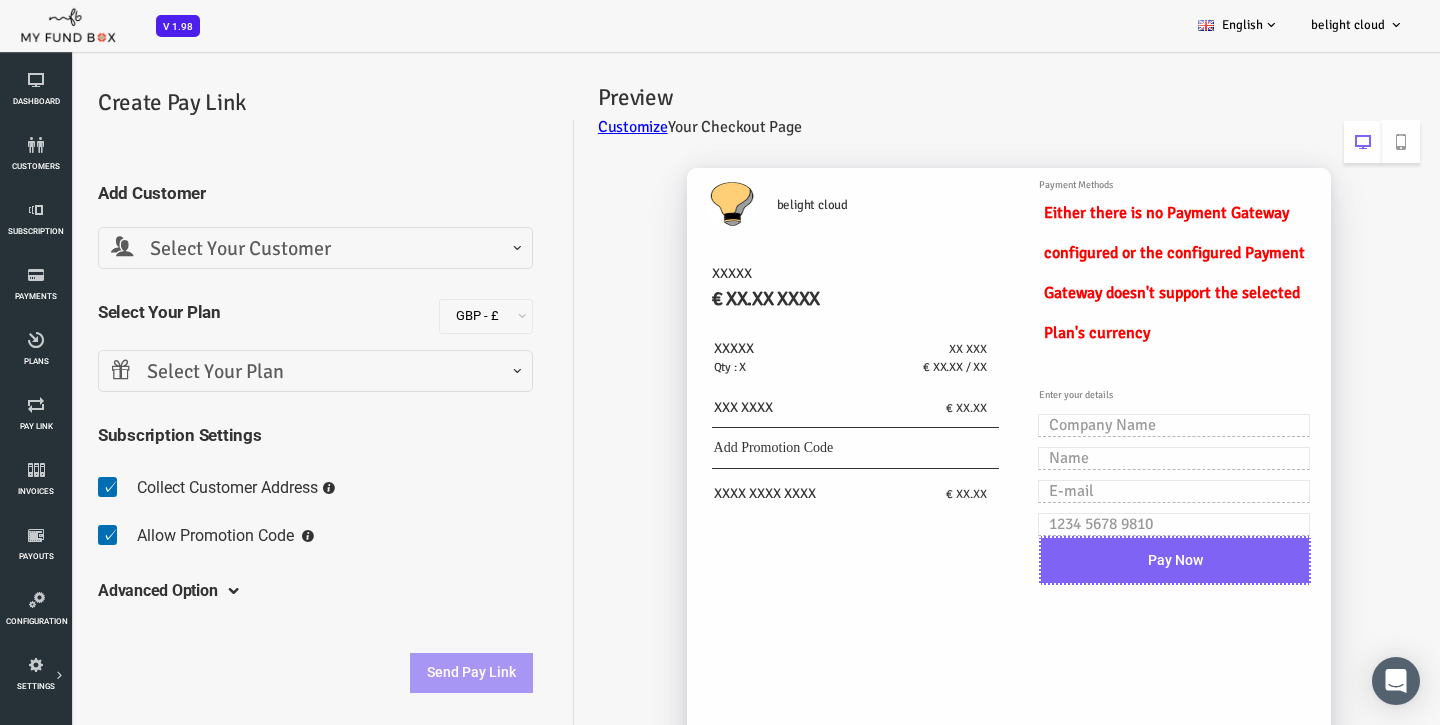 click on "Select Your Customer" at bounding box center [257, 249] 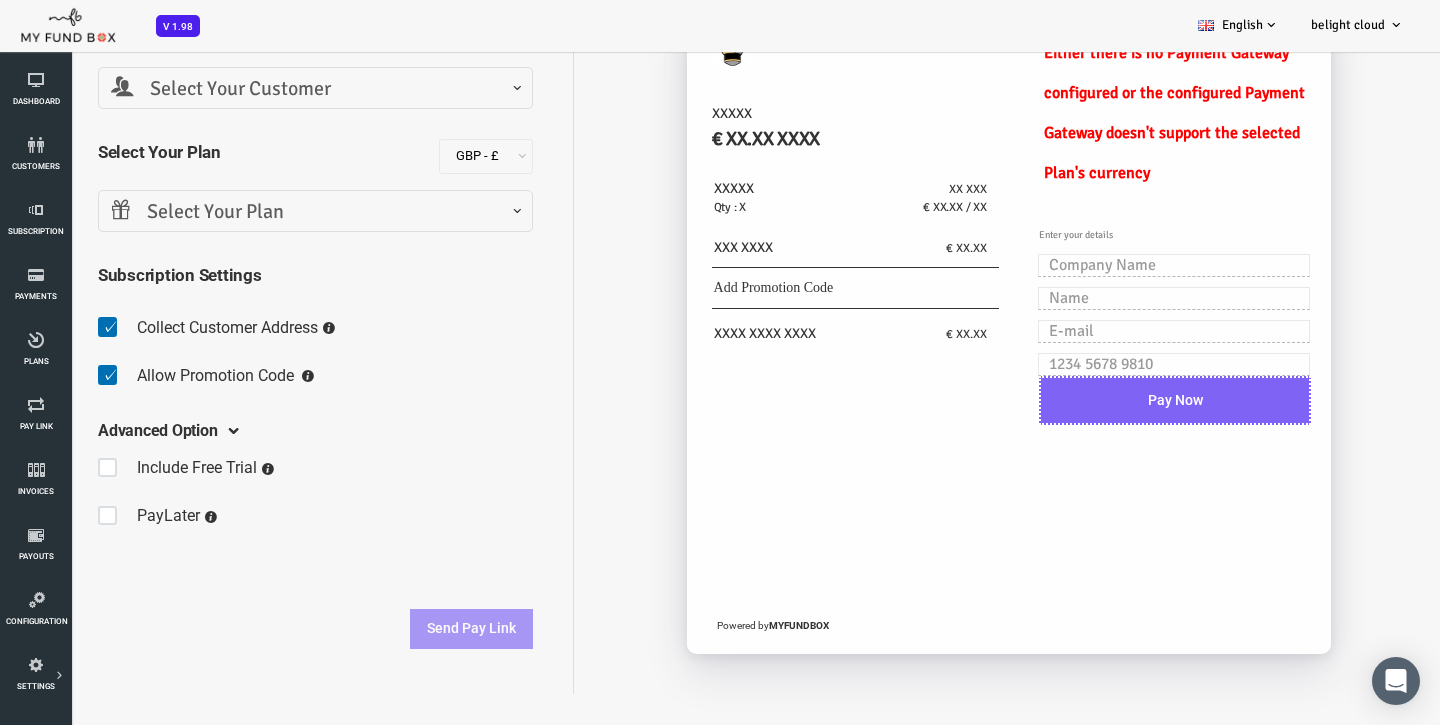 scroll, scrollTop: 160, scrollLeft: 0, axis: vertical 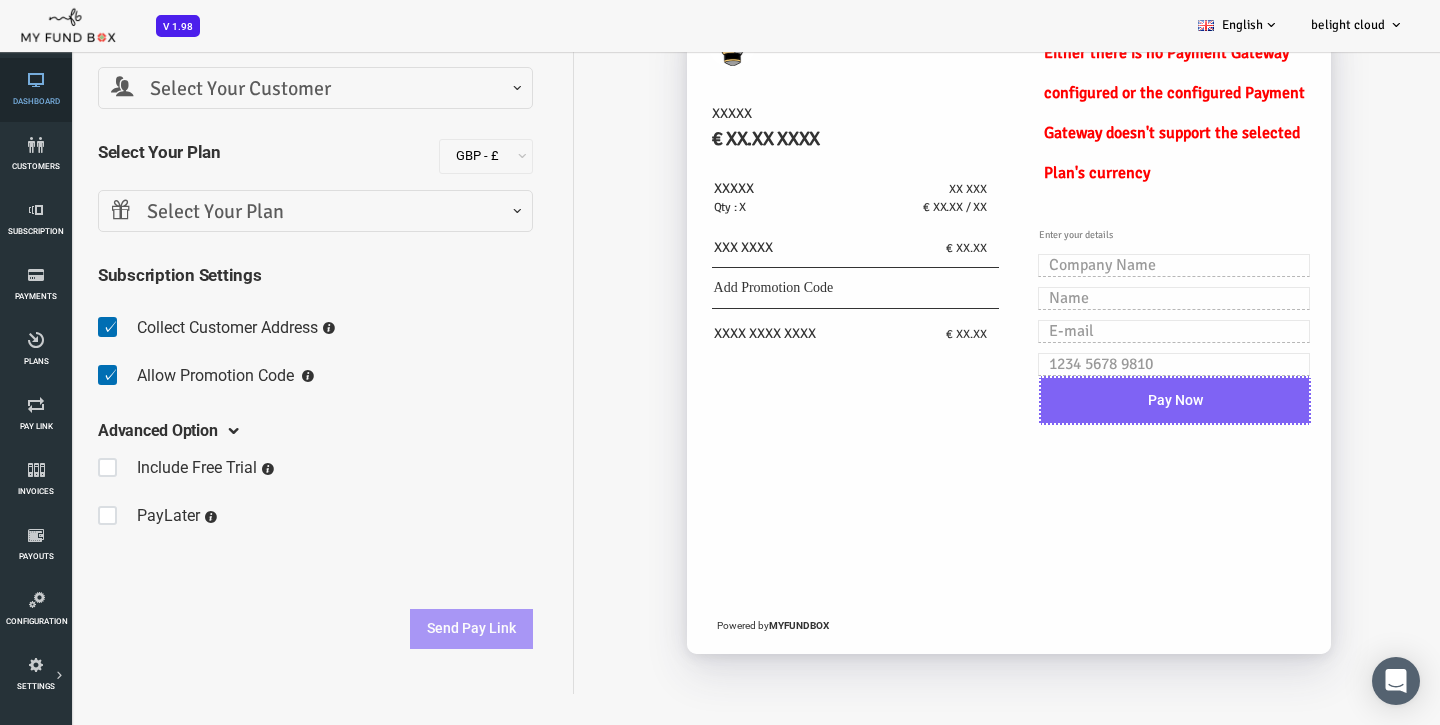 click at bounding box center (36, 80) 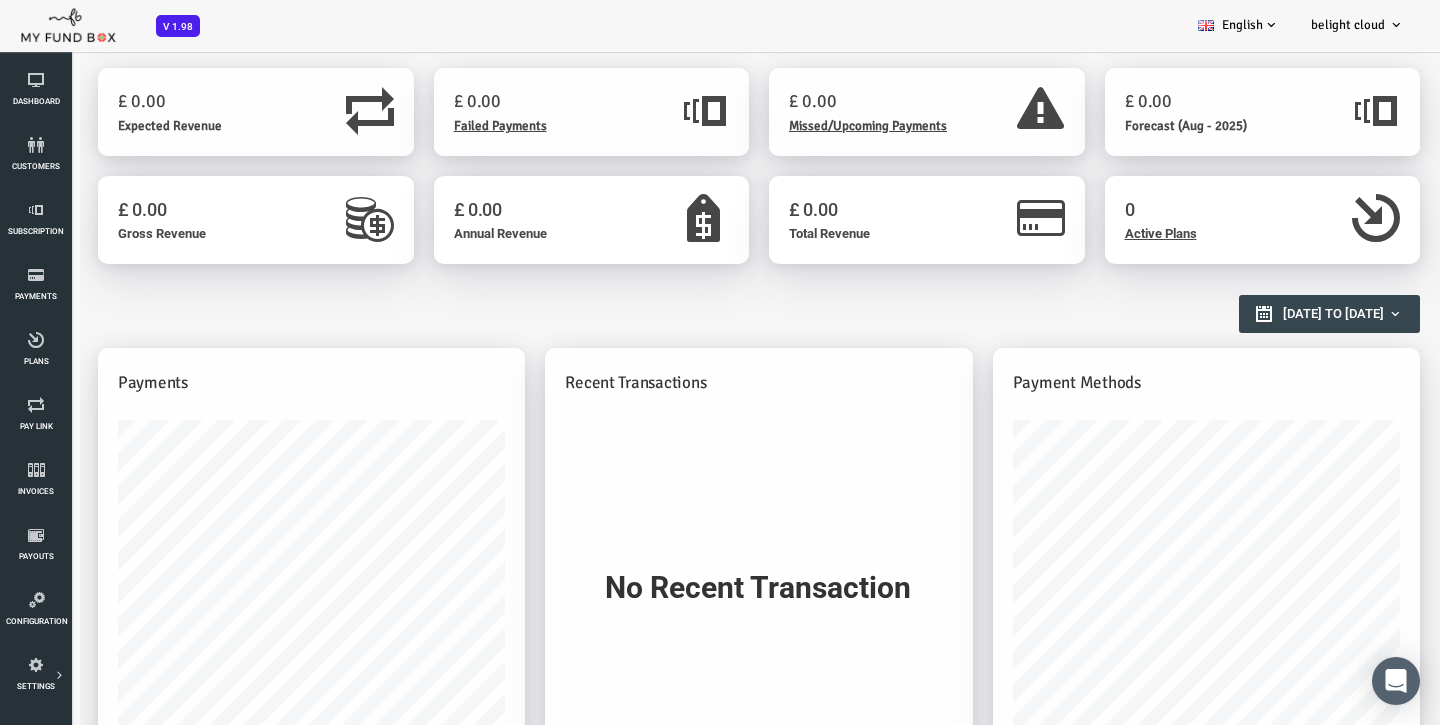 scroll, scrollTop: 0, scrollLeft: 0, axis: both 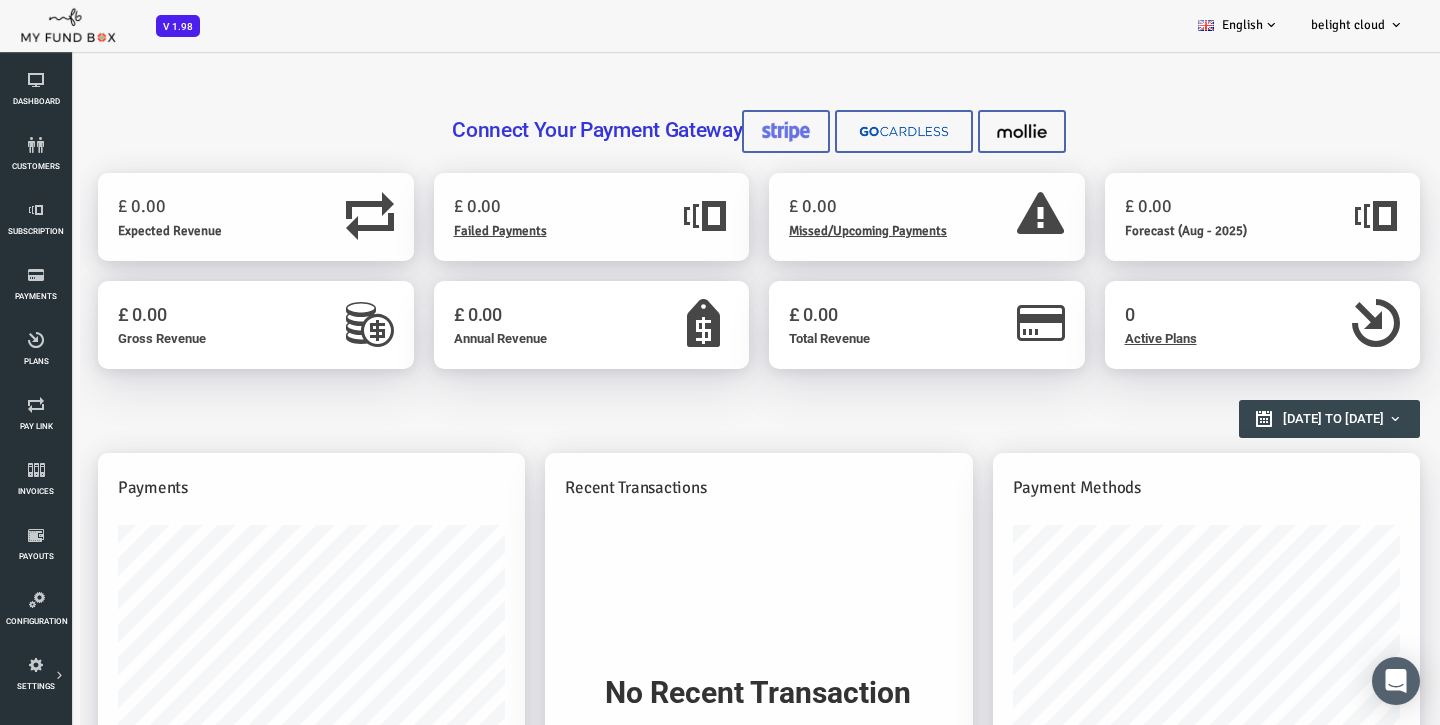 click on "V 1.98" 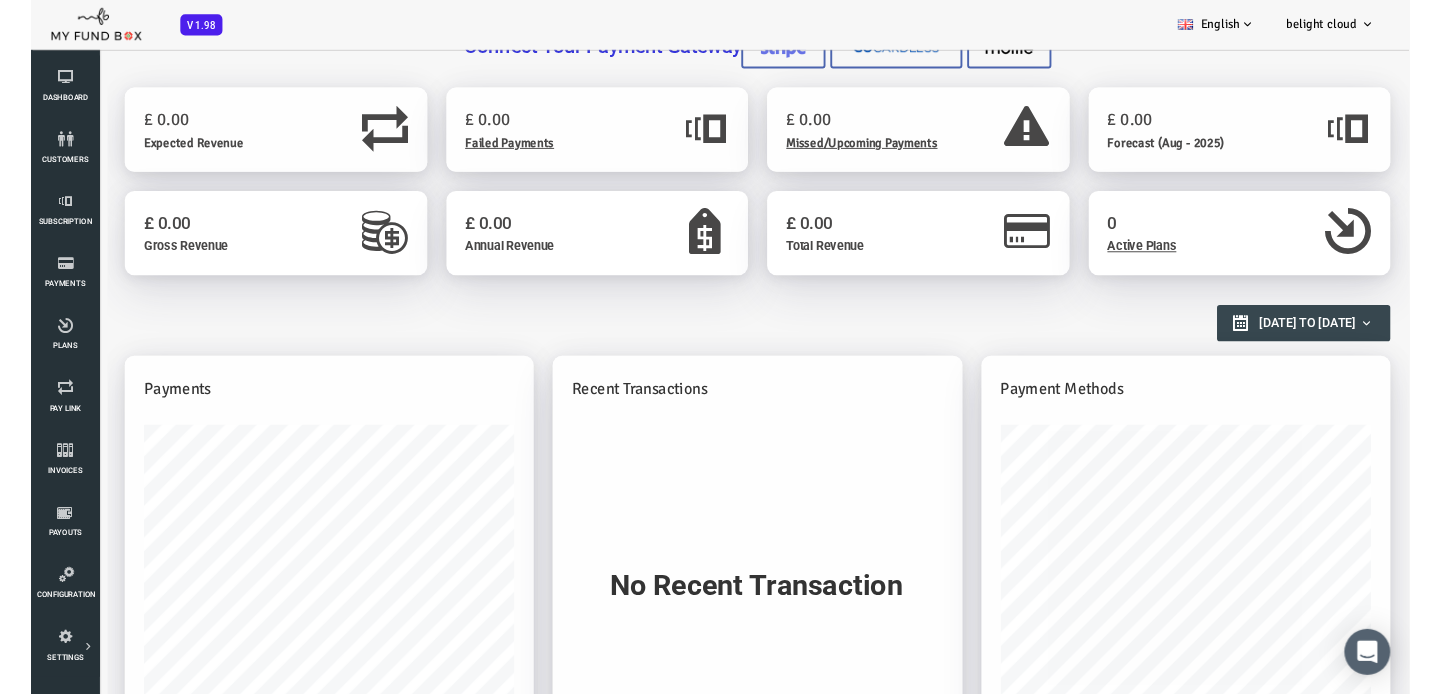 scroll, scrollTop: 120, scrollLeft: 0, axis: vertical 